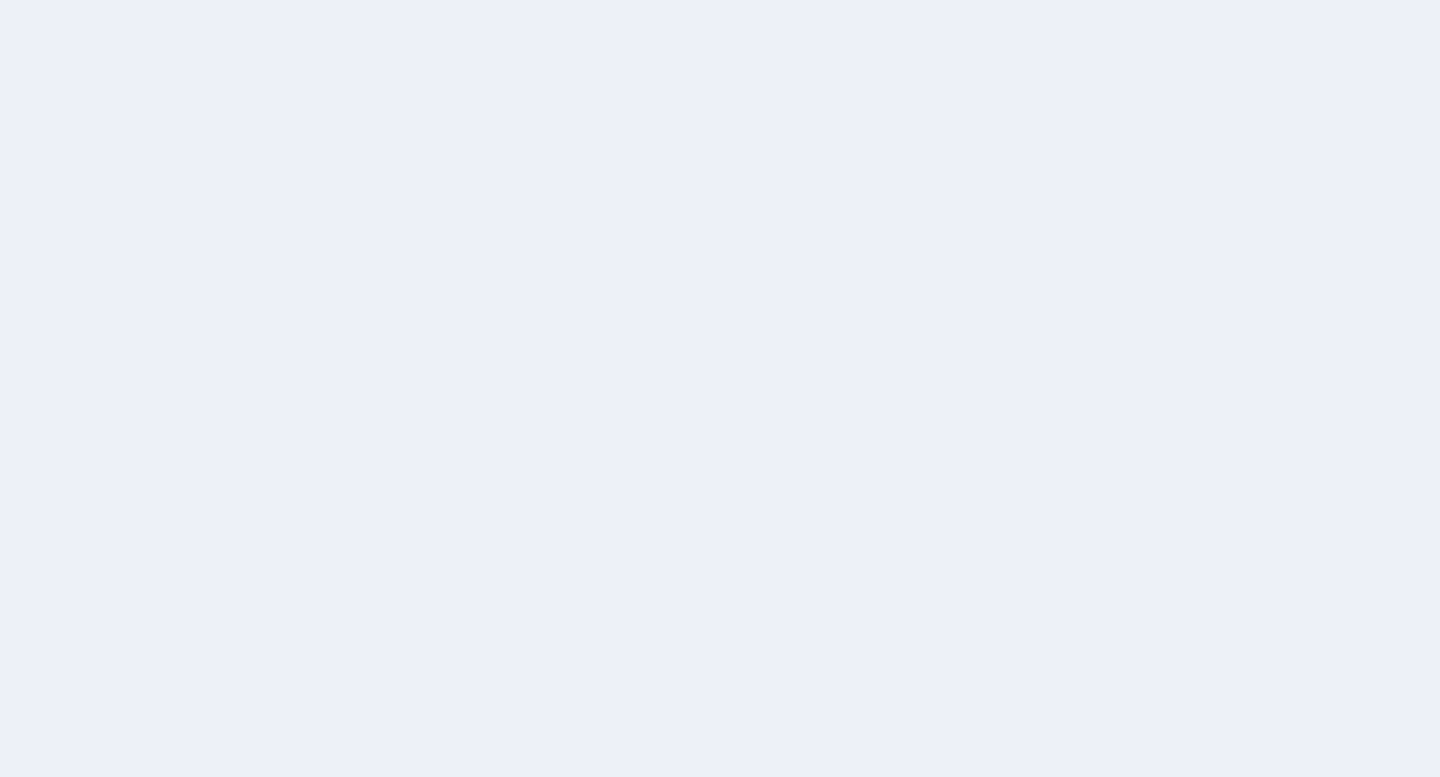 scroll, scrollTop: 0, scrollLeft: 0, axis: both 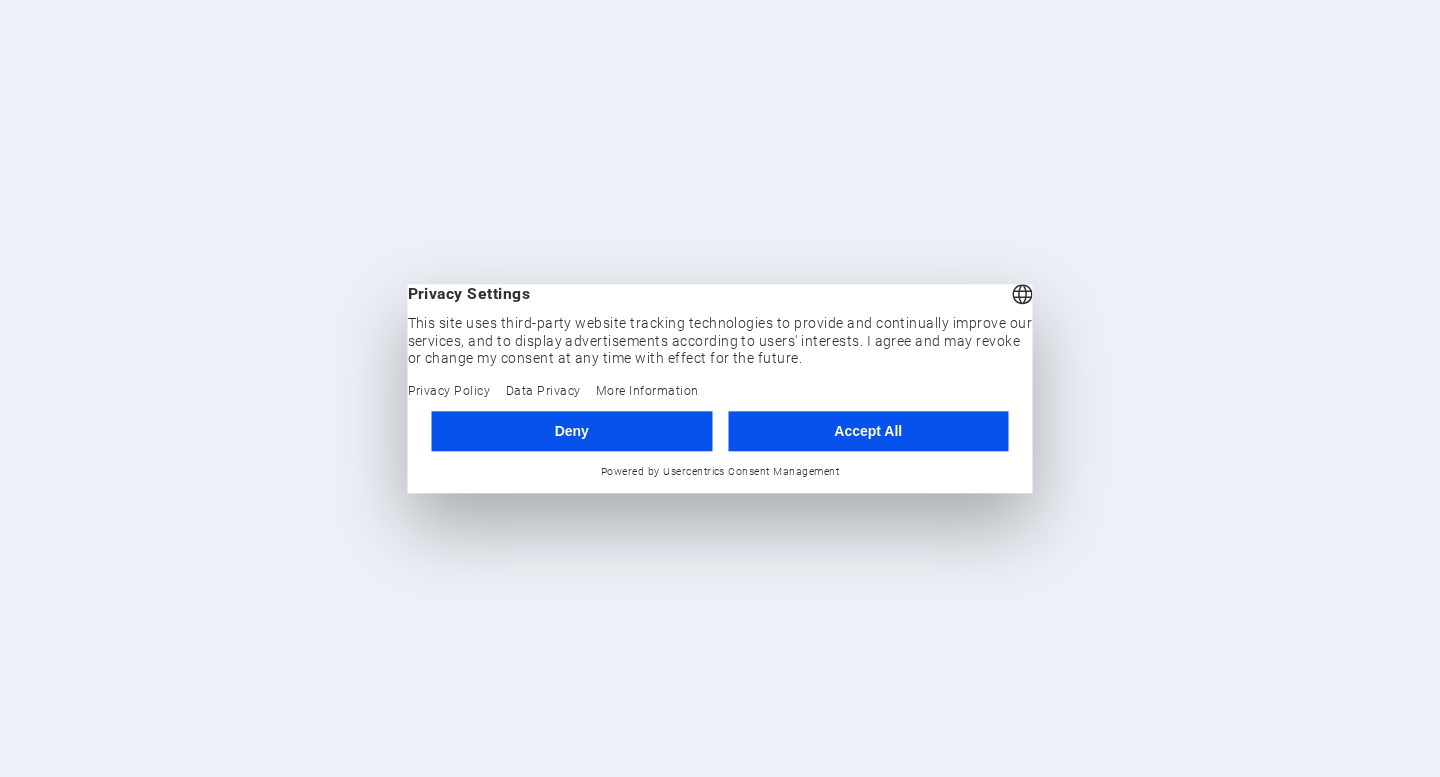 click on "Deny" at bounding box center [572, 431] 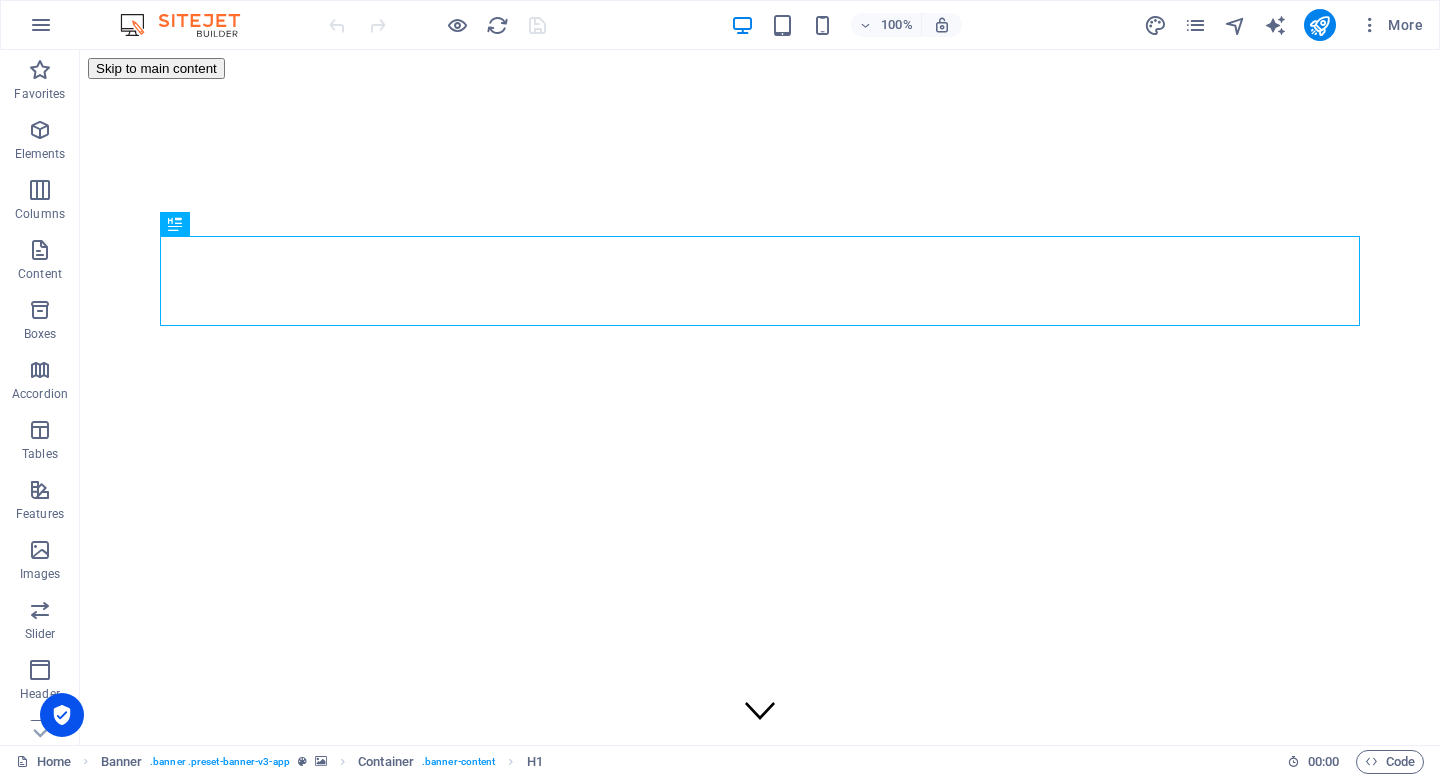 scroll, scrollTop: 0, scrollLeft: 0, axis: both 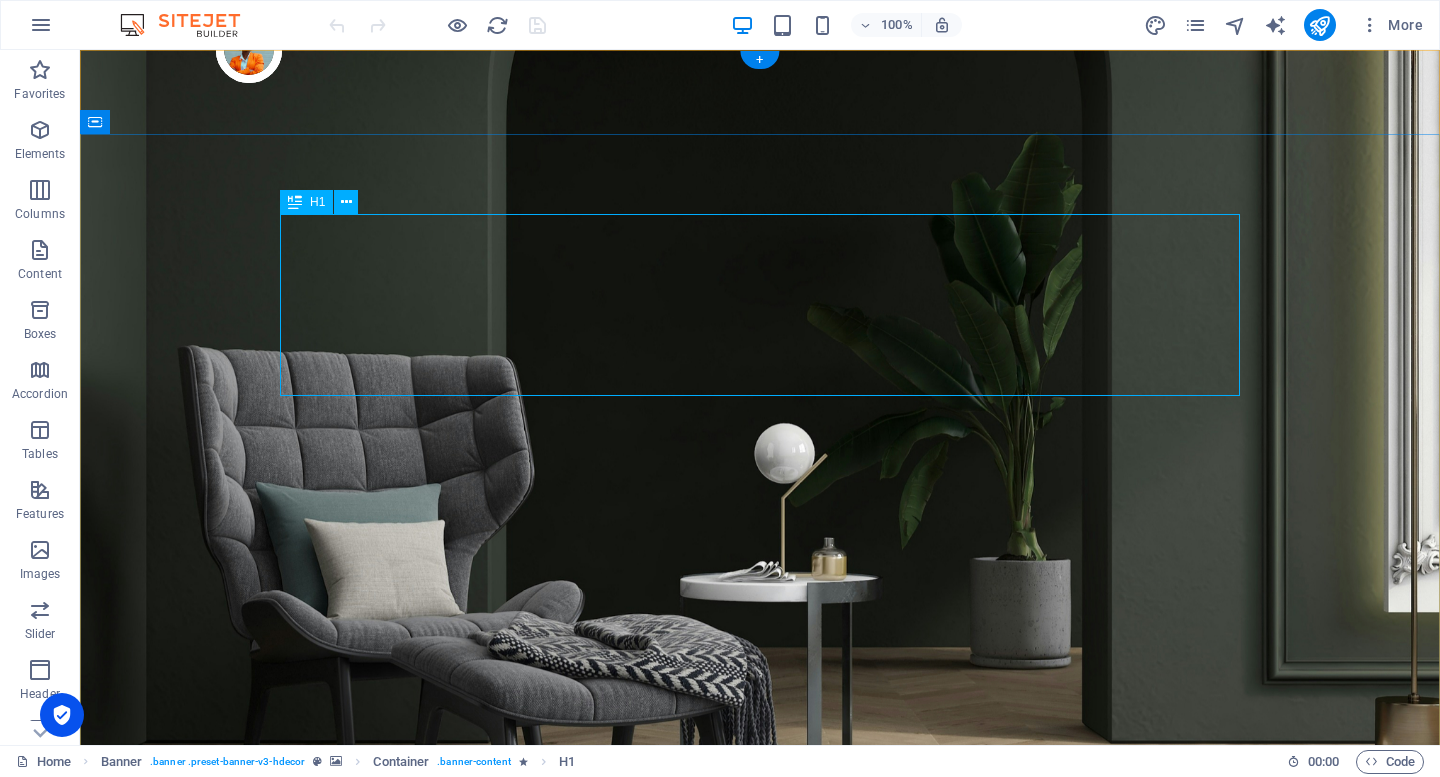 click on "Make Your Interior Minimalistic & Modern" at bounding box center (760, 1235) 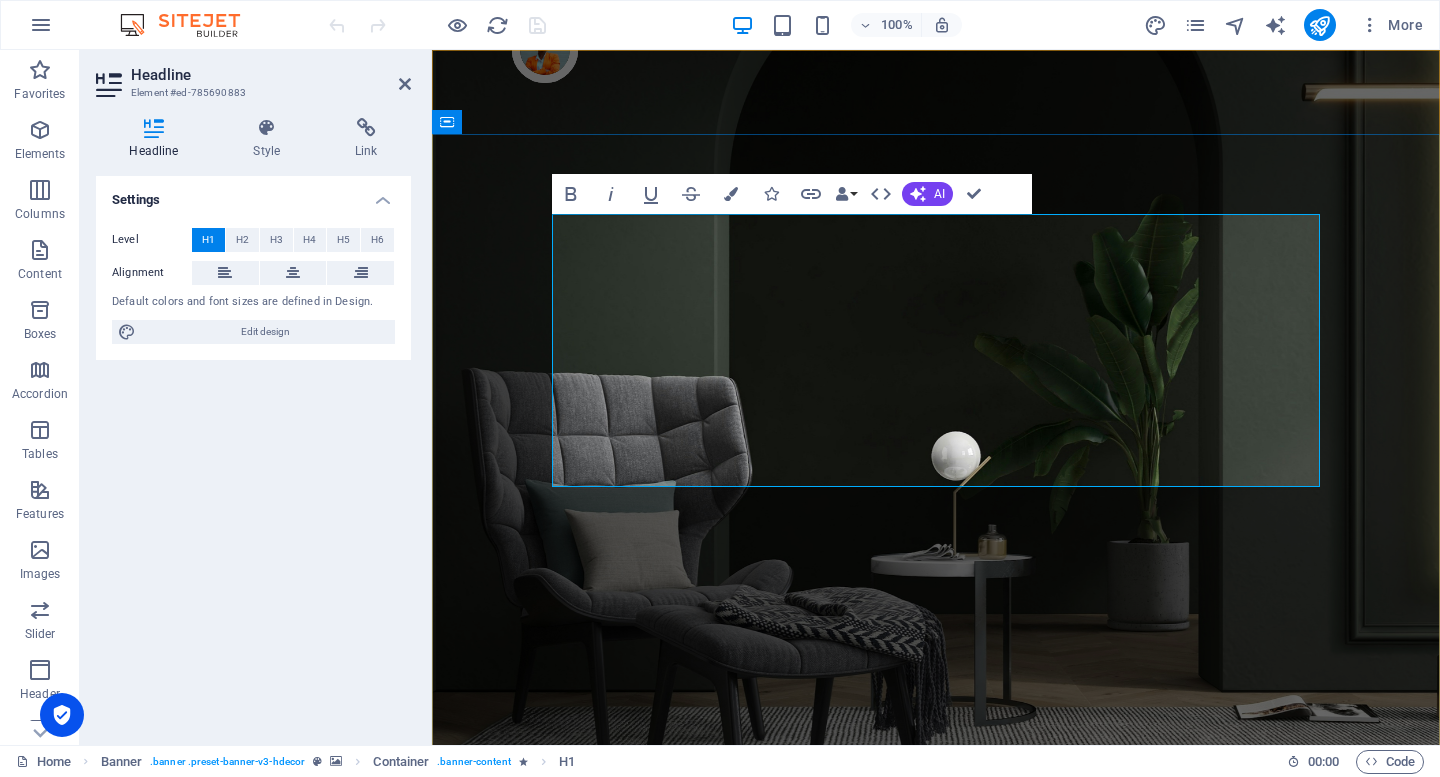 scroll, scrollTop: 0, scrollLeft: 763, axis: horizontal 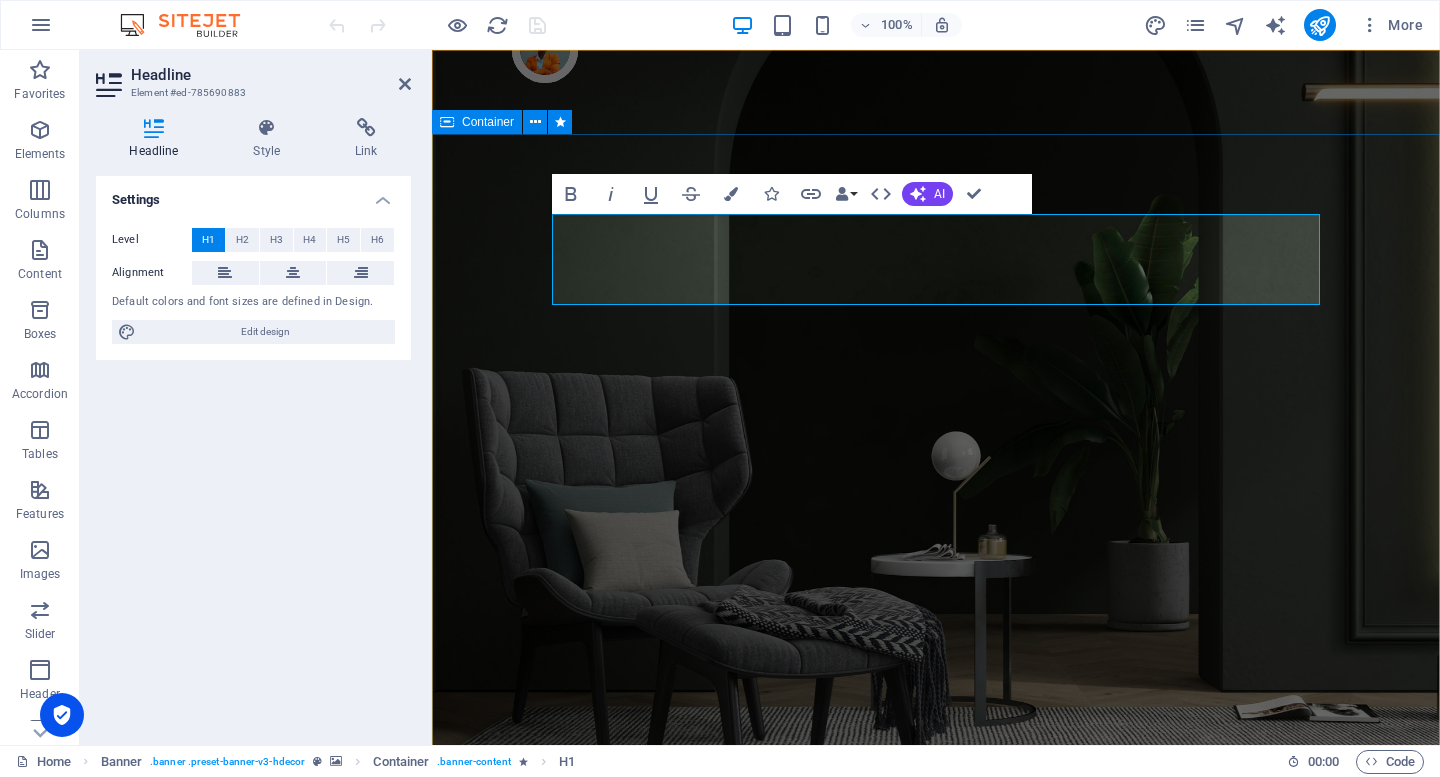 click on "Active Employment Active Employment Turn your room with panto into a lot more minimalist and modern with ease and speed" at bounding box center [936, 1216] 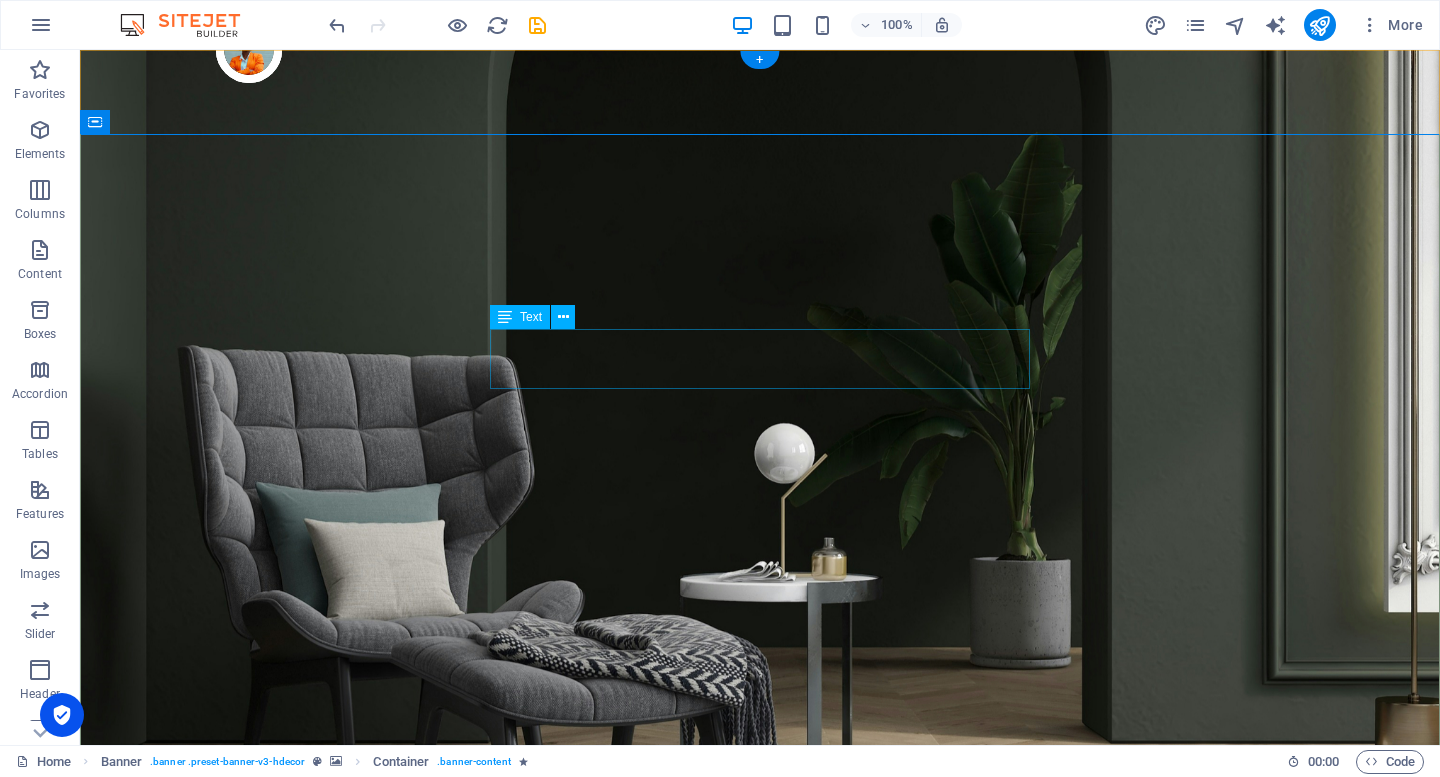 click on "Turn your room with panto into a lot more minimalist and modern with ease and speed" at bounding box center (760, 1274) 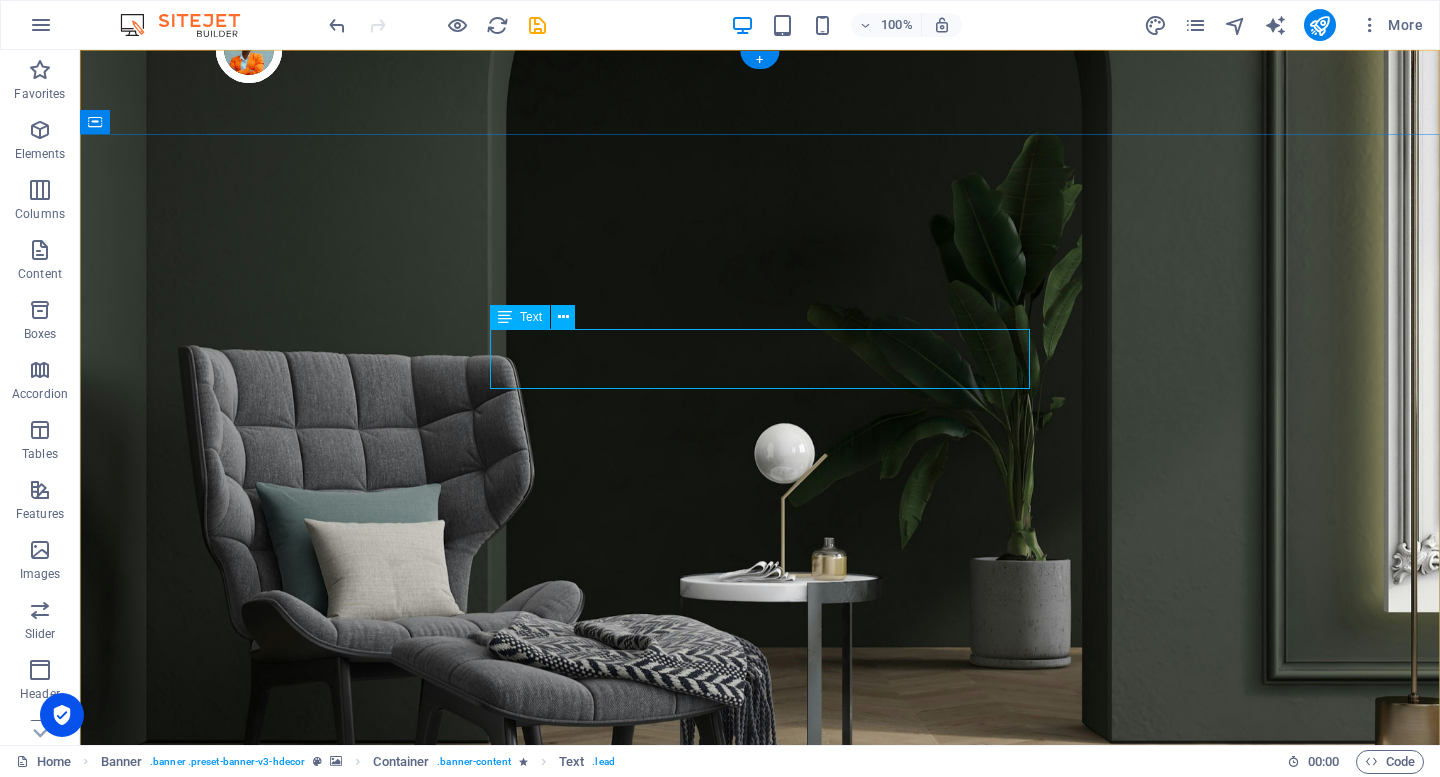 click on "Turn your room with panto into a lot more minimalist and modern with ease and speed" at bounding box center [760, 1274] 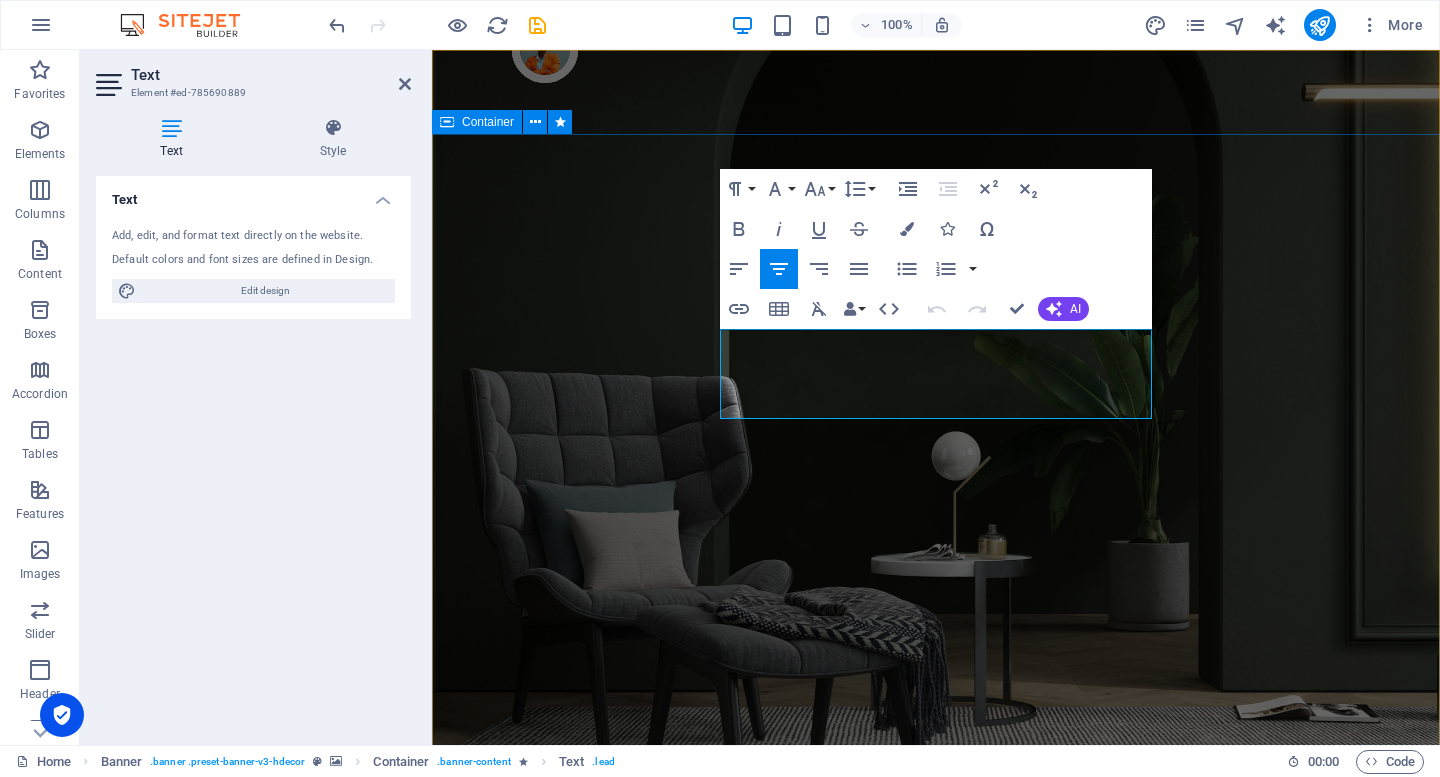 drag, startPoint x: 975, startPoint y: 409, endPoint x: 718, endPoint y: 346, distance: 264.60913 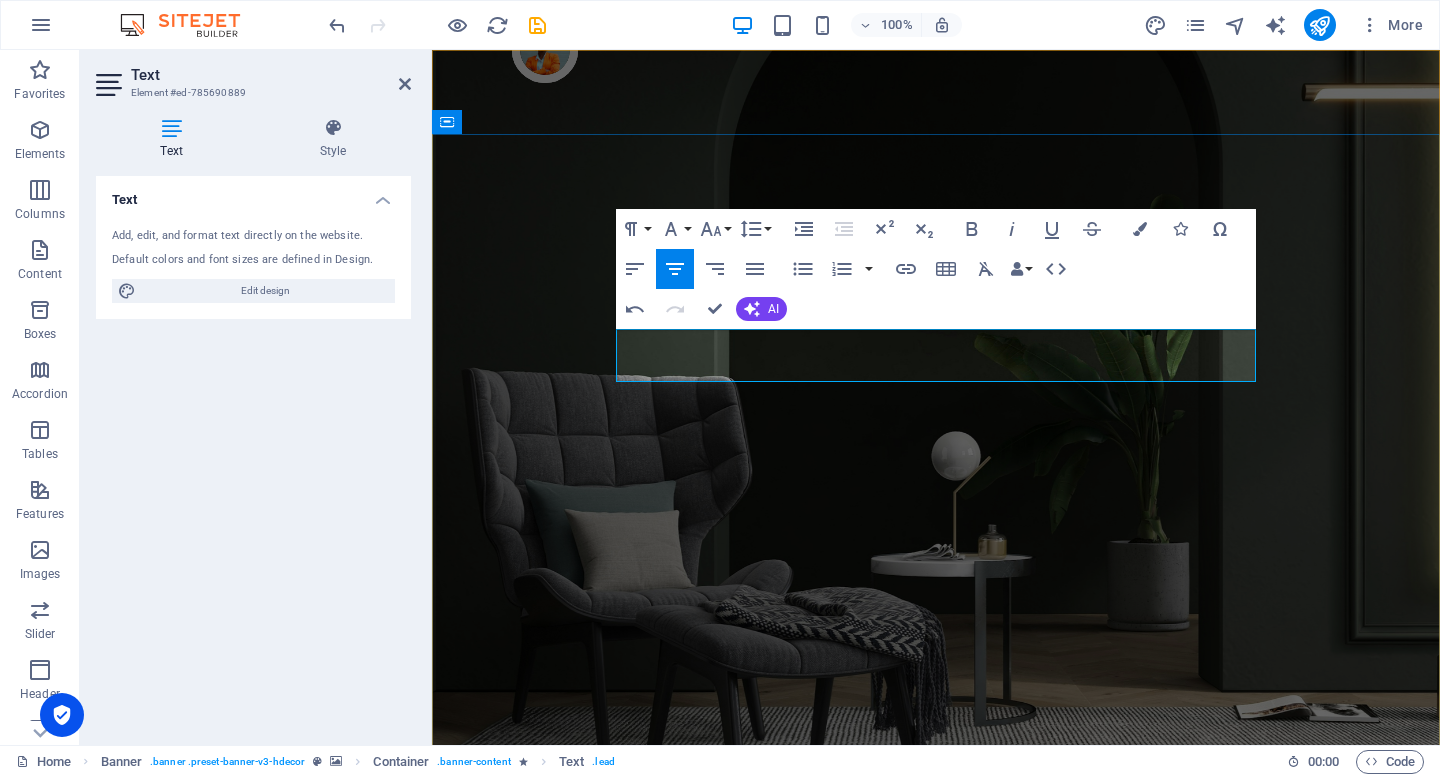 scroll, scrollTop: 0, scrollLeft: 639, axis: horizontal 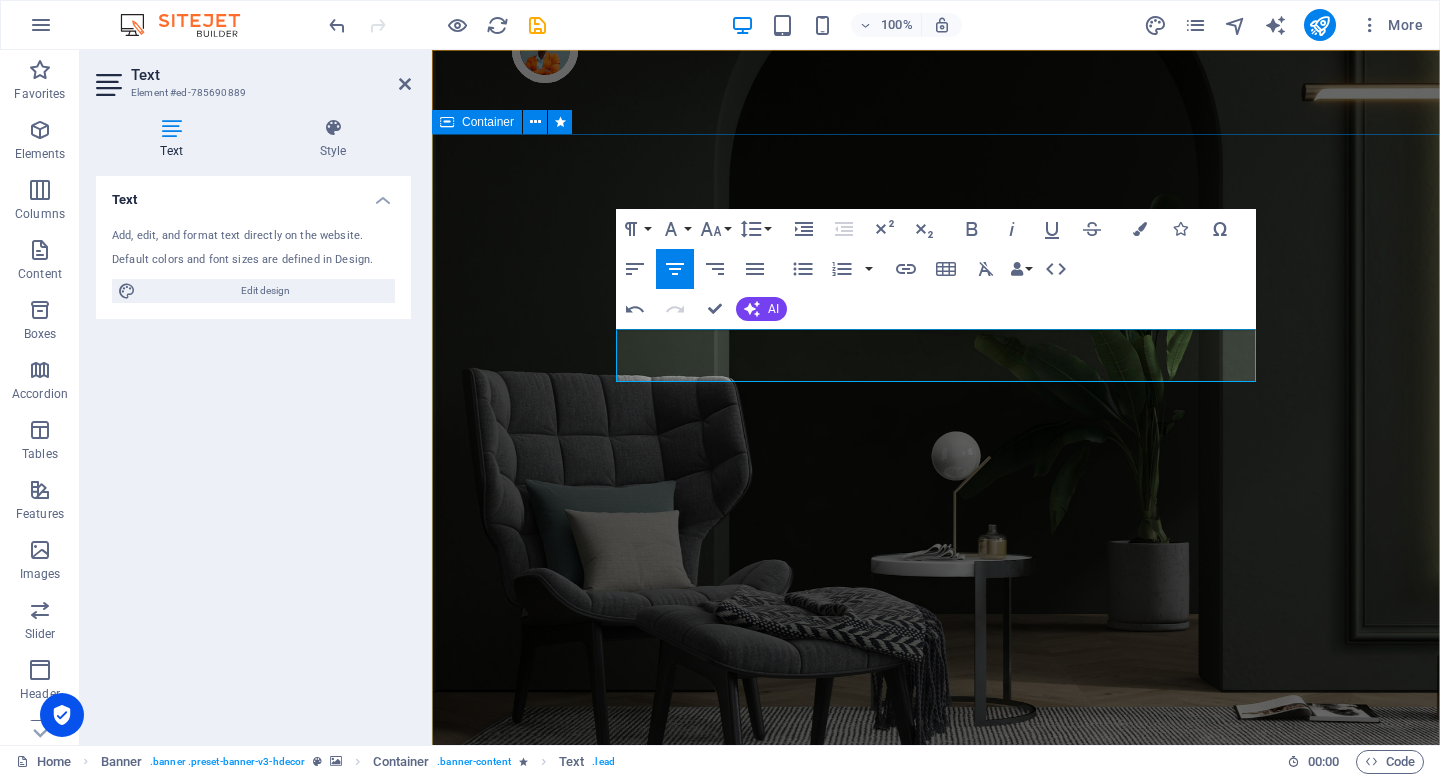 click on "Active Employment" at bounding box center (936, 1228) 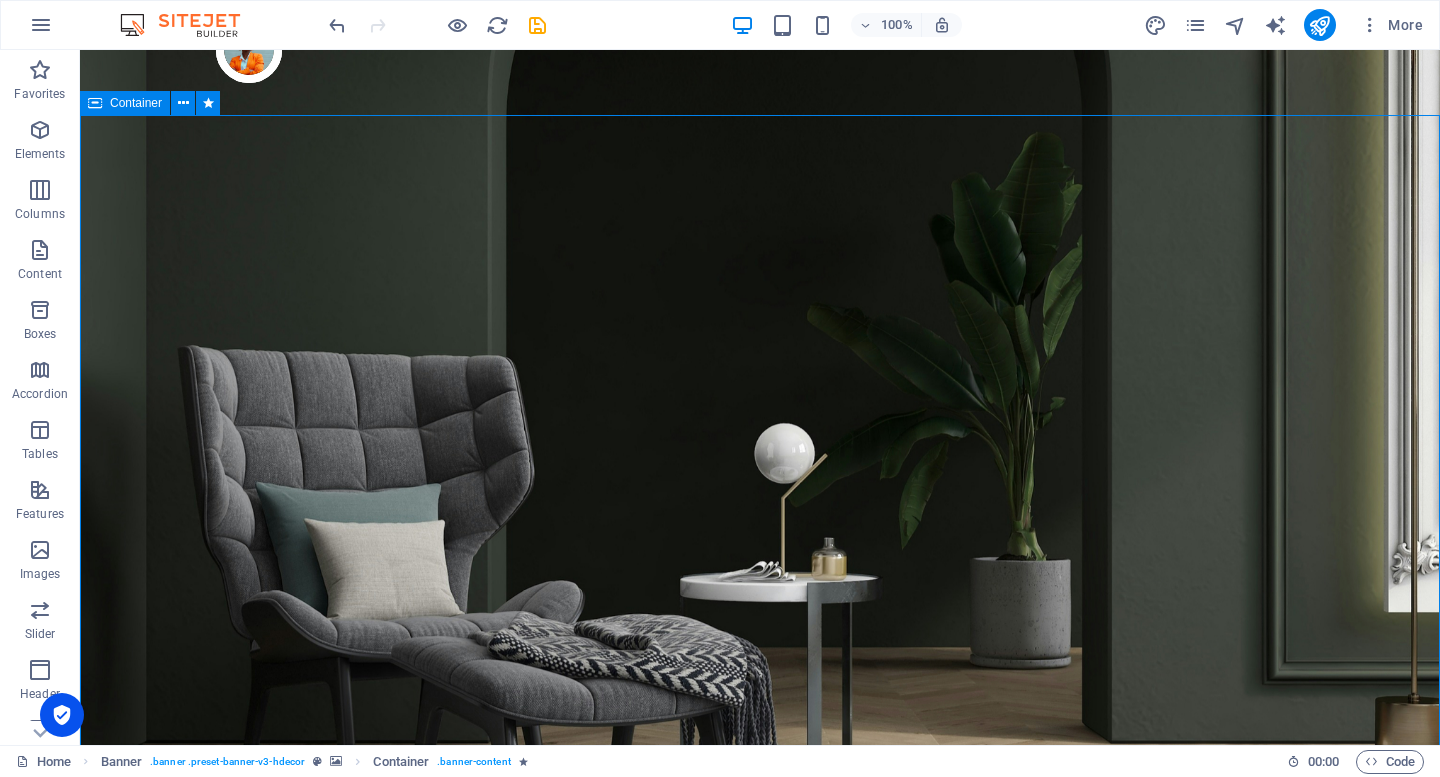 scroll, scrollTop: 31, scrollLeft: 0, axis: vertical 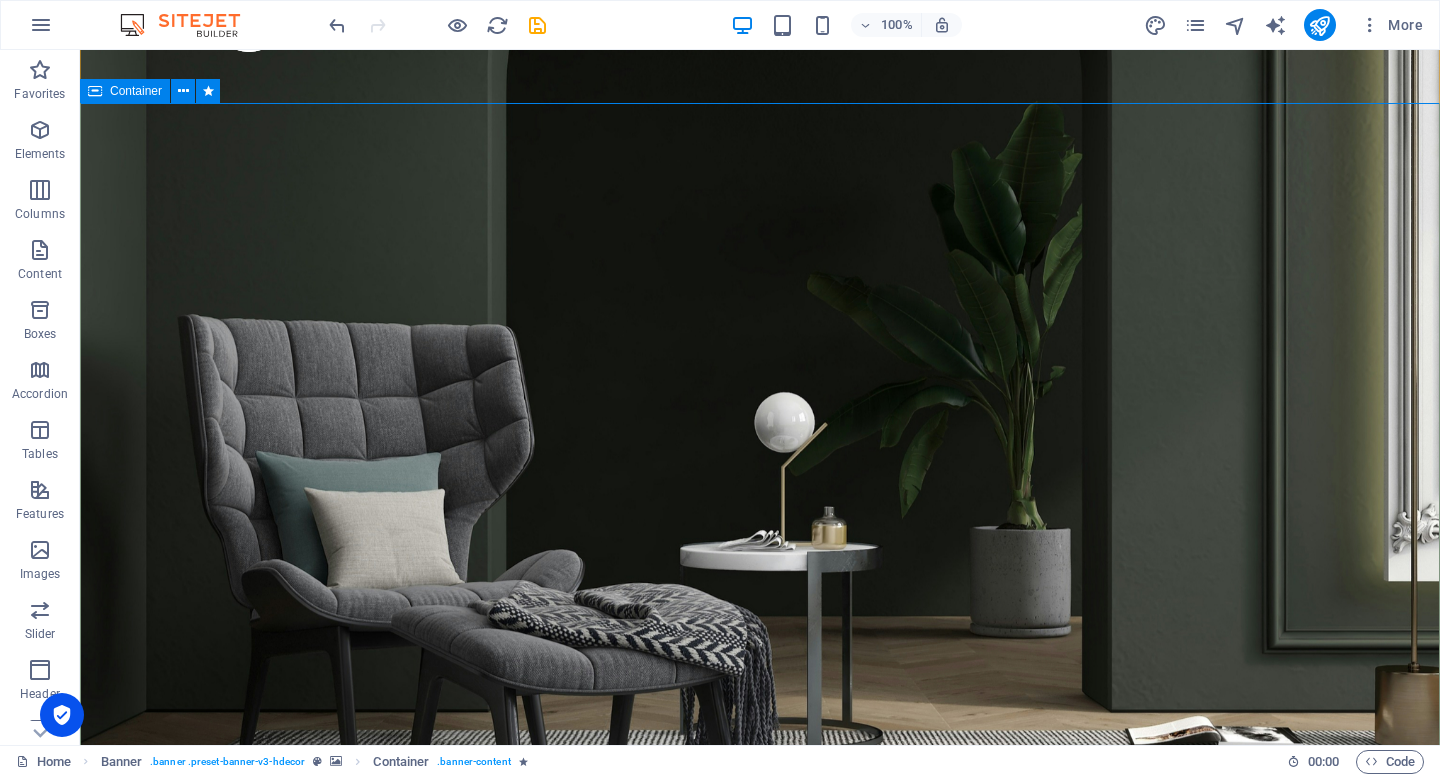 click on "Active Employment" at bounding box center (760, 1197) 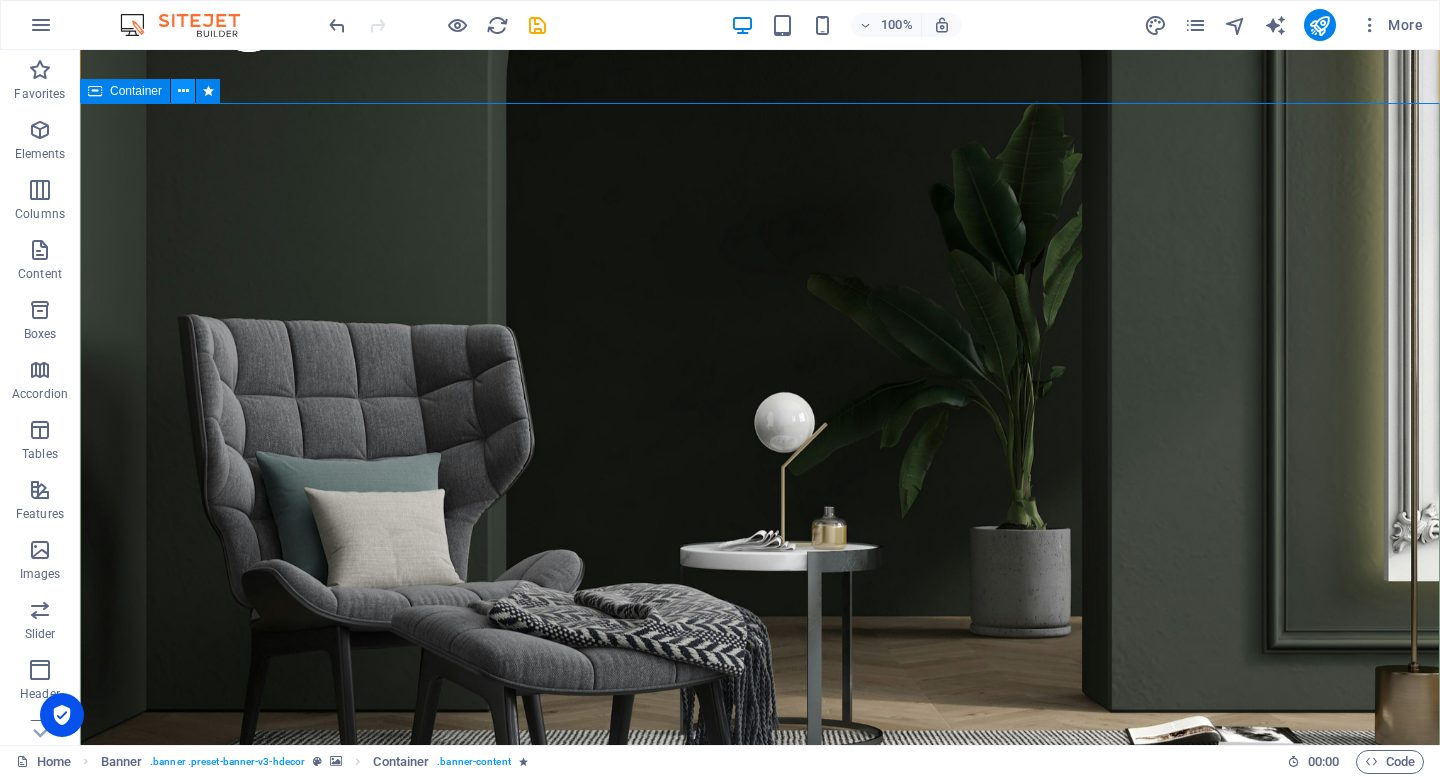 click at bounding box center (183, 91) 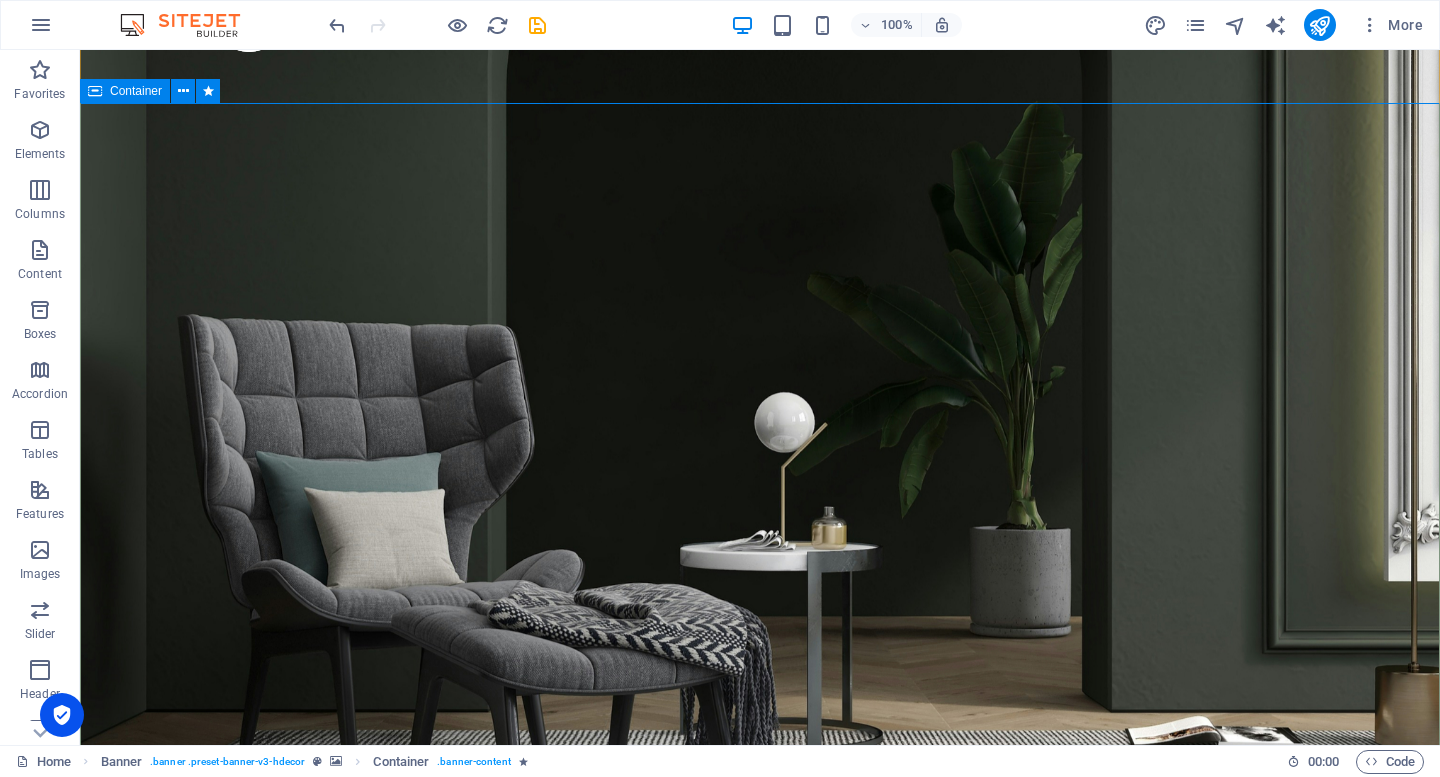 click on "Active Employment" at bounding box center (760, 1197) 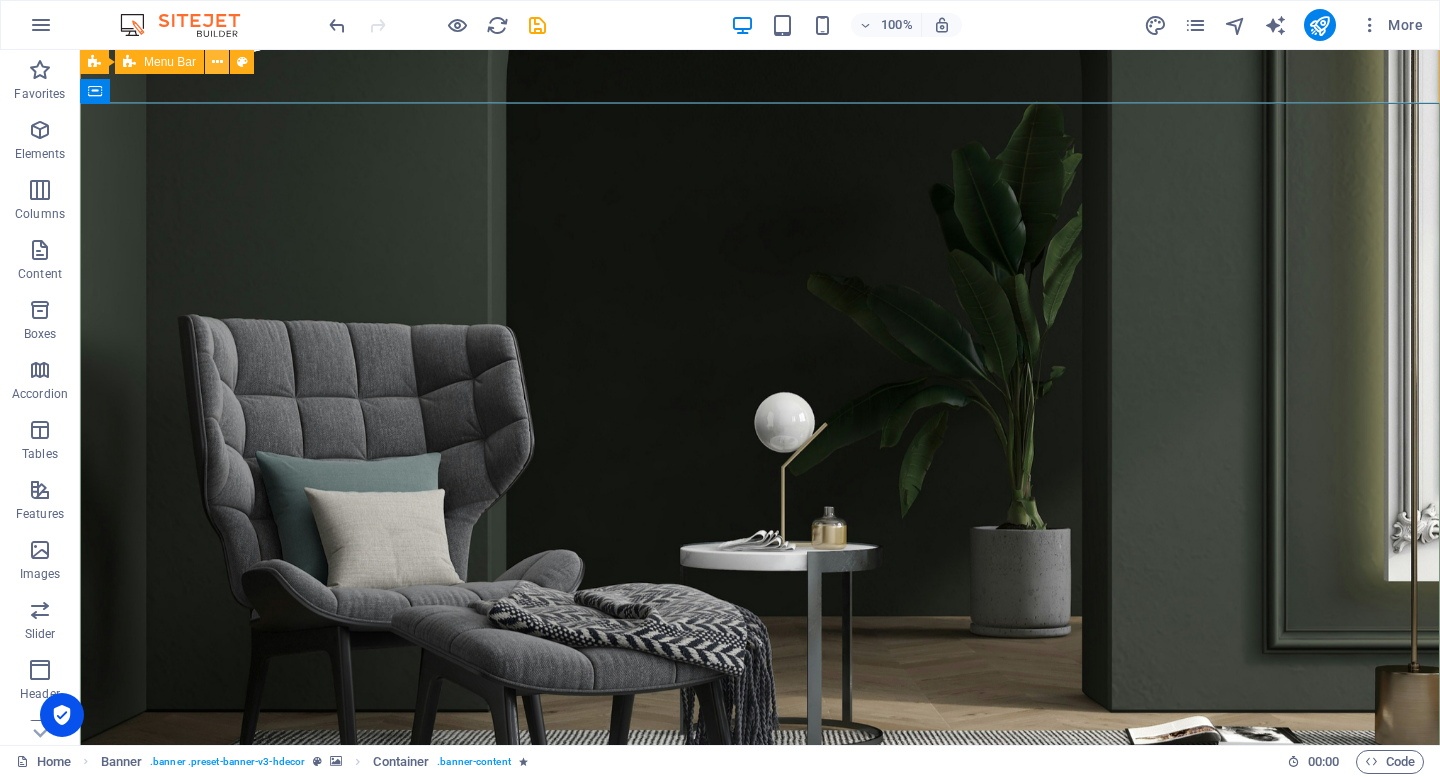 click at bounding box center (217, 62) 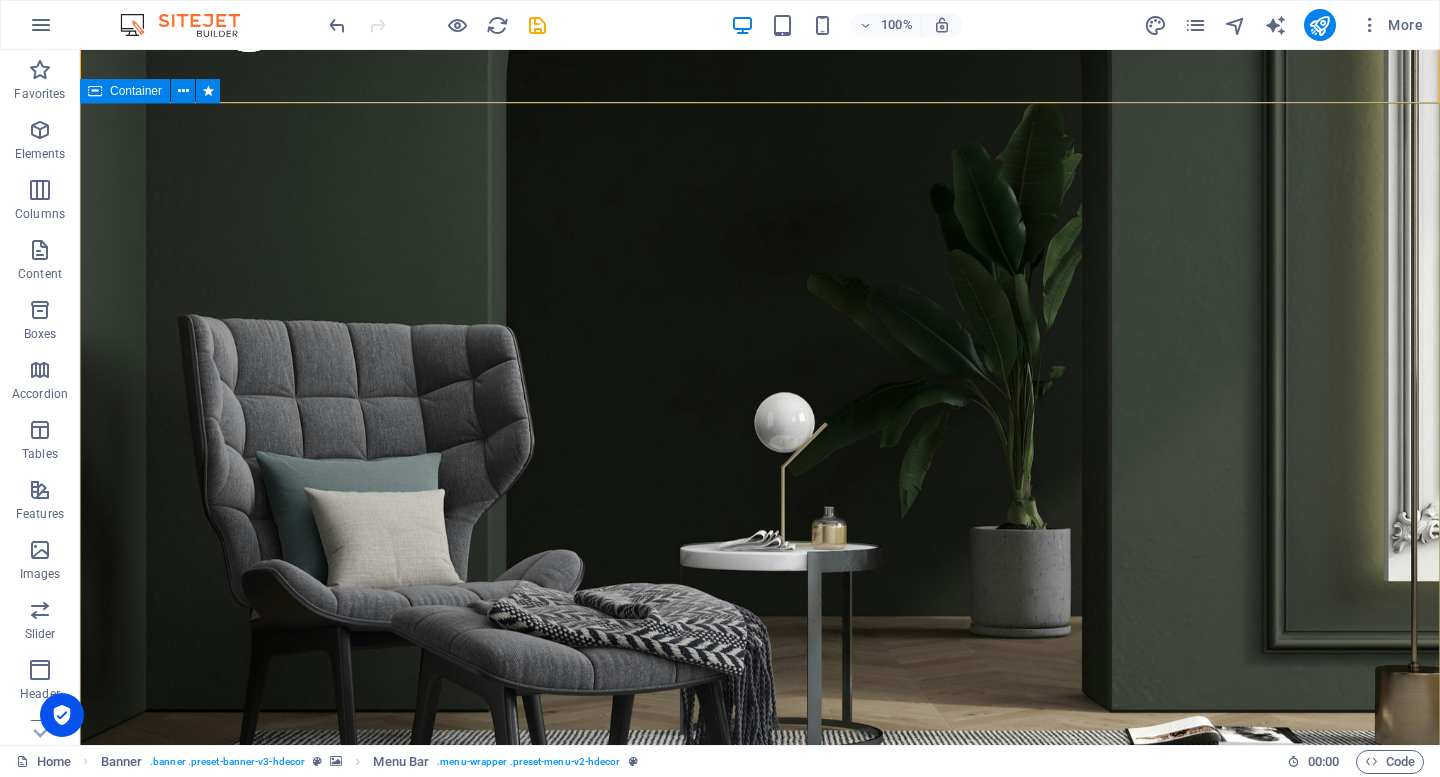 click on "Active Employment" at bounding box center (760, 1197) 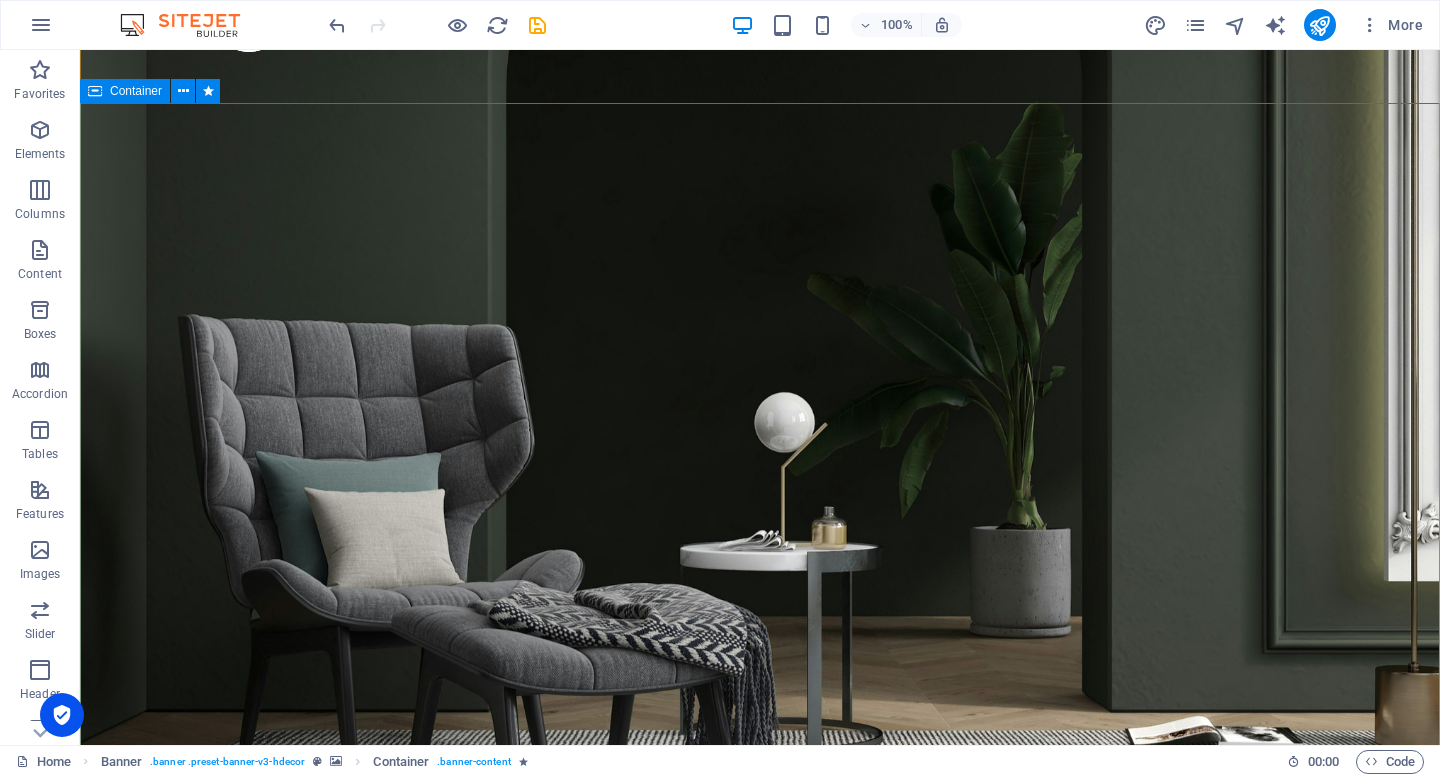click on "Container" at bounding box center (136, 91) 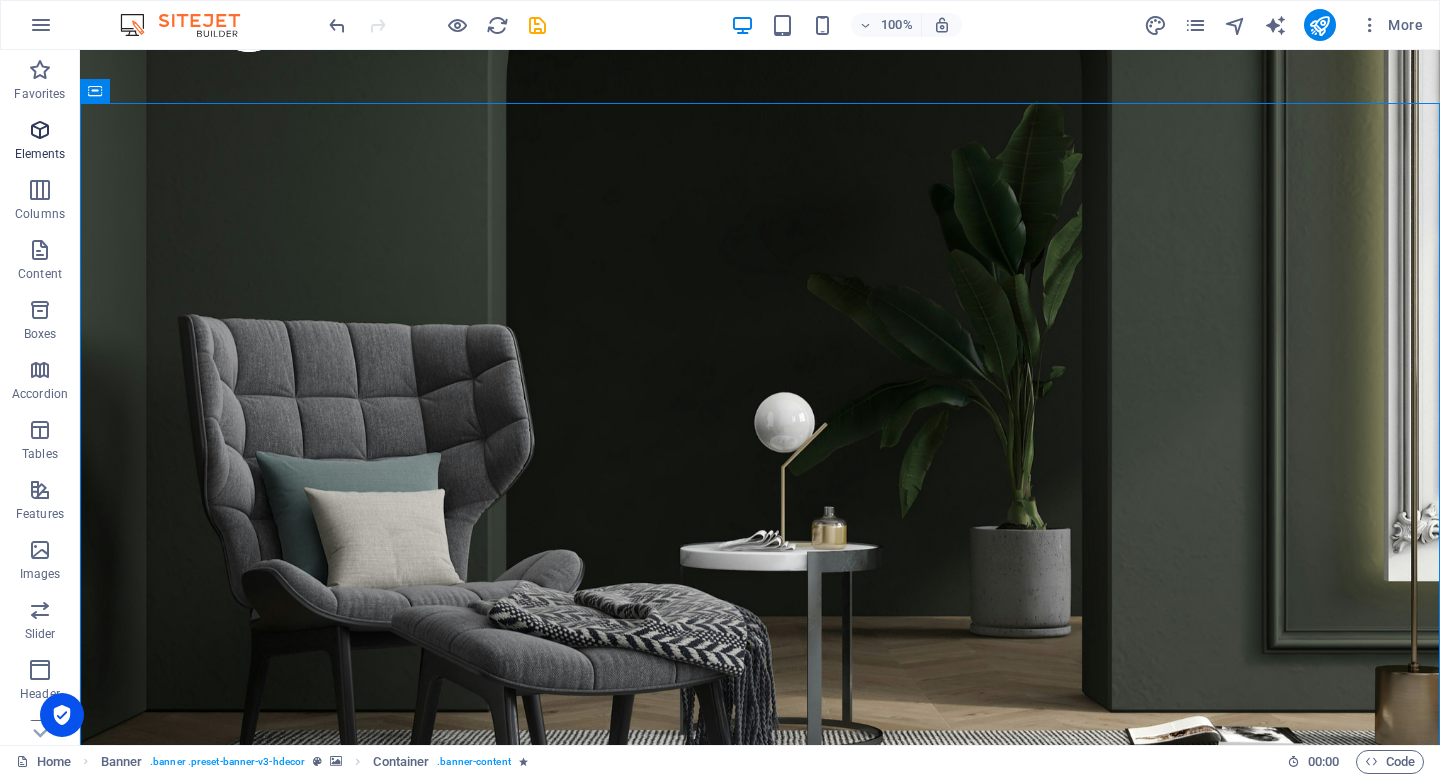 click at bounding box center (40, 130) 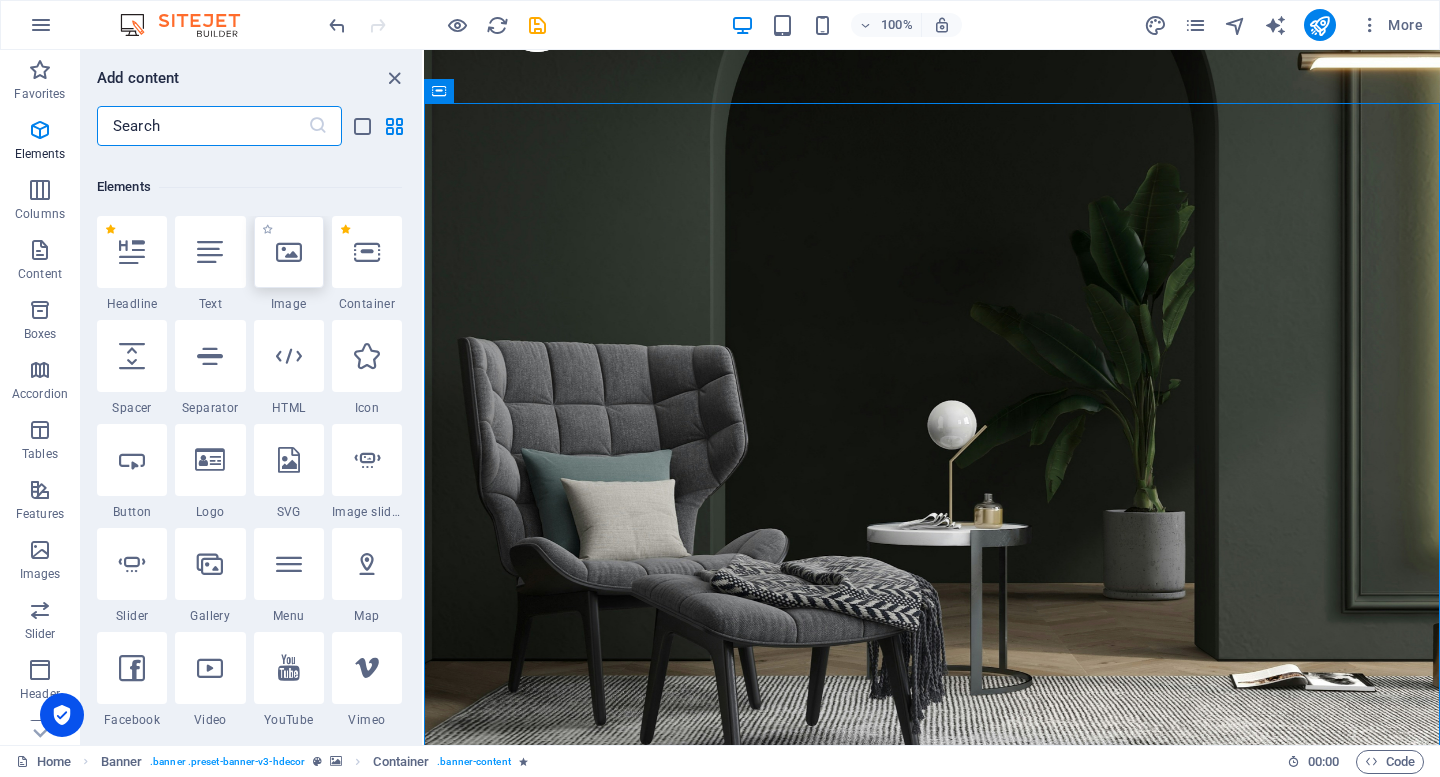 scroll, scrollTop: 213, scrollLeft: 0, axis: vertical 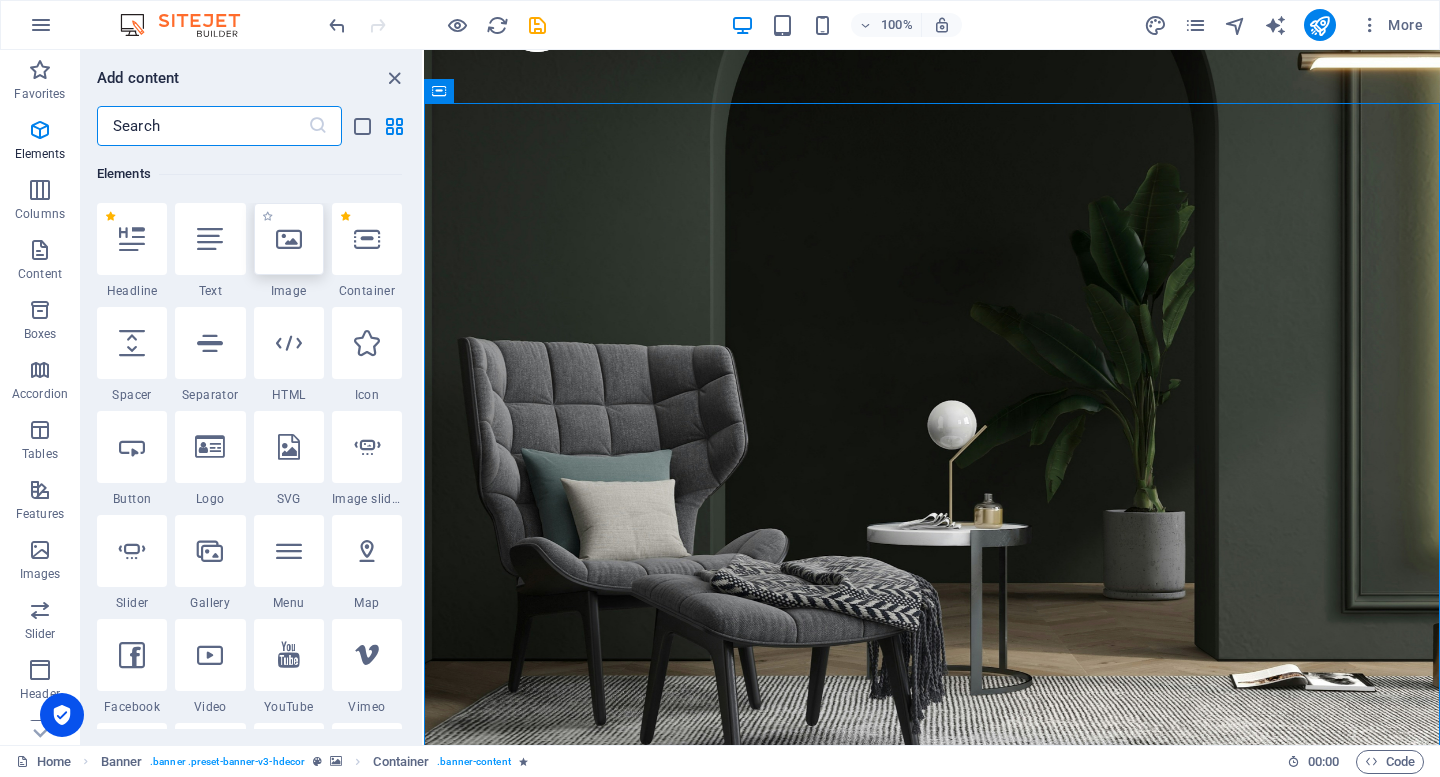 click at bounding box center (289, 239) 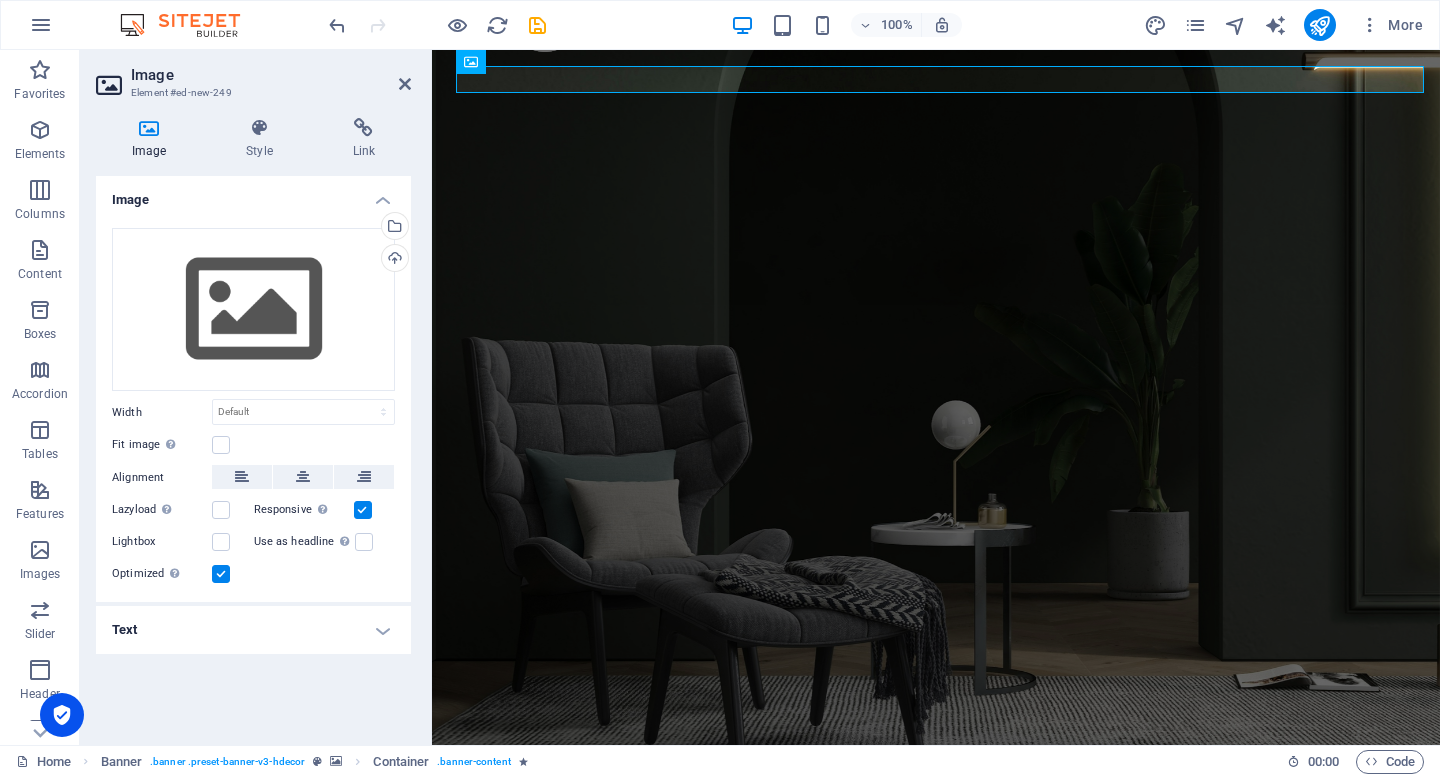 scroll, scrollTop: 0, scrollLeft: 0, axis: both 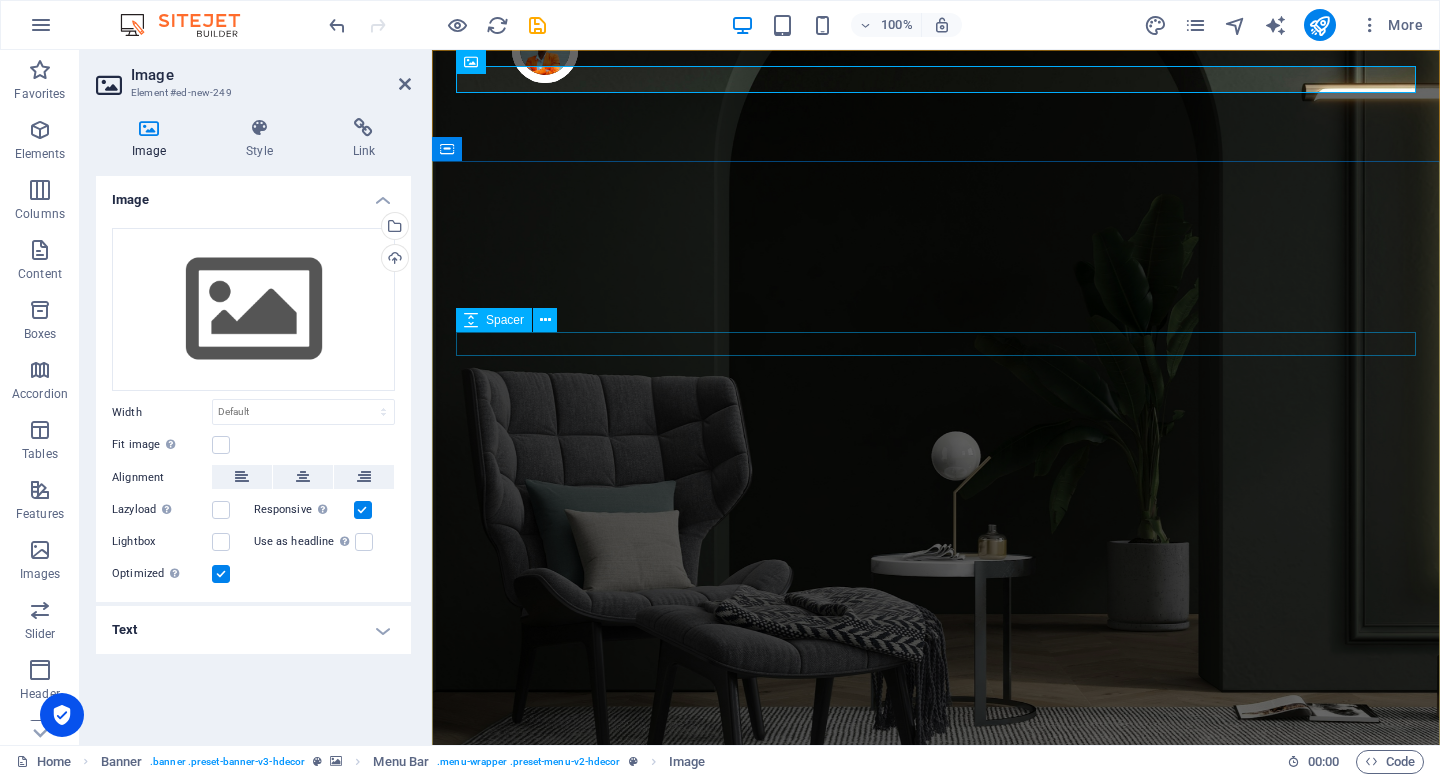 click on "Active Employment" at bounding box center (936, 1453) 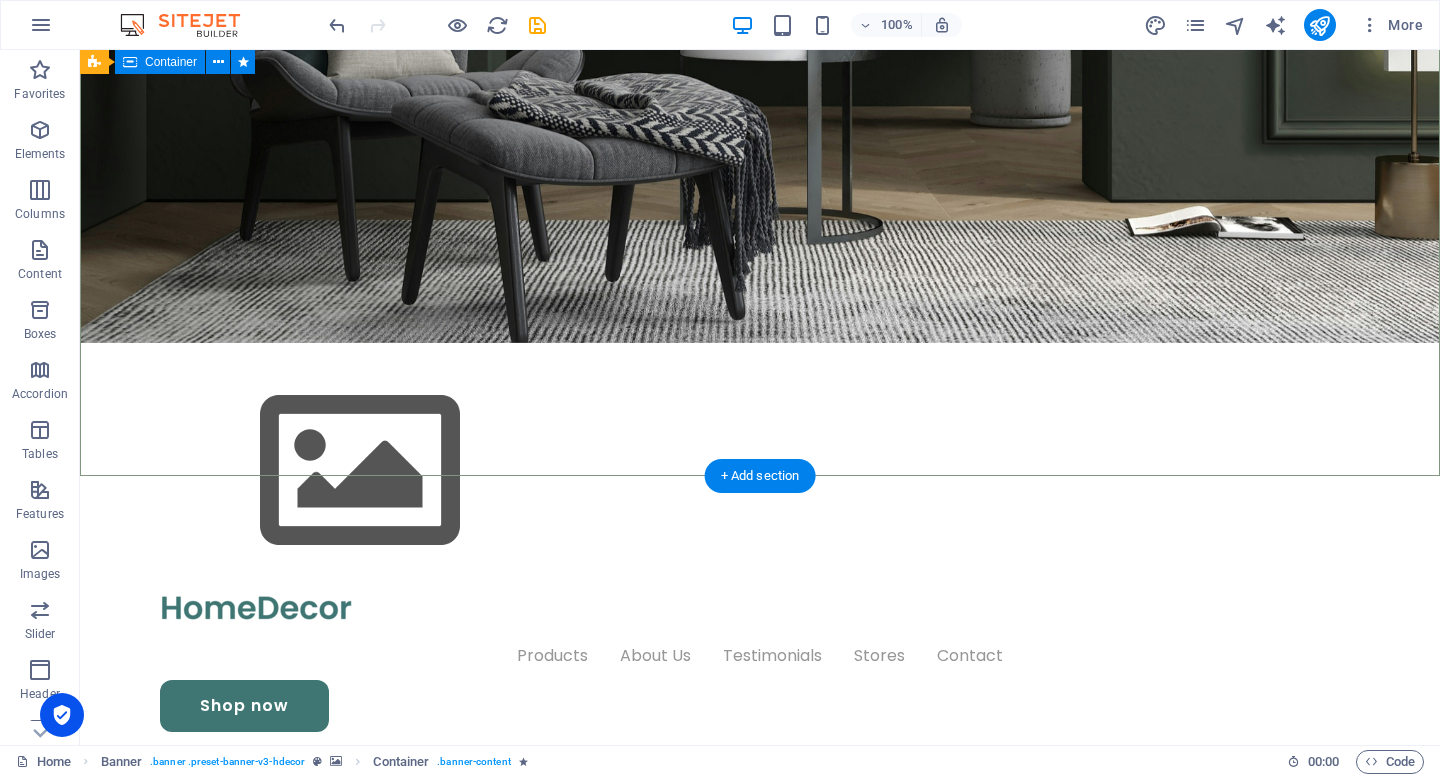 scroll, scrollTop: 408, scrollLeft: 0, axis: vertical 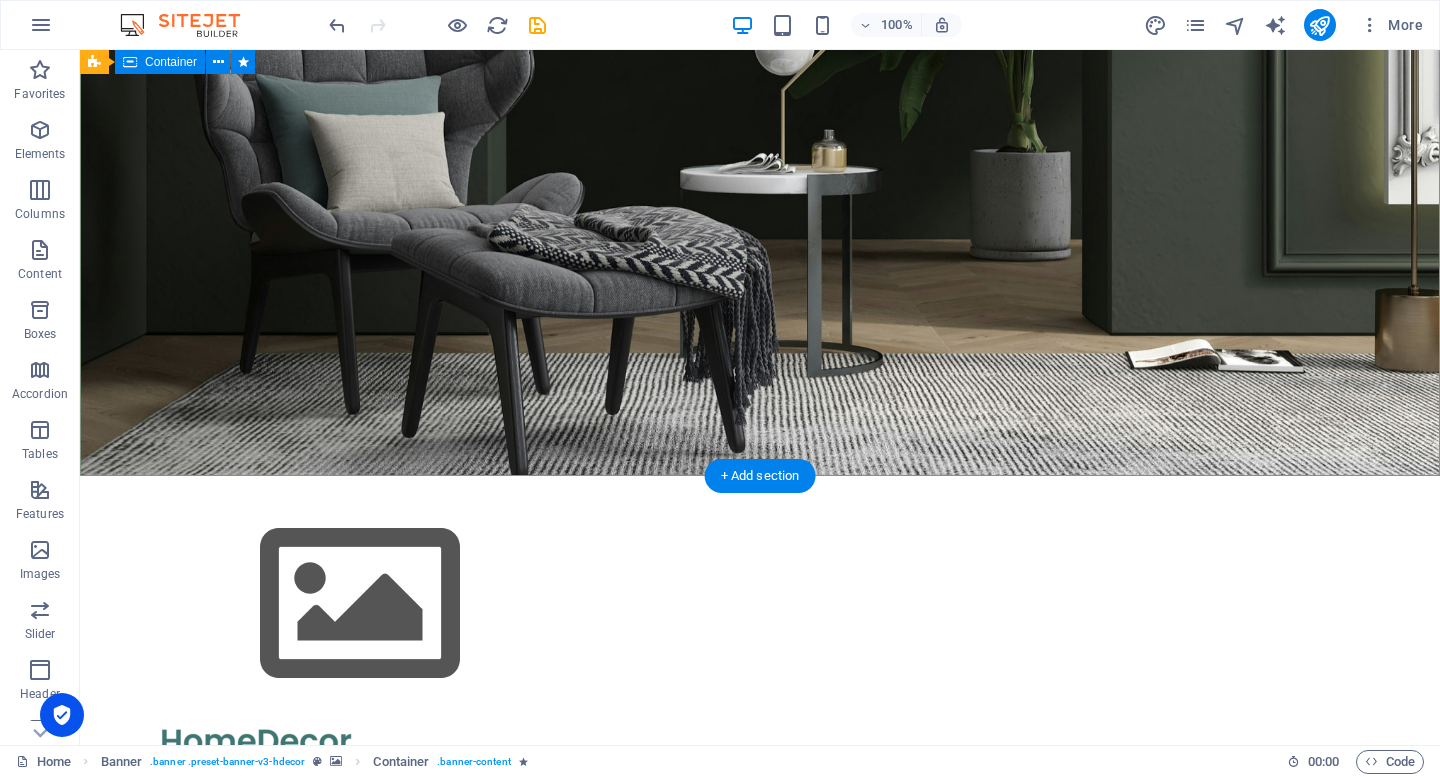 click on "Active Employment" at bounding box center [760, 1045] 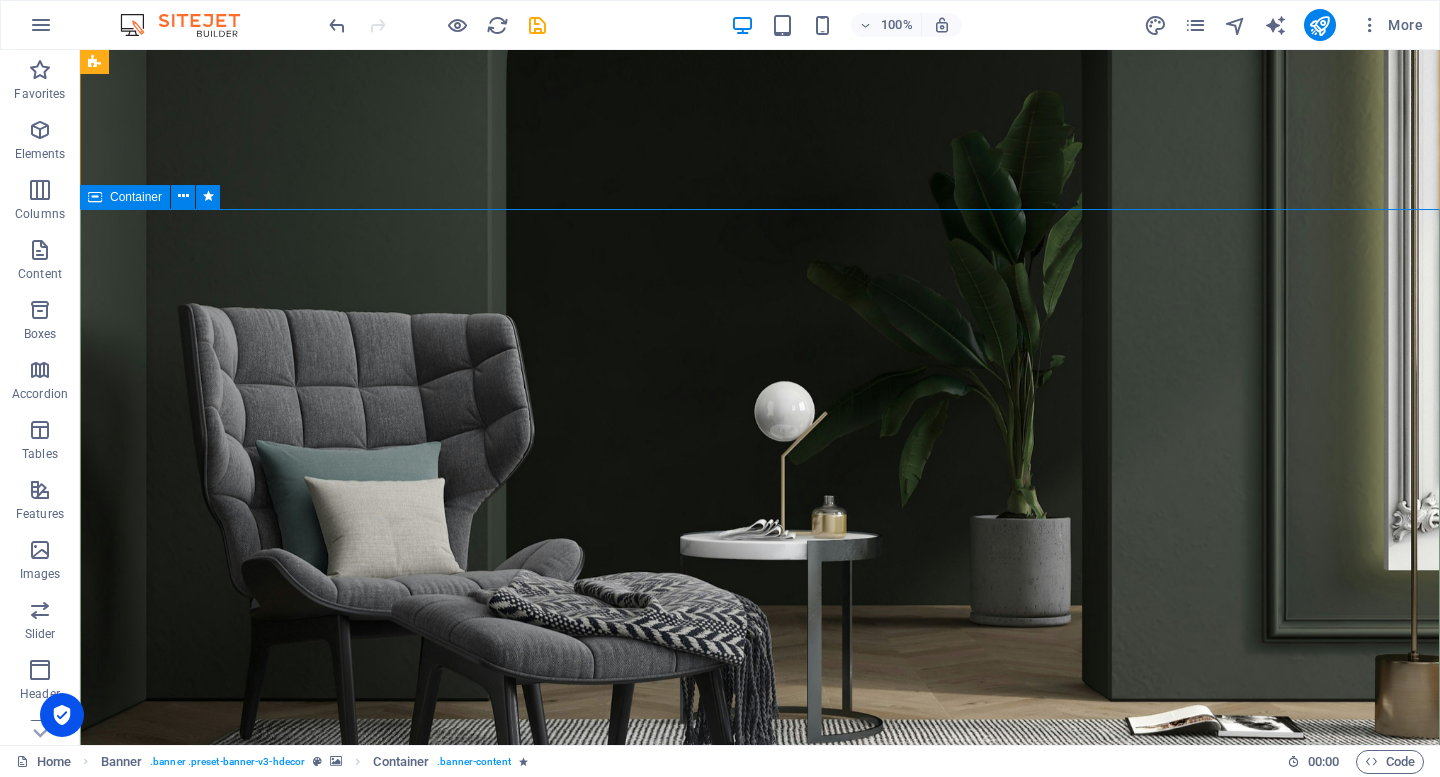 scroll, scrollTop: 38, scrollLeft: 0, axis: vertical 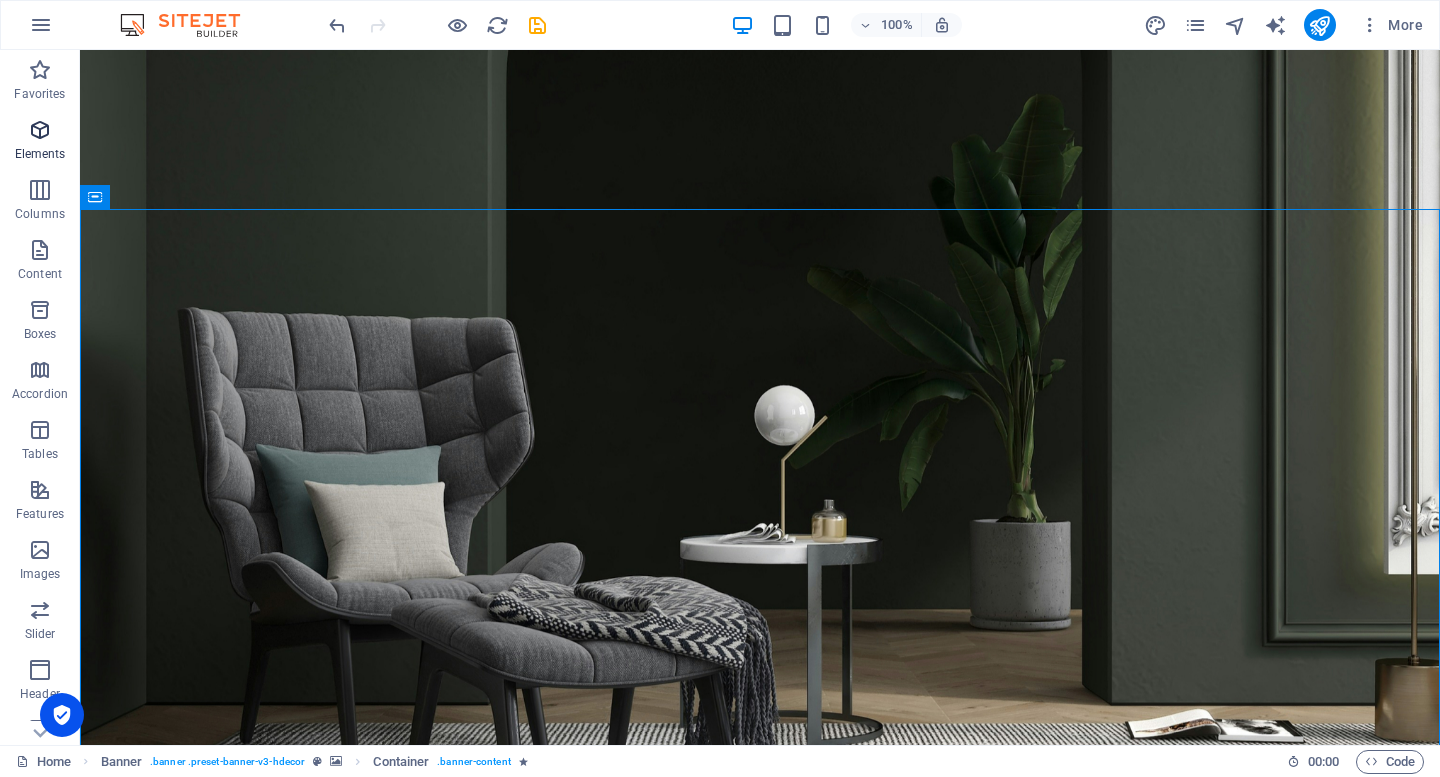 click at bounding box center [40, 130] 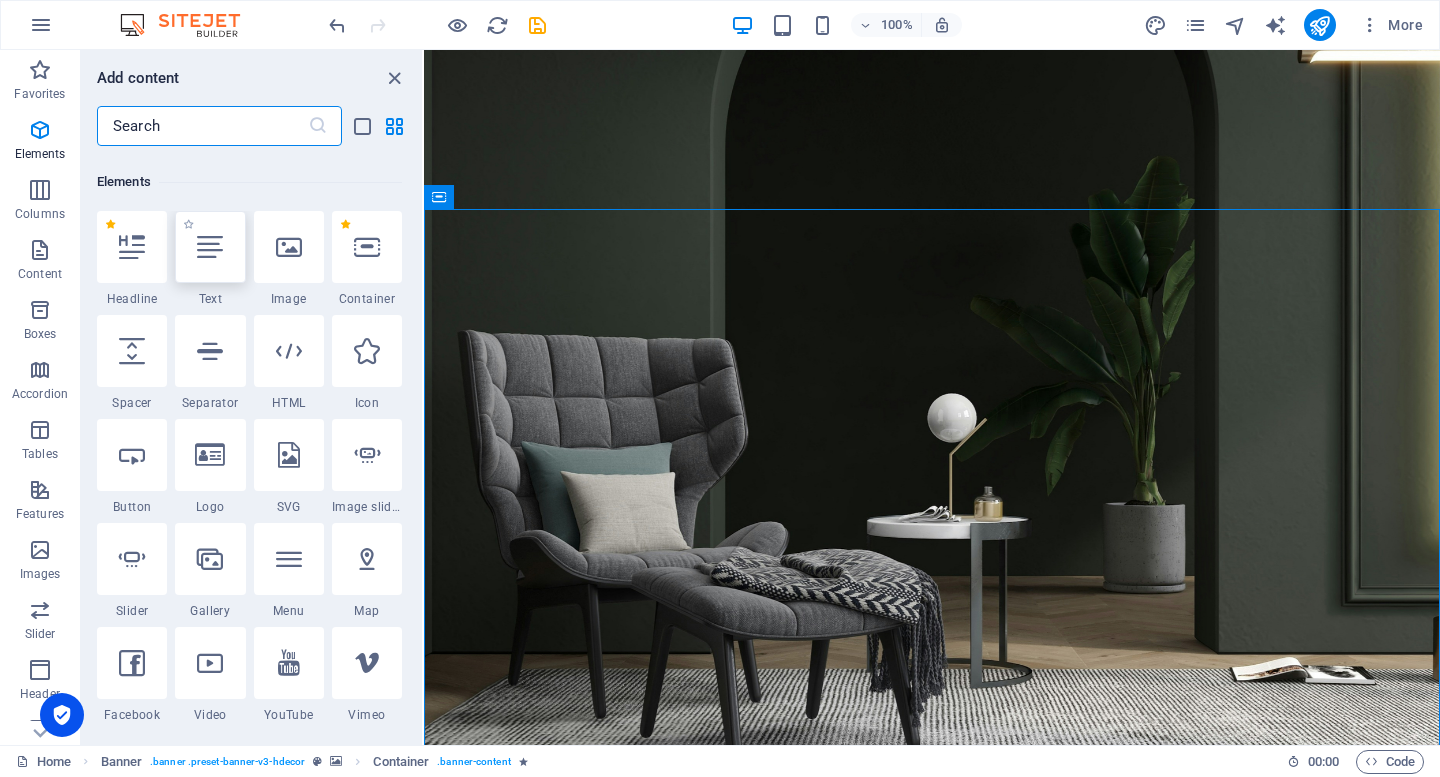 scroll, scrollTop: 213, scrollLeft: 0, axis: vertical 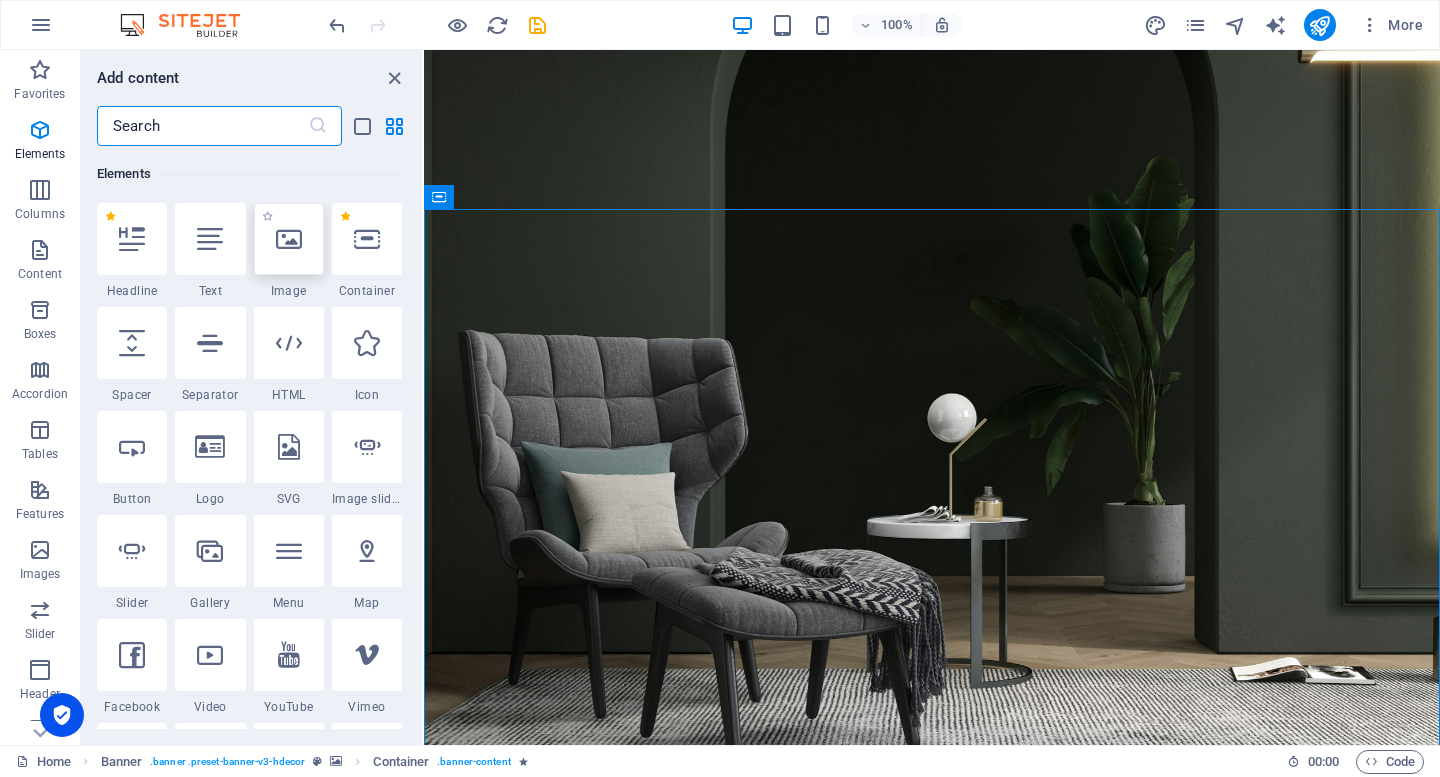 click at bounding box center [289, 239] 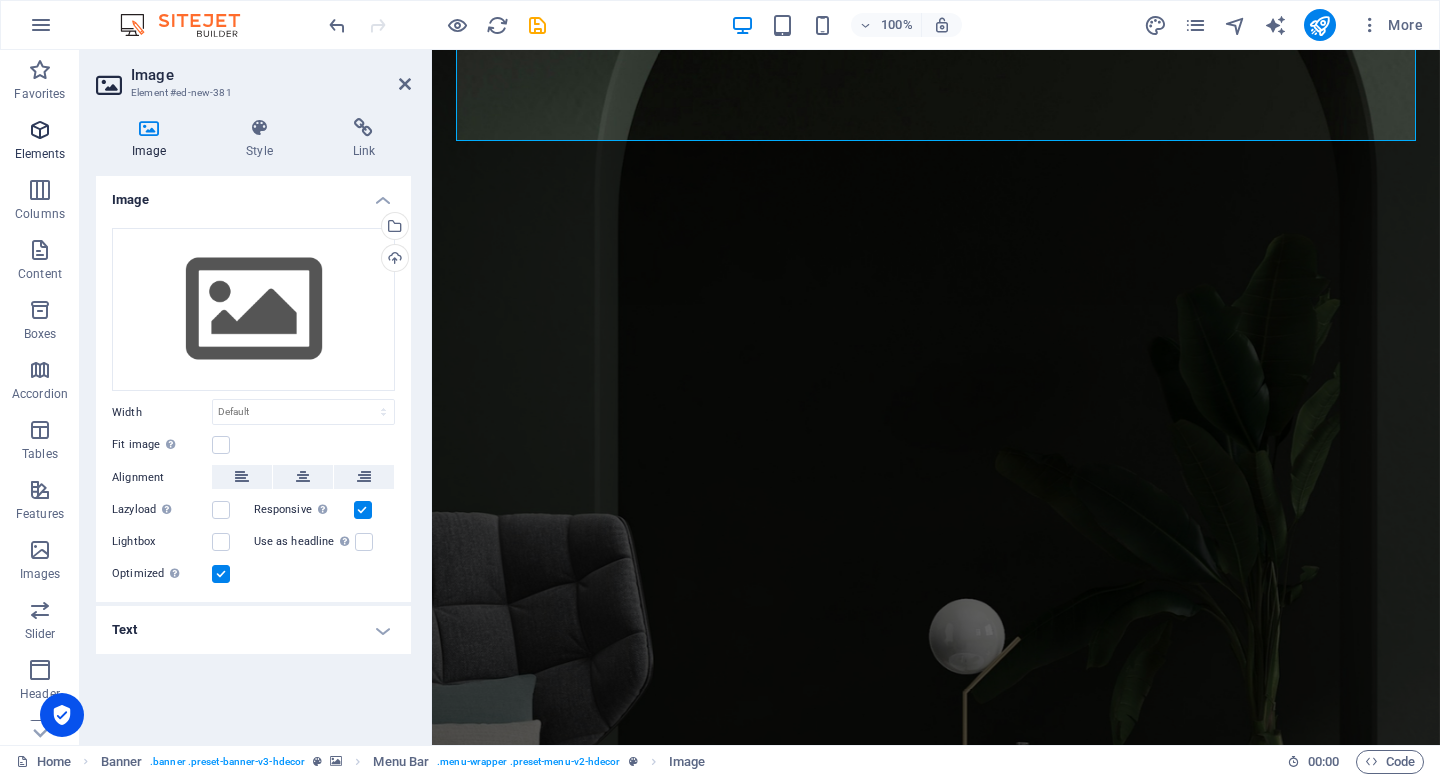 click at bounding box center (40, 130) 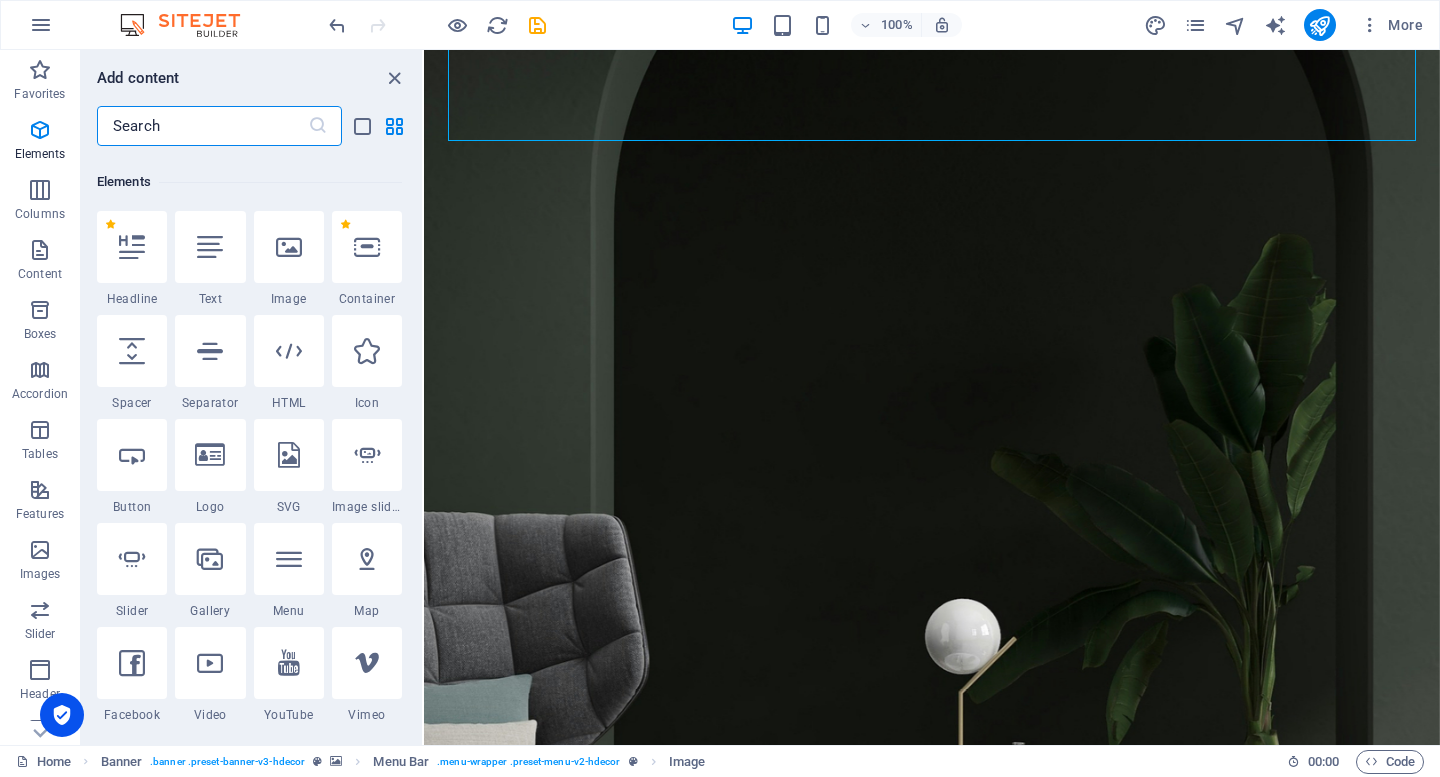 scroll, scrollTop: 213, scrollLeft: 0, axis: vertical 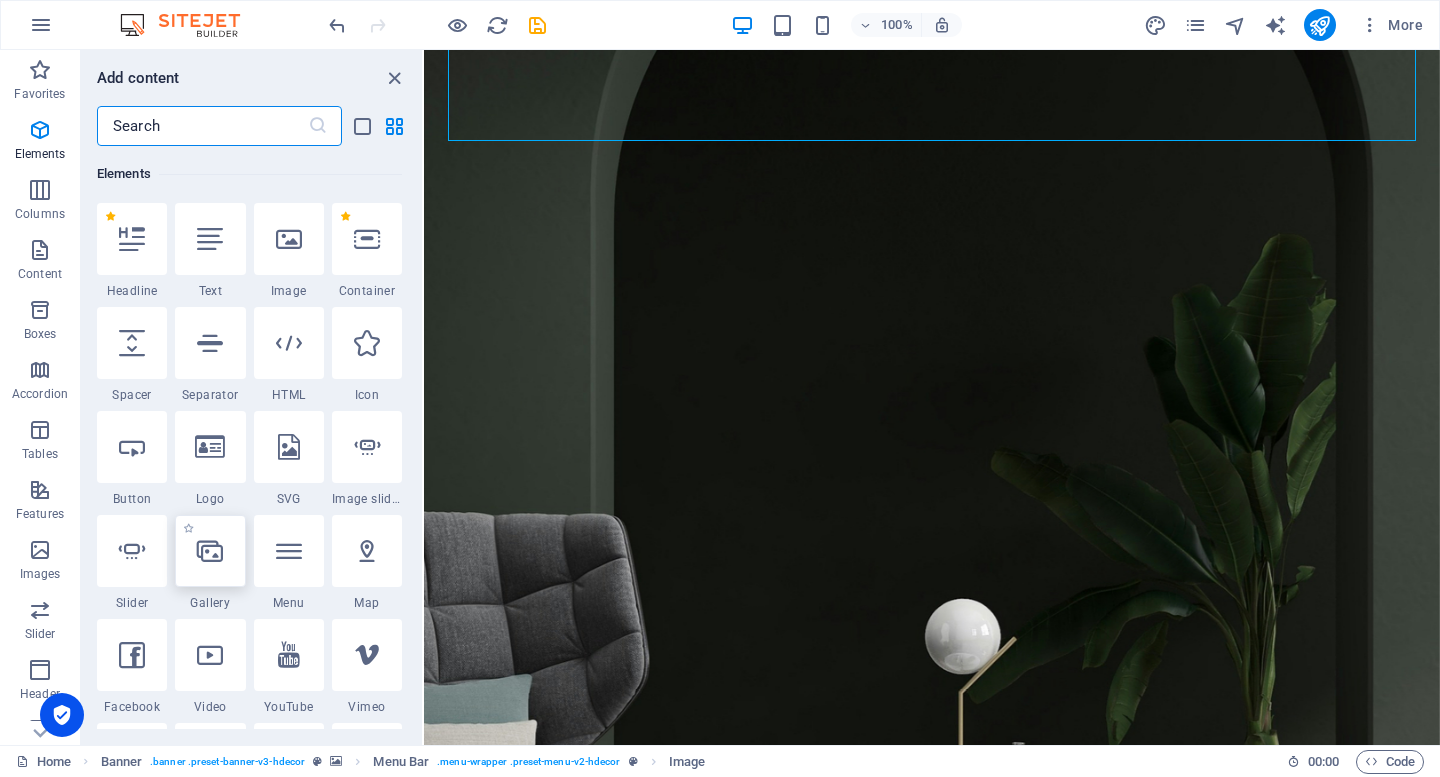 click at bounding box center (210, 551) 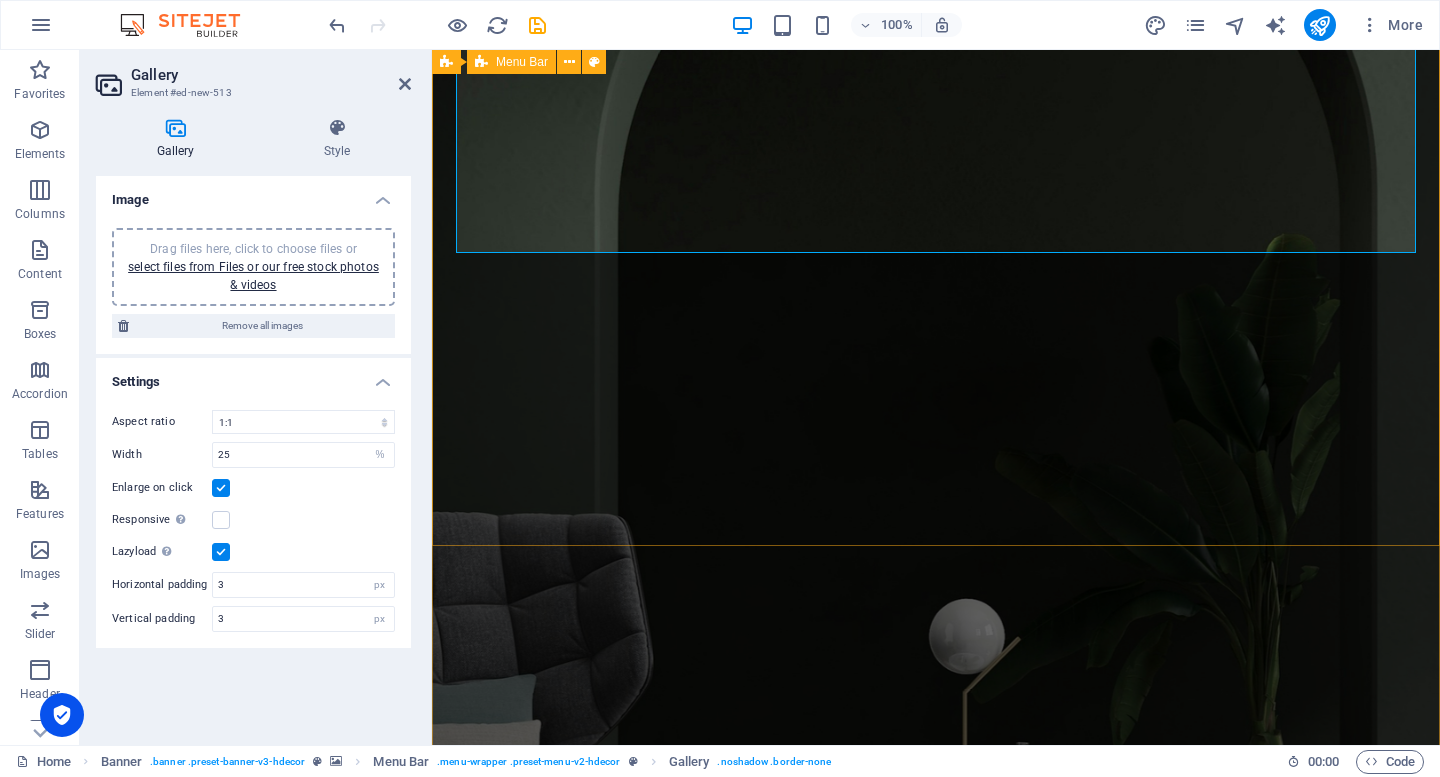 click on "Products About Us Testimonials Stores Contact Shop now" at bounding box center (936, 1666) 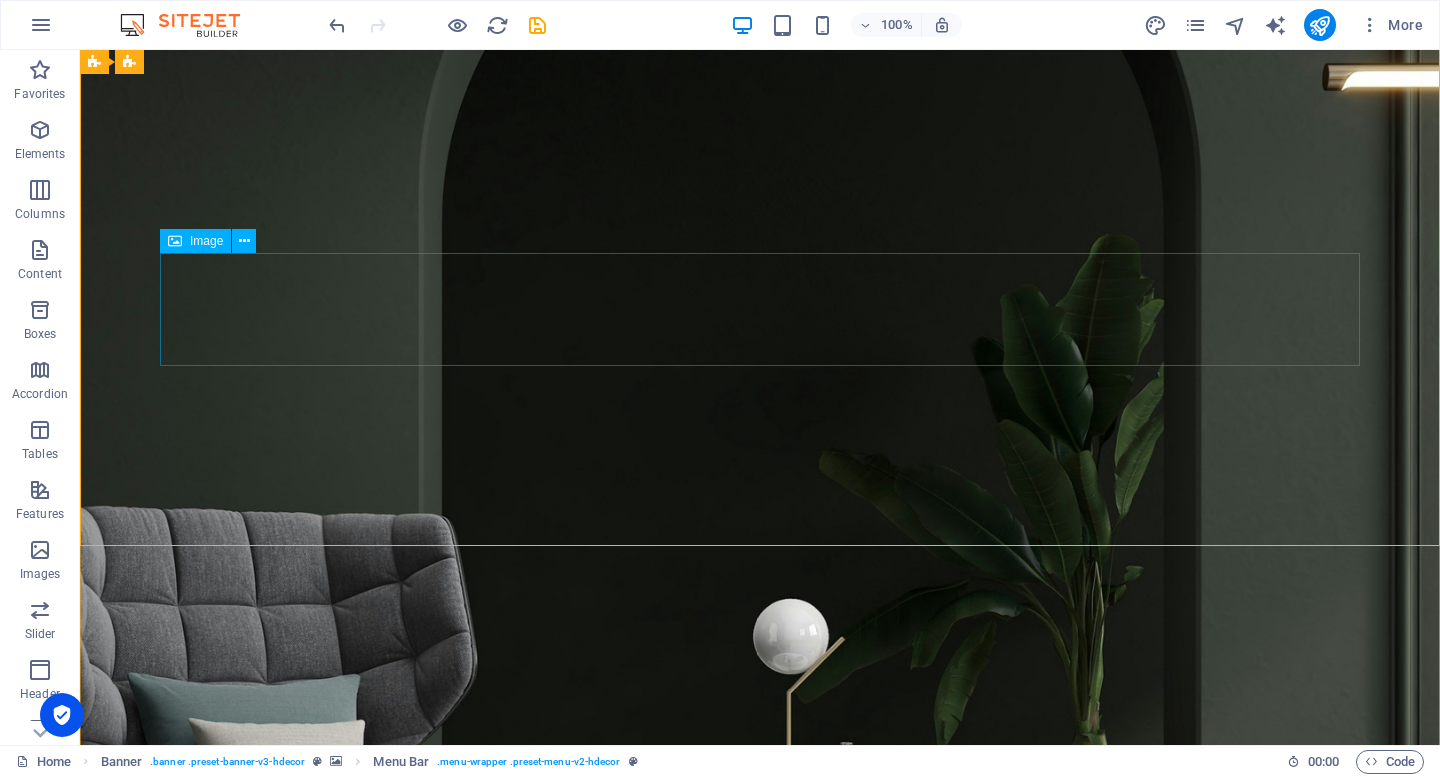 scroll, scrollTop: 0, scrollLeft: 0, axis: both 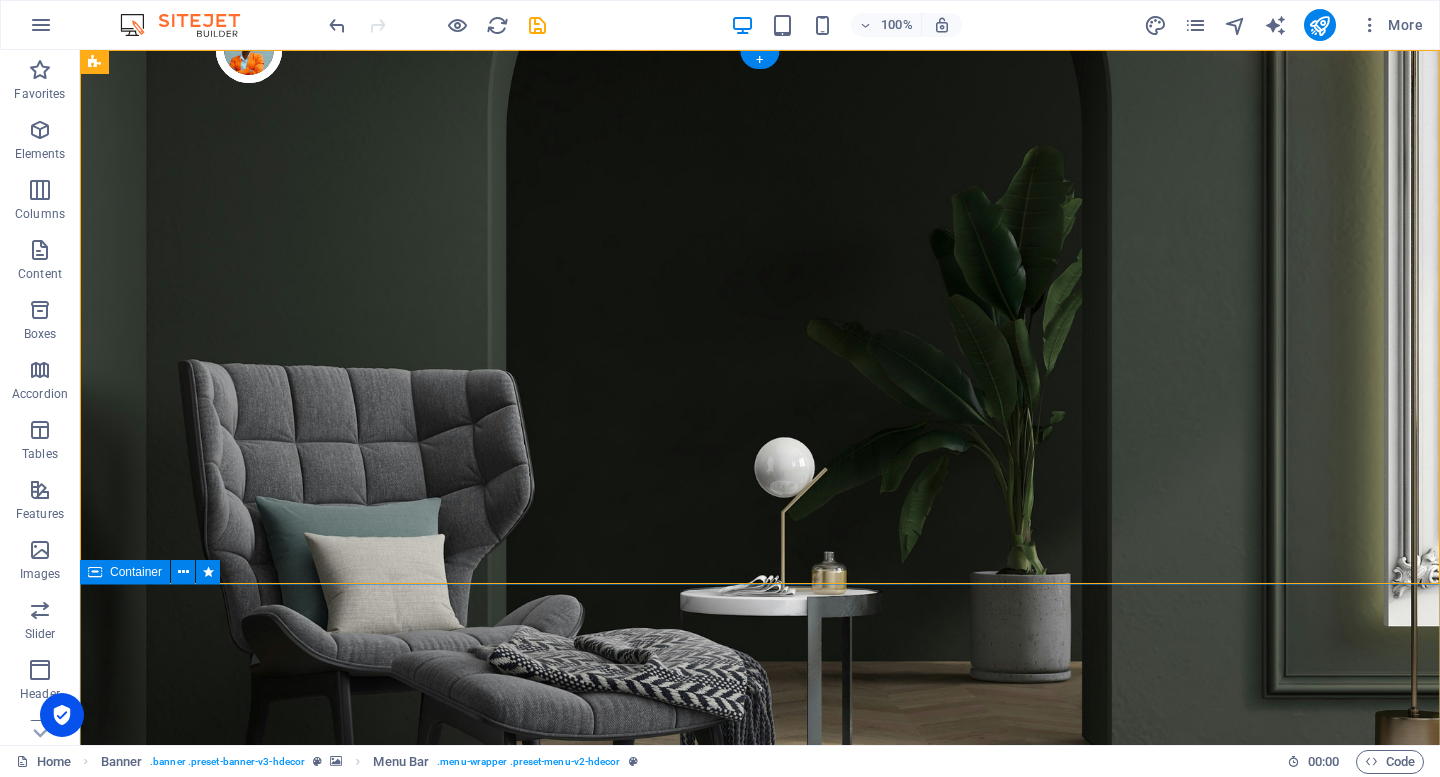 click on "Active Employment" at bounding box center [760, 1819] 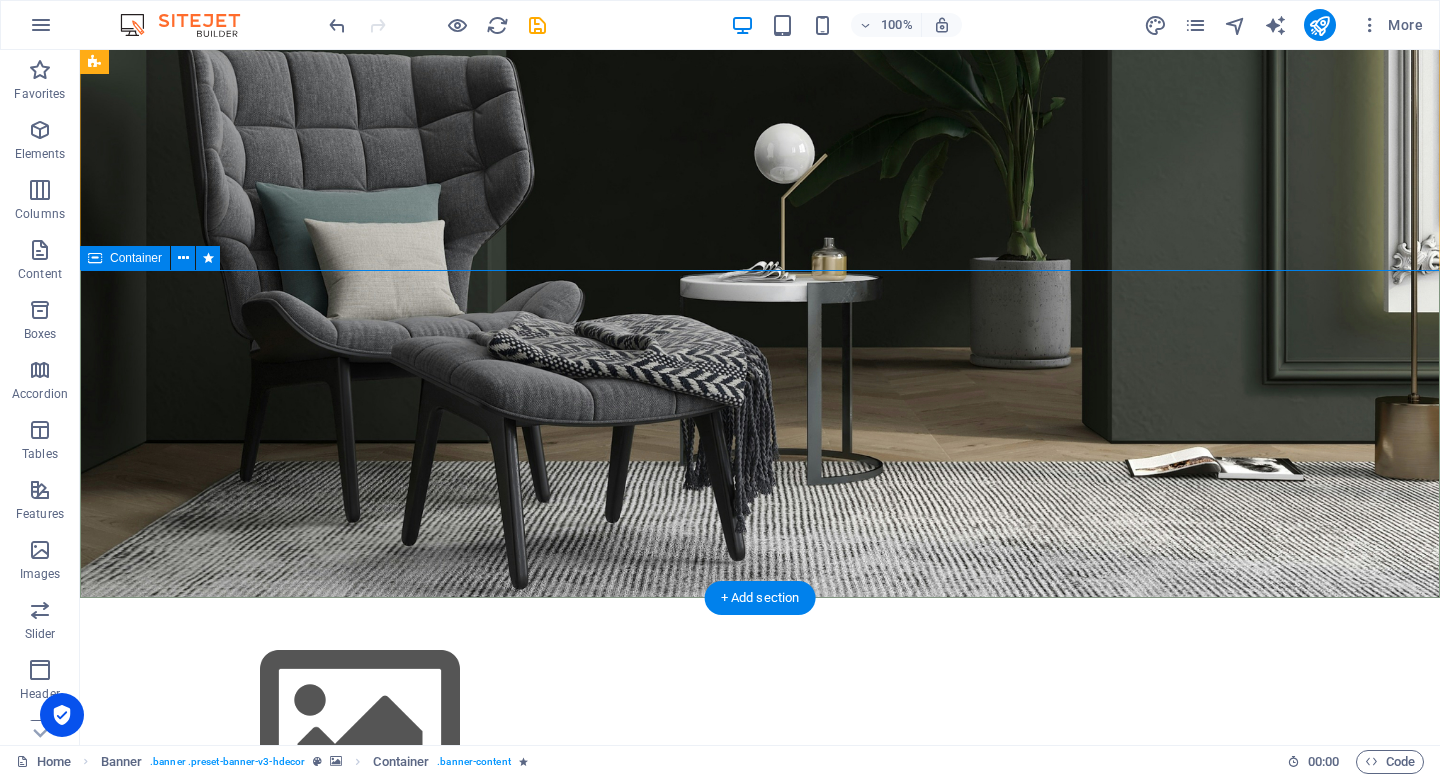 scroll, scrollTop: 319, scrollLeft: 0, axis: vertical 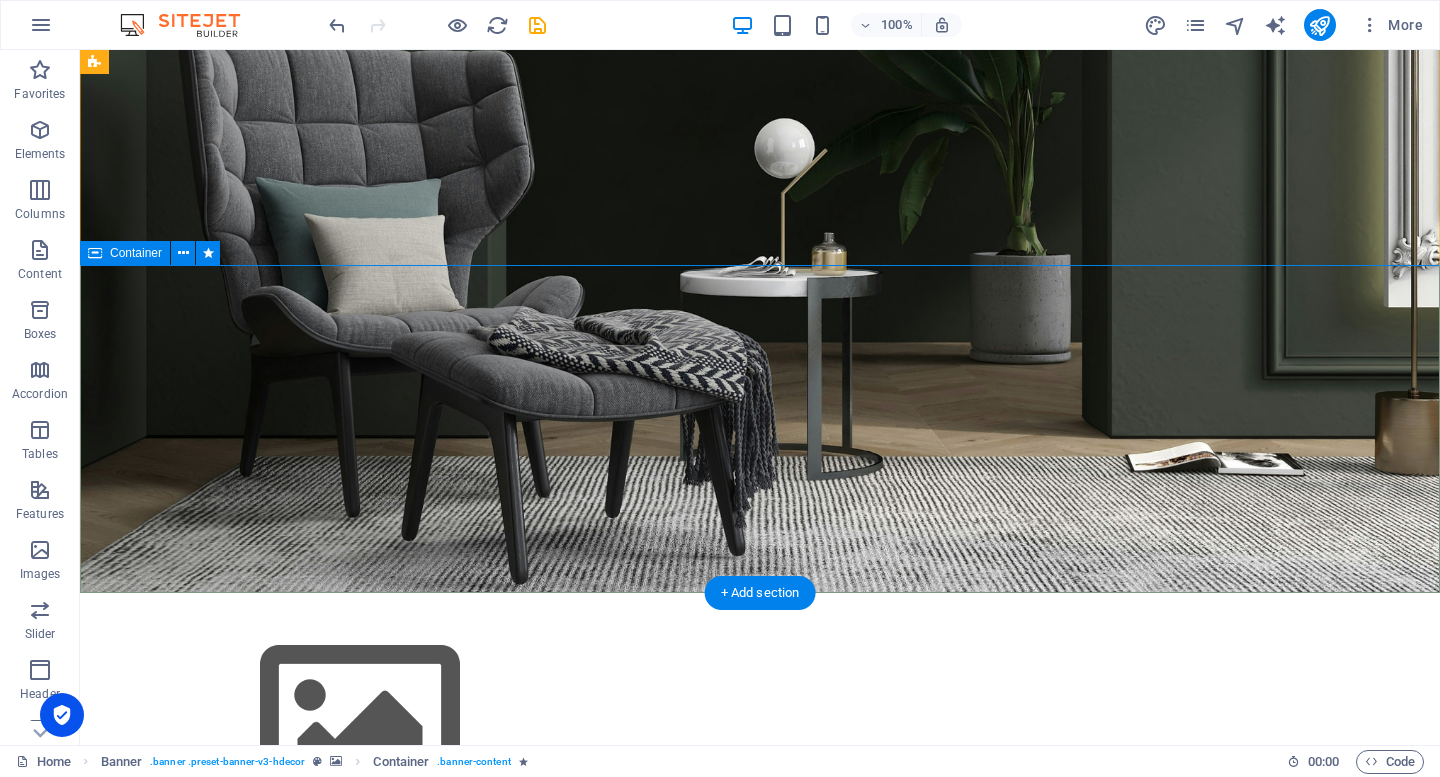 click on "Active Employment" at bounding box center (760, 1500) 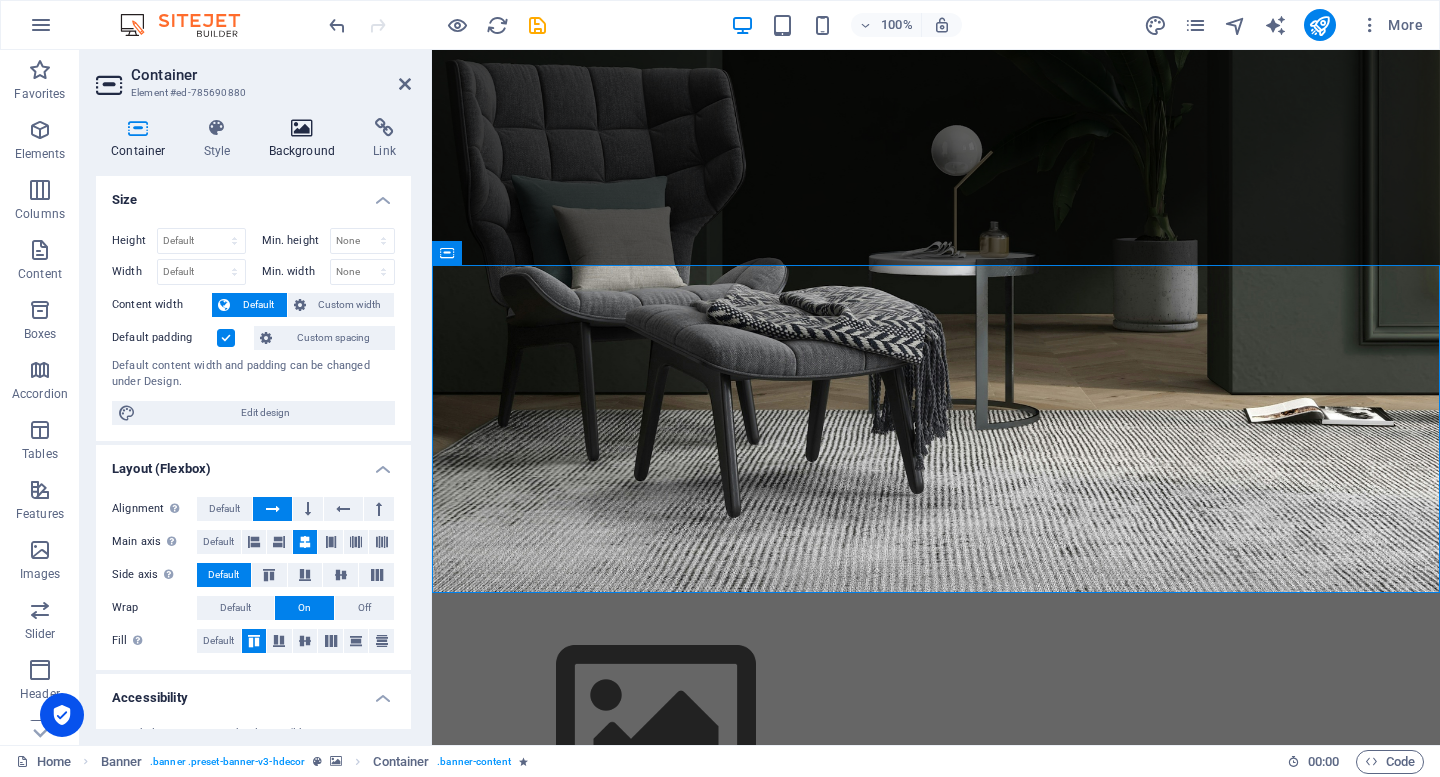 click at bounding box center [302, 128] 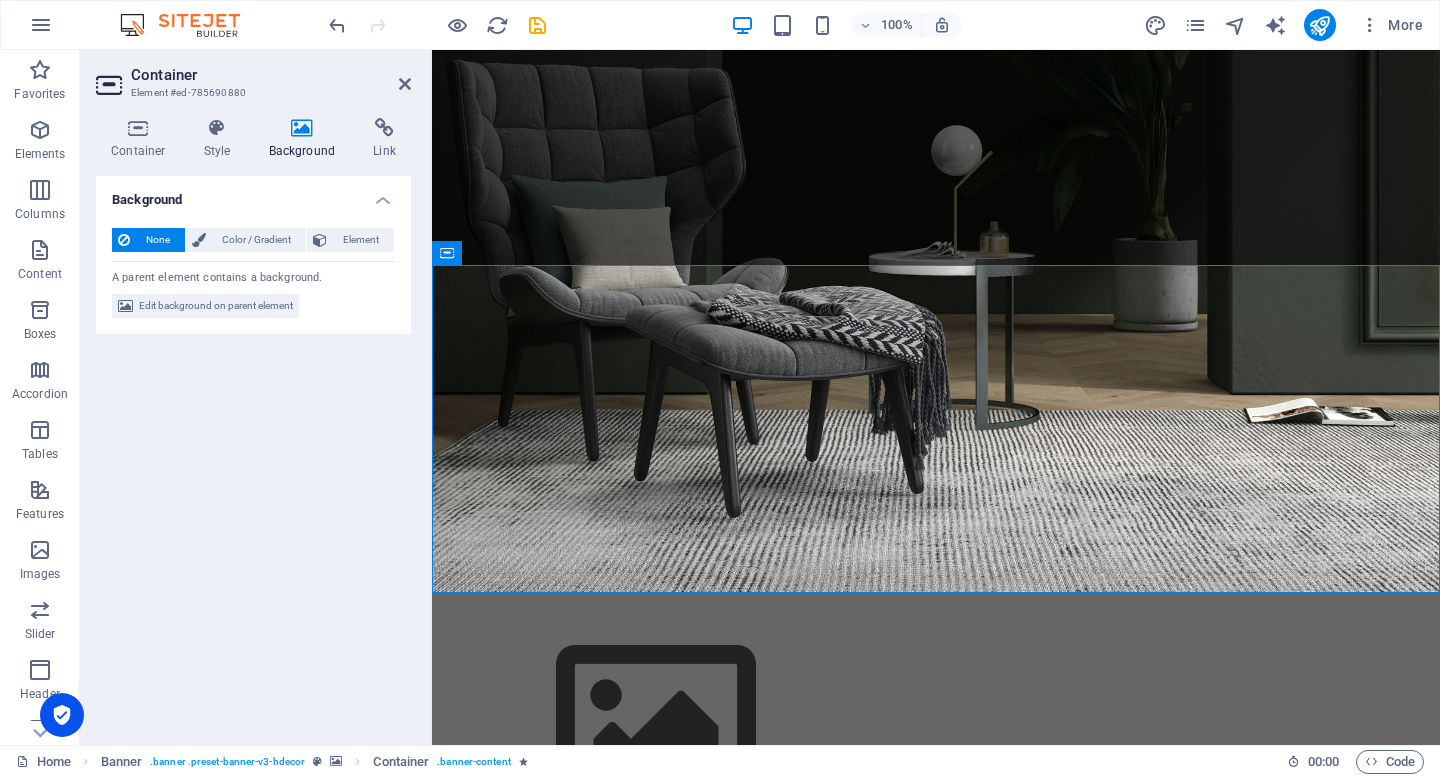 click on "None" at bounding box center (157, 240) 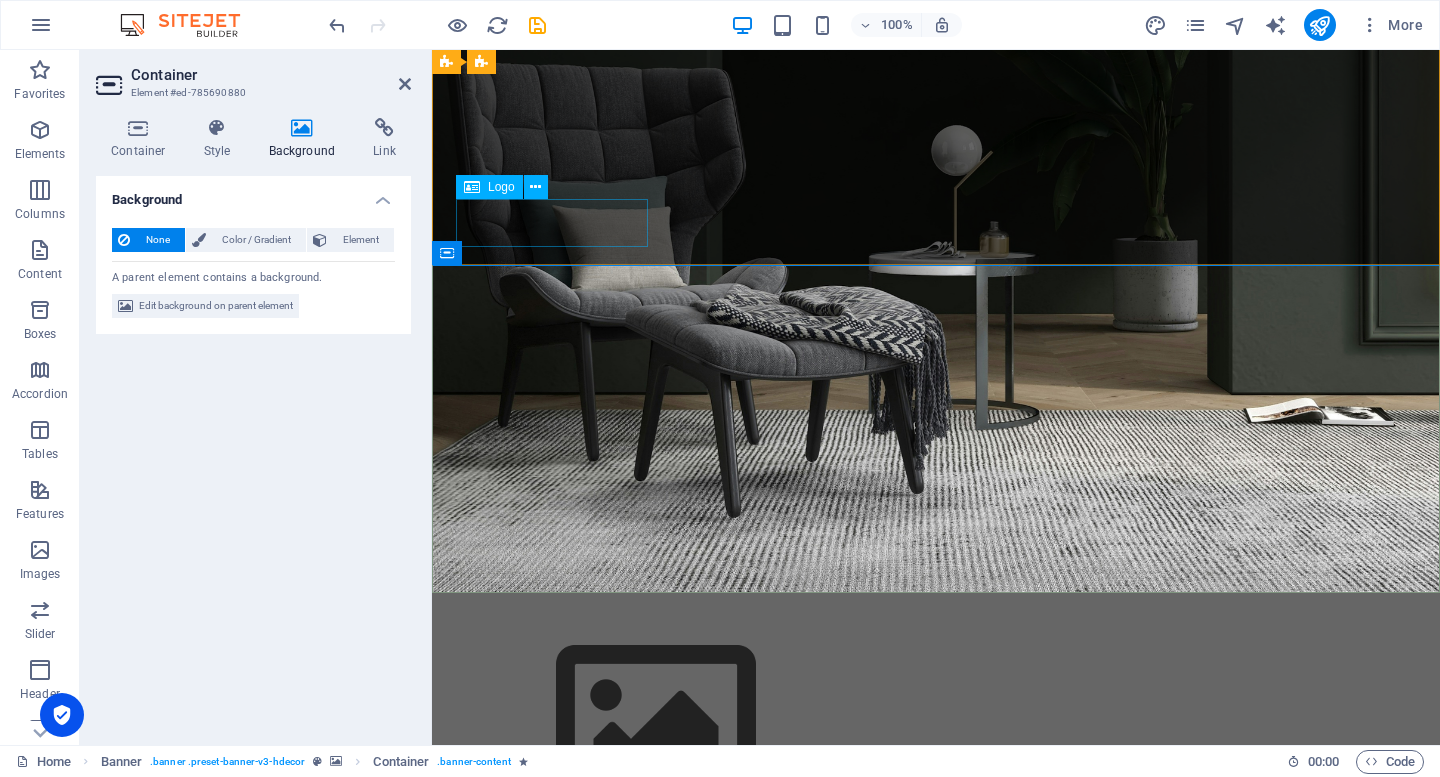click at bounding box center [936, 1196] 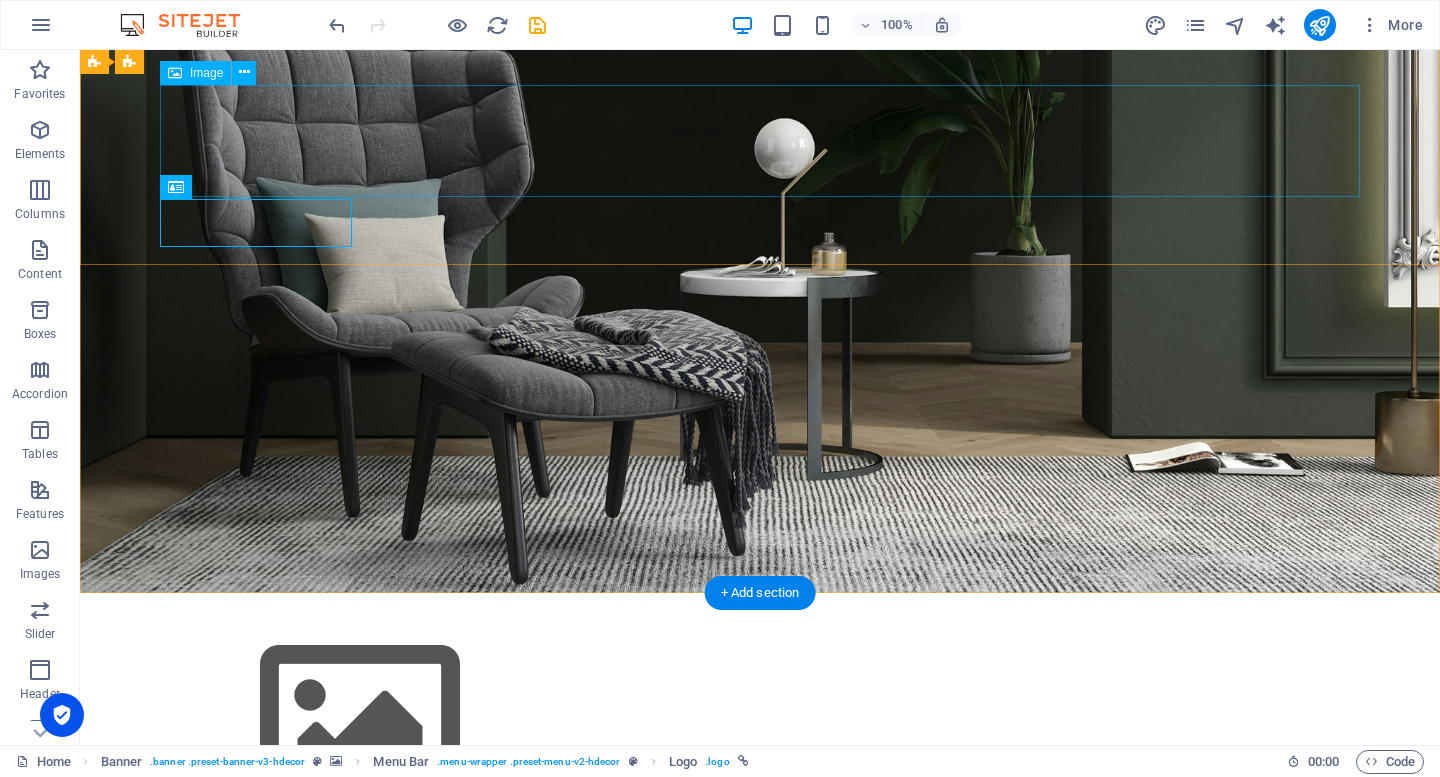 click at bounding box center [760, 1059] 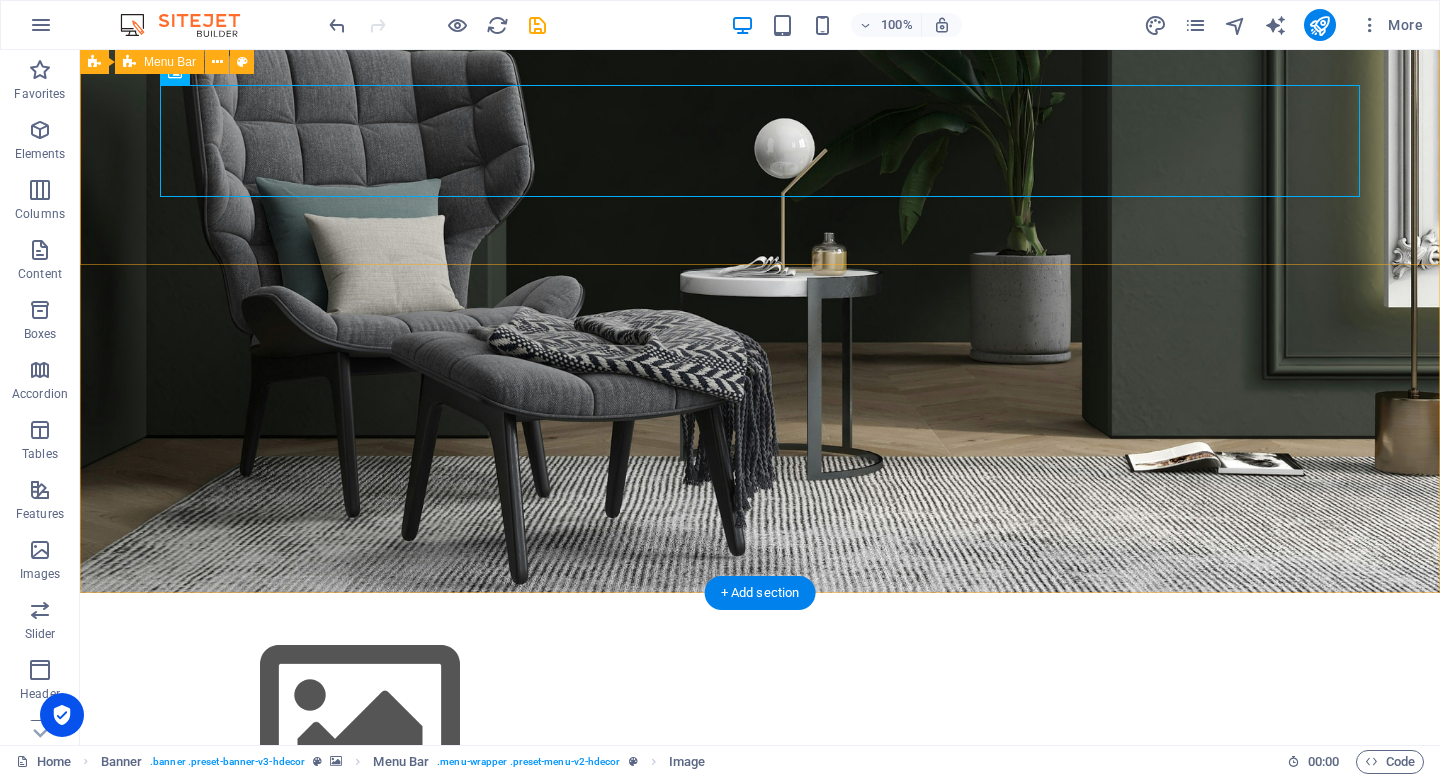 click on "Products About Us Testimonials Stores Contact Shop now" at bounding box center [760, 964] 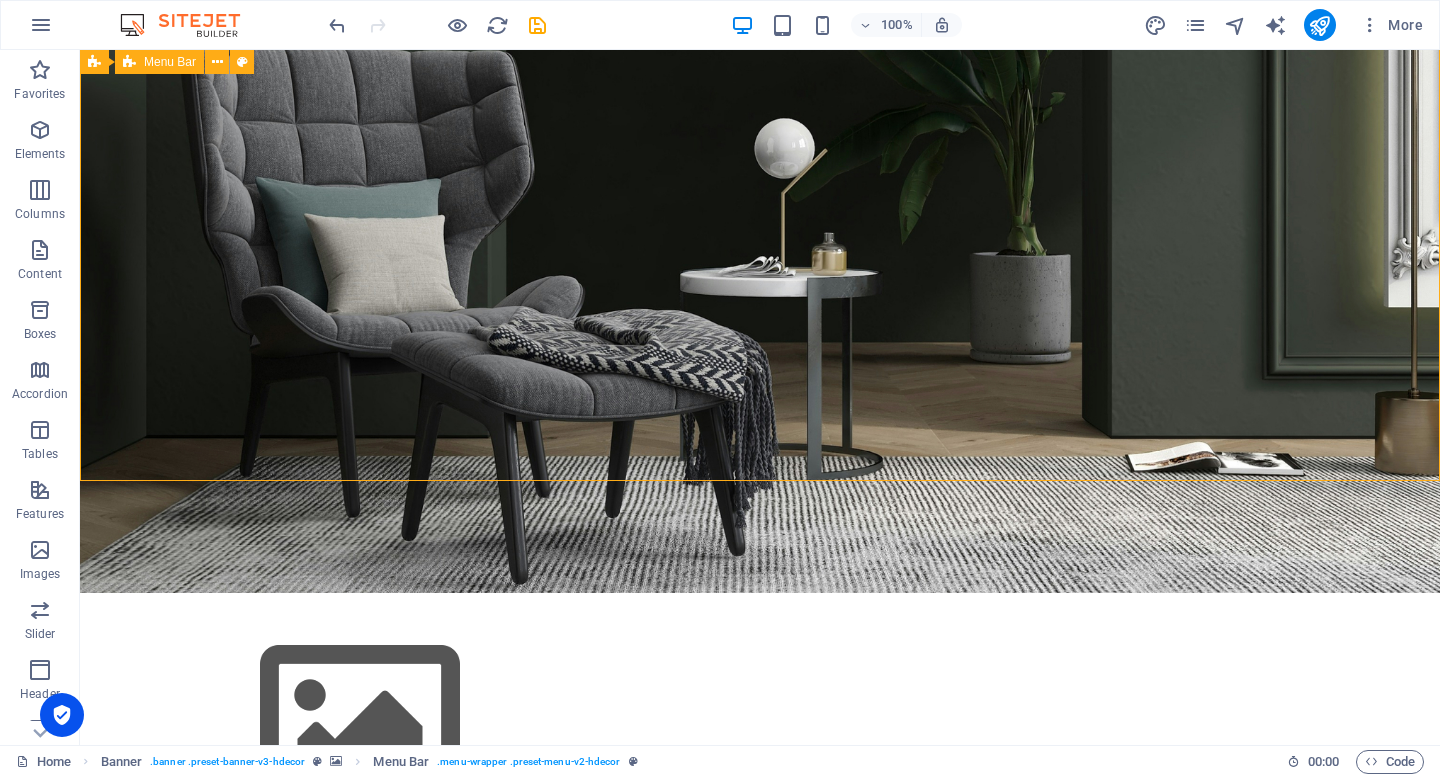 scroll, scrollTop: 0, scrollLeft: 0, axis: both 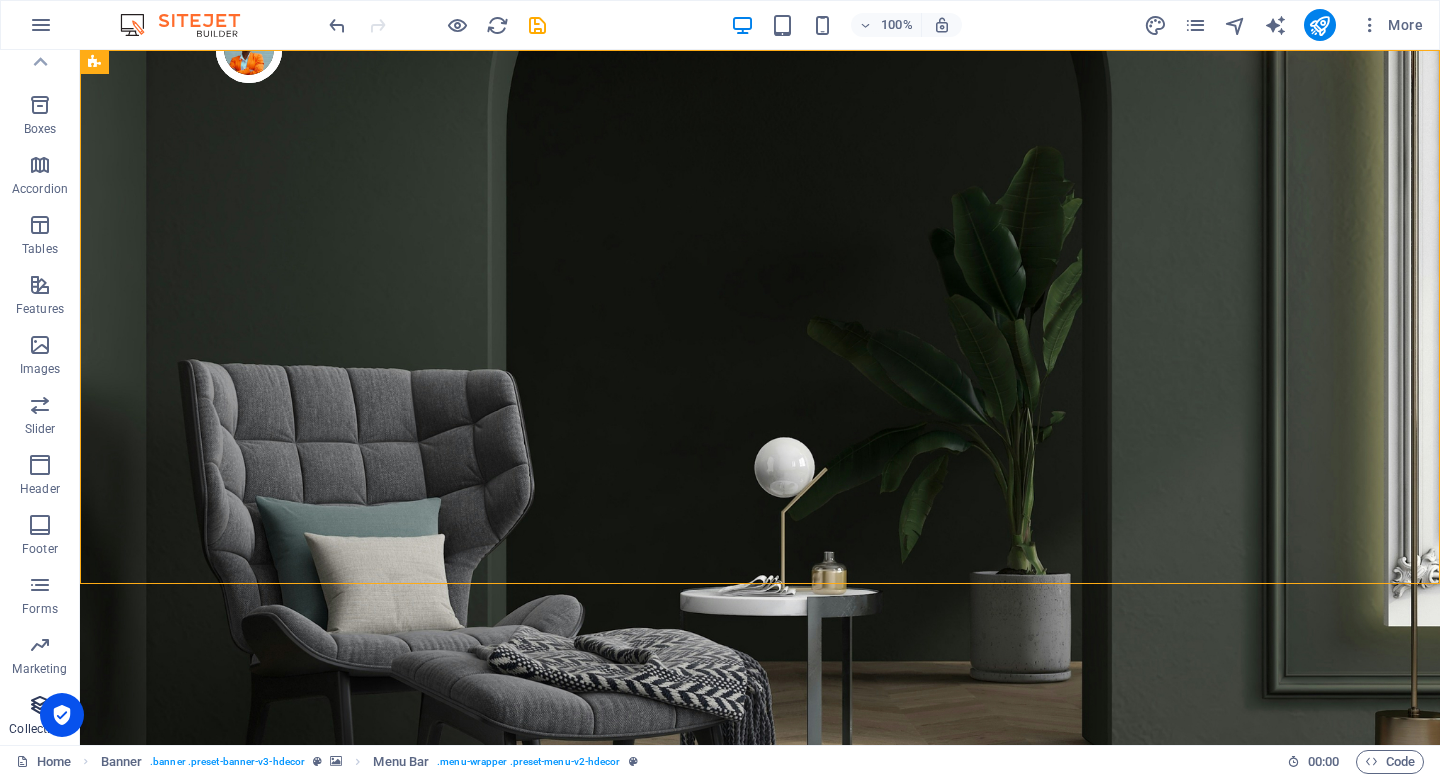 click at bounding box center (40, 705) 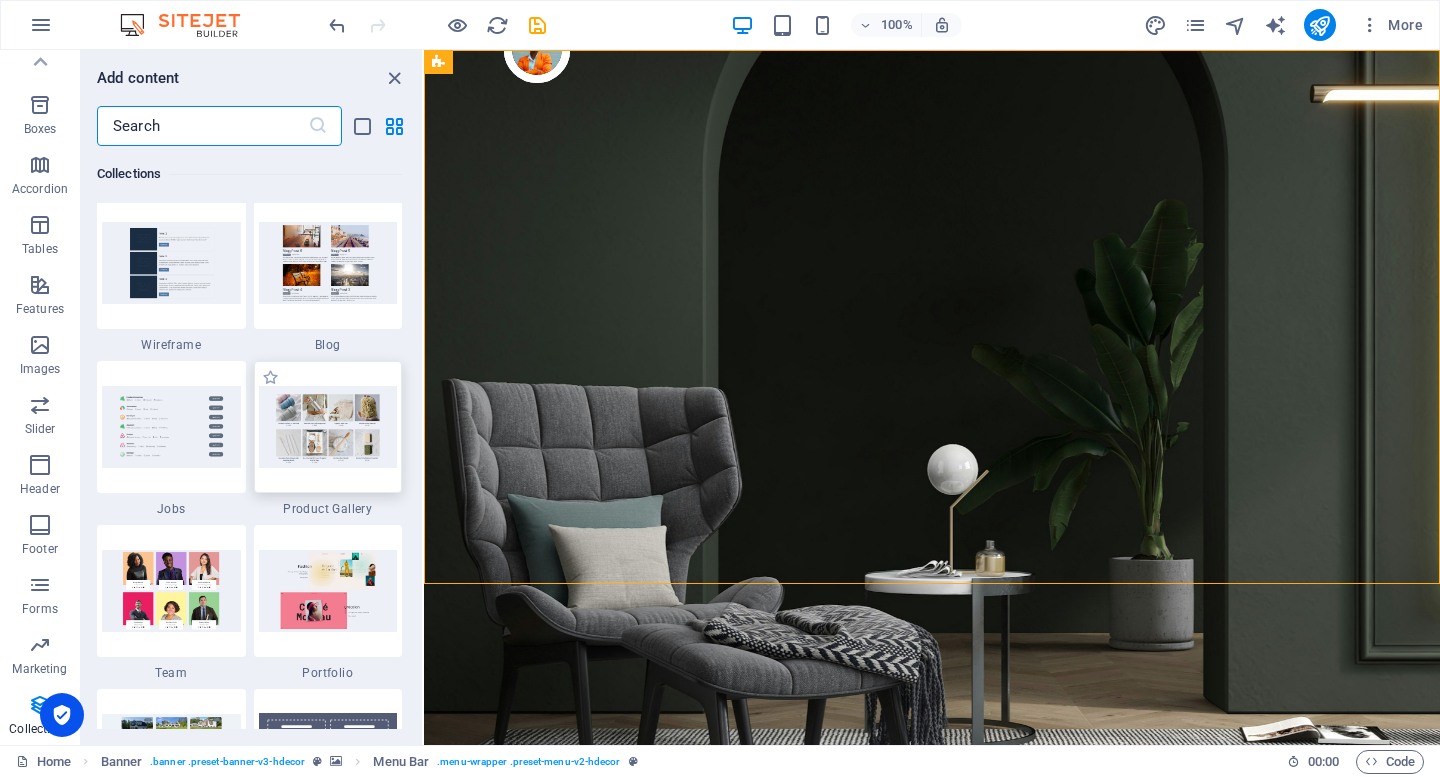 scroll, scrollTop: 18201, scrollLeft: 0, axis: vertical 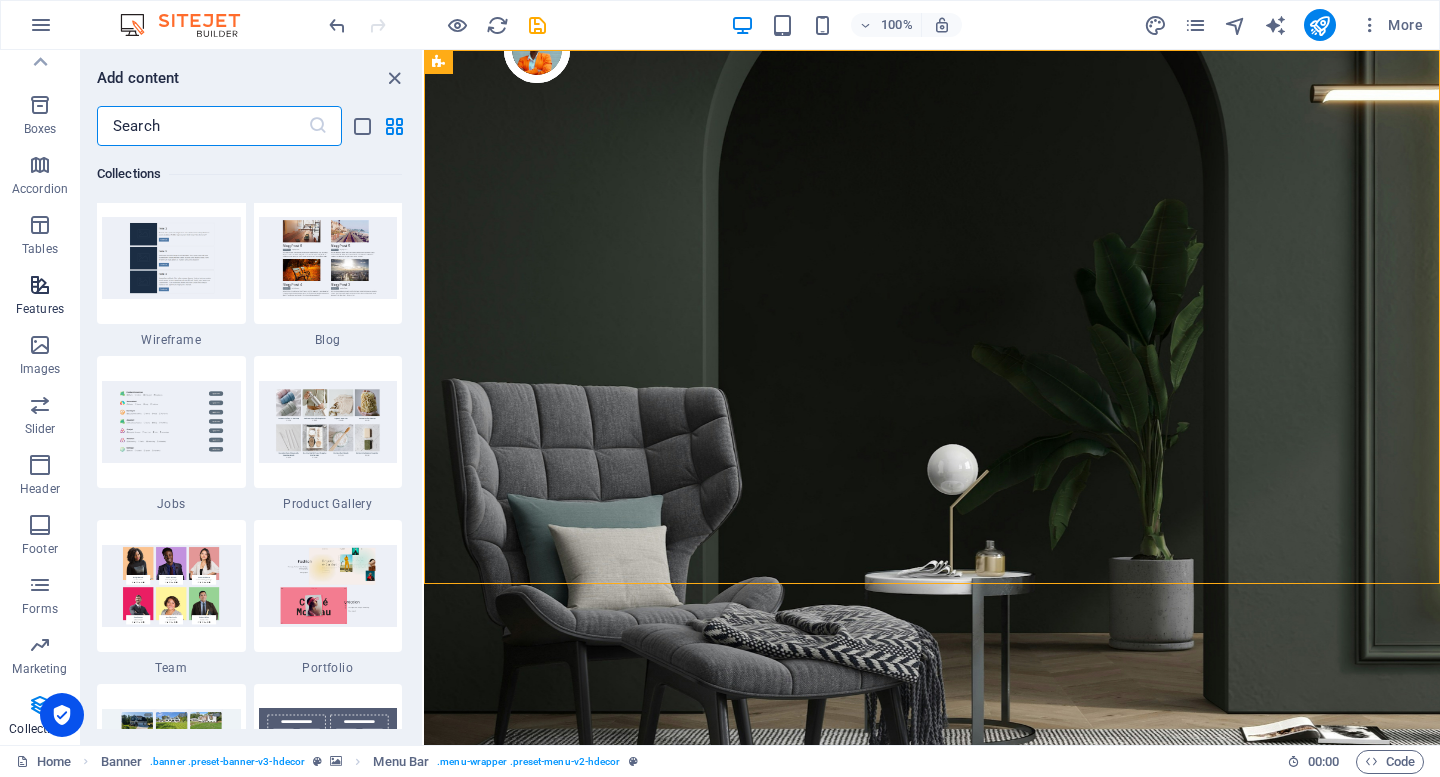 click at bounding box center [40, 285] 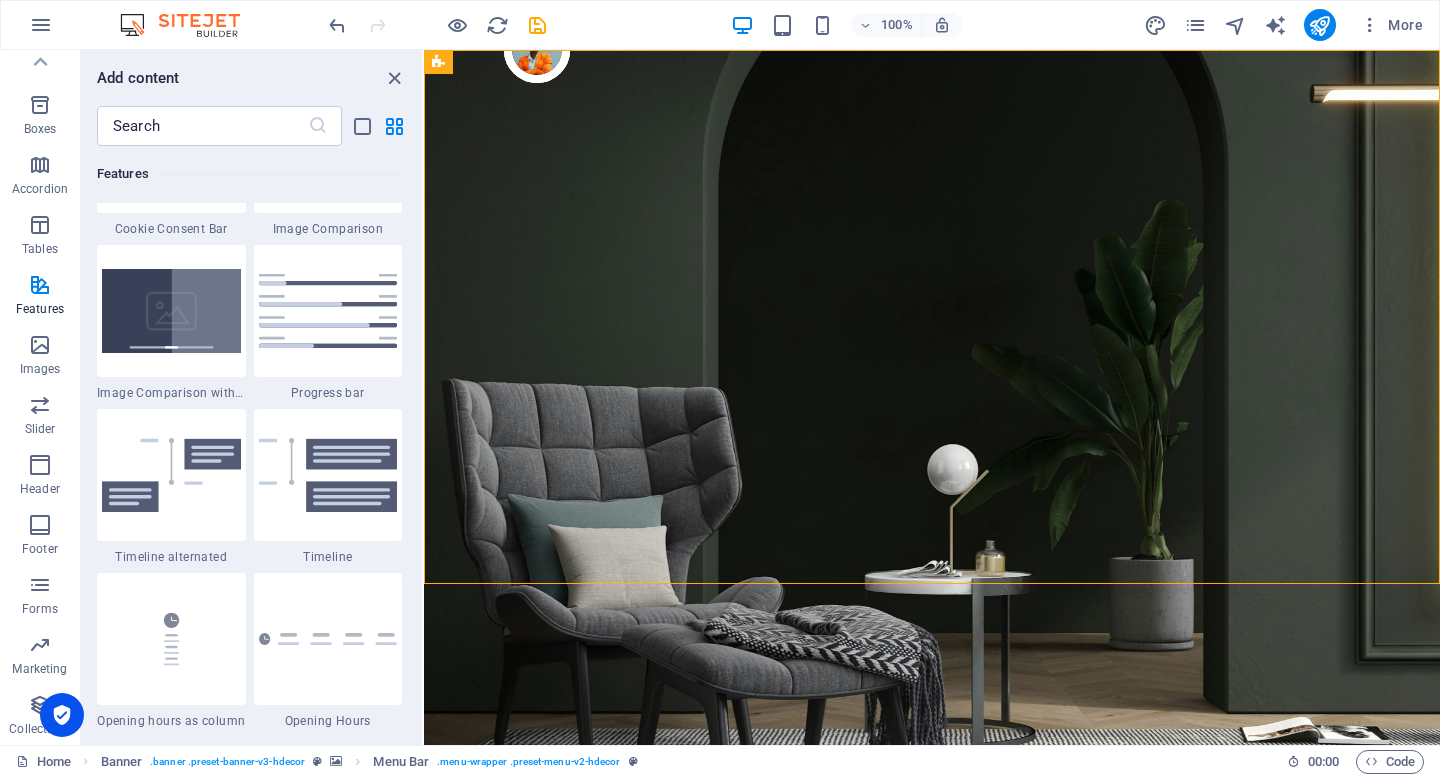 scroll, scrollTop: 8083, scrollLeft: 0, axis: vertical 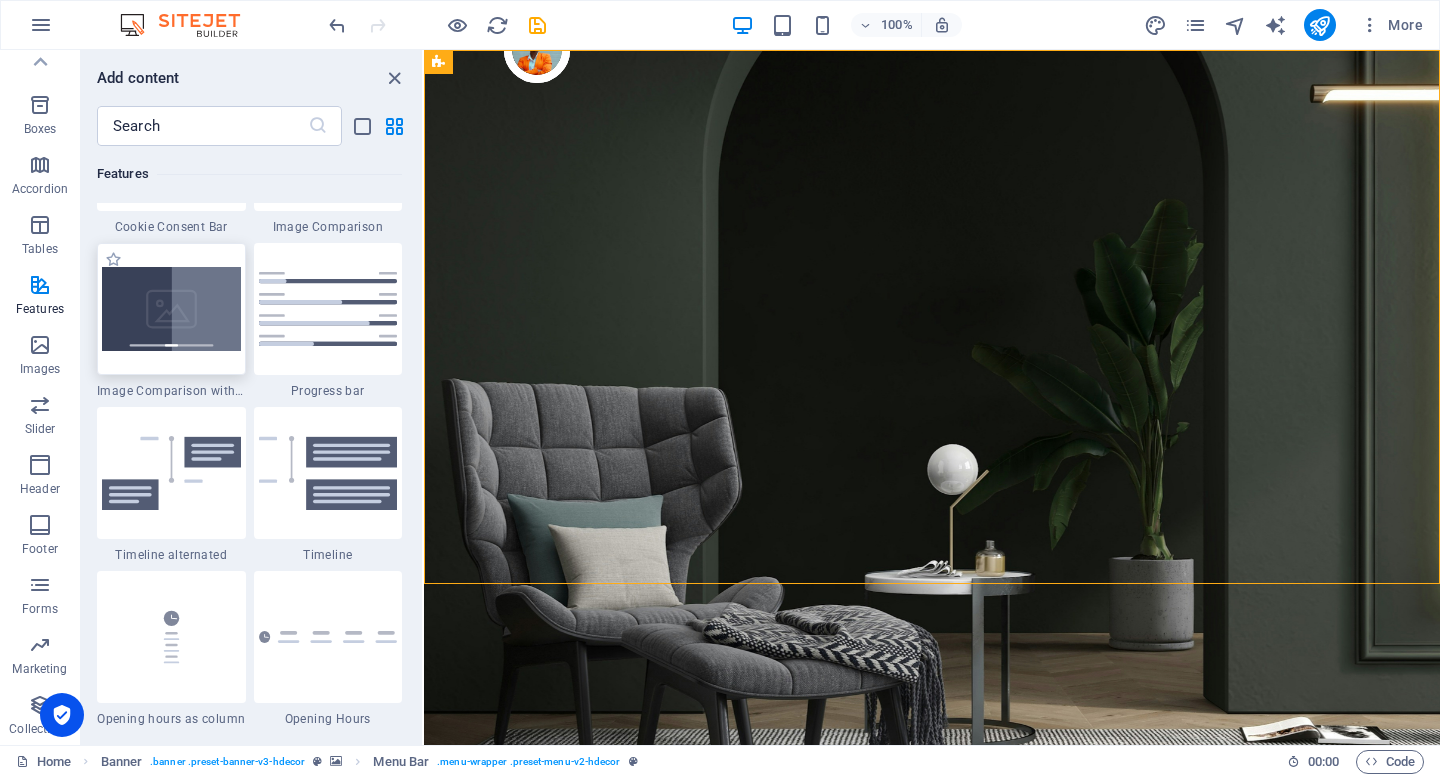 click at bounding box center [171, 309] 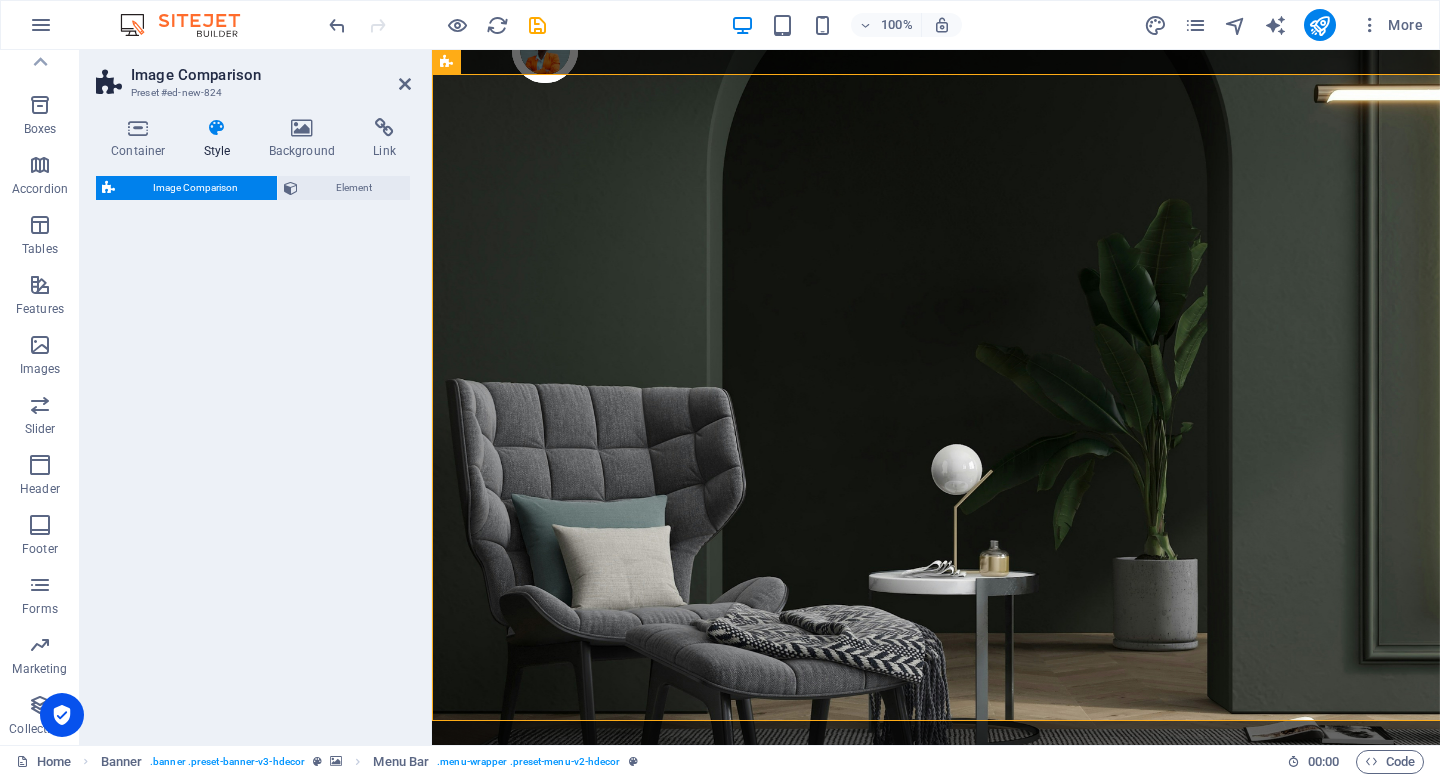select on "rem" 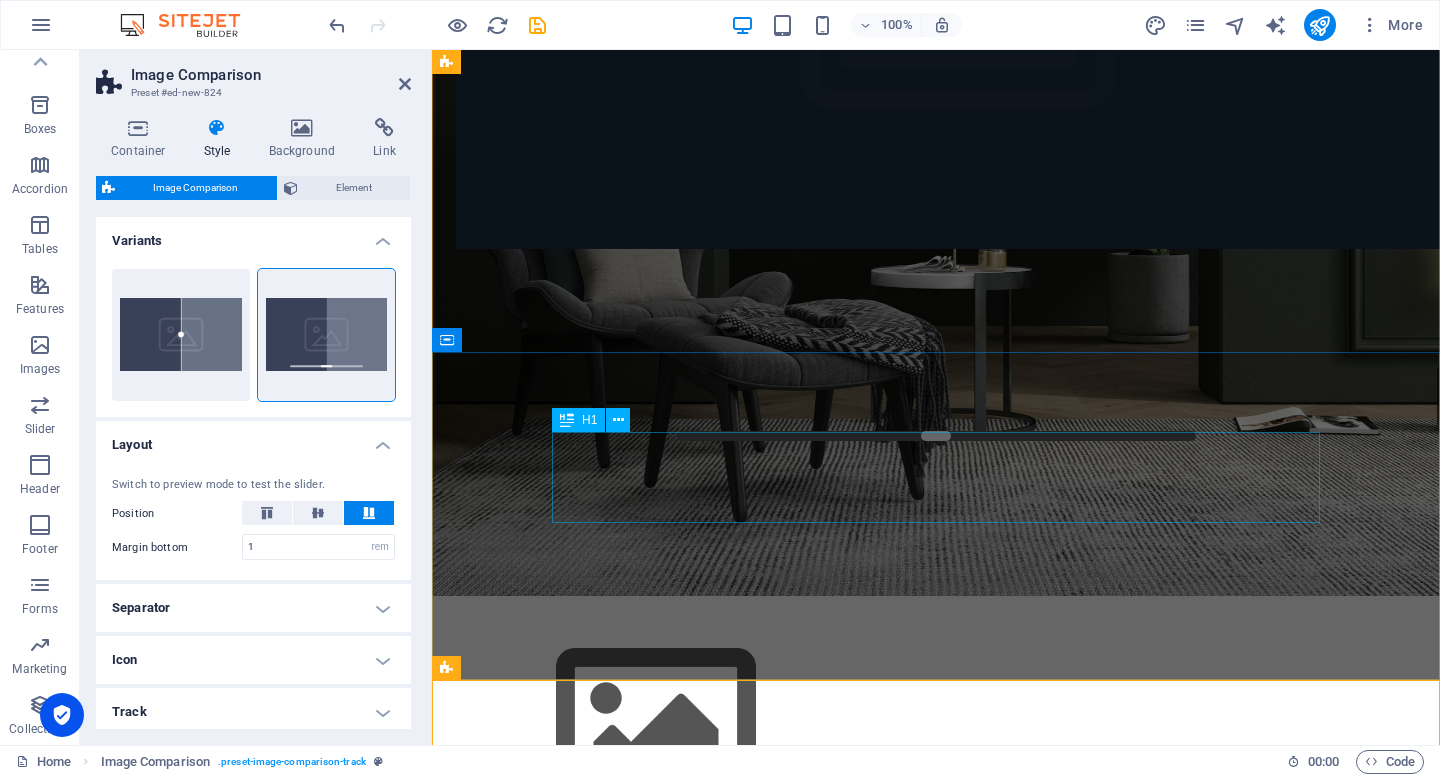 scroll, scrollTop: 0, scrollLeft: 0, axis: both 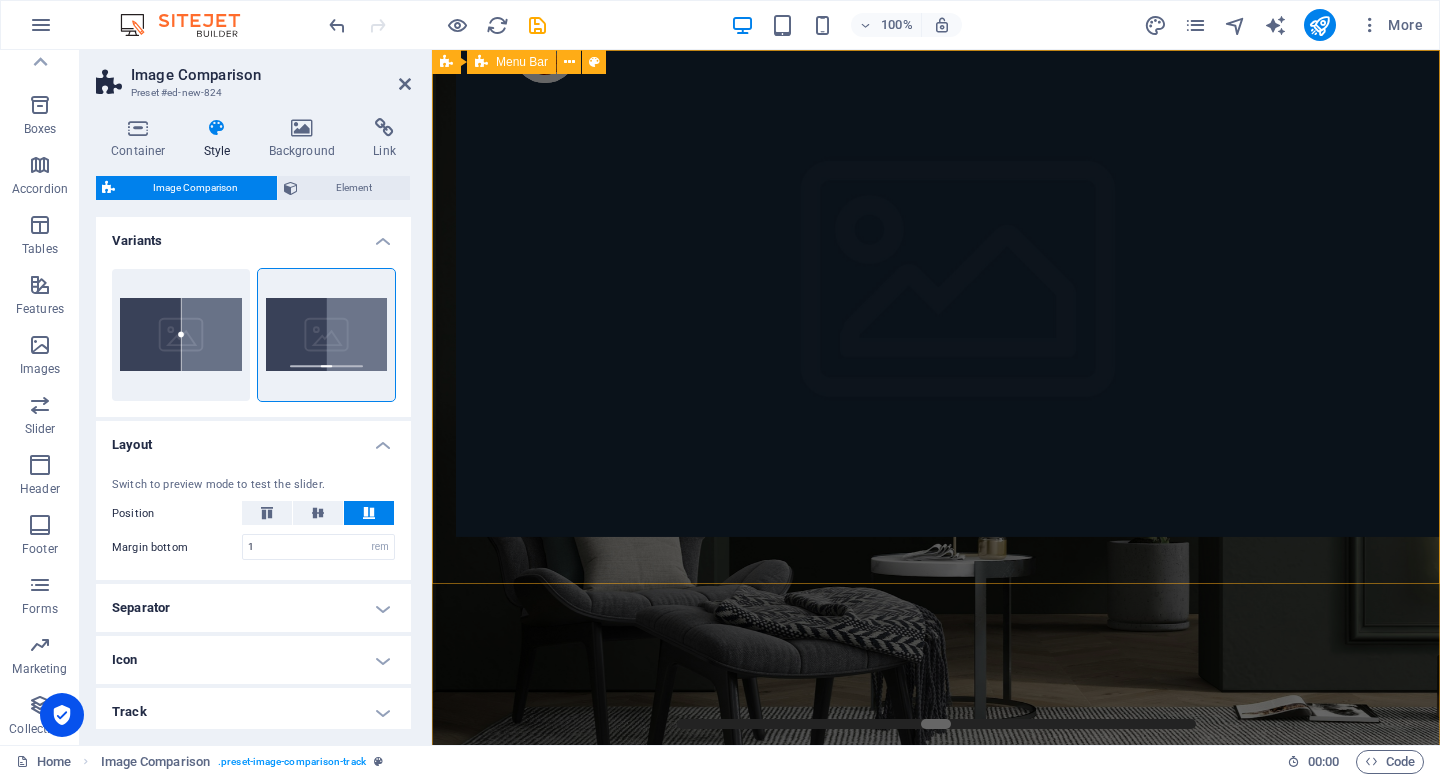 click on "Products About Us Testimonials Stores Contact Shop now" at bounding box center (936, 1255) 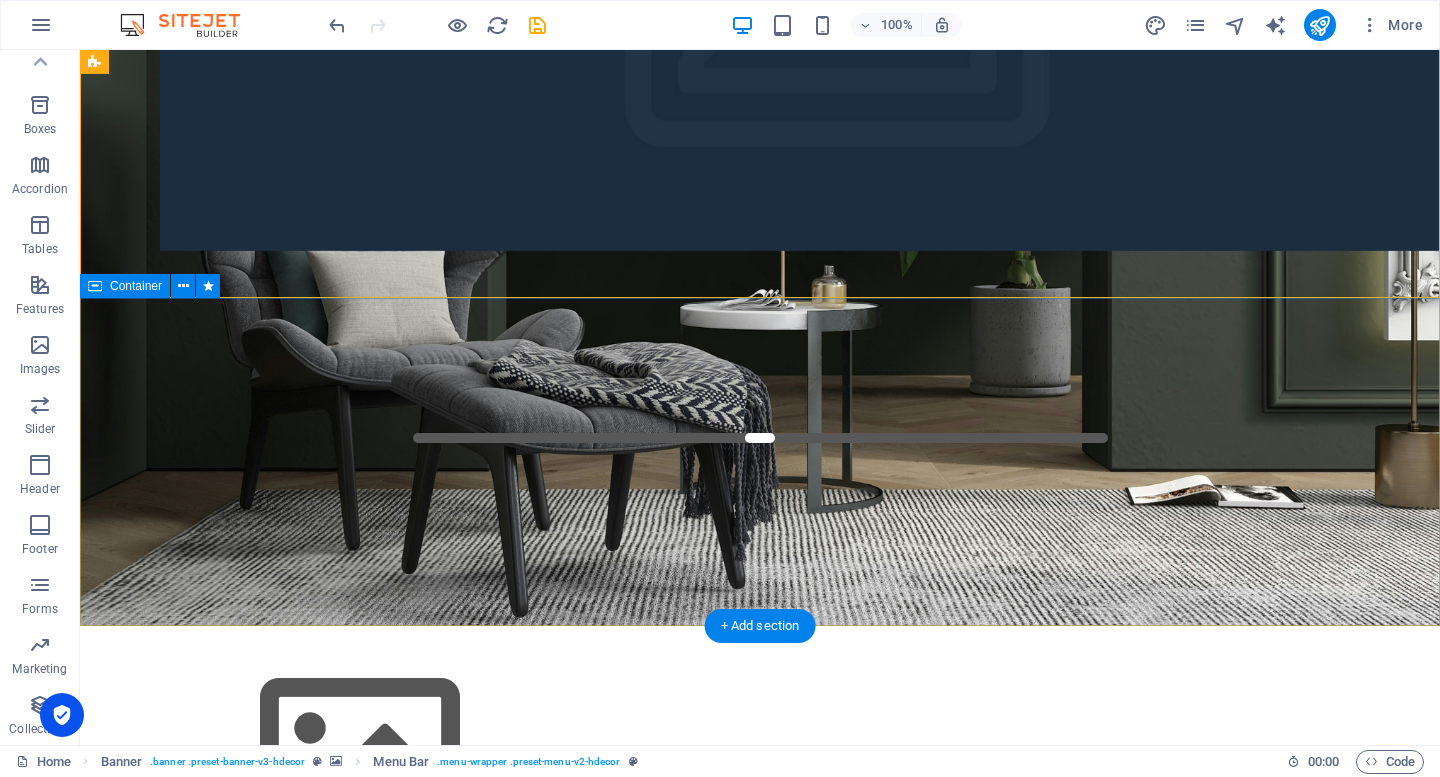scroll, scrollTop: 0, scrollLeft: 0, axis: both 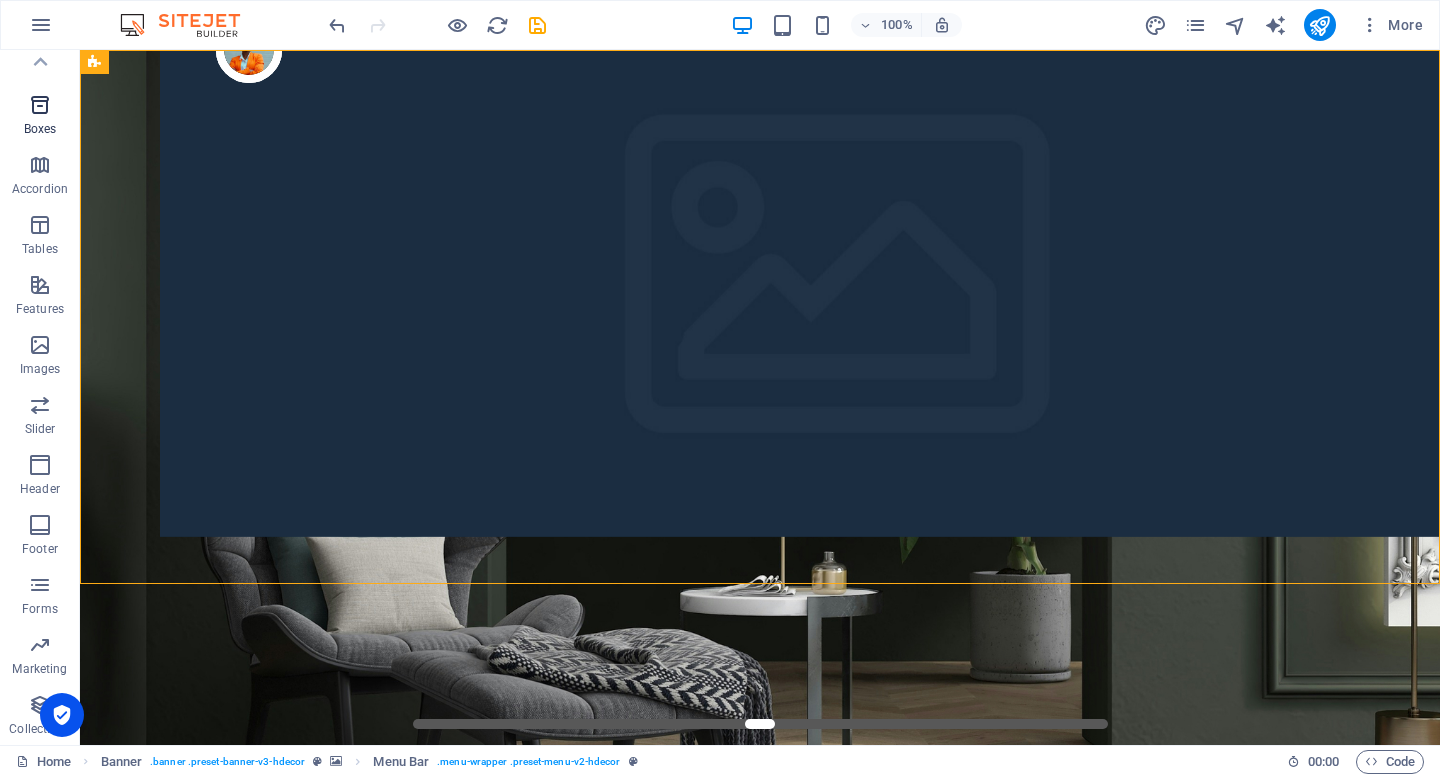 click at bounding box center (40, 105) 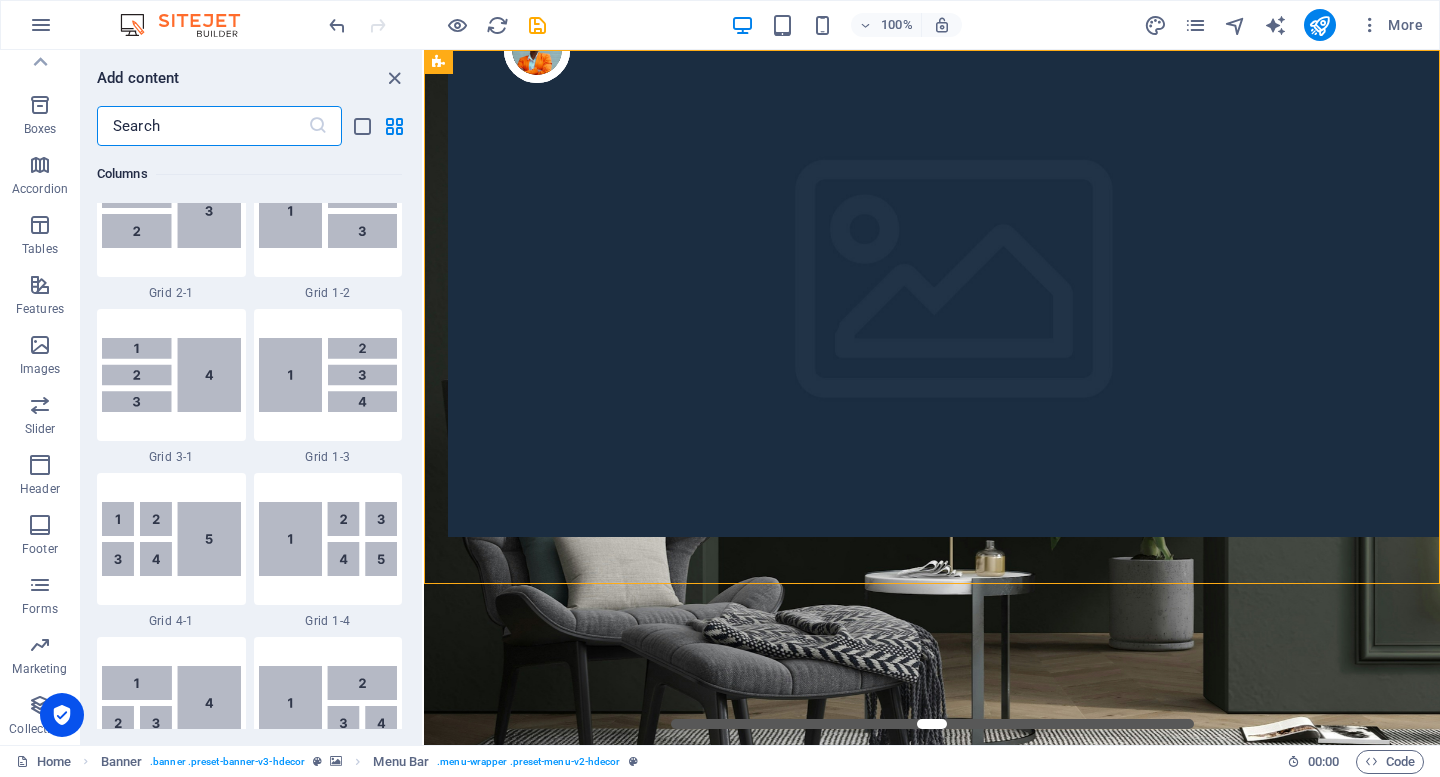 scroll, scrollTop: 2202, scrollLeft: 0, axis: vertical 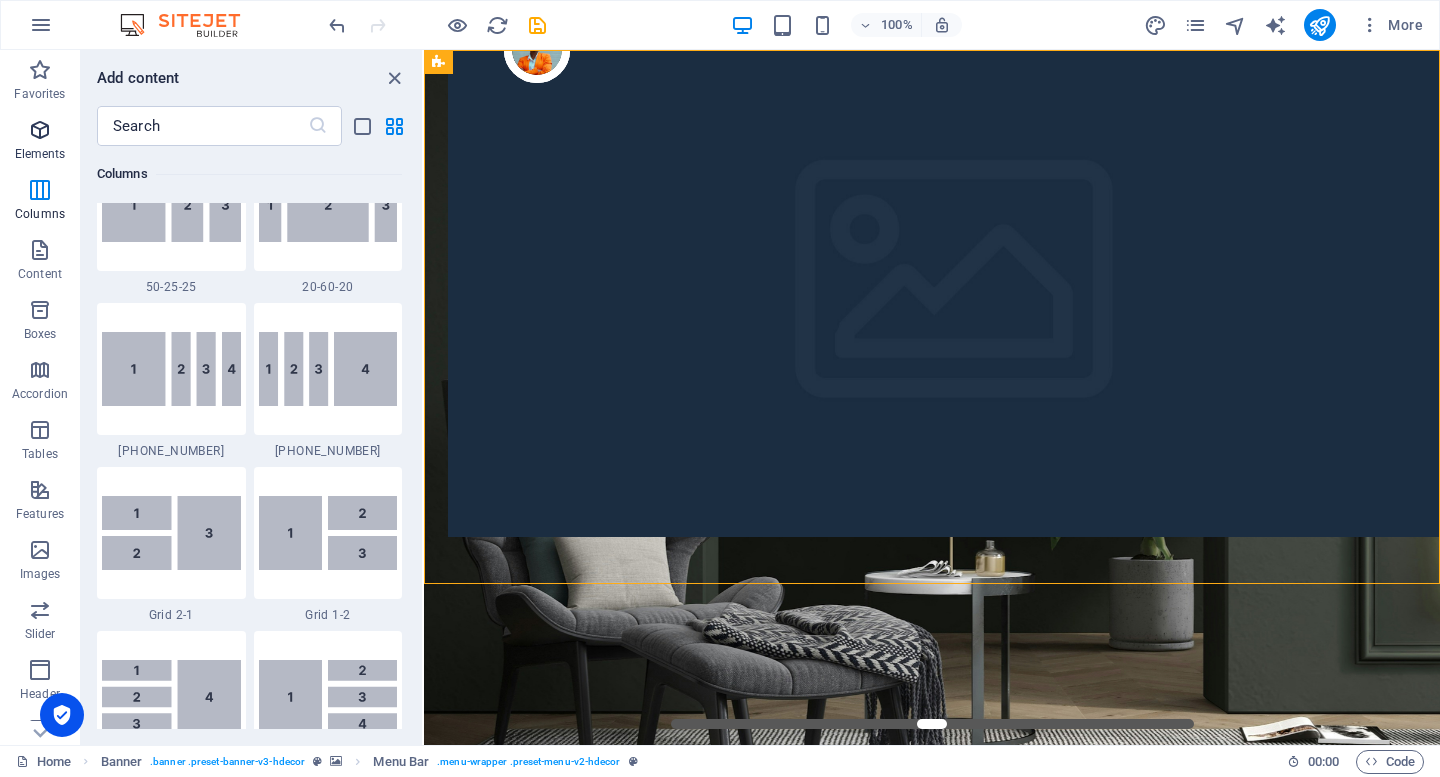 click at bounding box center [40, 130] 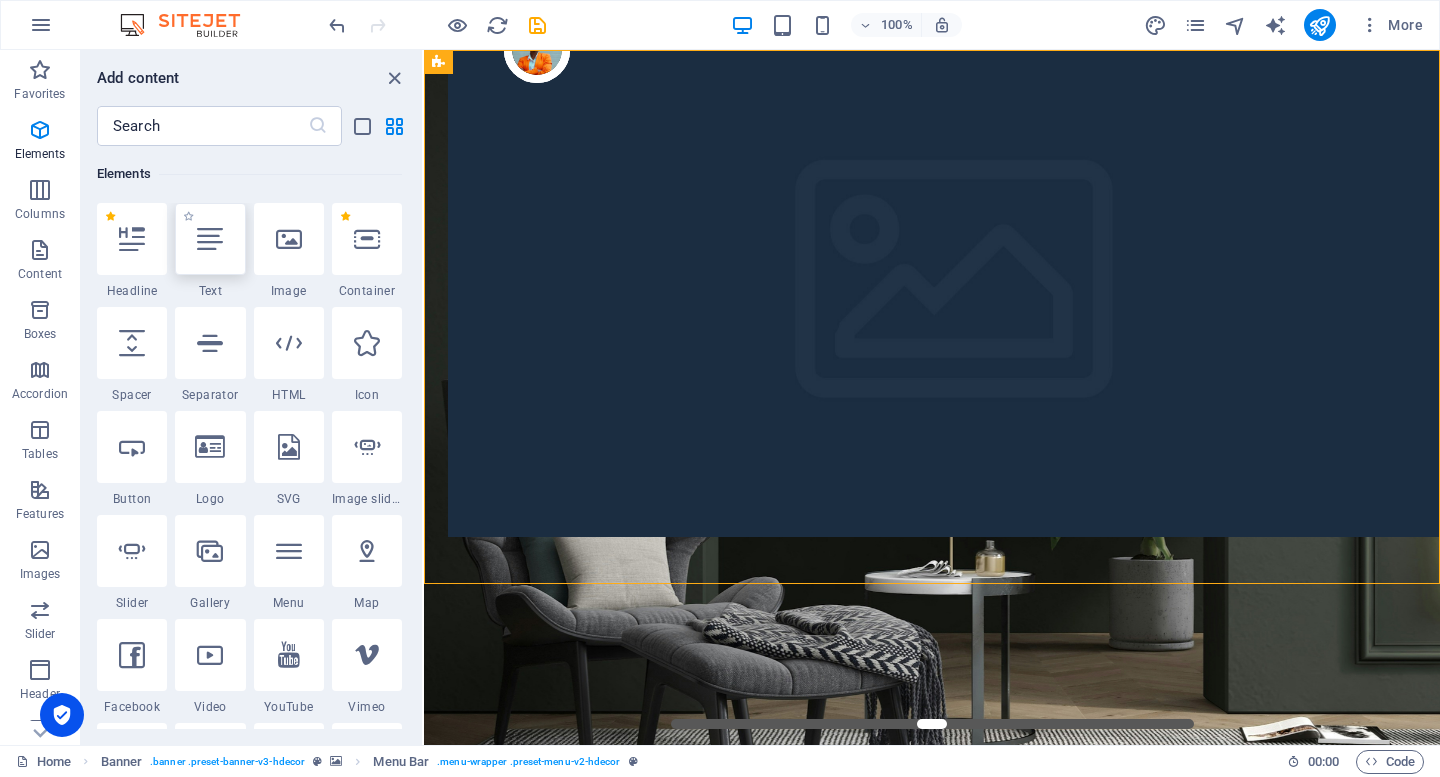 scroll, scrollTop: 213, scrollLeft: 0, axis: vertical 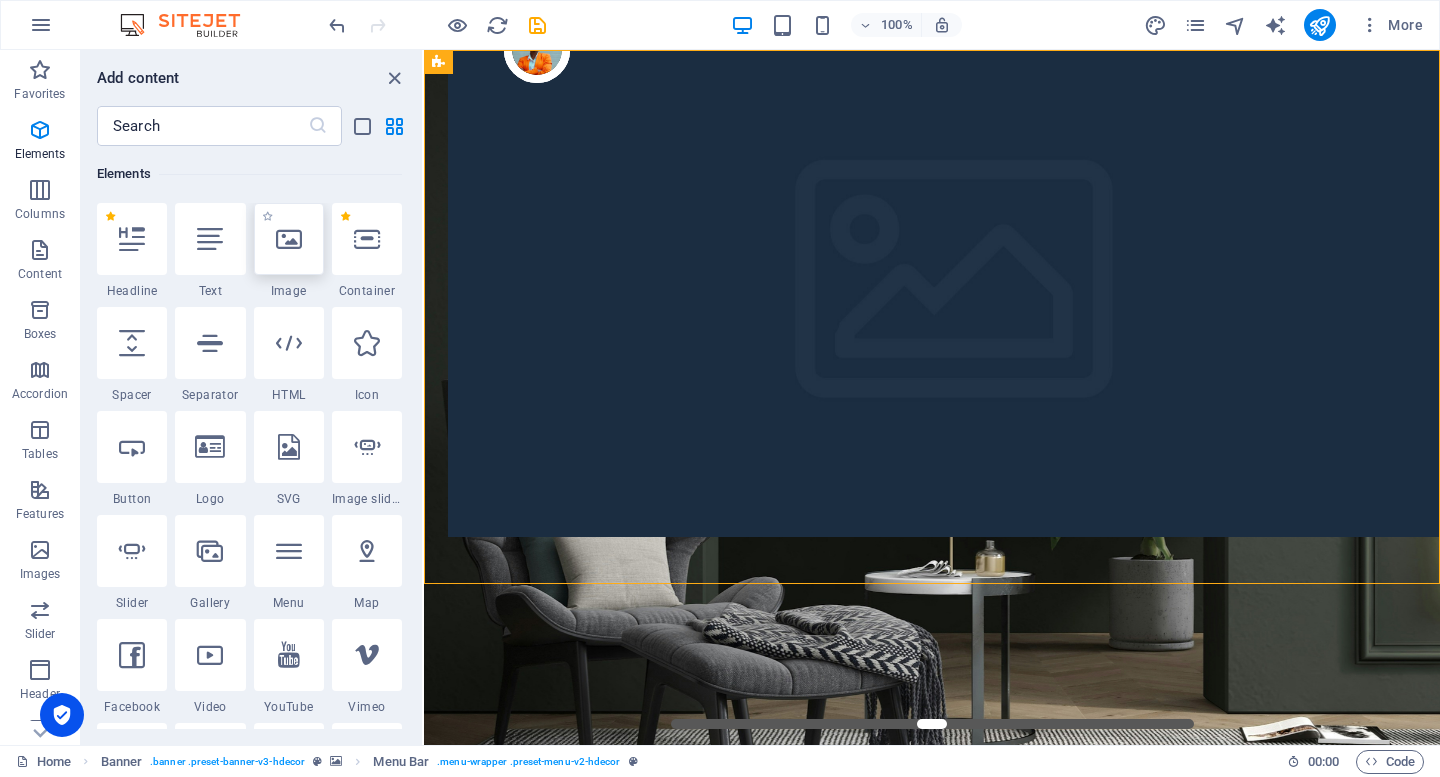 click at bounding box center (289, 239) 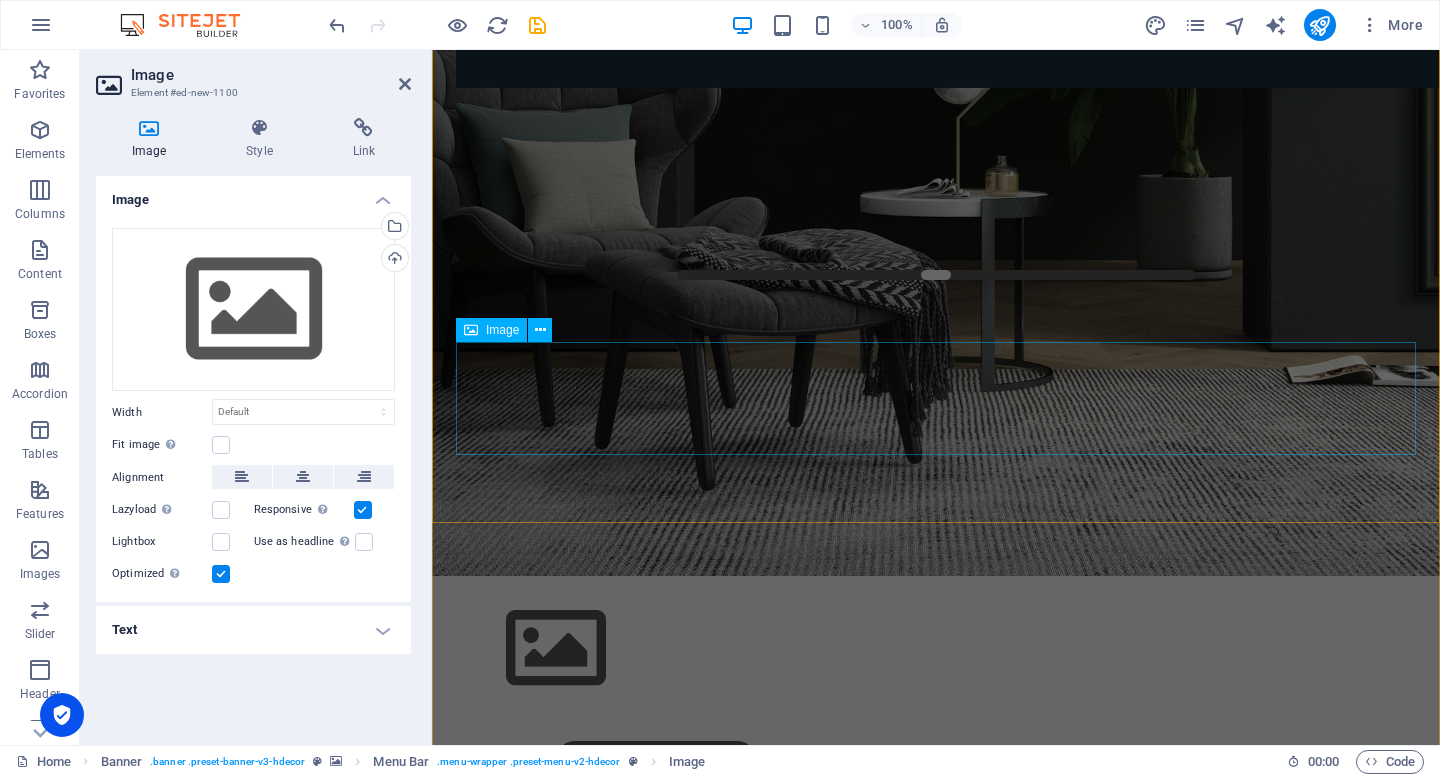 scroll, scrollTop: 0, scrollLeft: 0, axis: both 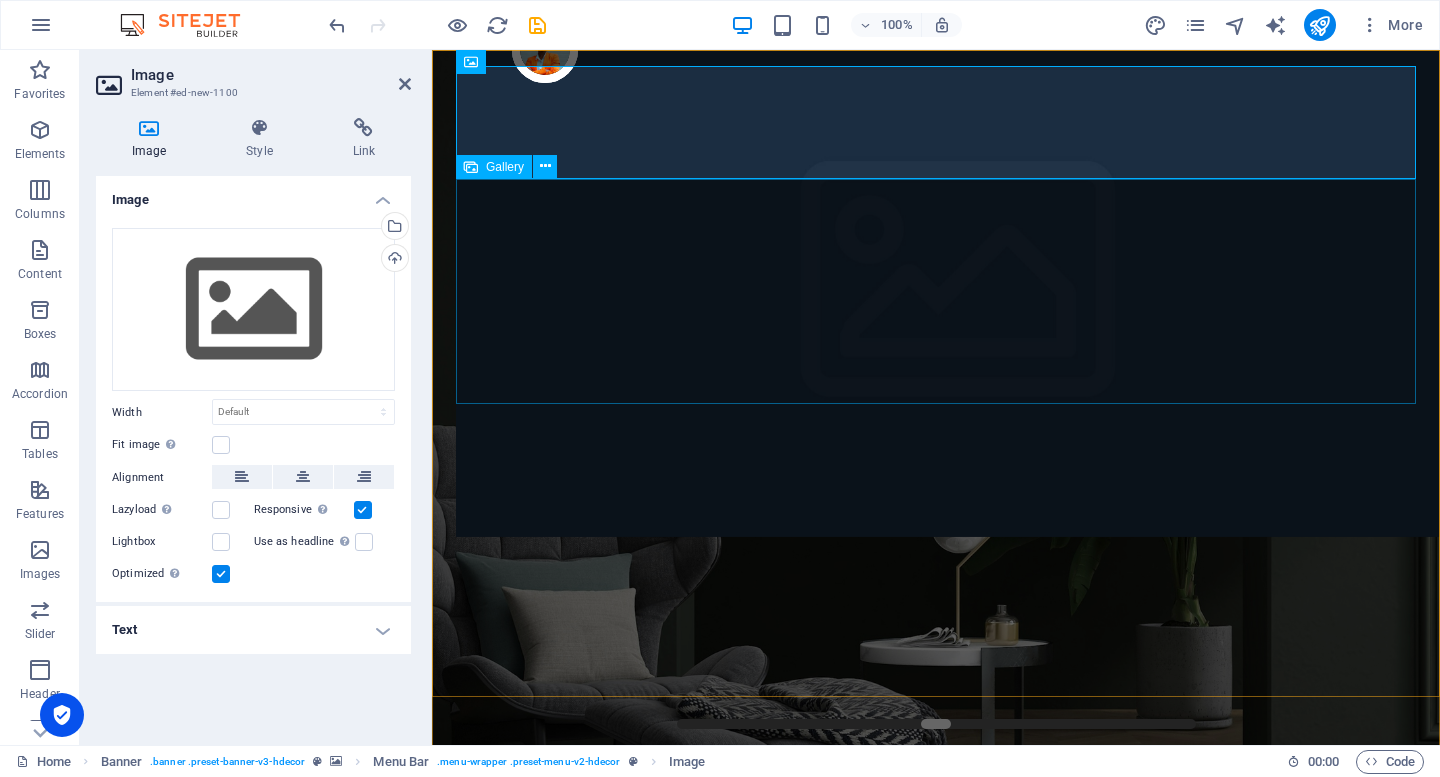 click at bounding box center (936, 1266) 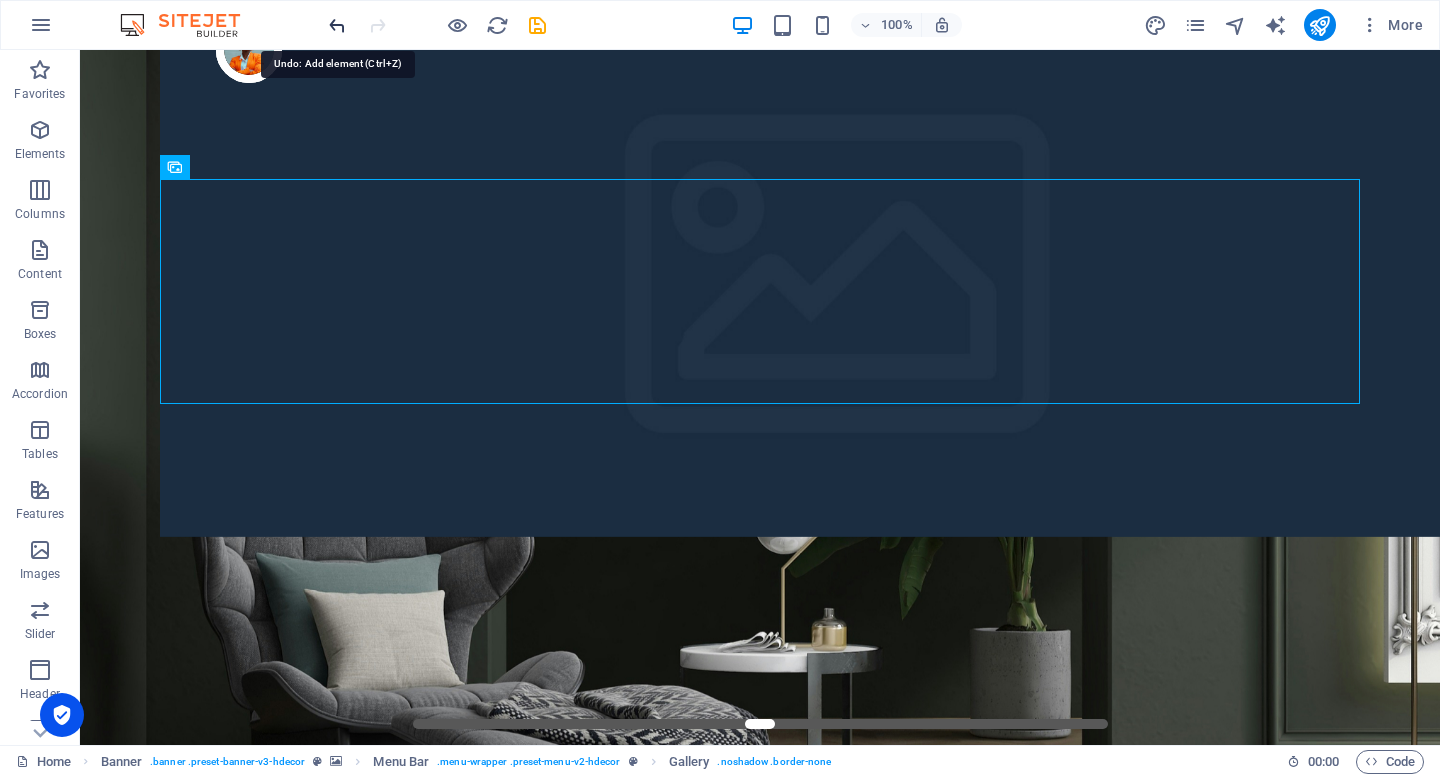 click at bounding box center [337, 25] 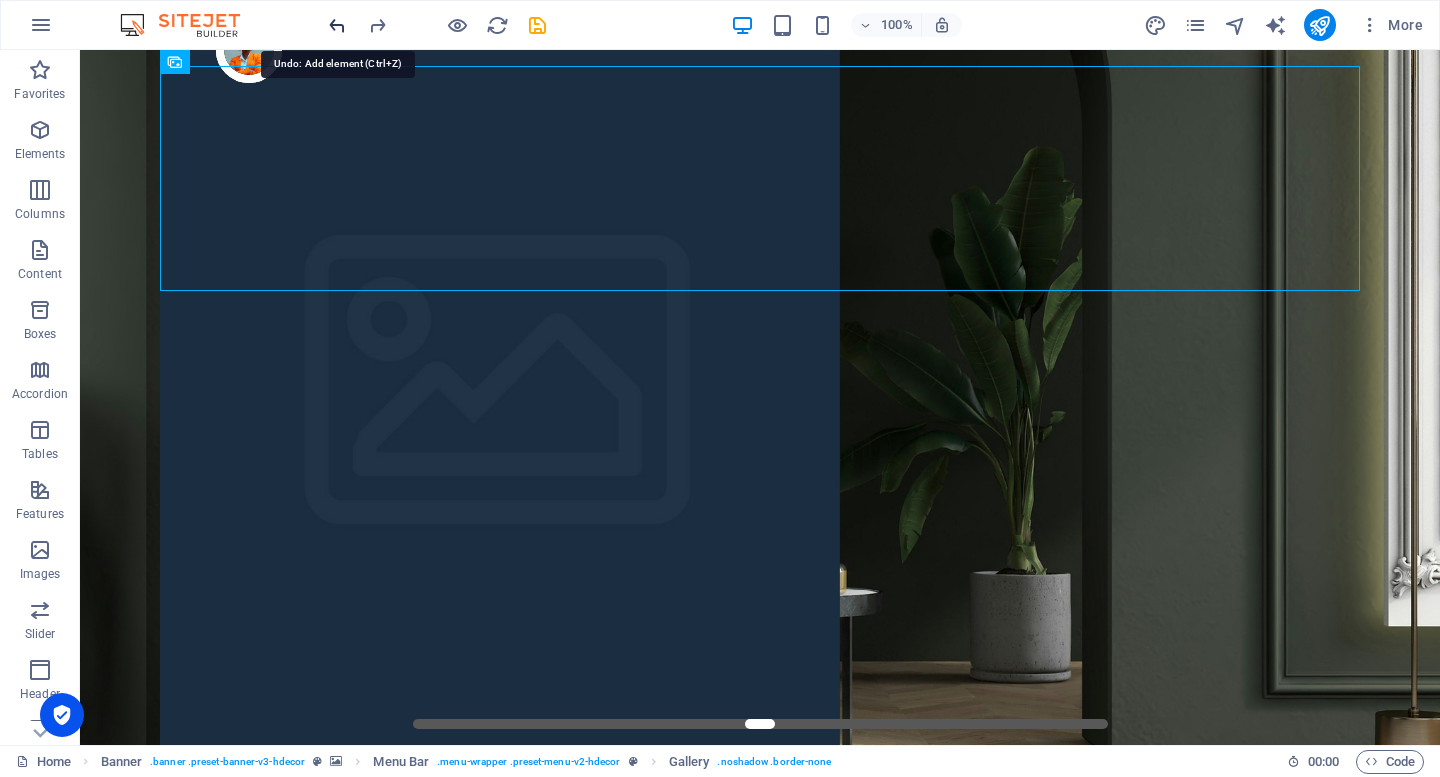 click at bounding box center (337, 25) 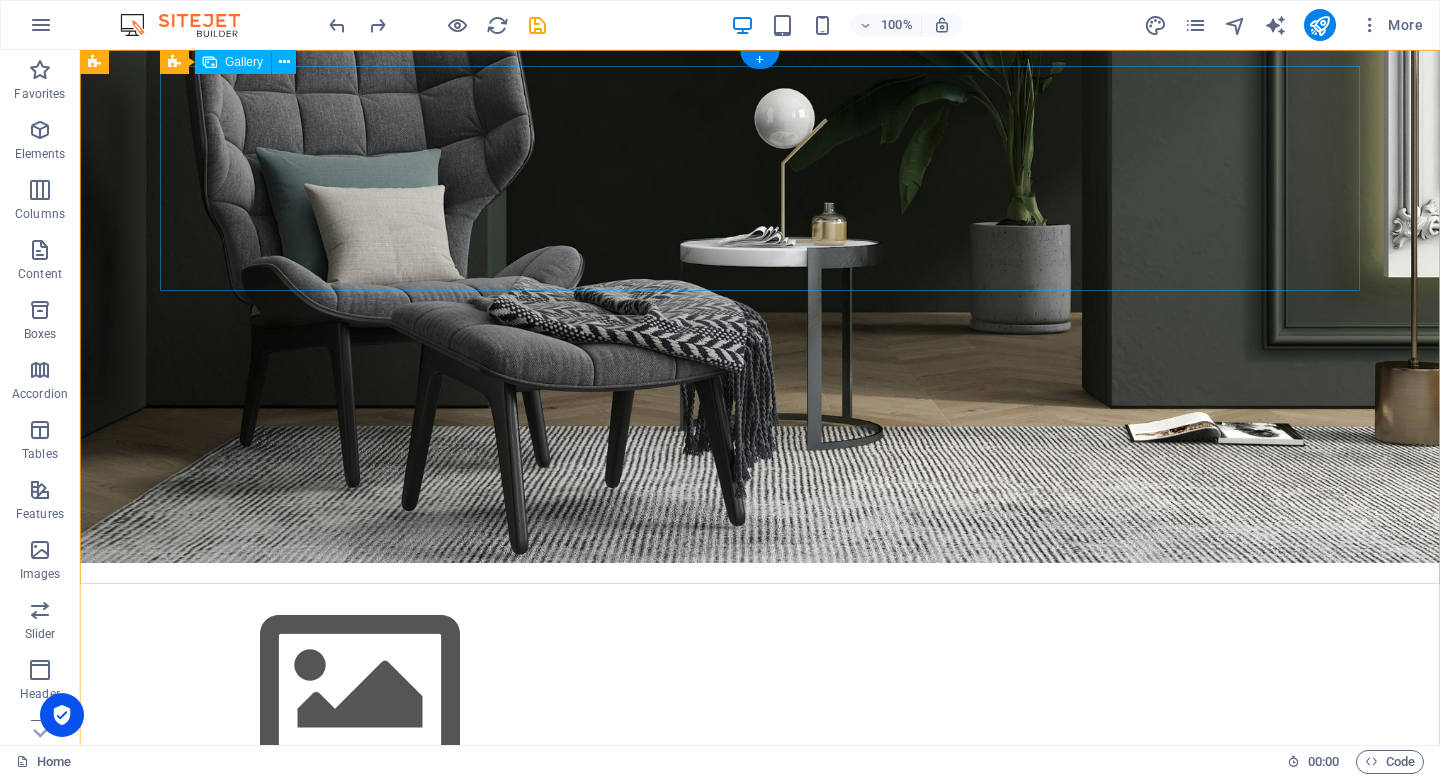 scroll, scrollTop: 0, scrollLeft: 0, axis: both 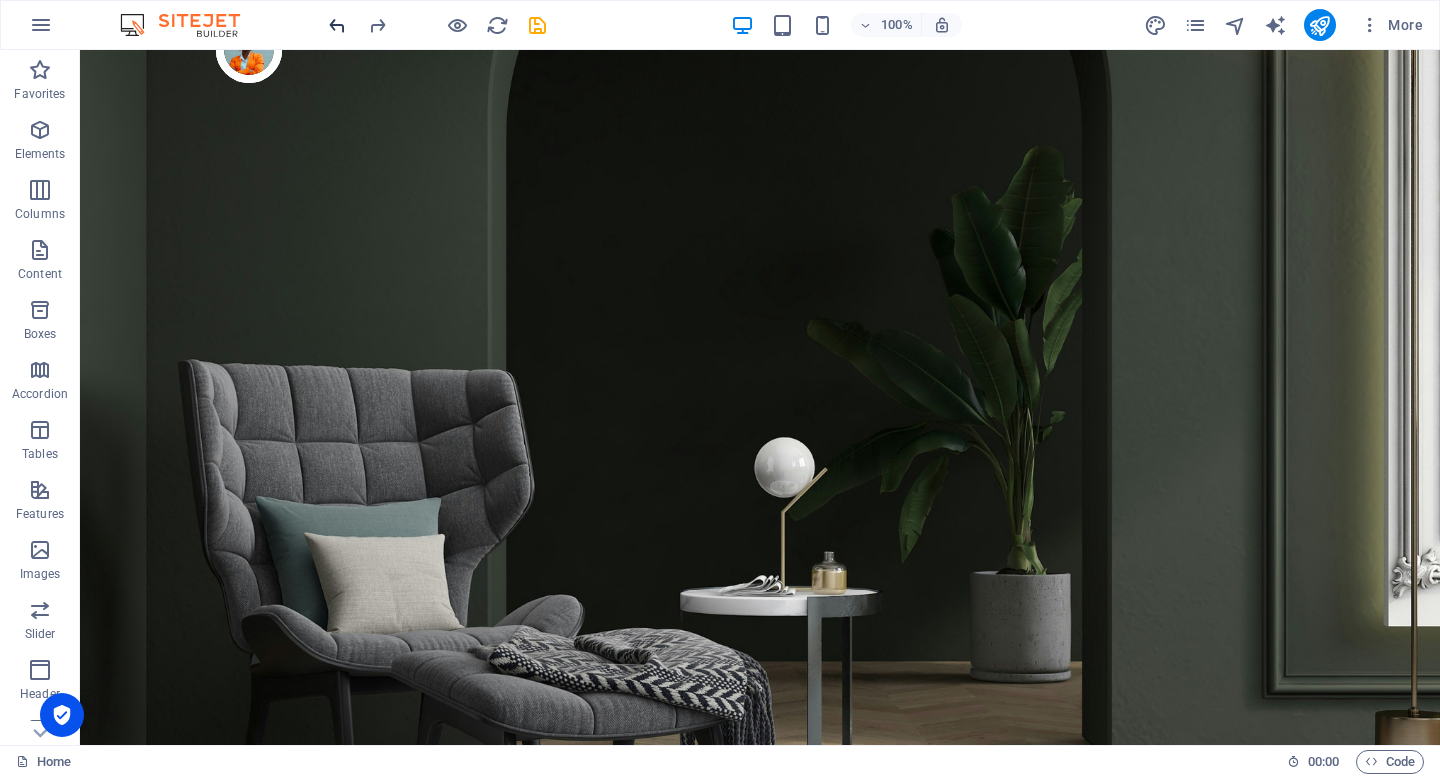 click at bounding box center (337, 25) 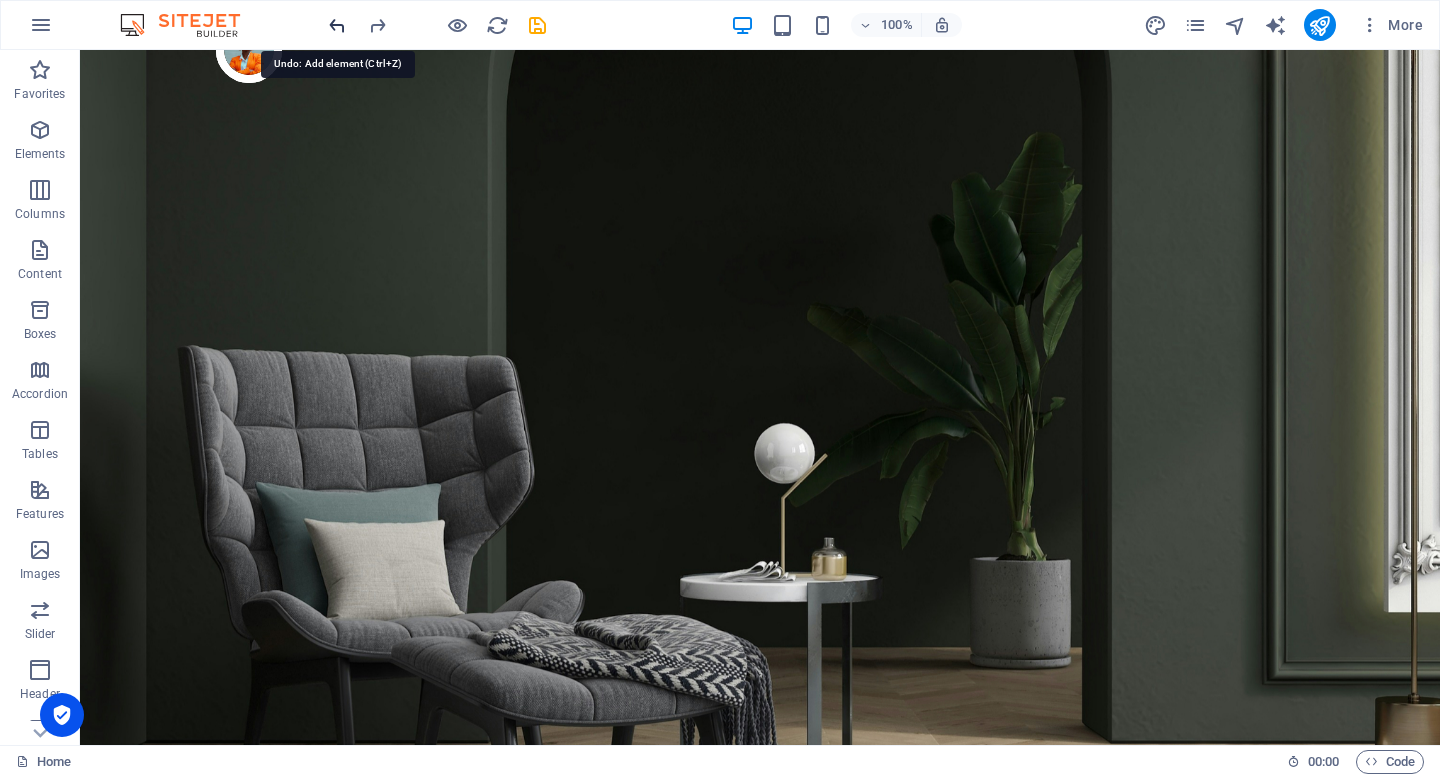 click at bounding box center [337, 25] 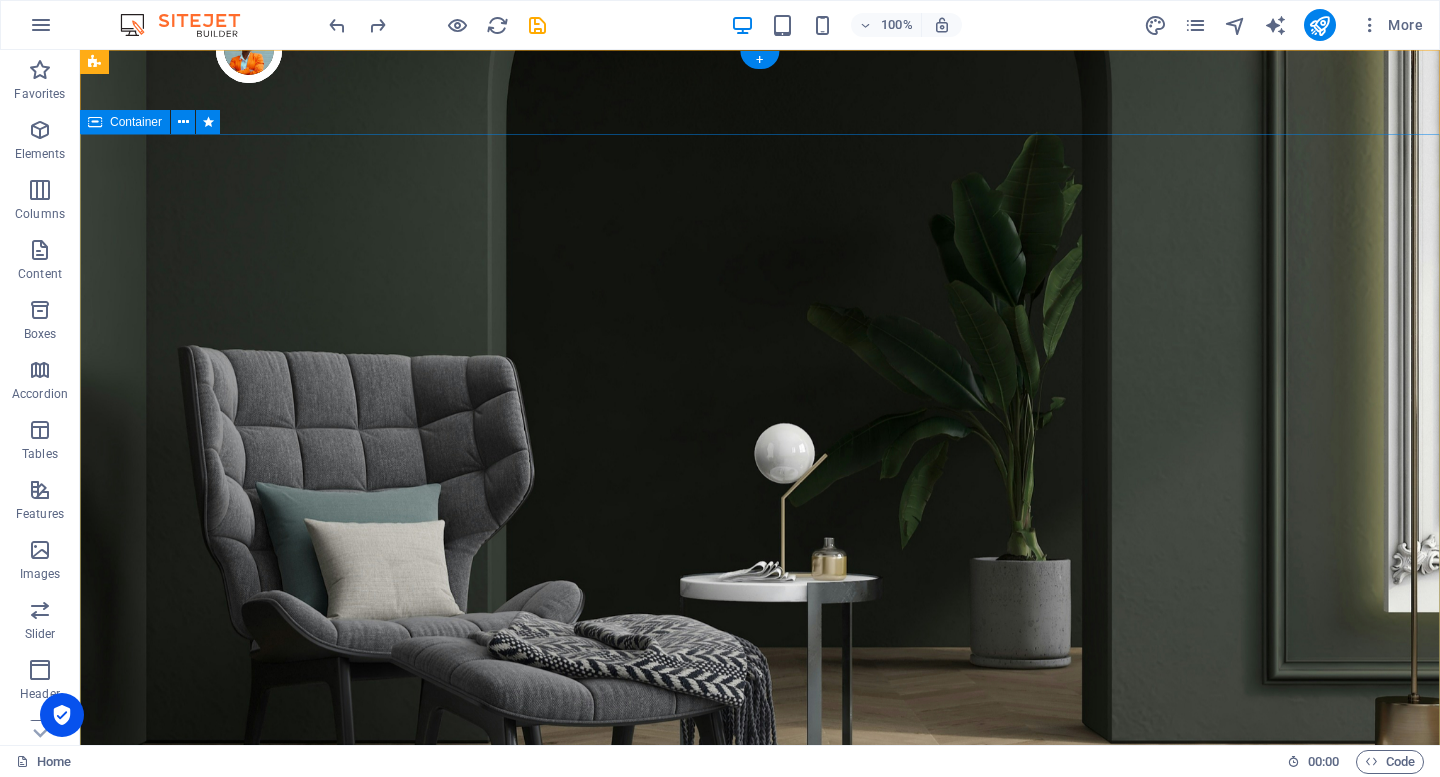 click on "Active Employment" at bounding box center (760, 1228) 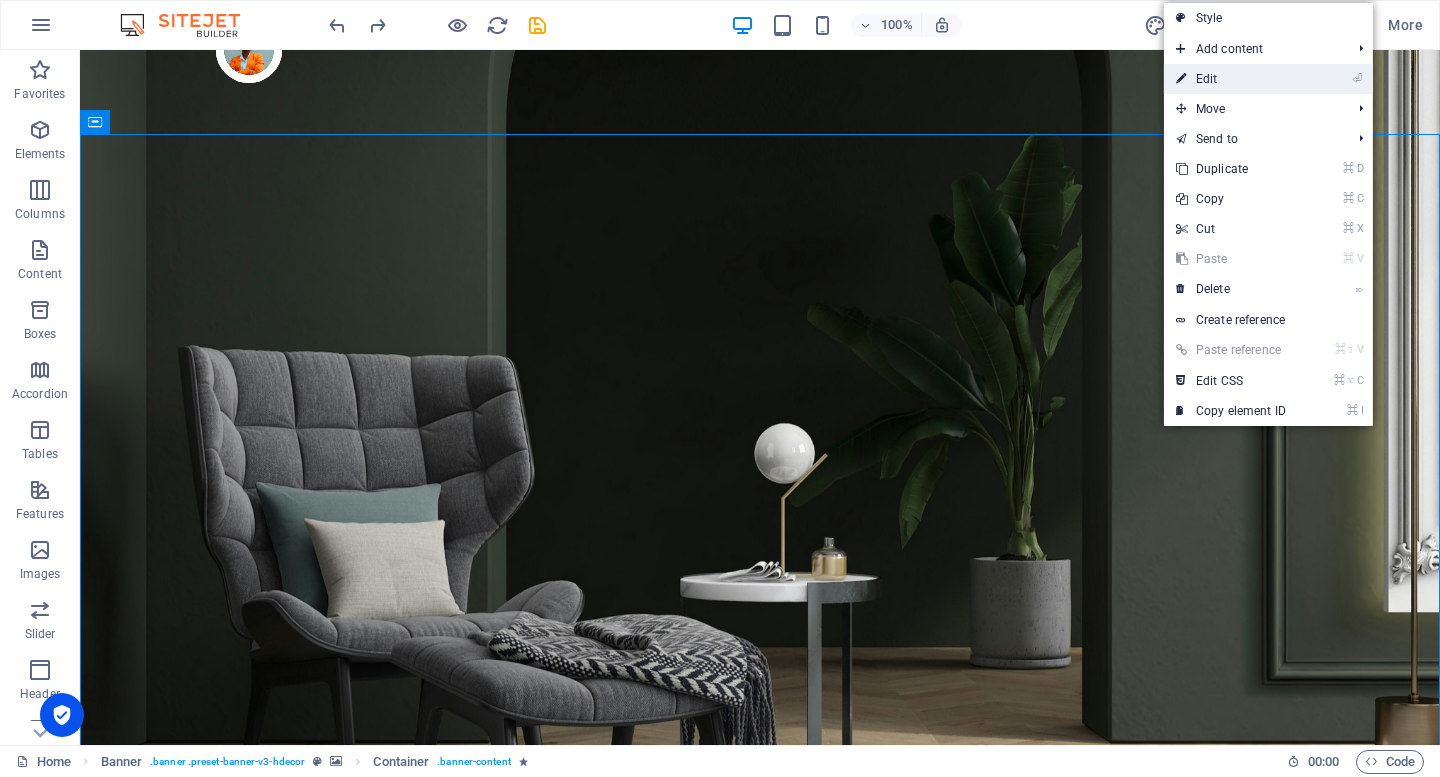 click on "⏎  Edit" at bounding box center (1231, 79) 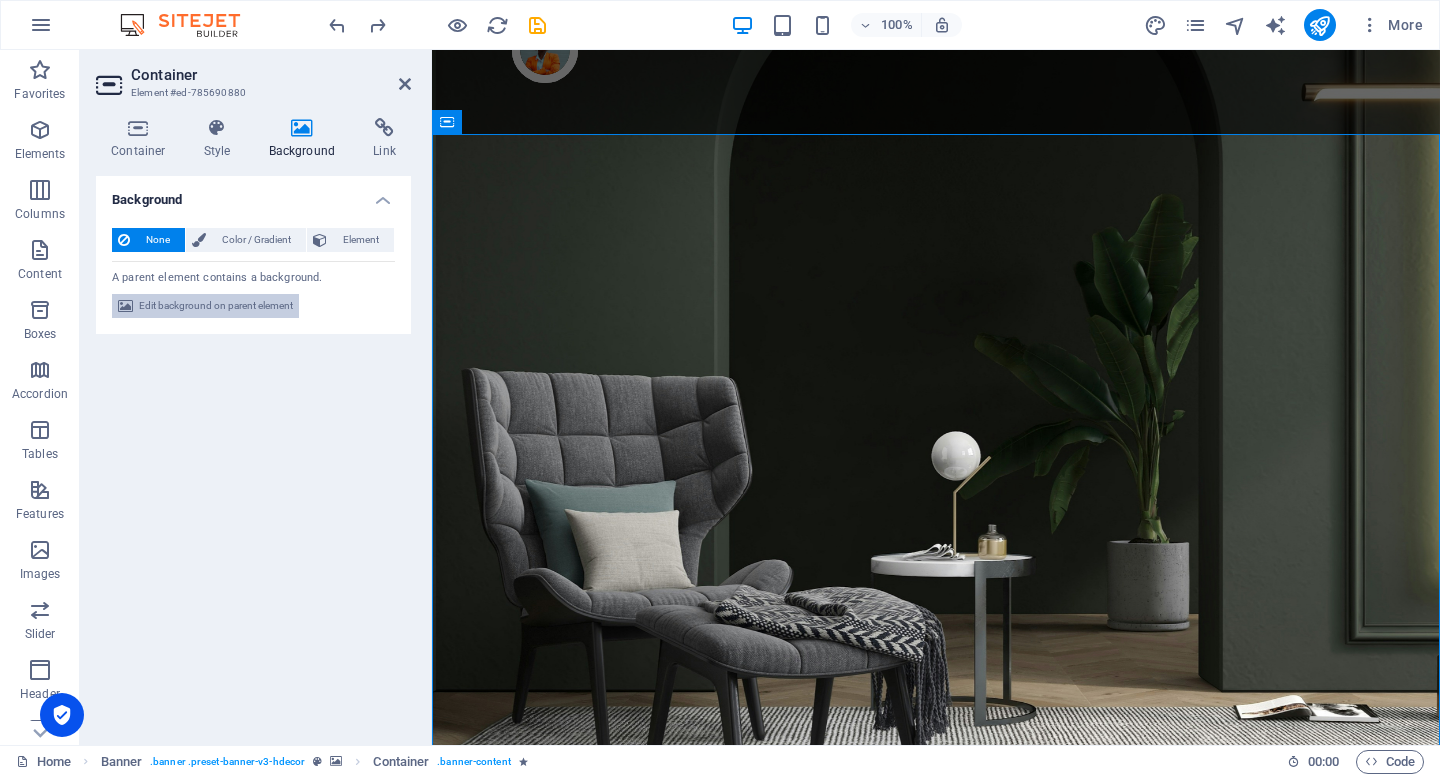 click on "Edit background on parent element" at bounding box center [216, 306] 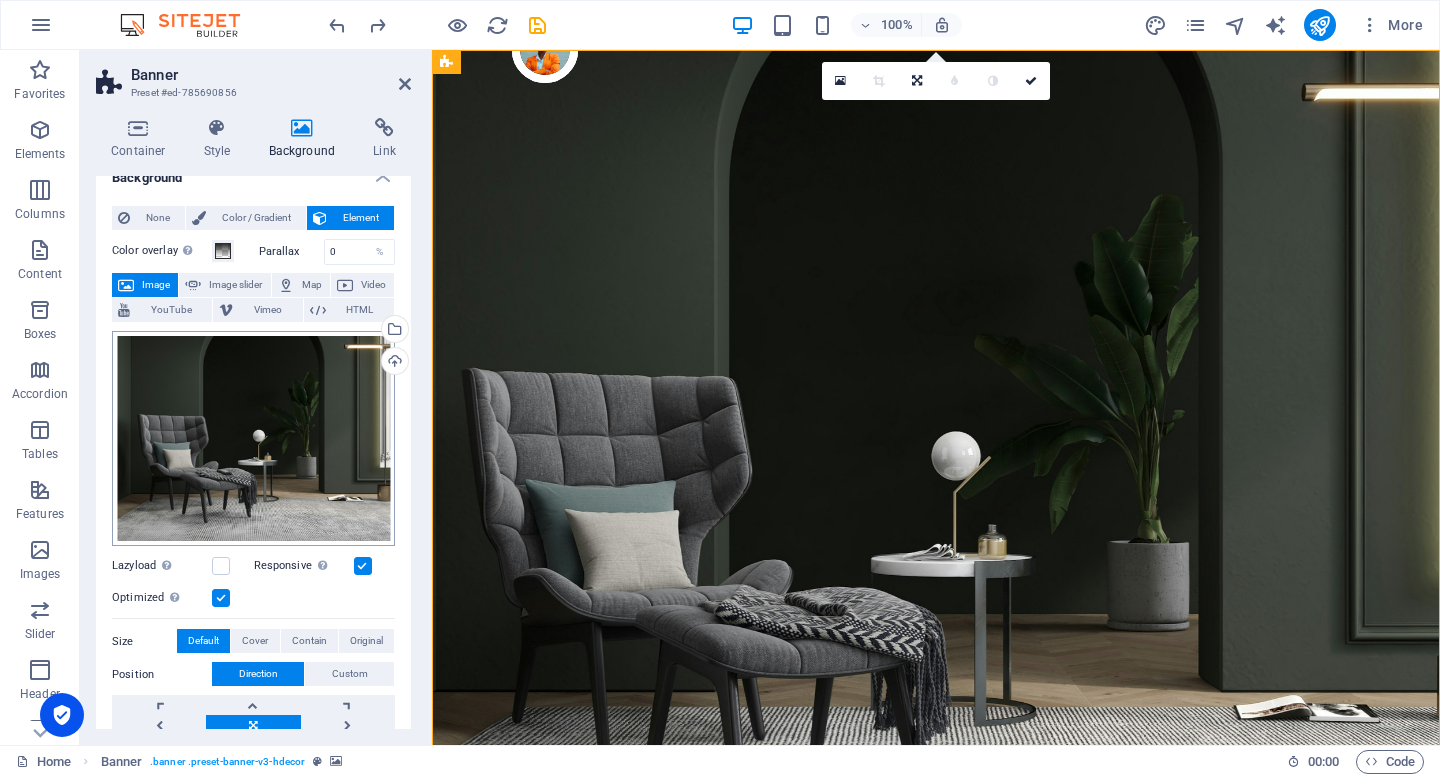 scroll, scrollTop: 17, scrollLeft: 0, axis: vertical 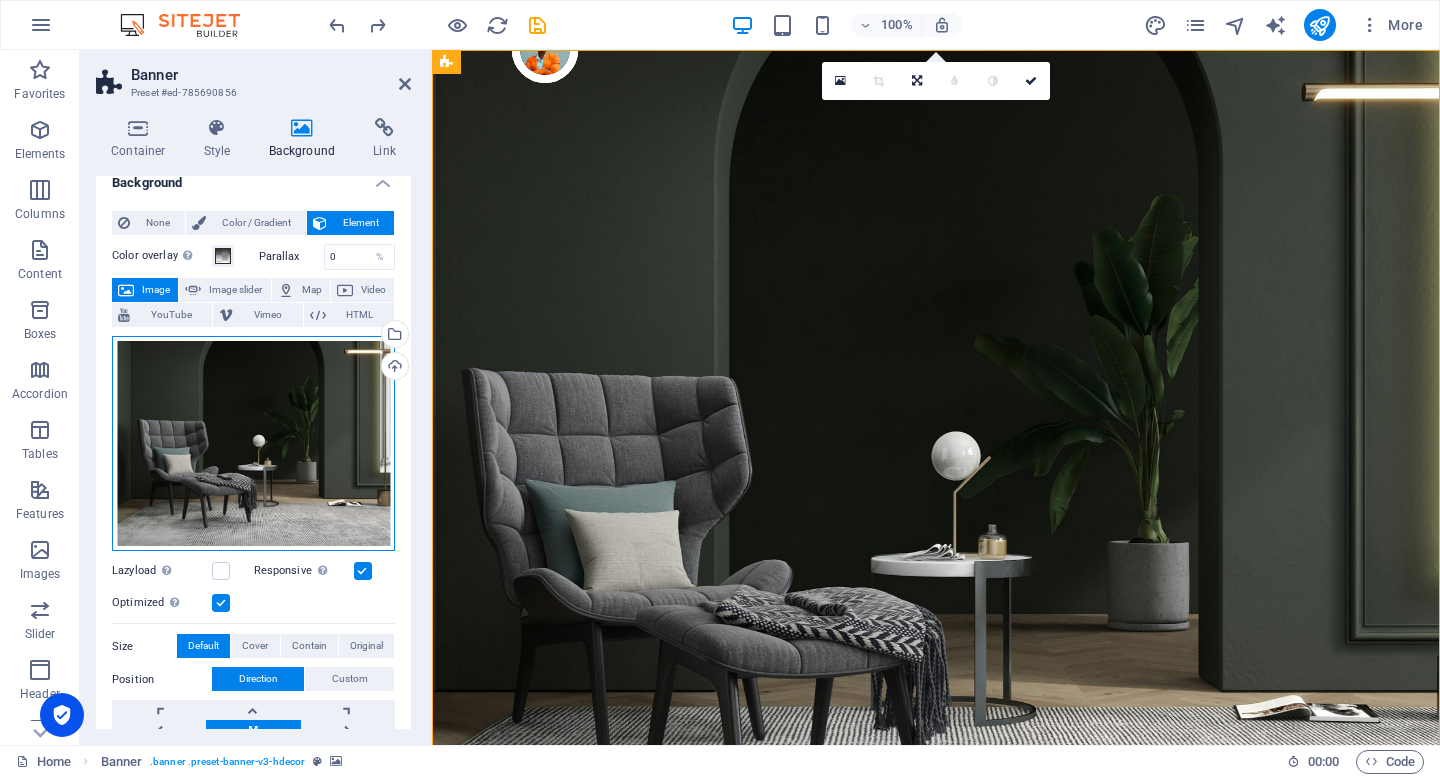 click on "Drag files here, click to choose files or select files from Files or our free stock photos & videos" at bounding box center (253, 443) 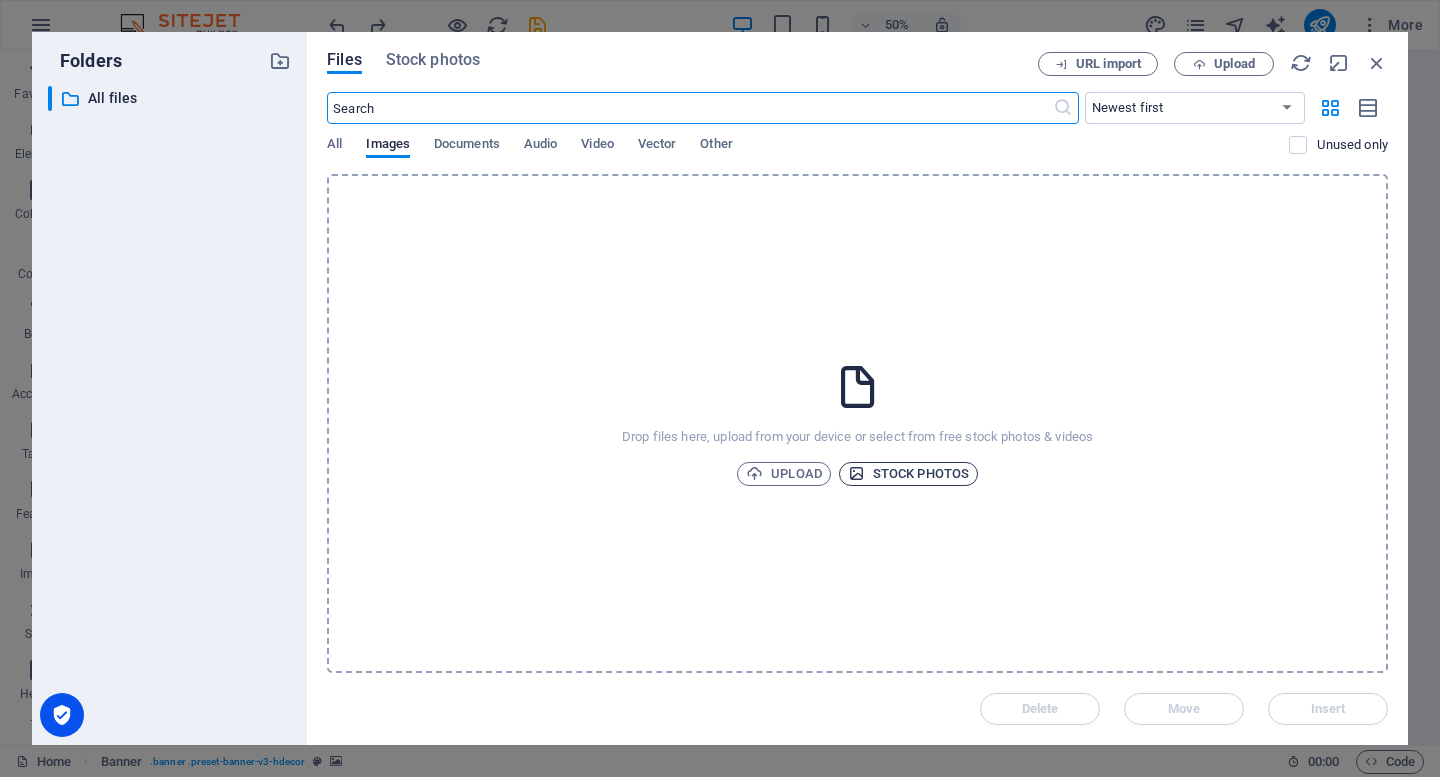 click on "Stock photos" at bounding box center (908, 474) 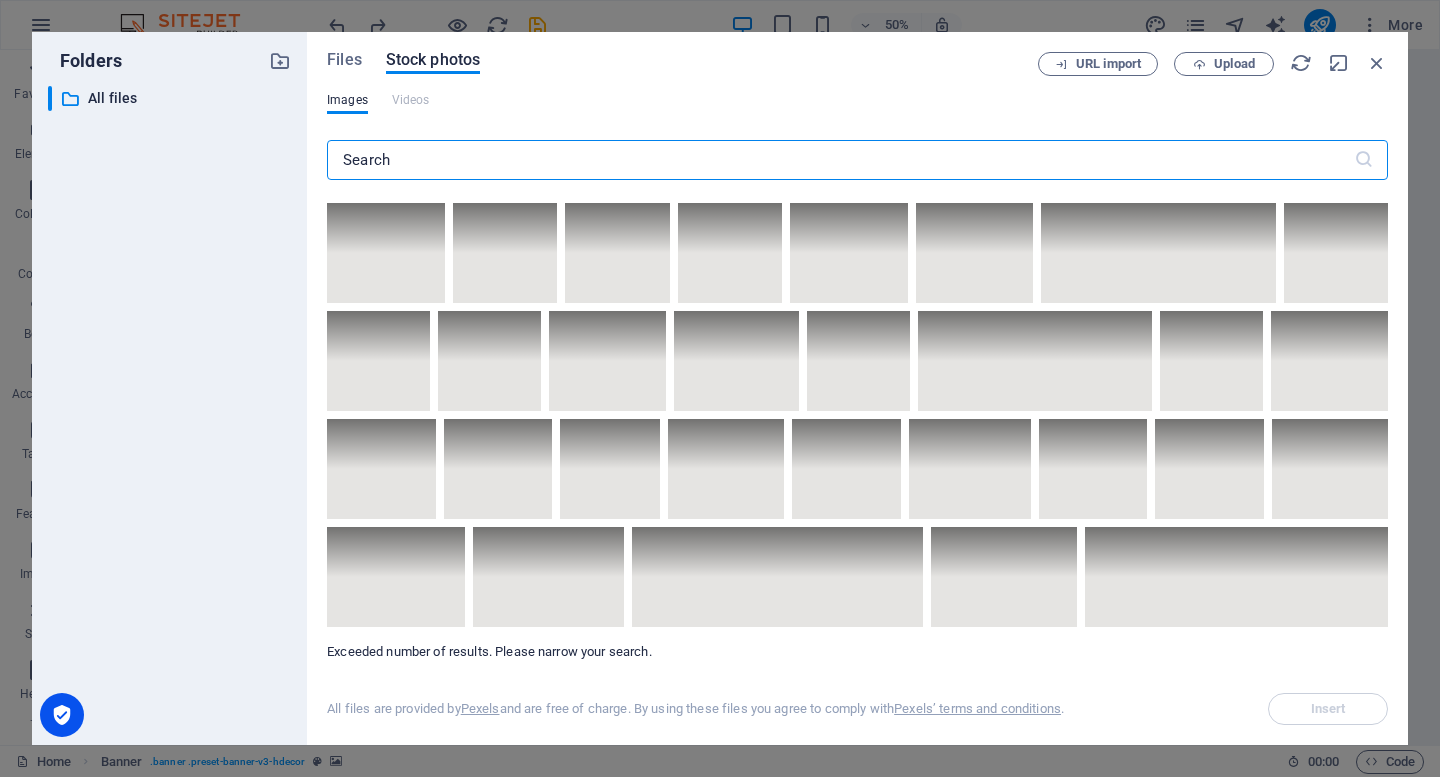 scroll, scrollTop: 7626, scrollLeft: 0, axis: vertical 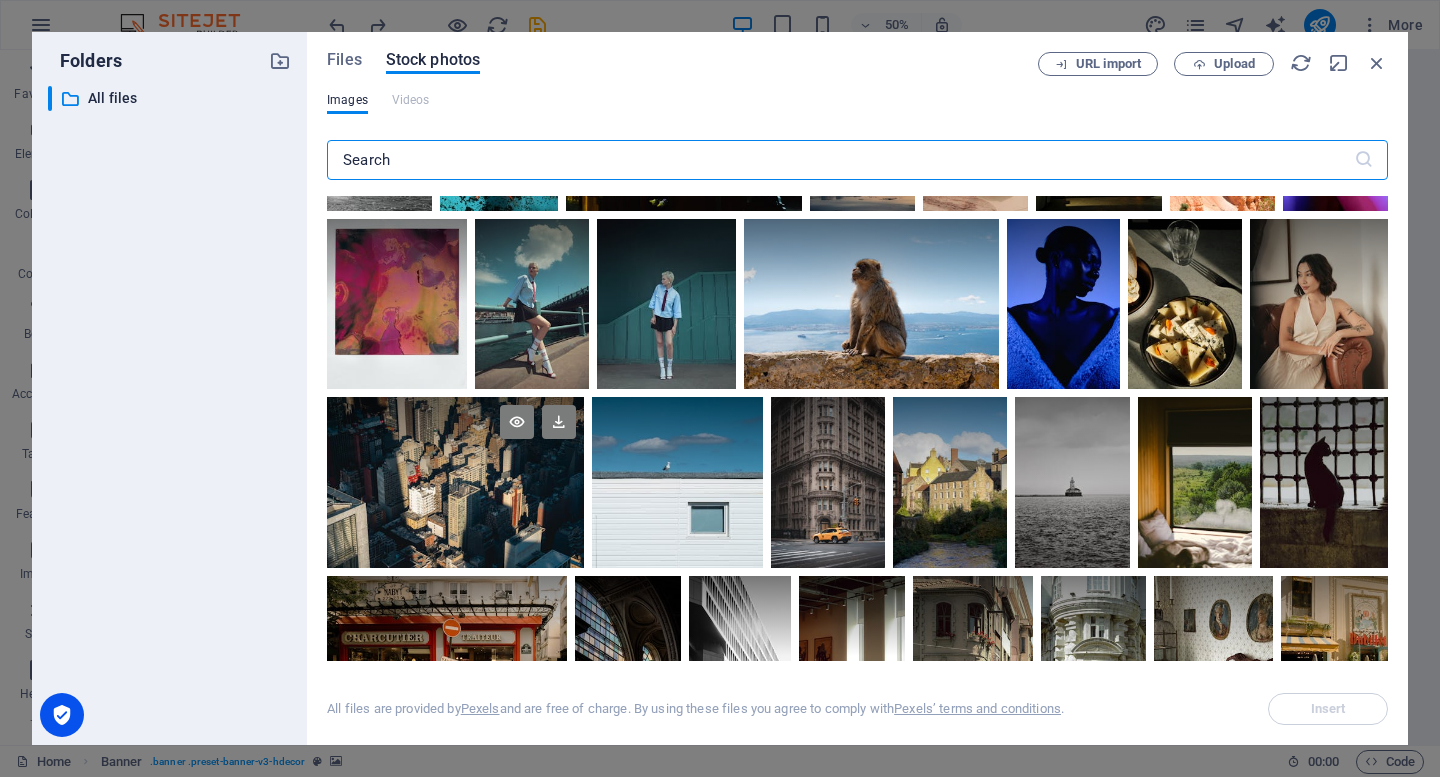 click at bounding box center [455, 440] 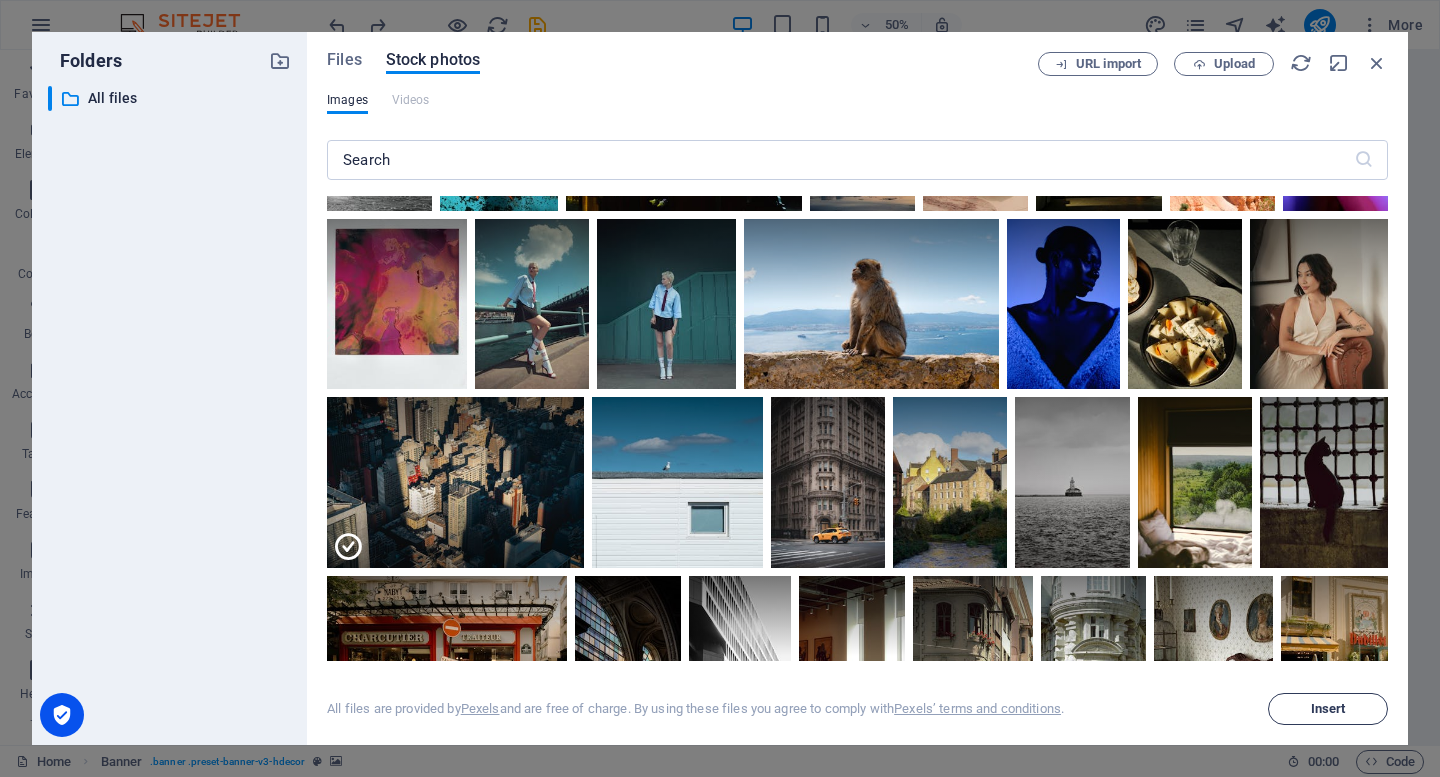 click on "Insert" at bounding box center (1328, 709) 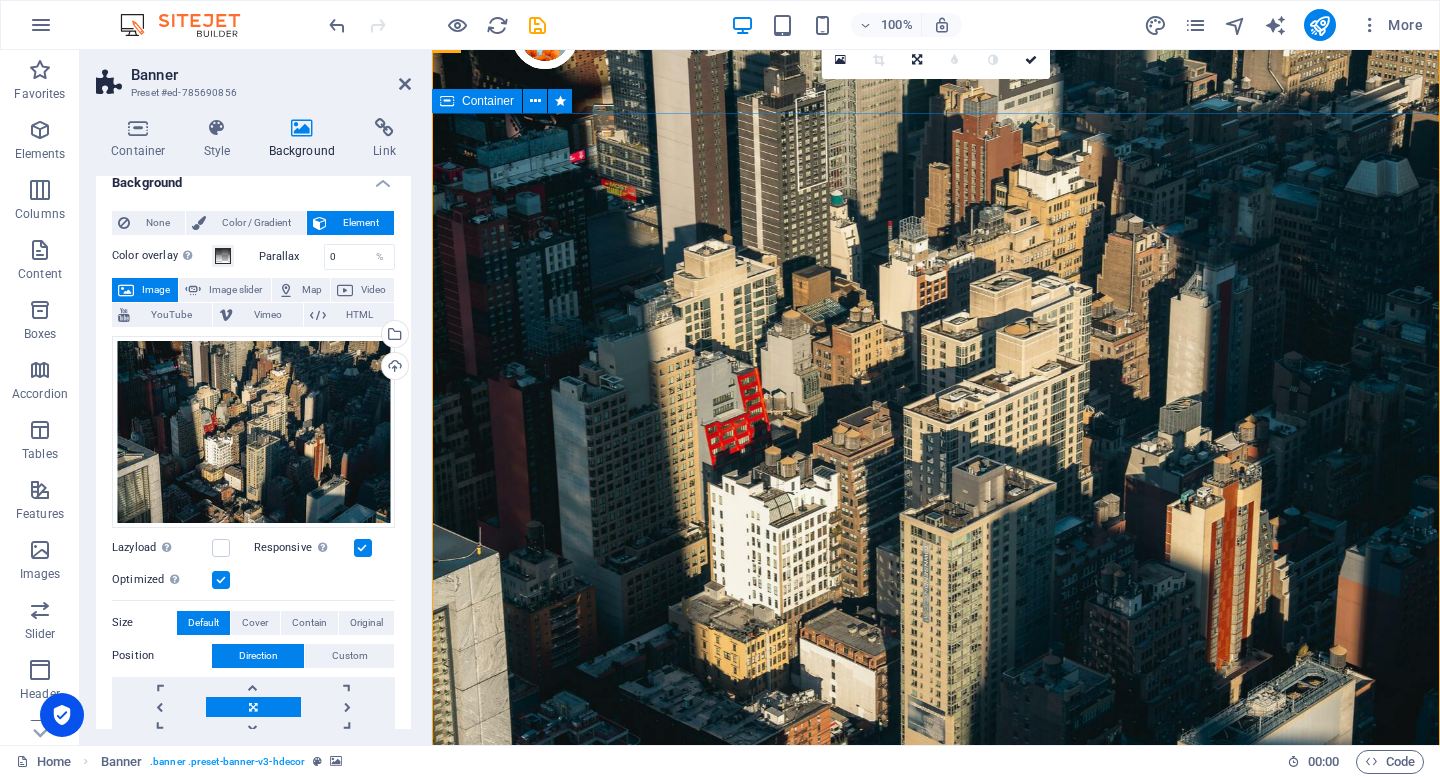 scroll, scrollTop: 31, scrollLeft: 0, axis: vertical 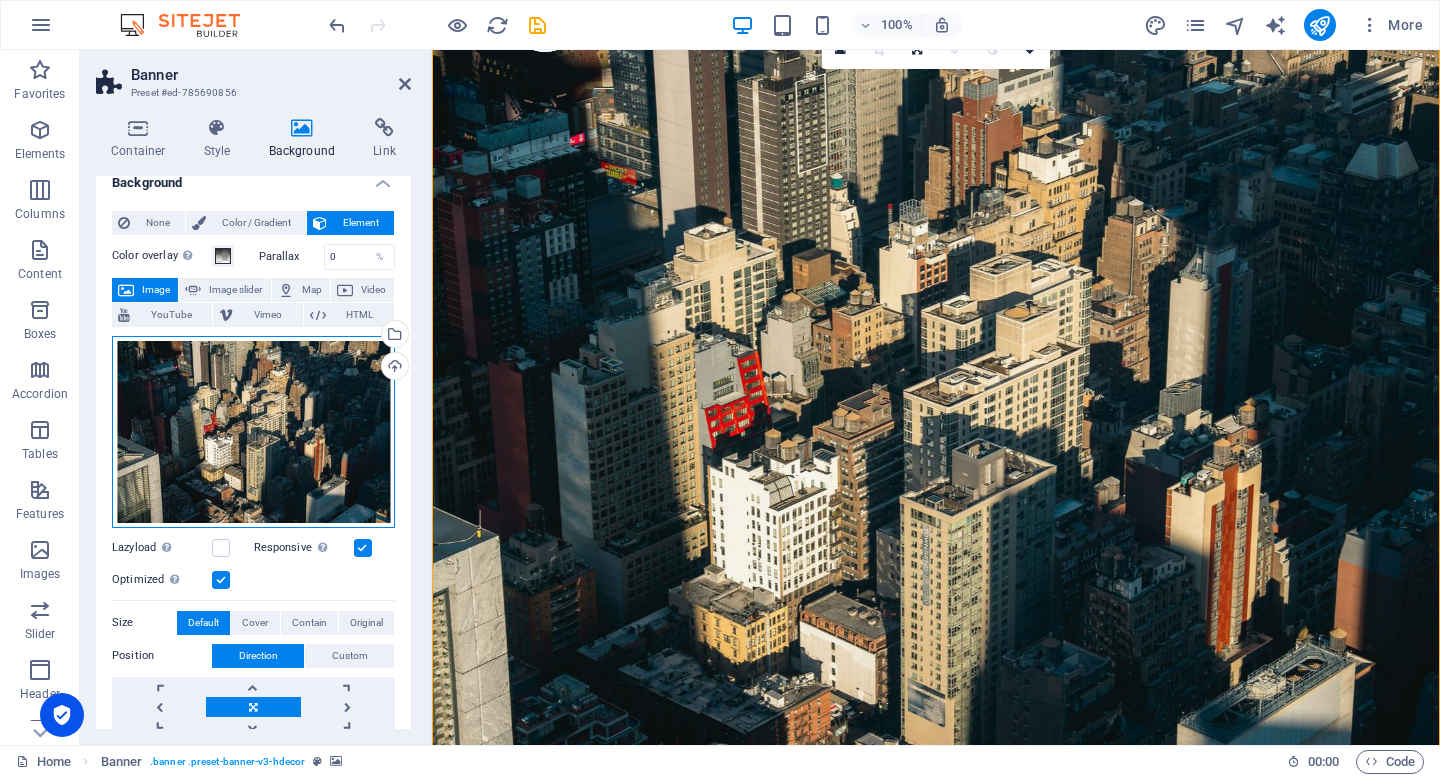 click on "Drag files here, click to choose files or select files from Files or our free stock photos & videos" at bounding box center [253, 432] 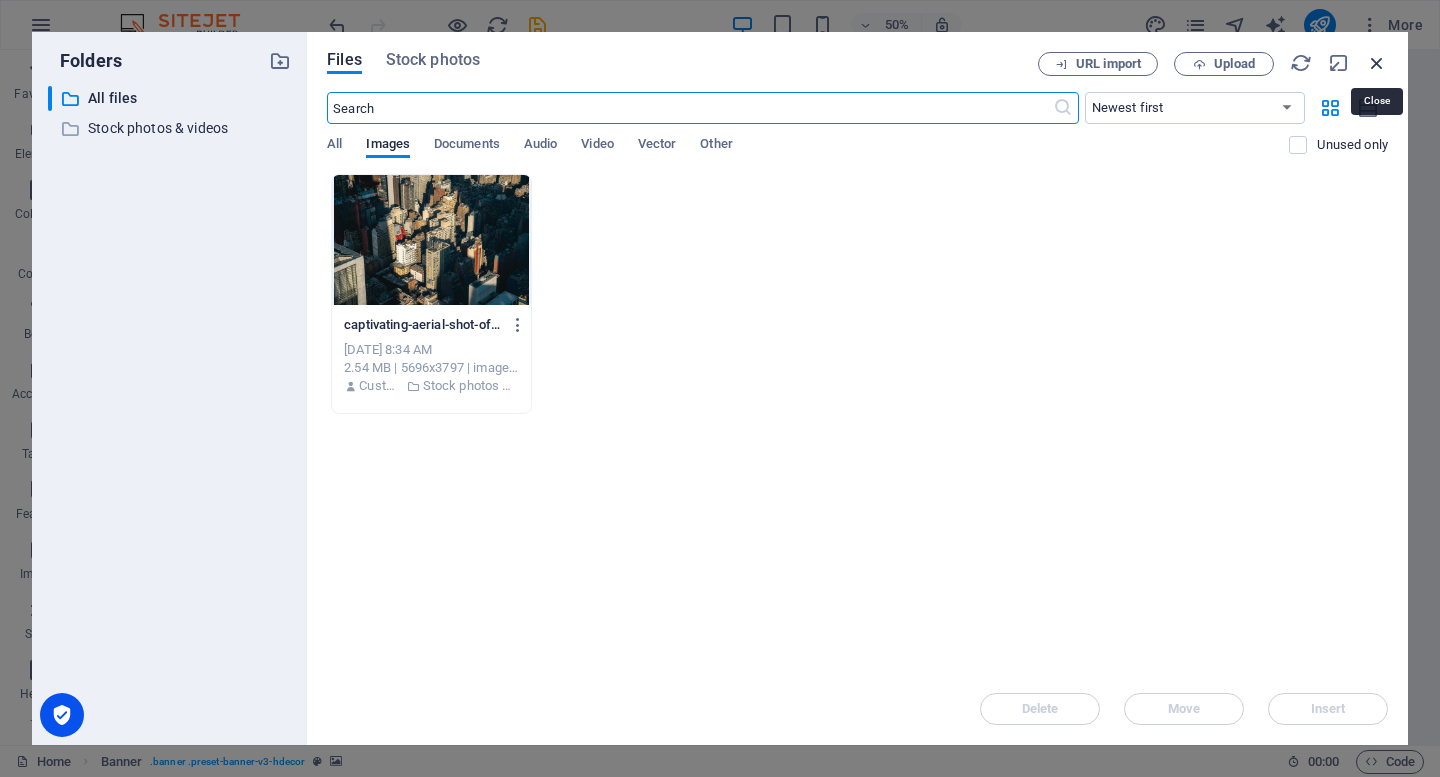 click at bounding box center (1377, 63) 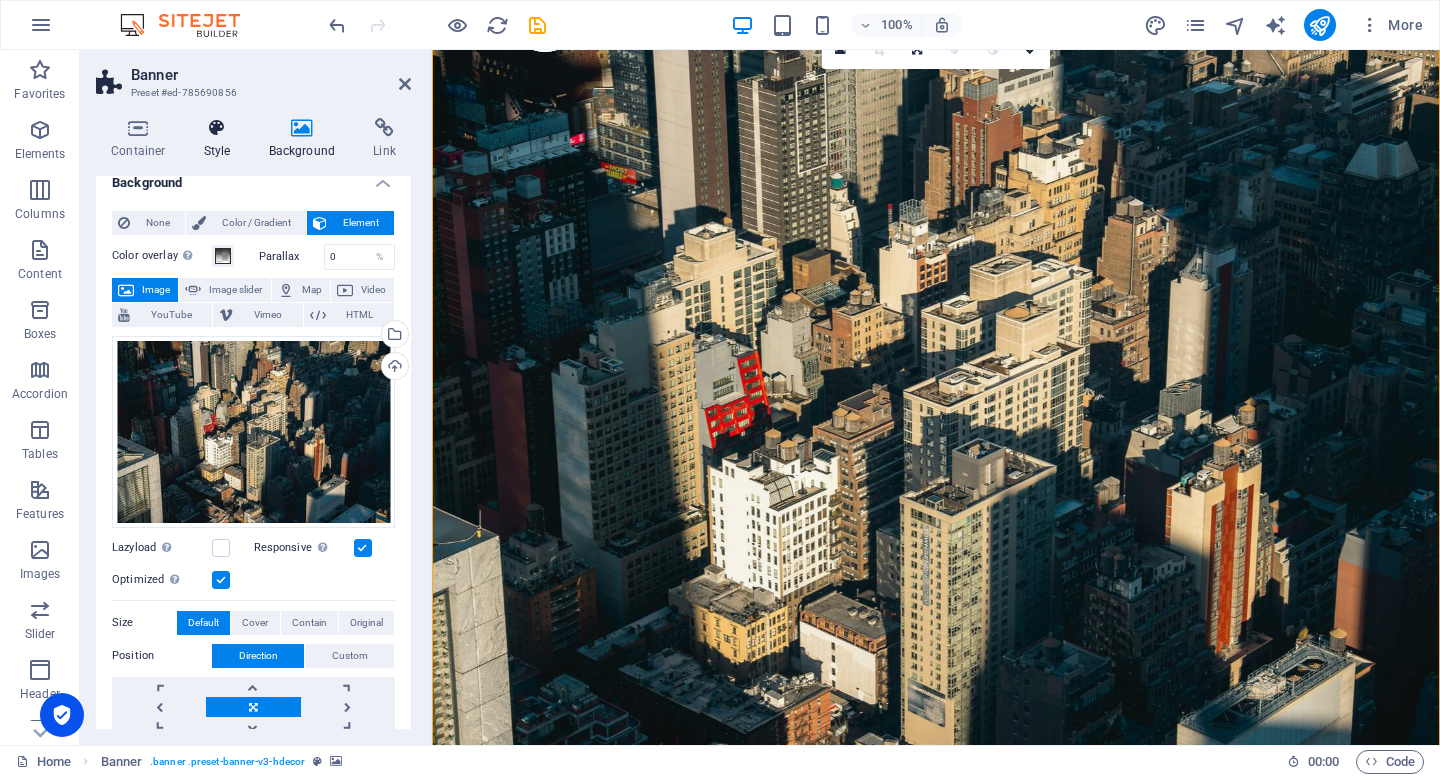 click at bounding box center (217, 128) 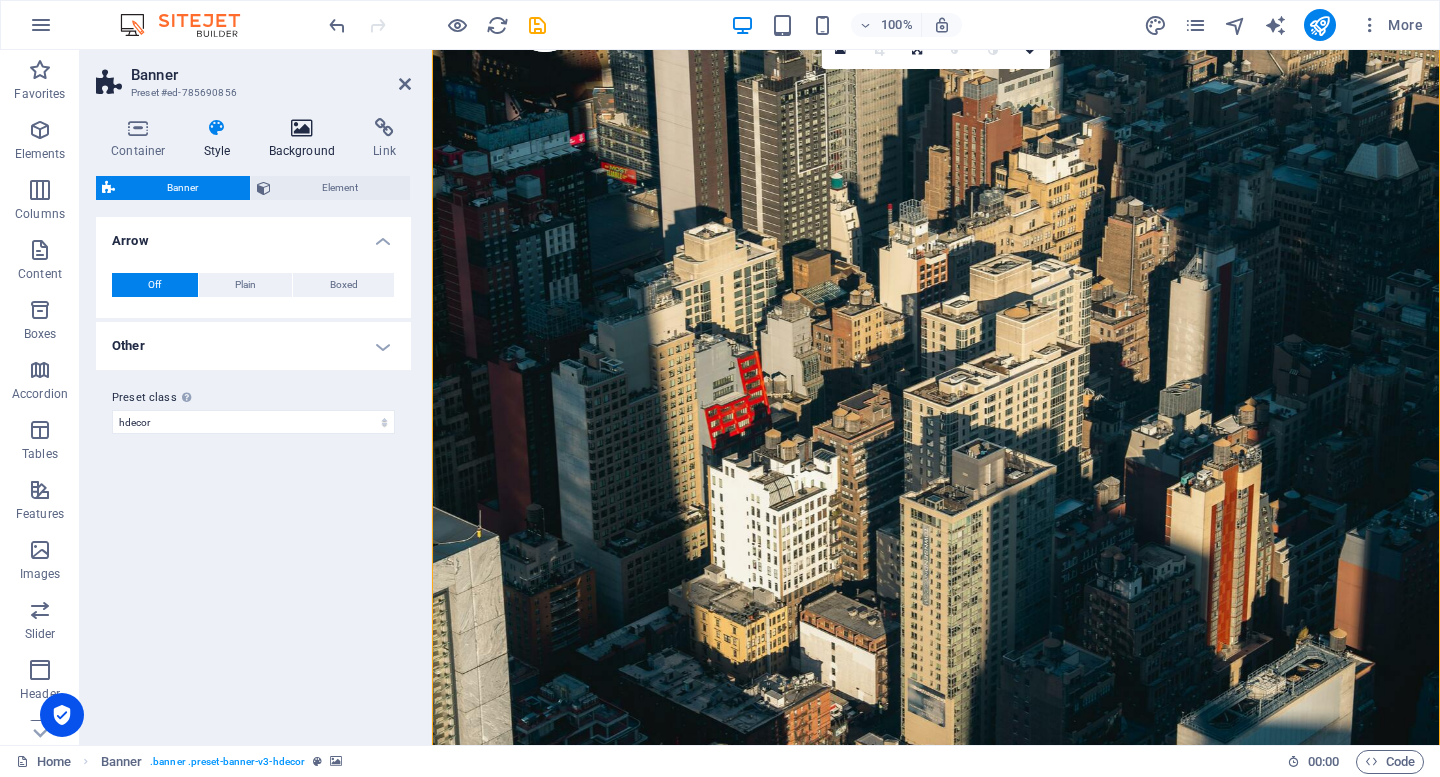 click on "Background" at bounding box center [306, 139] 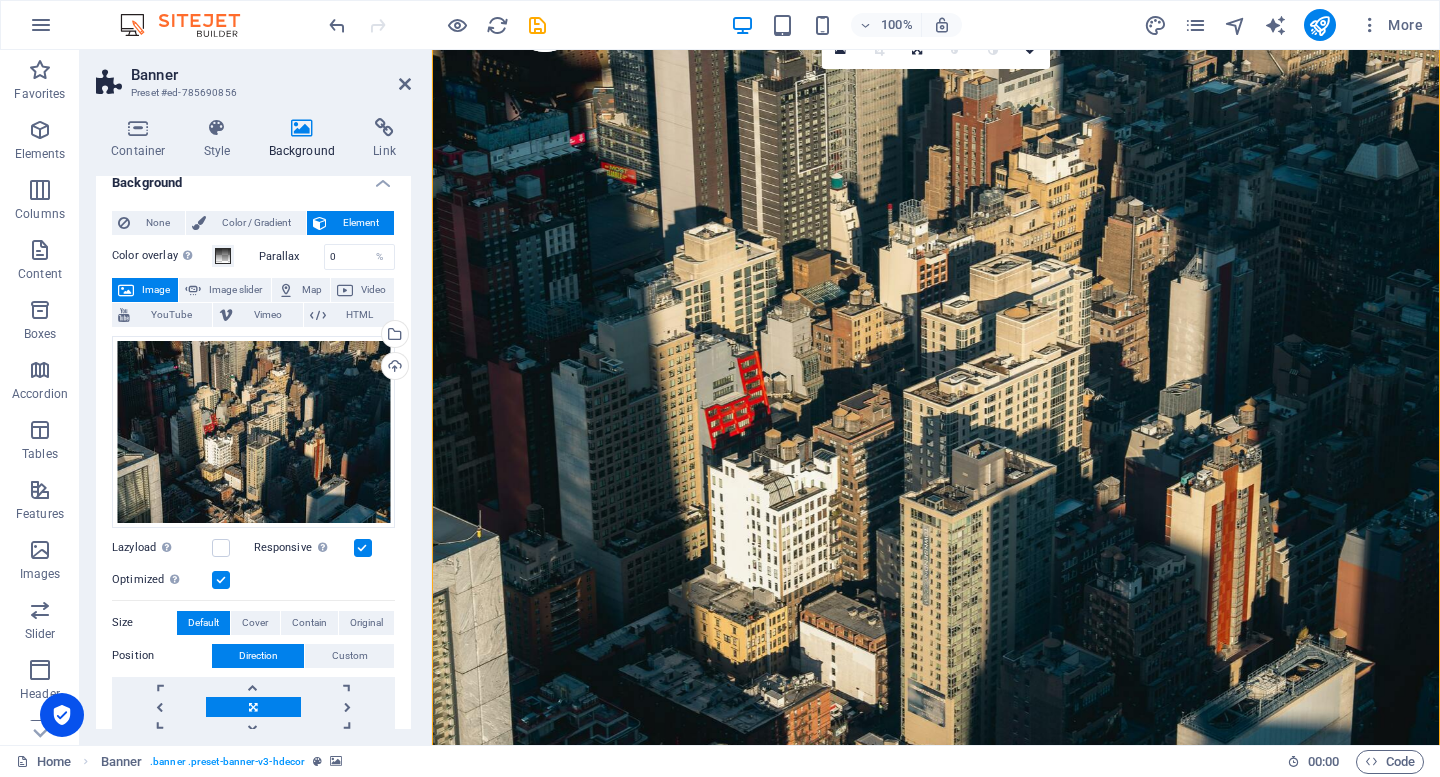 scroll, scrollTop: 0, scrollLeft: 0, axis: both 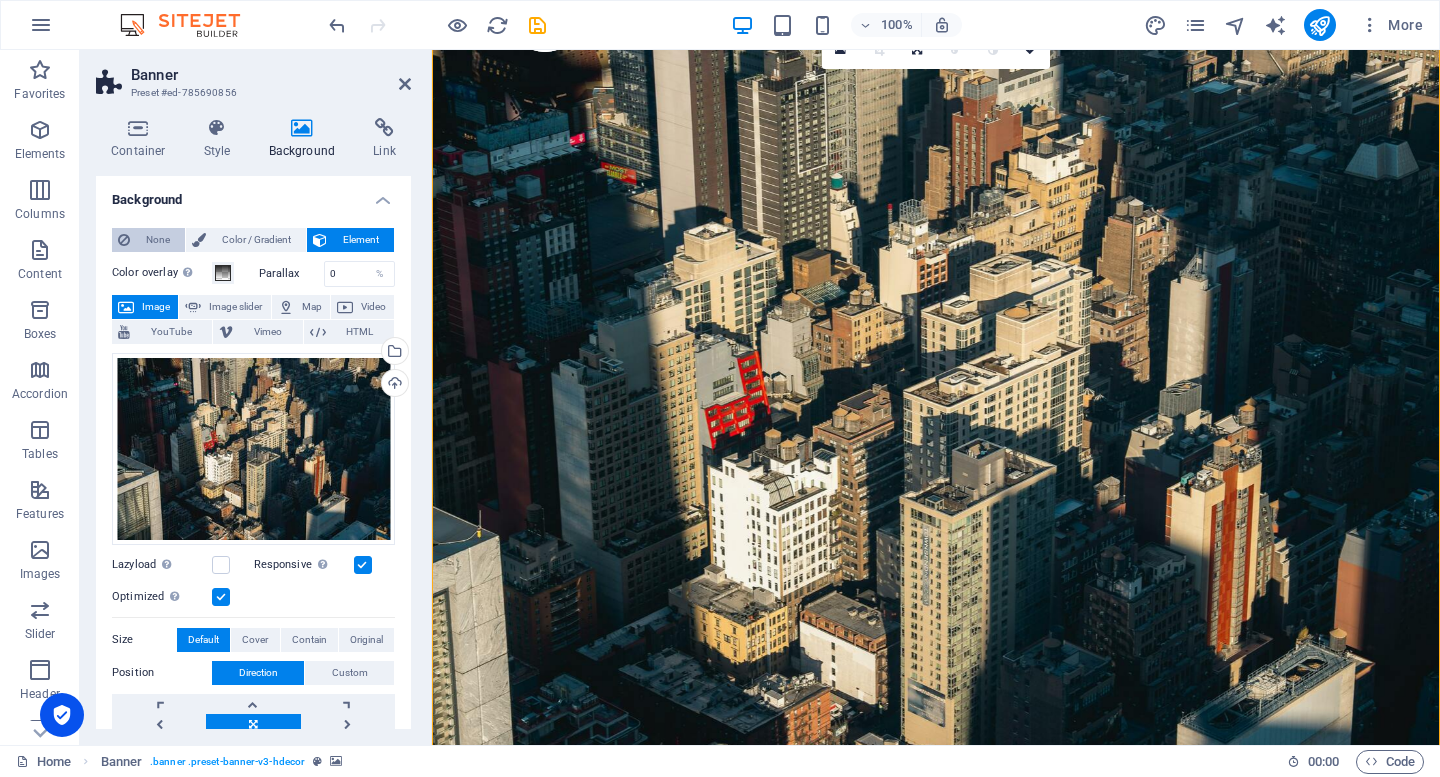 click on "None" at bounding box center [157, 240] 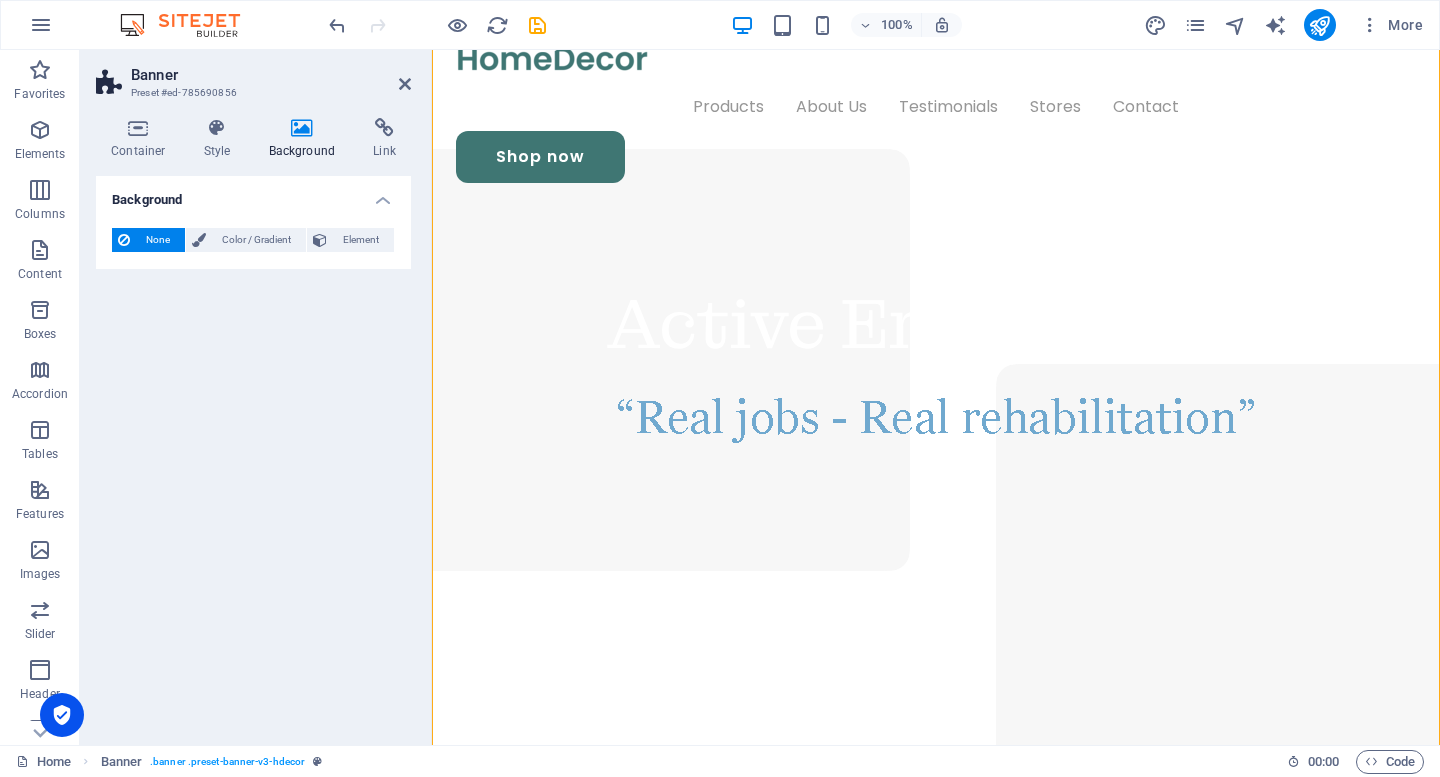 click on "None" at bounding box center (157, 240) 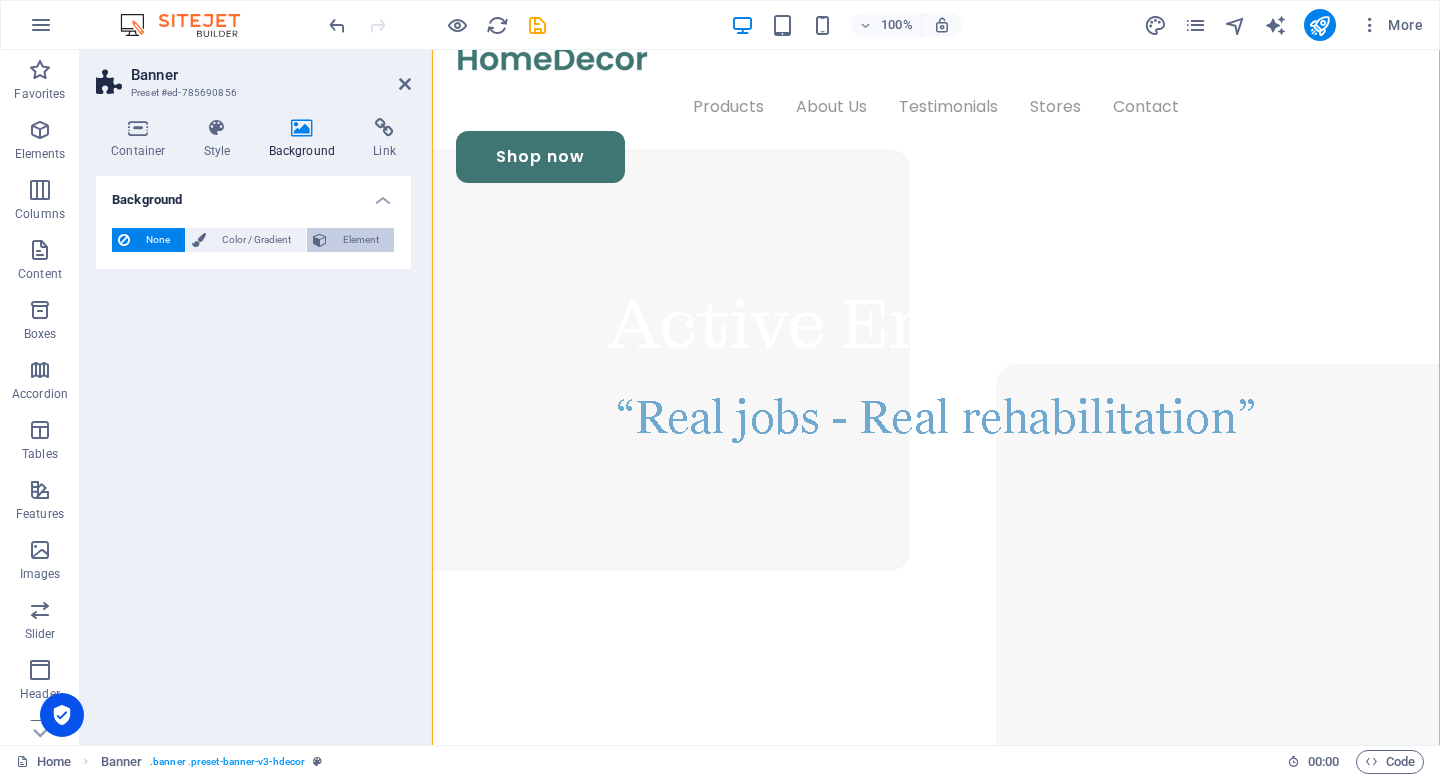 click on "Element" at bounding box center [360, 240] 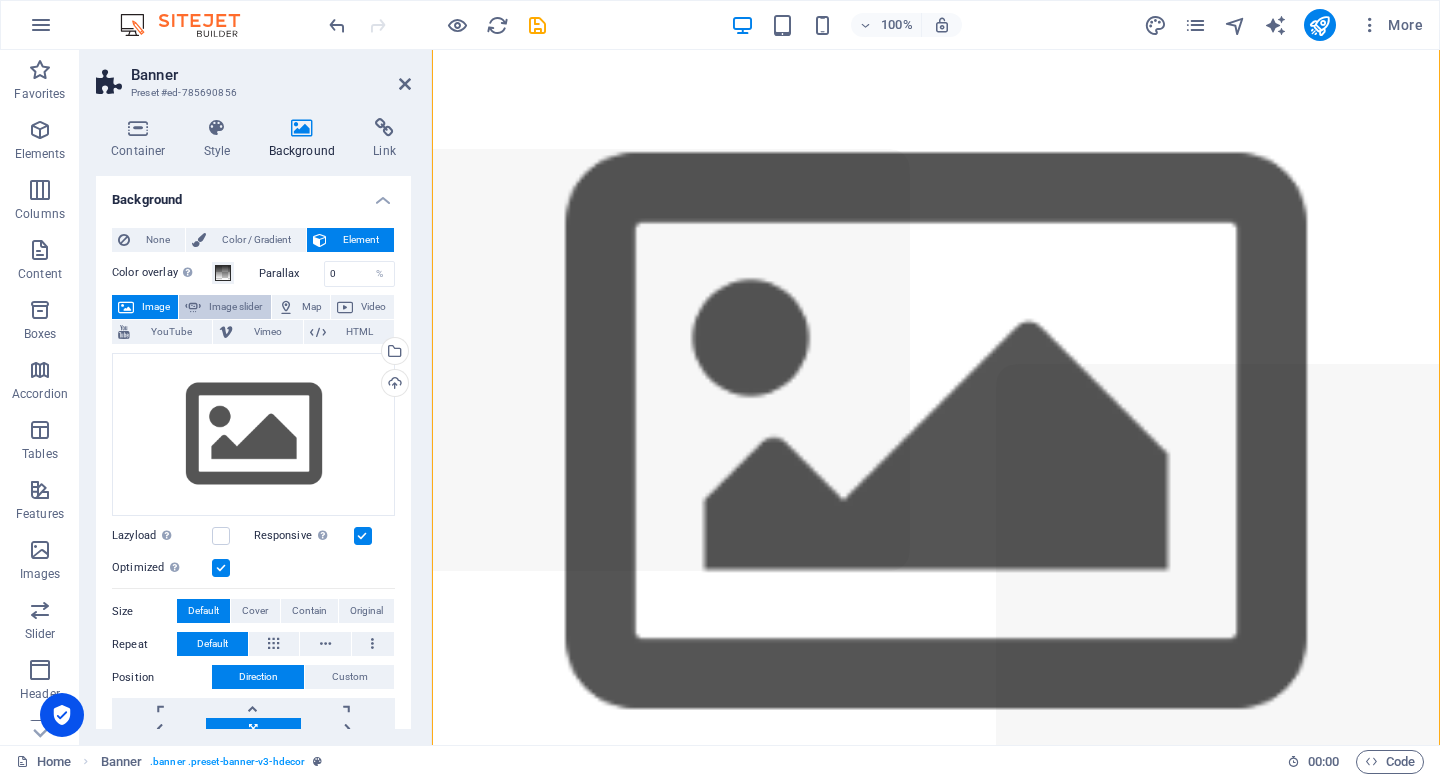 click on "Image slider" at bounding box center (235, 307) 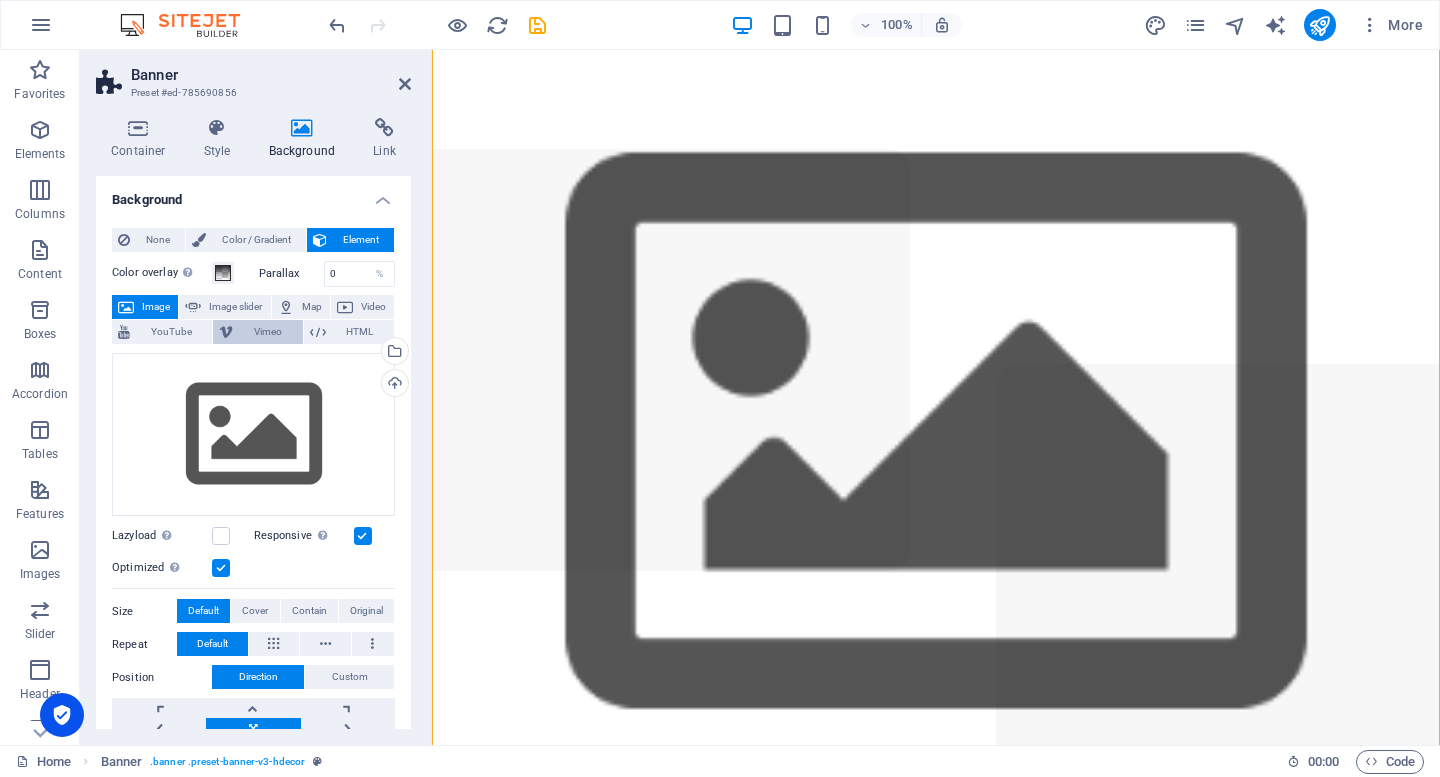 select on "ms" 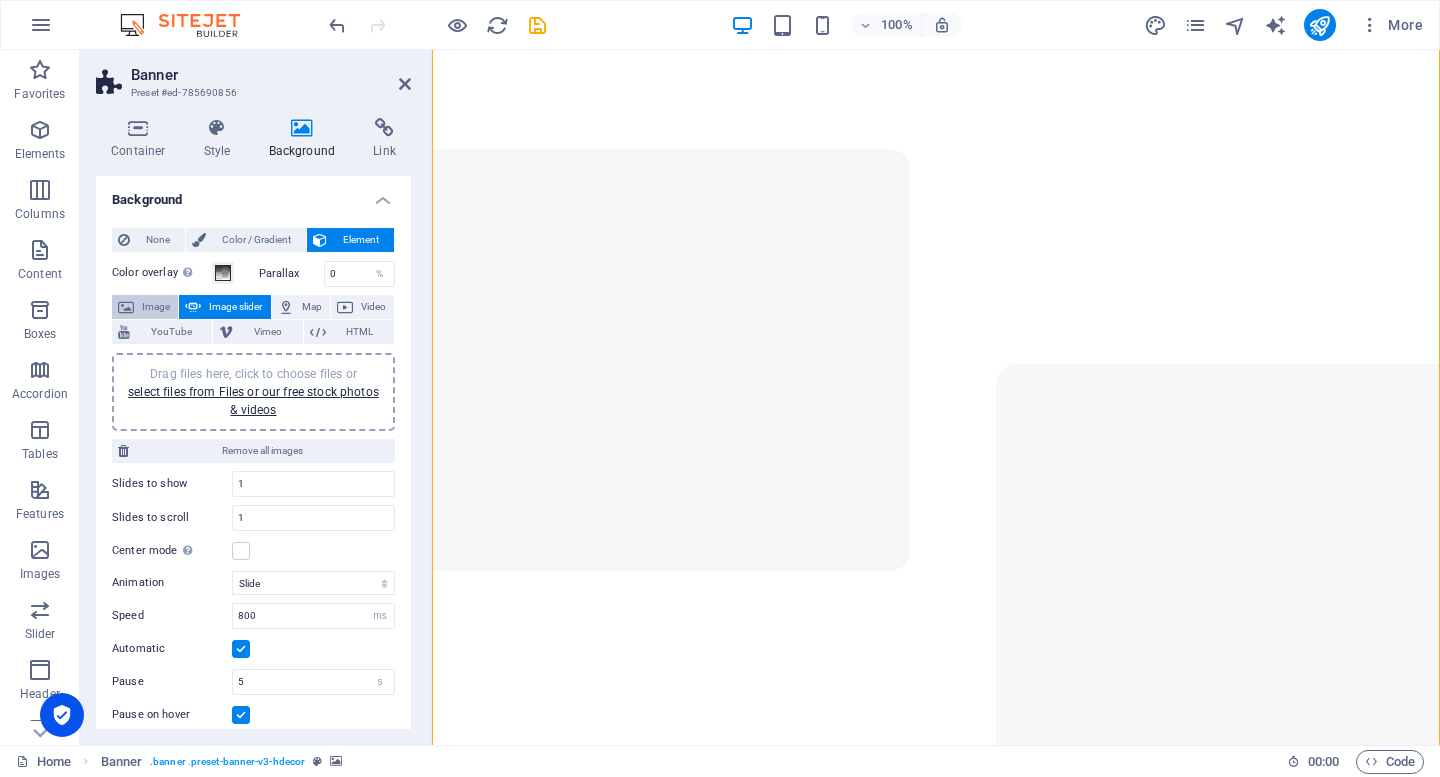 click on "Image" at bounding box center [156, 307] 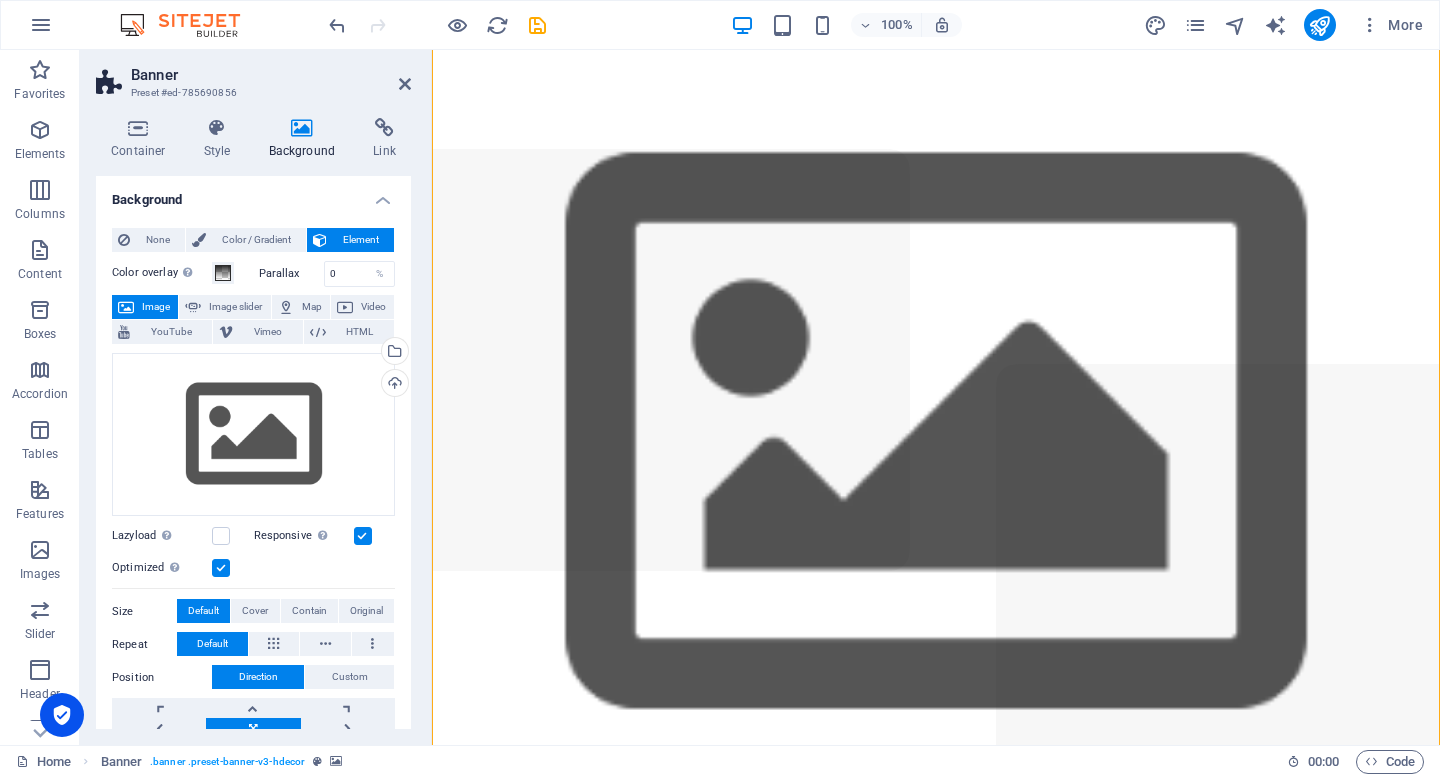 click at bounding box center [302, 128] 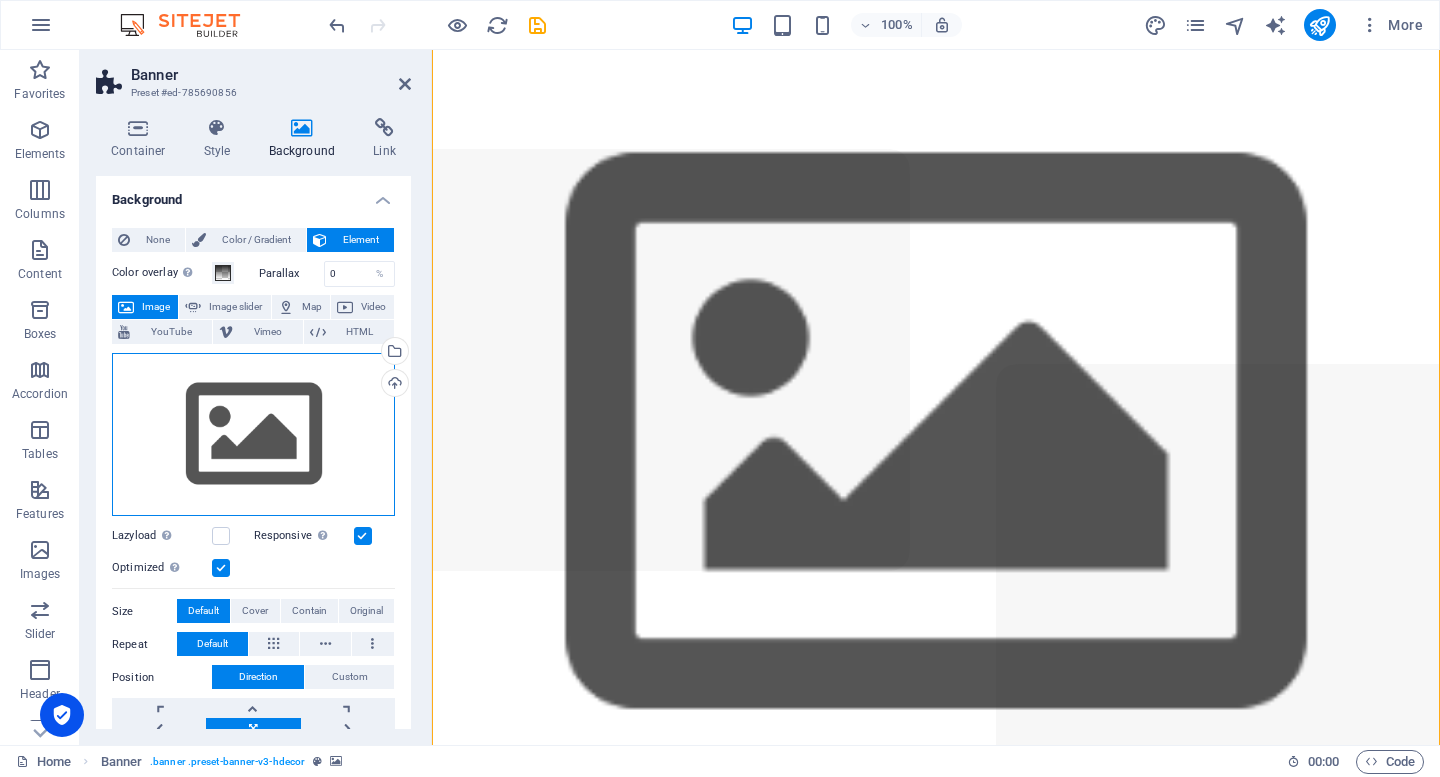 click on "Drag files here, click to choose files or select files from Files or our free stock photos & videos" at bounding box center [253, 435] 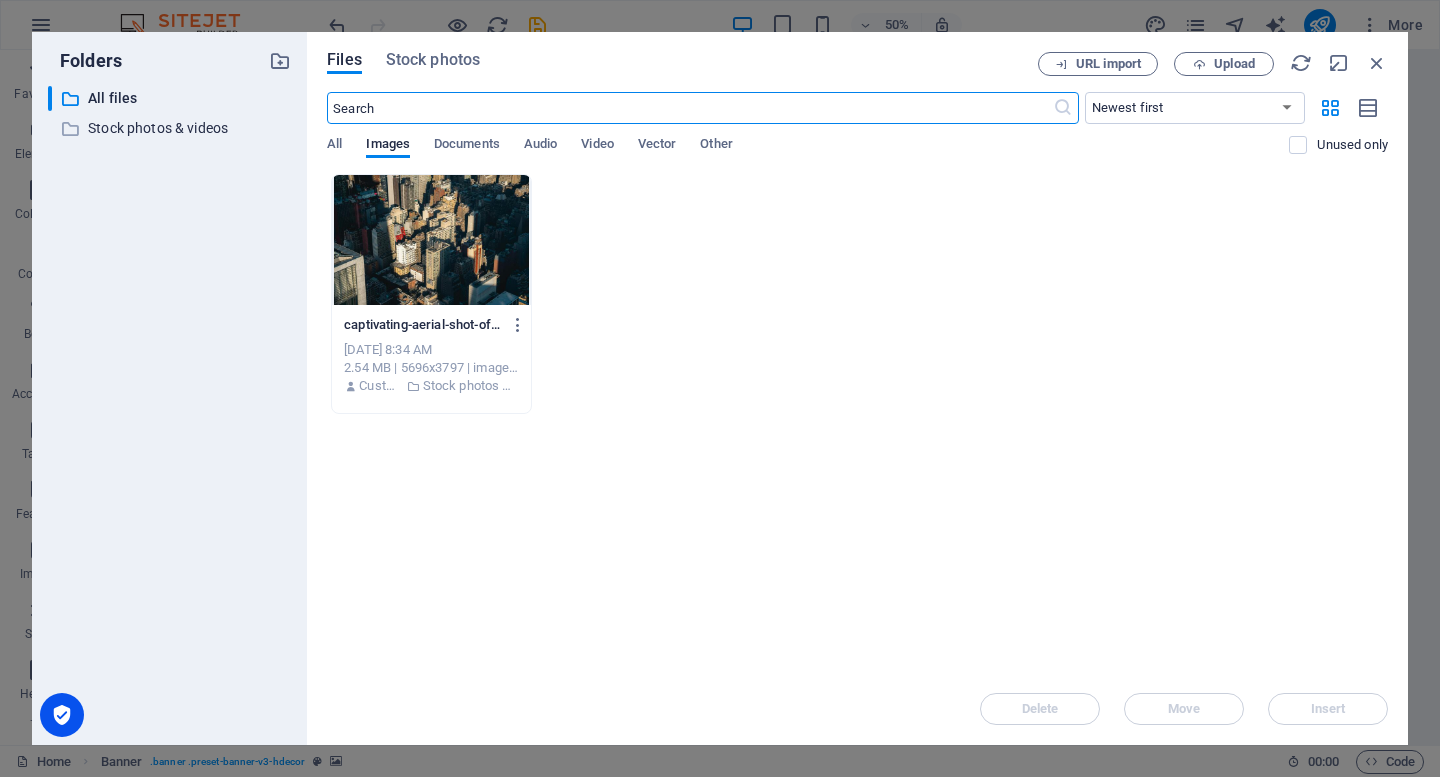 click at bounding box center [431, 240] 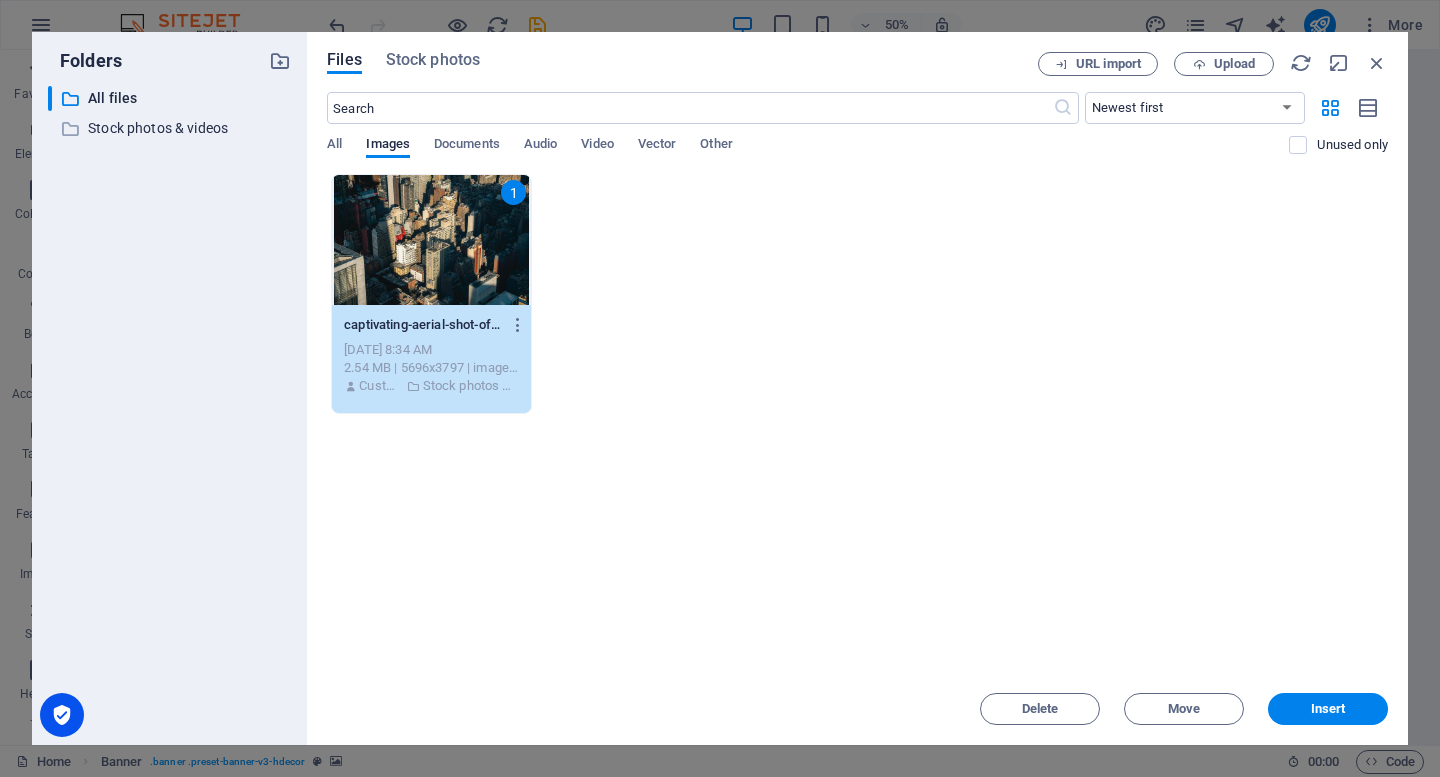 click on "Delete Move Insert" at bounding box center (857, 699) 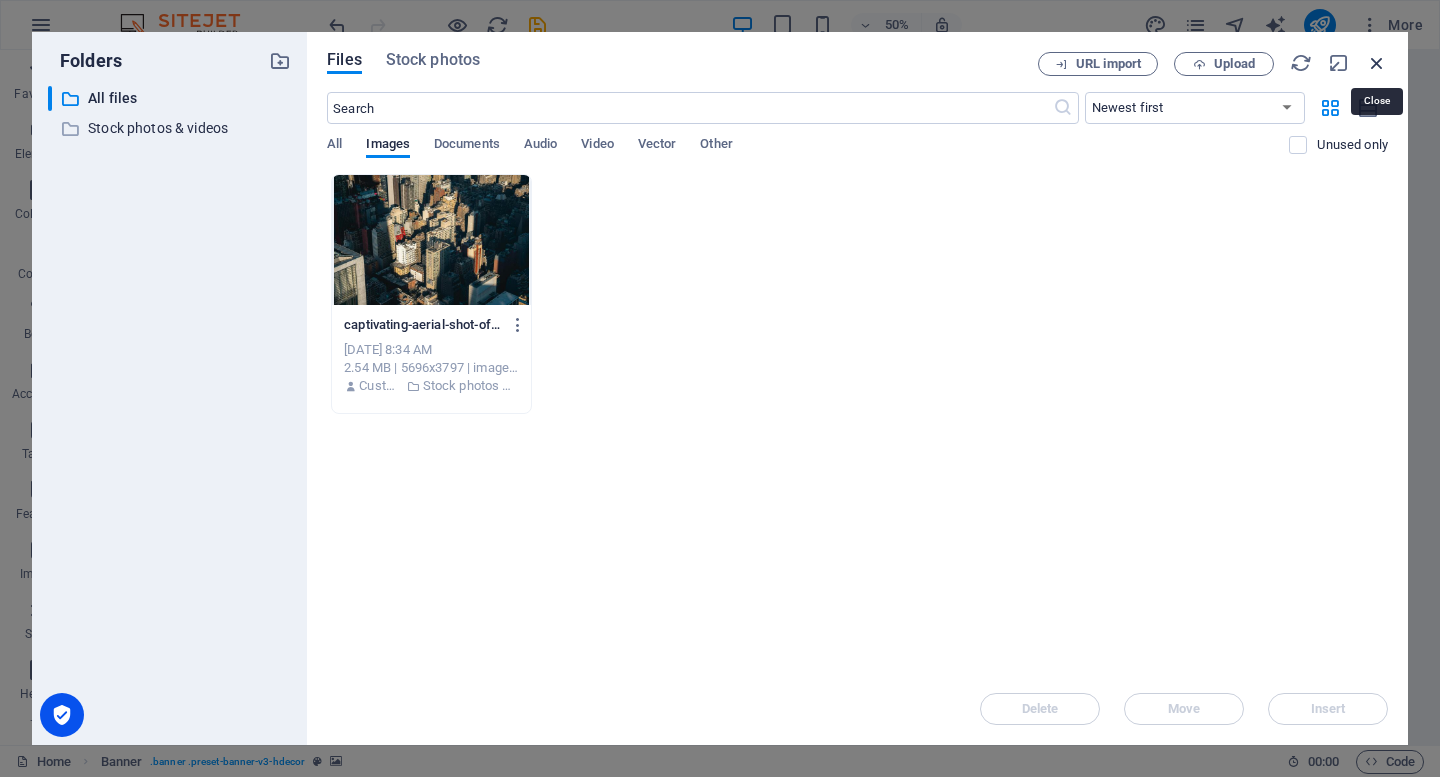 click at bounding box center (1377, 63) 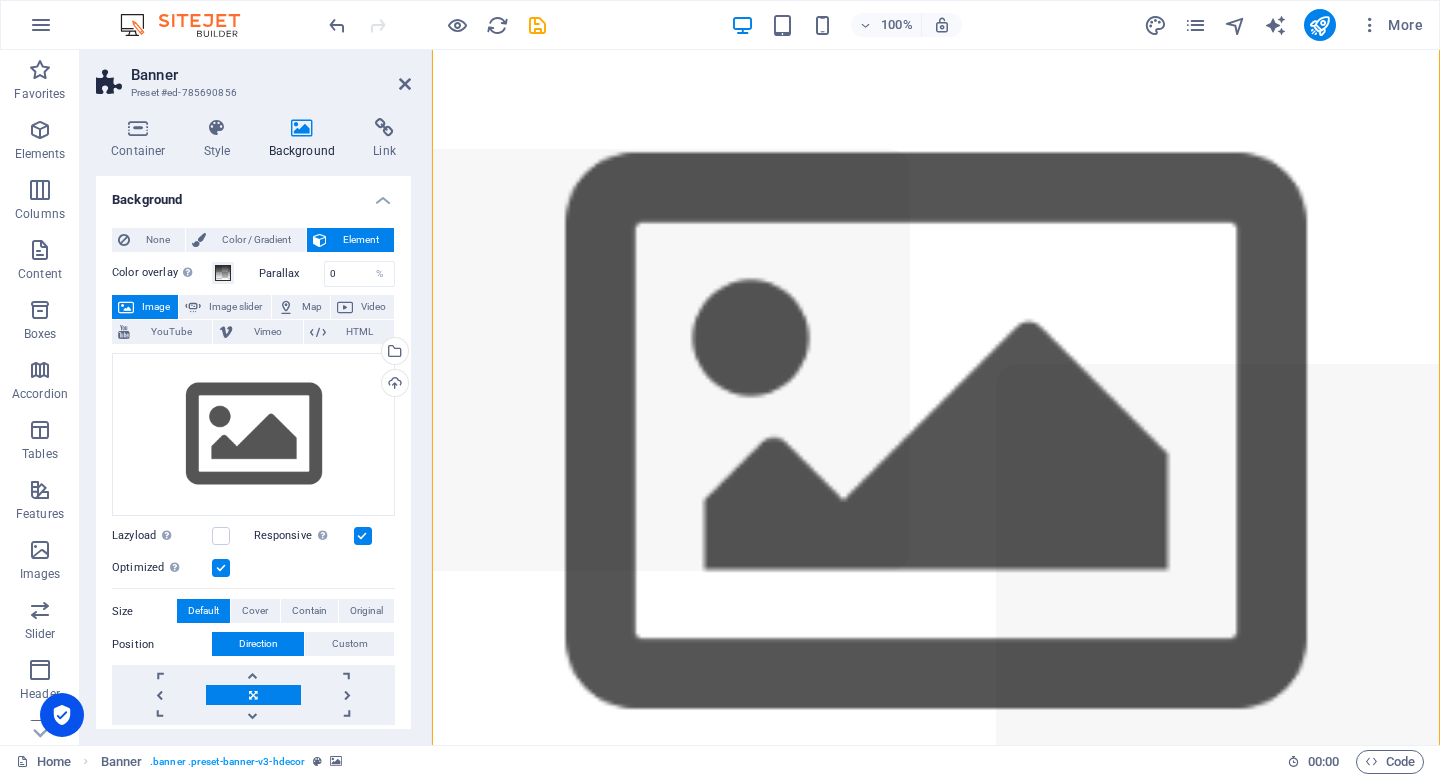 click on "100% More" at bounding box center (720, 25) 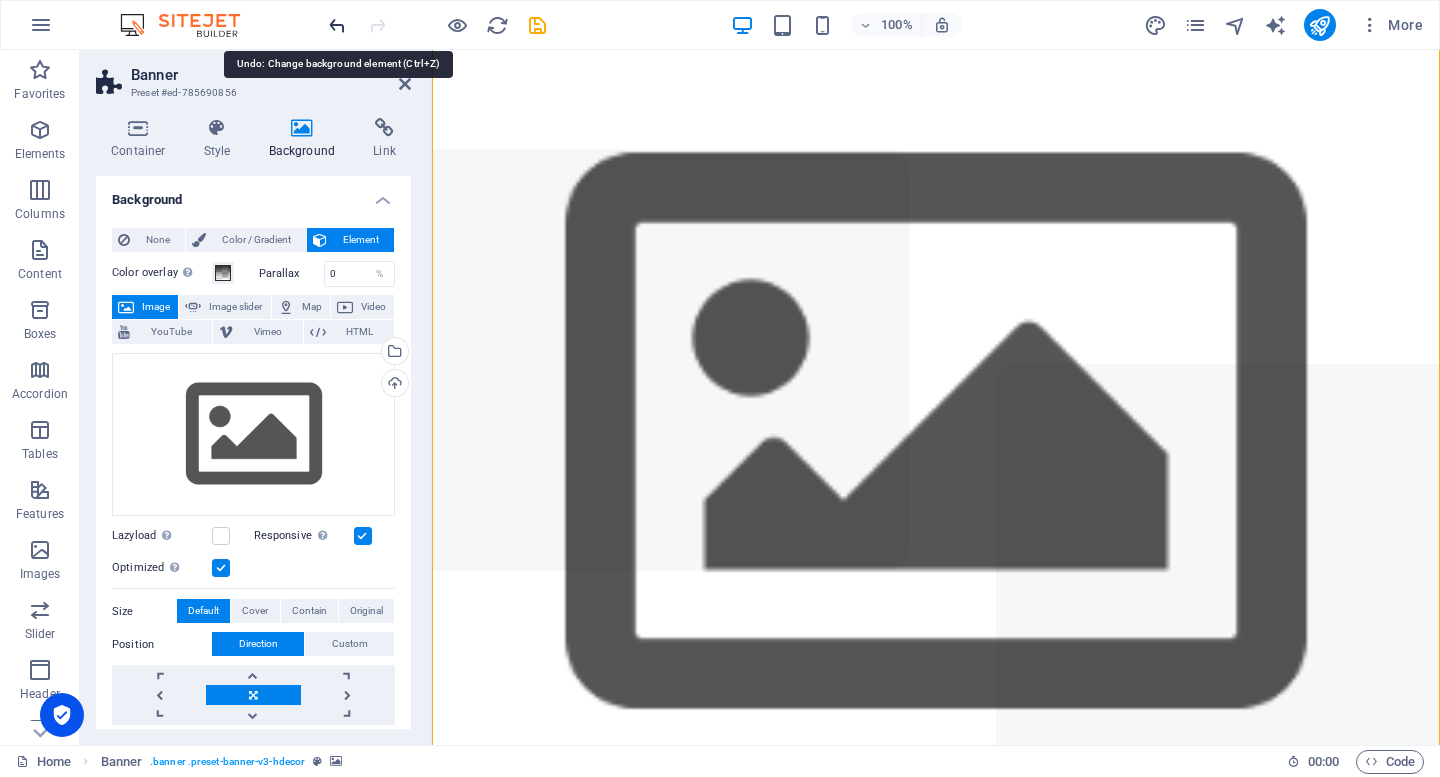 click at bounding box center (337, 25) 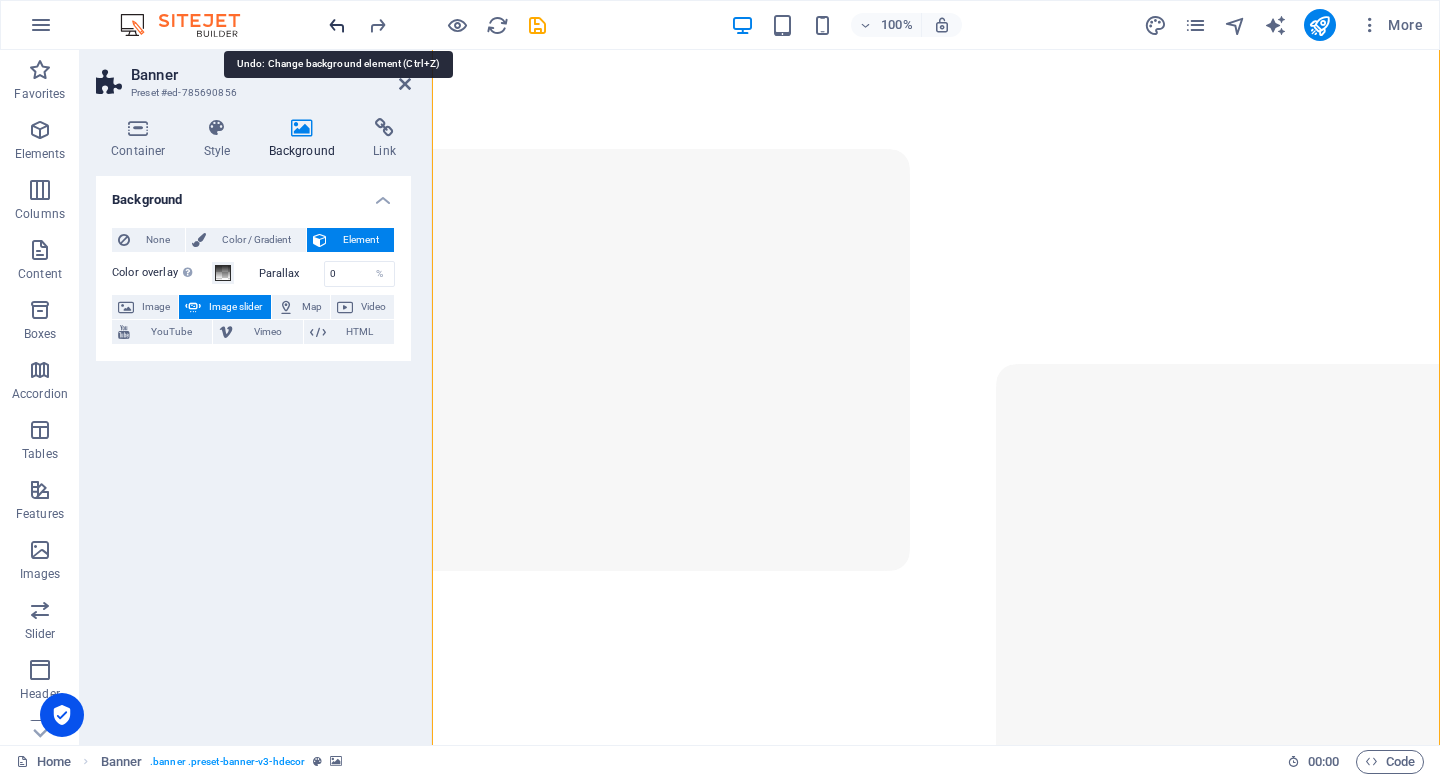 click at bounding box center (337, 25) 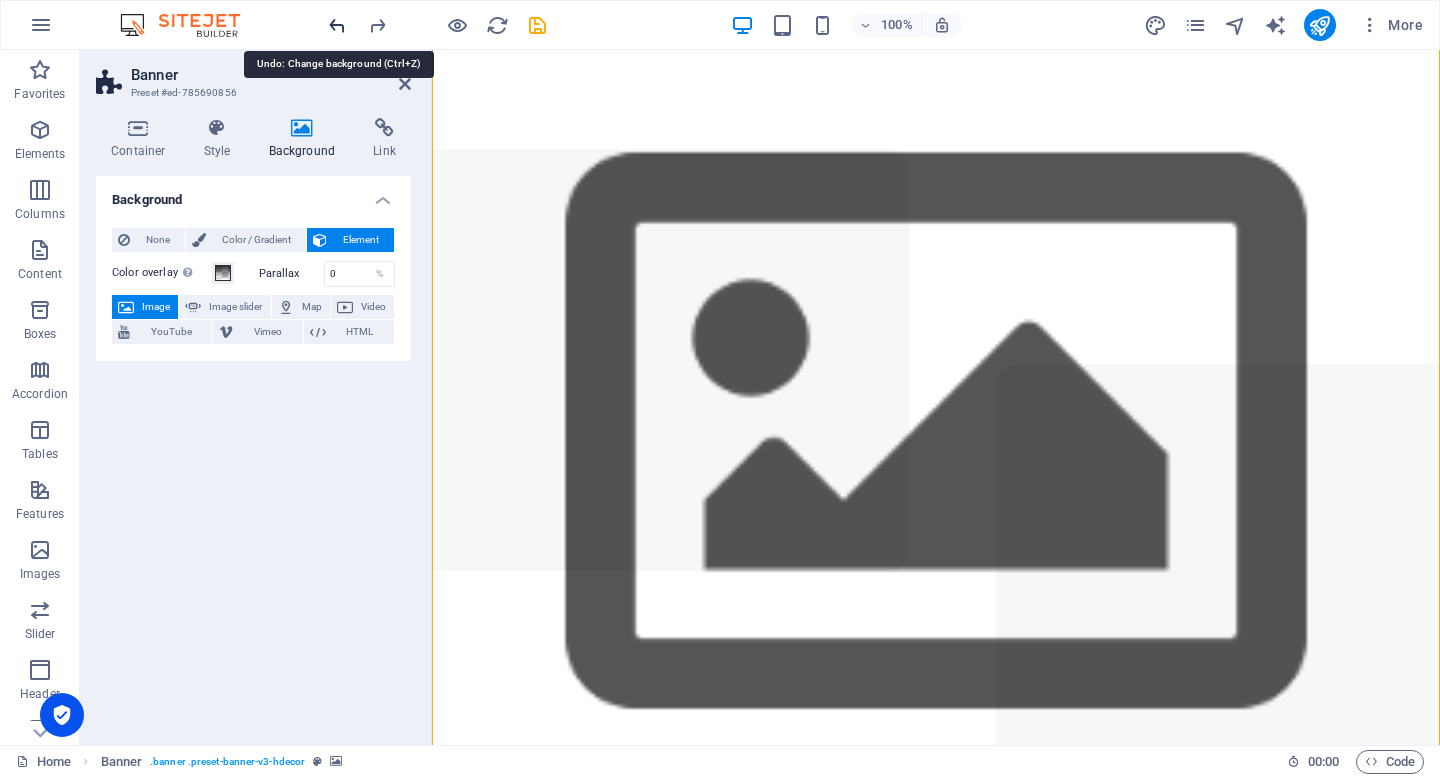 click at bounding box center [337, 25] 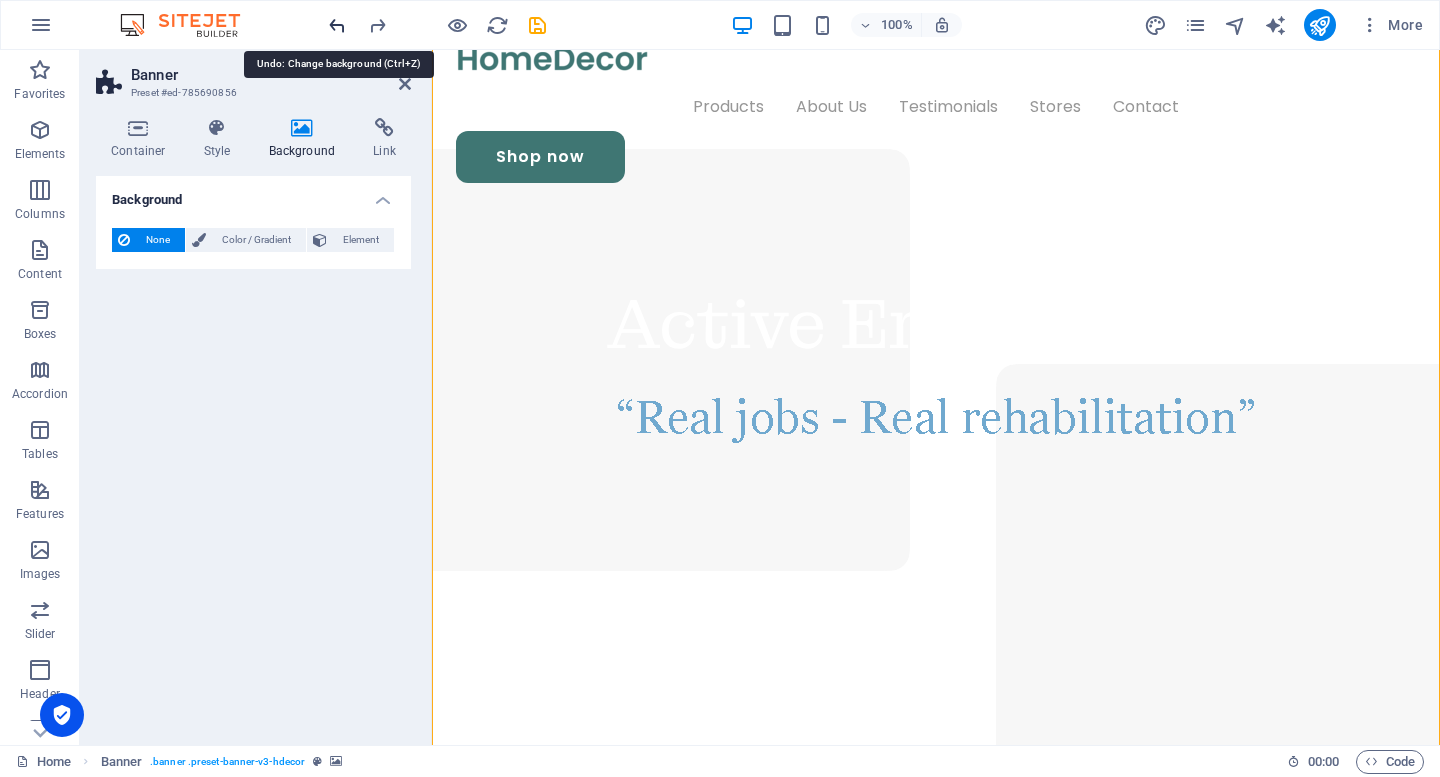 click at bounding box center (337, 25) 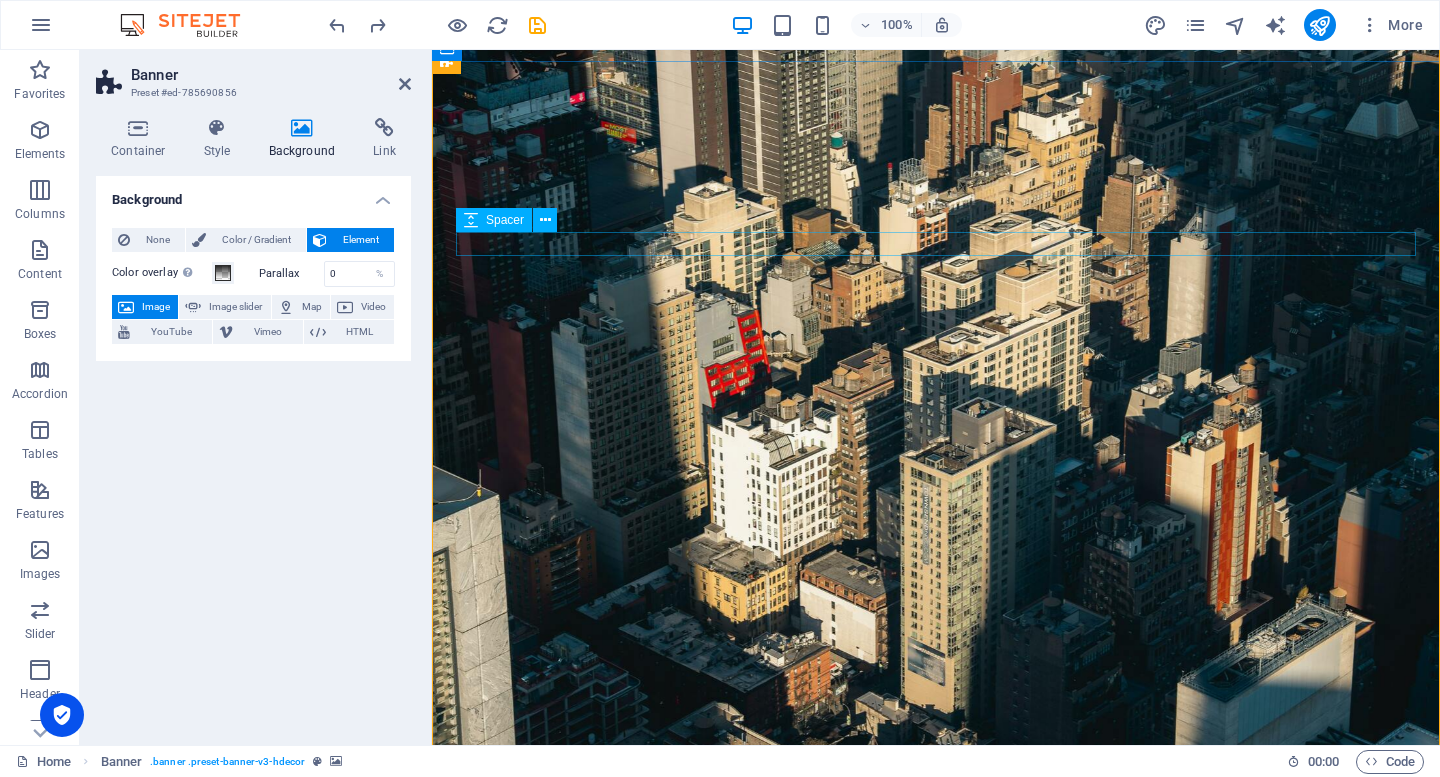 scroll, scrollTop: 74, scrollLeft: 0, axis: vertical 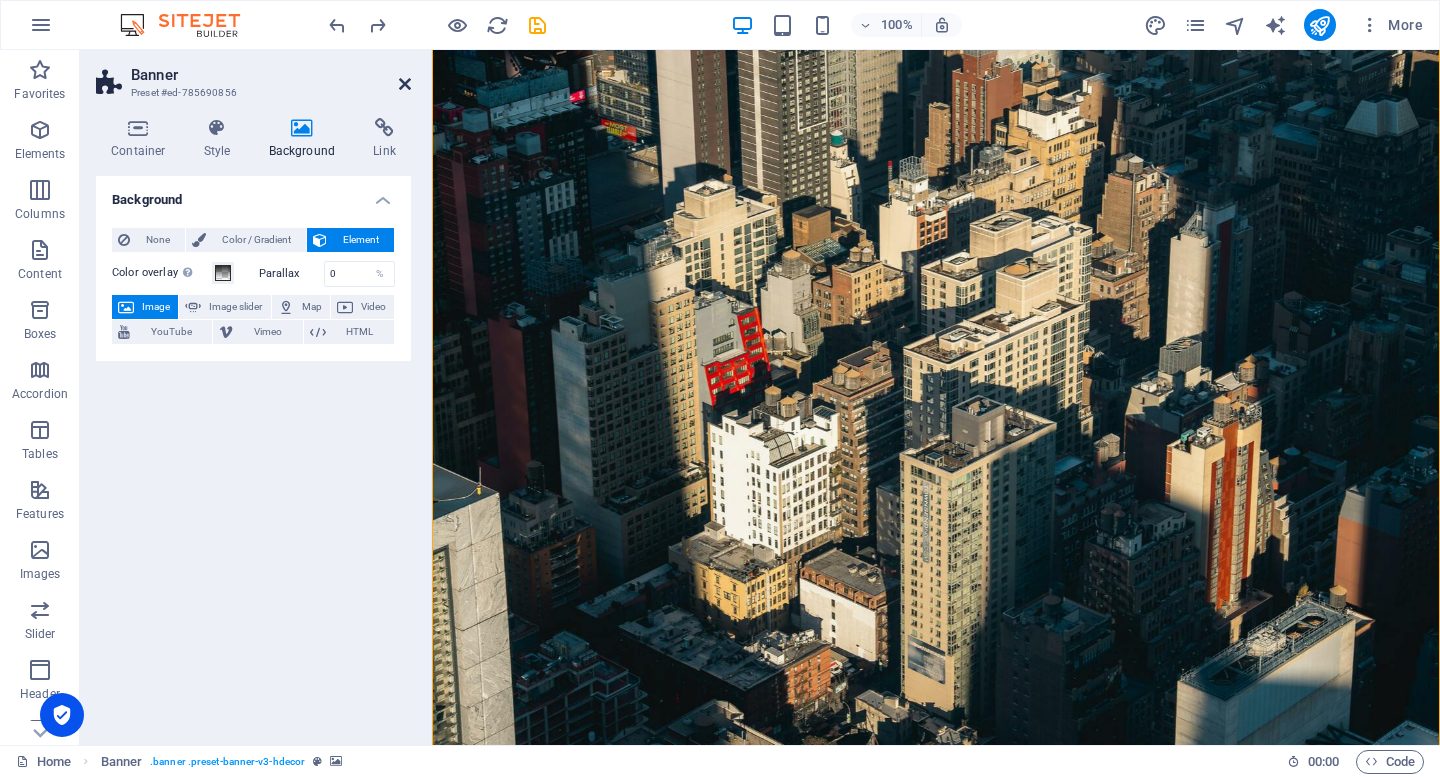 click at bounding box center [405, 84] 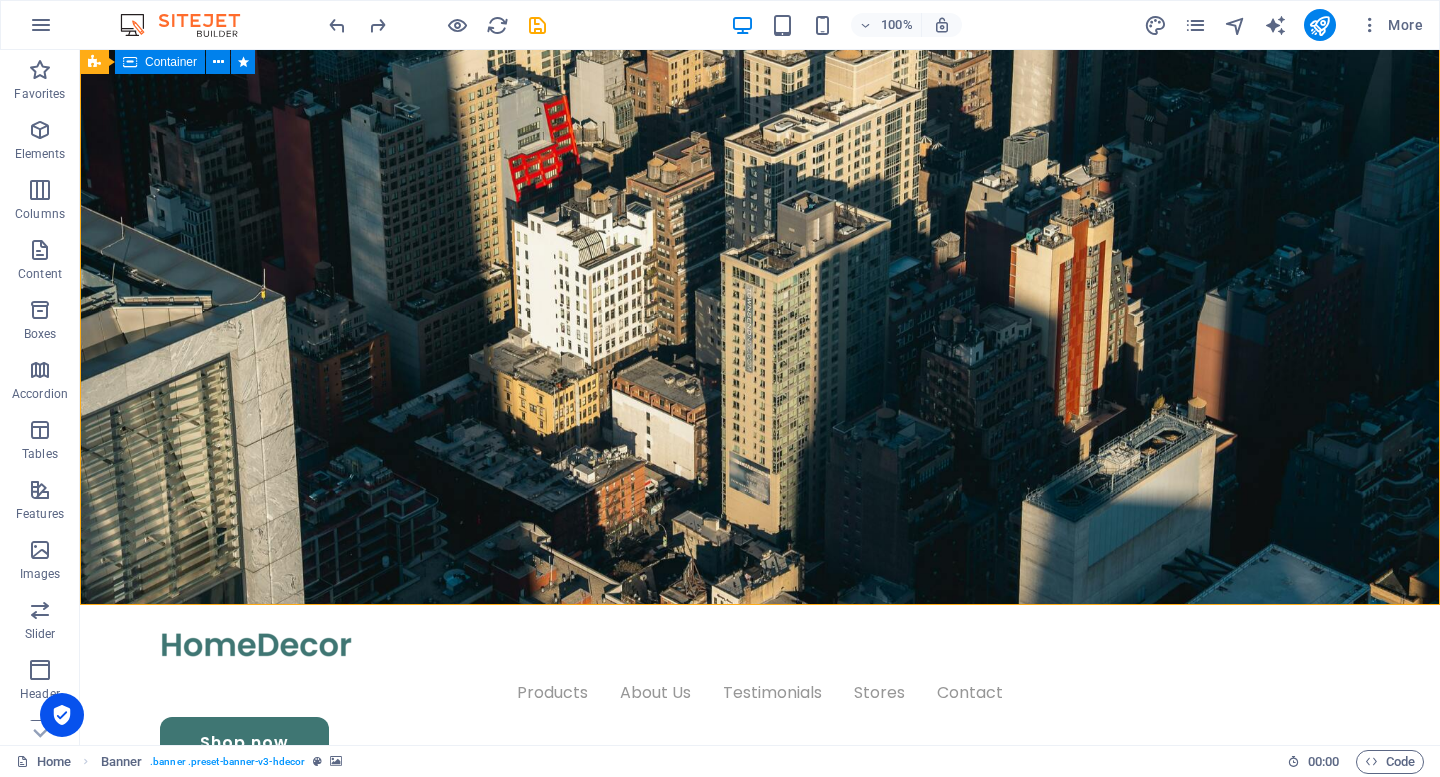 scroll, scrollTop: 0, scrollLeft: 0, axis: both 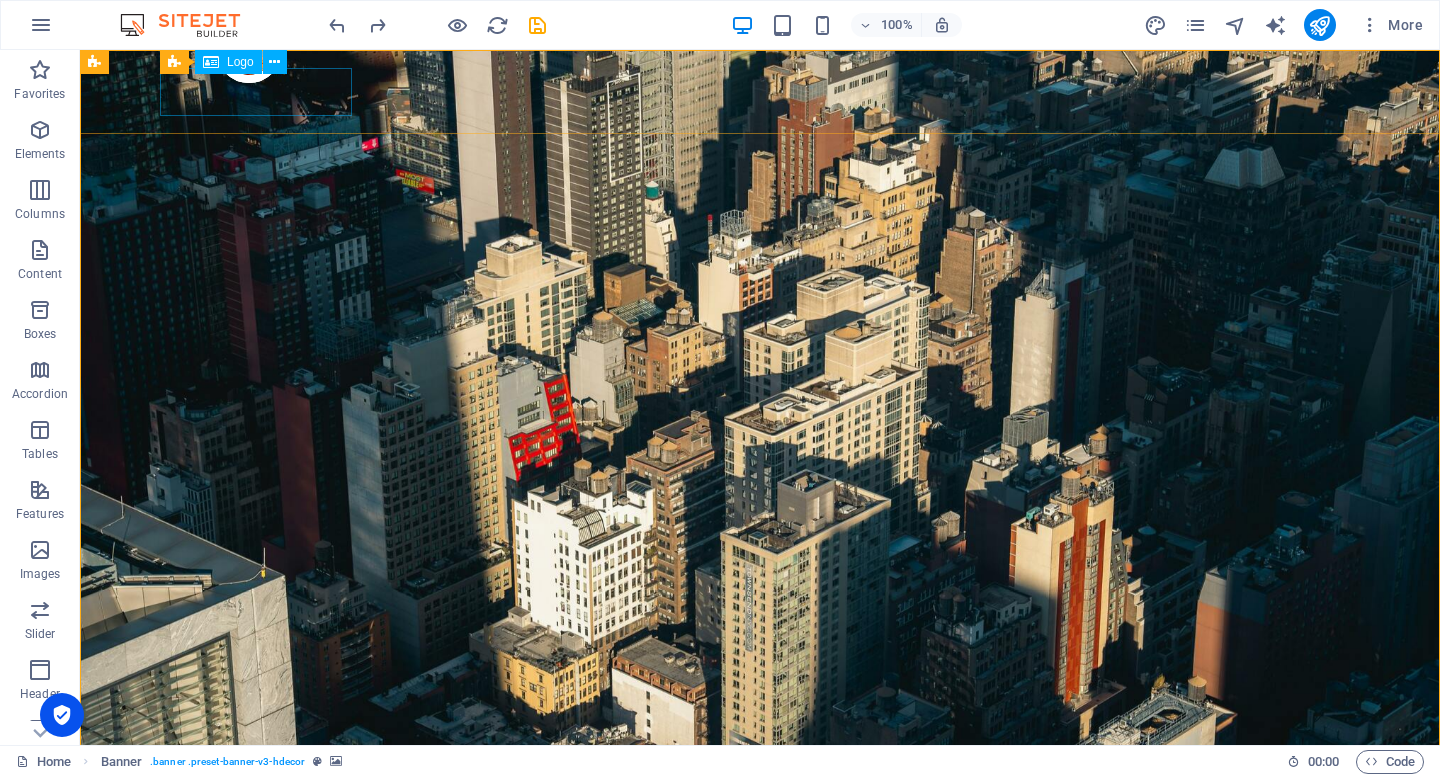 click at bounding box center [760, 924] 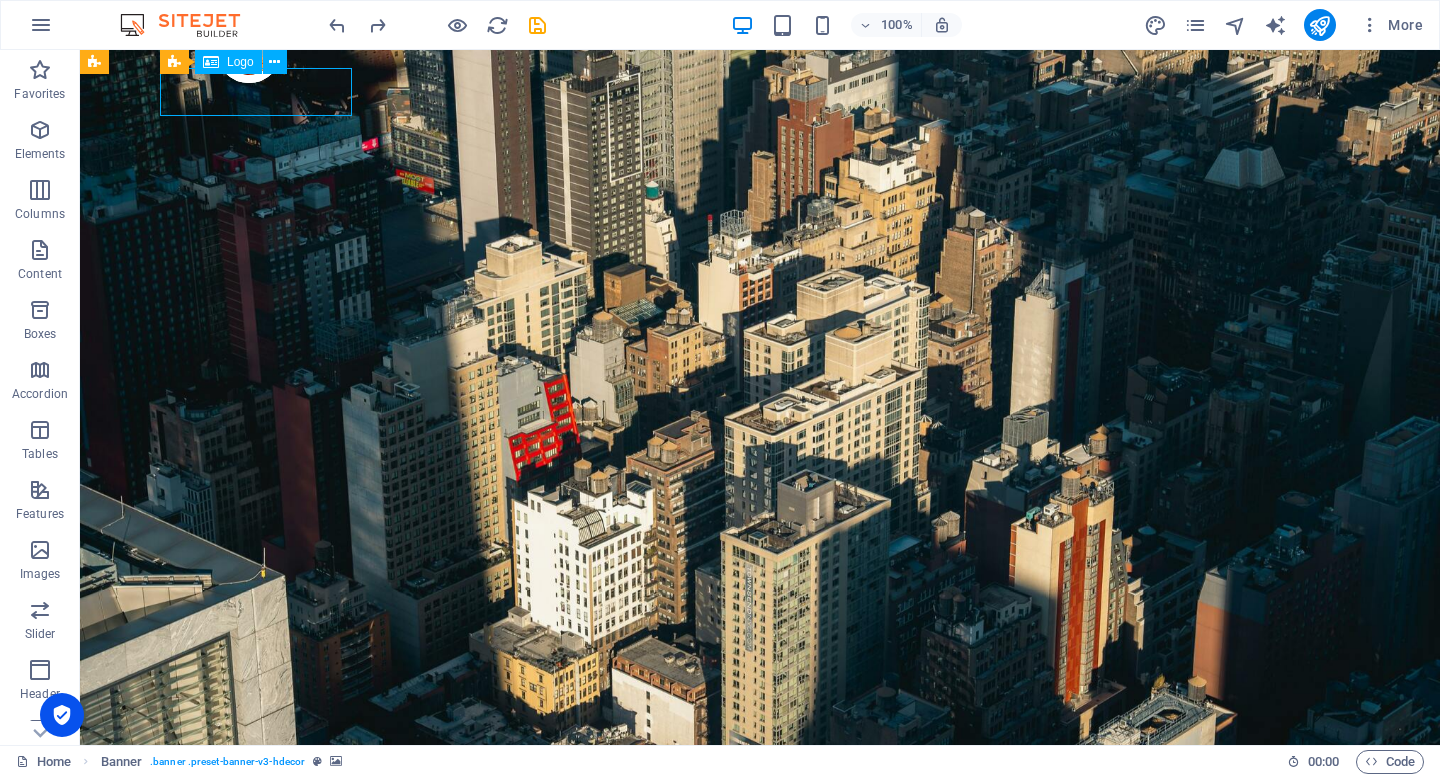 click at bounding box center (760, 924) 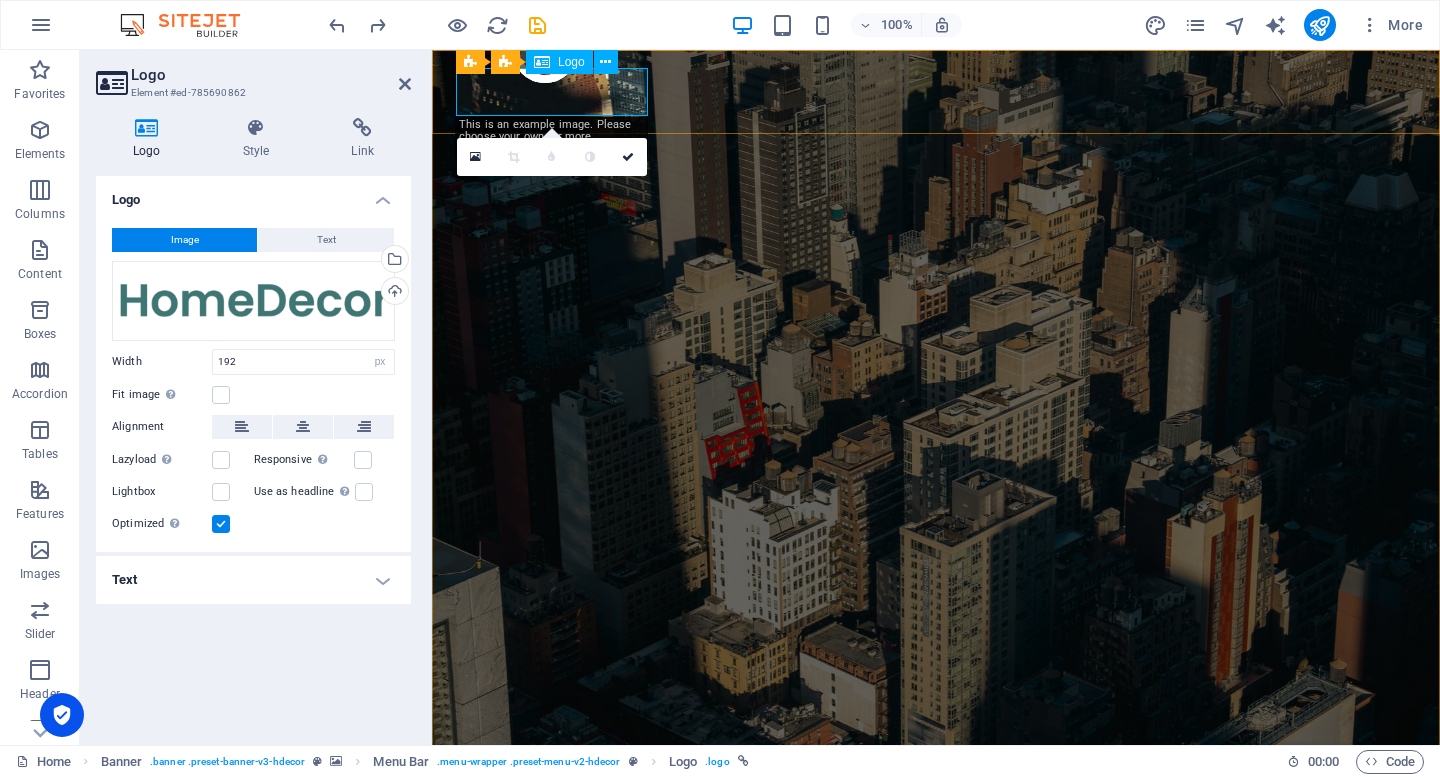 click at bounding box center [936, 924] 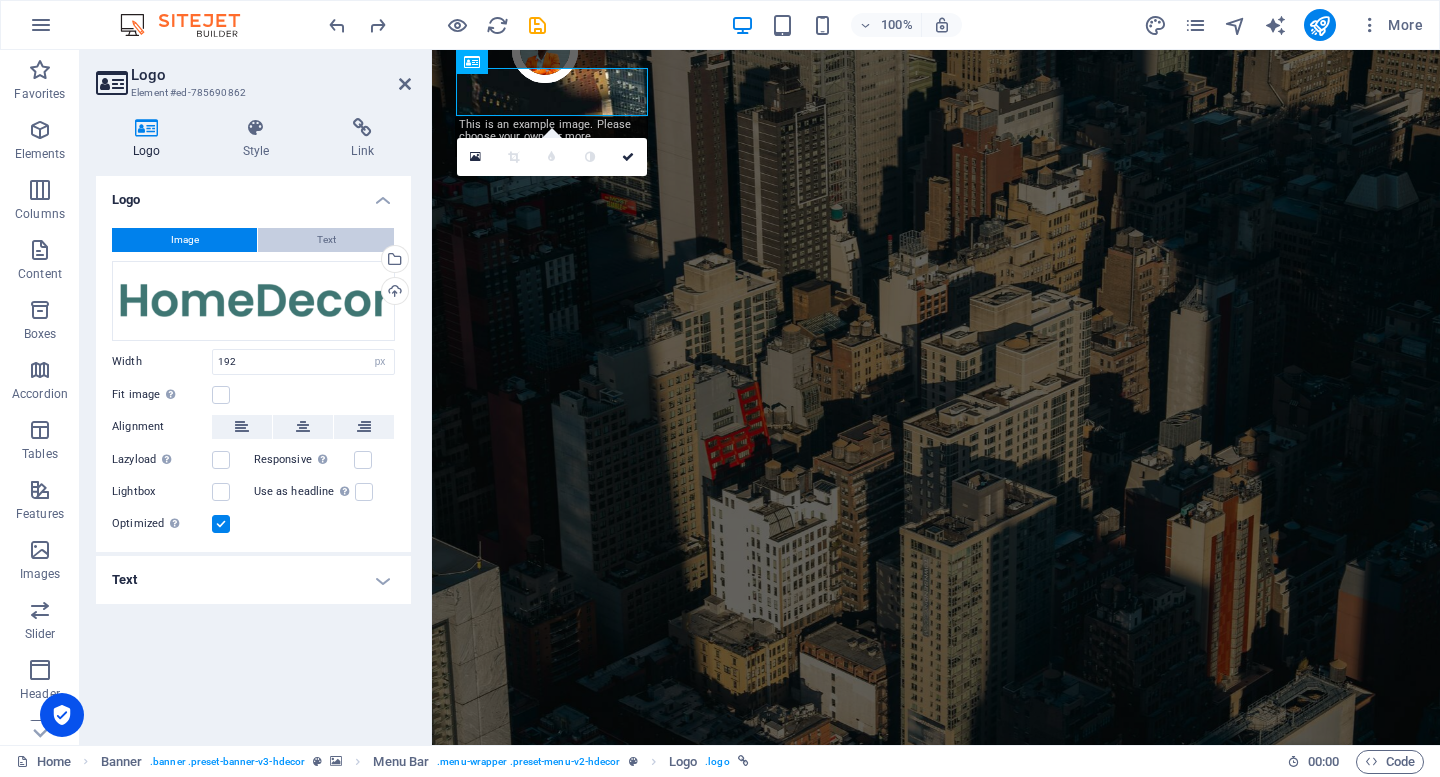 click on "Text" at bounding box center [326, 240] 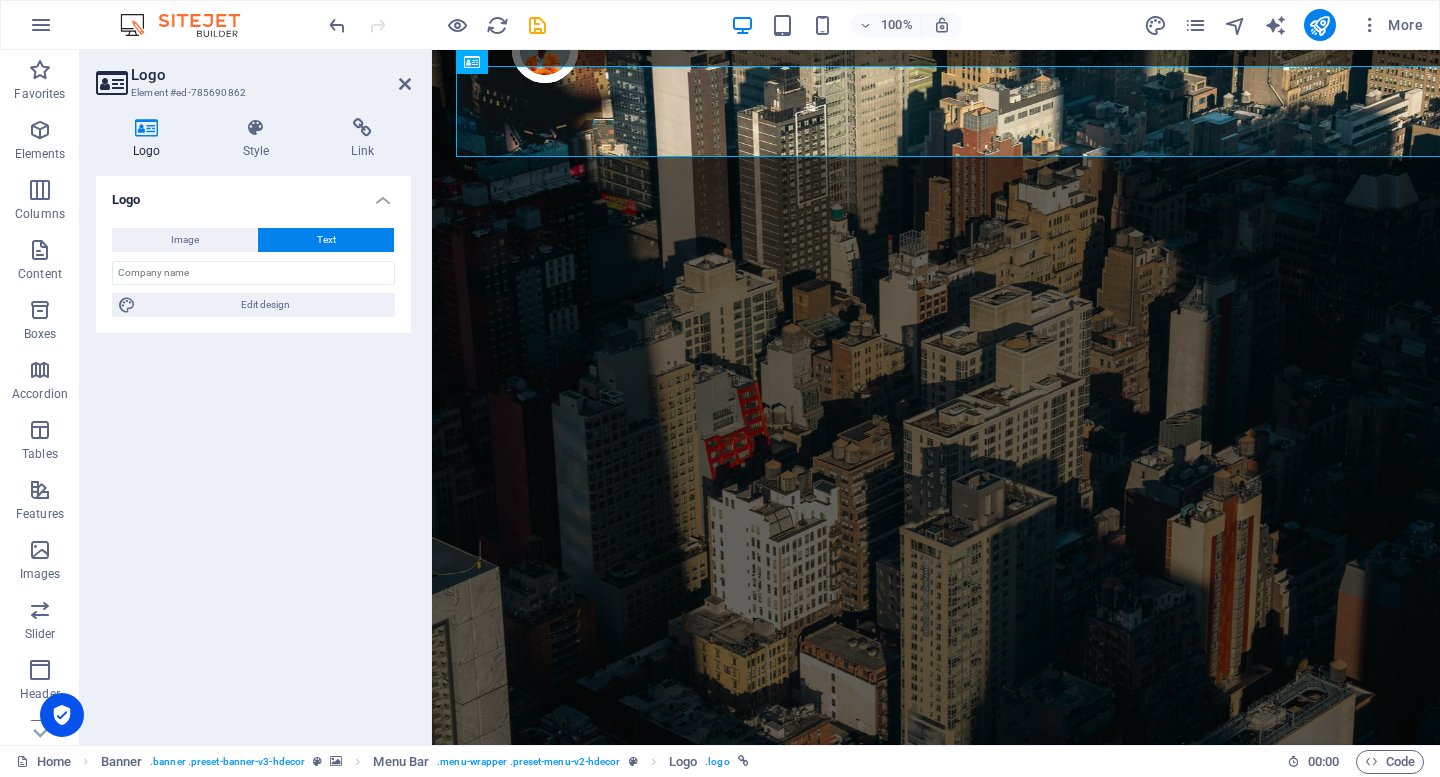 type 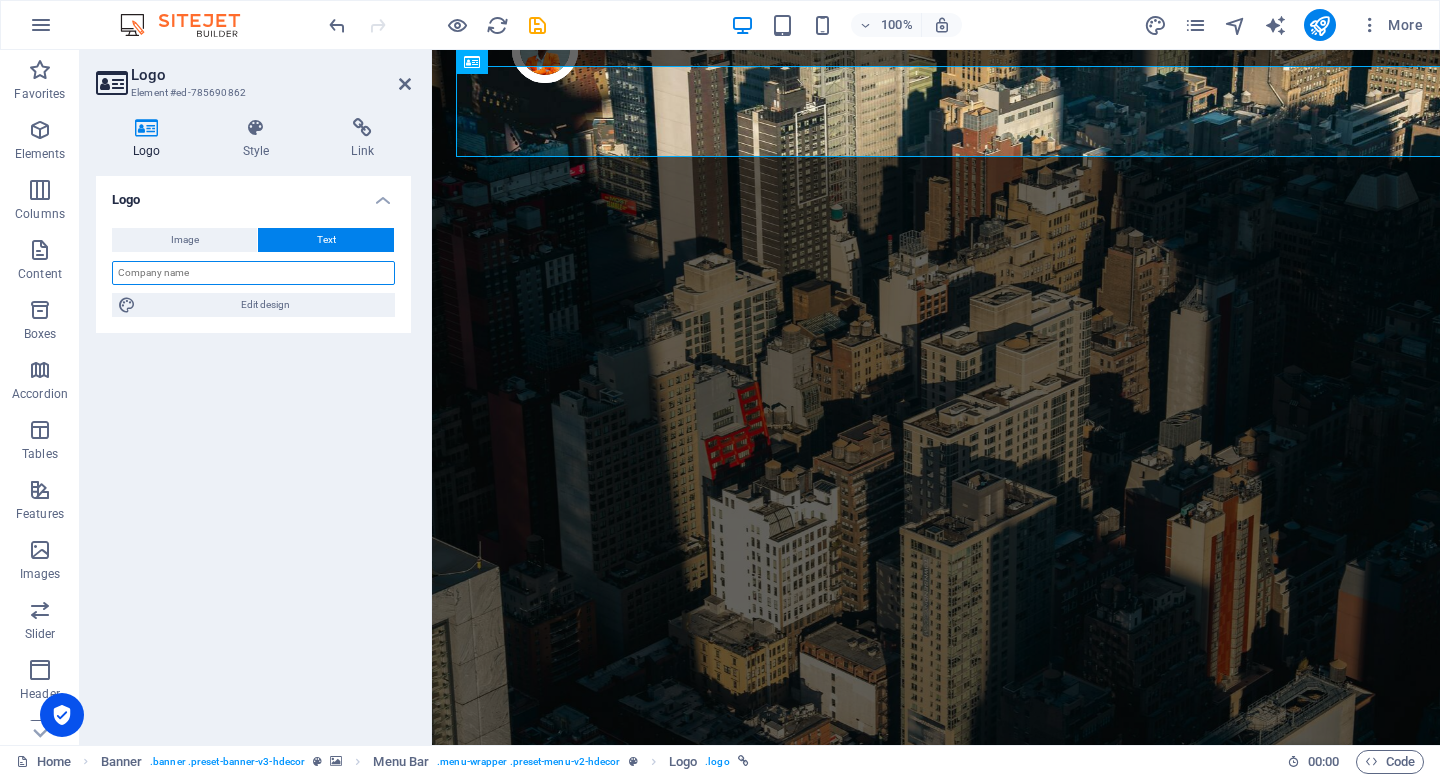 click at bounding box center (253, 273) 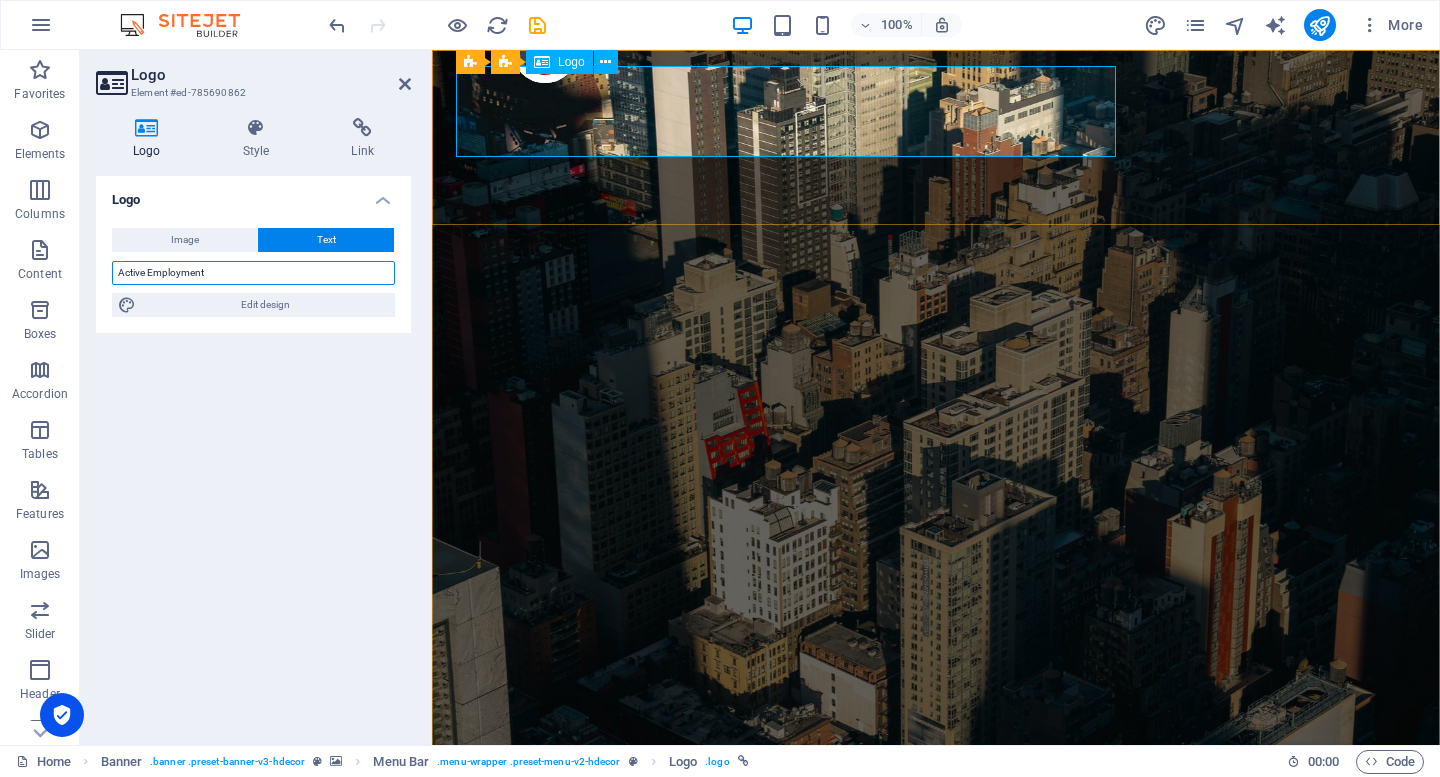 type on "Active Employment" 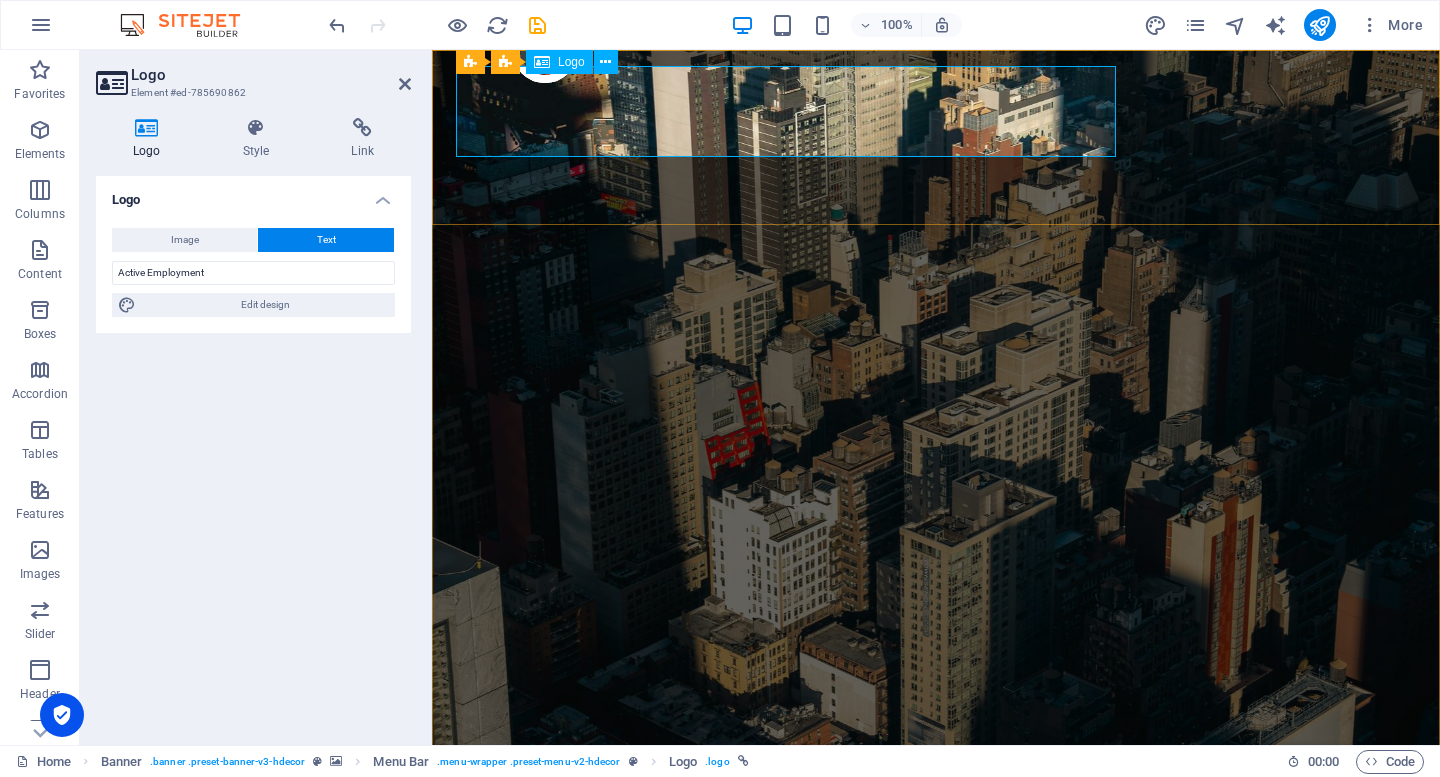click on "Active Employment" at bounding box center [936, 945] 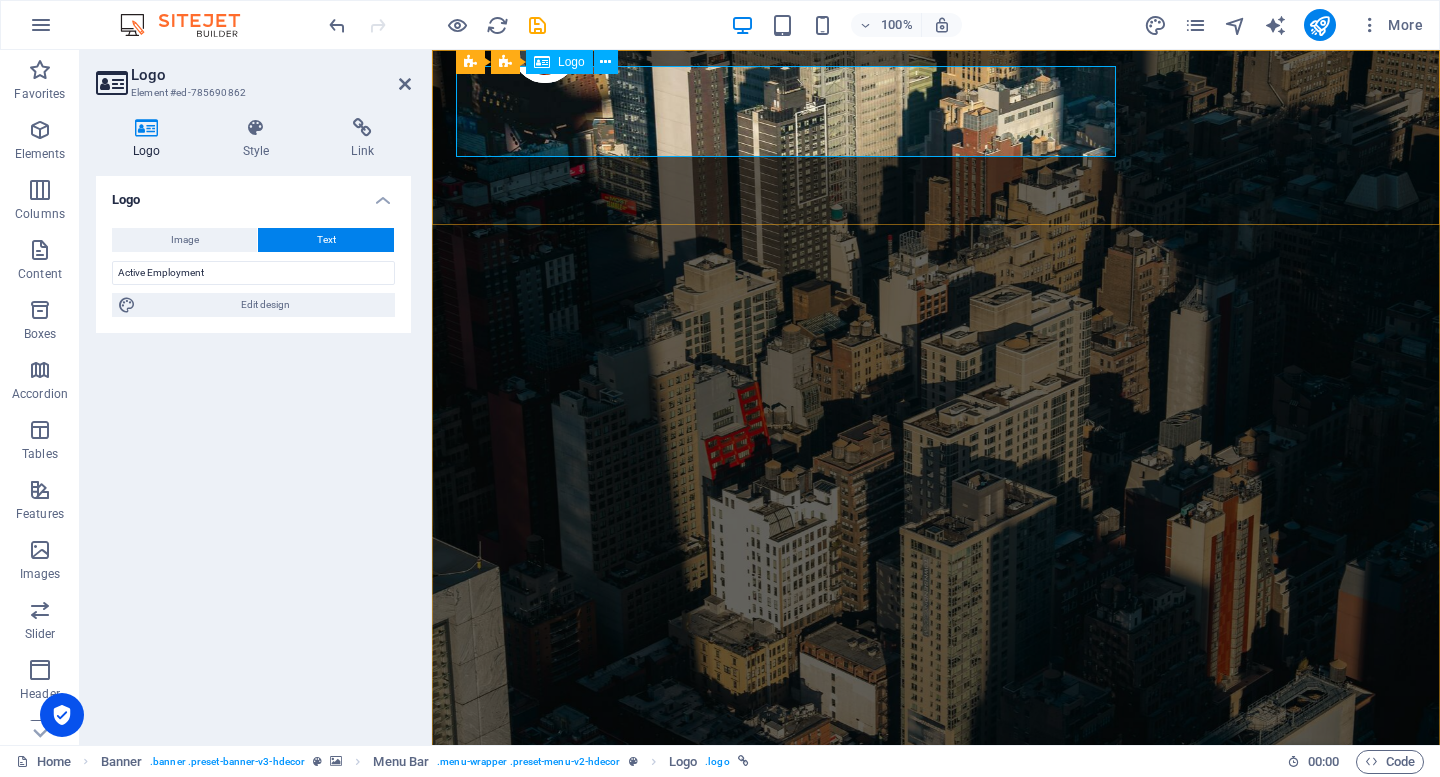 click on "Active Employment" at bounding box center [936, 945] 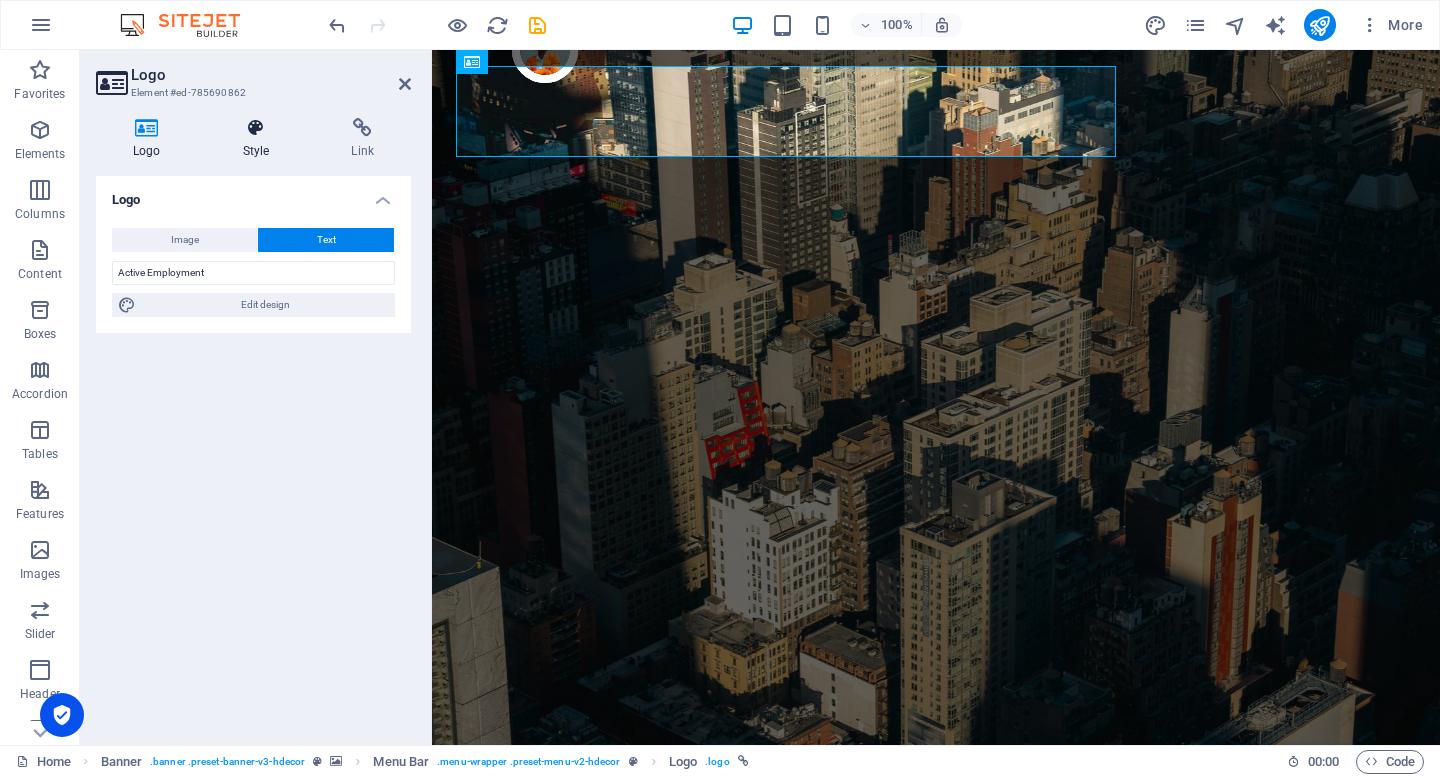 click at bounding box center (256, 128) 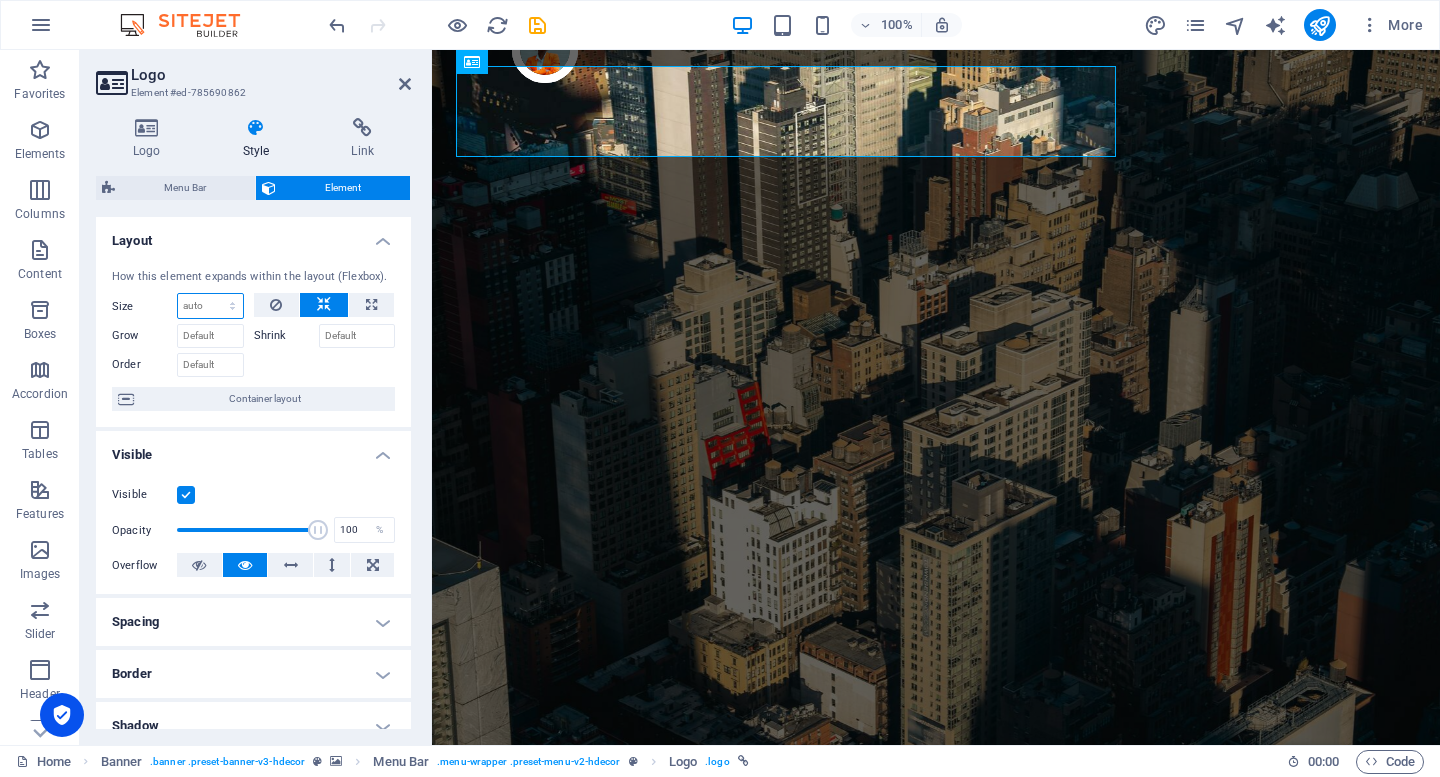click on "Default auto px % 1/1 1/2 1/3 1/4 1/5 1/6 1/7 1/8 1/9 1/10" at bounding box center [210, 306] 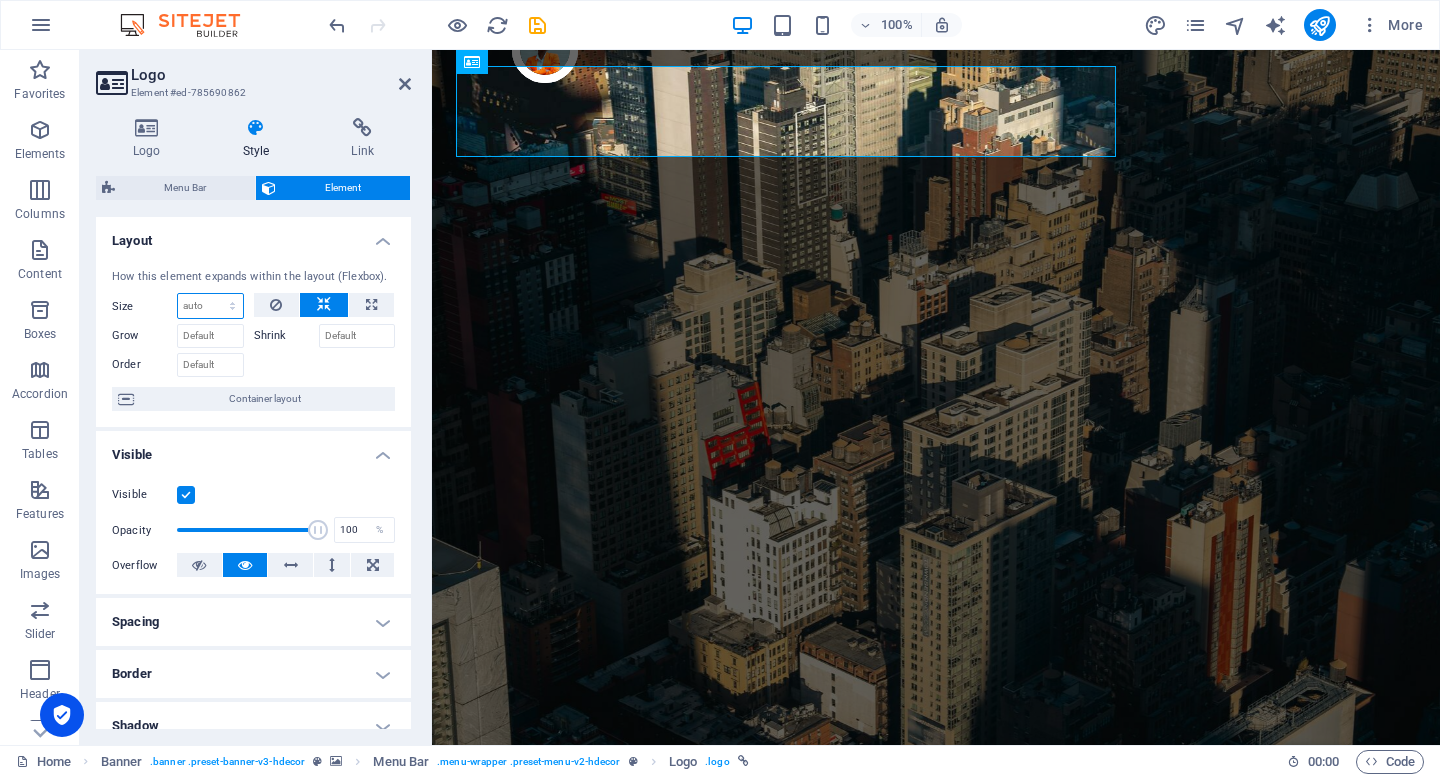 select on "1/6" 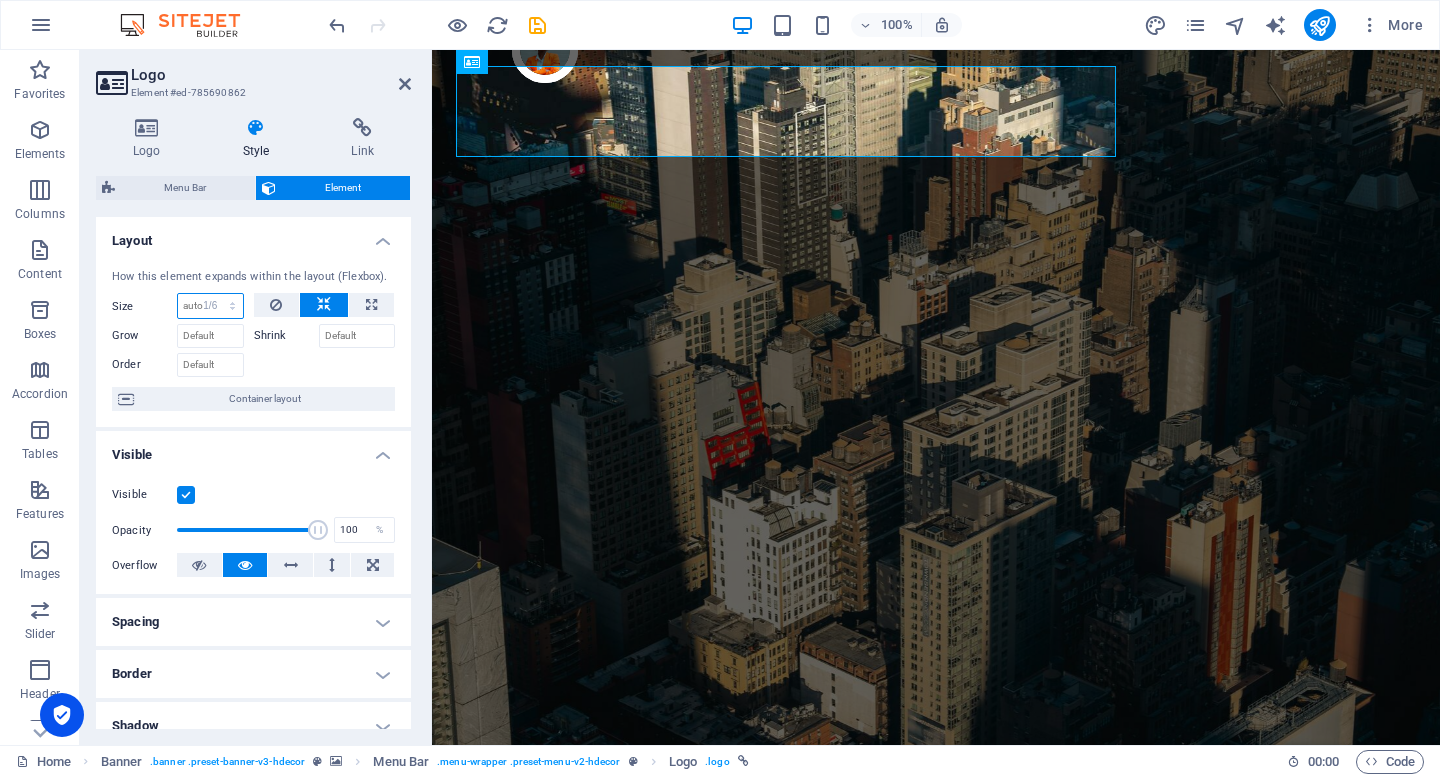 type on "16.66" 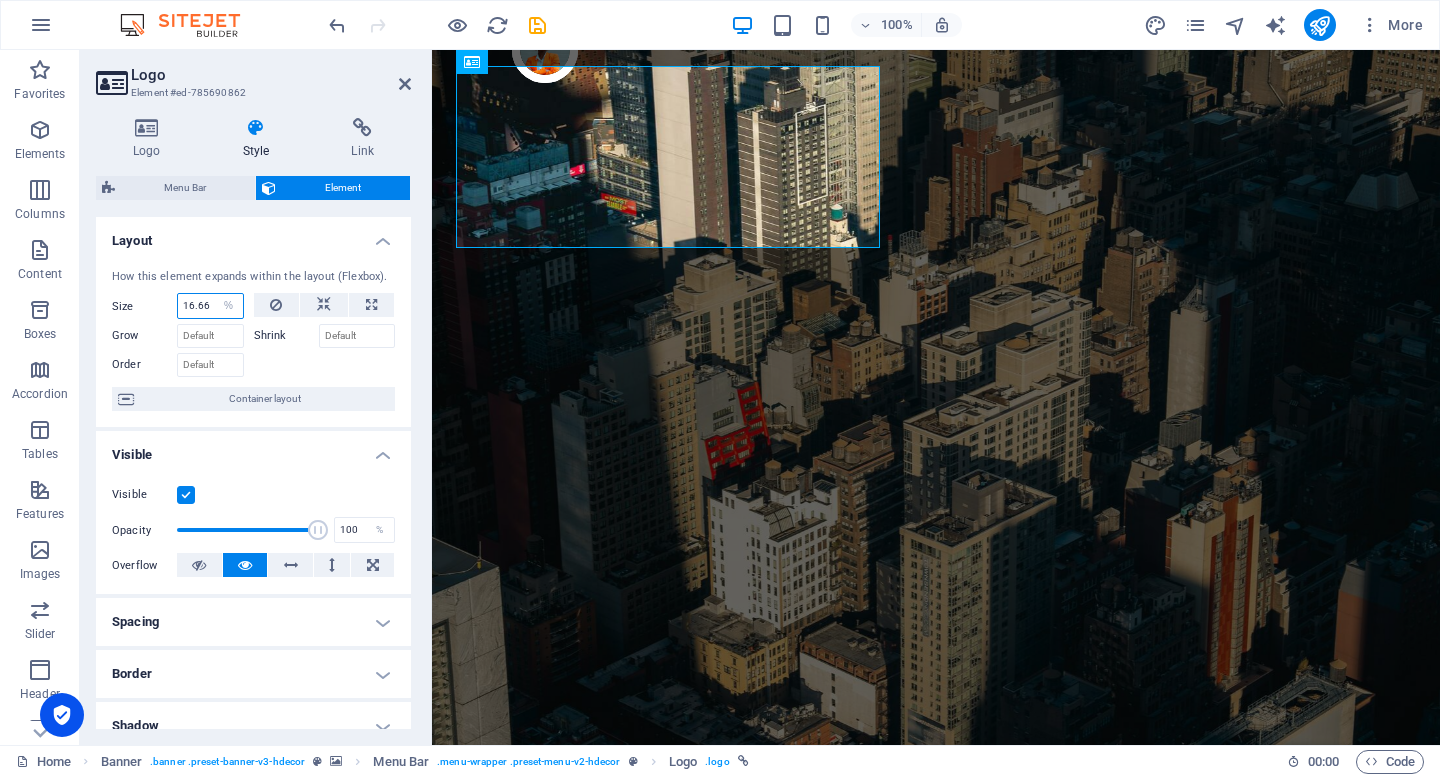 click on "16.66" at bounding box center [210, 306] 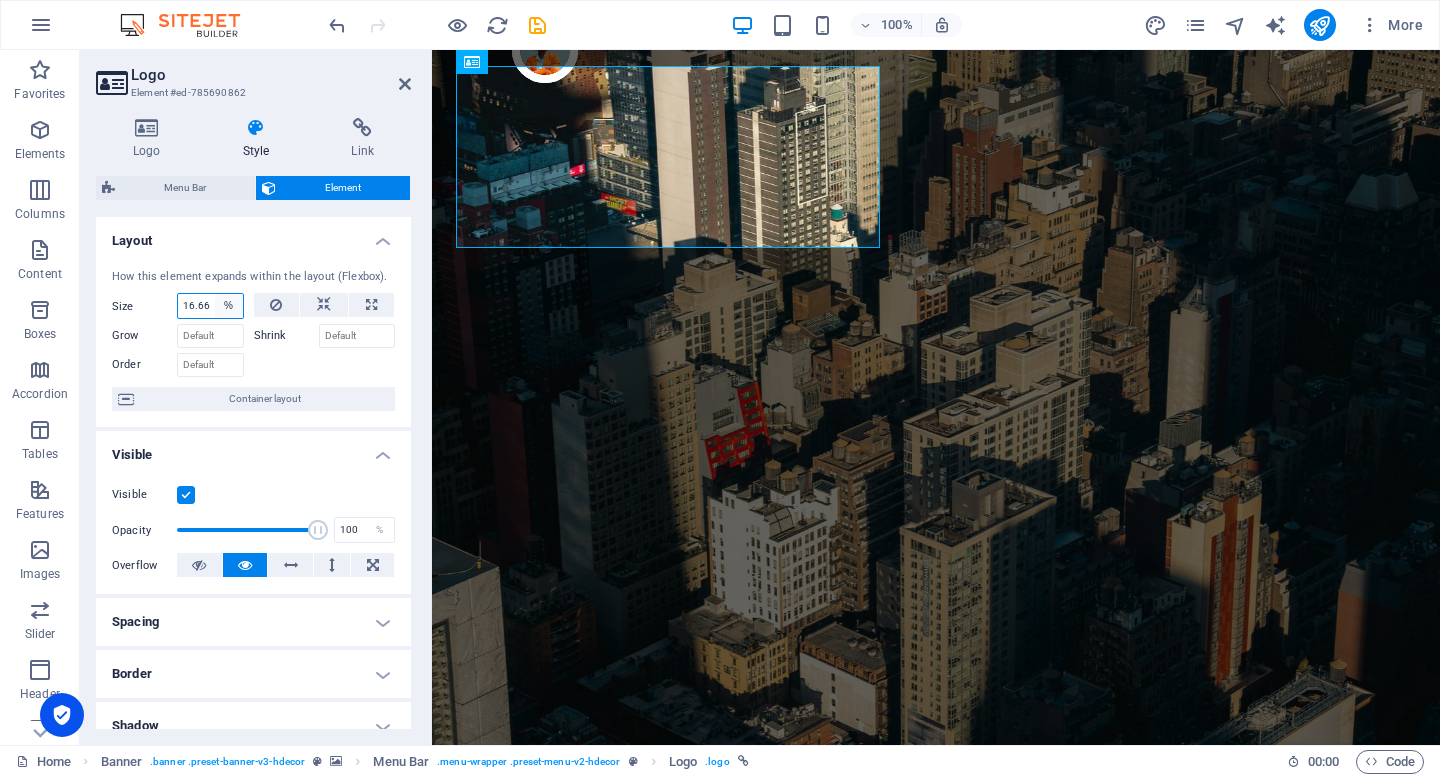 click on "Default auto px % 1/1 1/2 1/3 1/4 1/5 1/6 1/7 1/8 1/9 1/10" at bounding box center [229, 306] 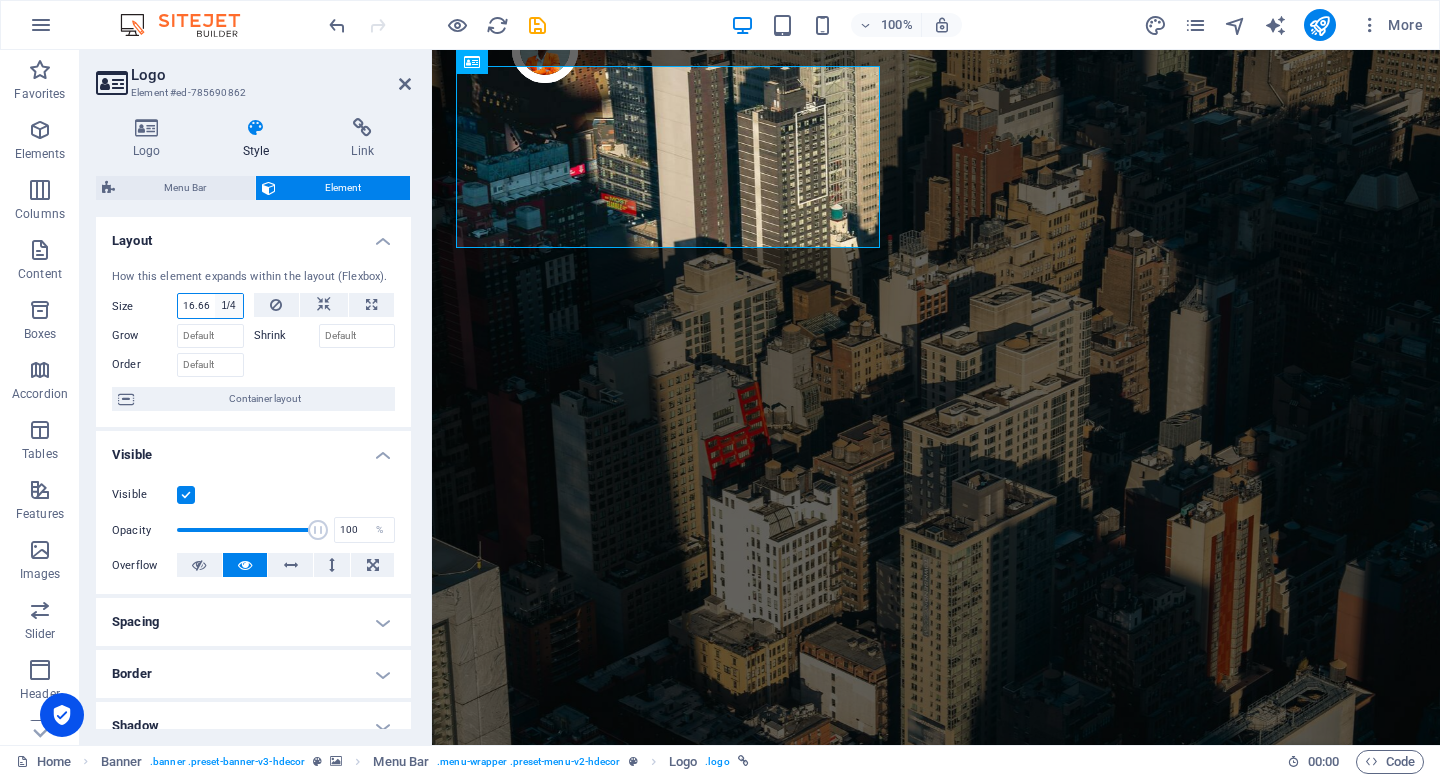 type on "25" 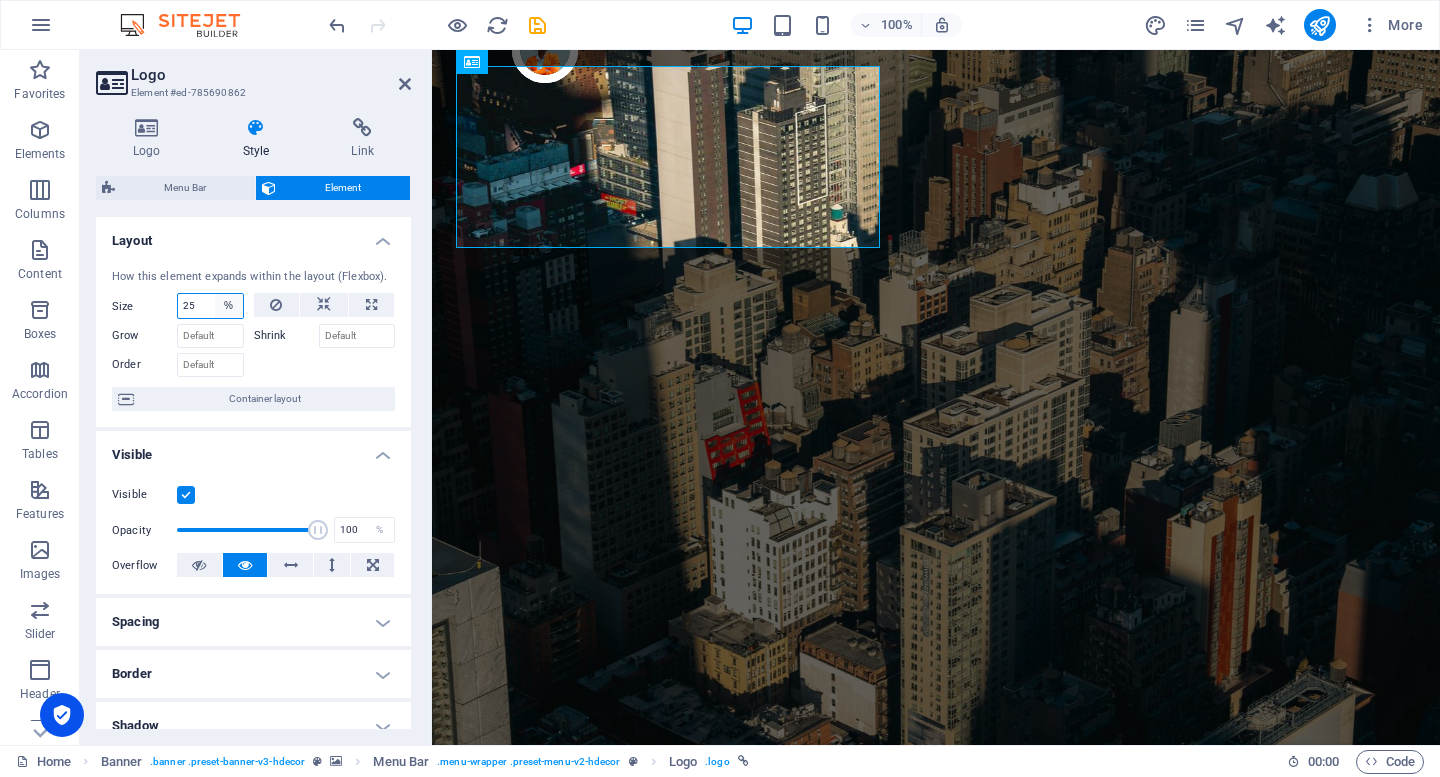 click on "Default auto px % 1/1 1/2 1/3 1/4 1/5 1/6 1/7 1/8 1/9 1/10" at bounding box center (229, 306) 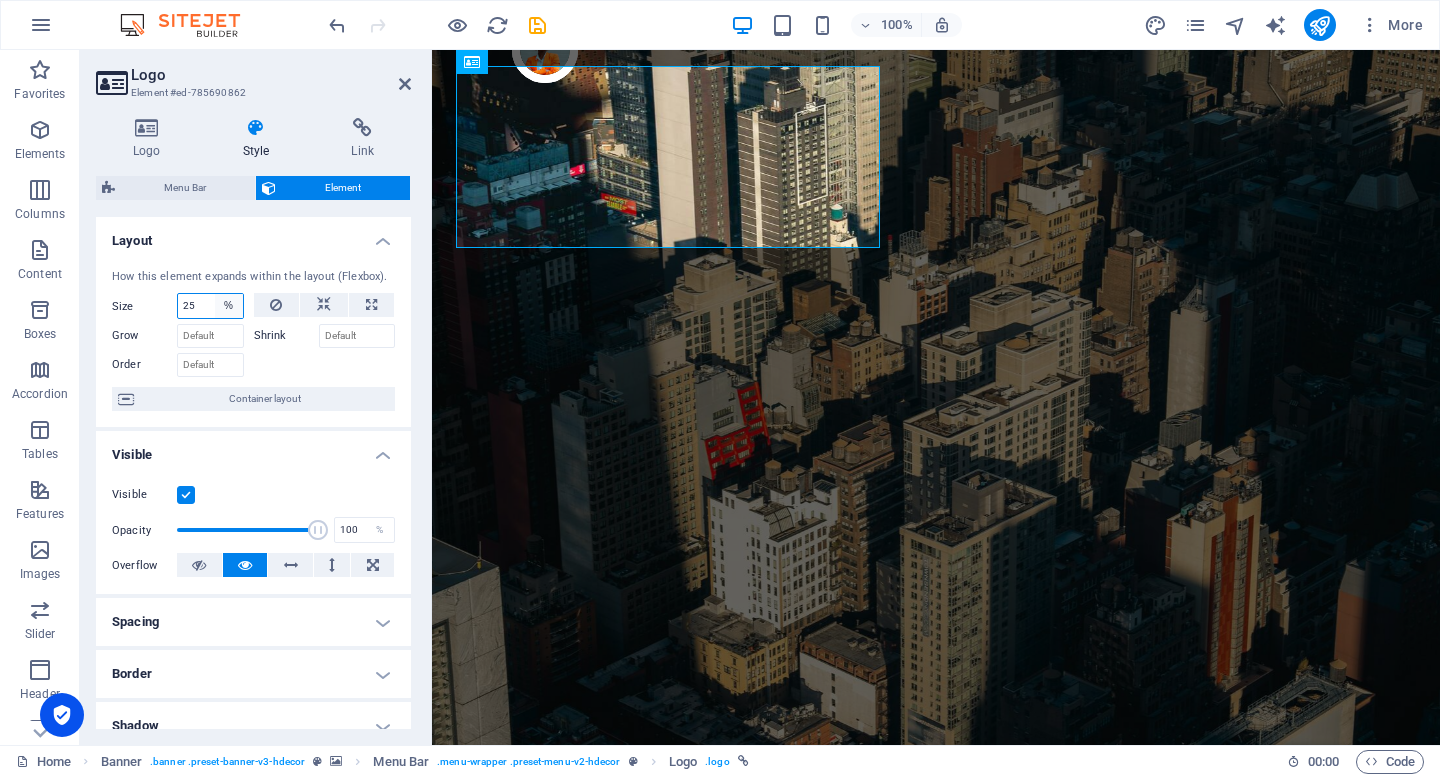 select on "1/4" 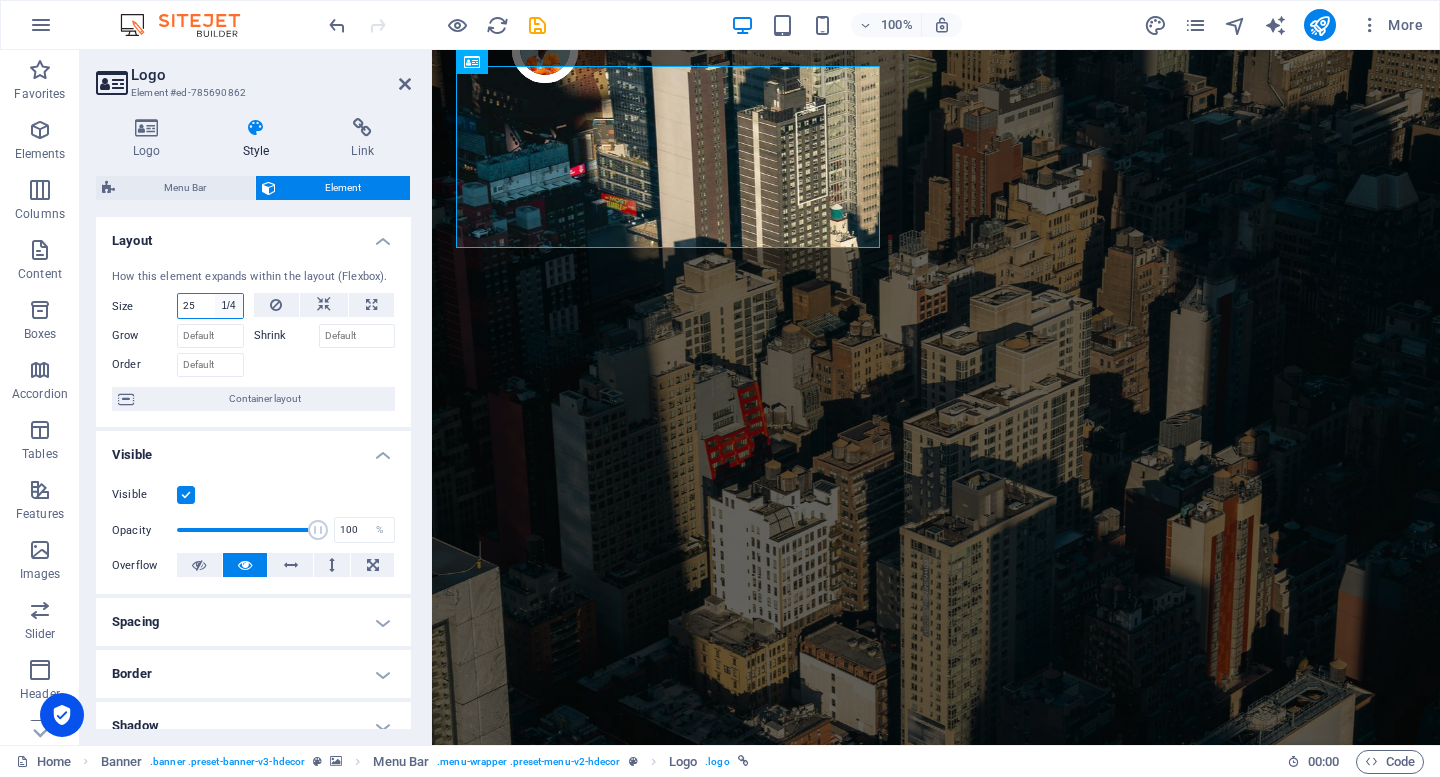 type 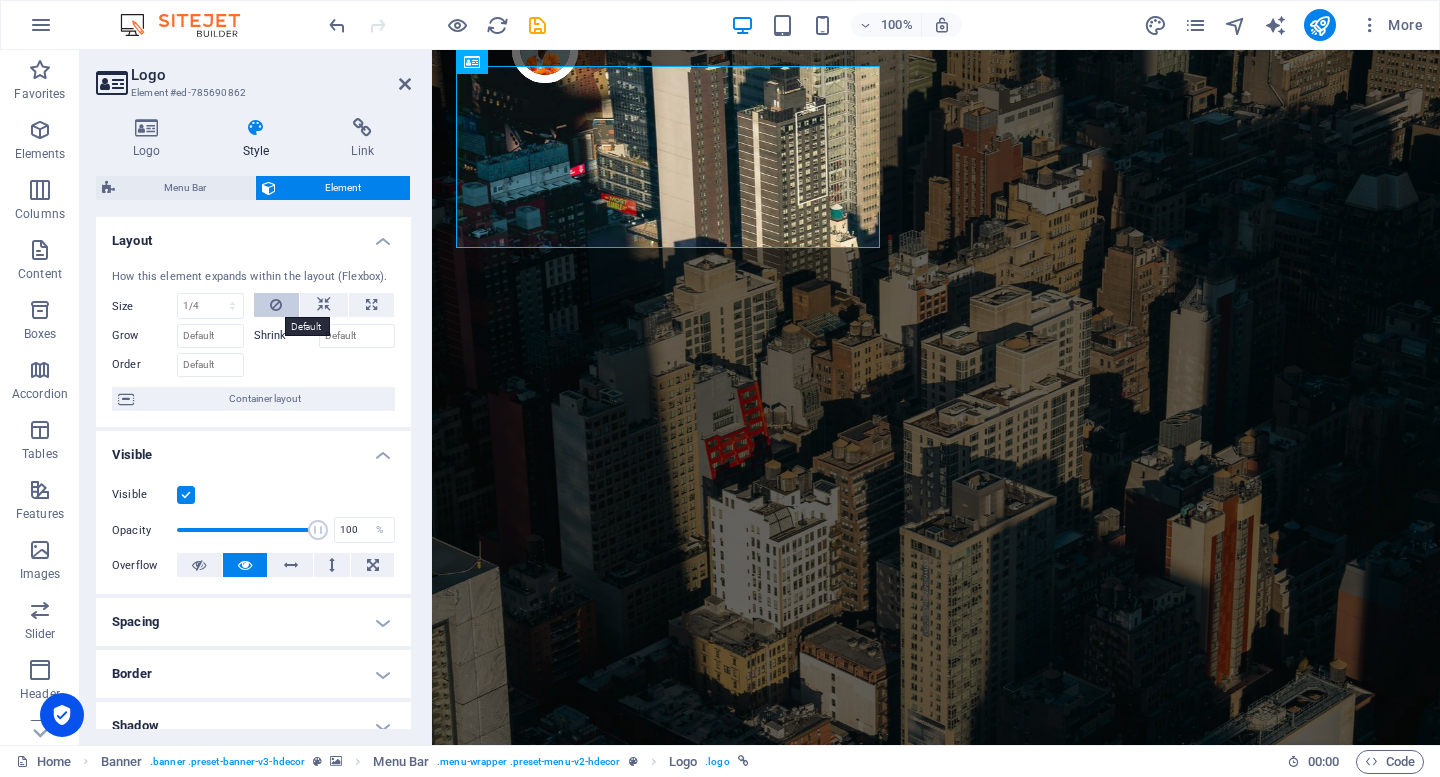 click at bounding box center (276, 305) 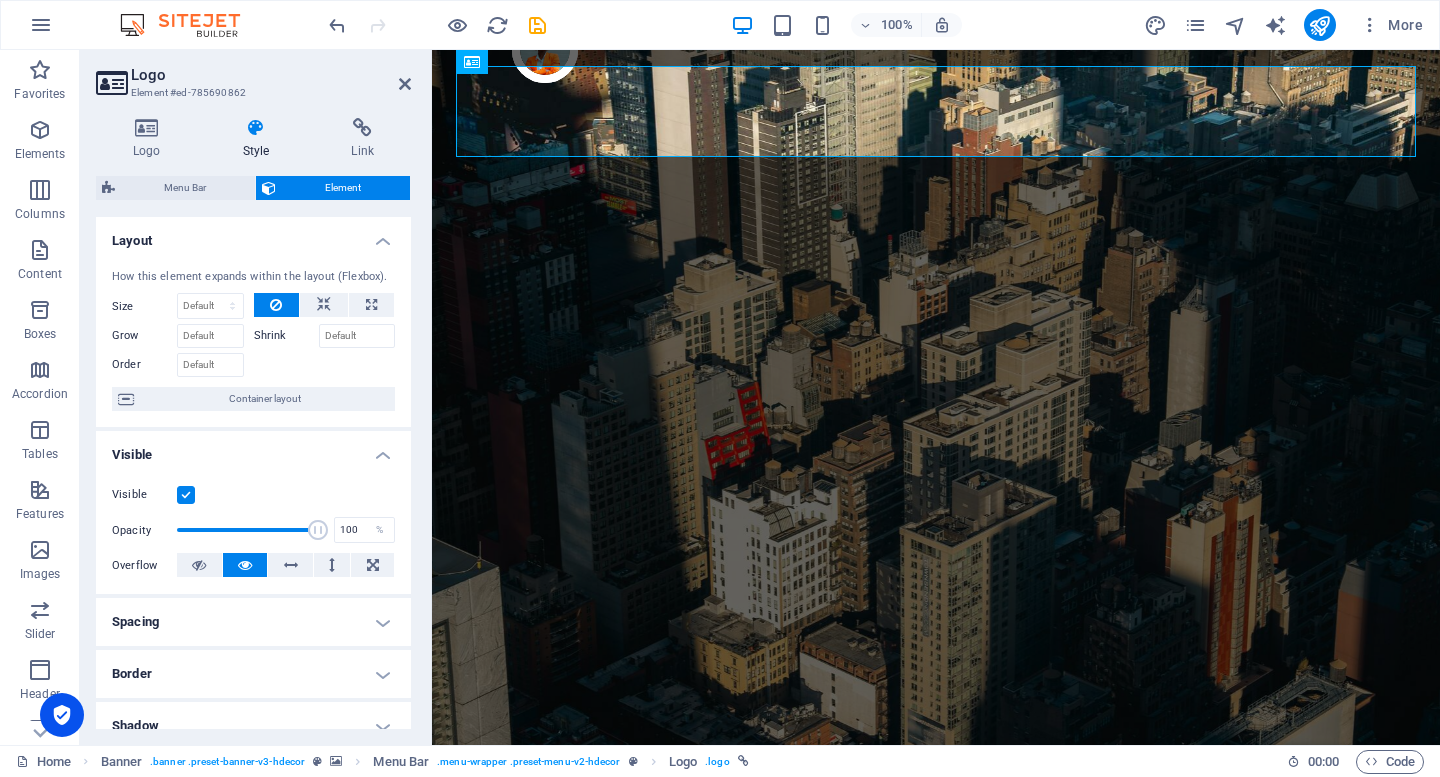 click at bounding box center [276, 305] 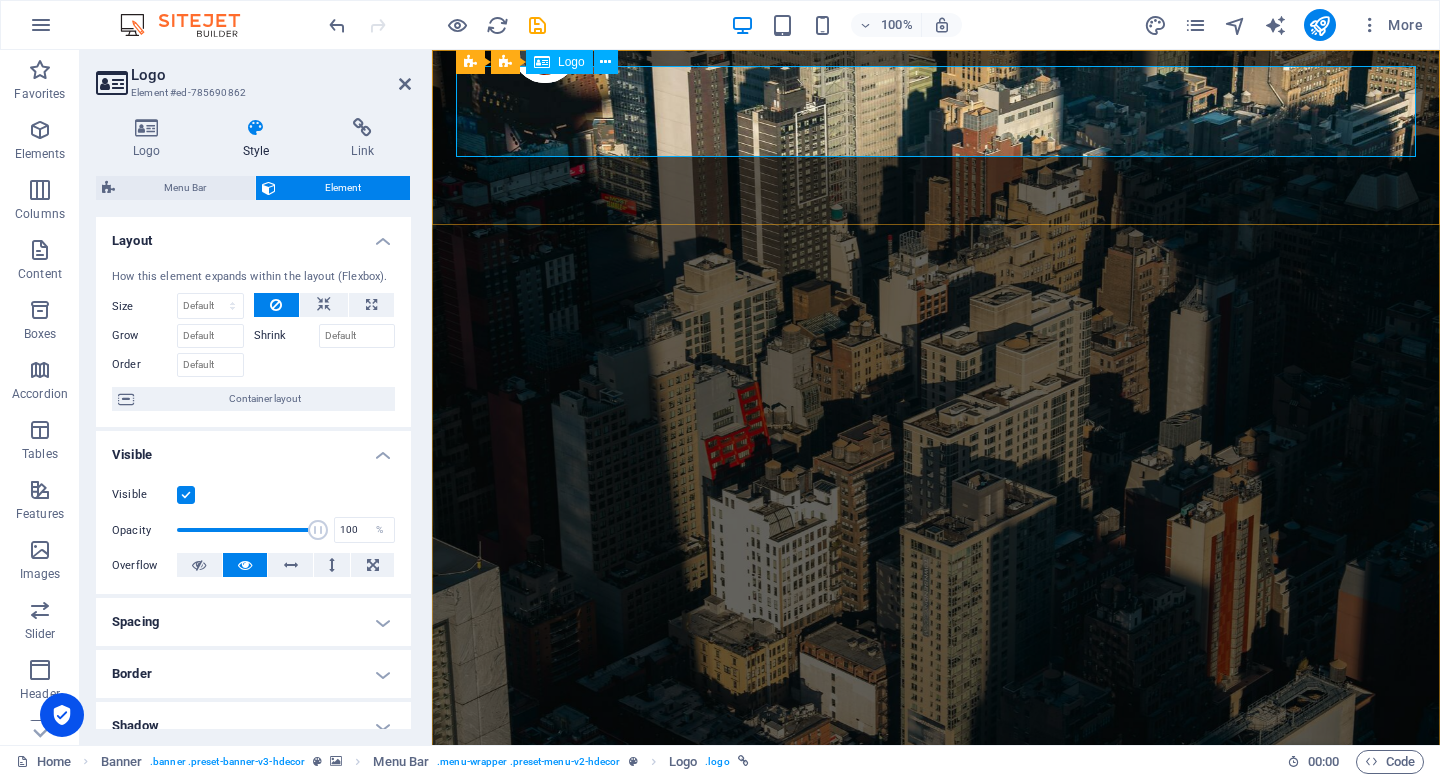 click on "Active Employment" at bounding box center (936, 945) 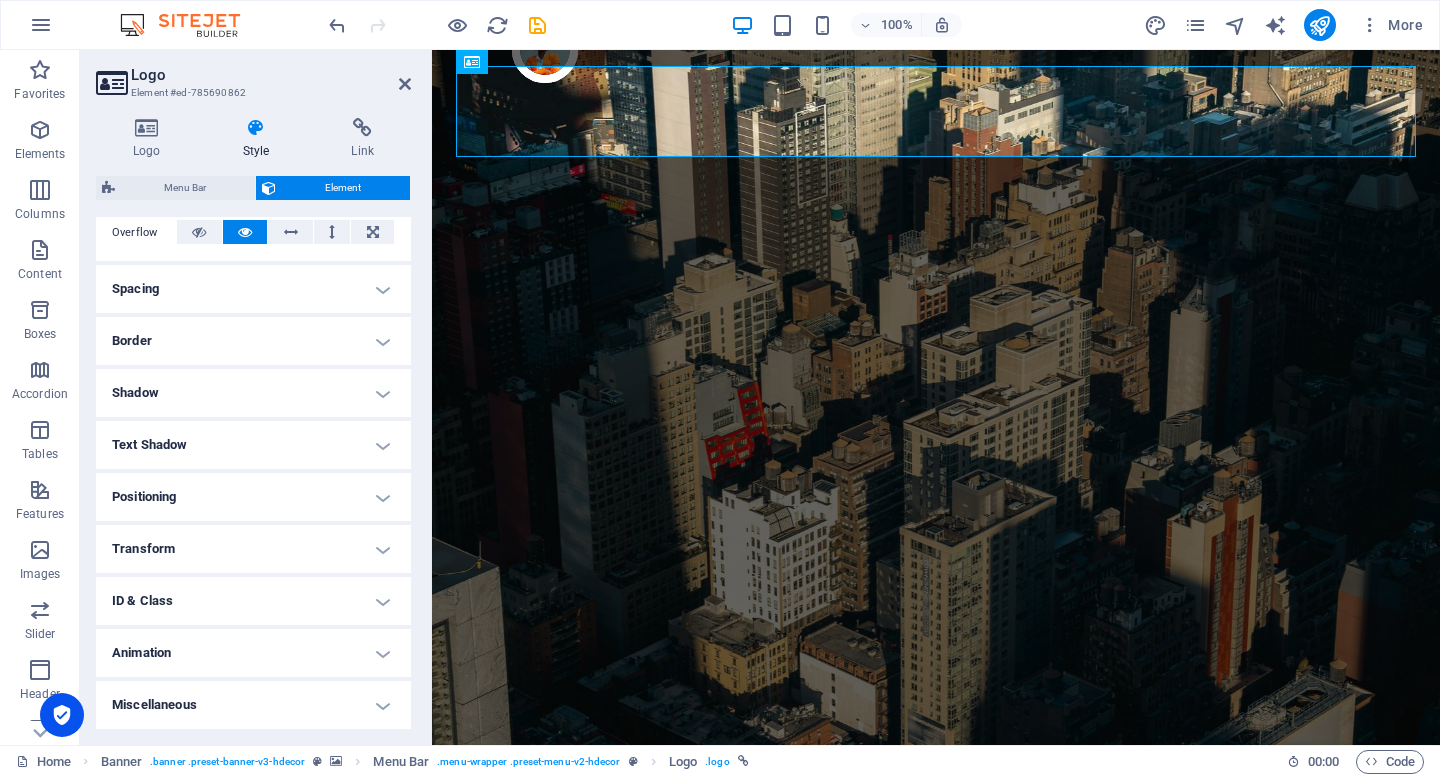 scroll, scrollTop: 0, scrollLeft: 0, axis: both 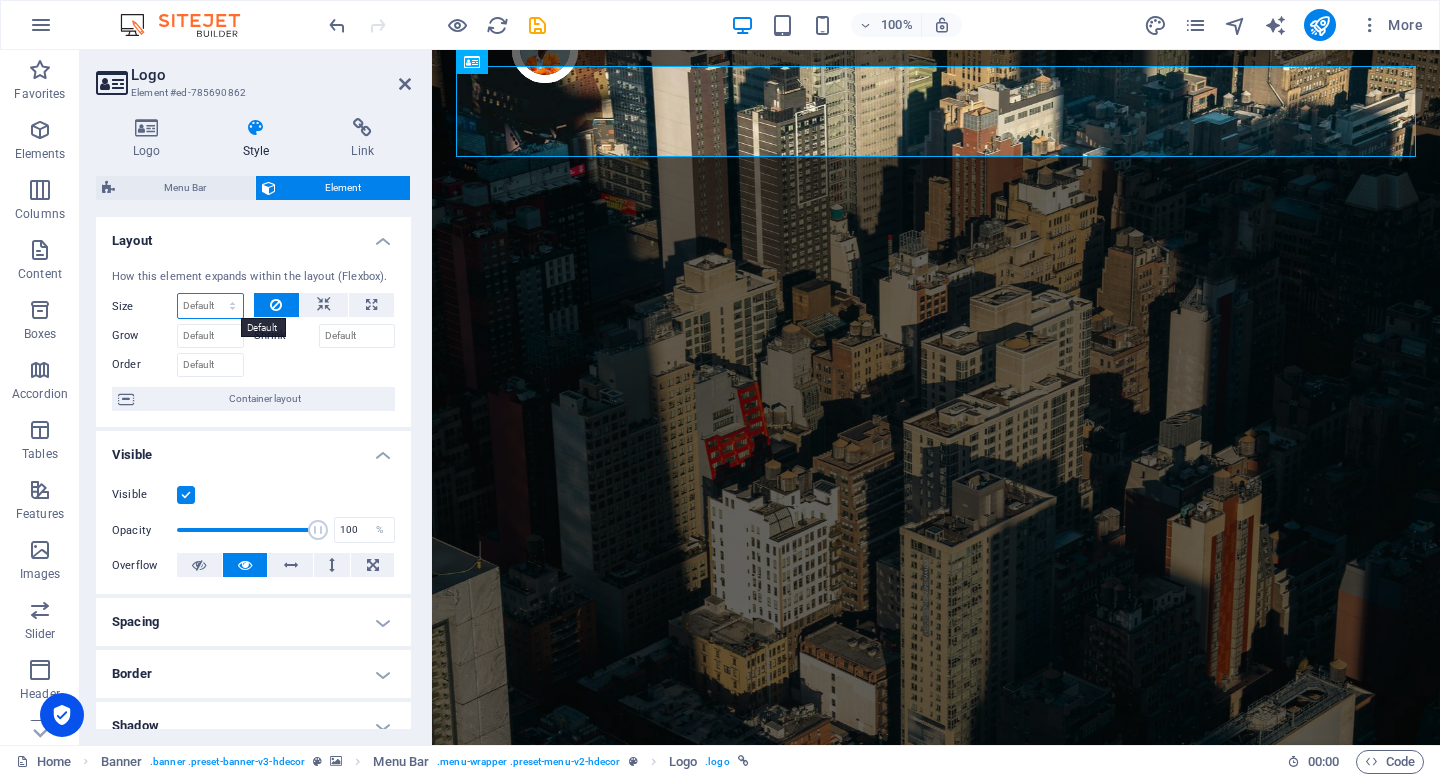 click on "Default auto px % 1/1 1/2 1/3 1/4 1/5 1/6 1/7 1/8 1/9 1/10" at bounding box center (210, 306) 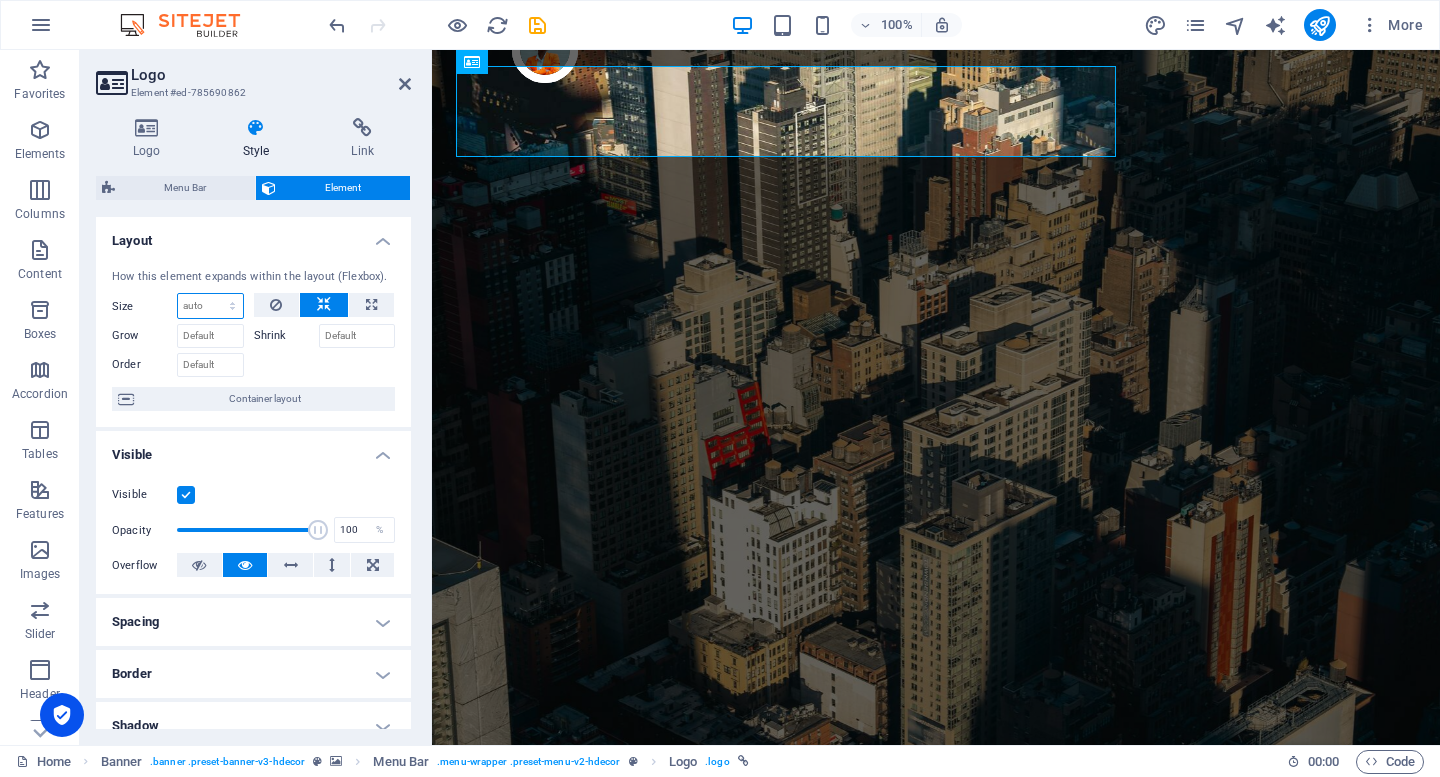 click on "Default auto px % 1/1 1/2 1/3 1/4 1/5 1/6 1/7 1/8 1/9 1/10" at bounding box center [210, 306] 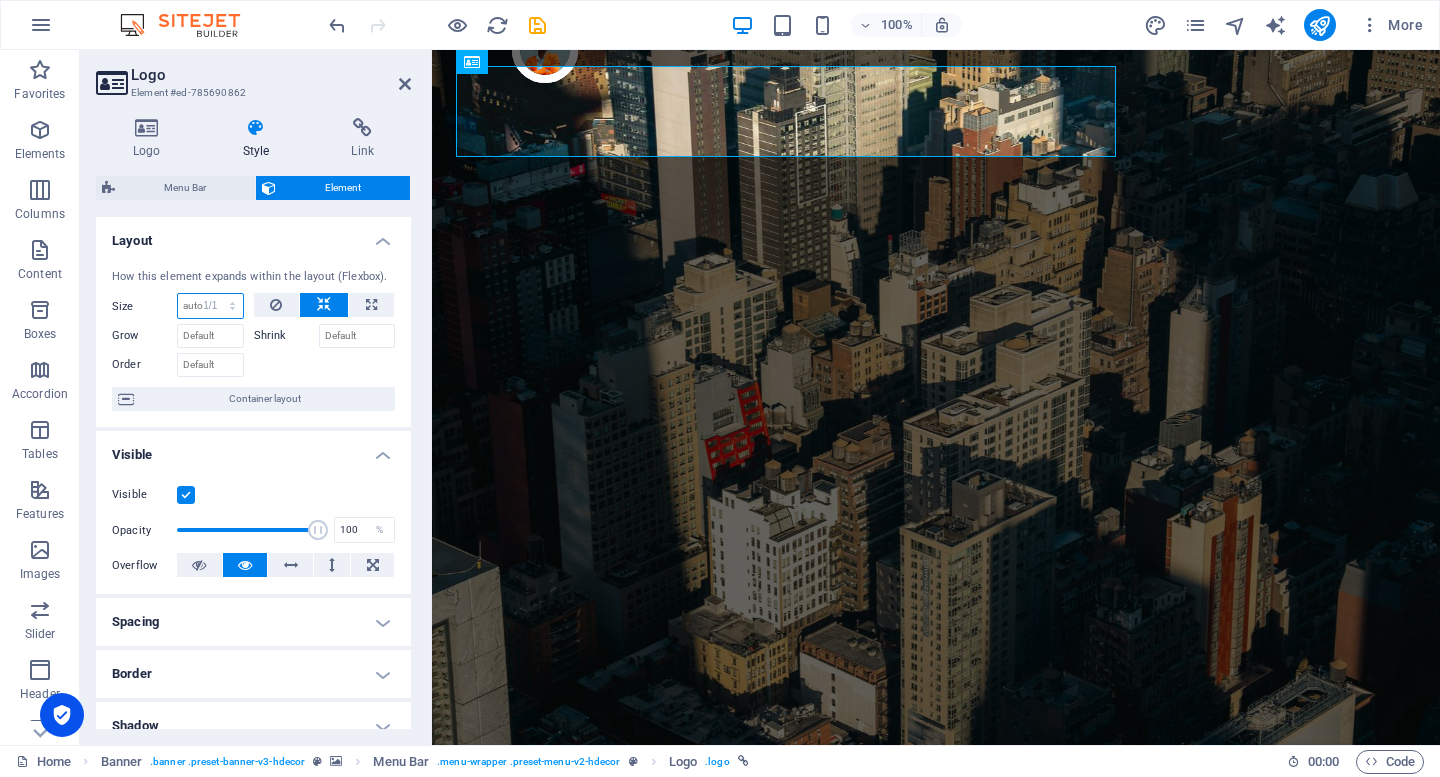 type on "100" 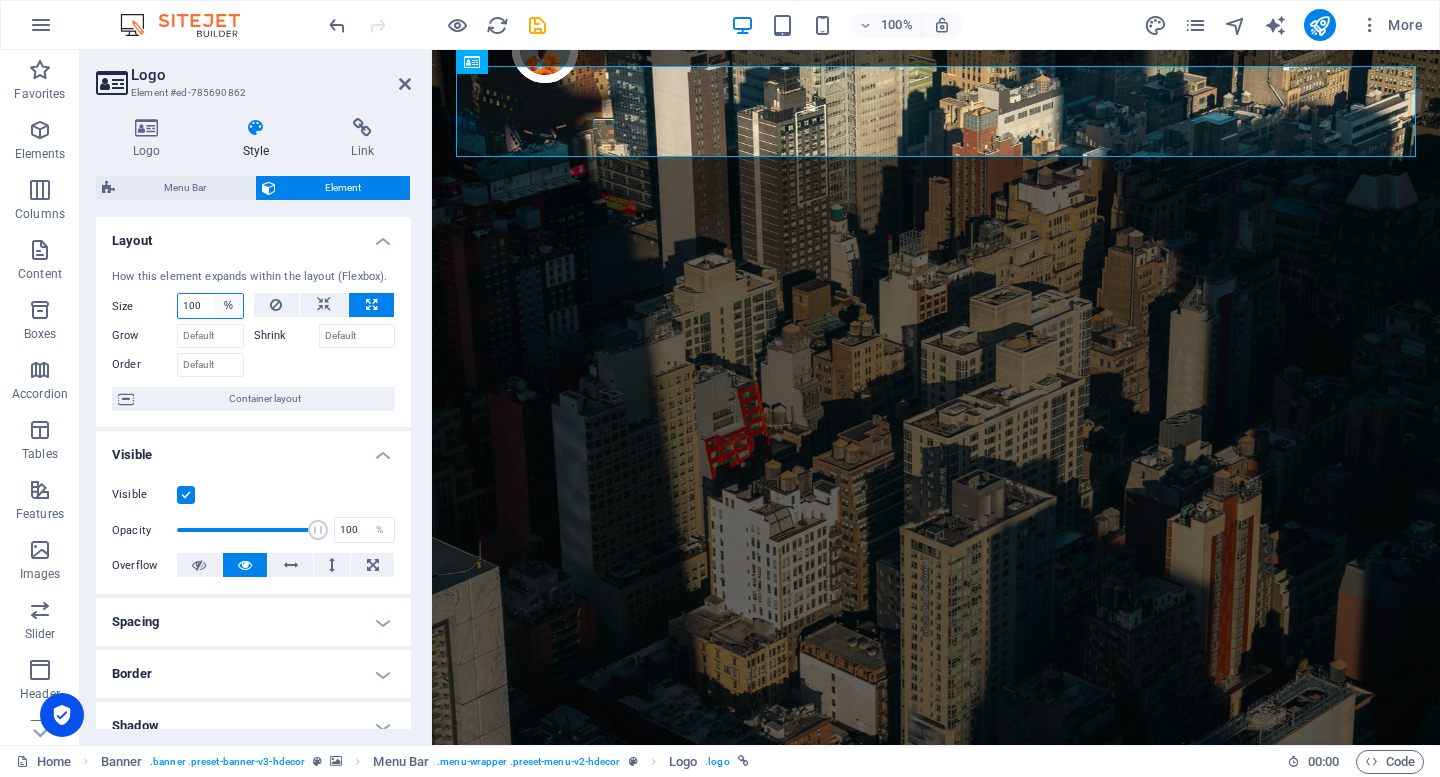 click on "Default auto px % 1/1 1/2 1/3 1/4 1/5 1/6 1/7 1/8 1/9 1/10" at bounding box center [229, 306] 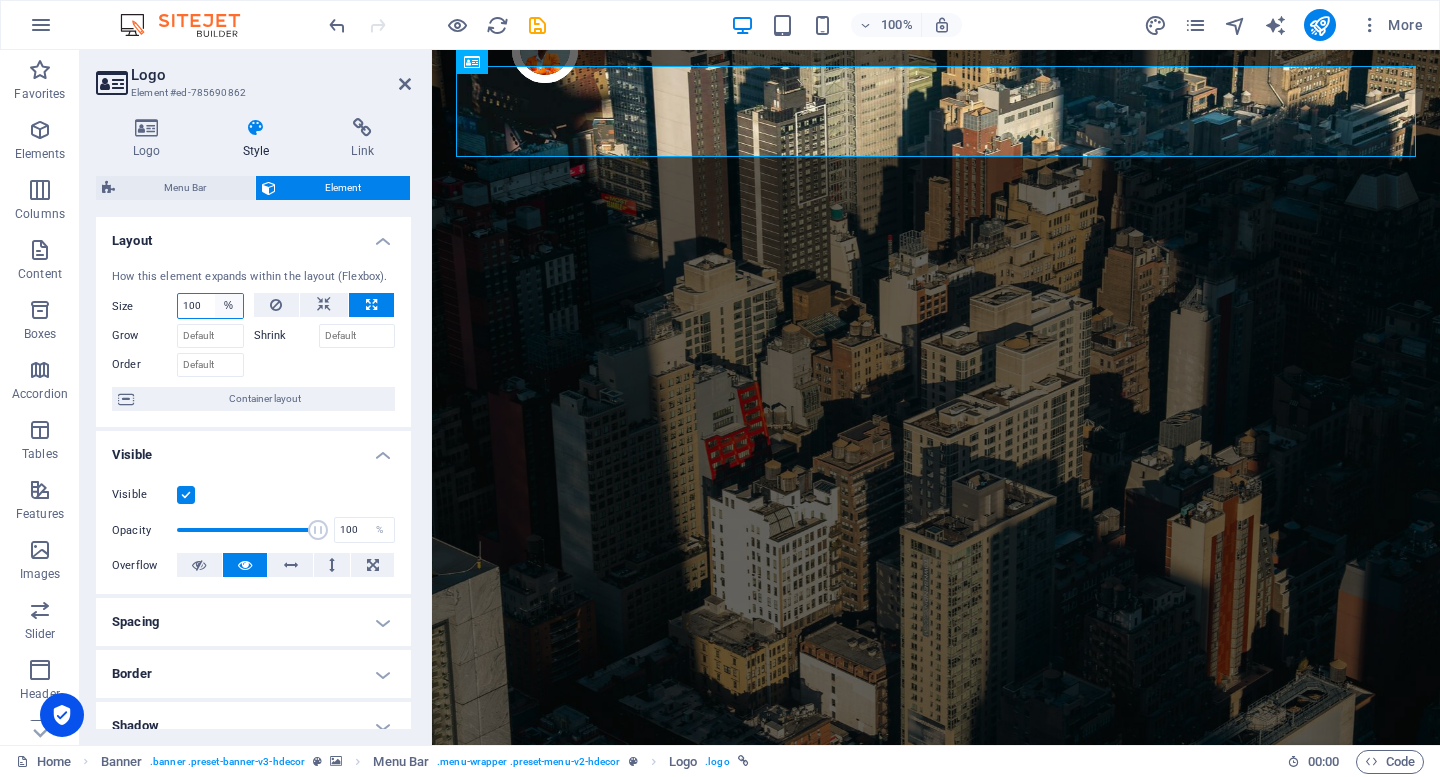 select on "1/10" 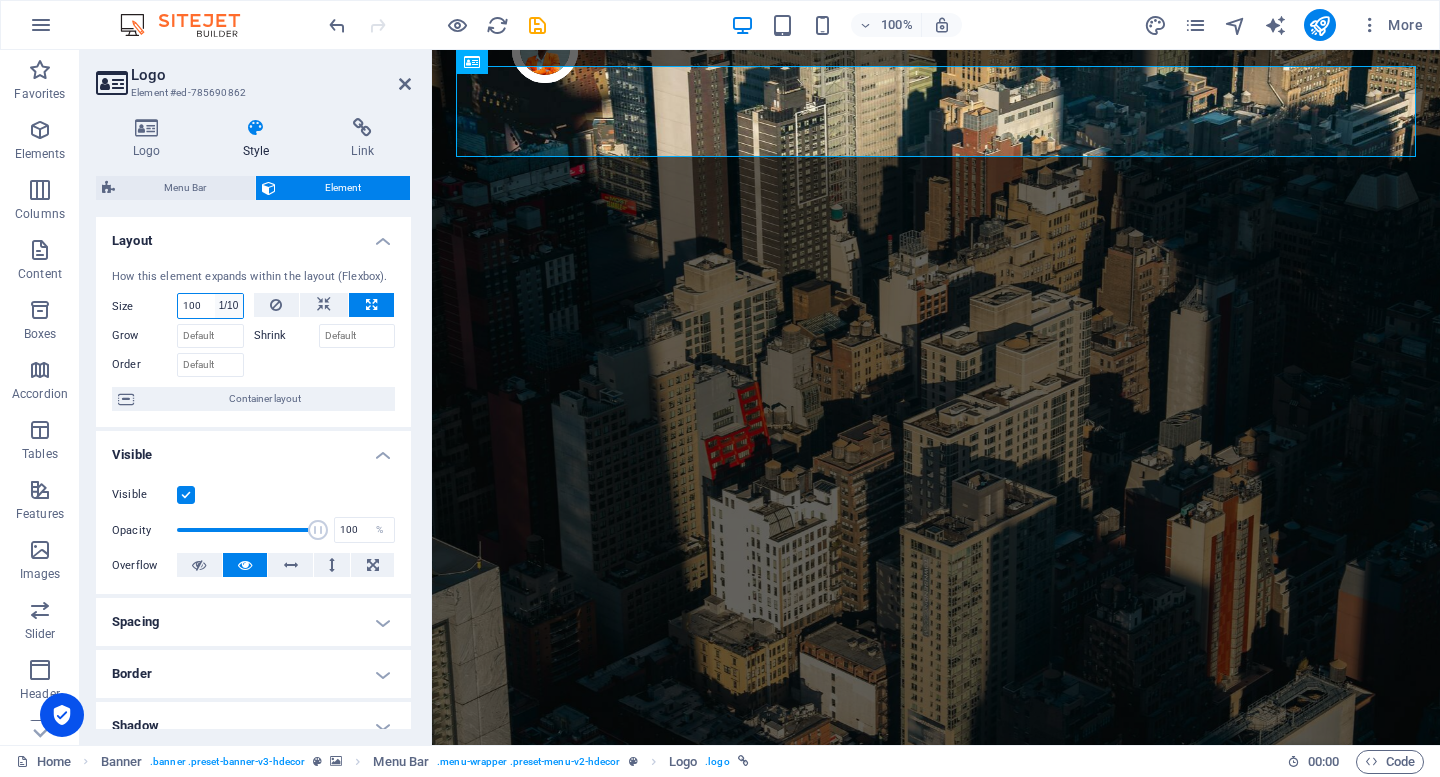 type on "10" 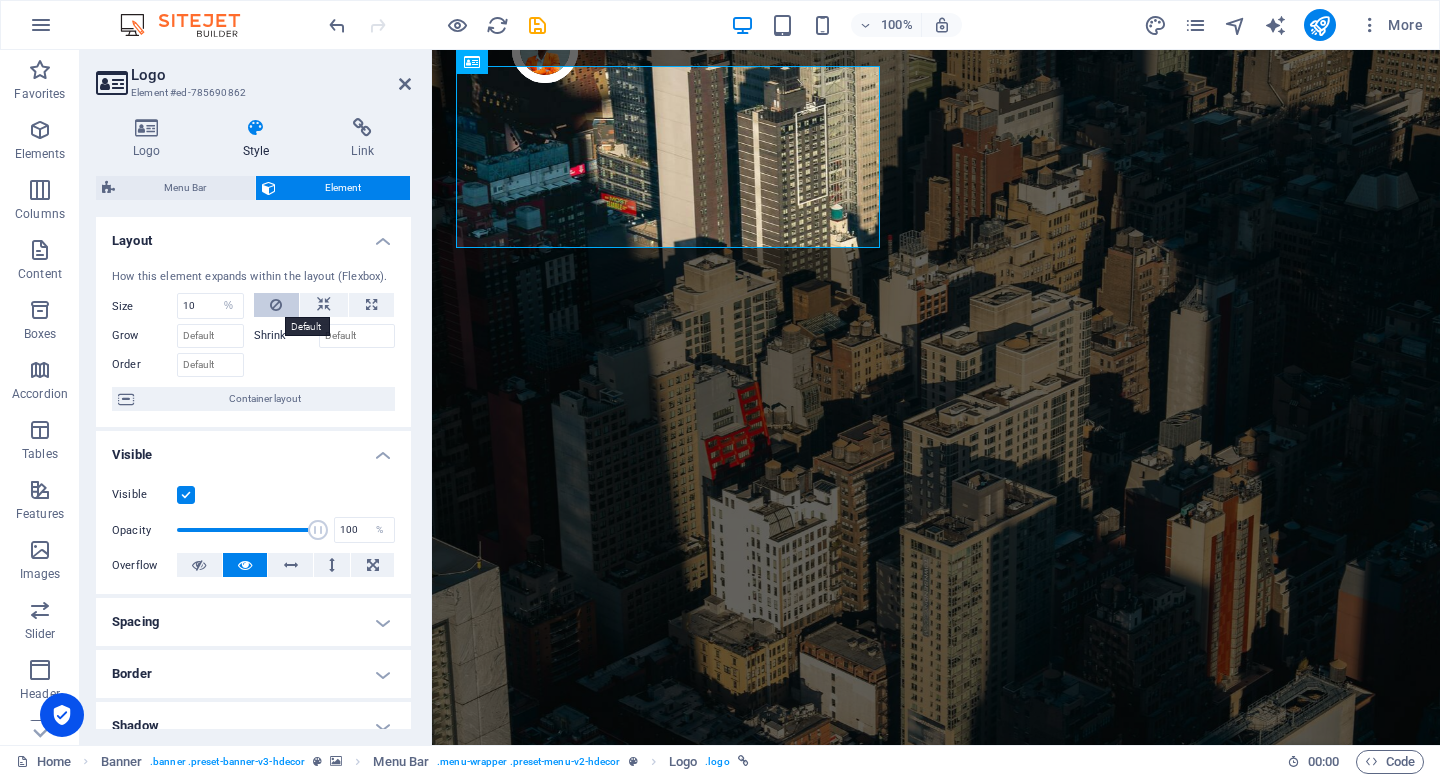 click at bounding box center [276, 305] 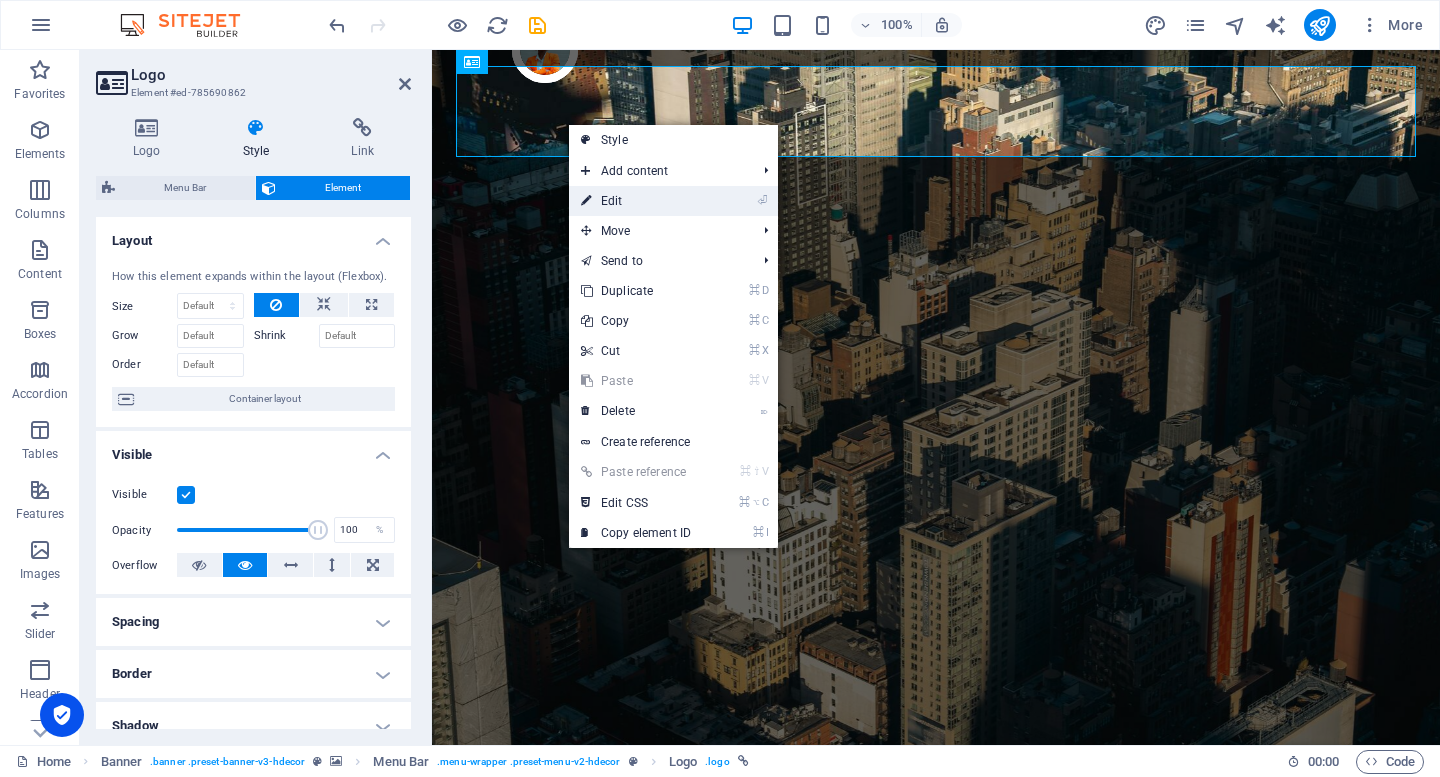 click on "⏎  Edit" at bounding box center (636, 201) 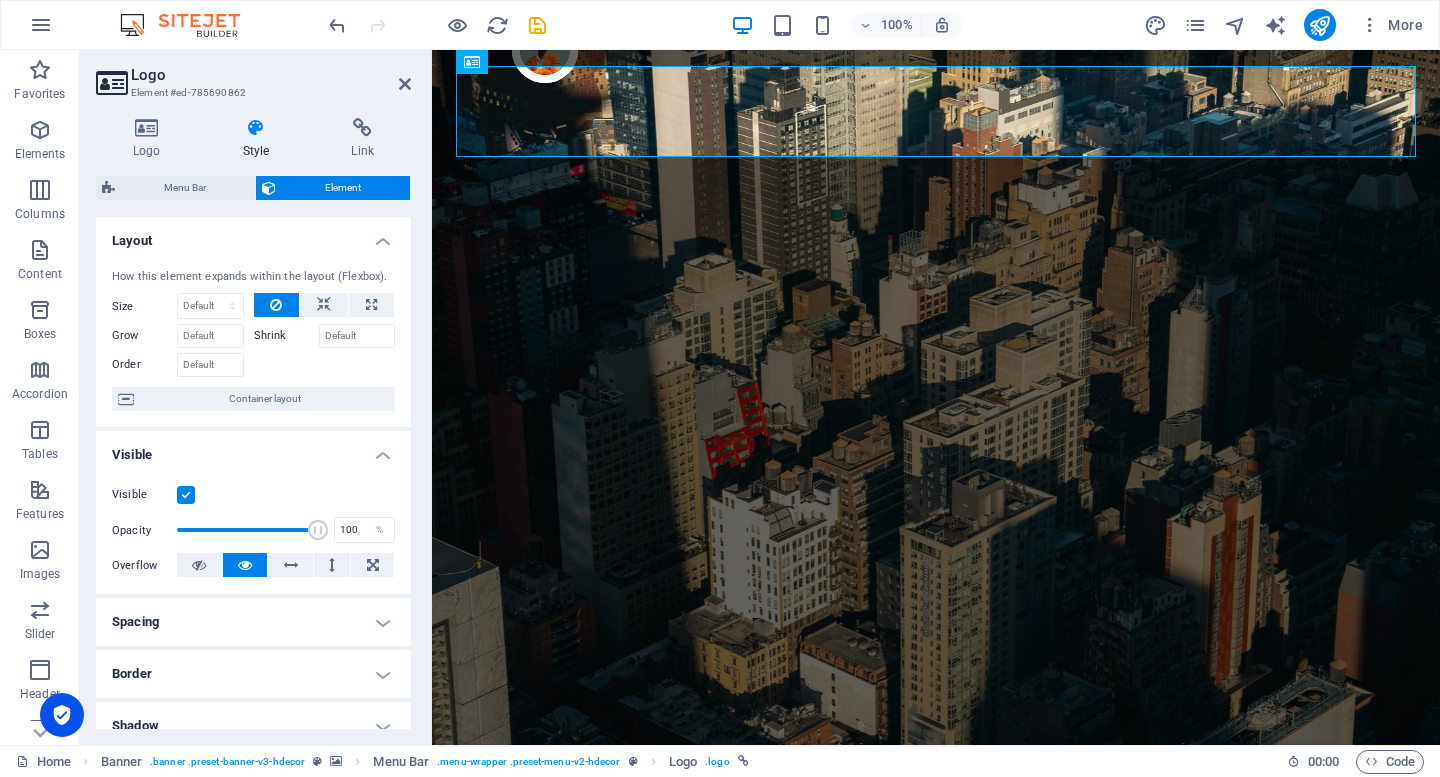 click on "Element" at bounding box center (343, 188) 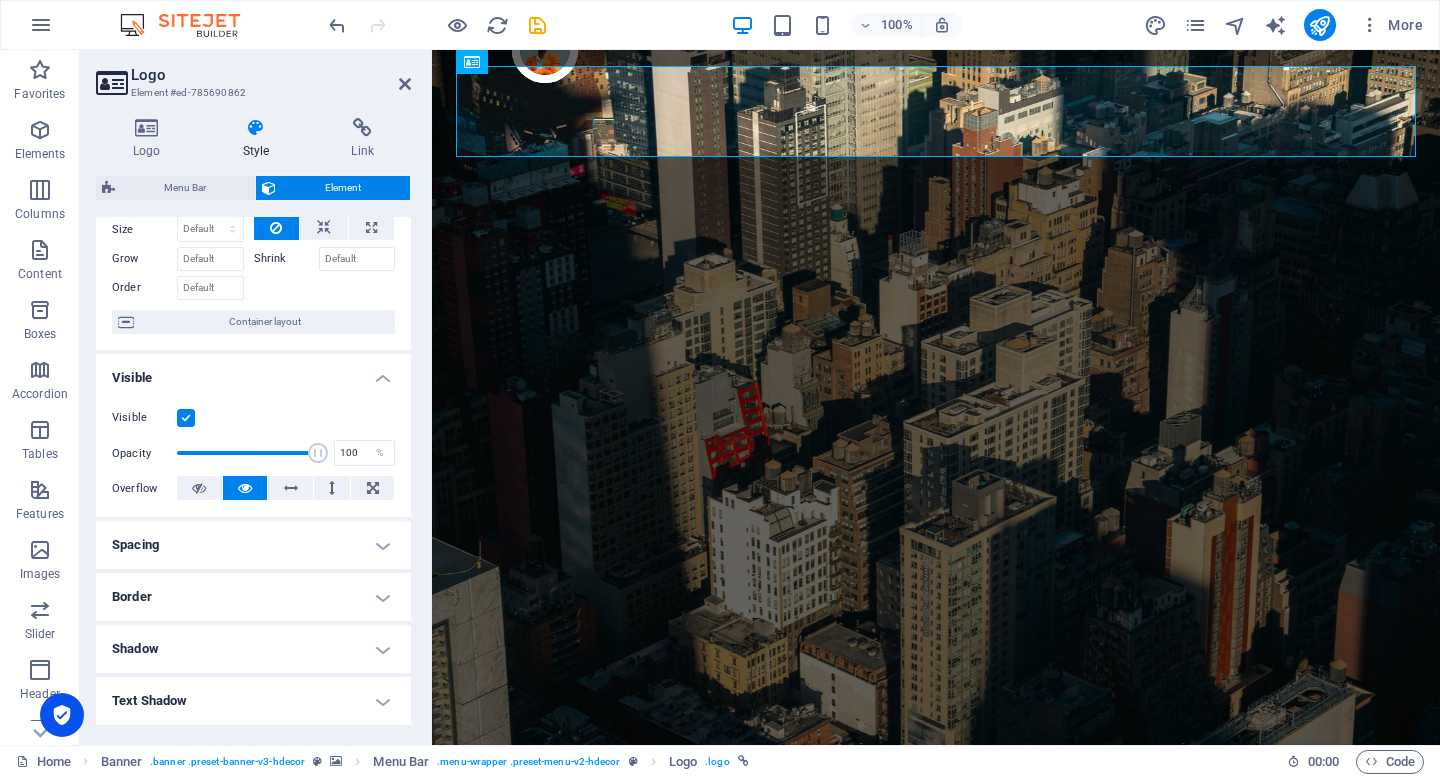 scroll, scrollTop: 92, scrollLeft: 0, axis: vertical 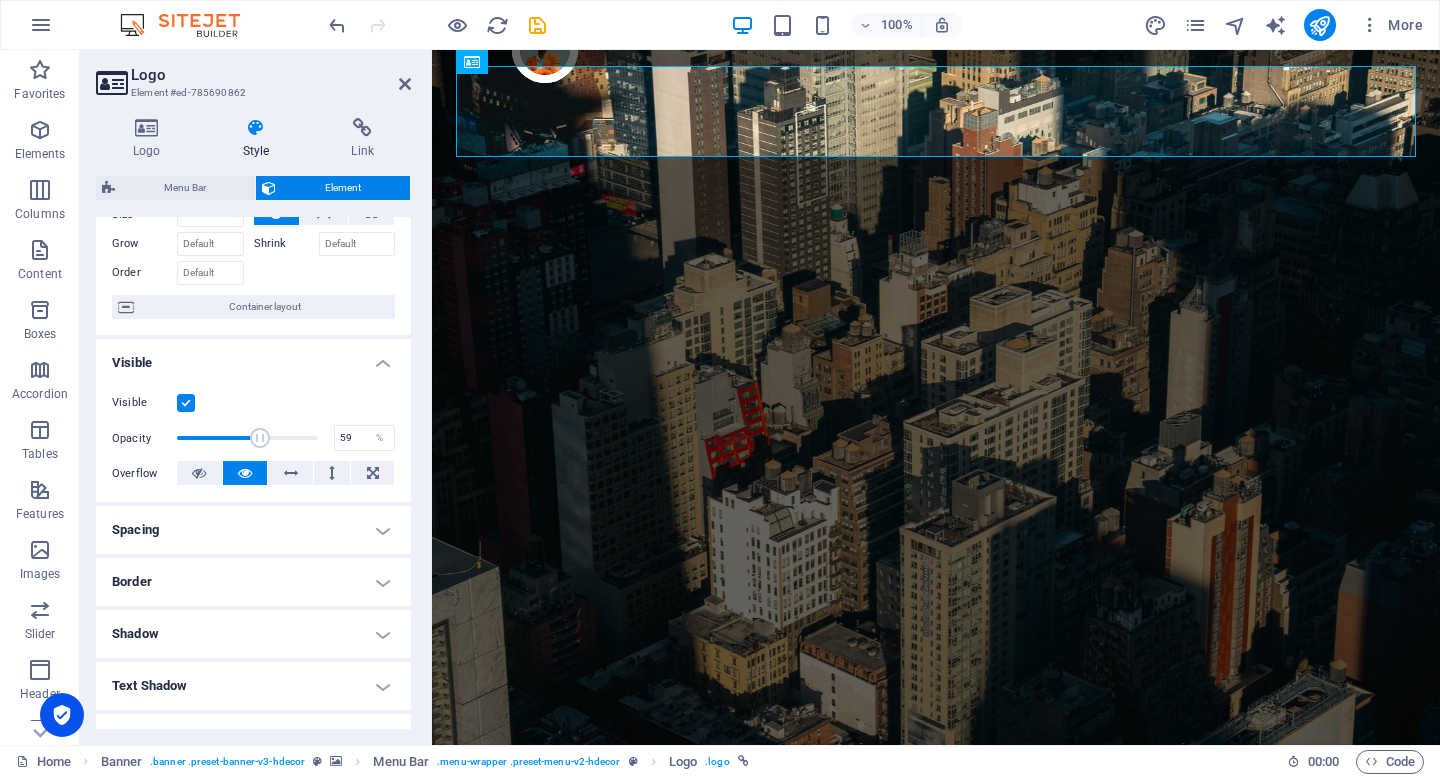 drag, startPoint x: 310, startPoint y: 439, endPoint x: 257, endPoint y: 442, distance: 53.08484 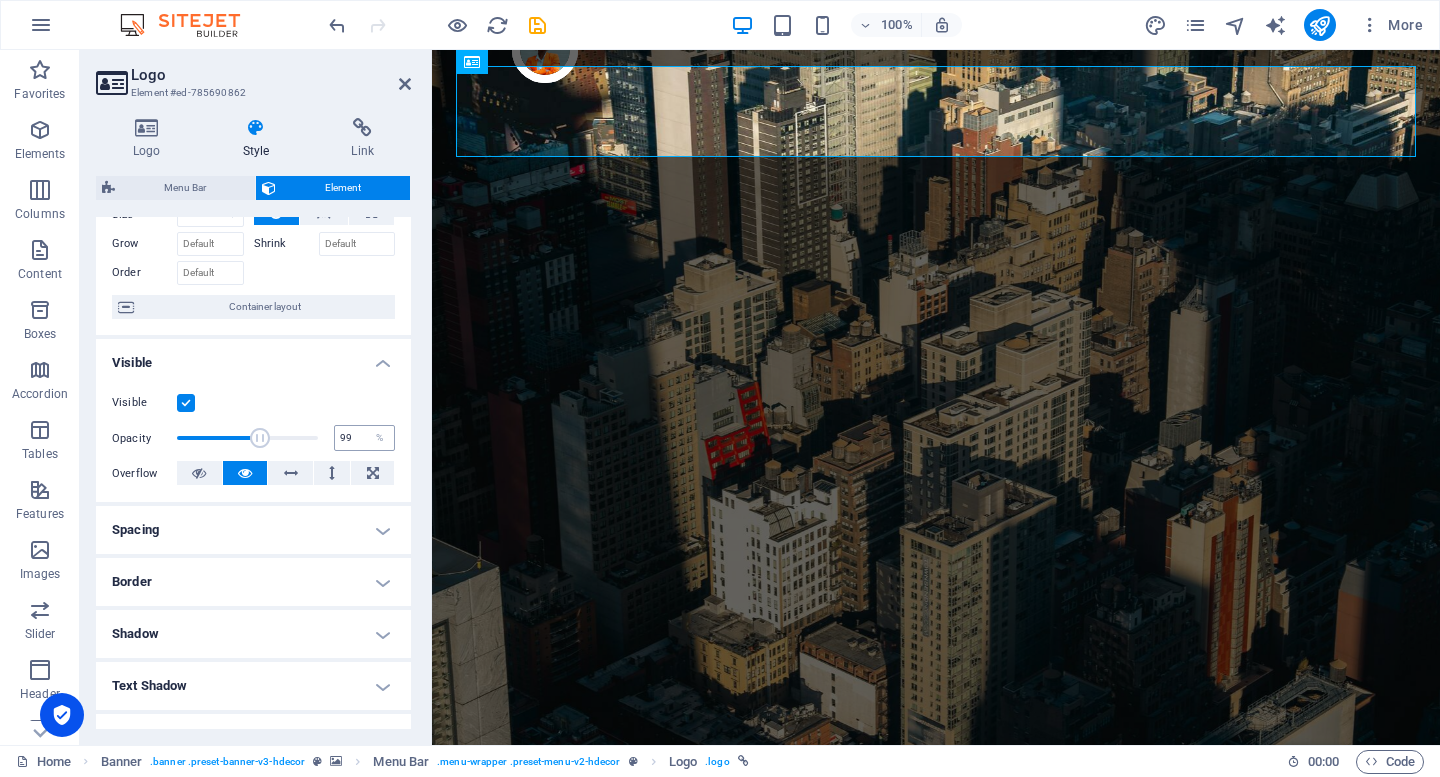 type on "100" 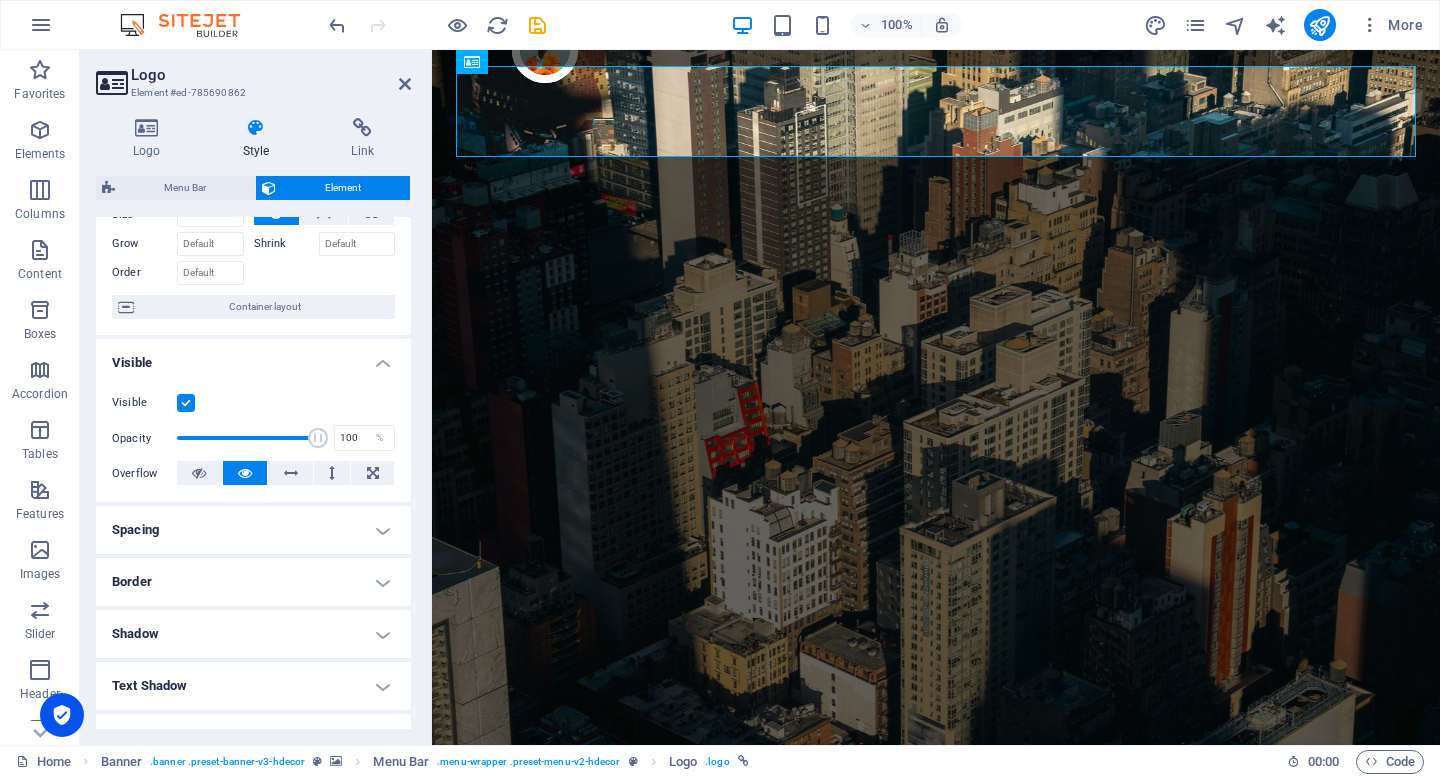 drag, startPoint x: 257, startPoint y: 440, endPoint x: 376, endPoint y: 451, distance: 119.507324 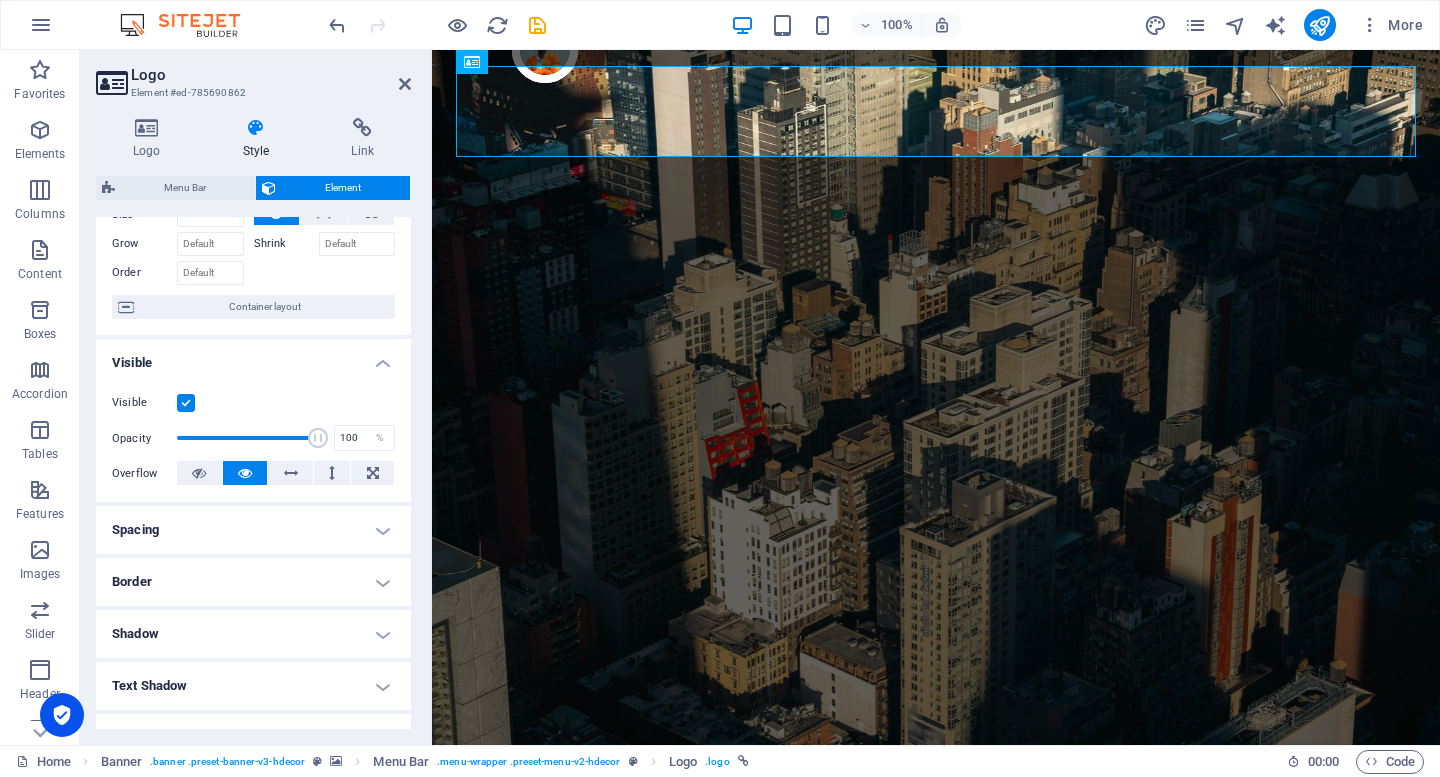 click on "Opacity 100 %" at bounding box center (253, 438) 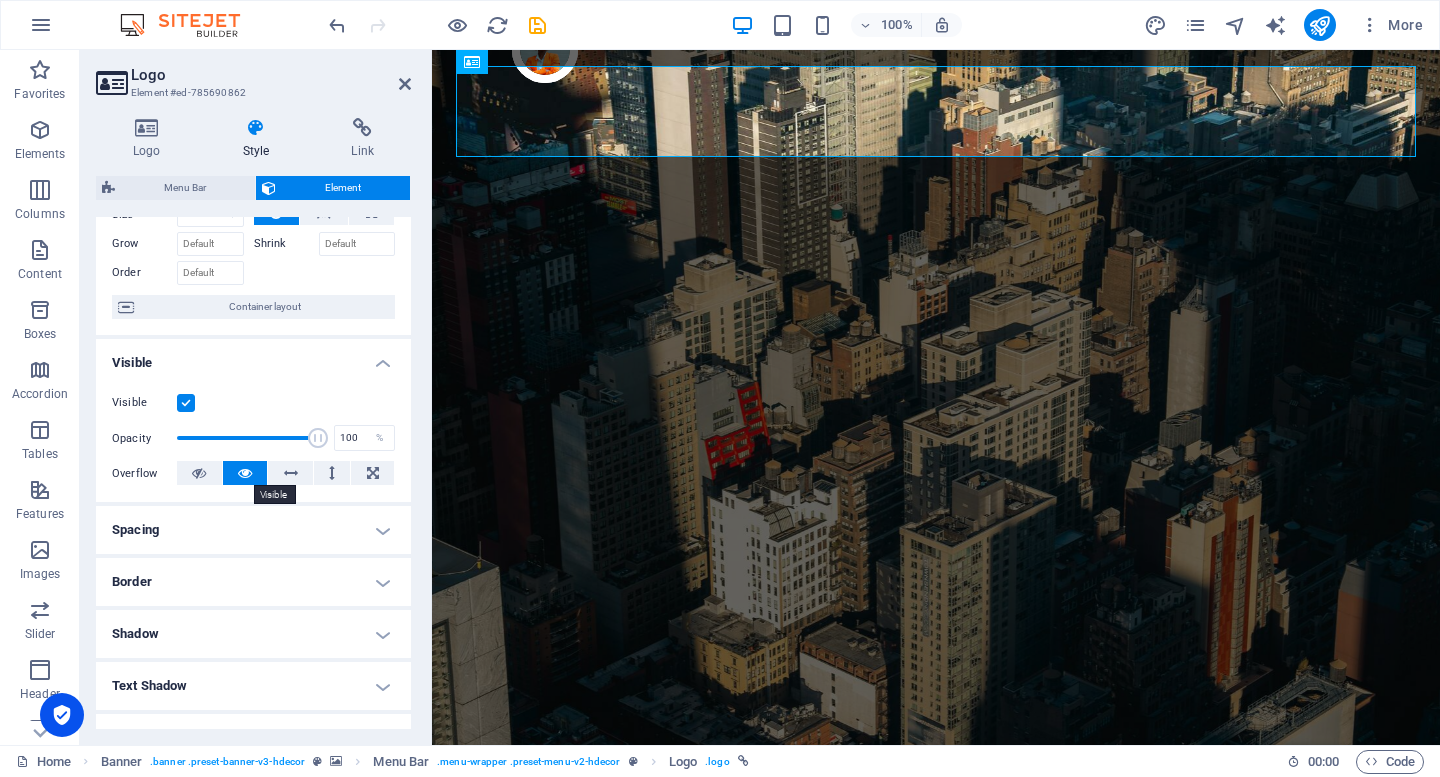 click at bounding box center [245, 473] 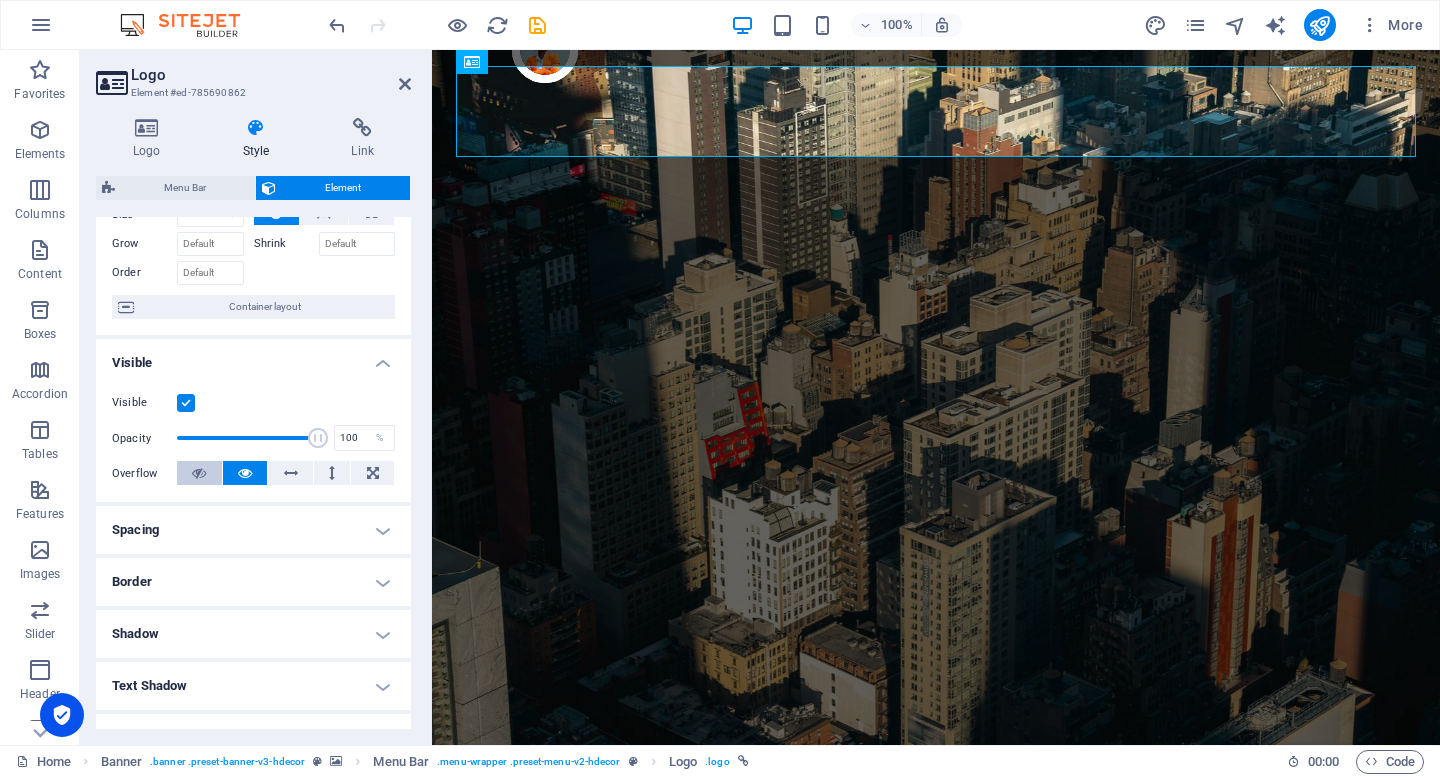 click at bounding box center [199, 473] 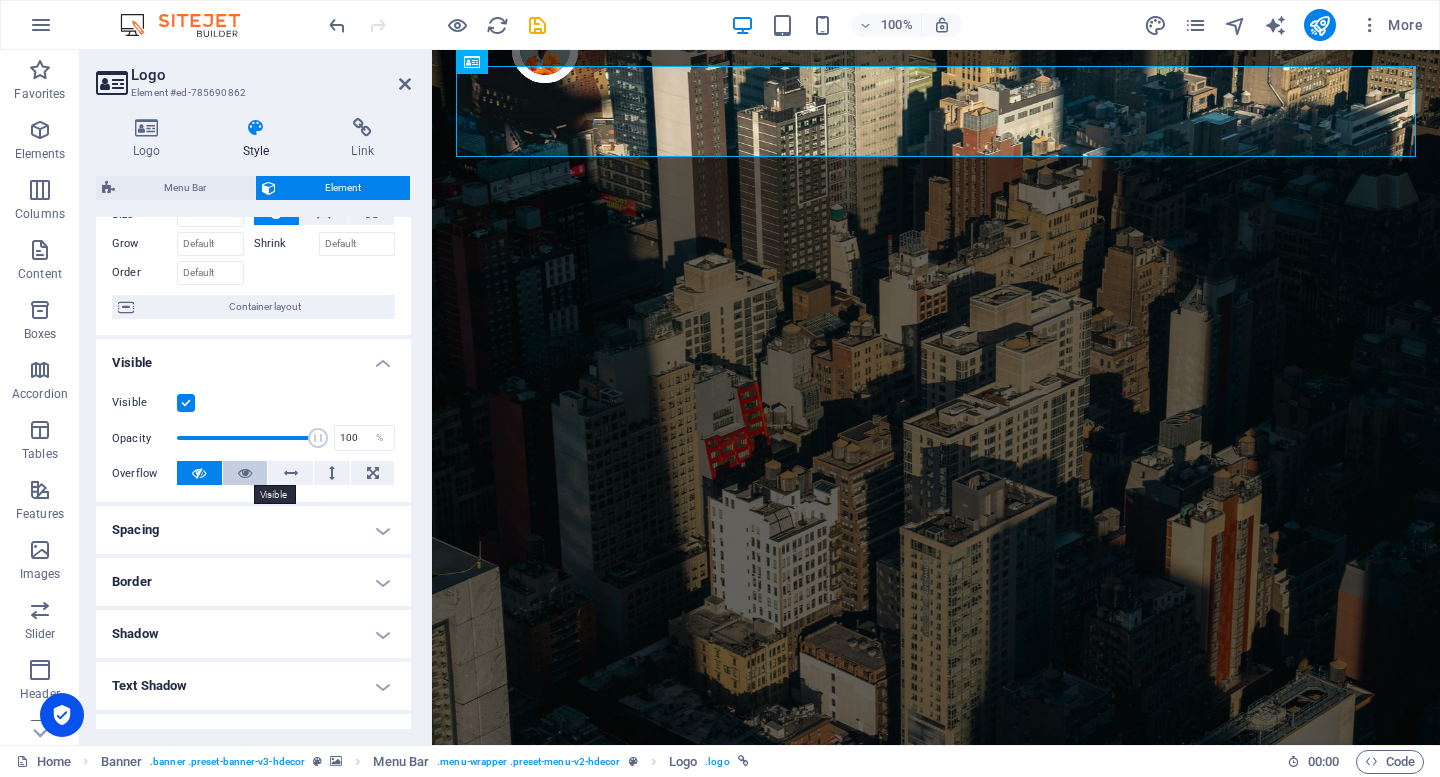 click at bounding box center (245, 473) 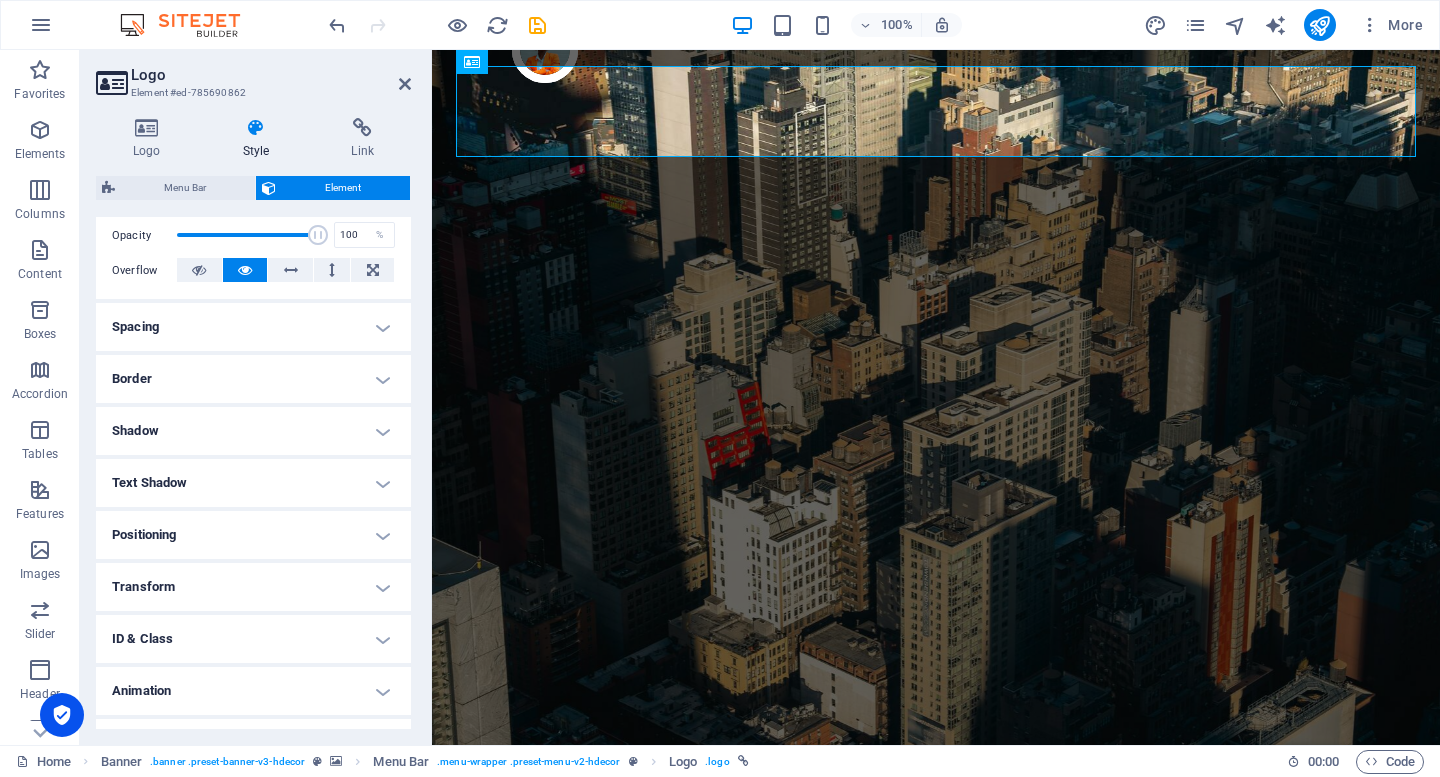 scroll, scrollTop: 333, scrollLeft: 0, axis: vertical 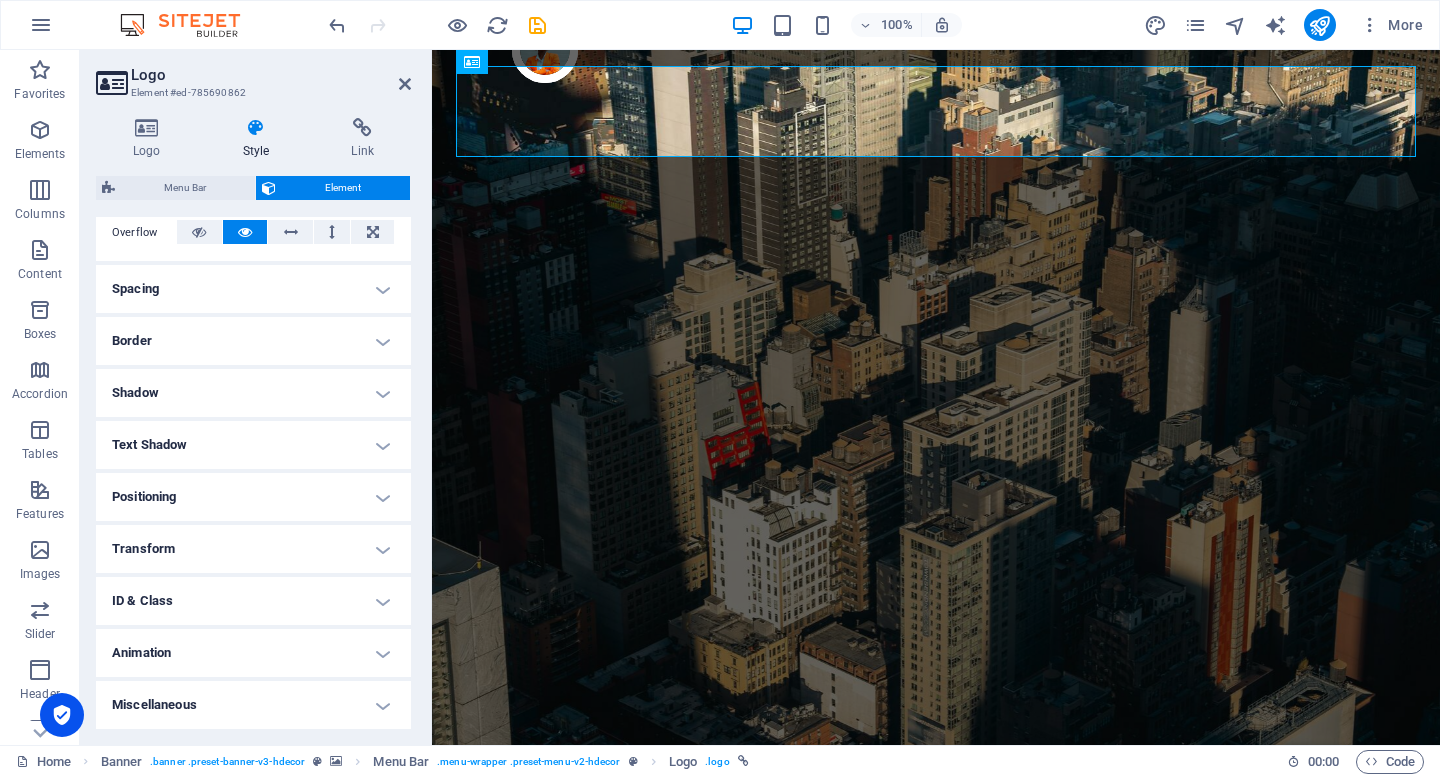 click on "Positioning" at bounding box center [253, 497] 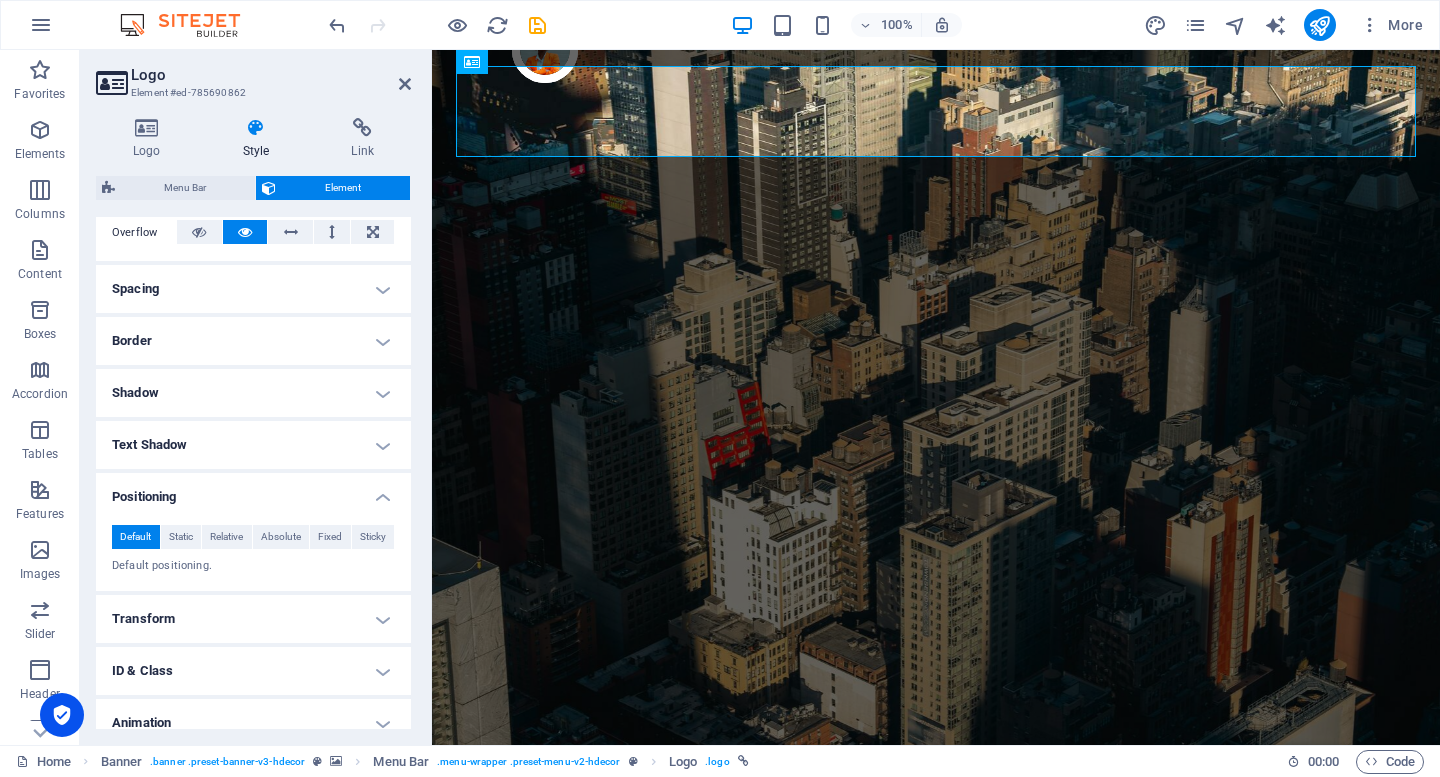 click on "Positioning" at bounding box center [253, 491] 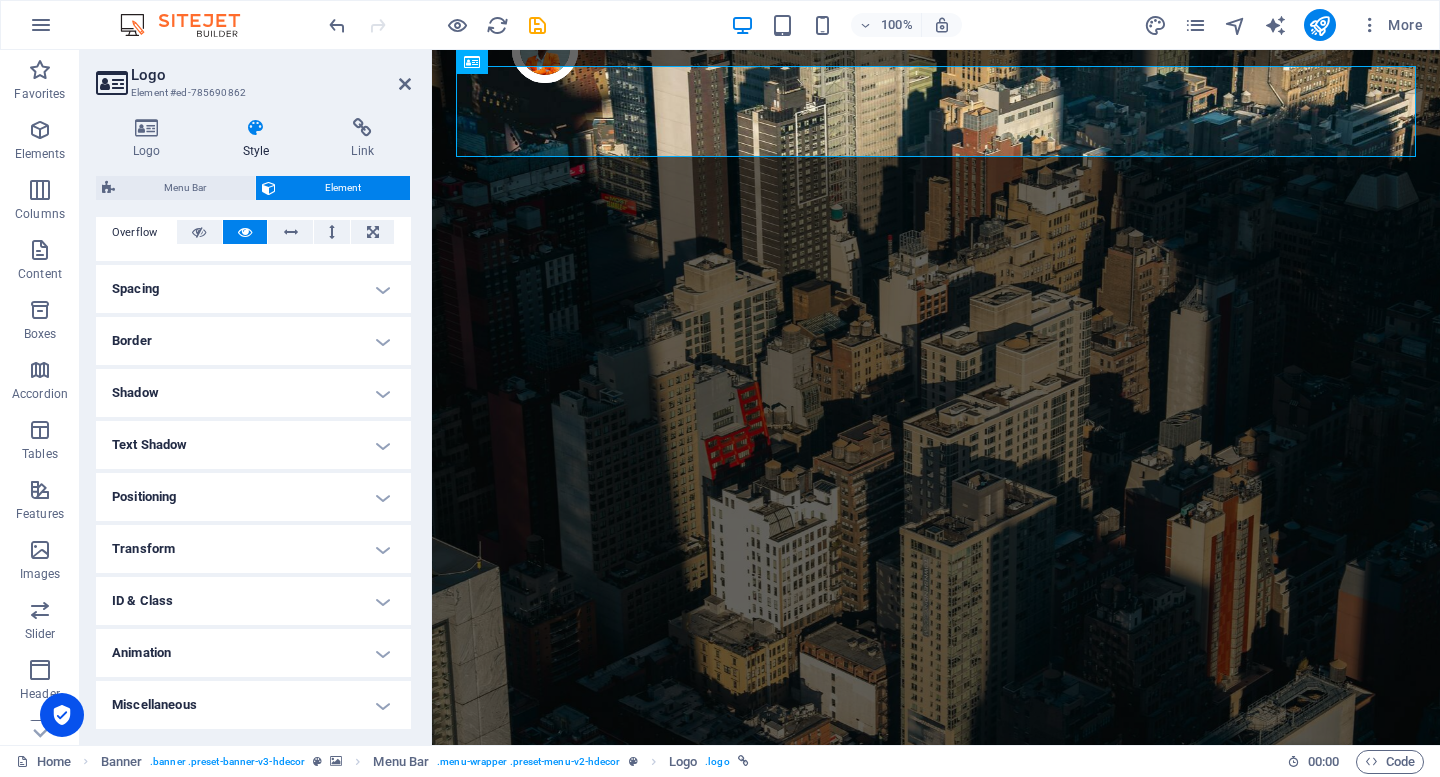 click on "Miscellaneous" at bounding box center (253, 705) 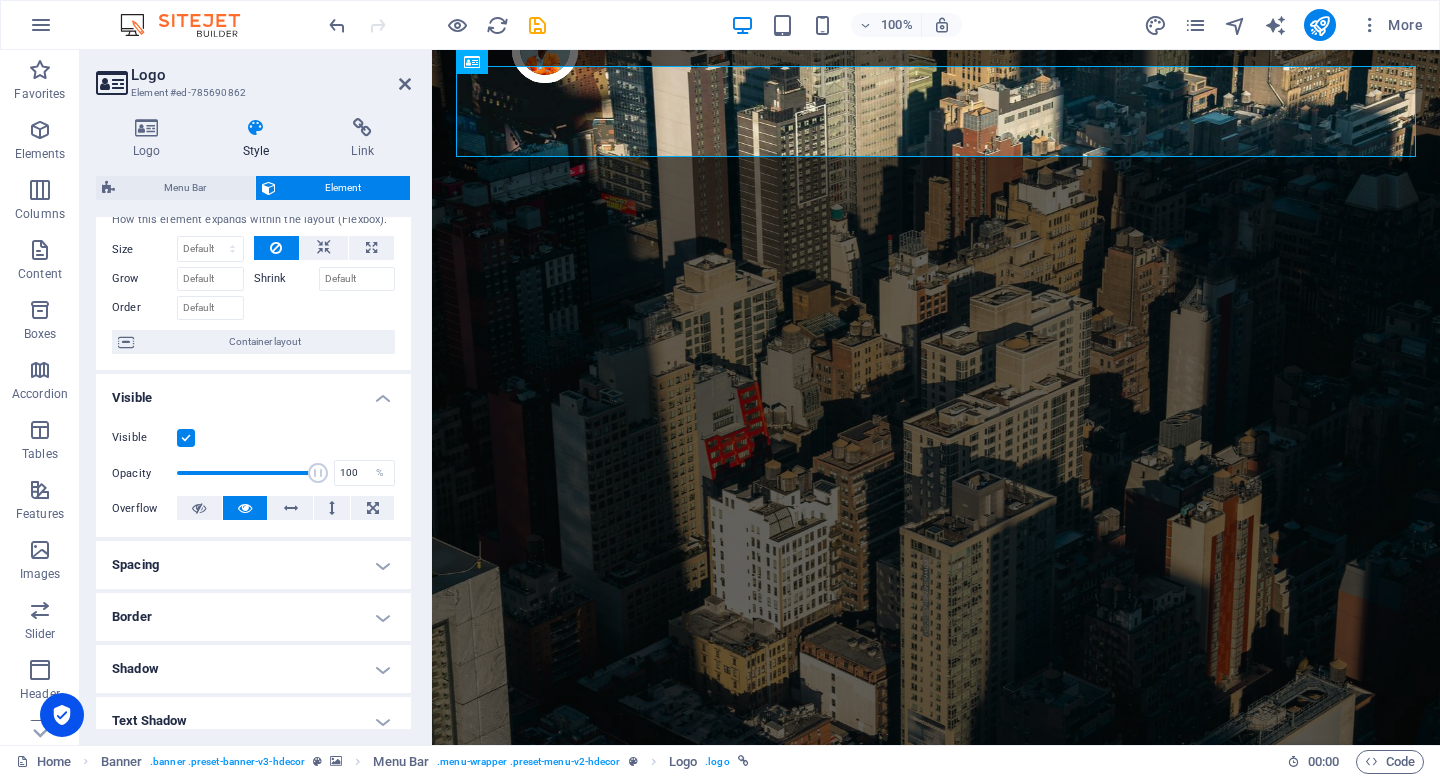 scroll, scrollTop: 0, scrollLeft: 0, axis: both 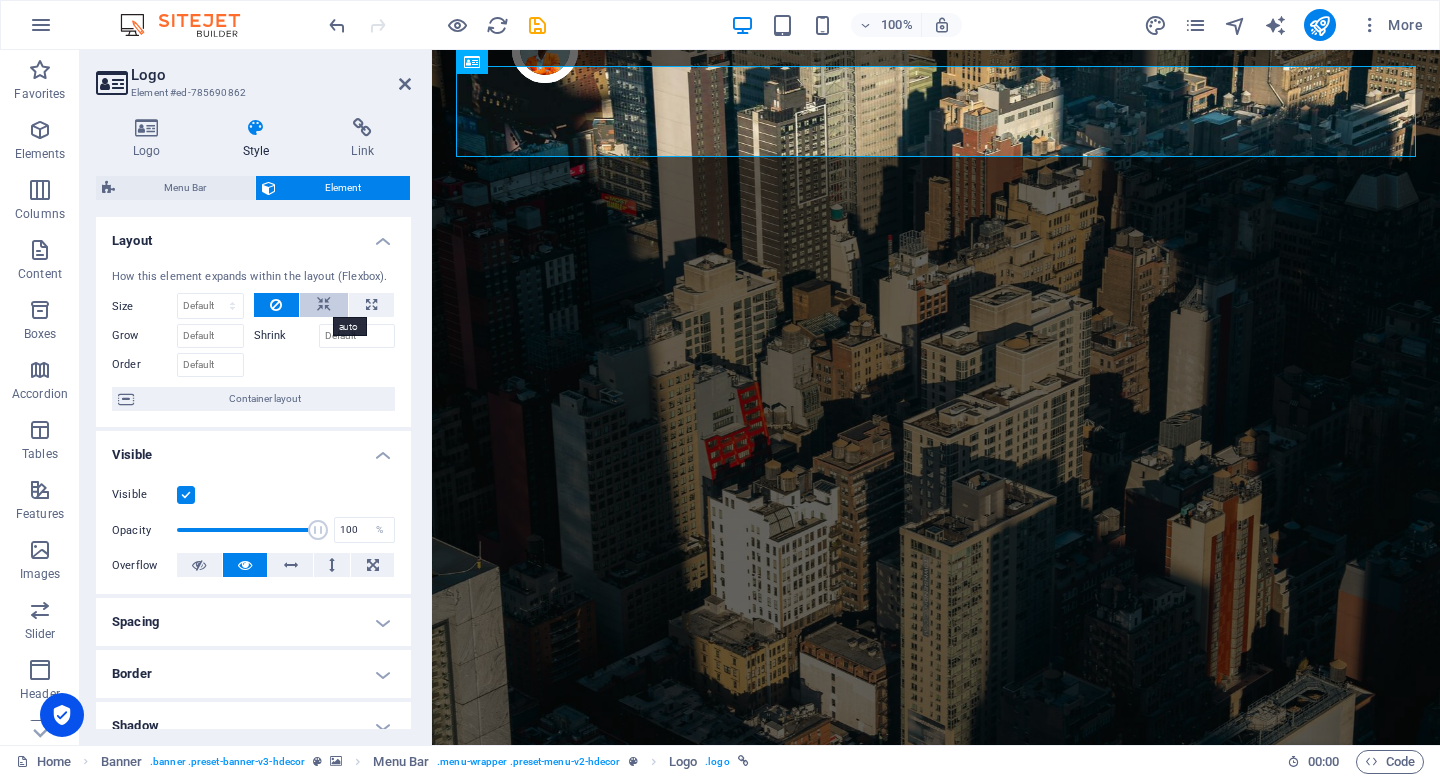 click at bounding box center (324, 305) 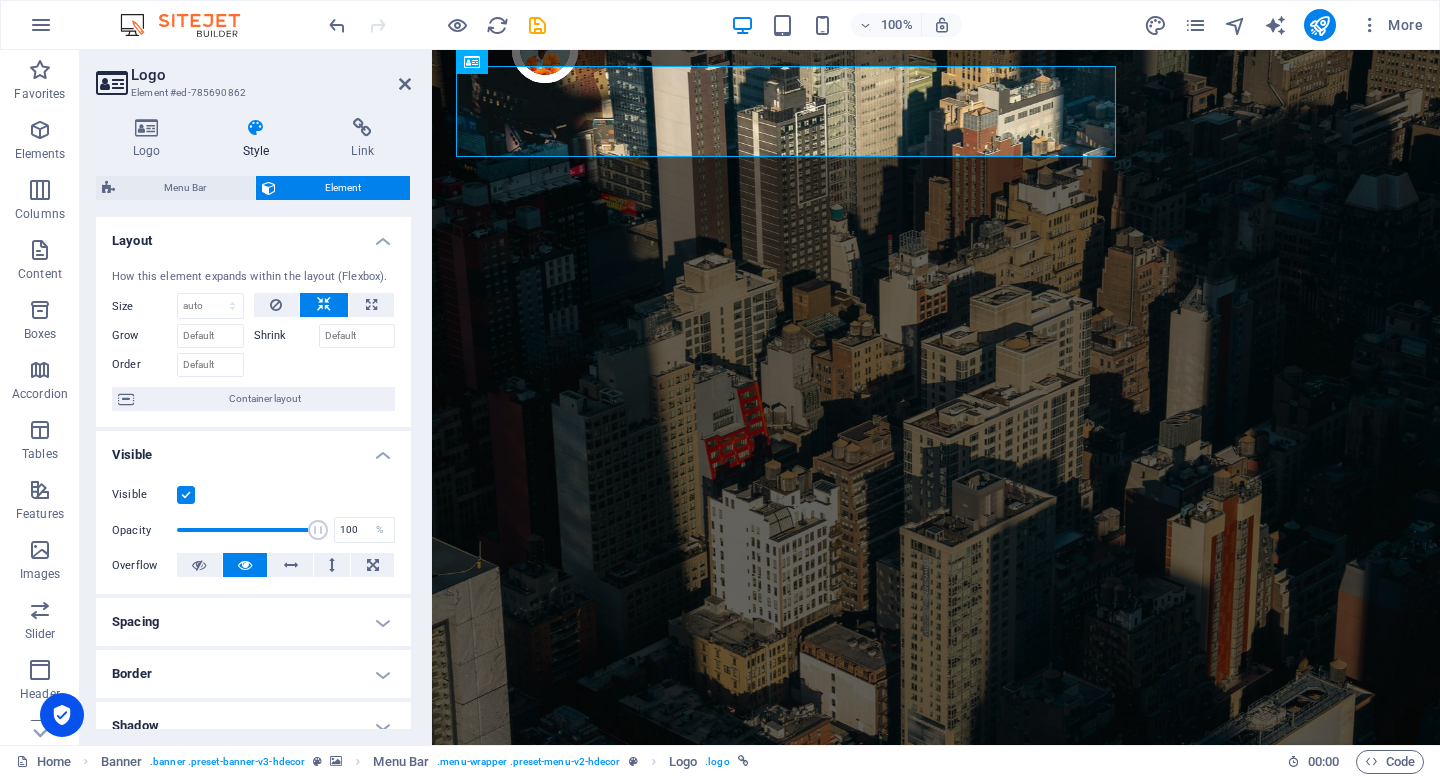 click at bounding box center [324, 305] 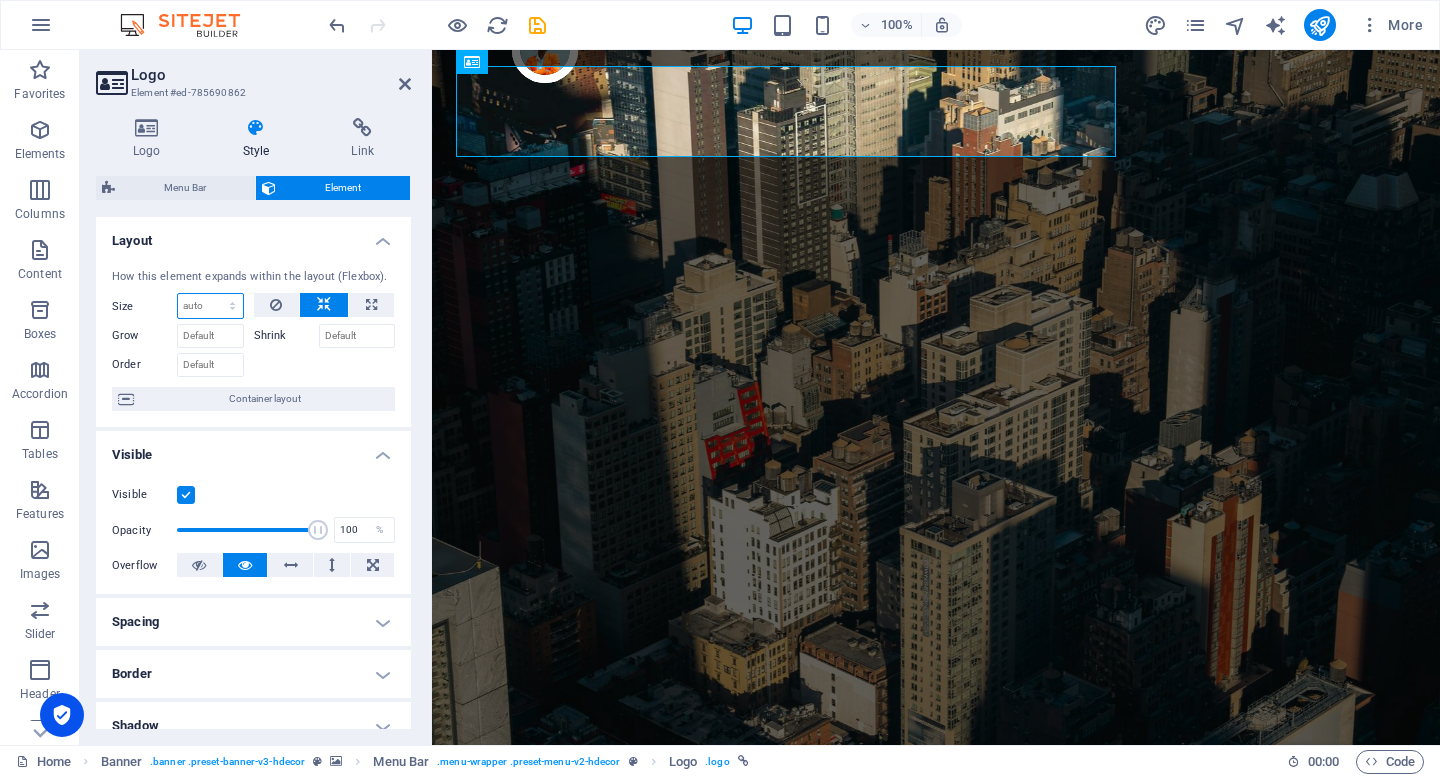 click on "Default auto px % 1/1 1/2 1/3 1/4 1/5 1/6 1/7 1/8 1/9 1/10" at bounding box center [210, 306] 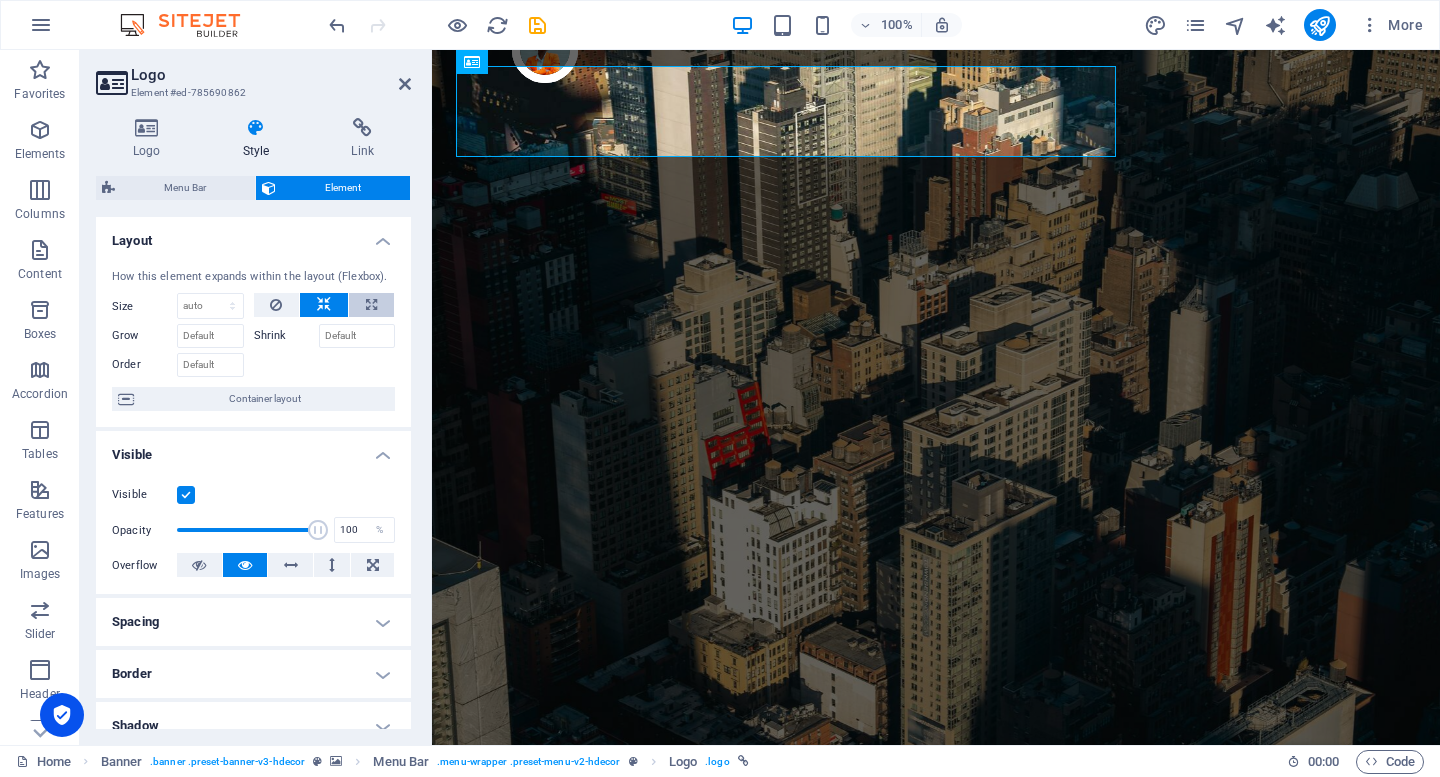 click at bounding box center (371, 305) 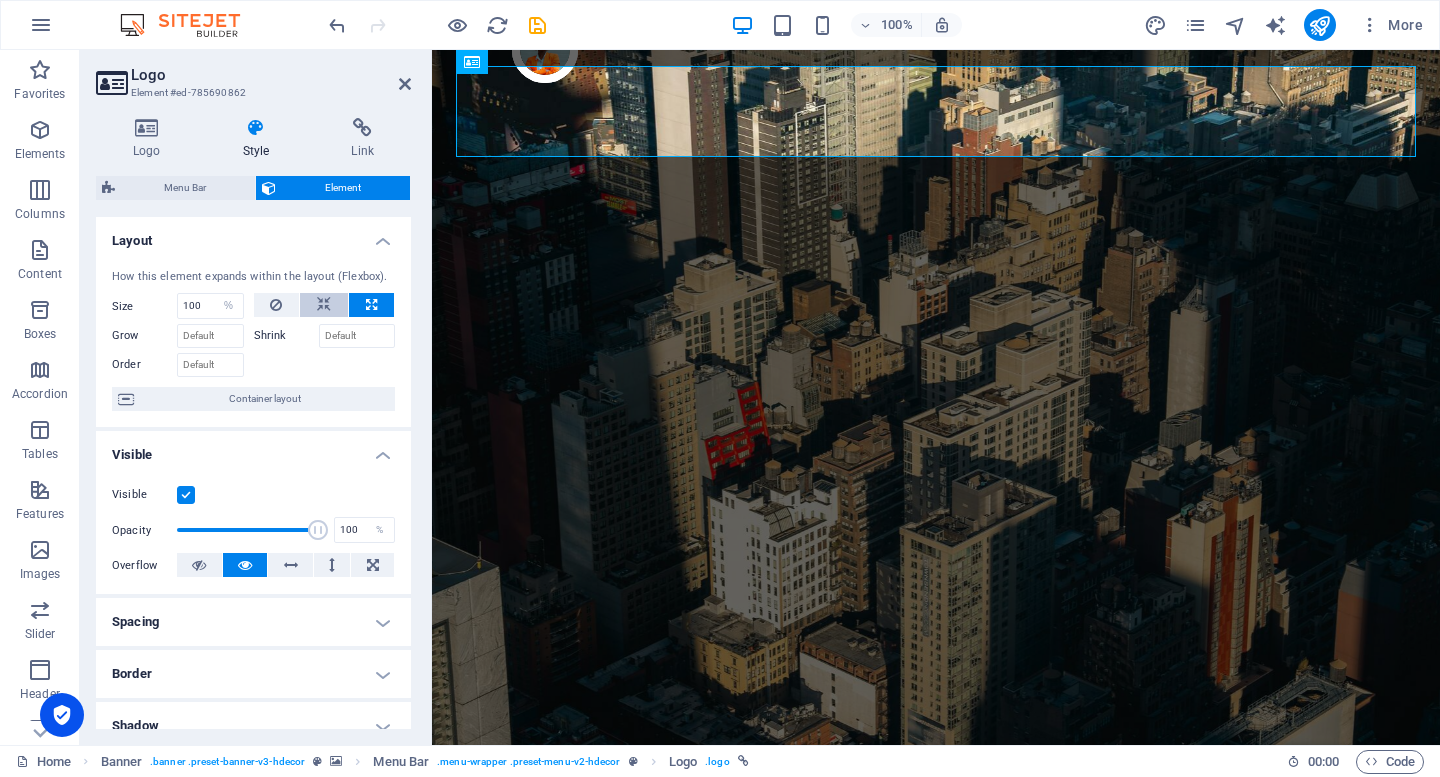 click at bounding box center [324, 305] 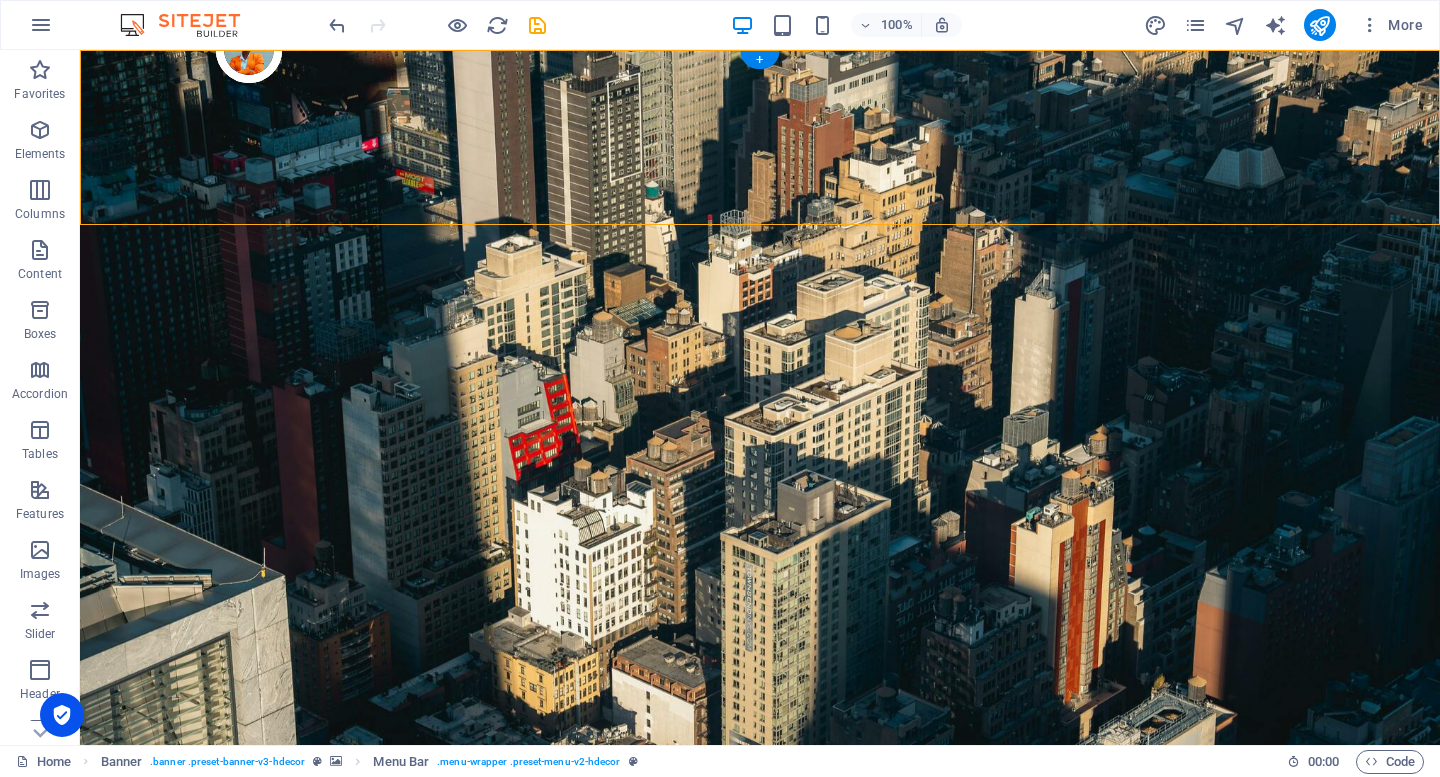 drag, startPoint x: 764, startPoint y: 131, endPoint x: 971, endPoint y: 131, distance: 207 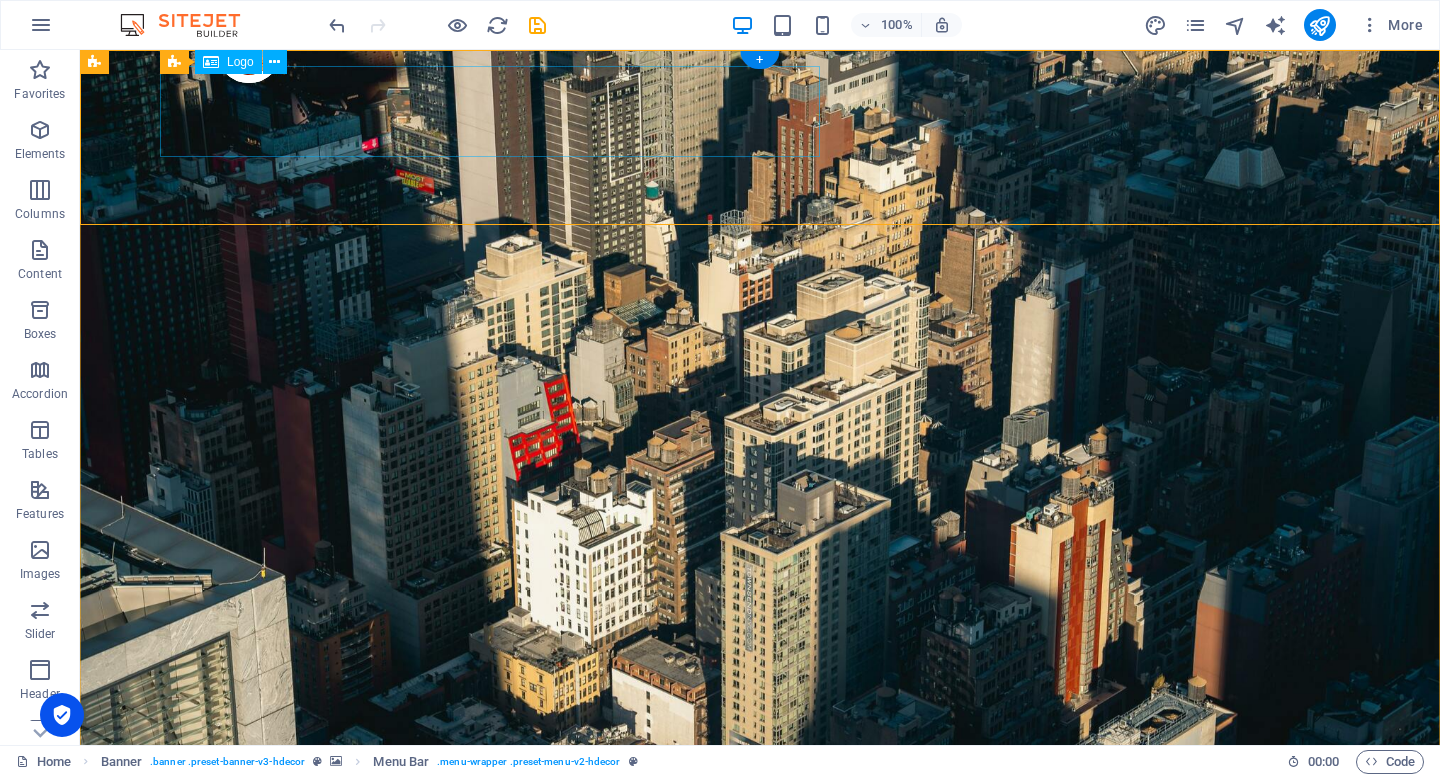 click on "Active Employment" at bounding box center (760, 945) 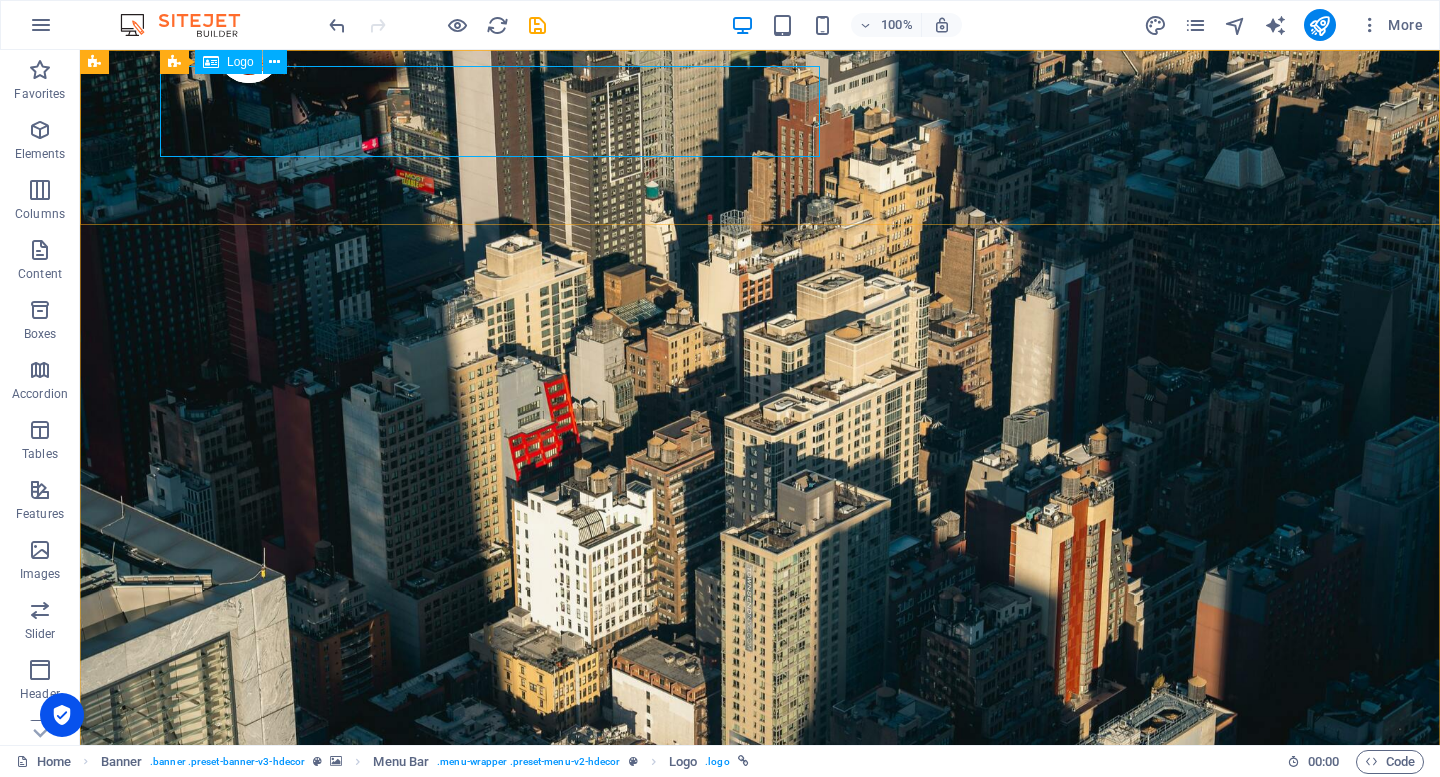 click on "Logo" at bounding box center [240, 62] 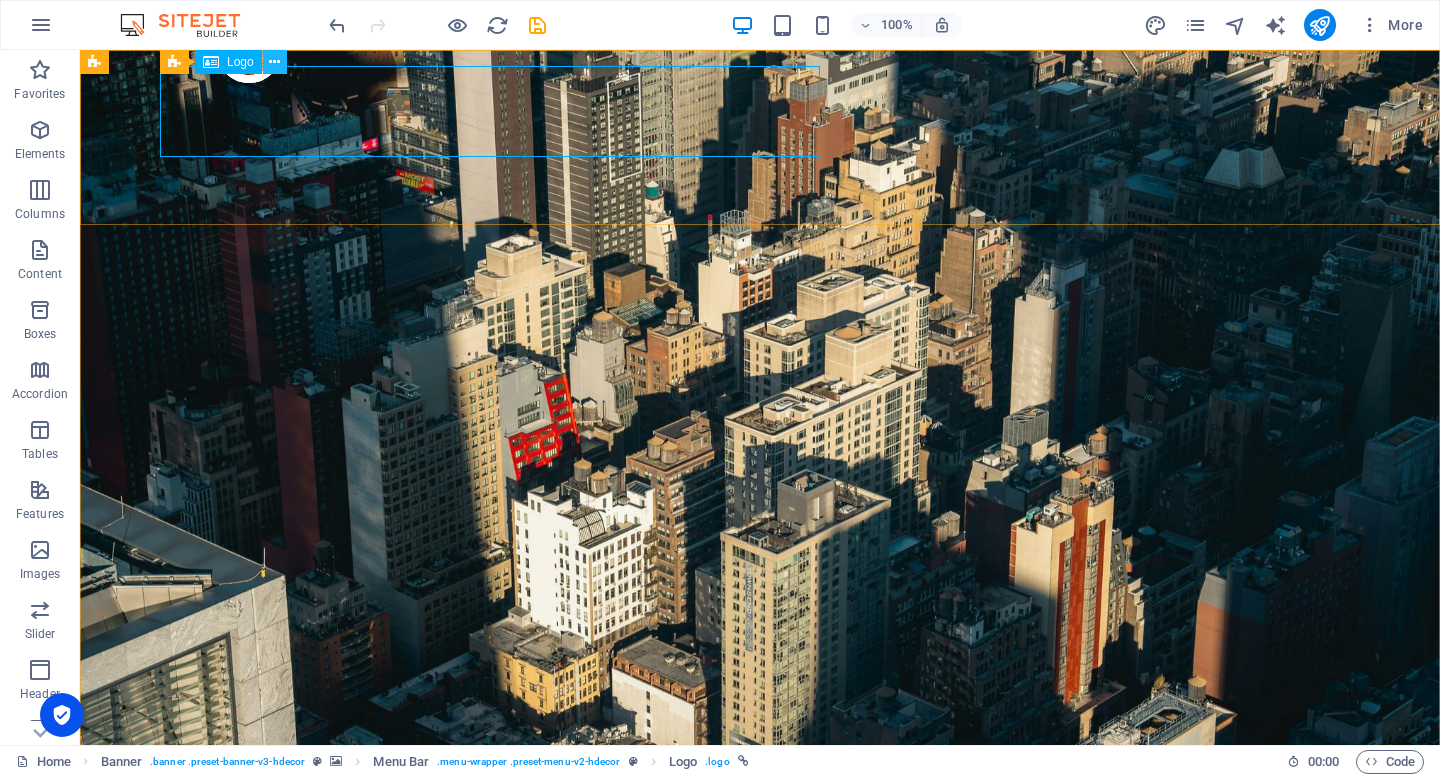 click at bounding box center [274, 62] 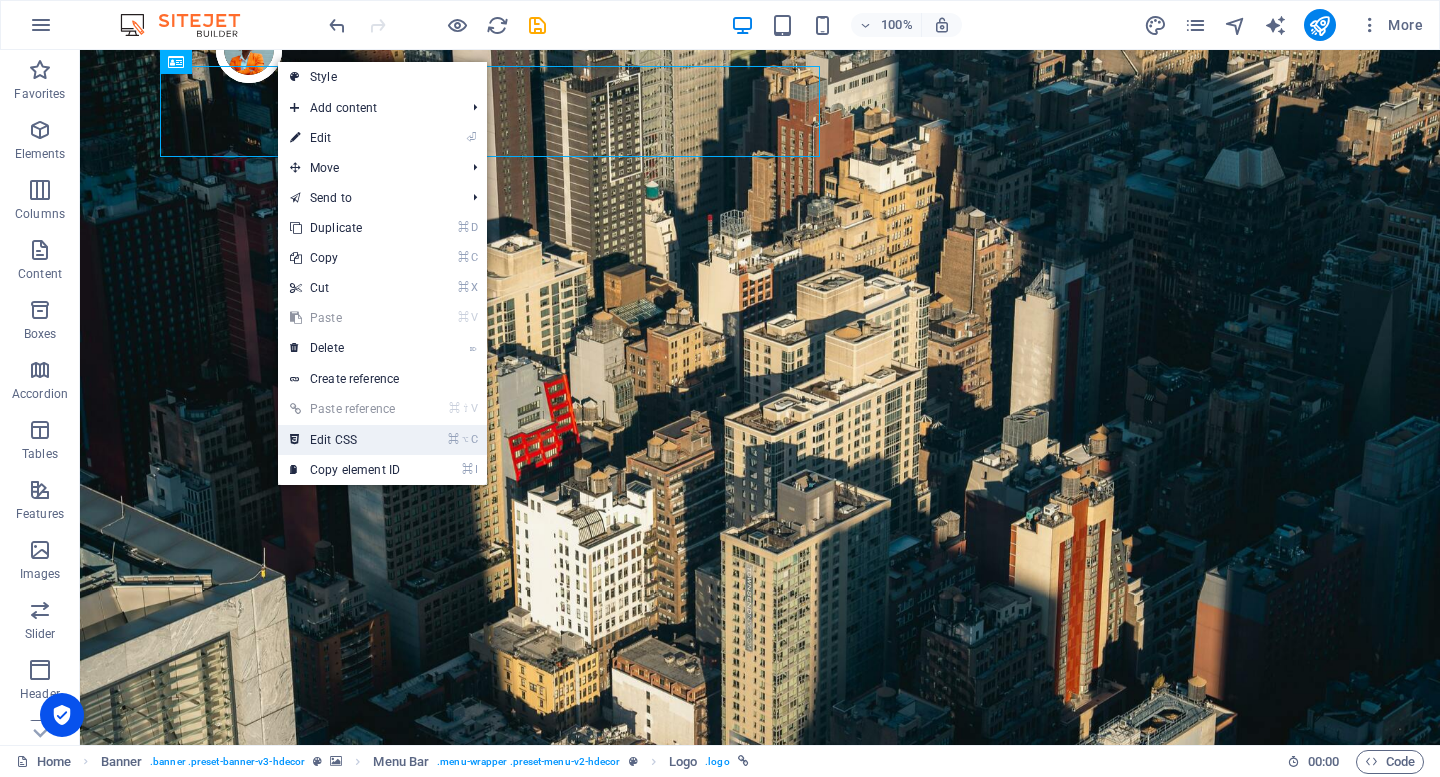 click on "⌘ ⌥ C  Edit CSS" at bounding box center (345, 440) 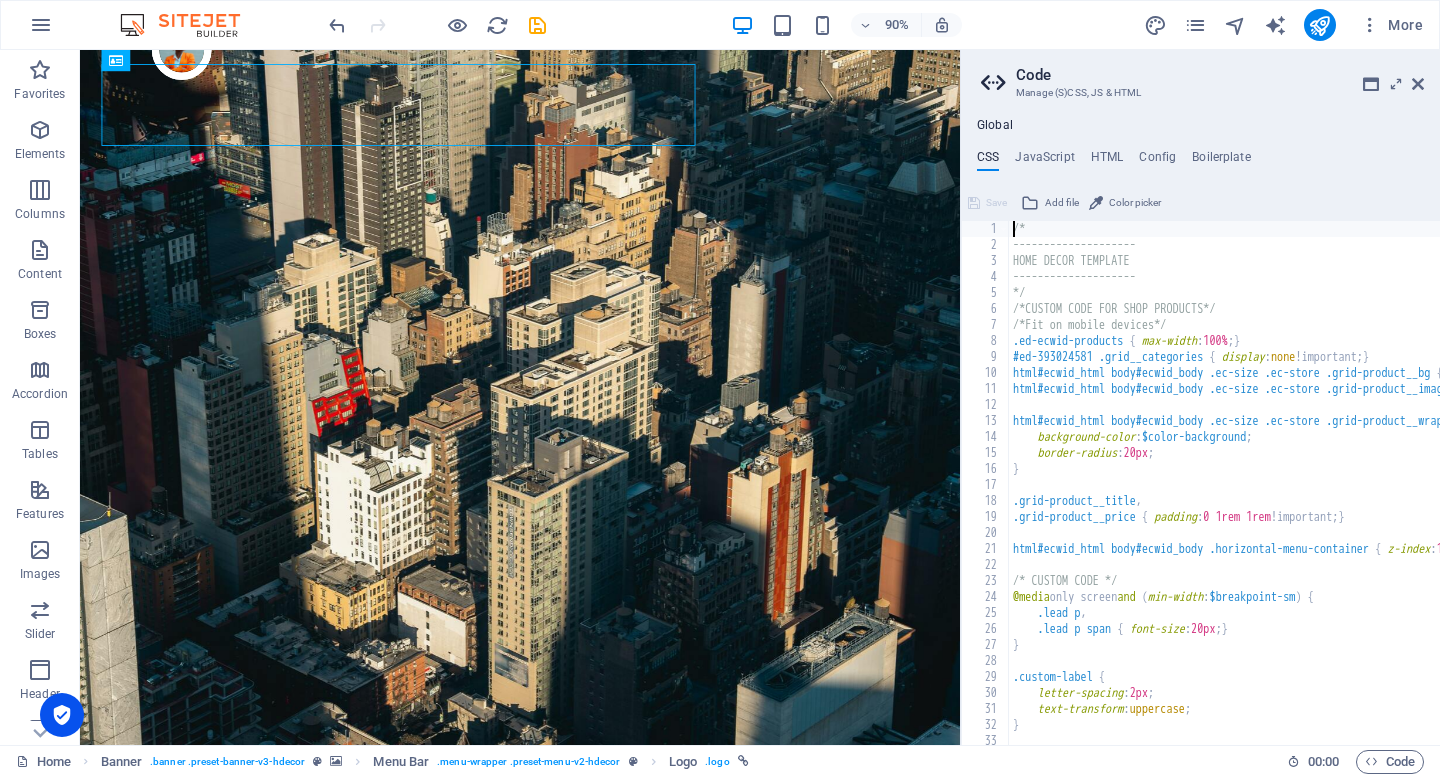 scroll, scrollTop: 21, scrollLeft: 0, axis: vertical 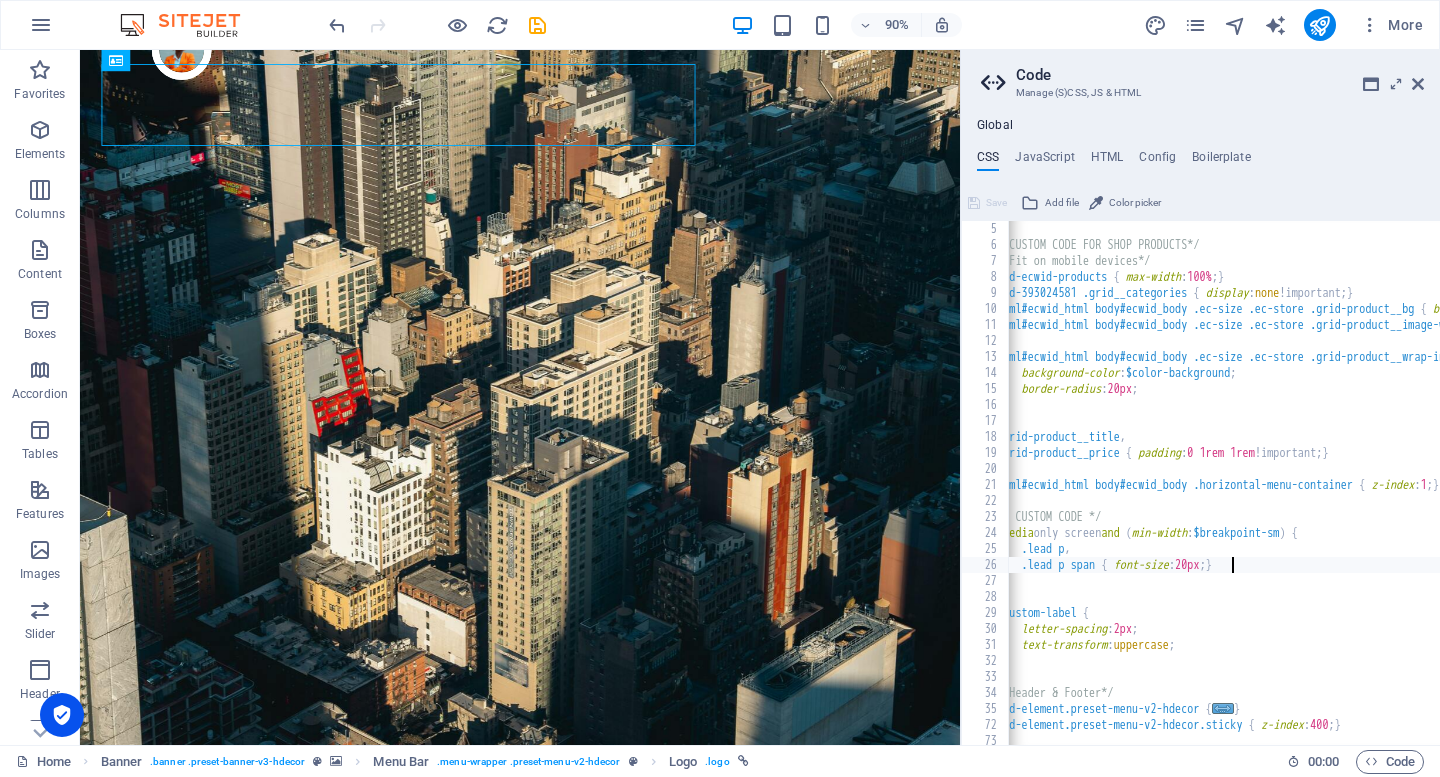 click on "*/ /*CUSTOM CODE FOR SHOP PRODUCTS*/ /*Fit on mobile devices*/ .ed-ecwid-products   {   max-width :  100% ;  } #ed-393024581   .grid__categories   {   display :  none  !important;  } html#ecwid_html   body#ecwid_body   .ec-size   .ec-store   .grid-product__bg   {   background-color : unset !important;  } html#ecwid_html   body#ecwid_body   .ec-size   .ec-store   .grid-product__image-wrap   {   border-radius :  20px   20px   0   0 ;  } html#ecwid_html   body#ecwid_body   .ec-size   .ec-store   .grid-product__wrap-inner   {      background-color :  $color-background ;      border-radius :  20px ; } .grid-product__title , .grid-product__price   {   padding :  0   1rem   1rem  !important;  } html#ecwid_html   body#ecwid_body   .horizontal-menu-container   {   z-index :  1 ;  } /* CUSTOM CODE */ @media  only screen  and   ( min-width :  $breakpoint-sm )   {      .lead   p ,      .lead   p   span   {   font-size :  20px ;  } } .custom-label   {      letter-spacing :  2px ;      text-transform :  uppercase ; }   { }" at bounding box center (1400, 499) 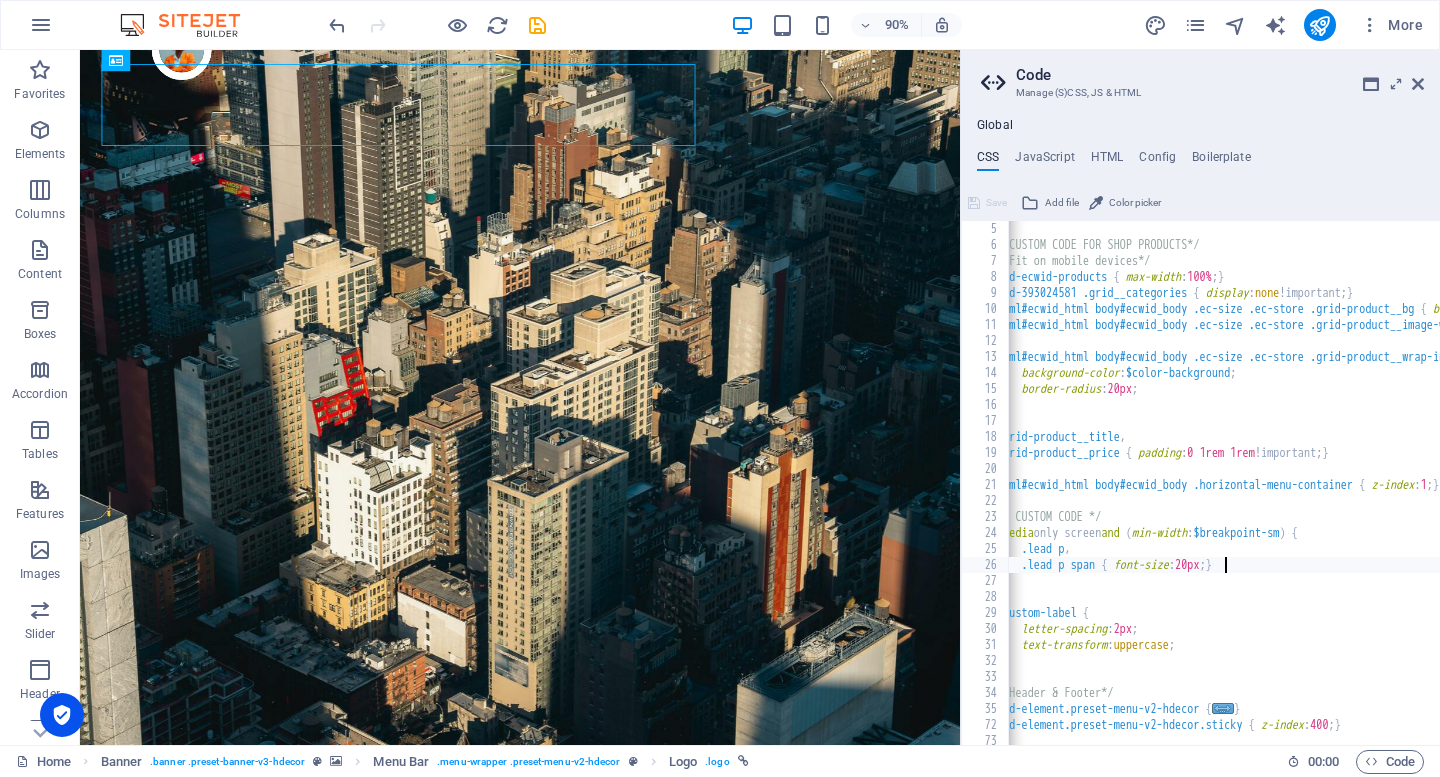 click on "*/ /*CUSTOM CODE FOR SHOP PRODUCTS*/ /*Fit on mobile devices*/ .ed-ecwid-products   {   max-width :  100% ;  } #ed-393024581   .grid__categories   {   display :  none  !important;  } html#ecwid_html   body#ecwid_body   .ec-size   .ec-store   .grid-product__bg   {   background-color : unset !important;  } html#ecwid_html   body#ecwid_body   .ec-size   .ec-store   .grid-product__image-wrap   {   border-radius :  20px   20px   0   0 ;  } html#ecwid_html   body#ecwid_body   .ec-size   .ec-store   .grid-product__wrap-inner   {      background-color :  $color-background ;      border-radius :  20px ; } .grid-product__title , .grid-product__price   {   padding :  0   1rem   1rem  !important;  } html#ecwid_html   body#ecwid_body   .horizontal-menu-container   {   z-index :  1 ;  } /* CUSTOM CODE */ @media  only screen  and   ( min-width :  $breakpoint-sm )   {      .lead   p ,      .lead   p   span   {   font-size :  20px ;  } } .custom-label   {      letter-spacing :  2px ;      text-transform :  uppercase ; }   { }" at bounding box center [1400, 499] 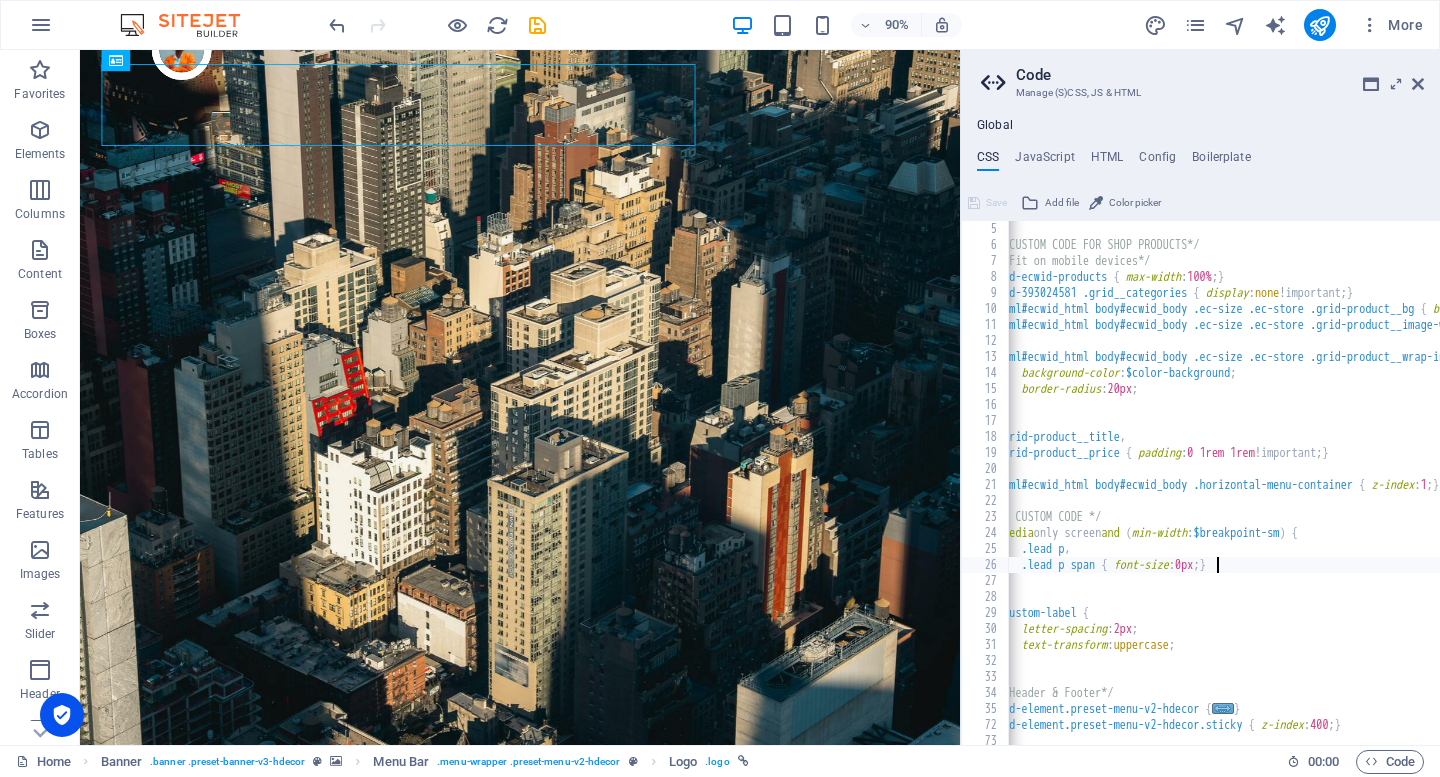 scroll, scrollTop: 0, scrollLeft: 167, axis: horizontal 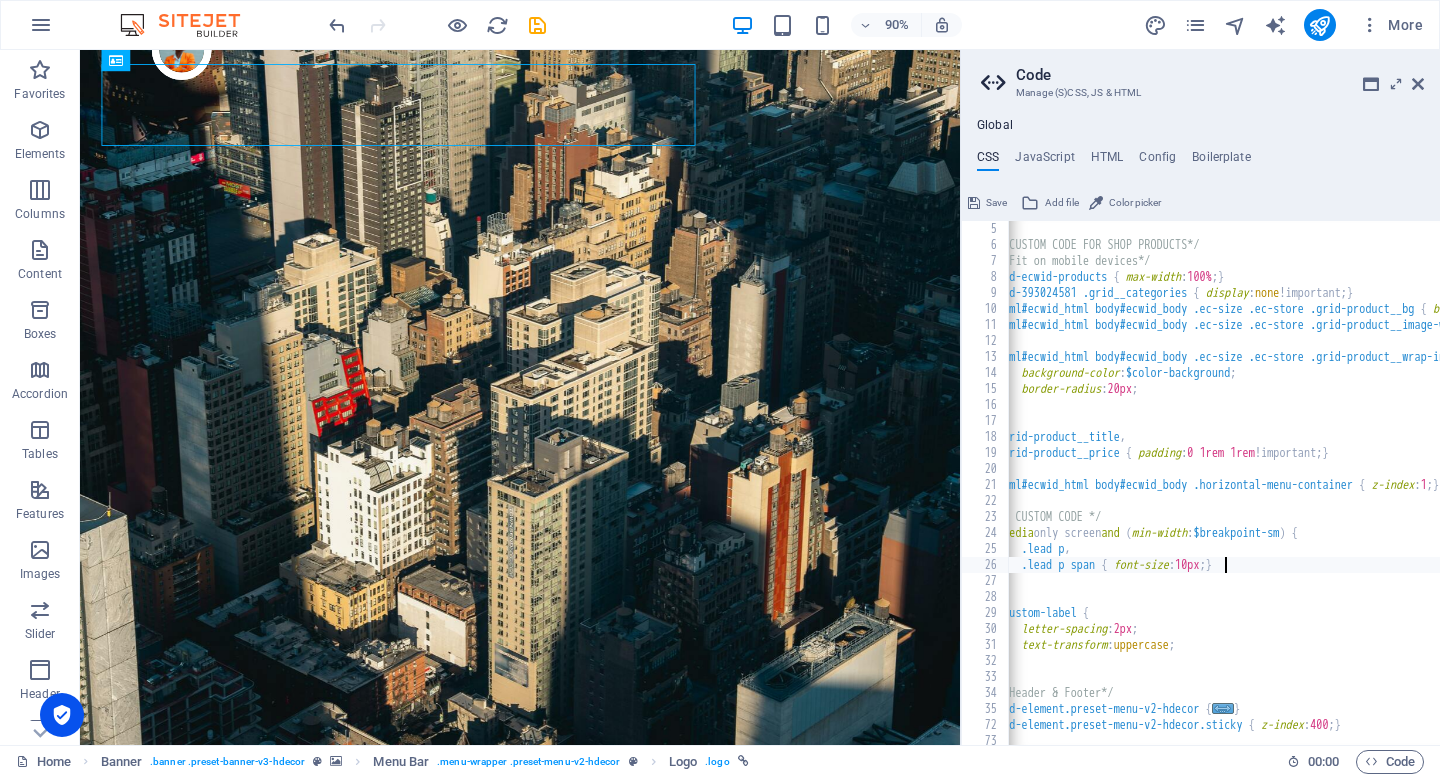 click on "*/ /*CUSTOM CODE FOR SHOP PRODUCTS*/ /*Fit on mobile devices*/ .ed-ecwid-products   {   max-width :  100% ;  } #ed-393024581   .grid__categories   {   display :  none  !important;  } html#ecwid_html   body#ecwid_body   .ec-size   .ec-store   .grid-product__bg   {   background-color : unset !important;  } html#ecwid_html   body#ecwid_body   .ec-size   .ec-store   .grid-product__image-wrap   {   border-radius :  20px   20px   0   0 ;  } html#ecwid_html   body#ecwid_body   .ec-size   .ec-store   .grid-product__wrap-inner   {      background-color :  $color-background ;      border-radius :  20px ; } .grid-product__title , .grid-product__price   {   padding :  0   1rem   1rem  !important;  } html#ecwid_html   body#ecwid_body   .horizontal-menu-container   {   z-index :  1 ;  } /* CUSTOM CODE */ @media  only screen  and   ( min-width :  $breakpoint-sm )   {      .lead   p ,      .lead   p   span   {   font-size :  10px ;  } } .custom-label   {      letter-spacing :  2px ;      text-transform :  uppercase ; }   { }" at bounding box center (1400, 499) 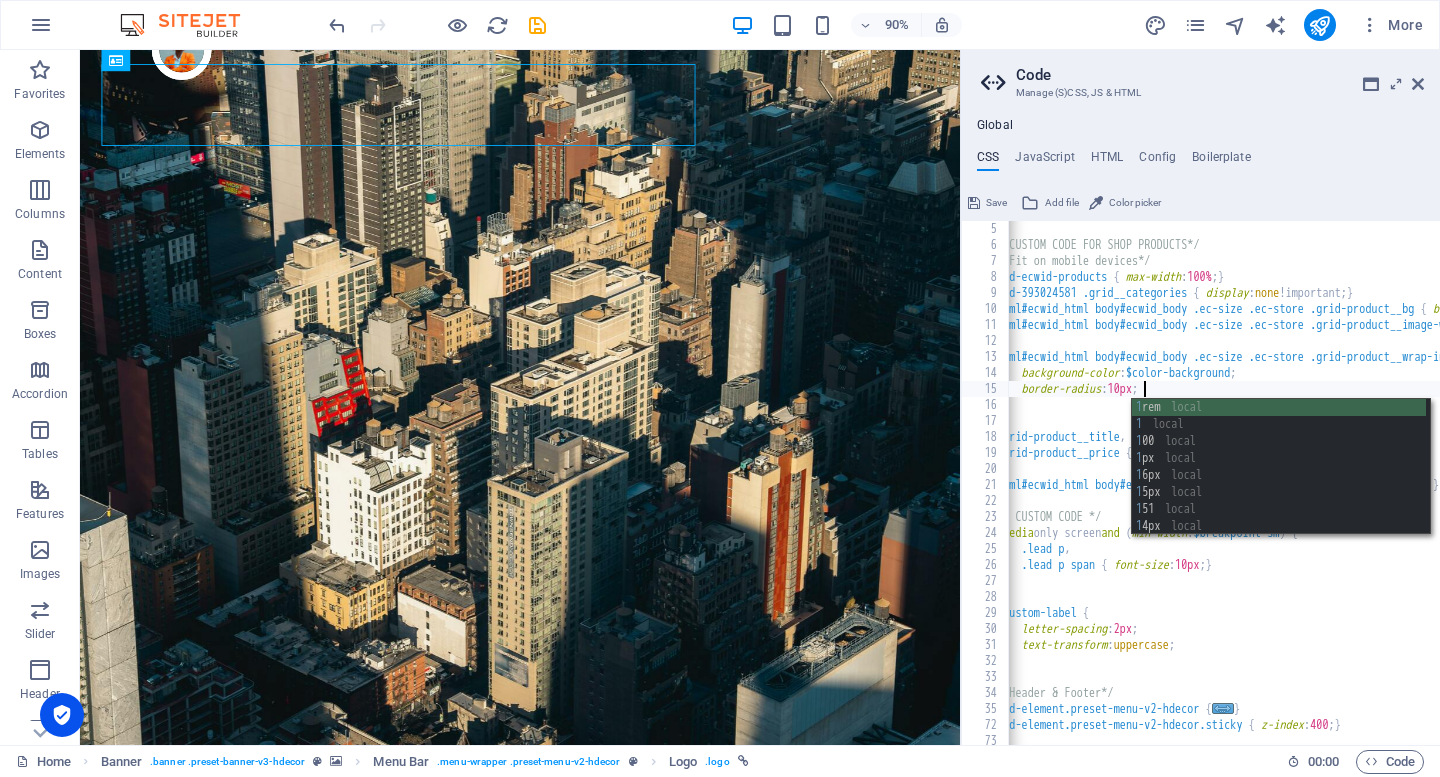 scroll, scrollTop: 0, scrollLeft: 115, axis: horizontal 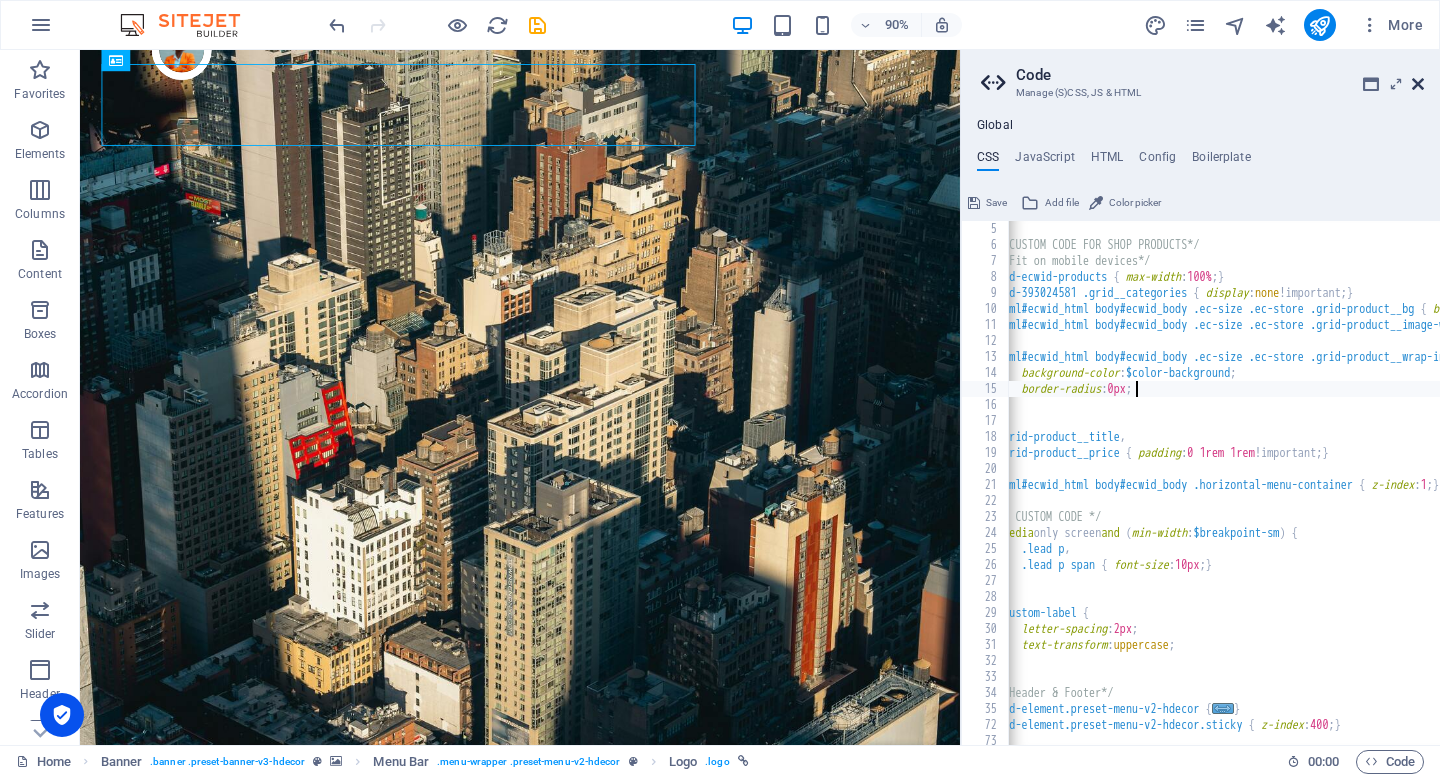 type on "border-radius: 0px;" 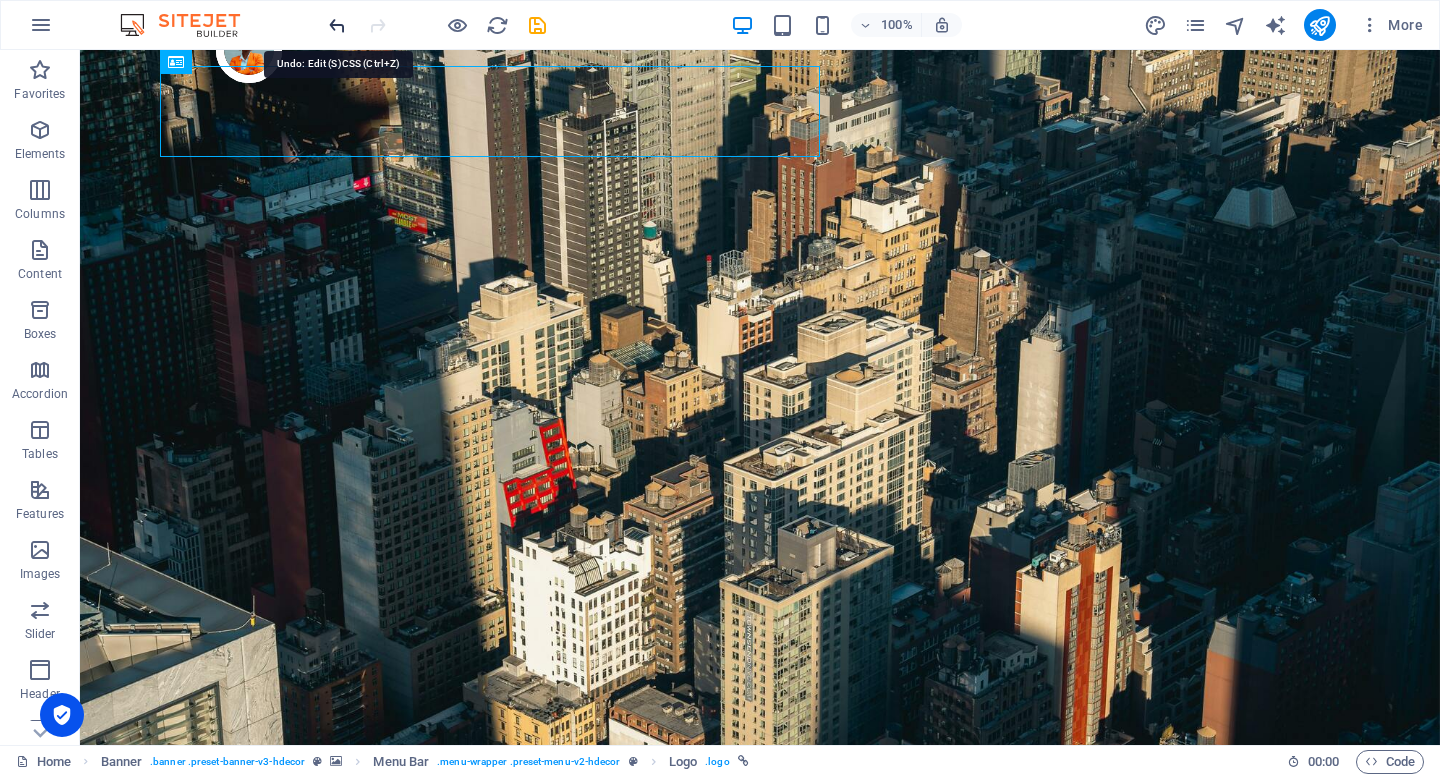 click at bounding box center (337, 25) 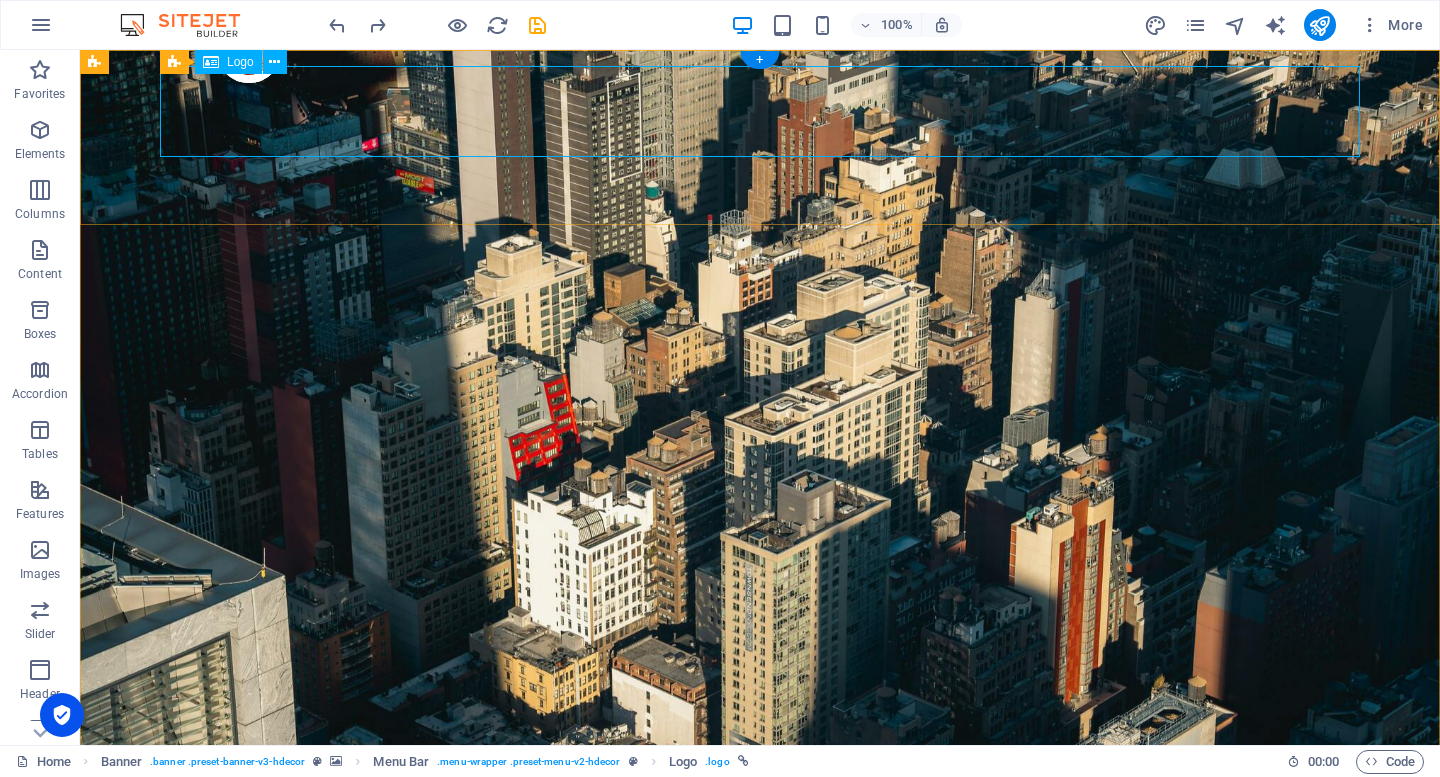 click on "Active Employment" at bounding box center (760, 945) 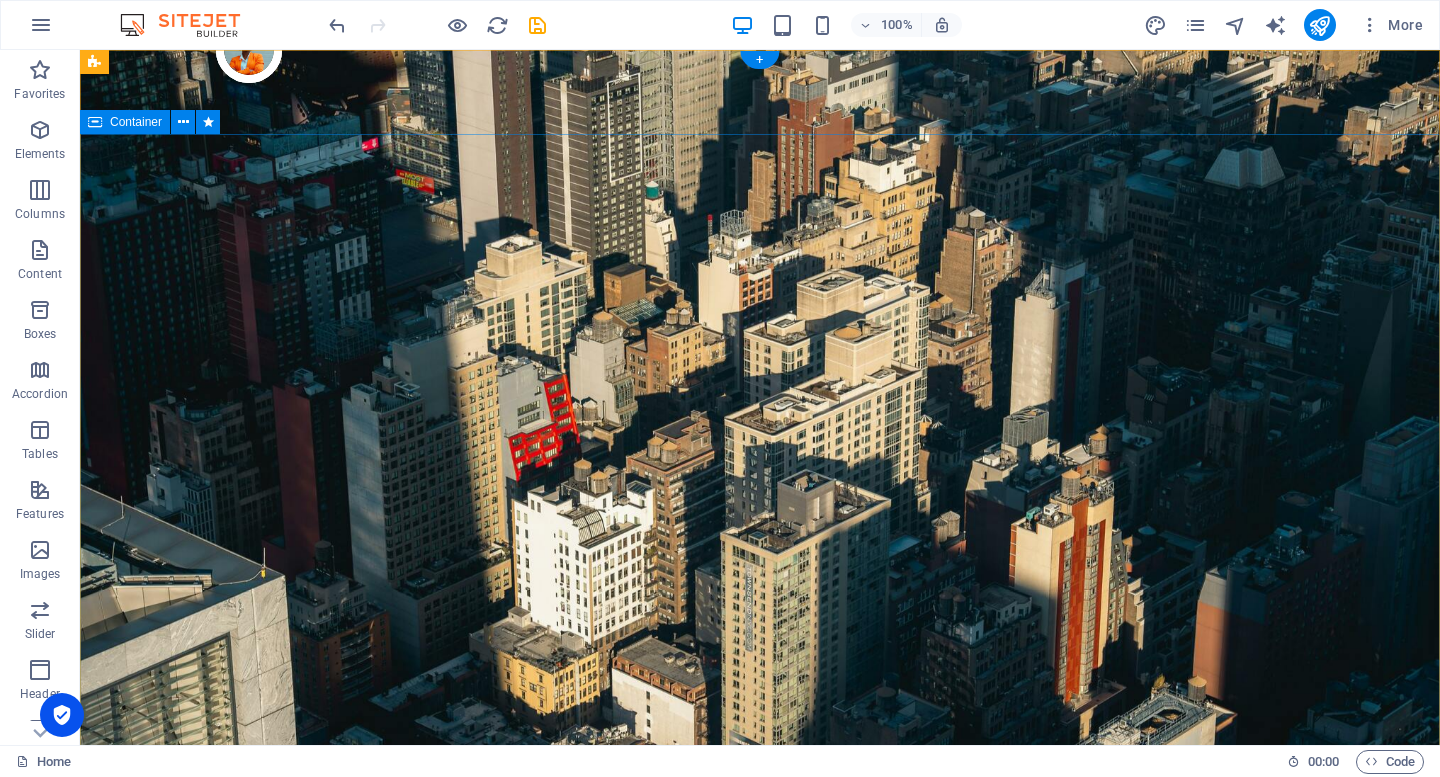 click on "Active Employment" at bounding box center (760, 1180) 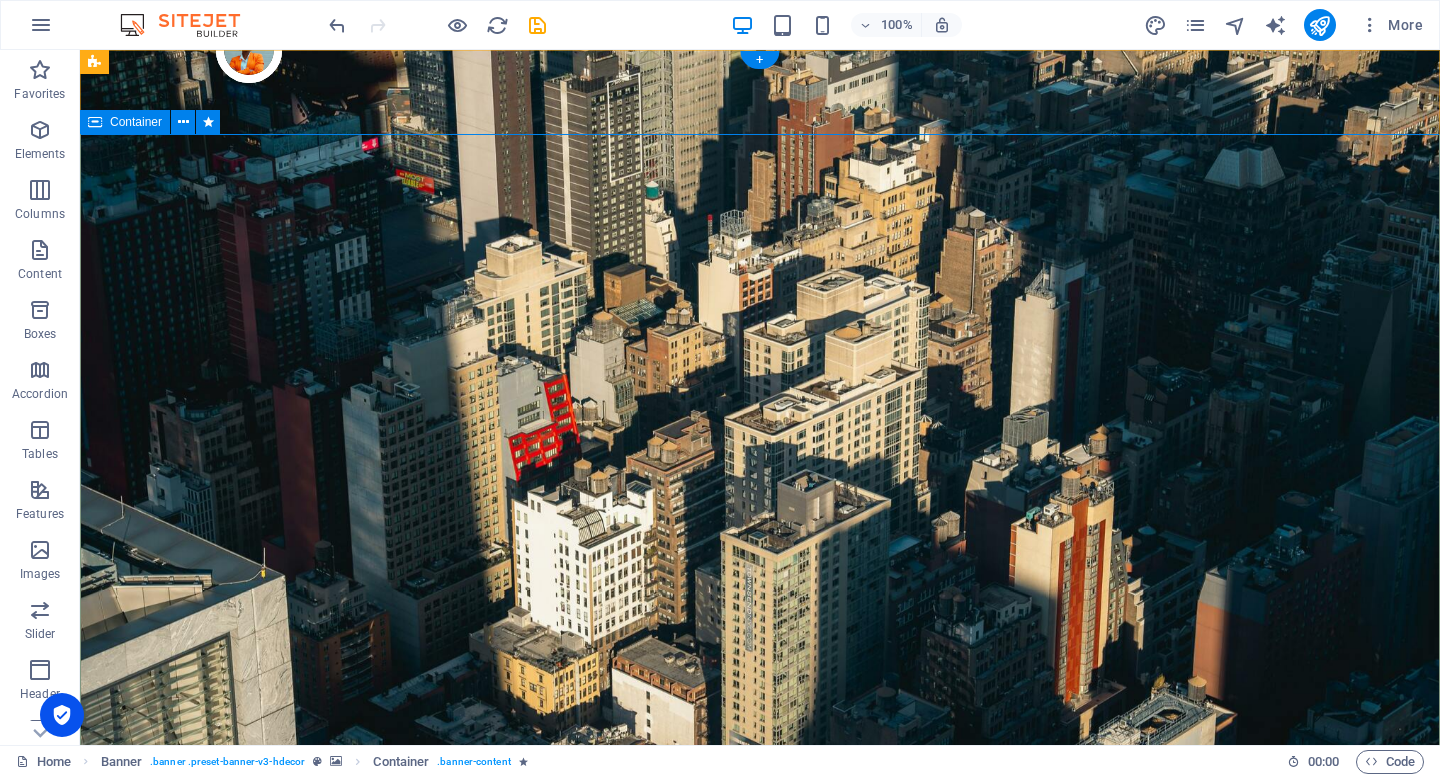 click on "Active Employment" at bounding box center [760, 1180] 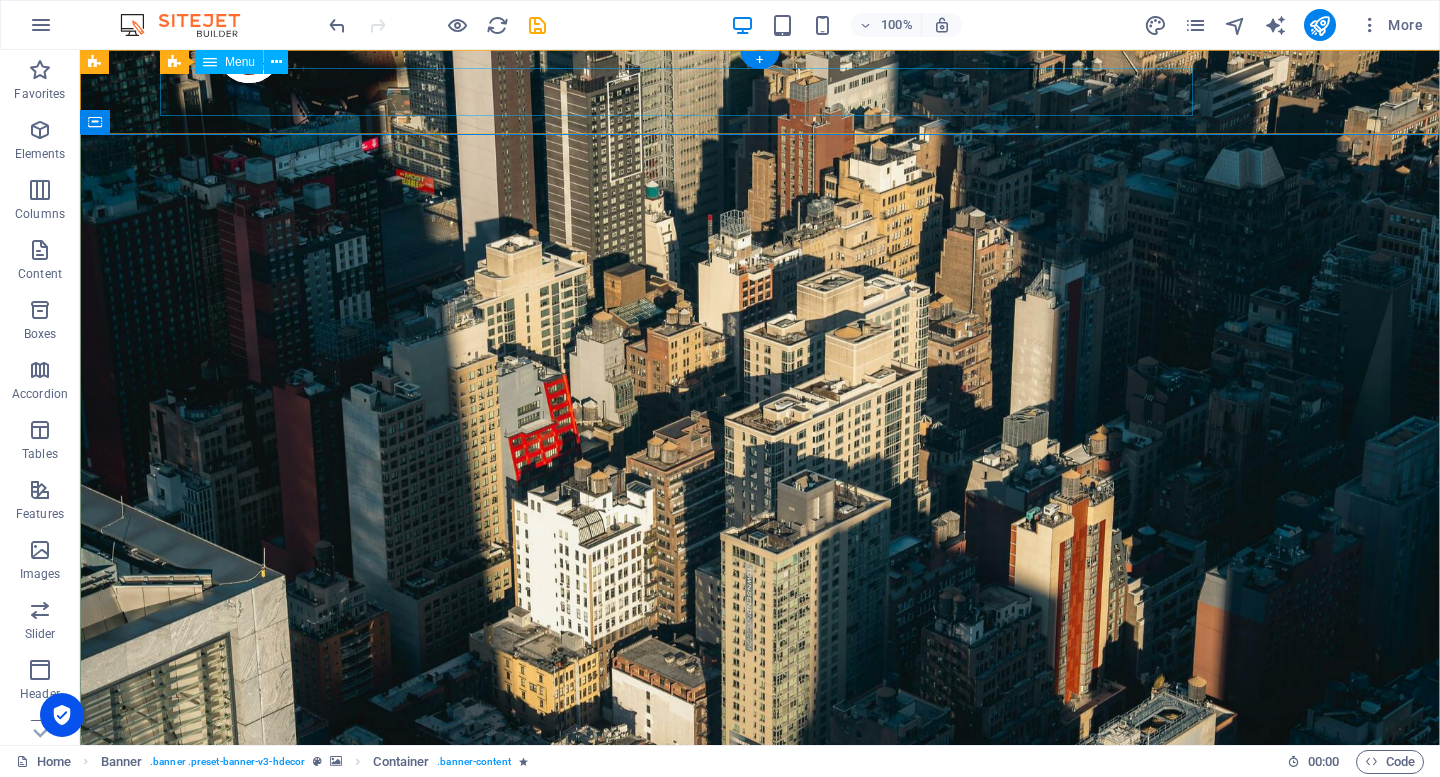 click on "Products About Us Testimonials Stores Contact" at bounding box center [760, 924] 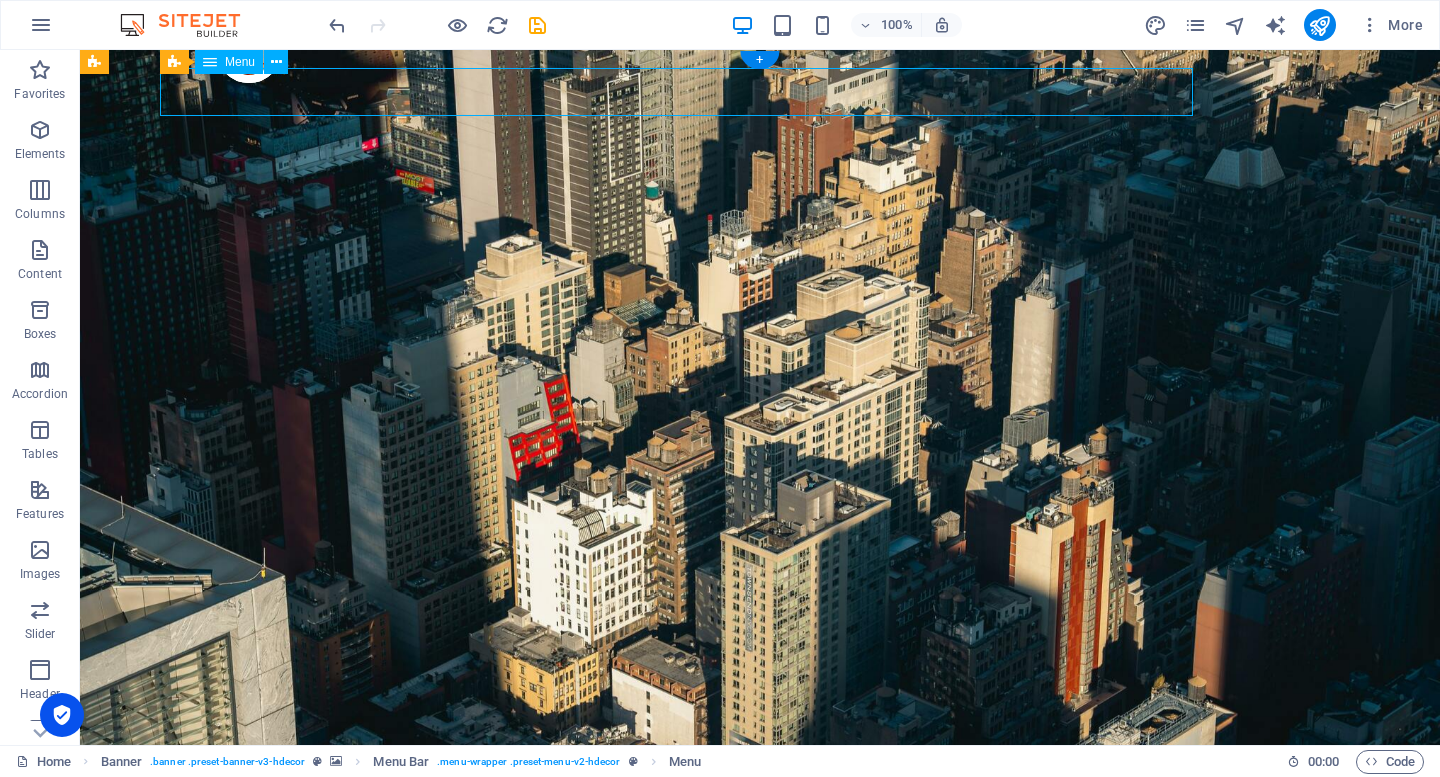 click on "Products About Us Testimonials Stores Contact" at bounding box center [760, 924] 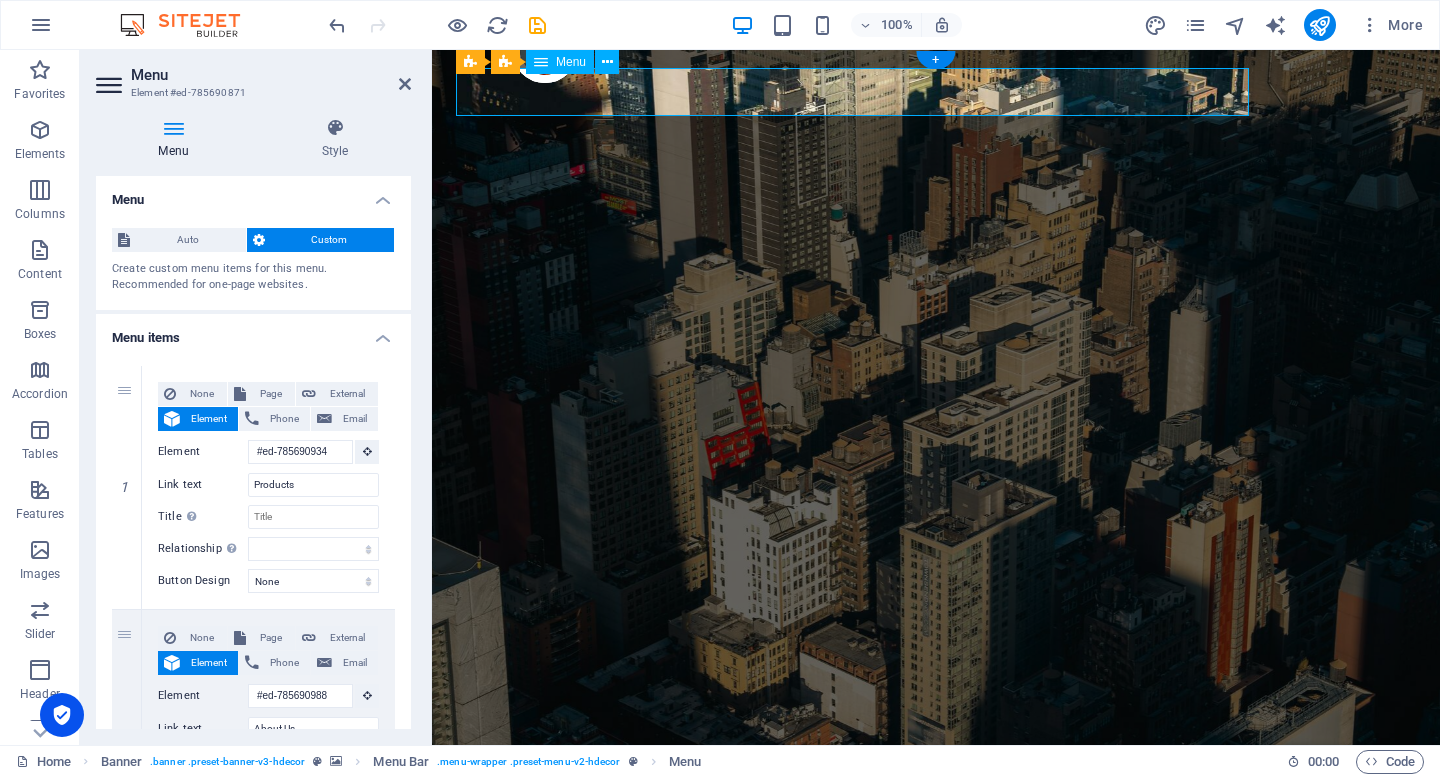 click on "Products About Us Testimonials Stores Contact" at bounding box center [936, 924] 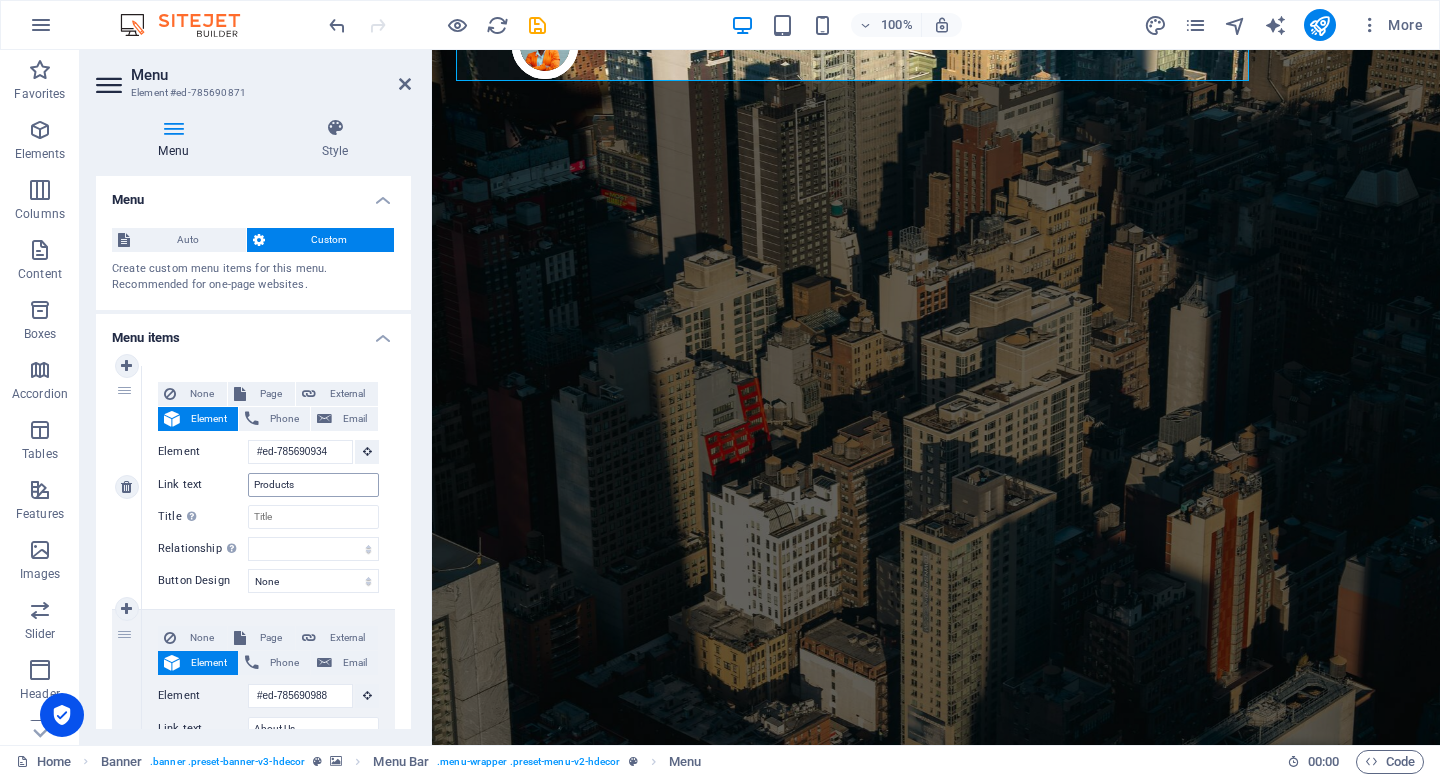 scroll, scrollTop: 0, scrollLeft: 0, axis: both 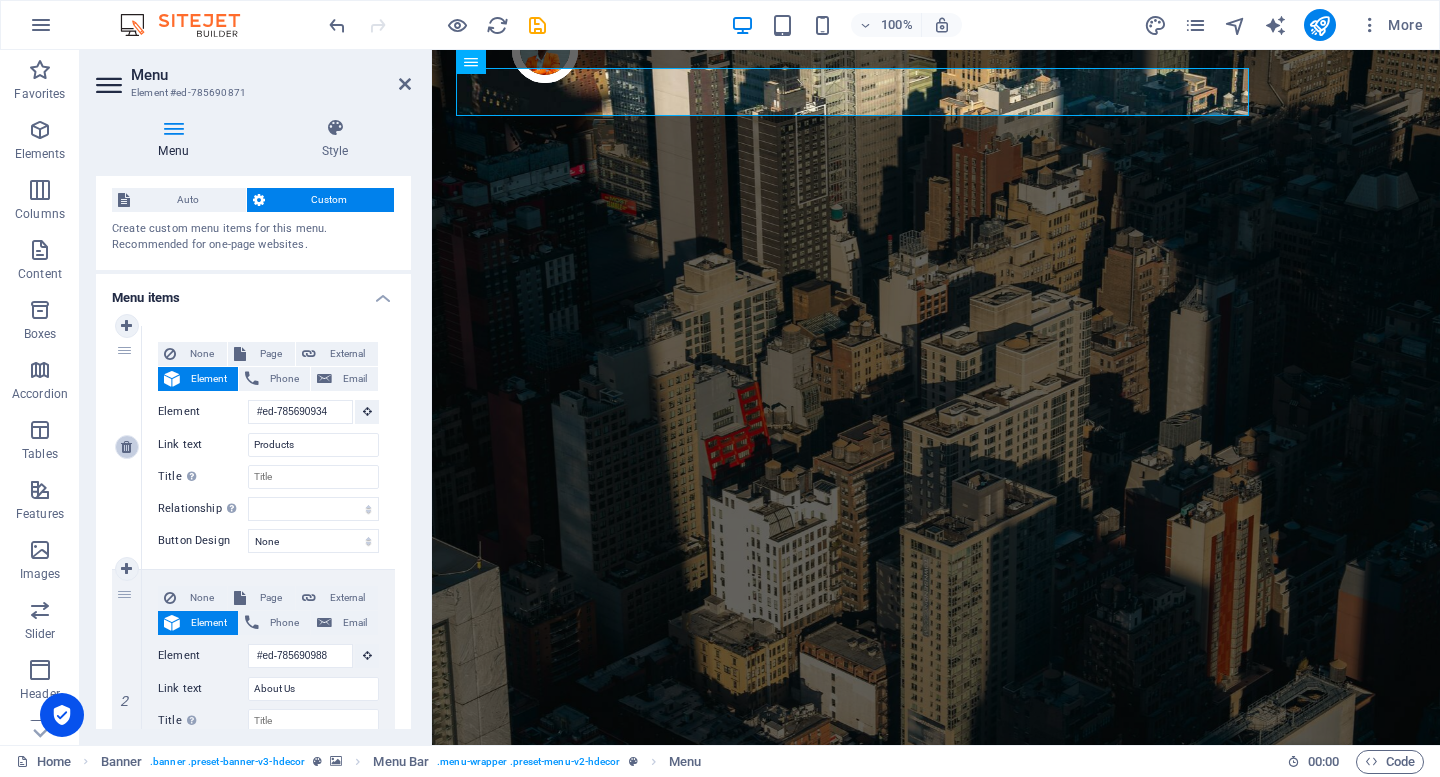 click at bounding box center [126, 447] 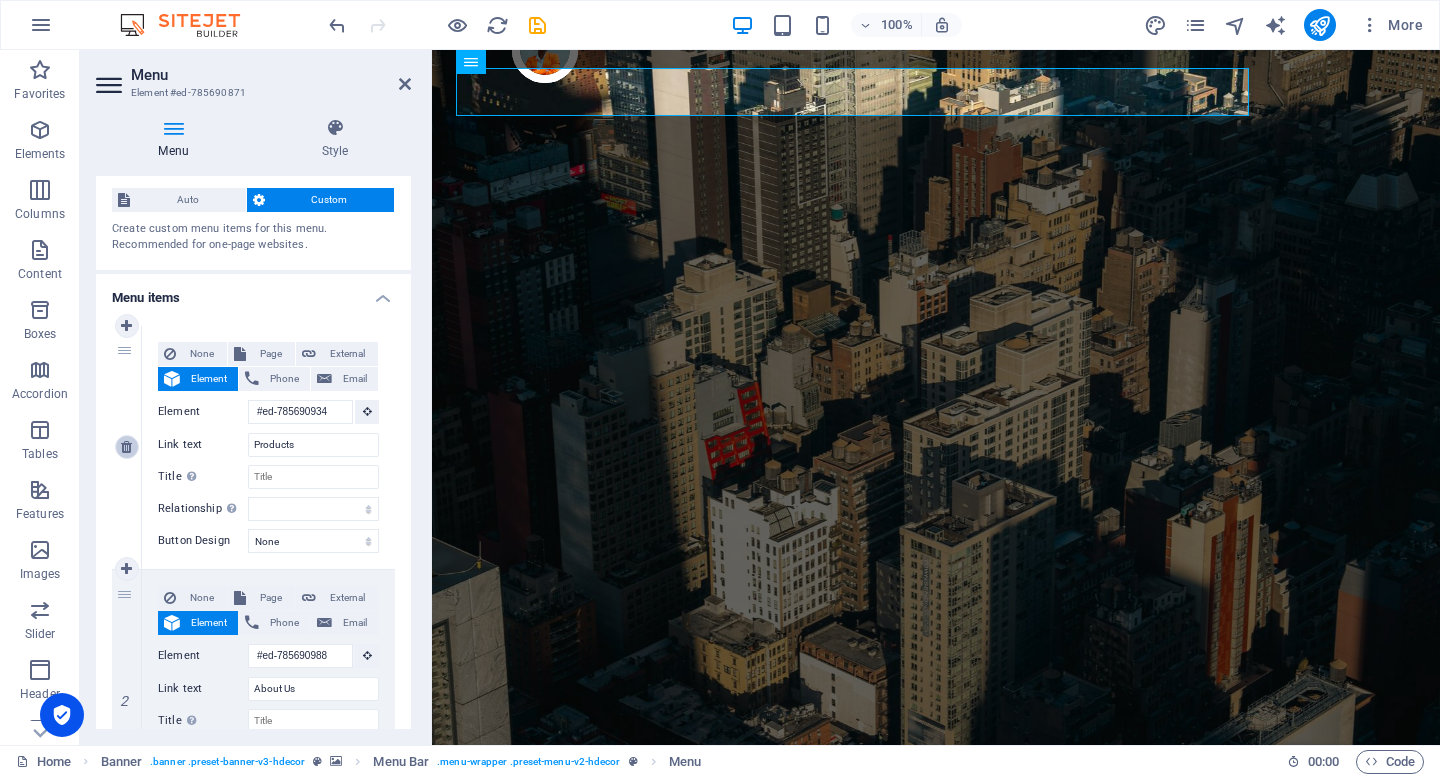 type on "About Us" 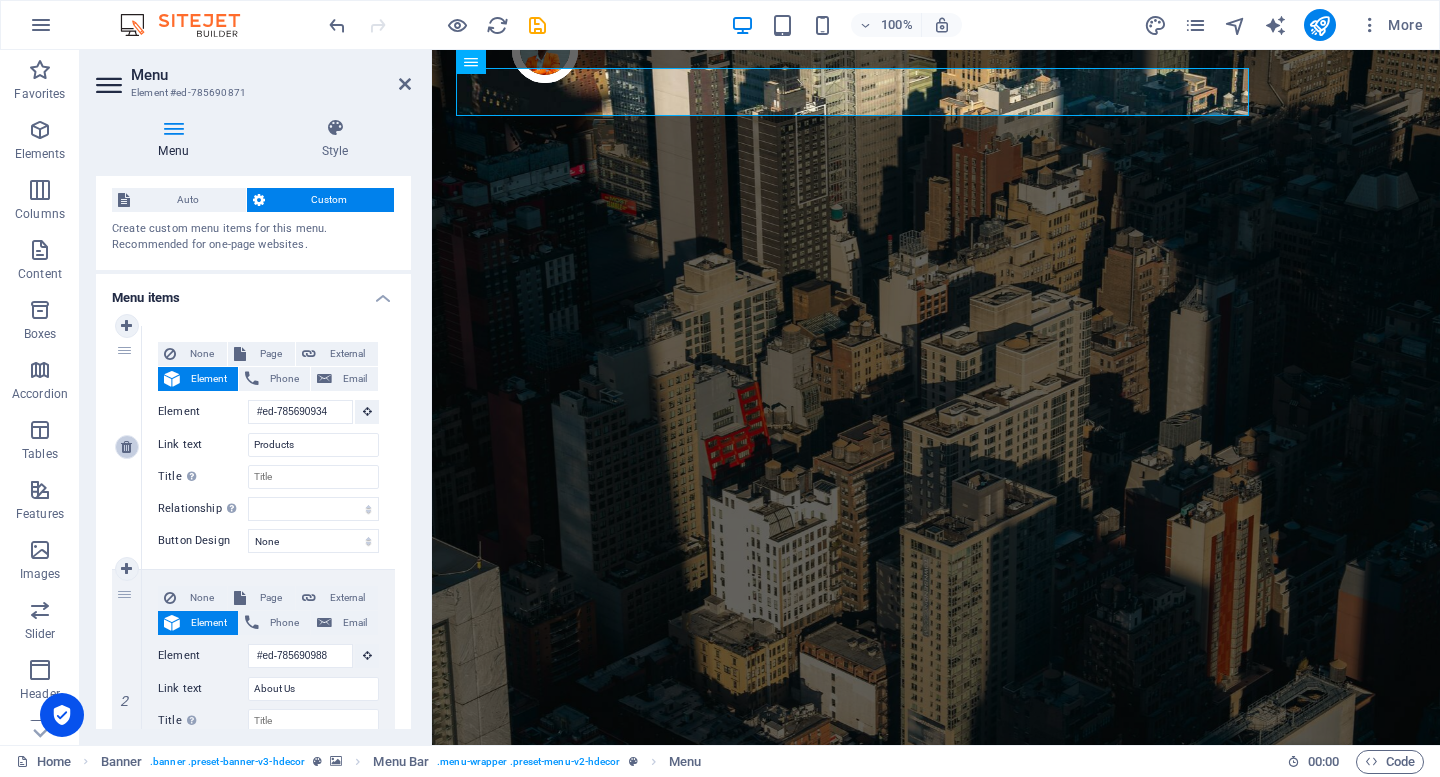 type on "#ed-785691024" 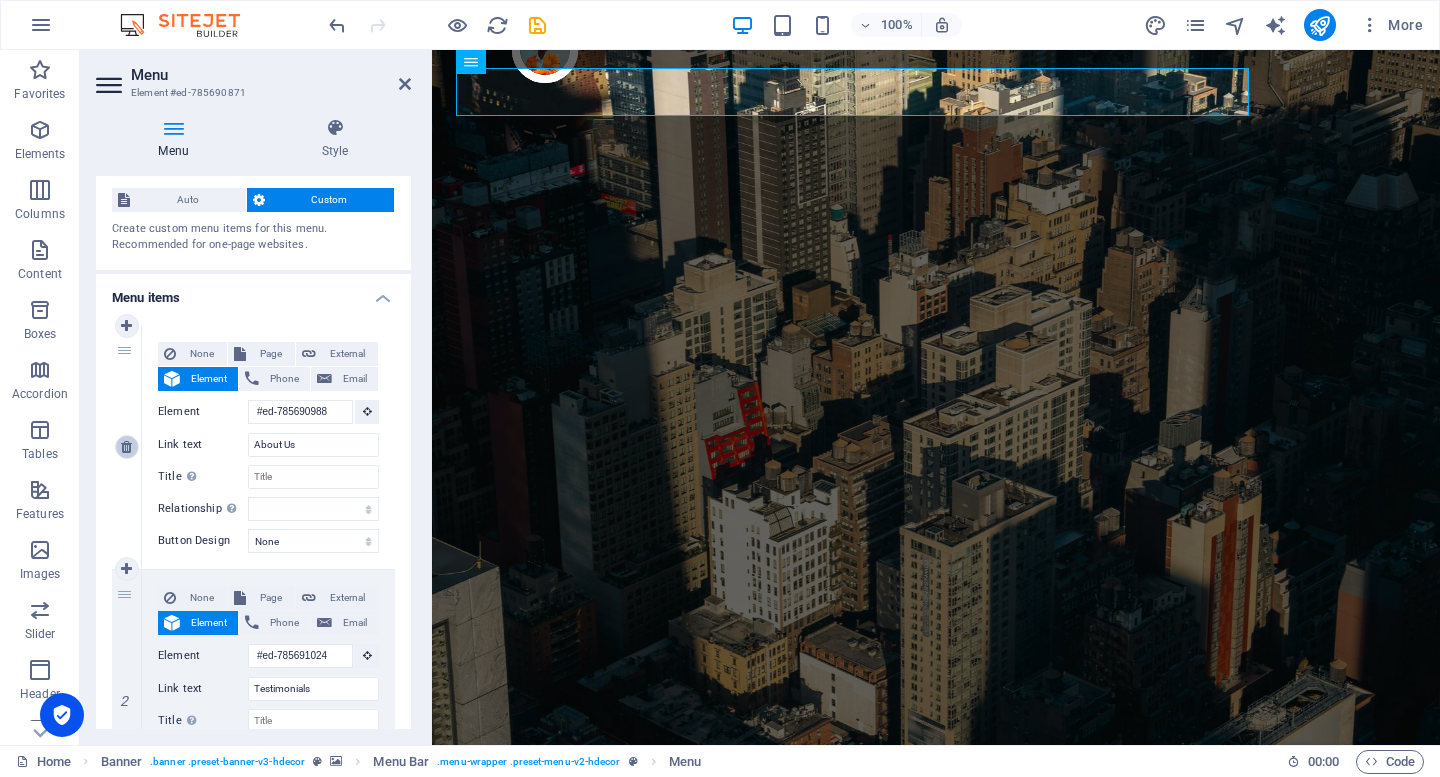 click at bounding box center [126, 447] 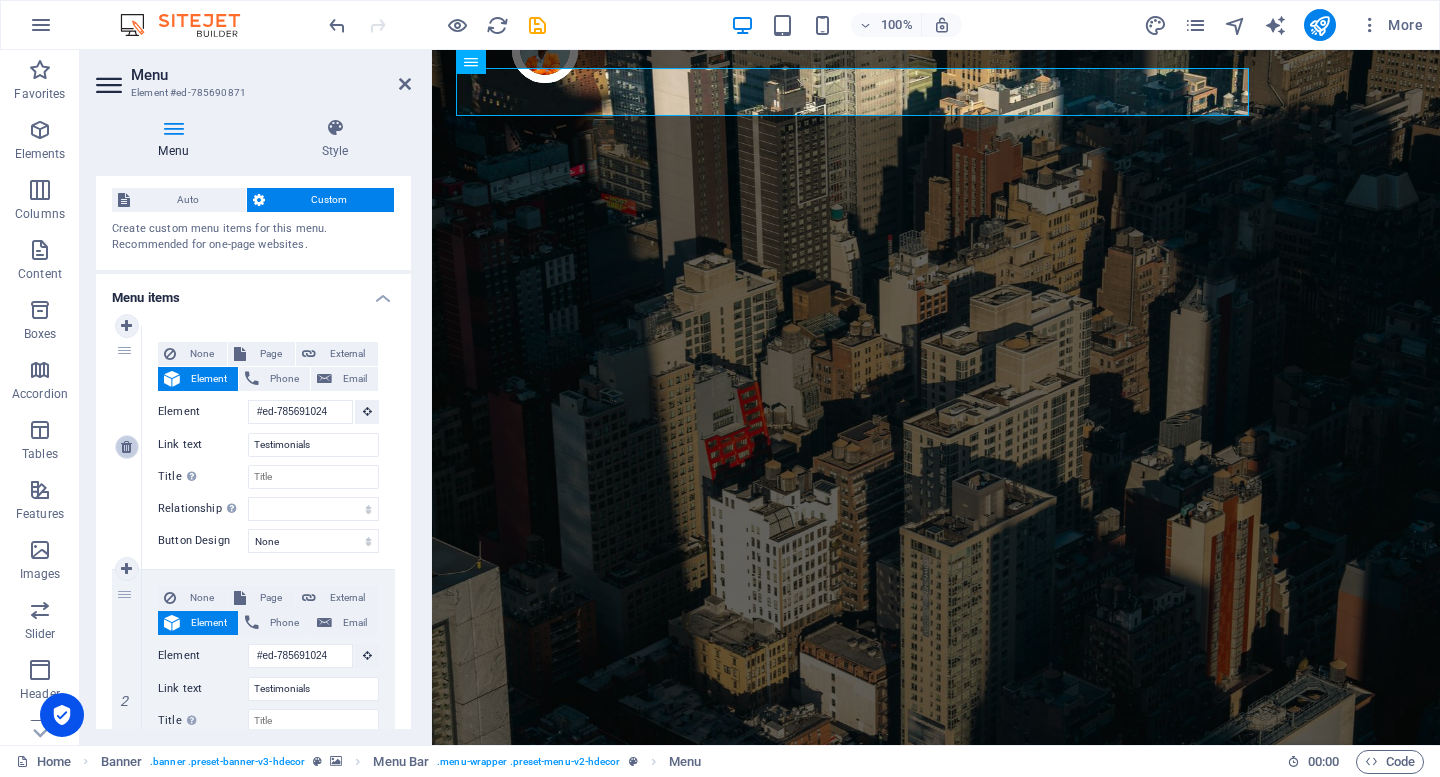 select 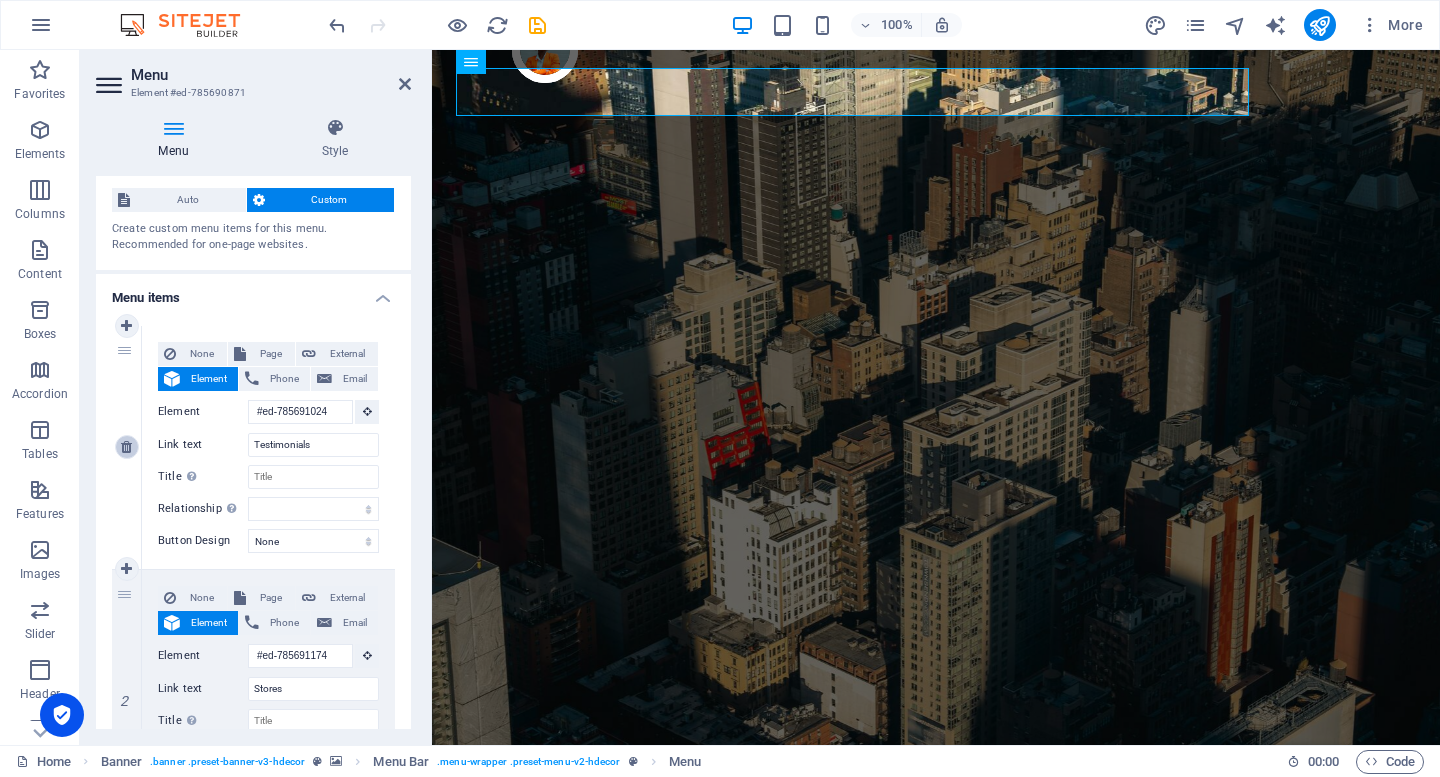click at bounding box center (126, 447) 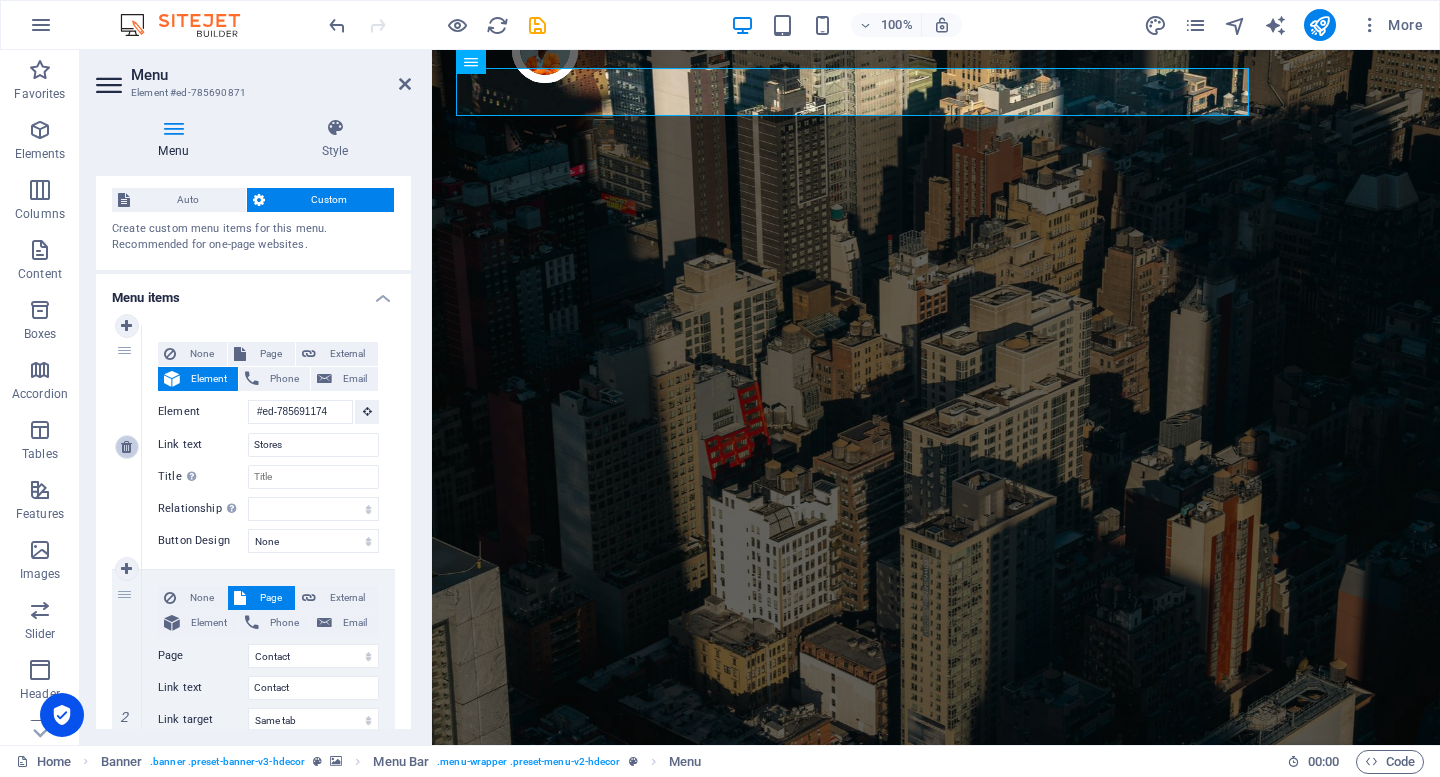 click at bounding box center [126, 447] 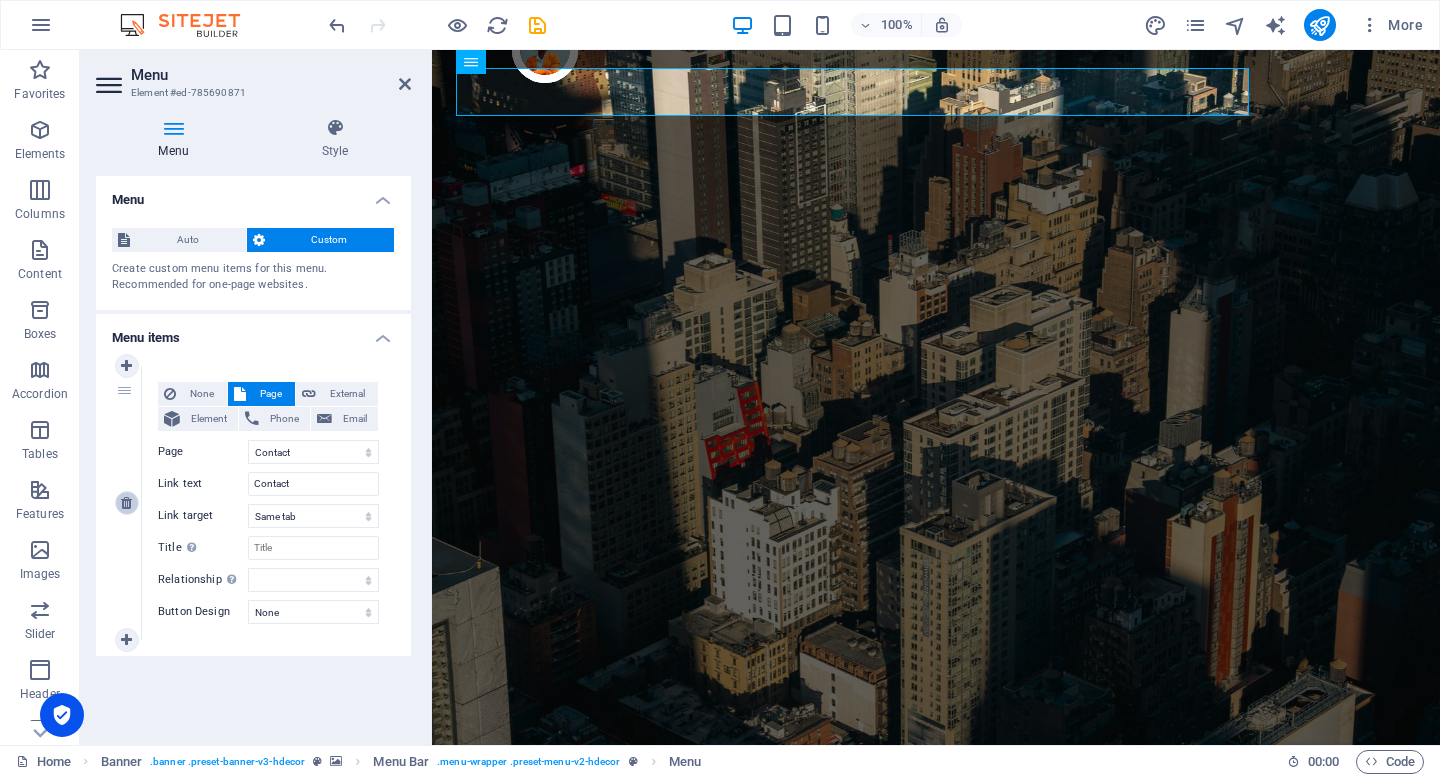 scroll, scrollTop: 0, scrollLeft: 0, axis: both 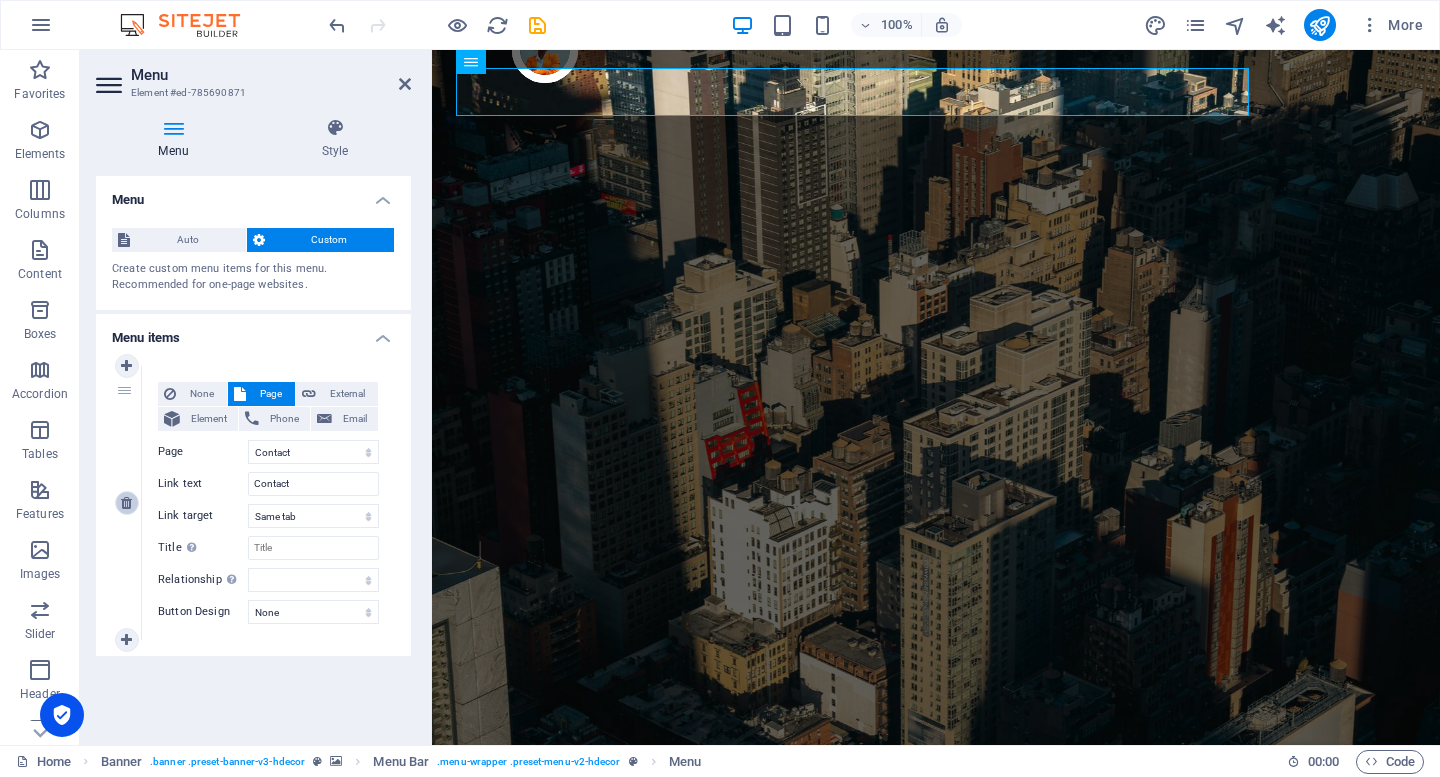 click at bounding box center [126, 503] 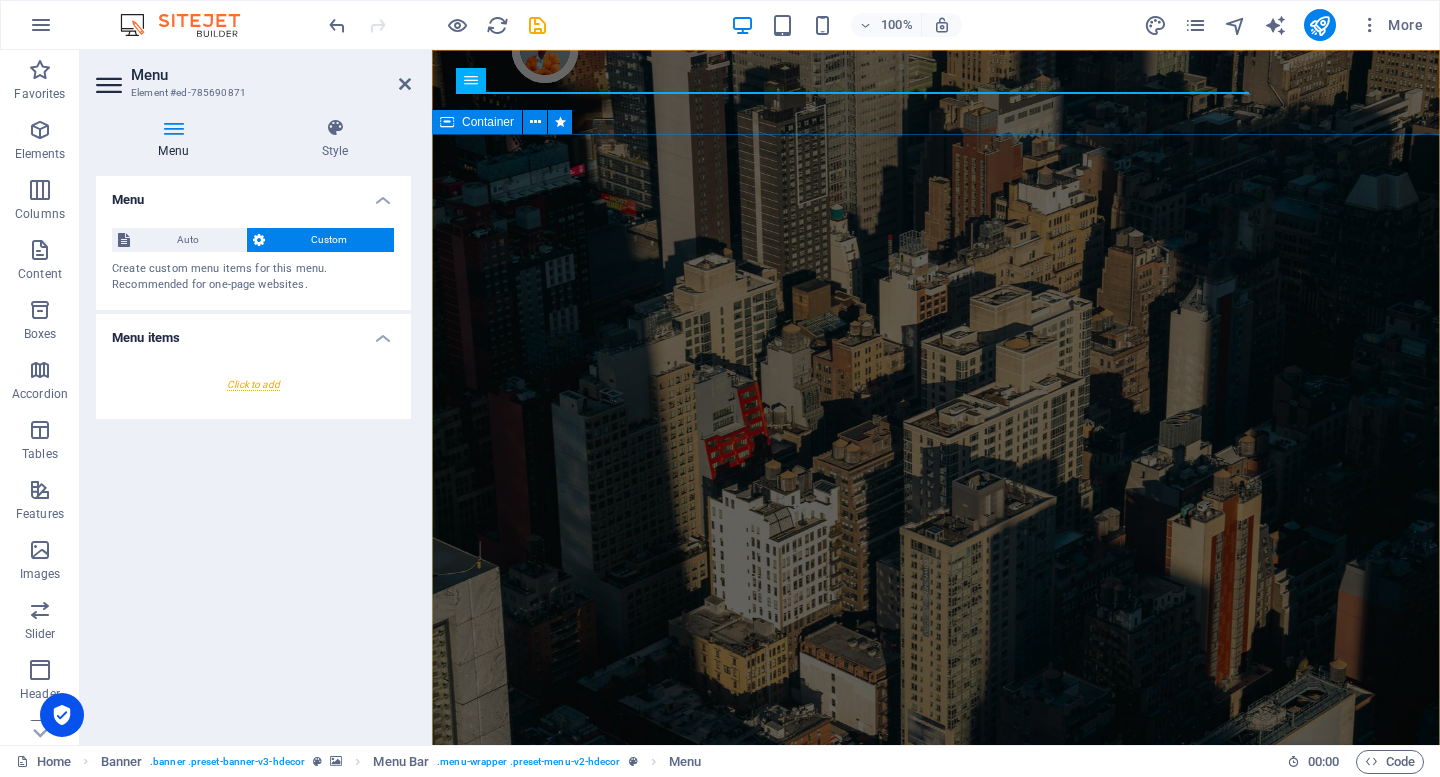click on "Active Employment" at bounding box center [936, 1132] 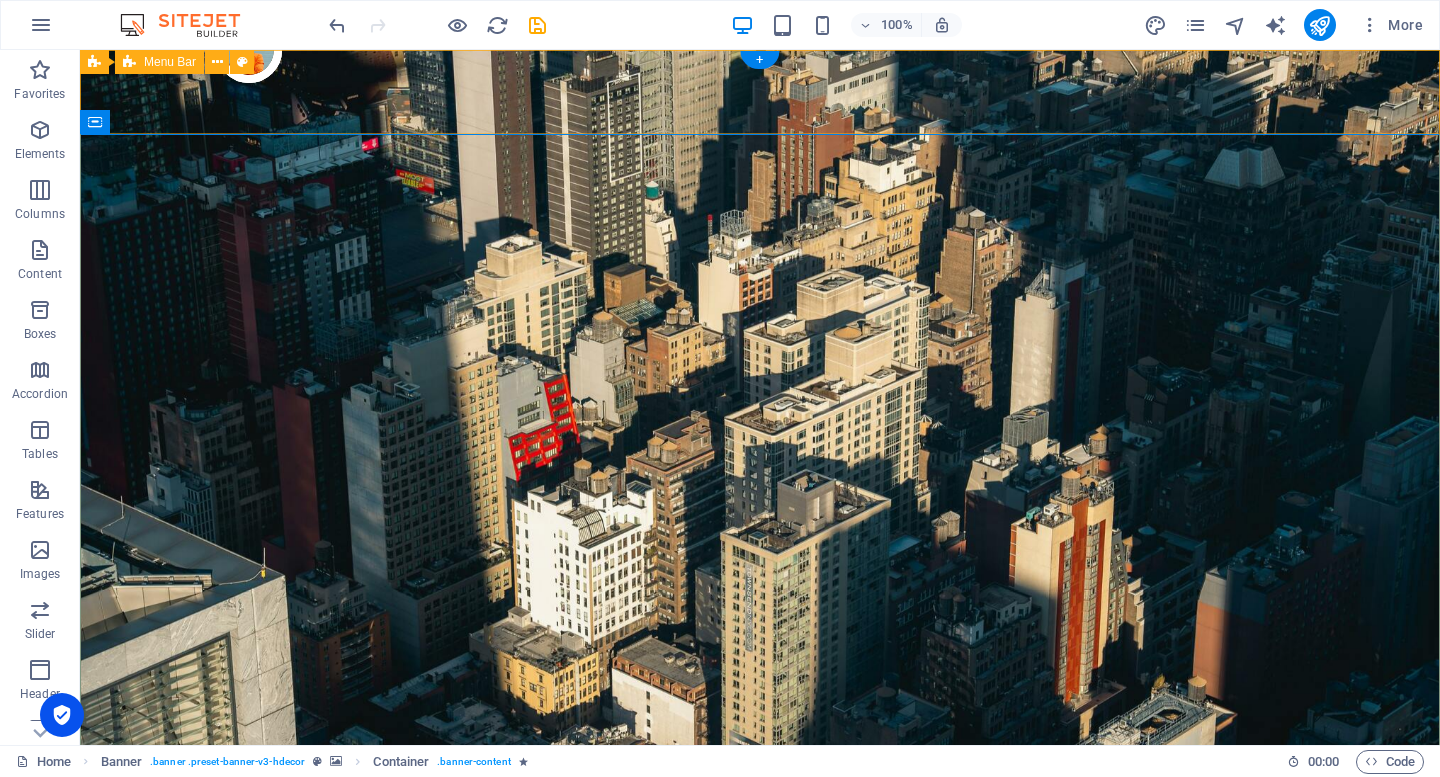 click on "Shop now" at bounding box center (760, 926) 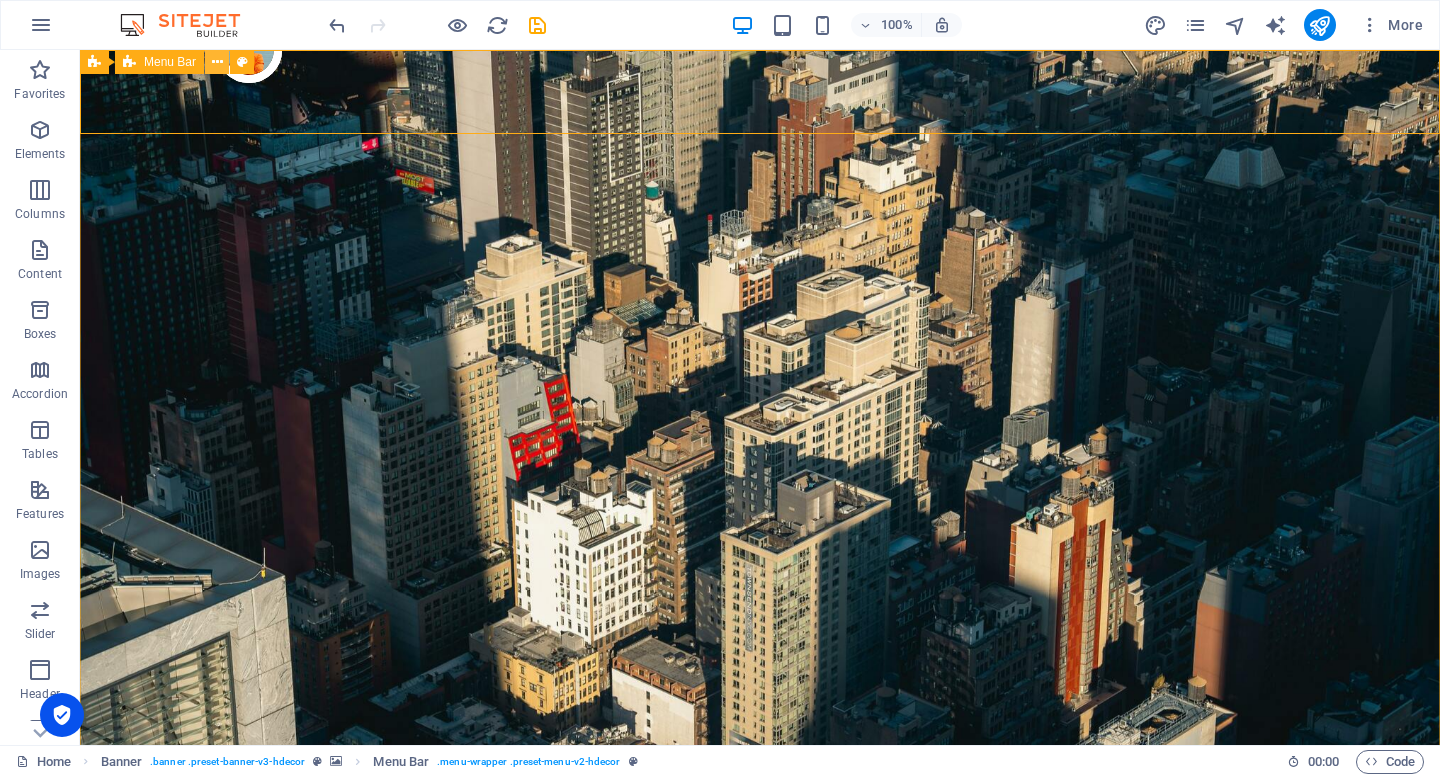click at bounding box center [217, 62] 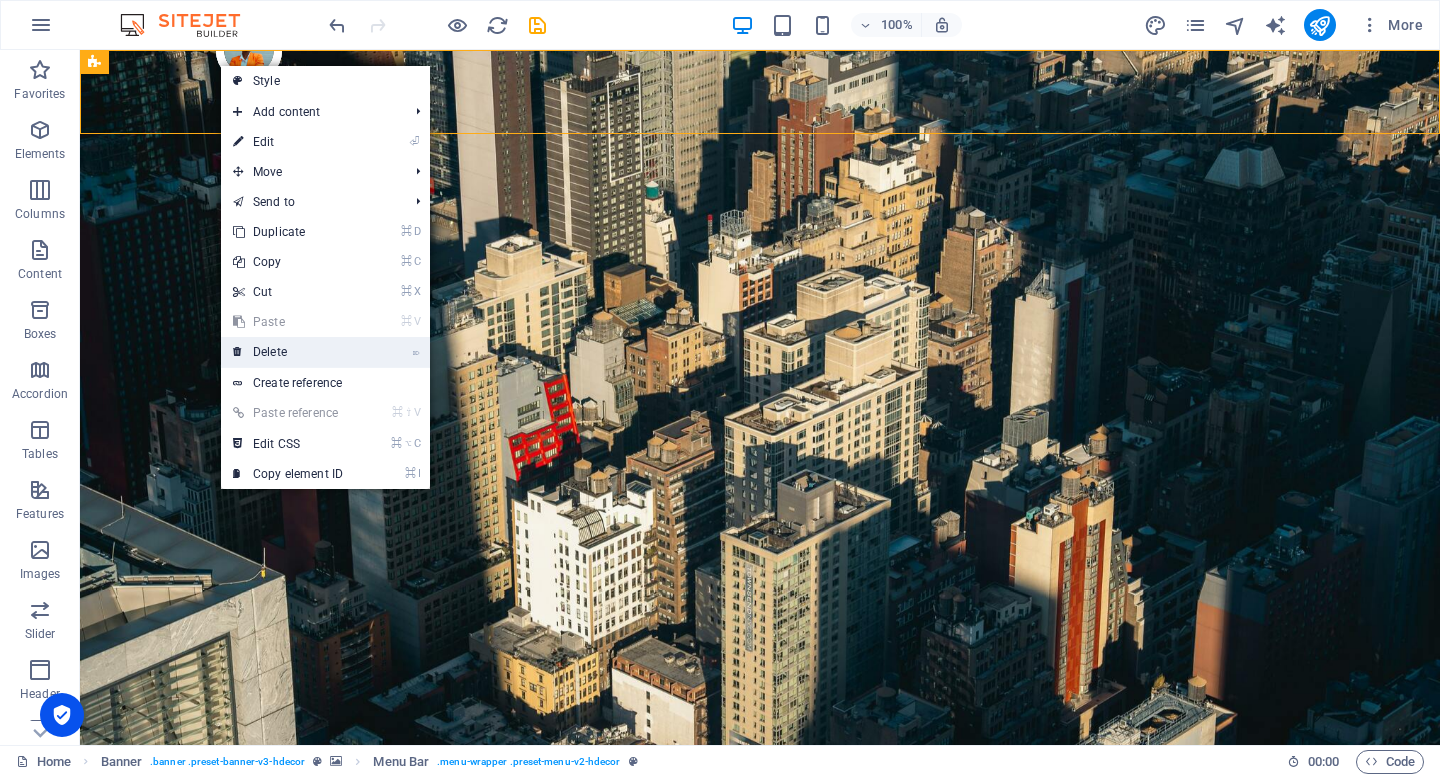 click on "⌦  Delete" at bounding box center [288, 352] 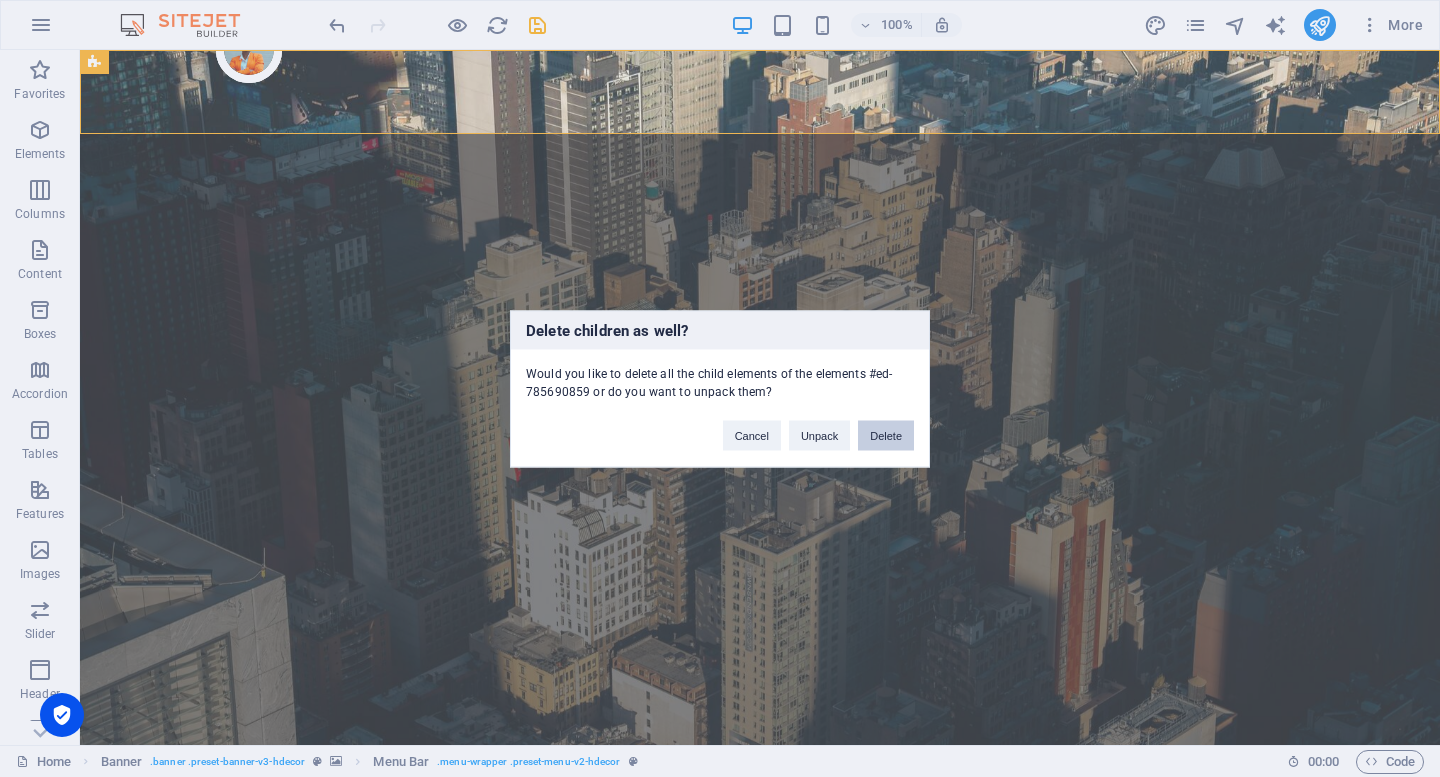 click on "Delete" at bounding box center (886, 435) 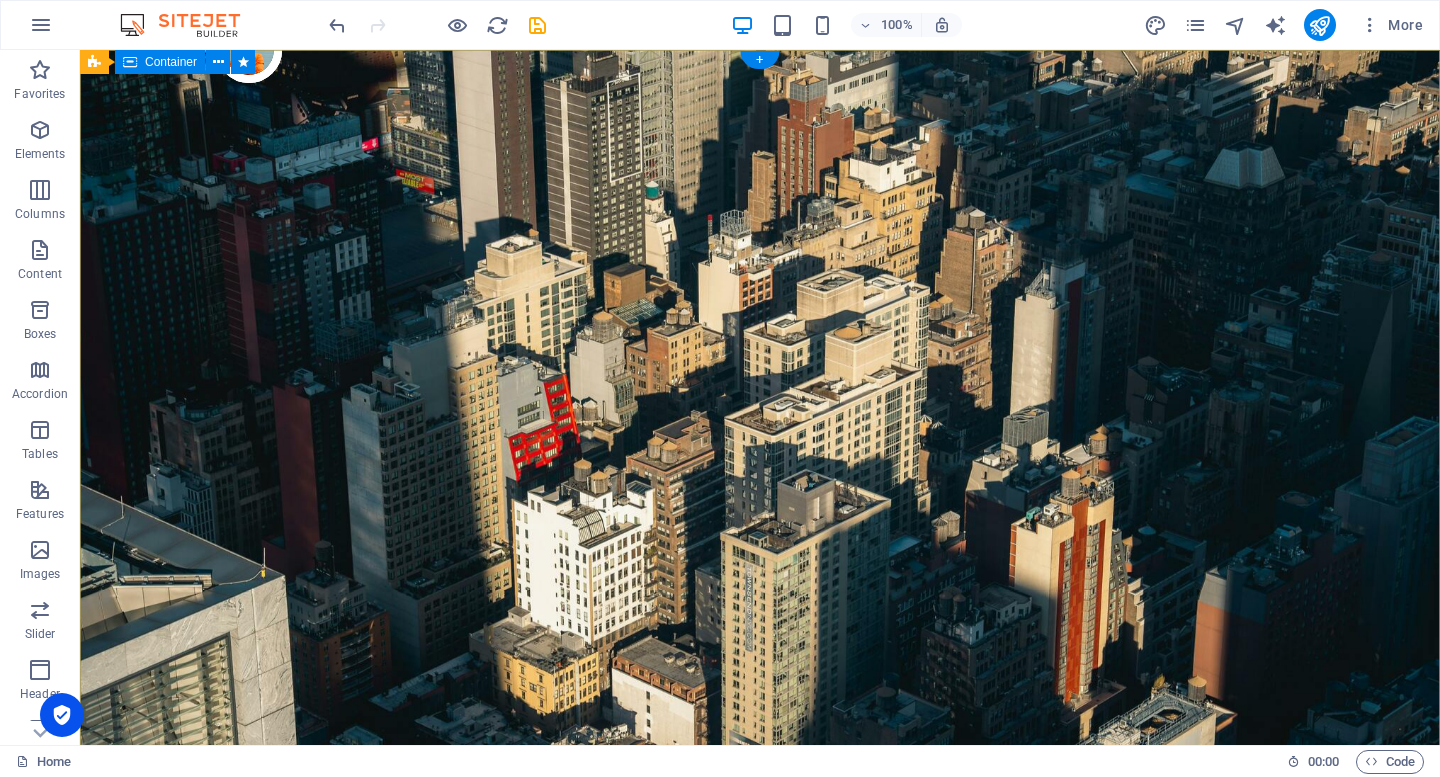 click on "Active Employment" at bounding box center [760, 1048] 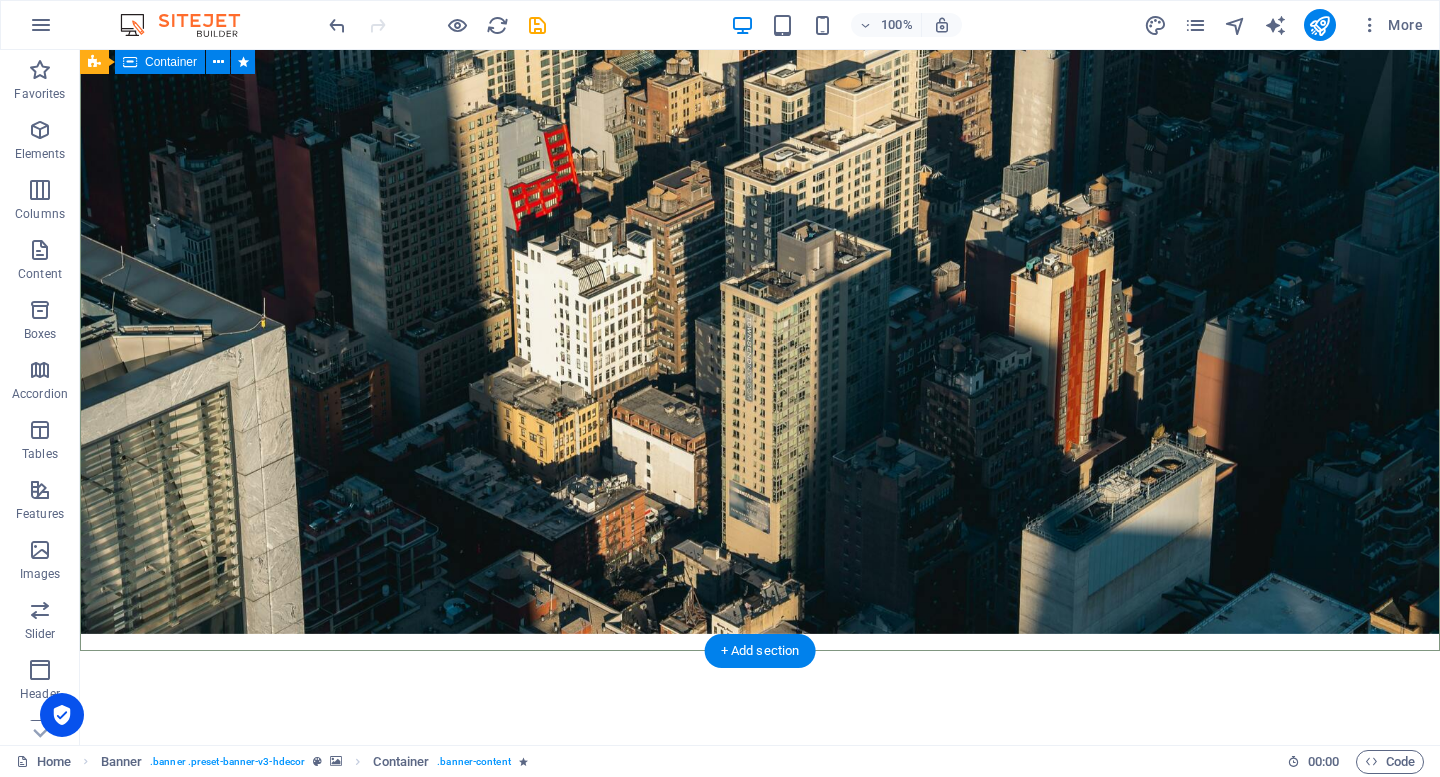 scroll, scrollTop: 356, scrollLeft: 0, axis: vertical 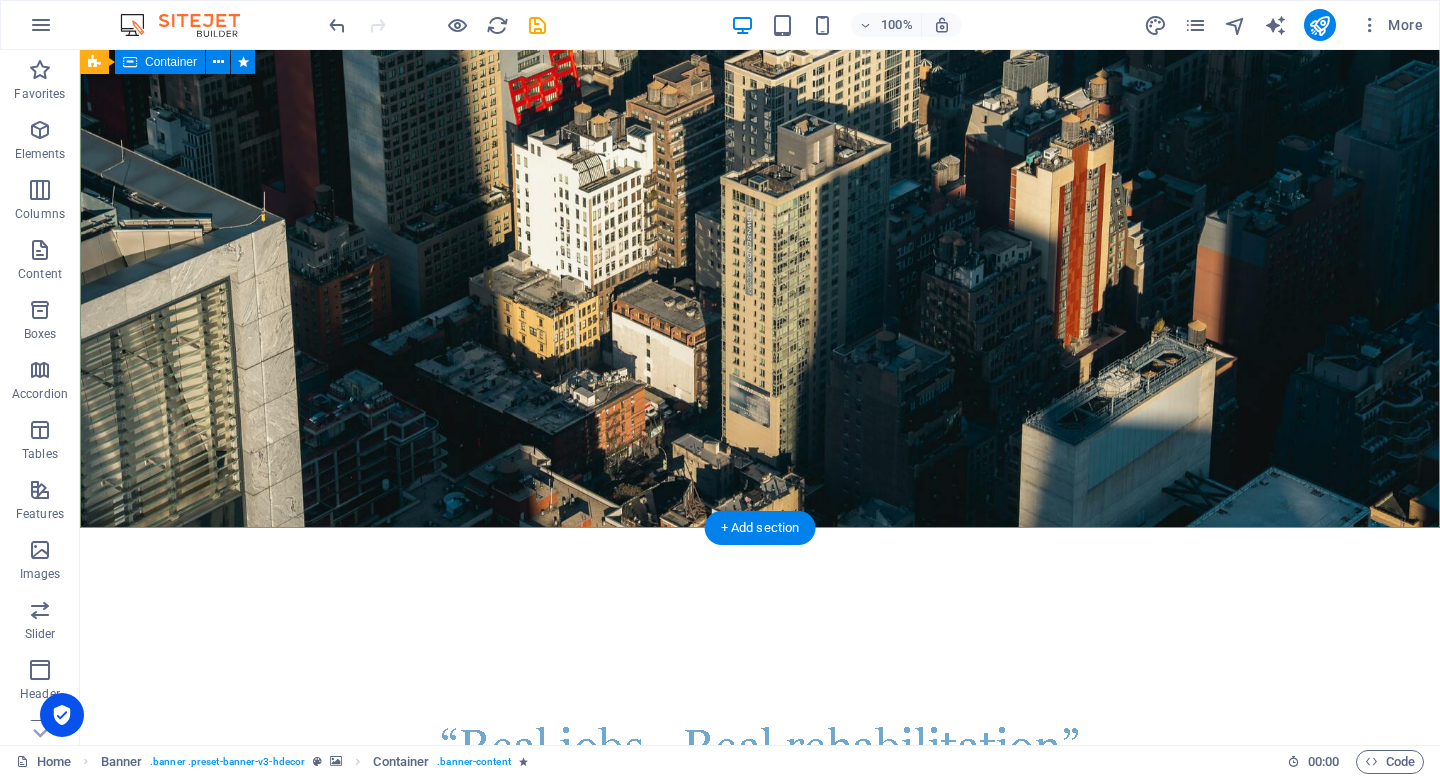 click on "Active Employment" at bounding box center [760, 692] 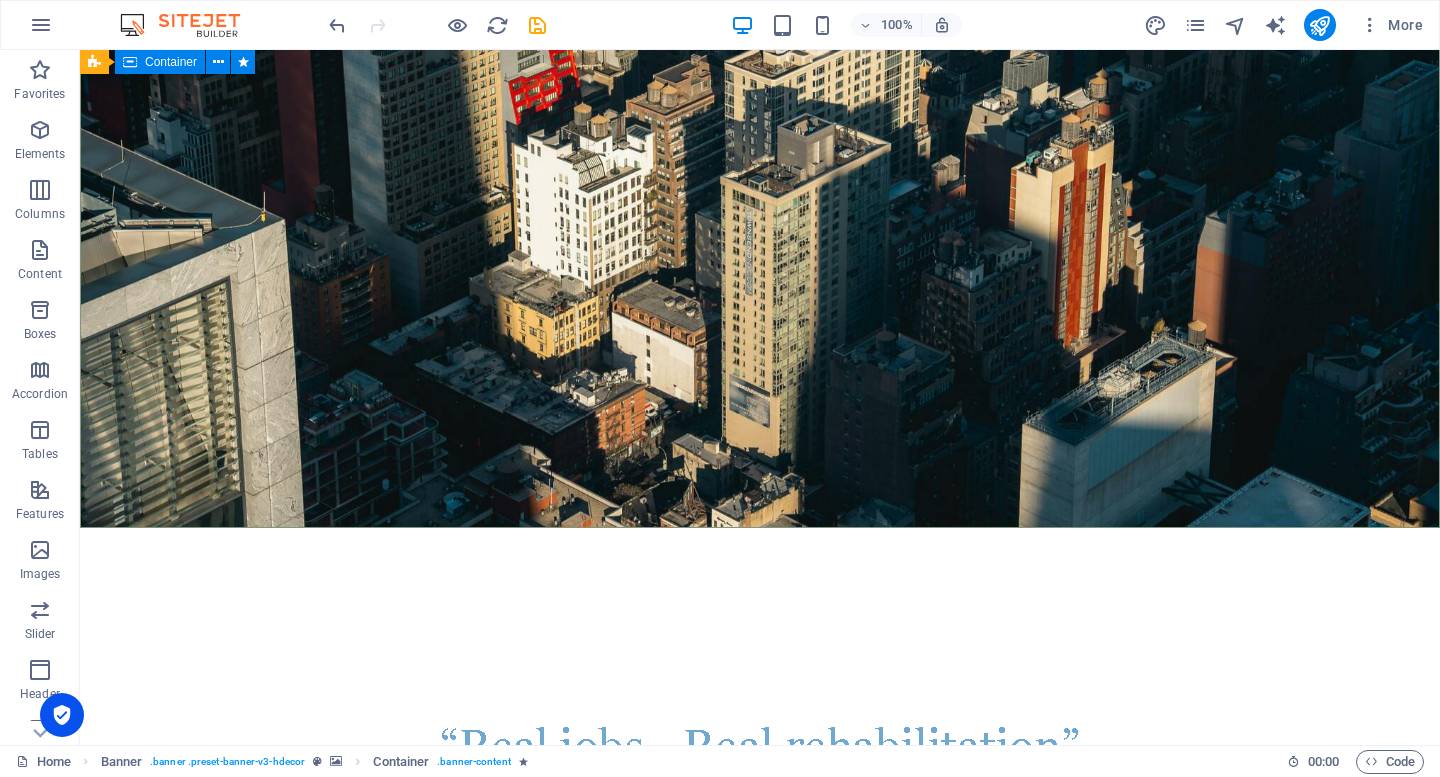 click on "Container" at bounding box center (171, 62) 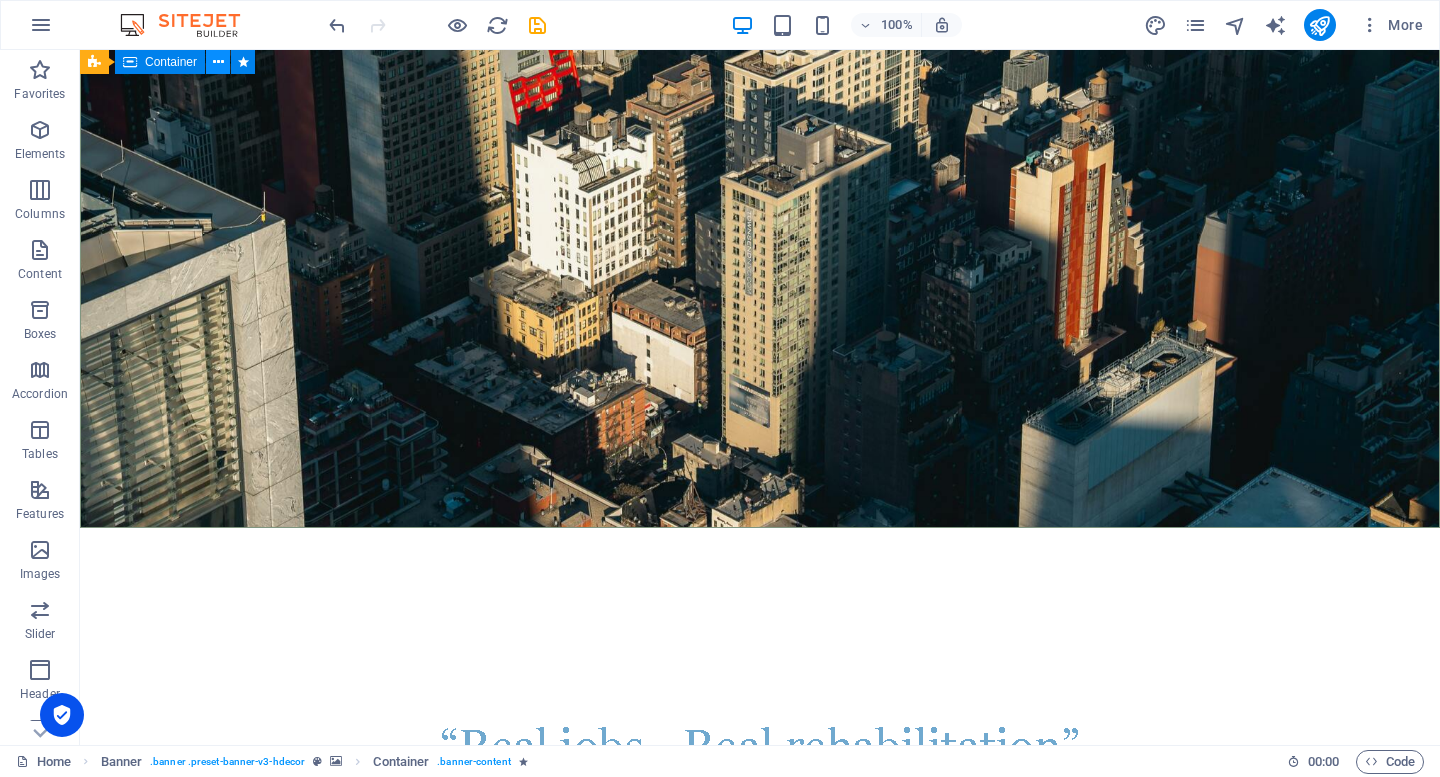 click at bounding box center [218, 62] 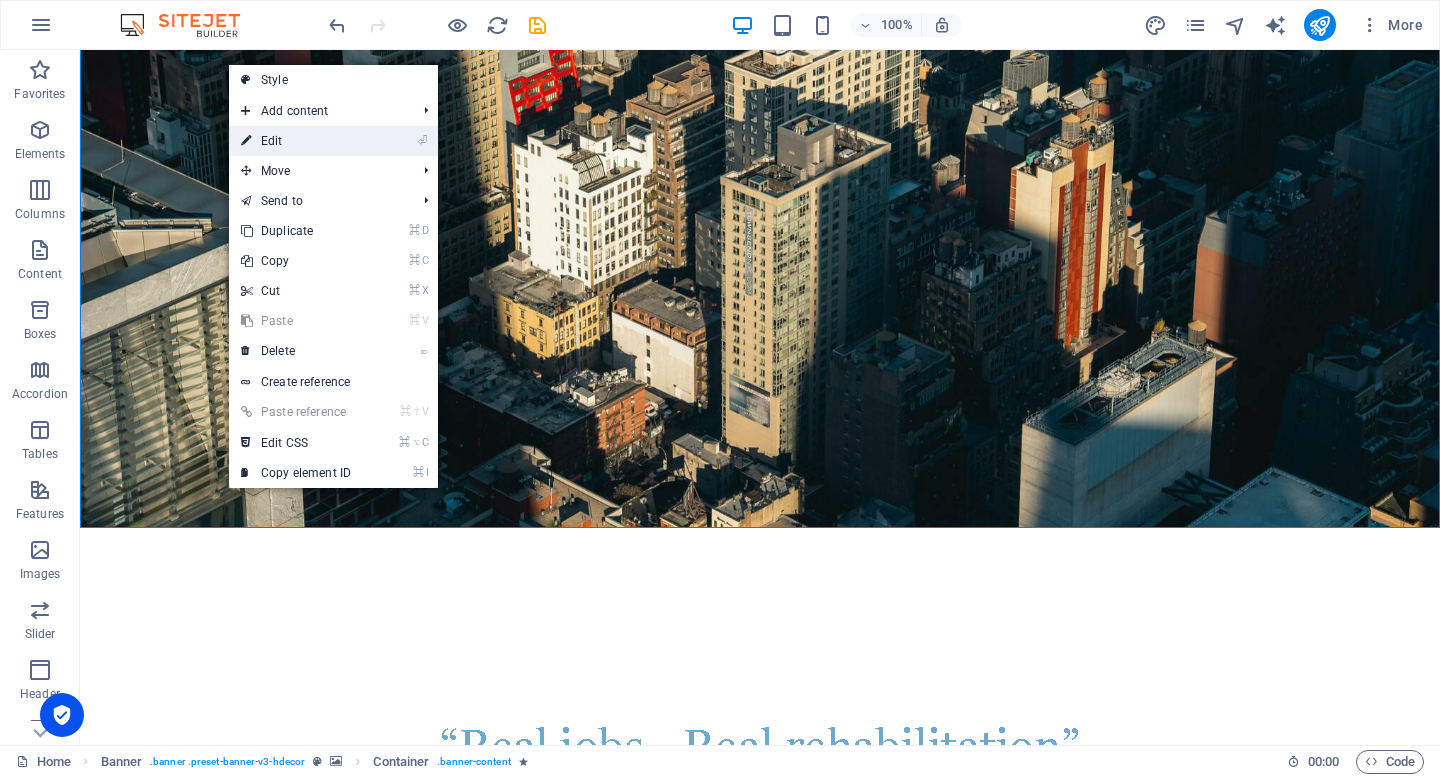 click on "⏎  Edit" at bounding box center [296, 141] 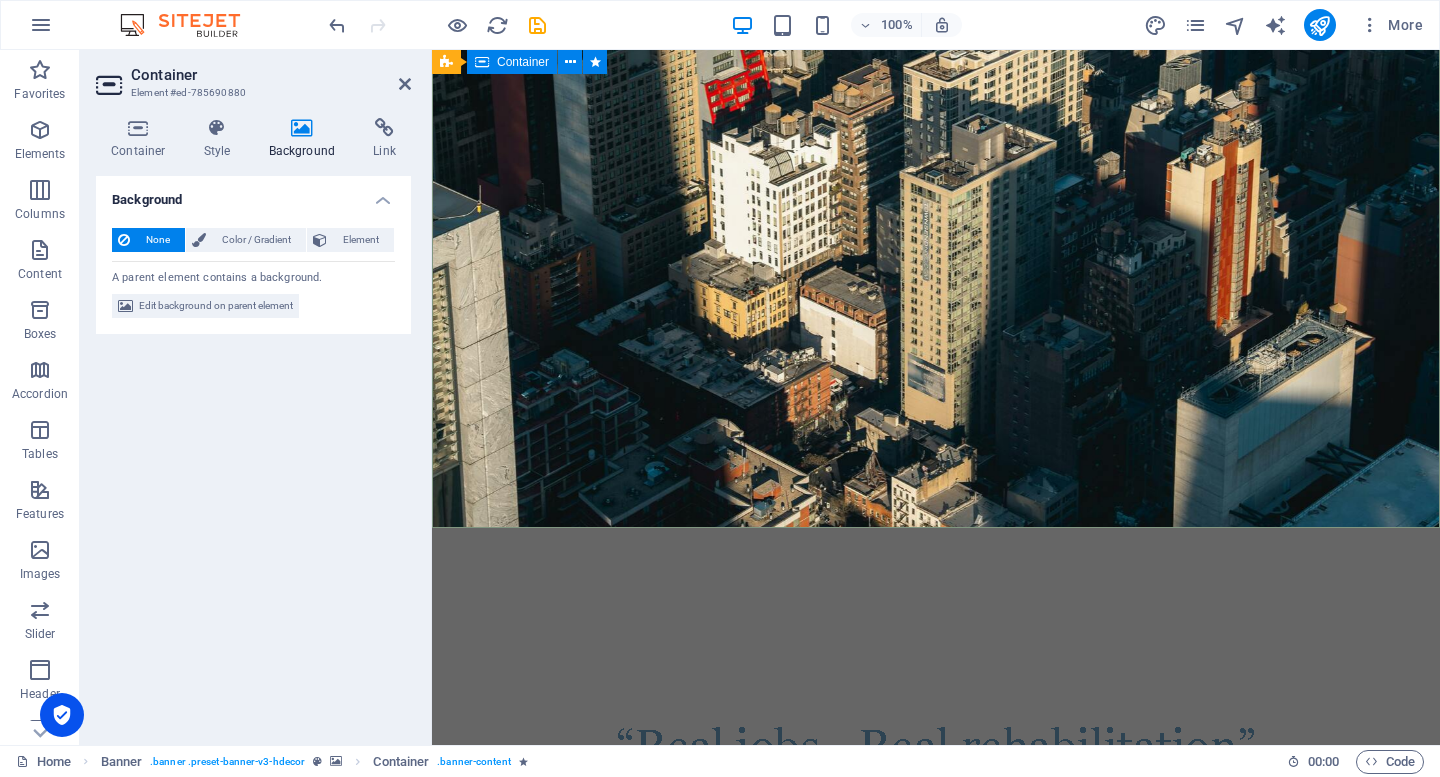 click on "Active Employment" at bounding box center (936, 692) 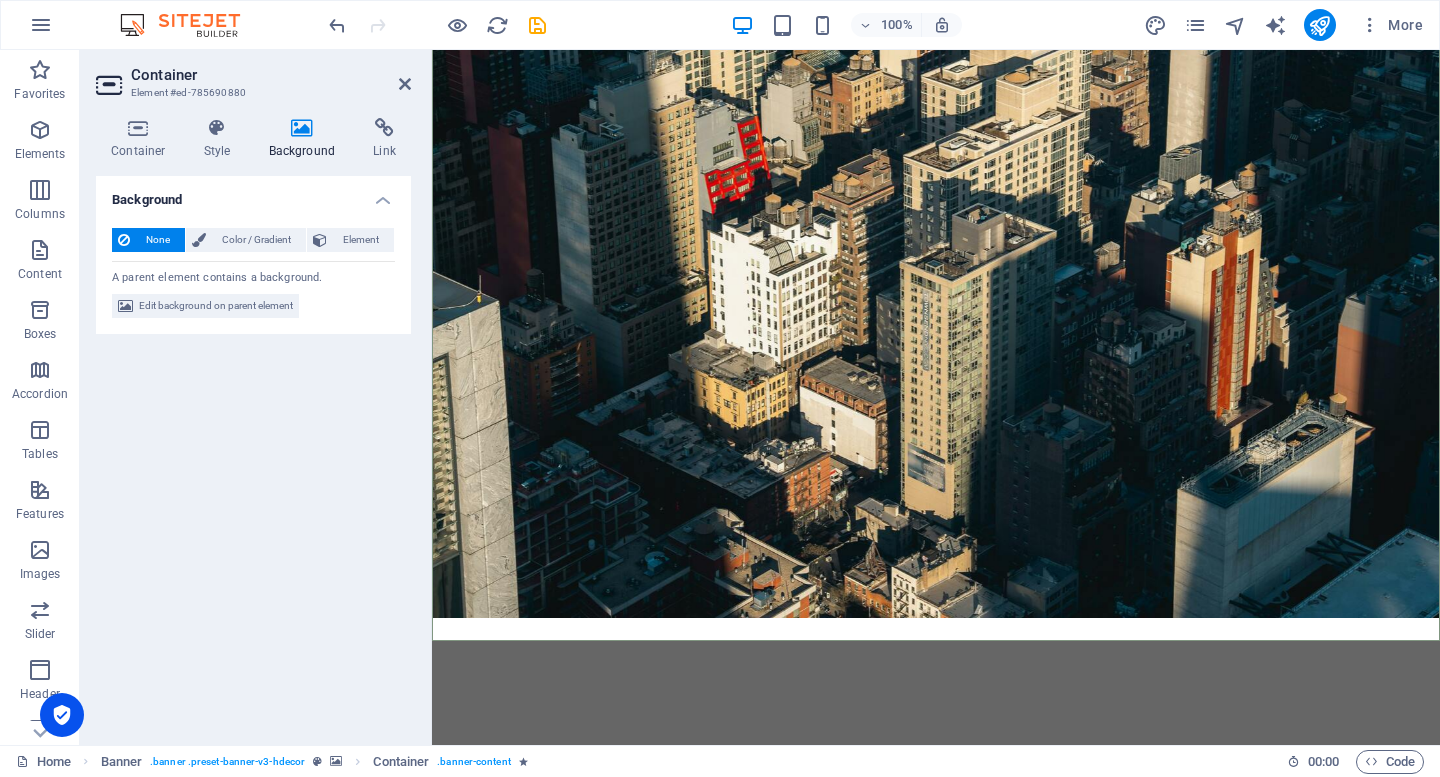 scroll, scrollTop: 379, scrollLeft: 0, axis: vertical 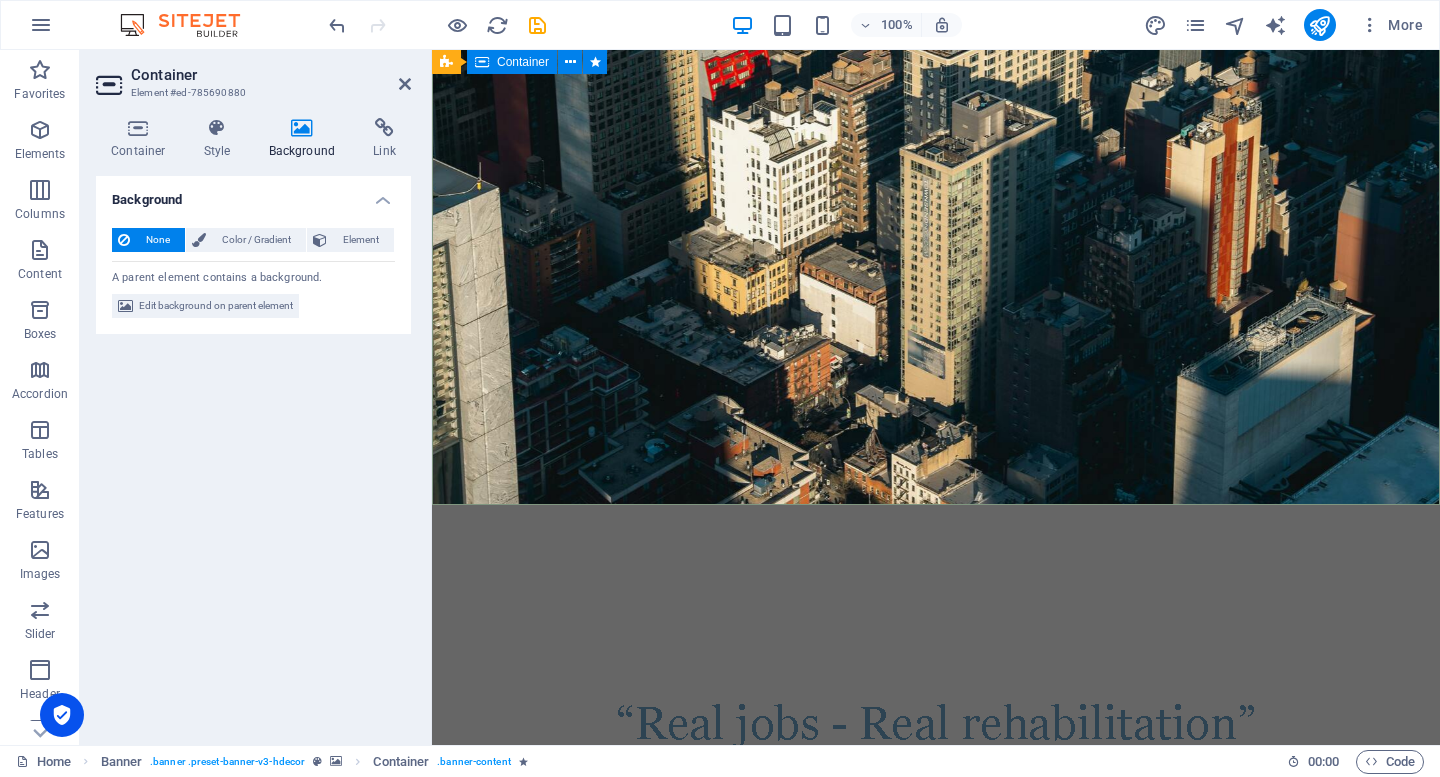 click on "Active Employment" at bounding box center [936, 669] 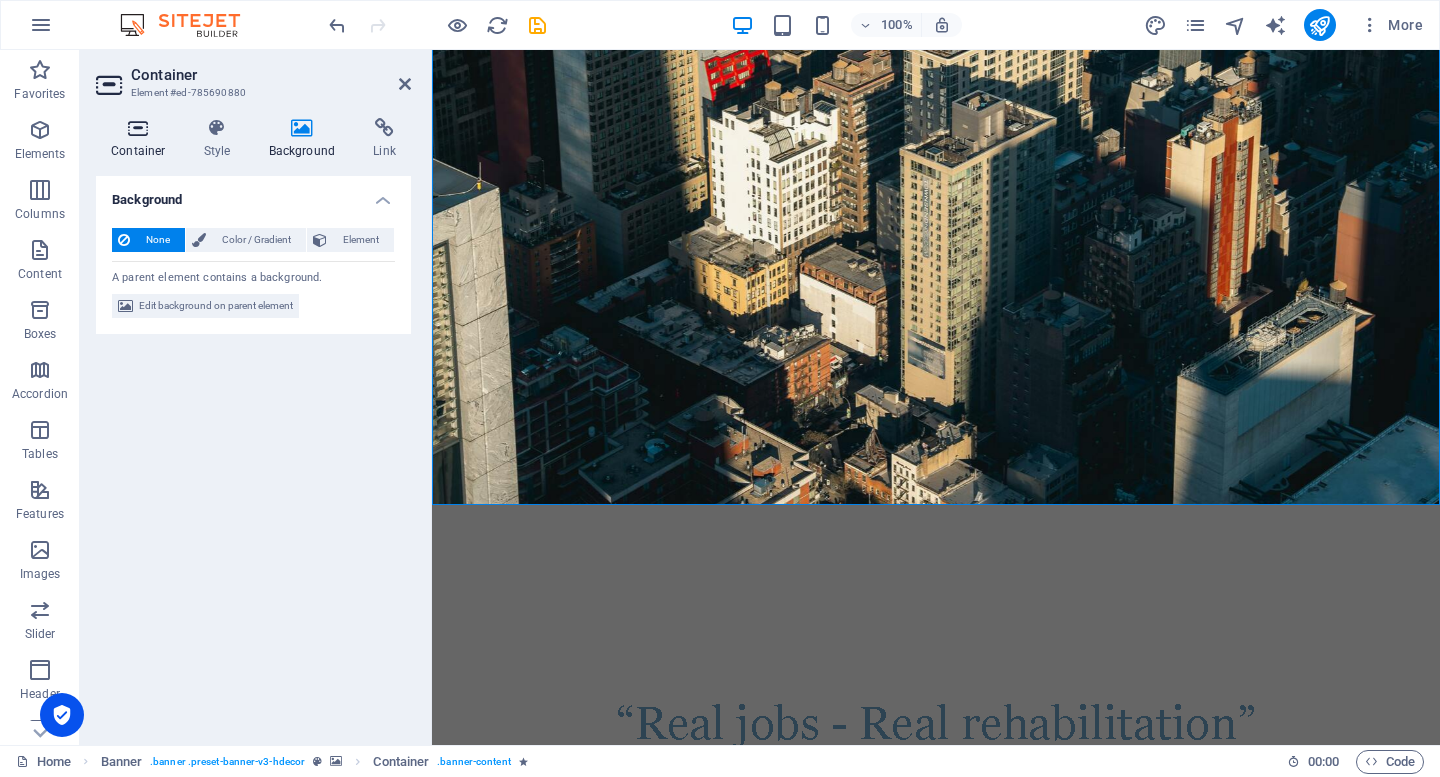 click at bounding box center (138, 128) 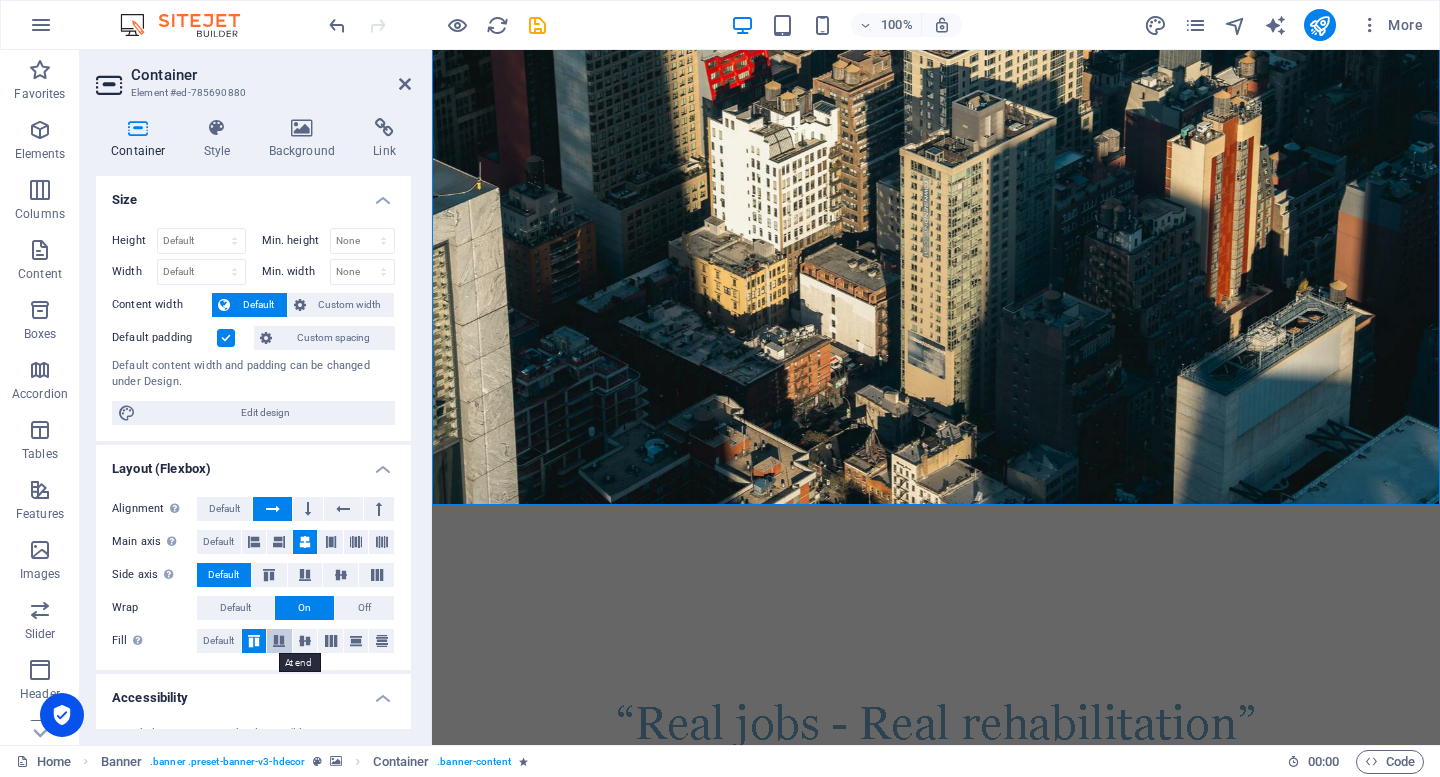 click at bounding box center (279, 641) 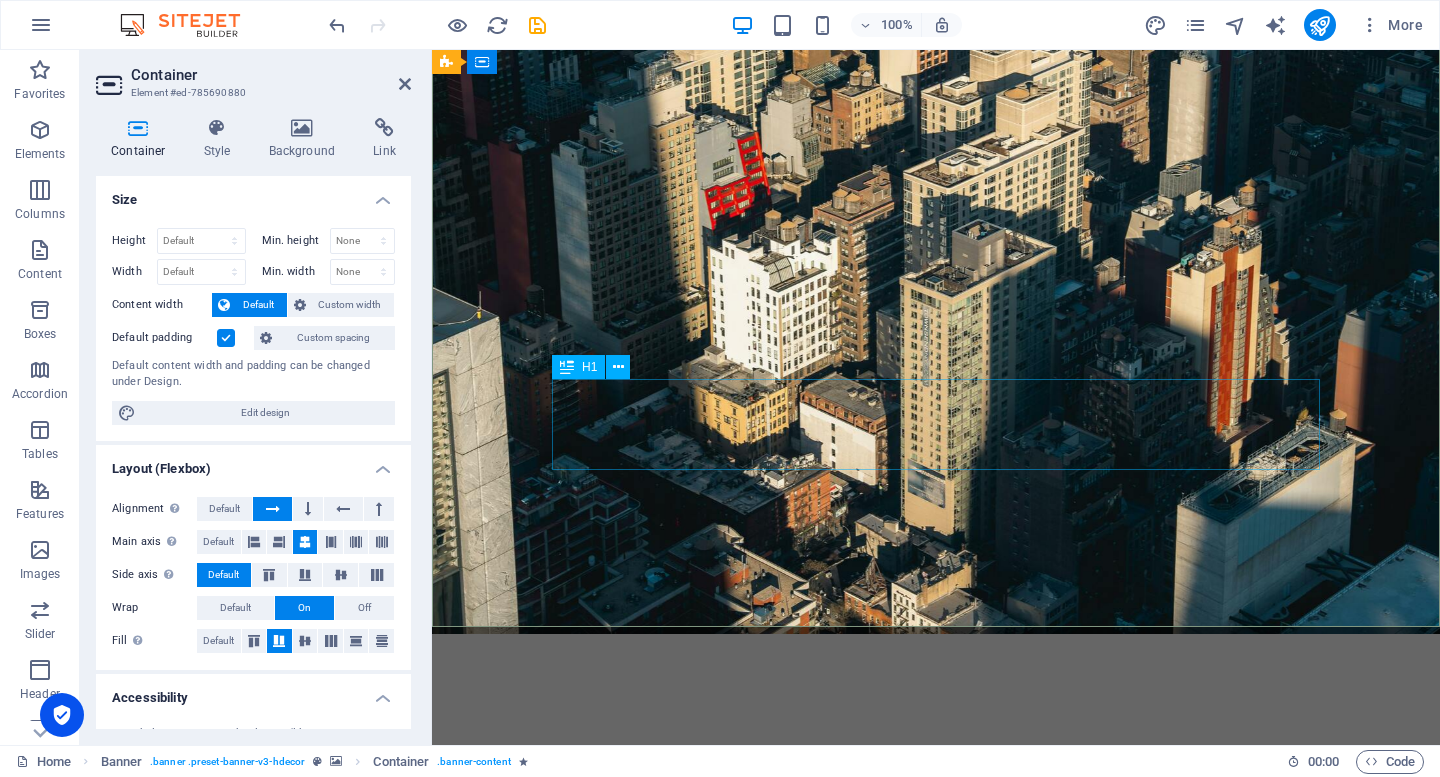 scroll, scrollTop: 258, scrollLeft: 0, axis: vertical 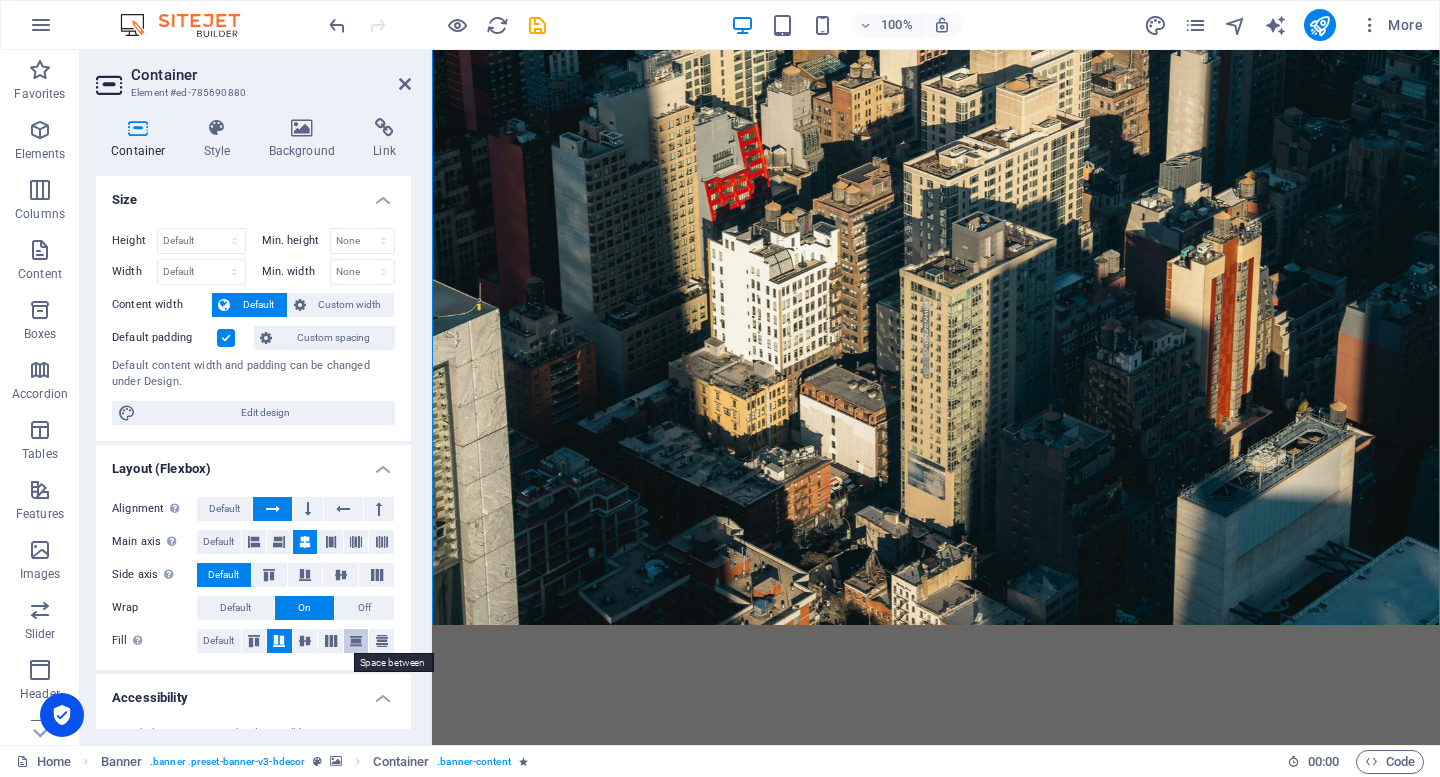 click at bounding box center [356, 641] 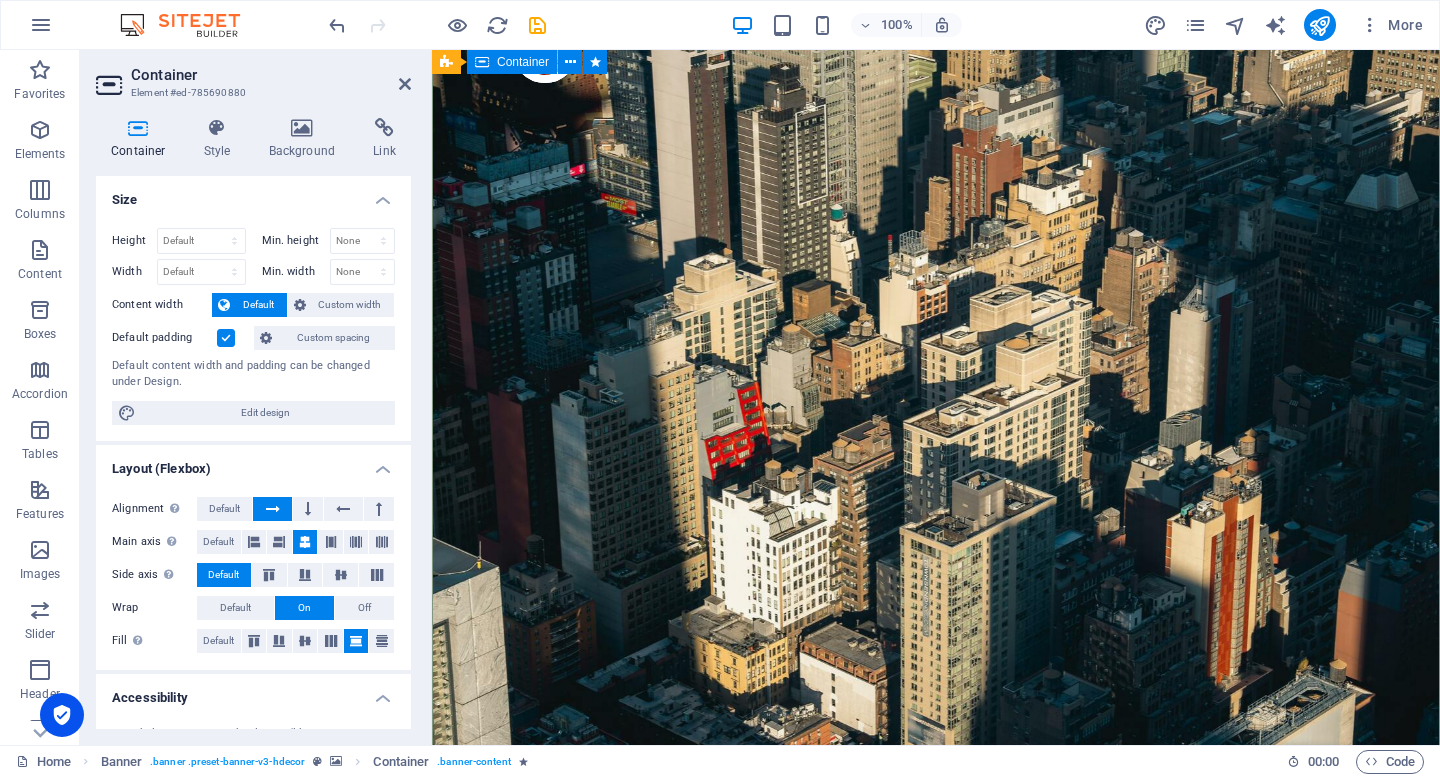 scroll, scrollTop: 263, scrollLeft: 0, axis: vertical 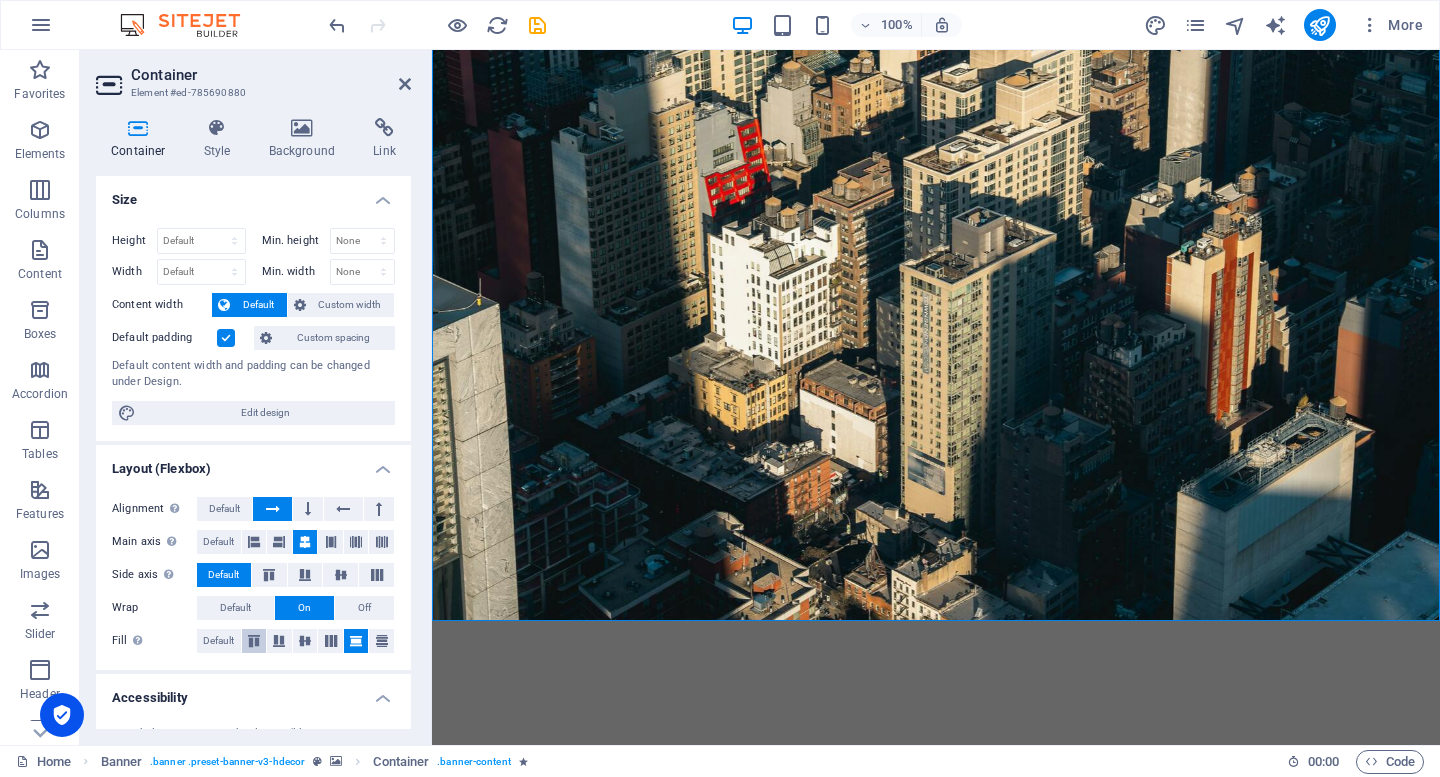 click at bounding box center [254, 641] 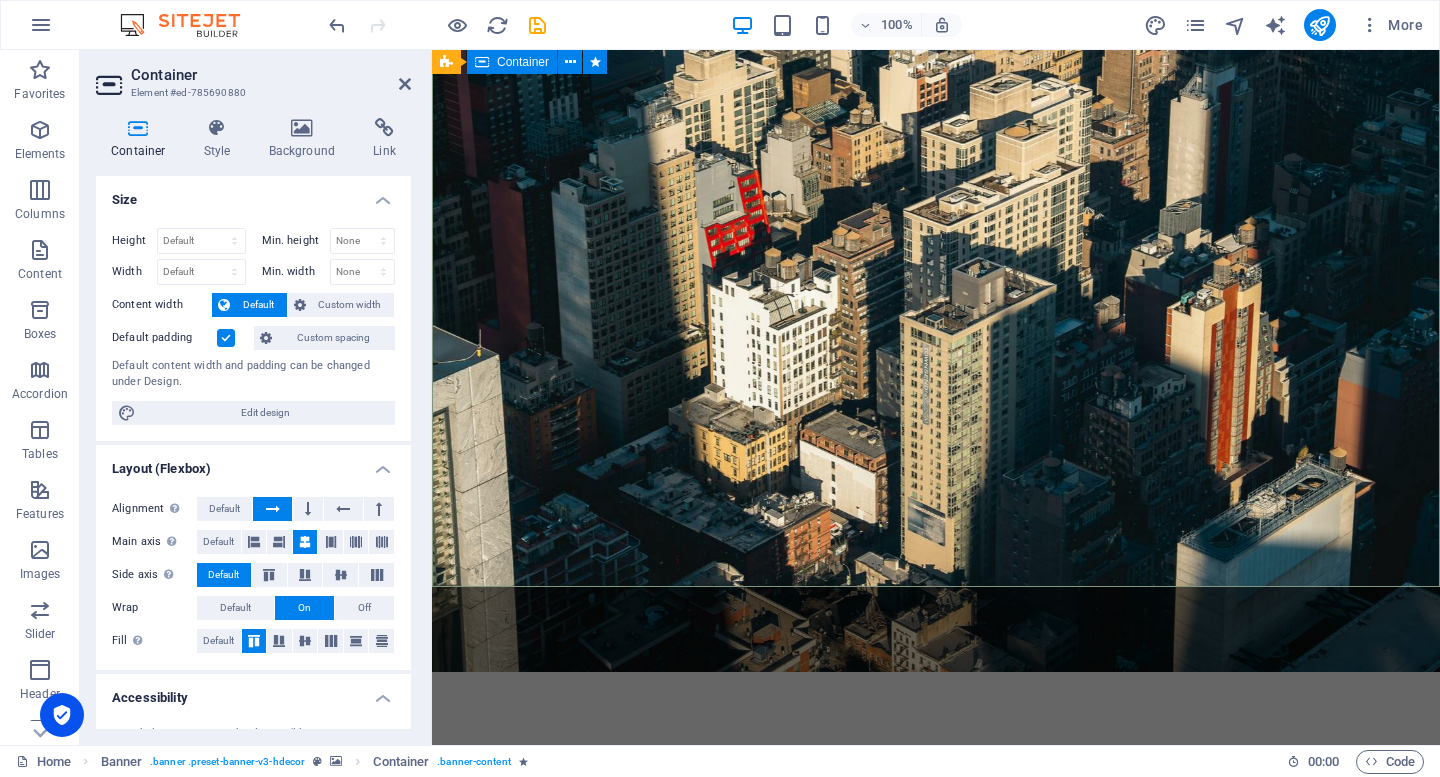 scroll, scrollTop: 297, scrollLeft: 0, axis: vertical 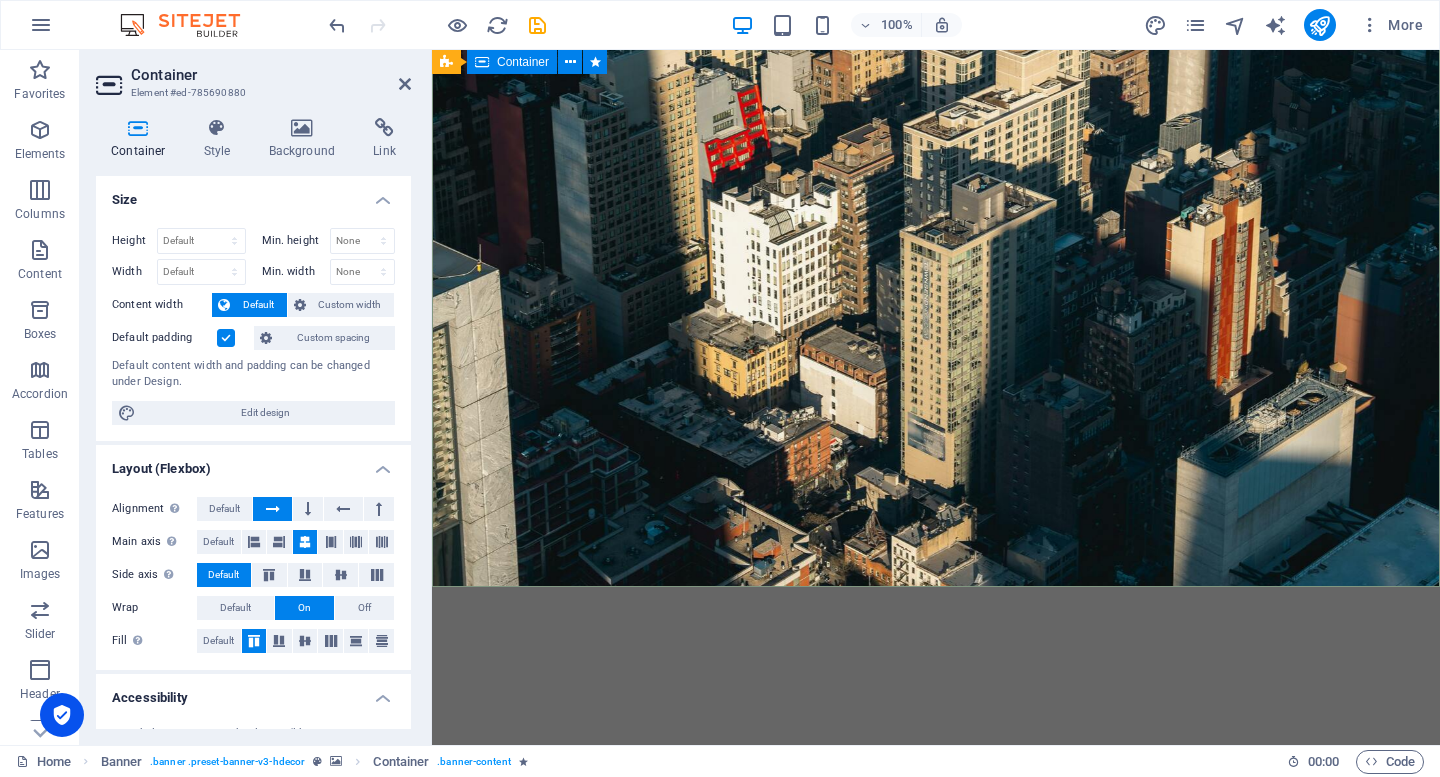 click on "Active Employment" at bounding box center [936, 751] 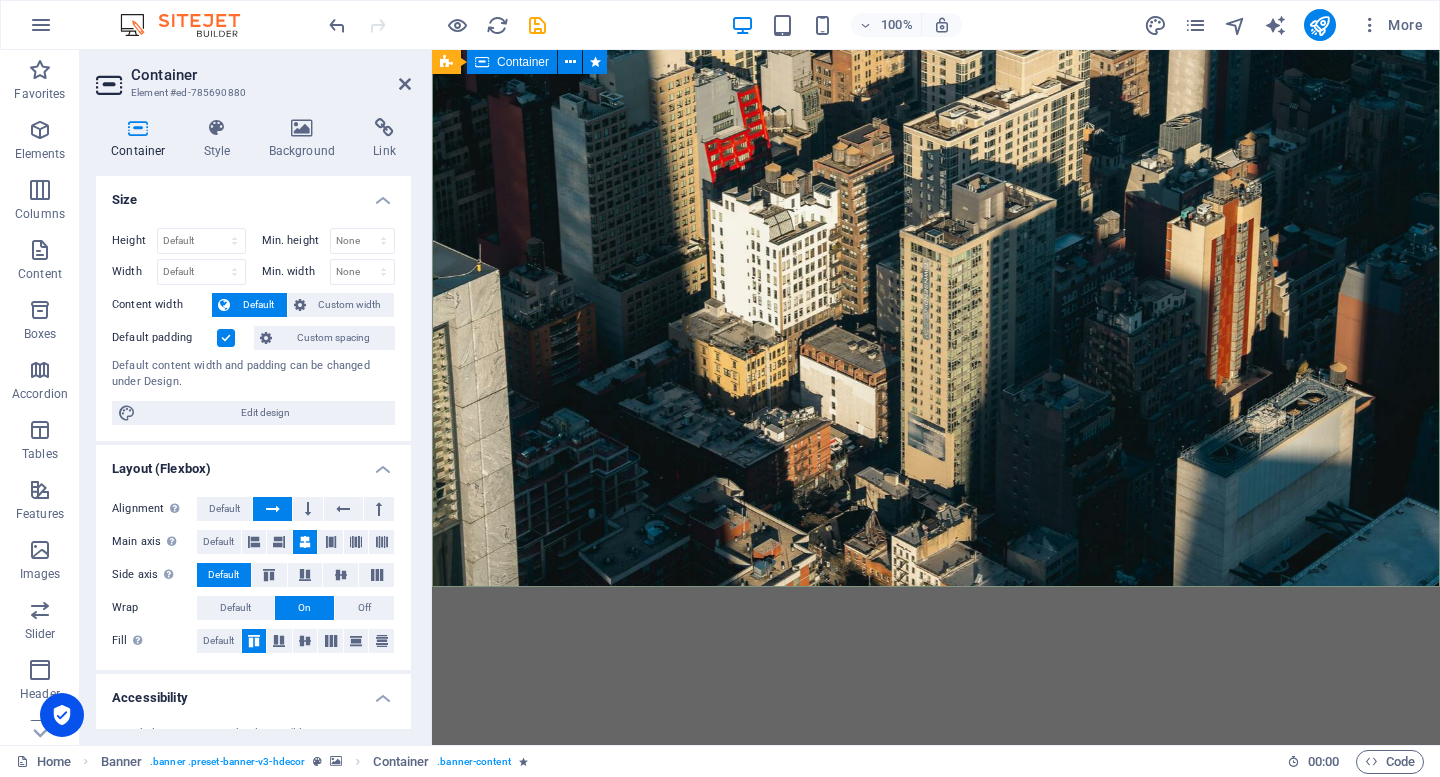 click on "Active Employment" at bounding box center (936, 751) 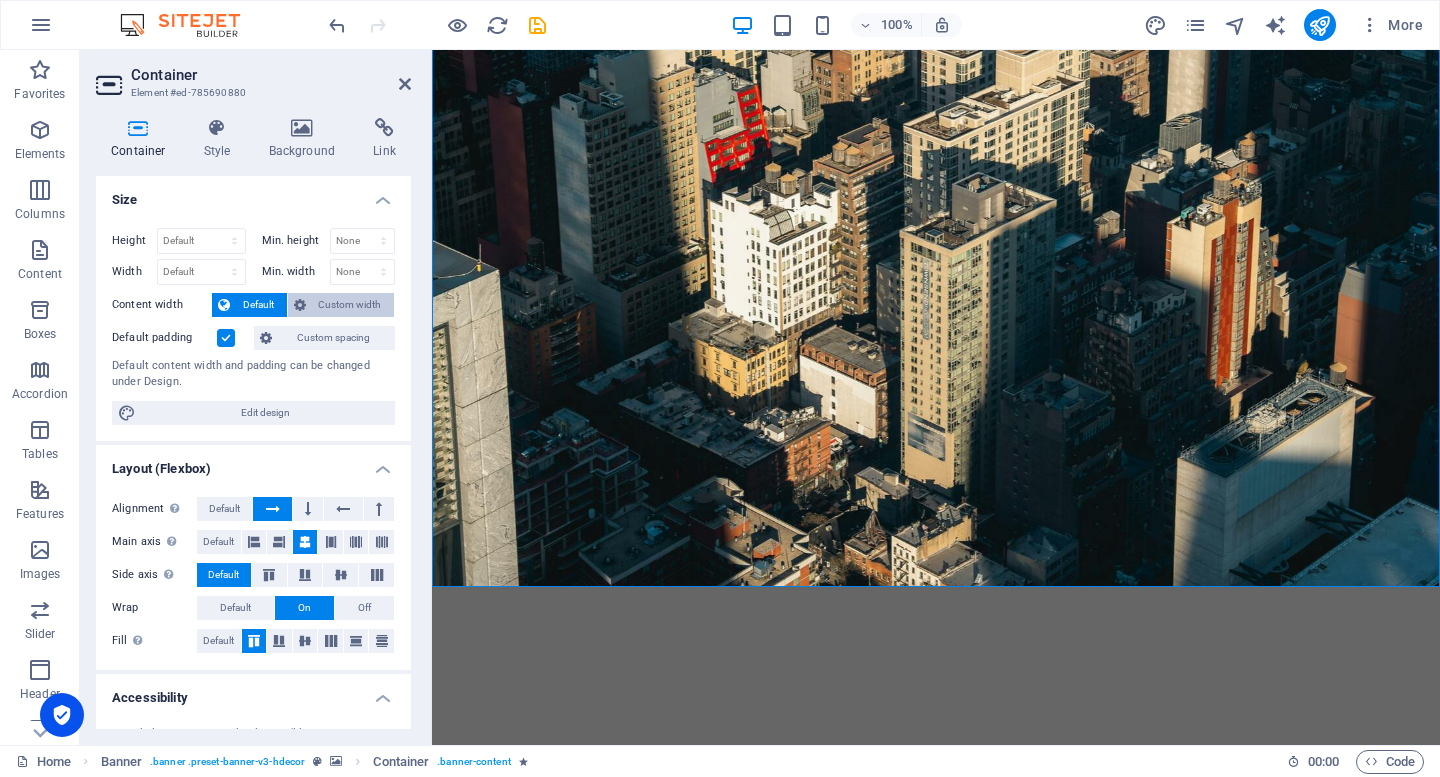 click on "Custom width" at bounding box center [350, 305] 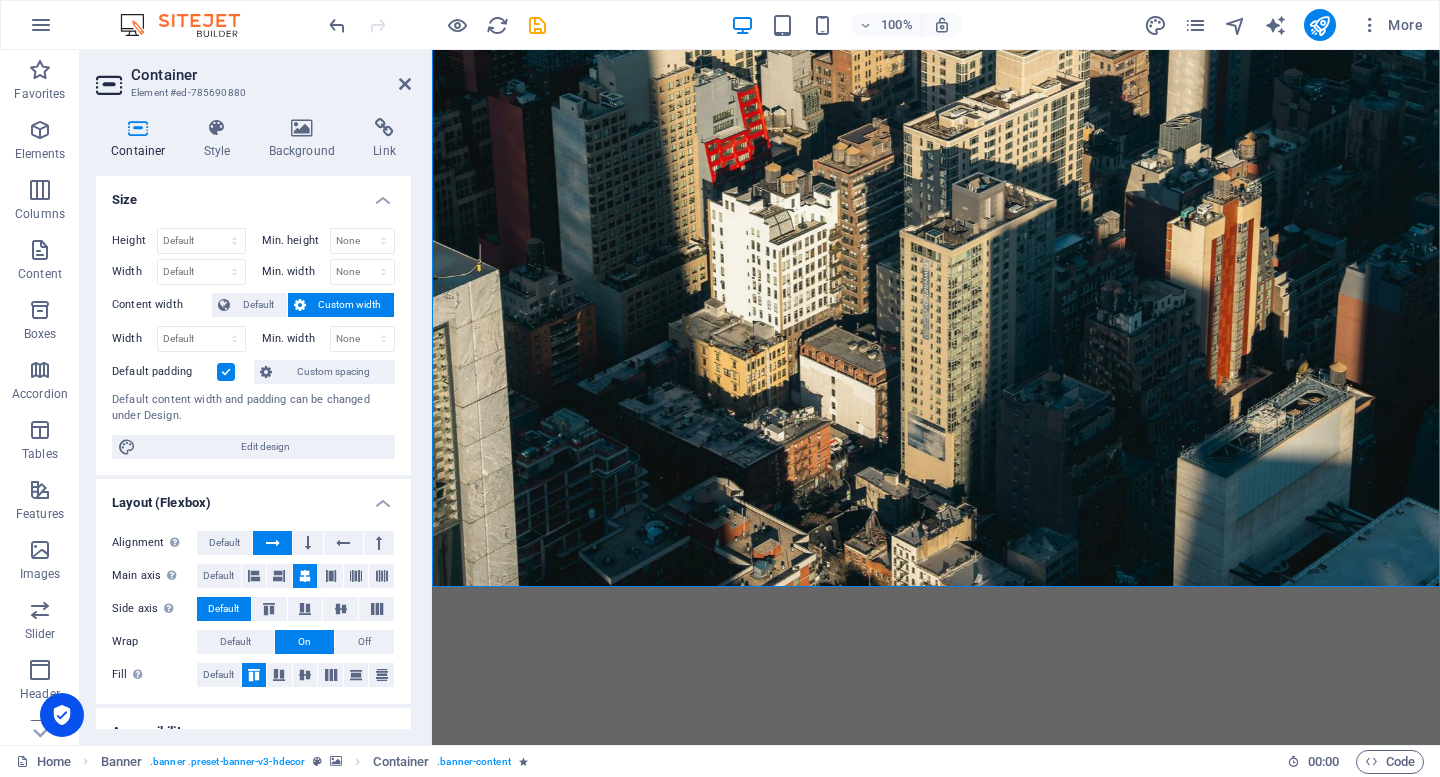 click at bounding box center [226, 372] 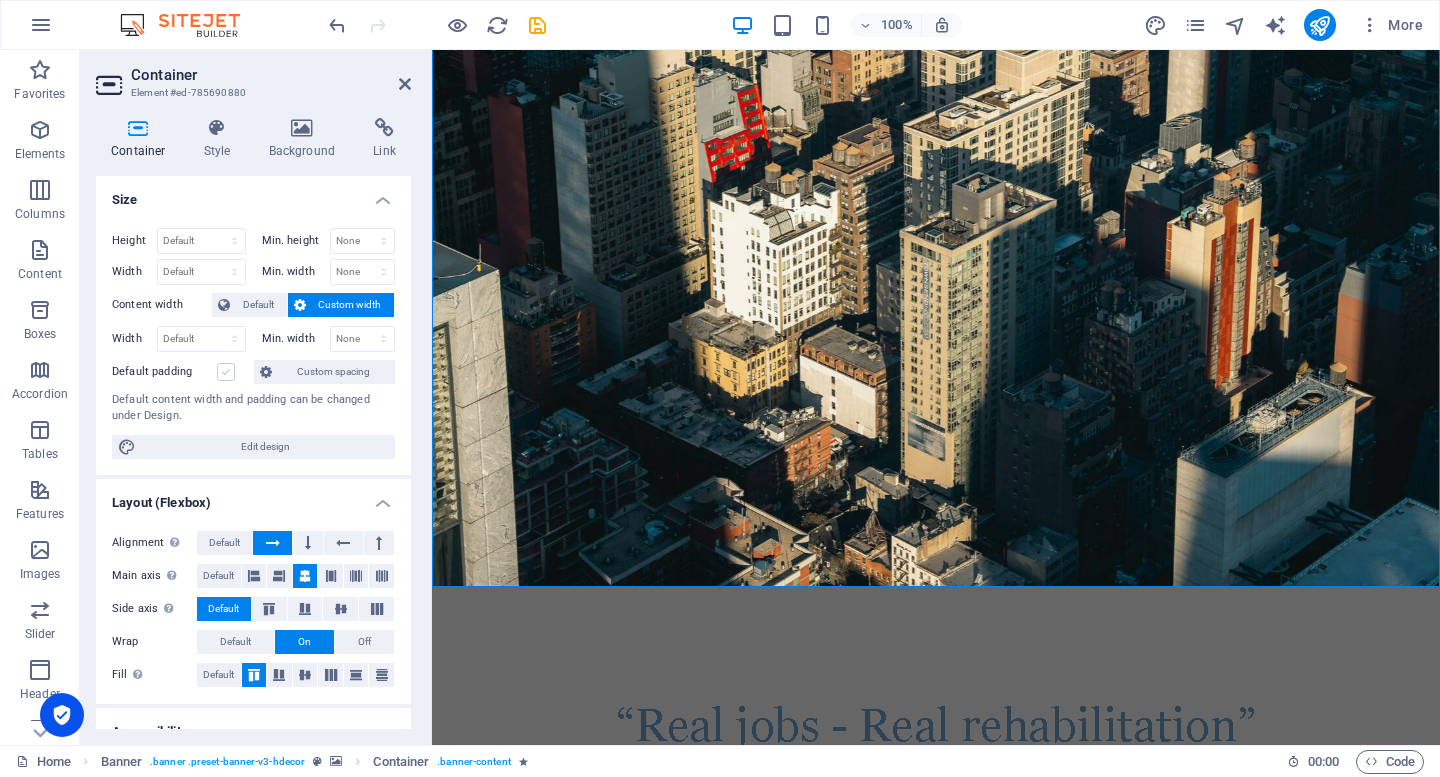 click at bounding box center [226, 372] 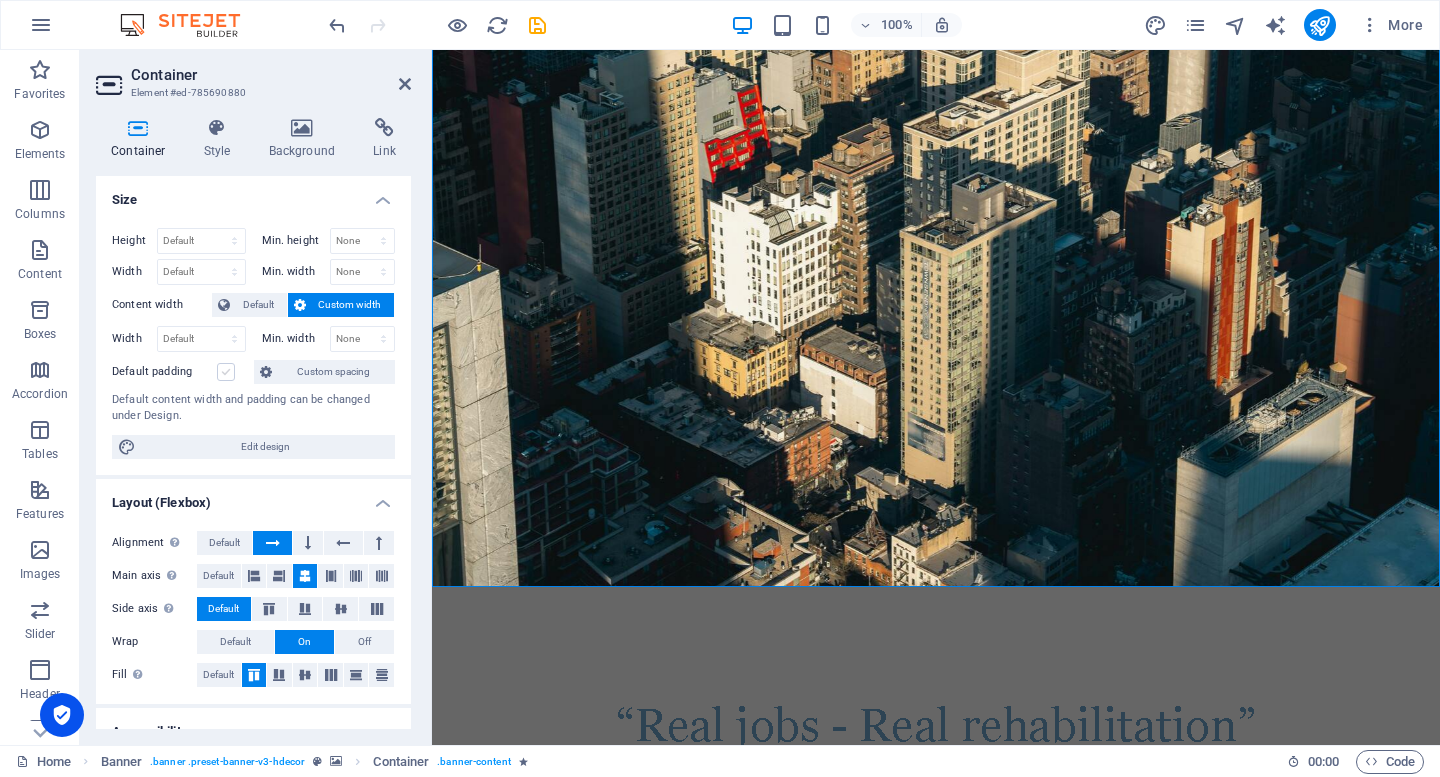 click on "Default padding" at bounding box center (0, 0) 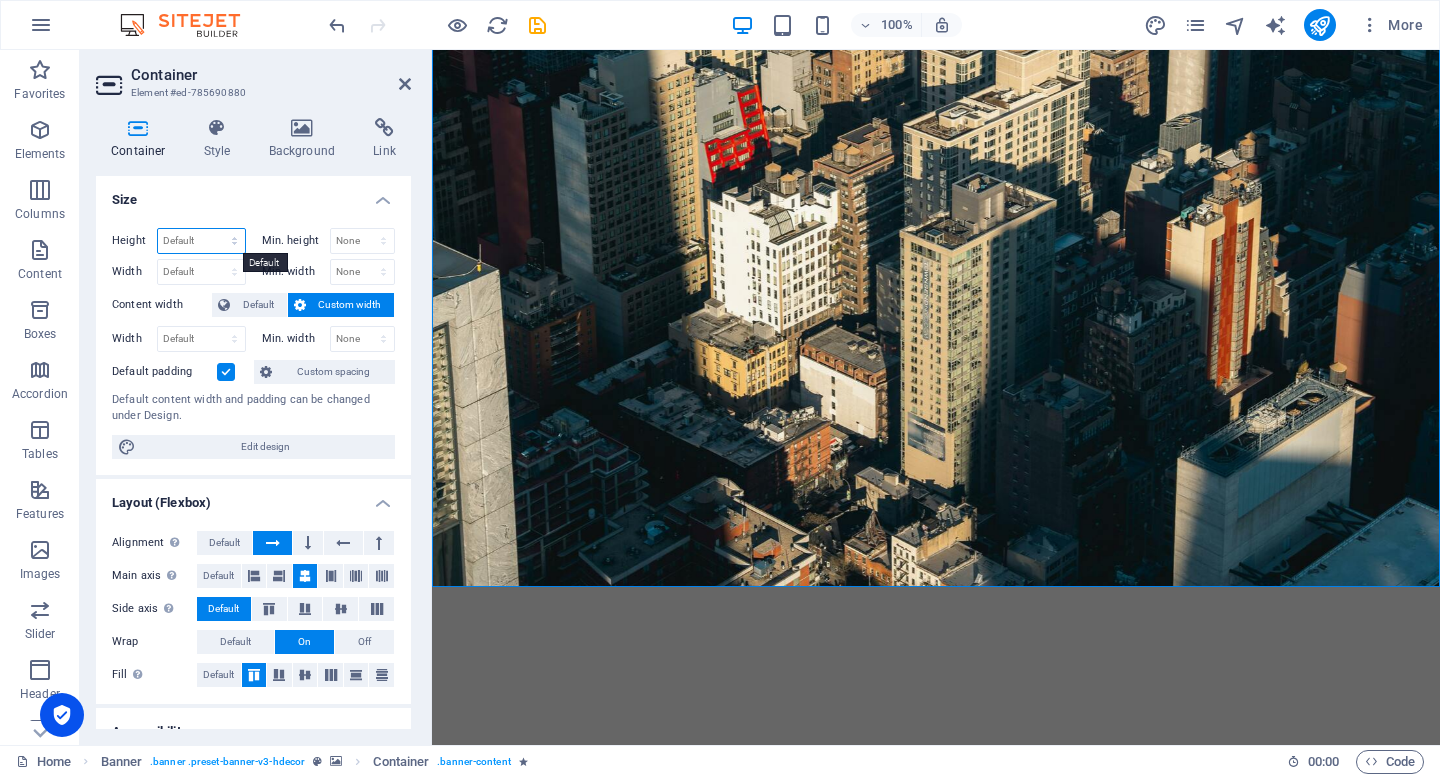 click on "Default px rem % vh vw" at bounding box center [201, 241] 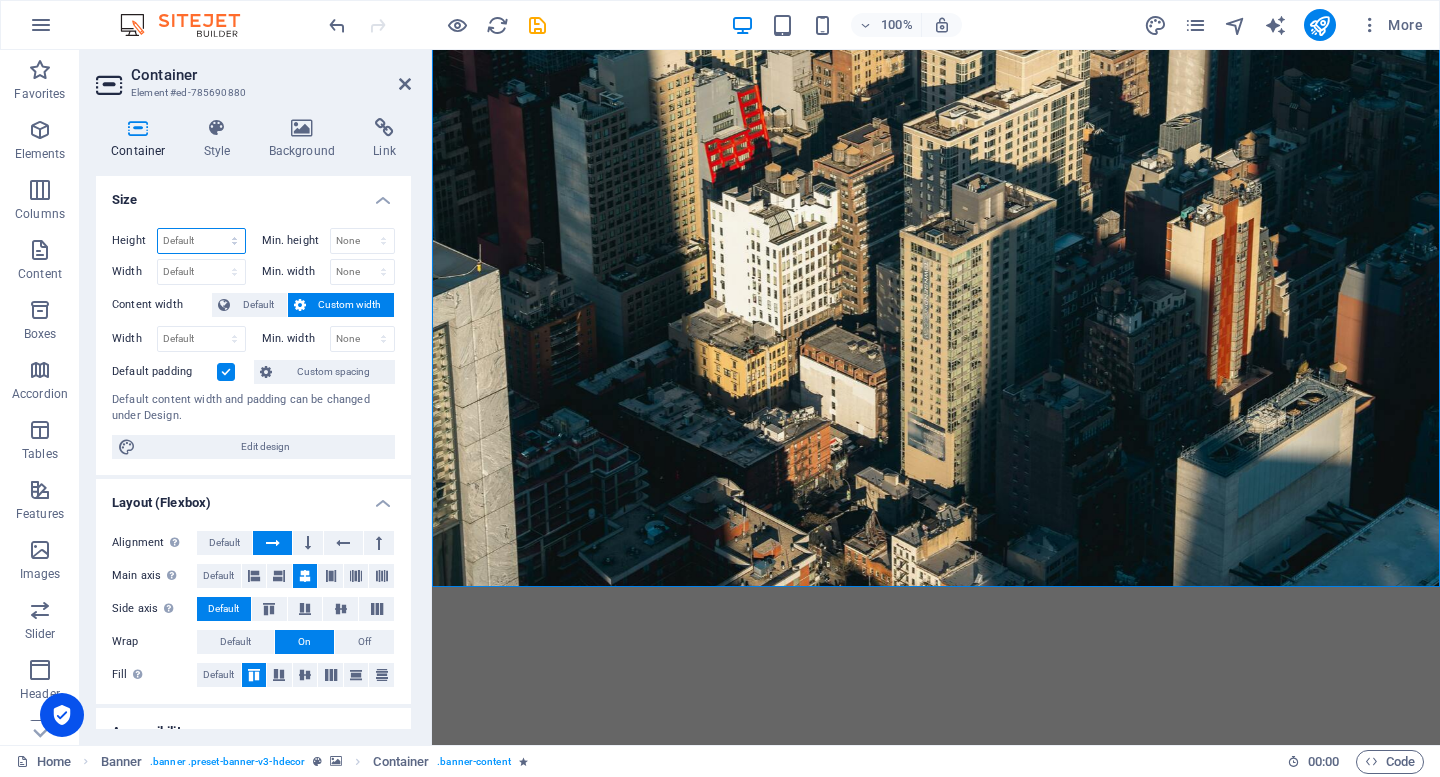 select on "%" 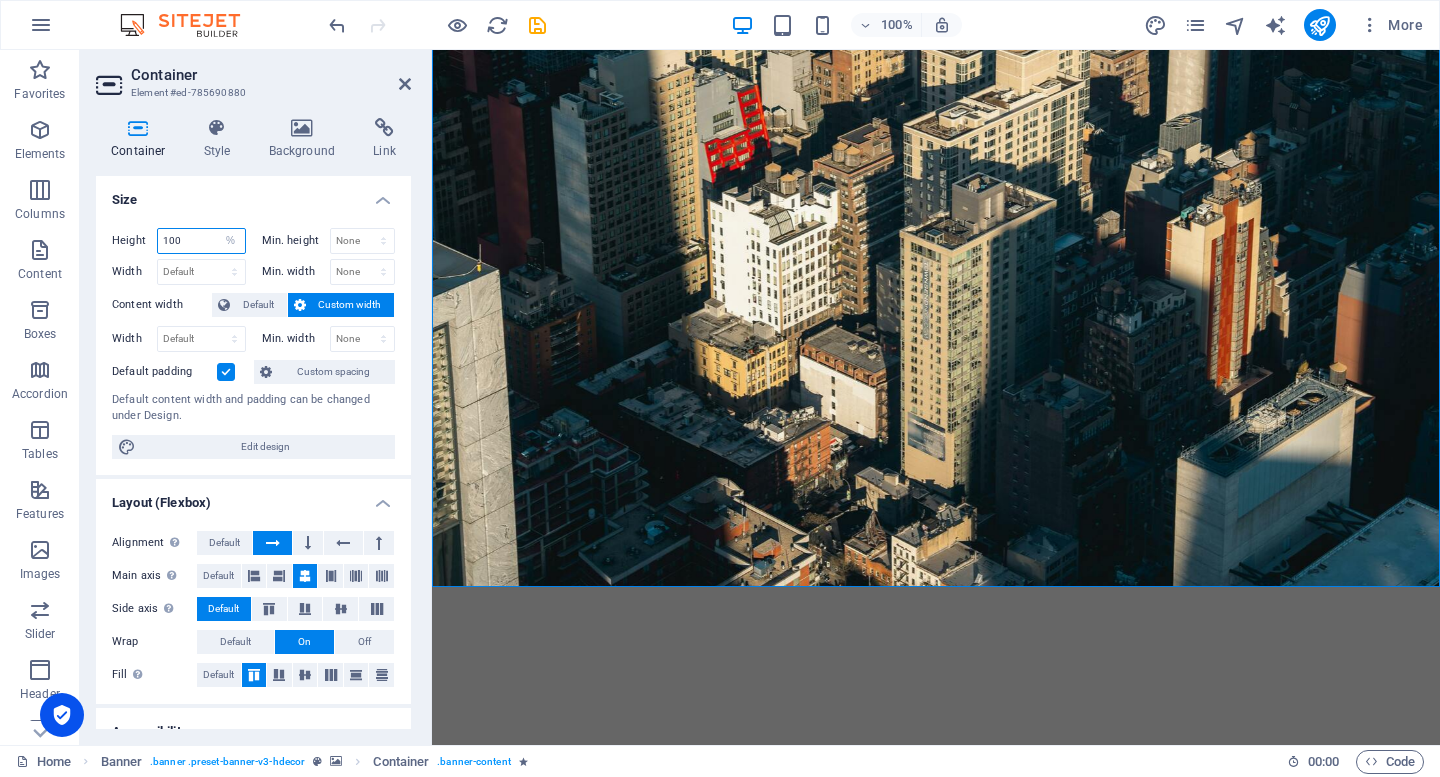 click on "100" at bounding box center [201, 241] 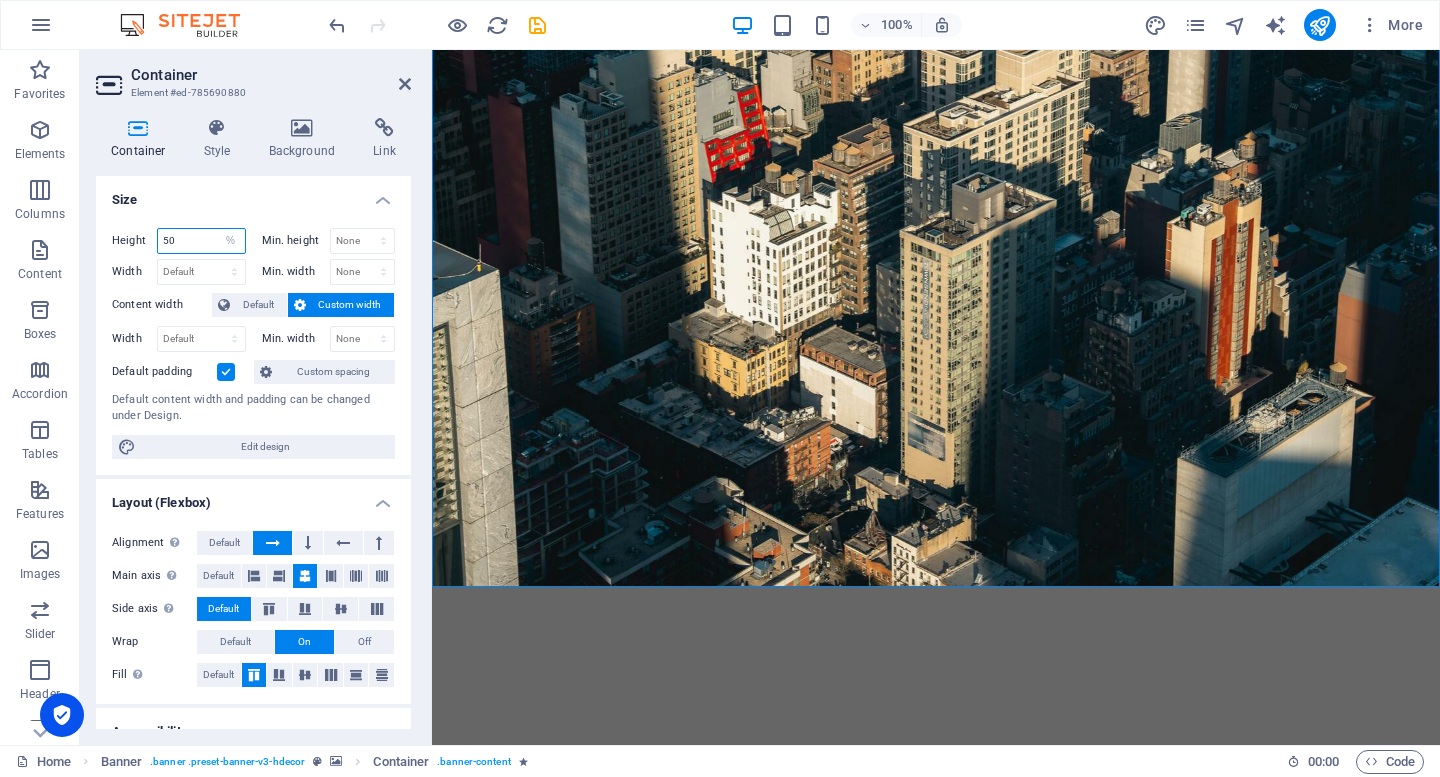 type on "50" 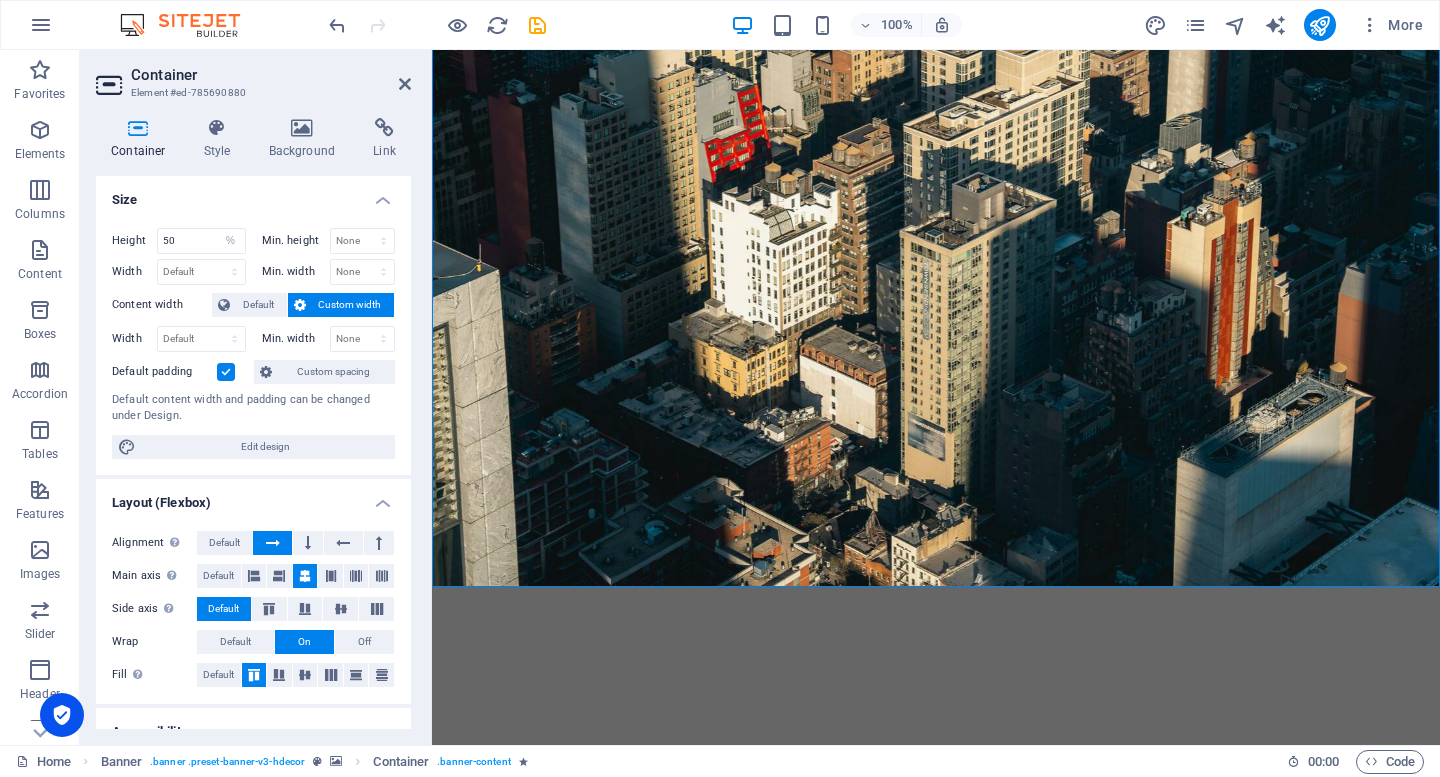 click on "Size" at bounding box center (253, 194) 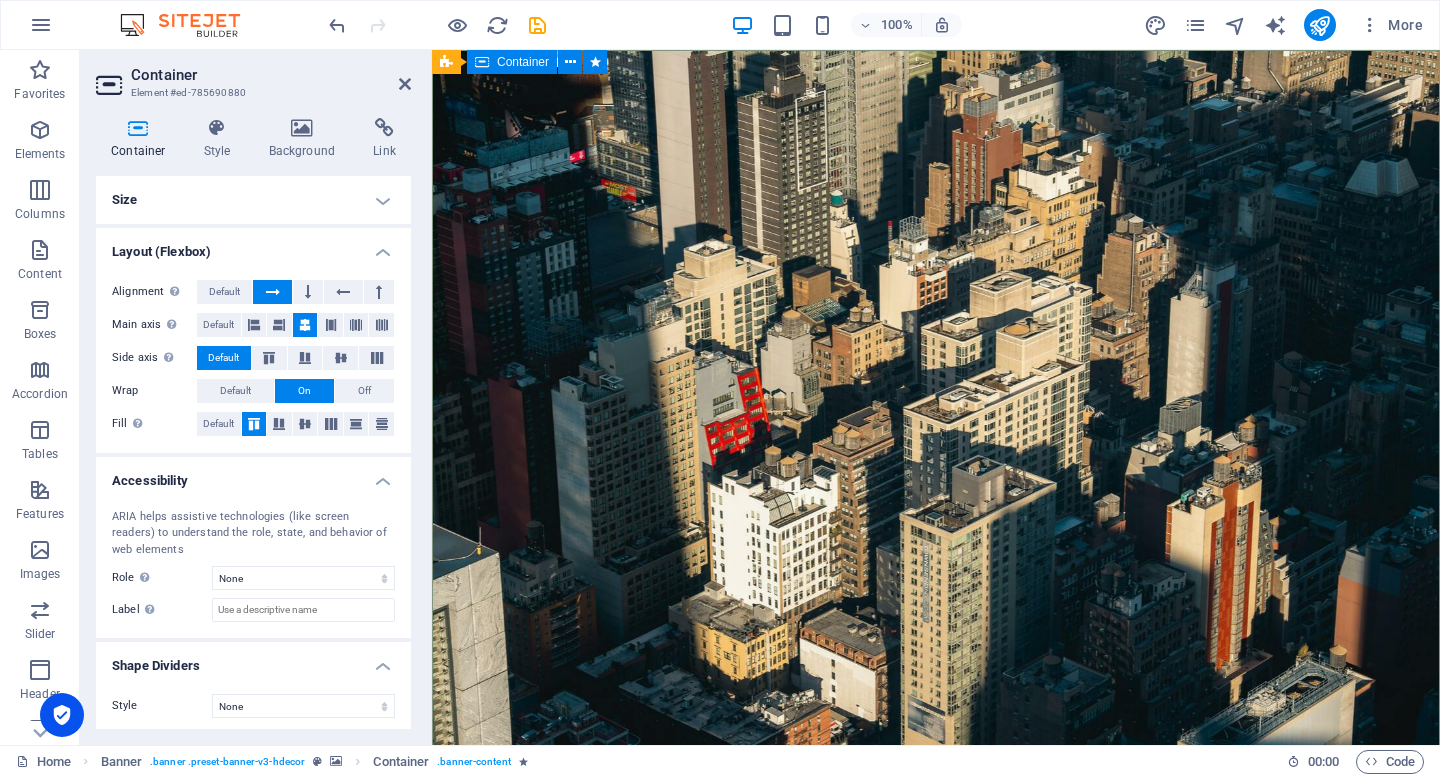 scroll, scrollTop: 0, scrollLeft: 0, axis: both 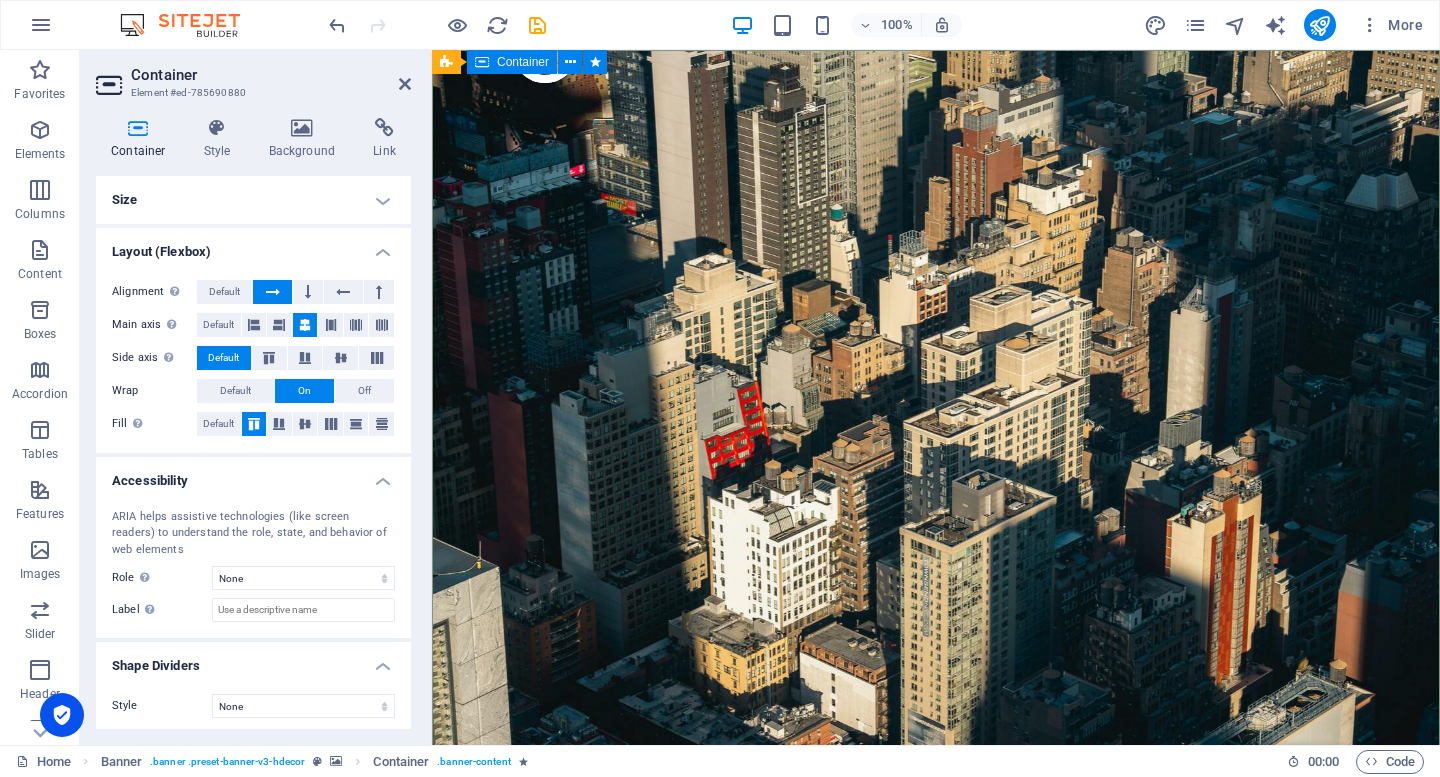 click on "Active Employment" at bounding box center (936, 1048) 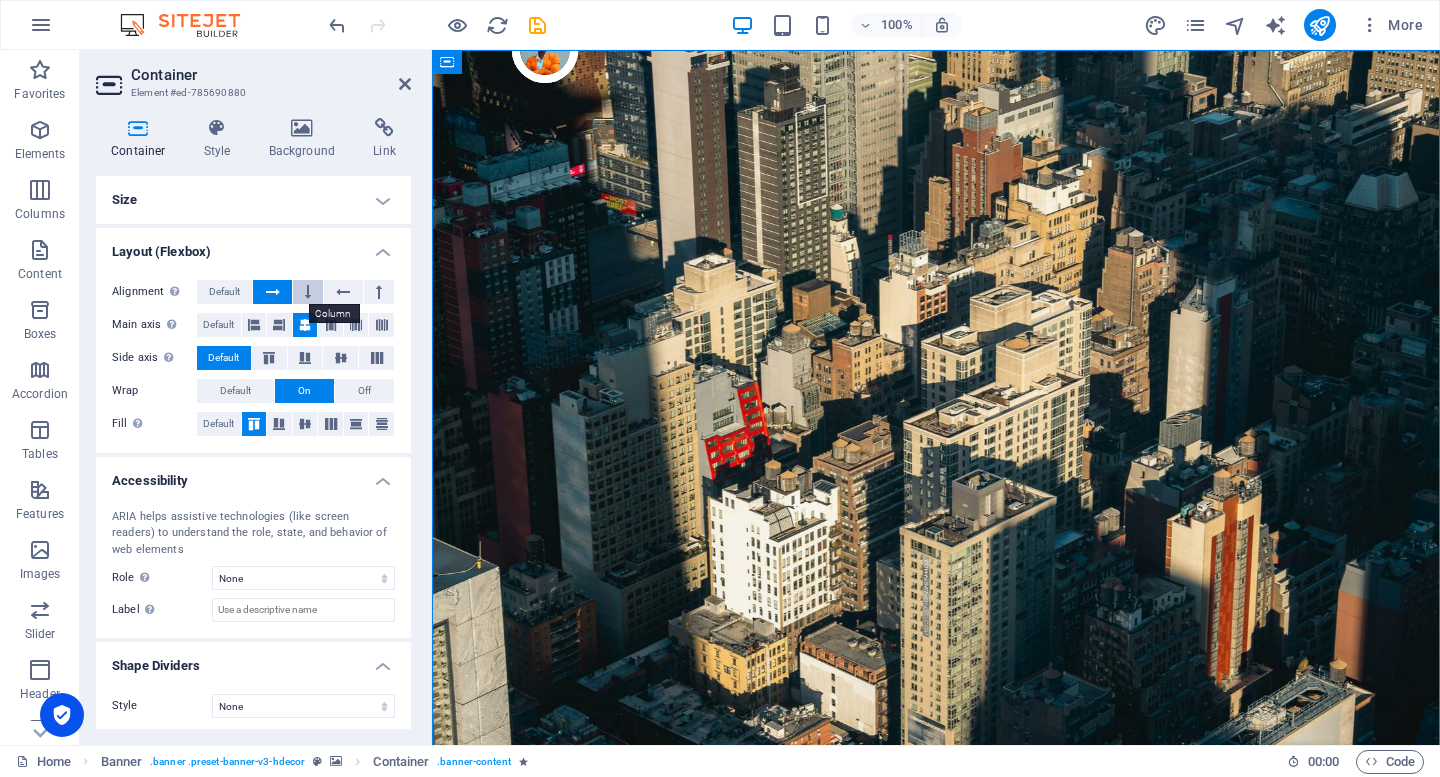 click at bounding box center [308, 292] 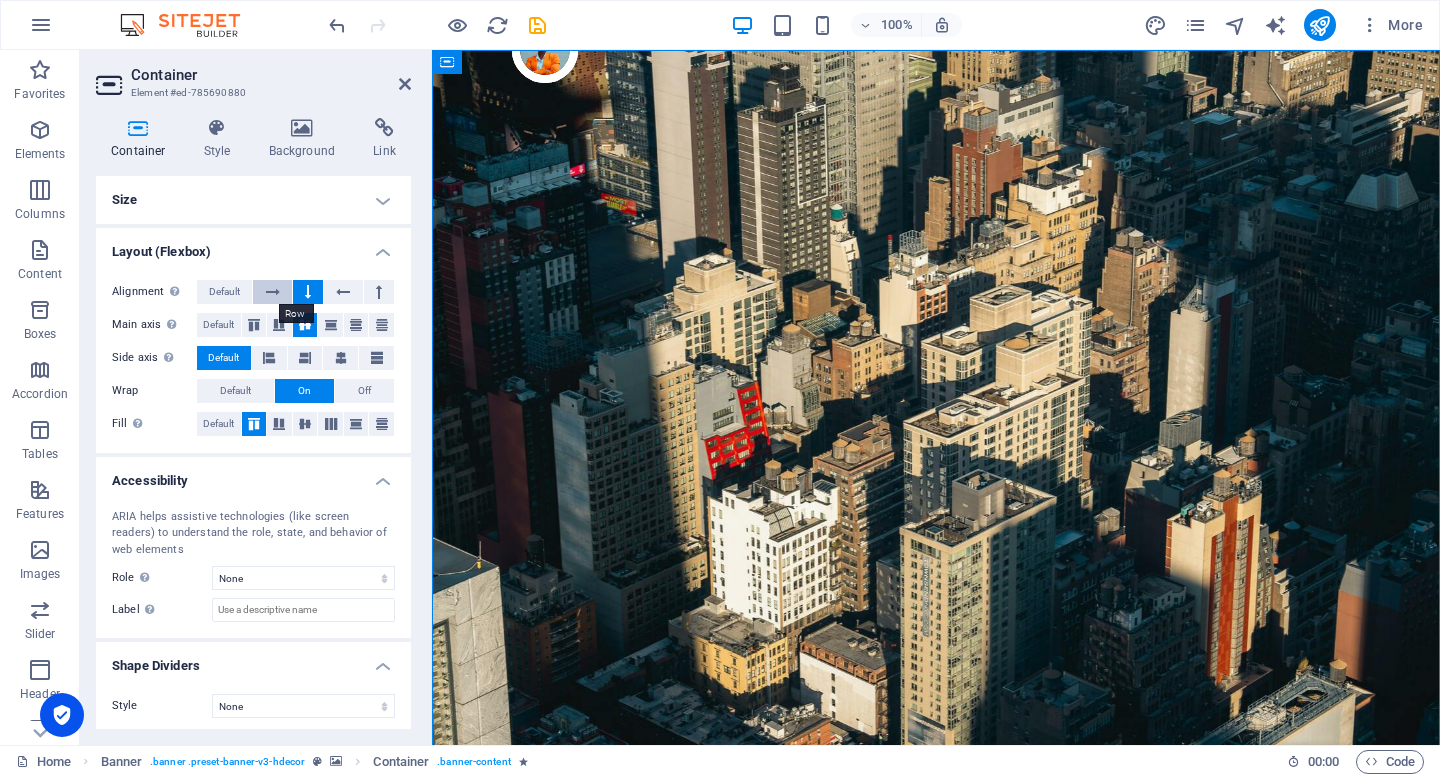 click at bounding box center [273, 292] 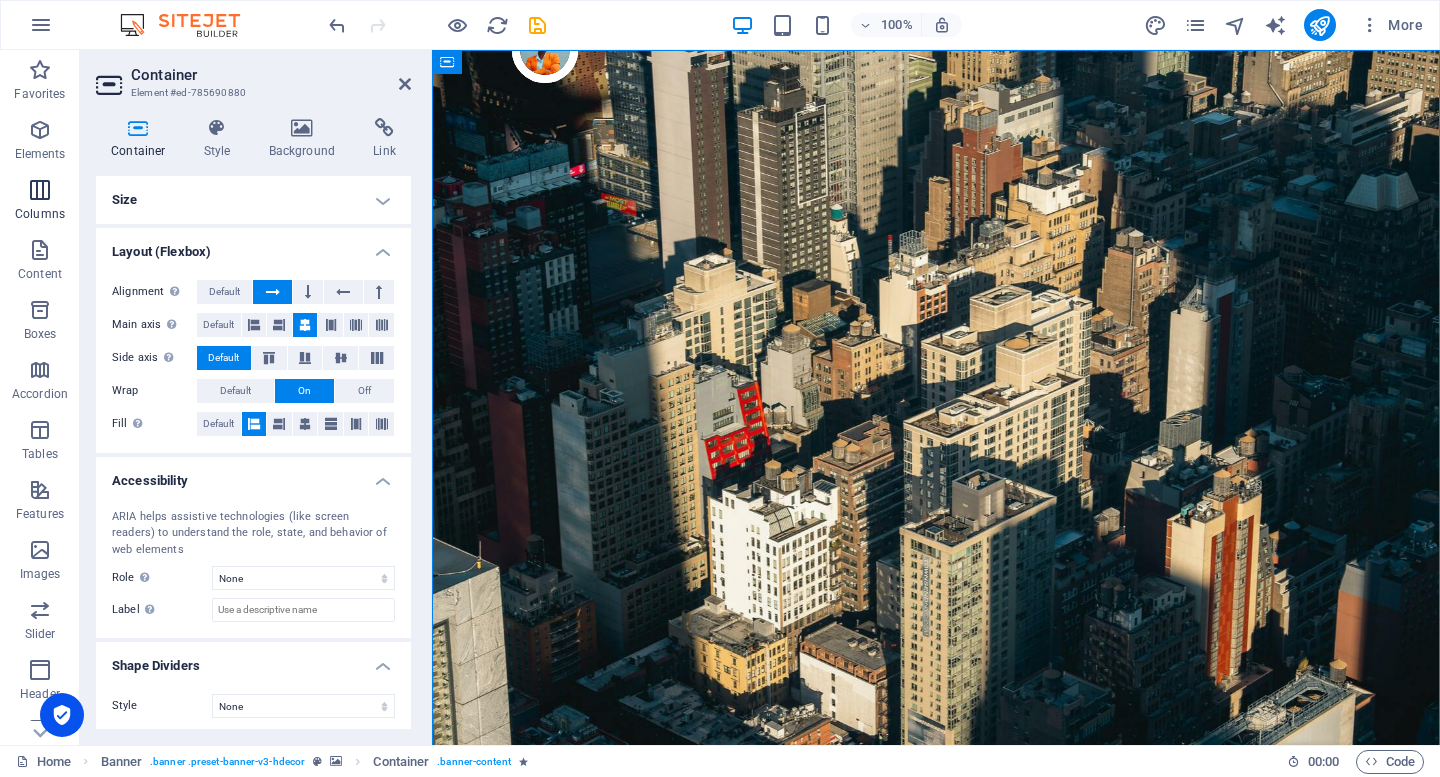 click at bounding box center (40, 190) 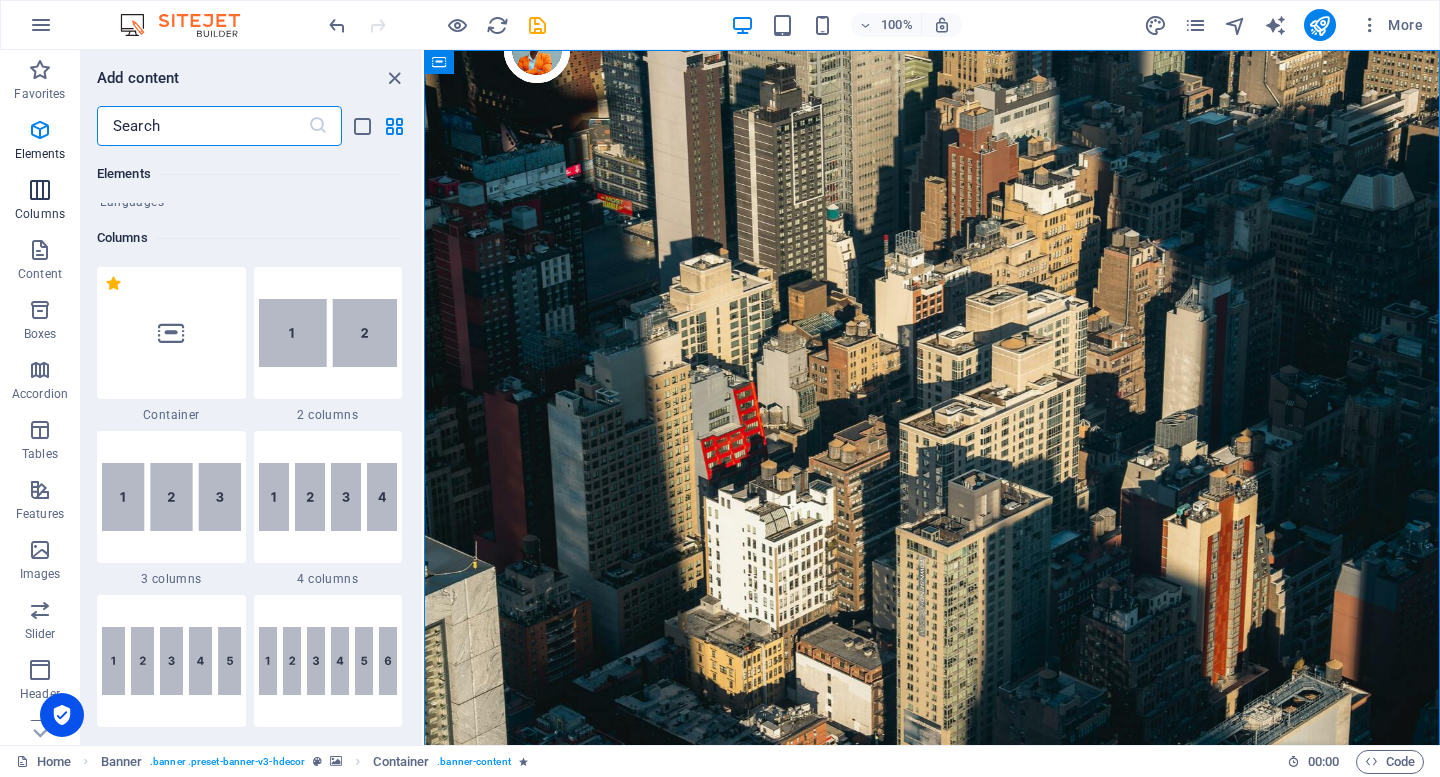scroll, scrollTop: 990, scrollLeft: 0, axis: vertical 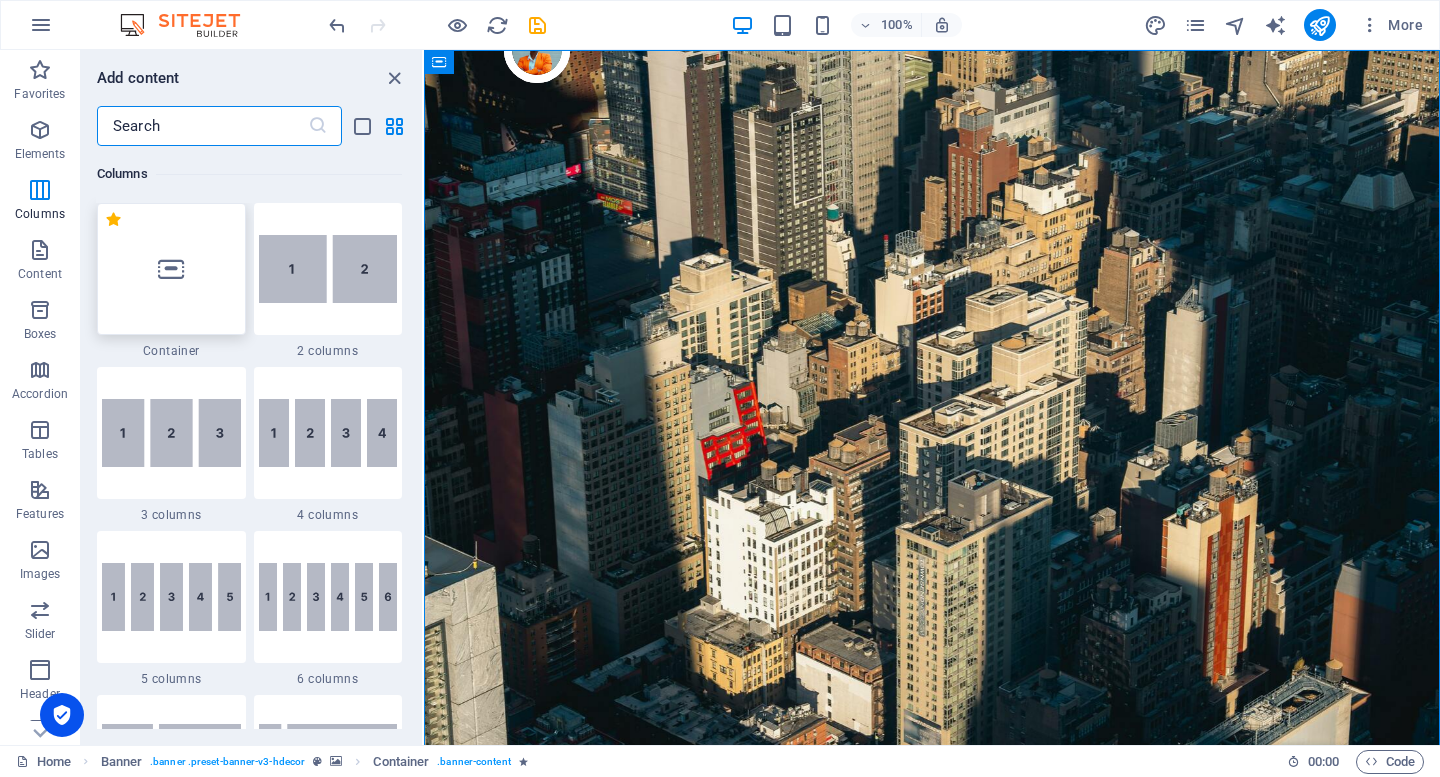 click at bounding box center [171, 269] 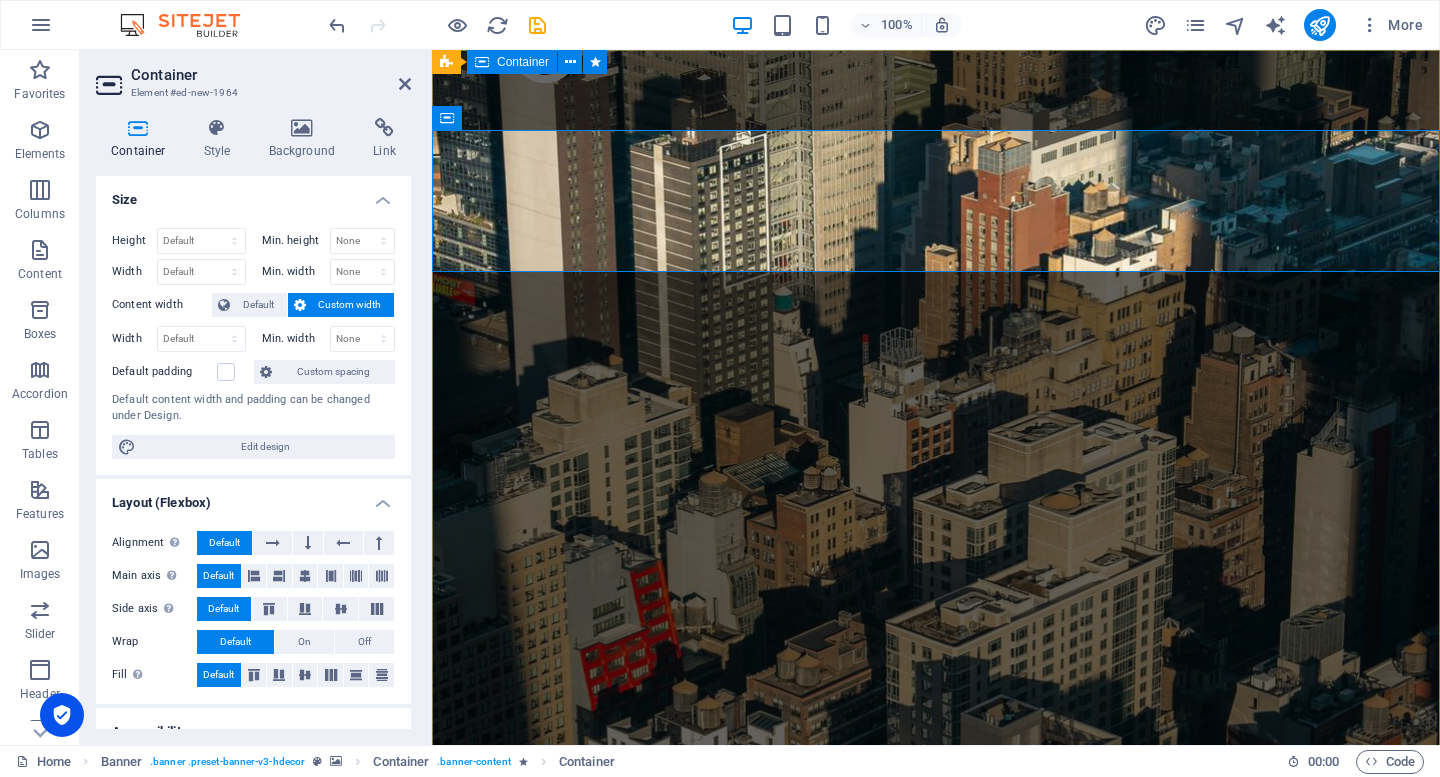 click on "Drop content here or  Add elements  Paste clipboard Active Employment" at bounding box center (936, 1568) 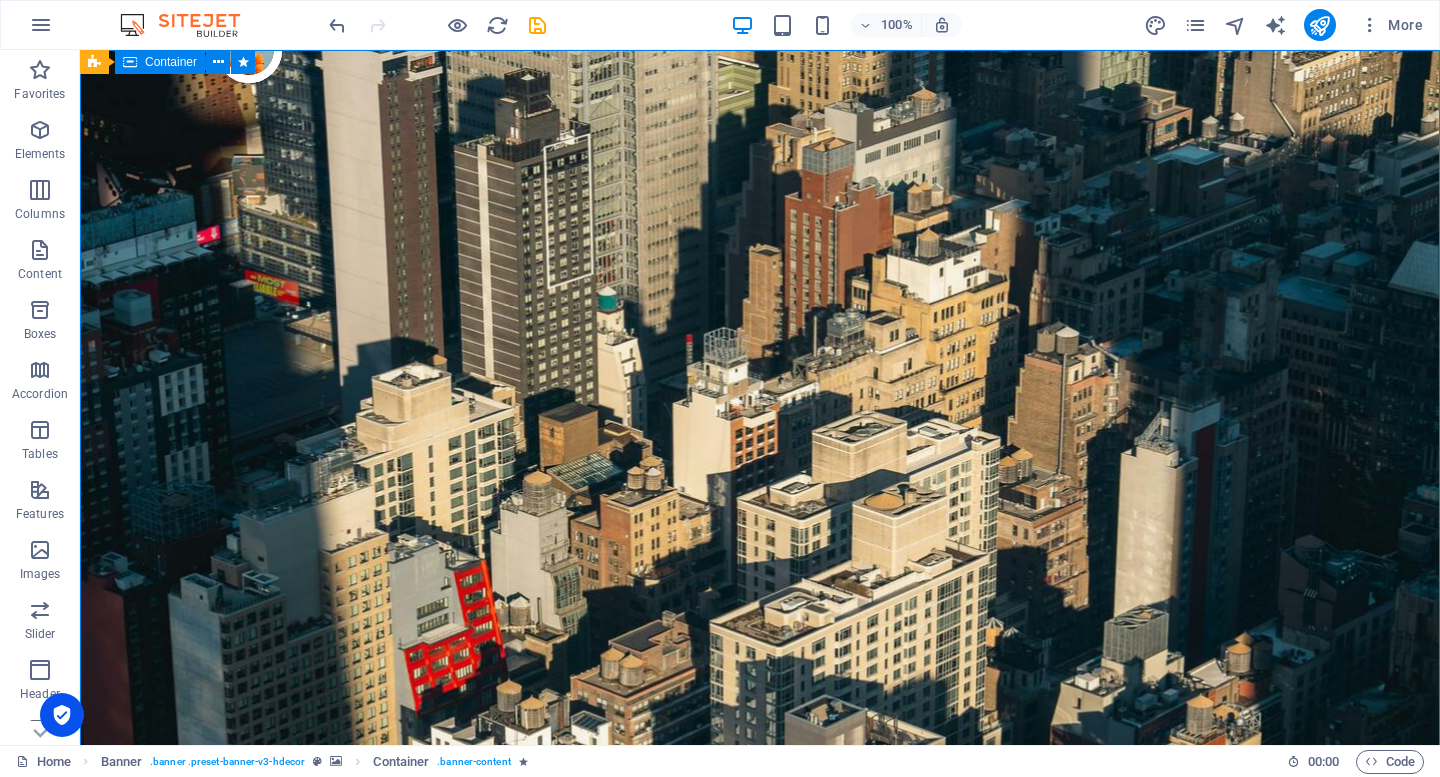 click on "Drop content here or  Add elements  Paste clipboard Active Employment" at bounding box center [760, 1568] 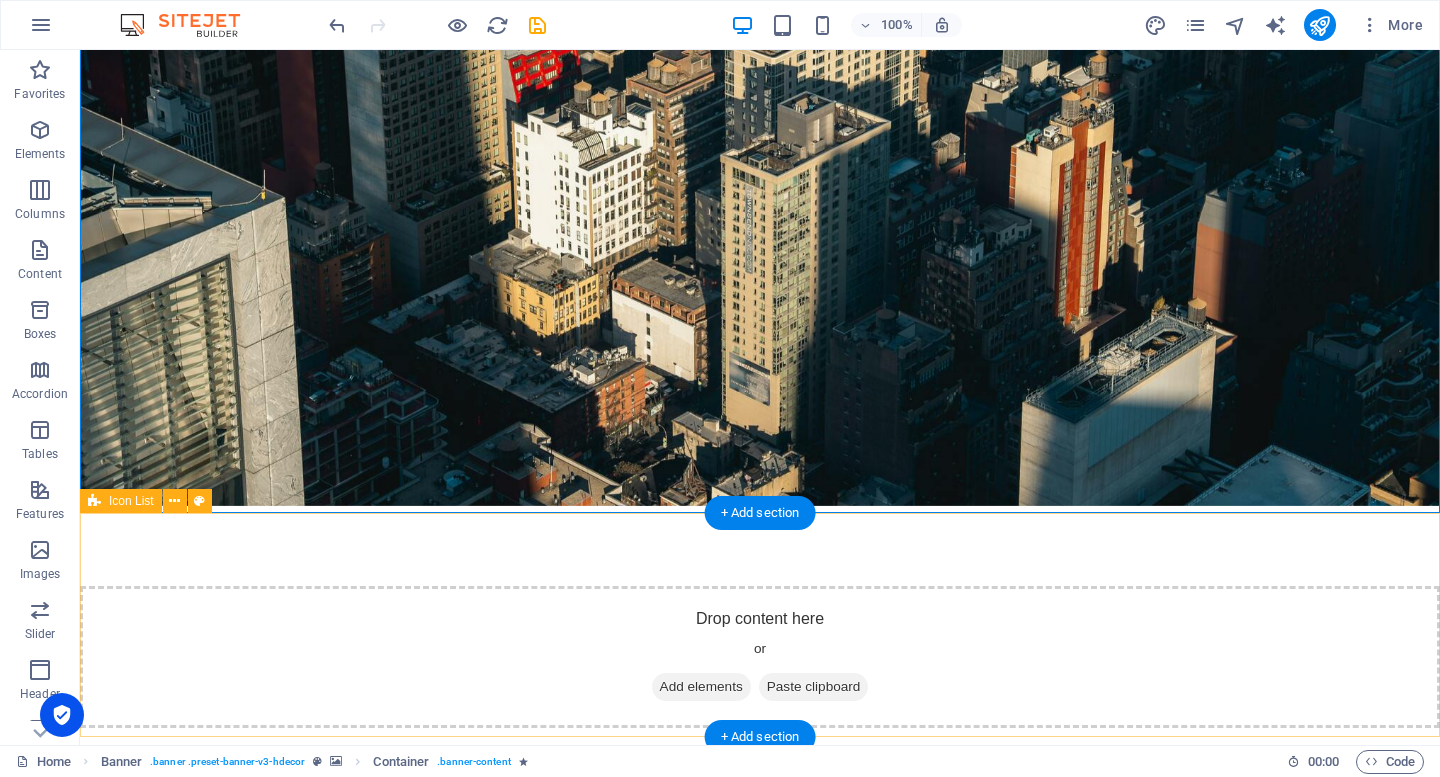 scroll, scrollTop: 350, scrollLeft: 0, axis: vertical 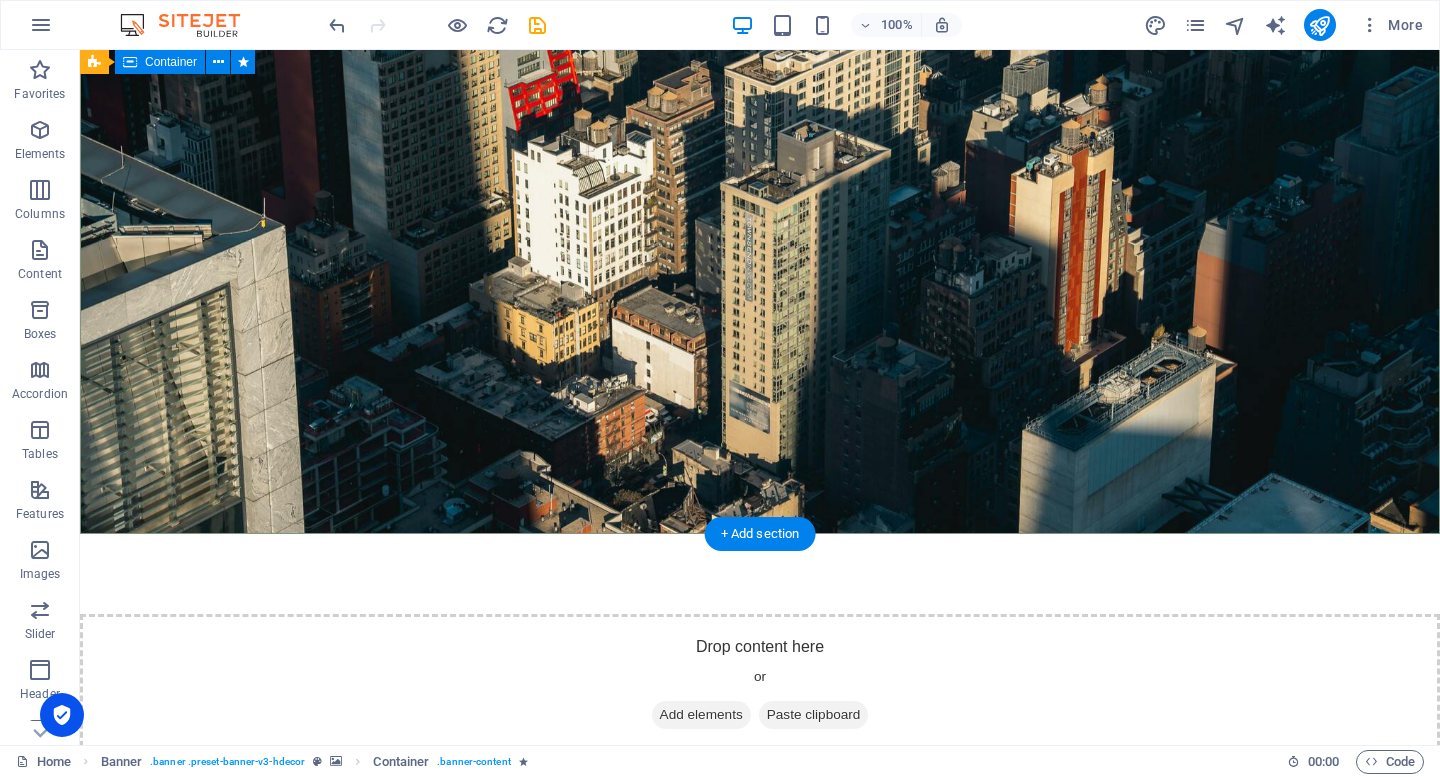 click on "Drop content here or  Add elements  Paste clipboard Active Employment" at bounding box center [760, 769] 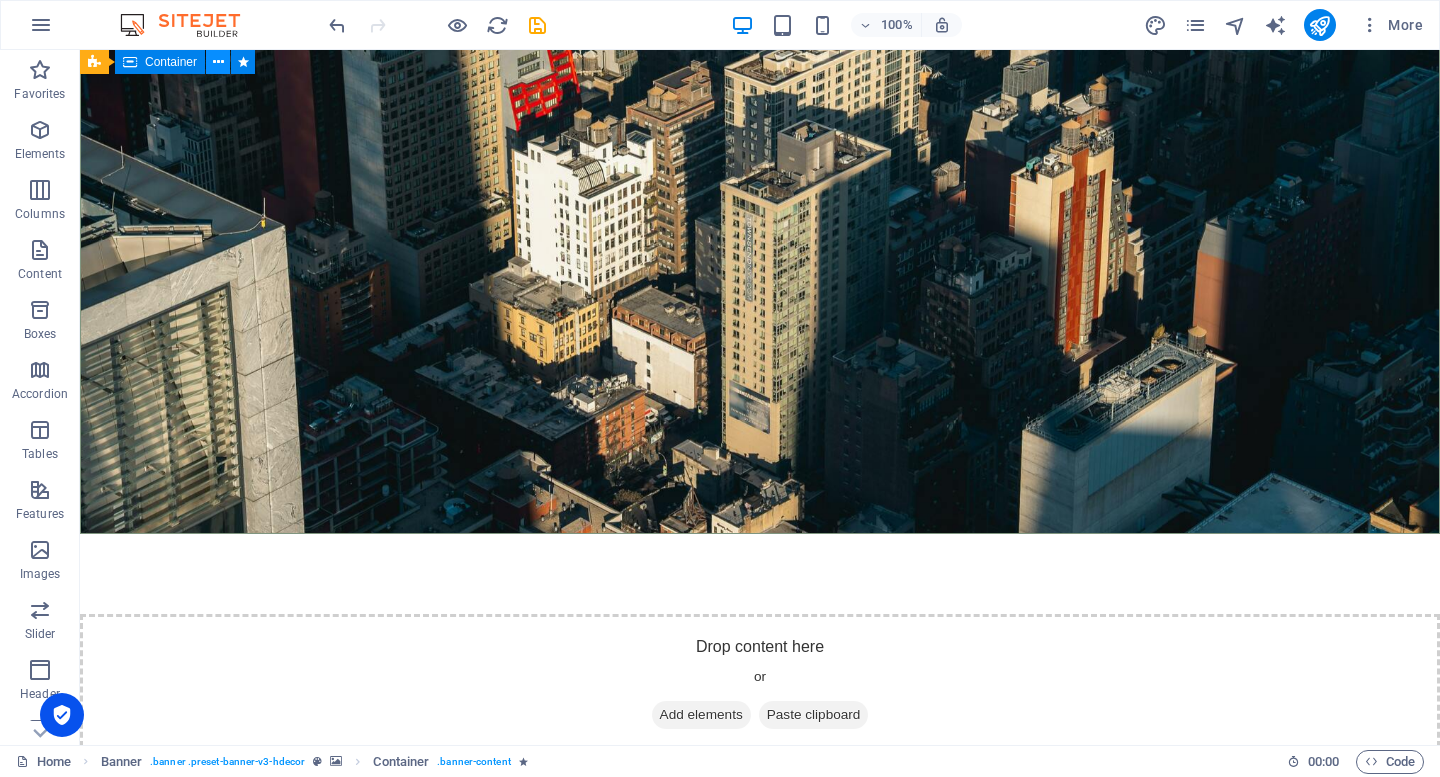 click at bounding box center (218, 62) 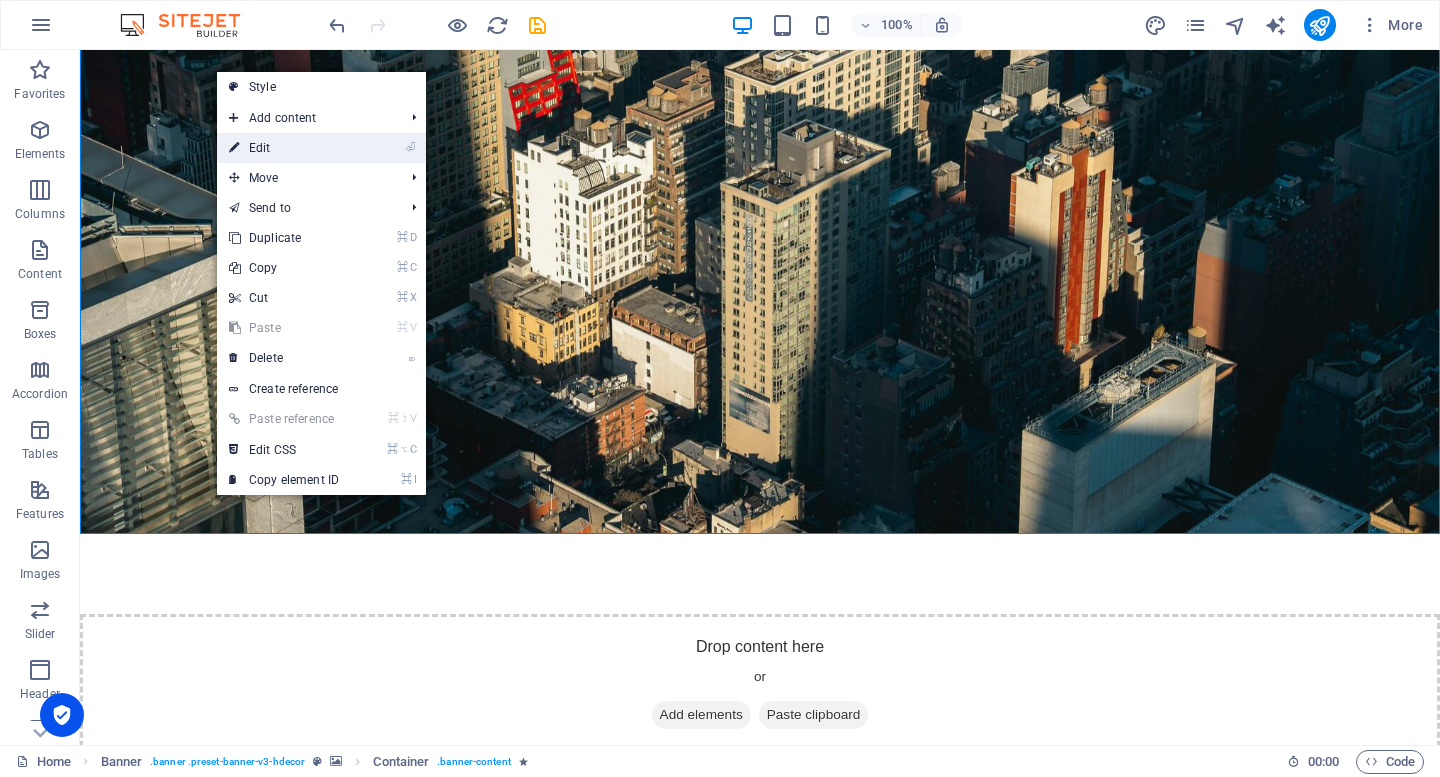 click on "⏎  Edit" at bounding box center [284, 148] 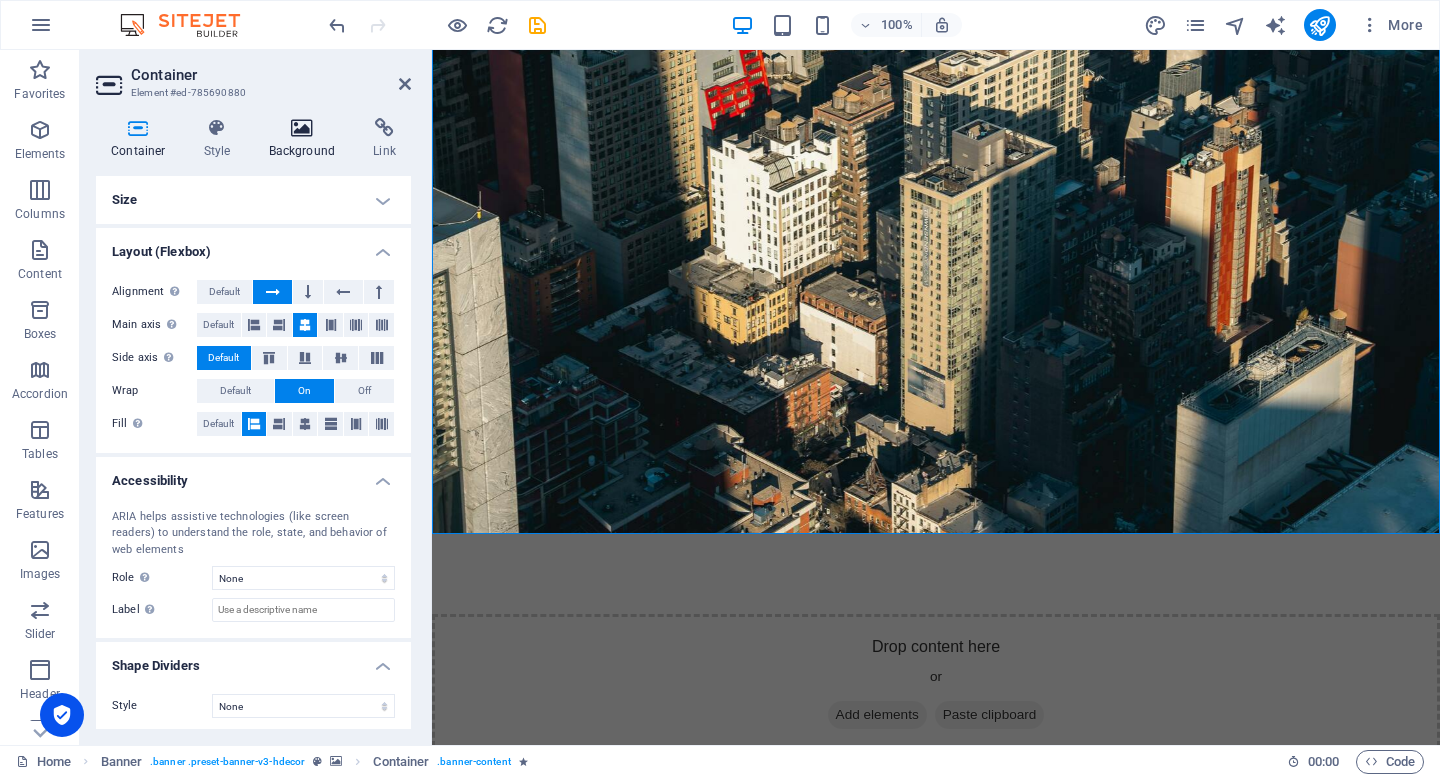 click at bounding box center [302, 128] 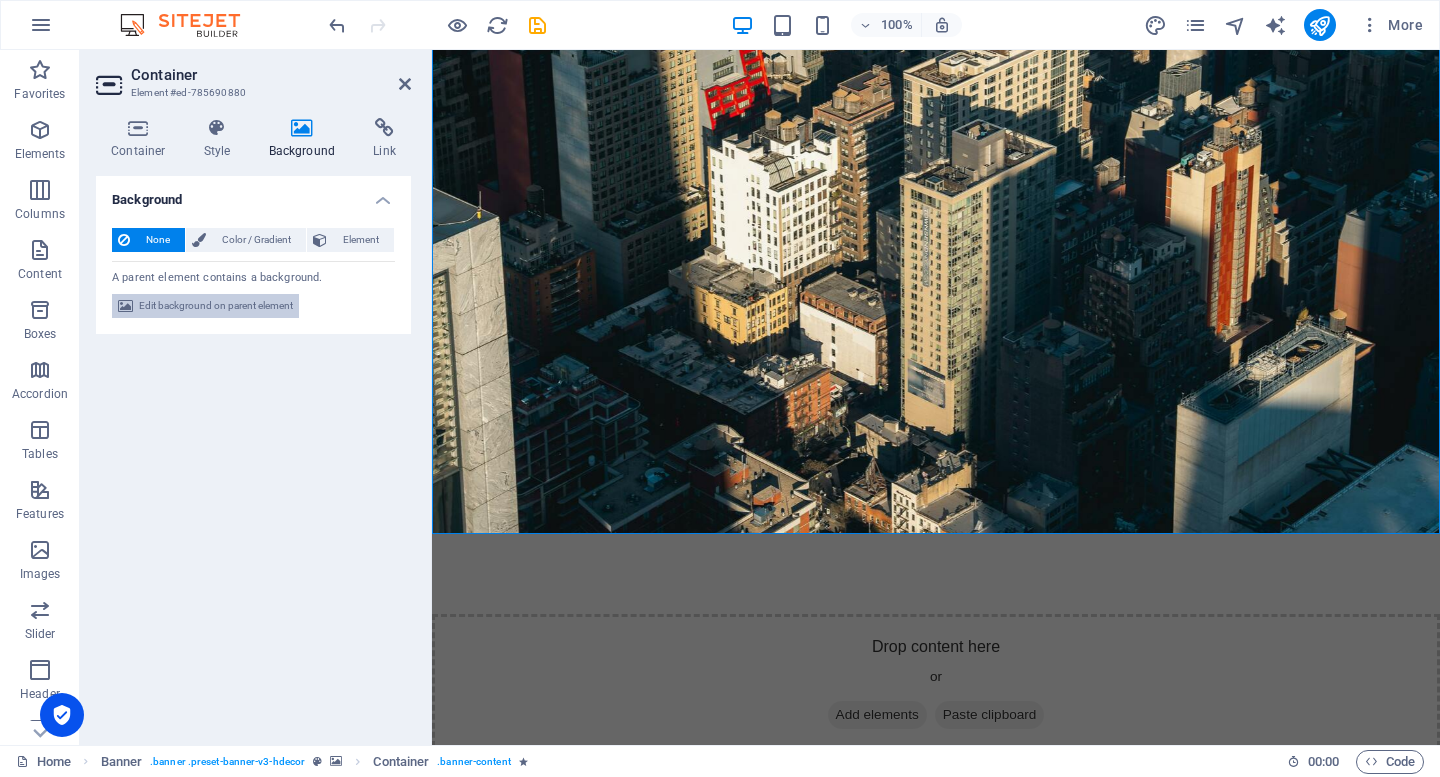 click on "Edit background on parent element" at bounding box center (216, 306) 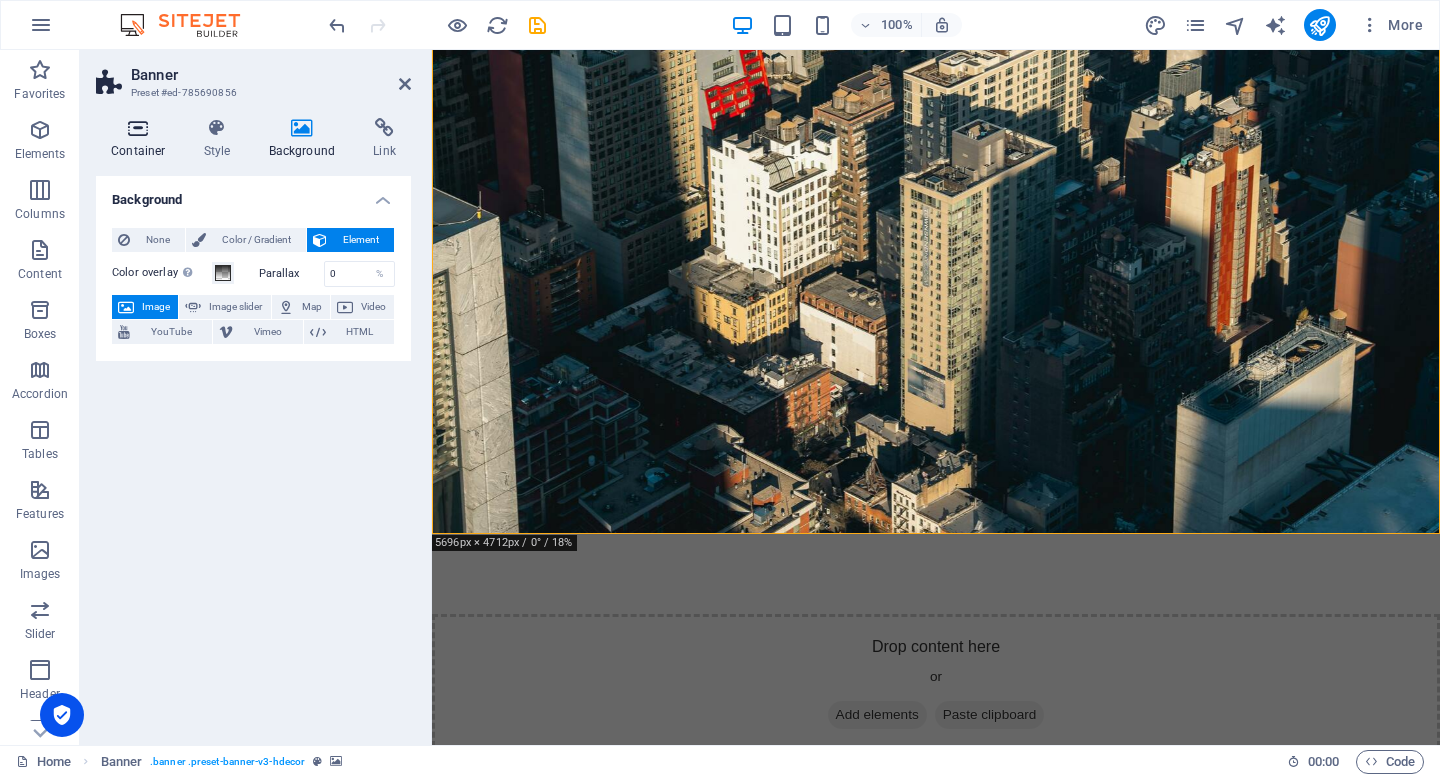 click at bounding box center [138, 128] 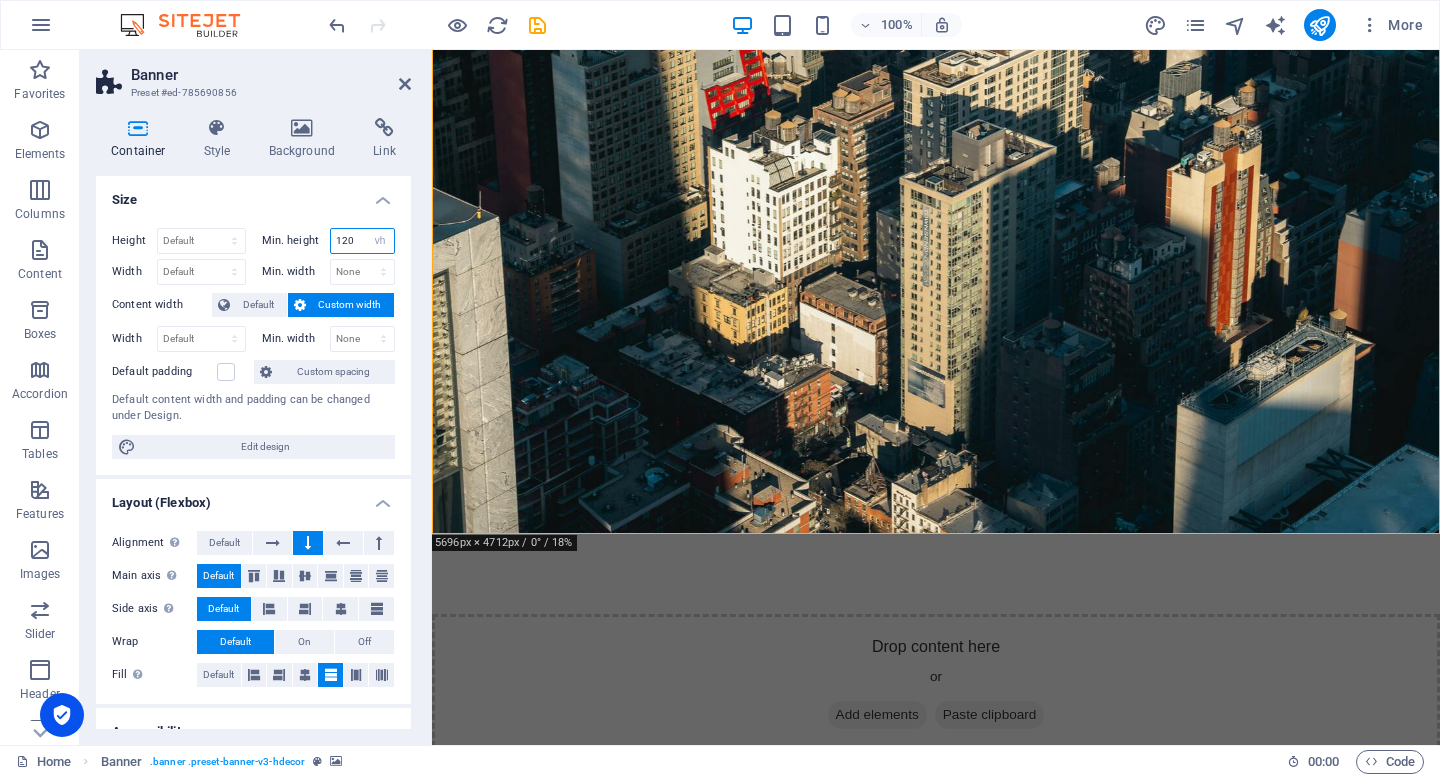 click on "120" at bounding box center (363, 241) 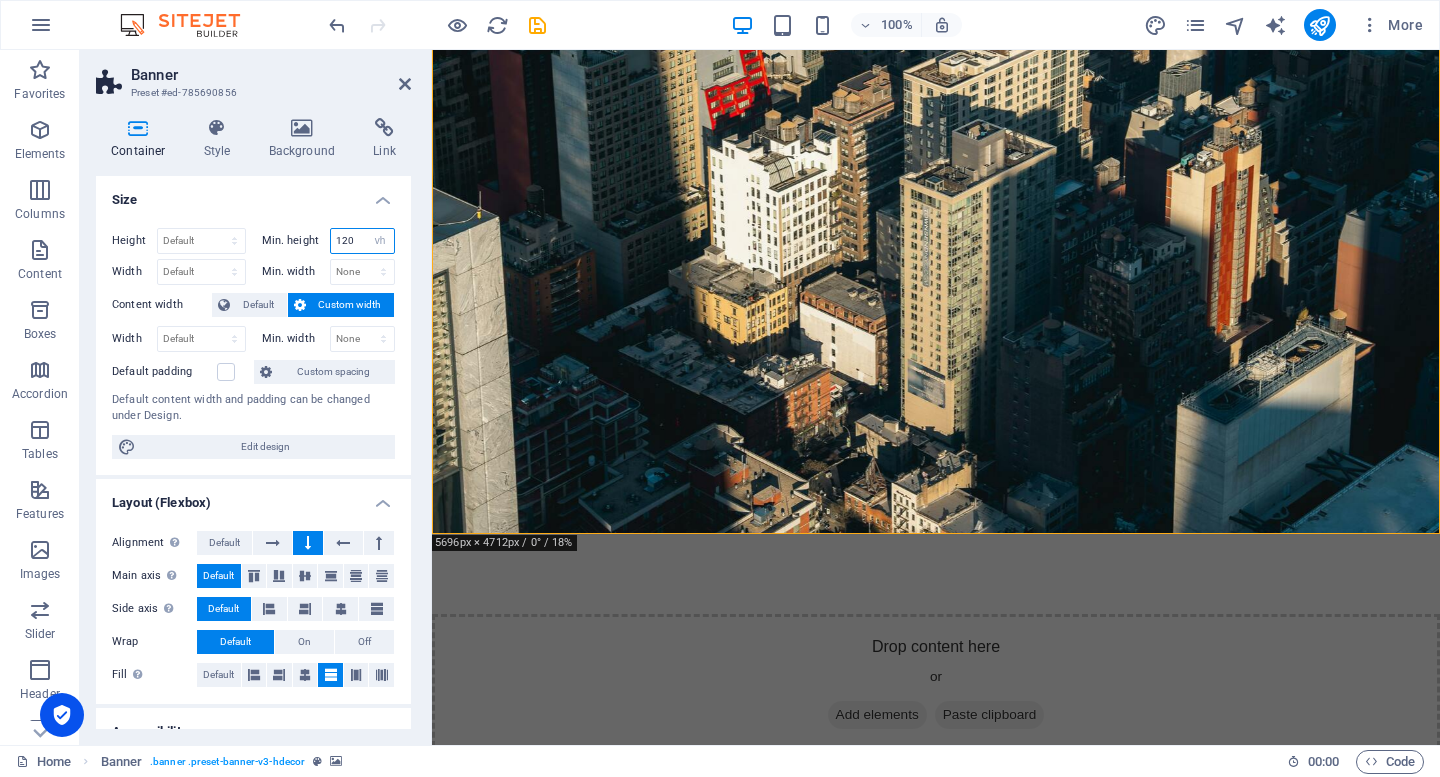drag, startPoint x: 357, startPoint y: 241, endPoint x: 301, endPoint y: 234, distance: 56.435802 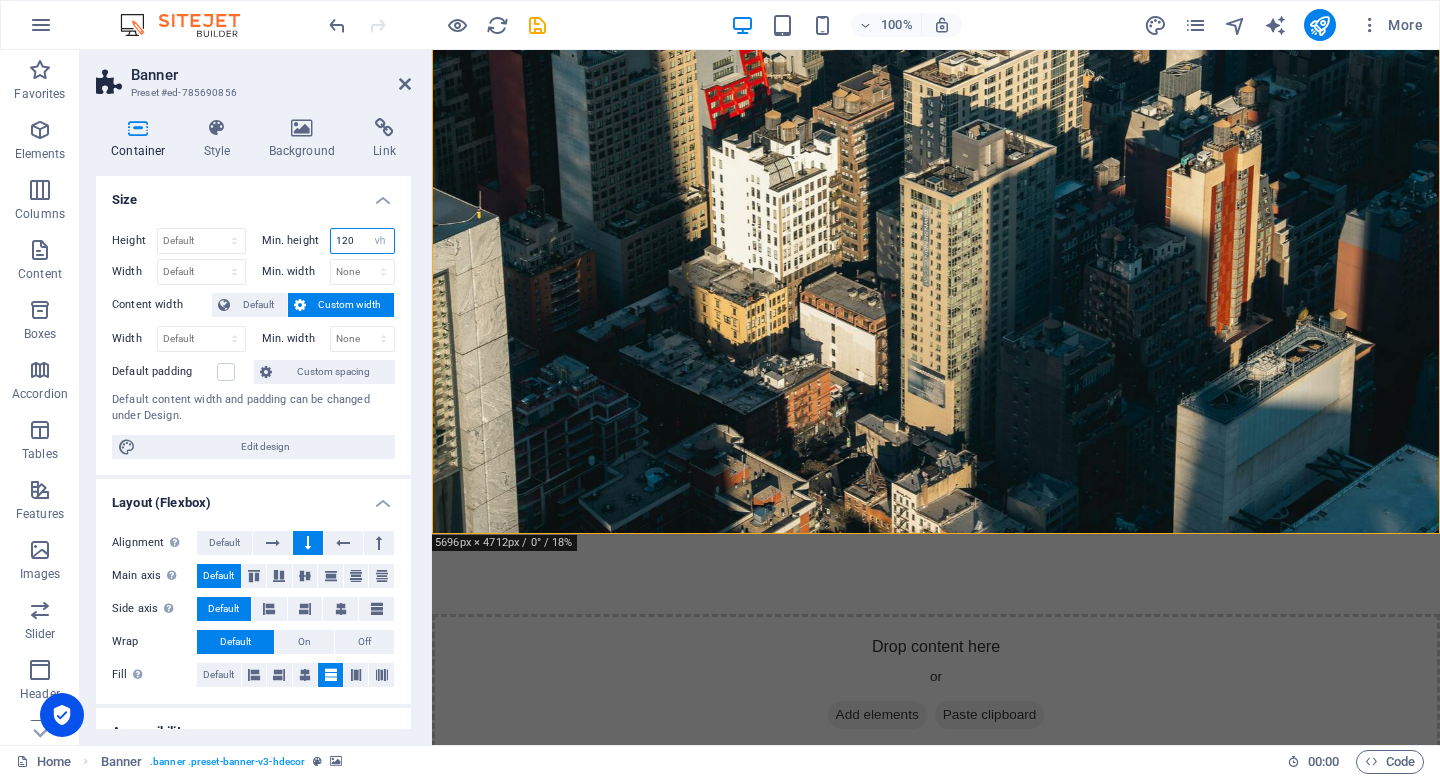 click on "Min. height 120 None px rem % vh vw" at bounding box center (329, 241) 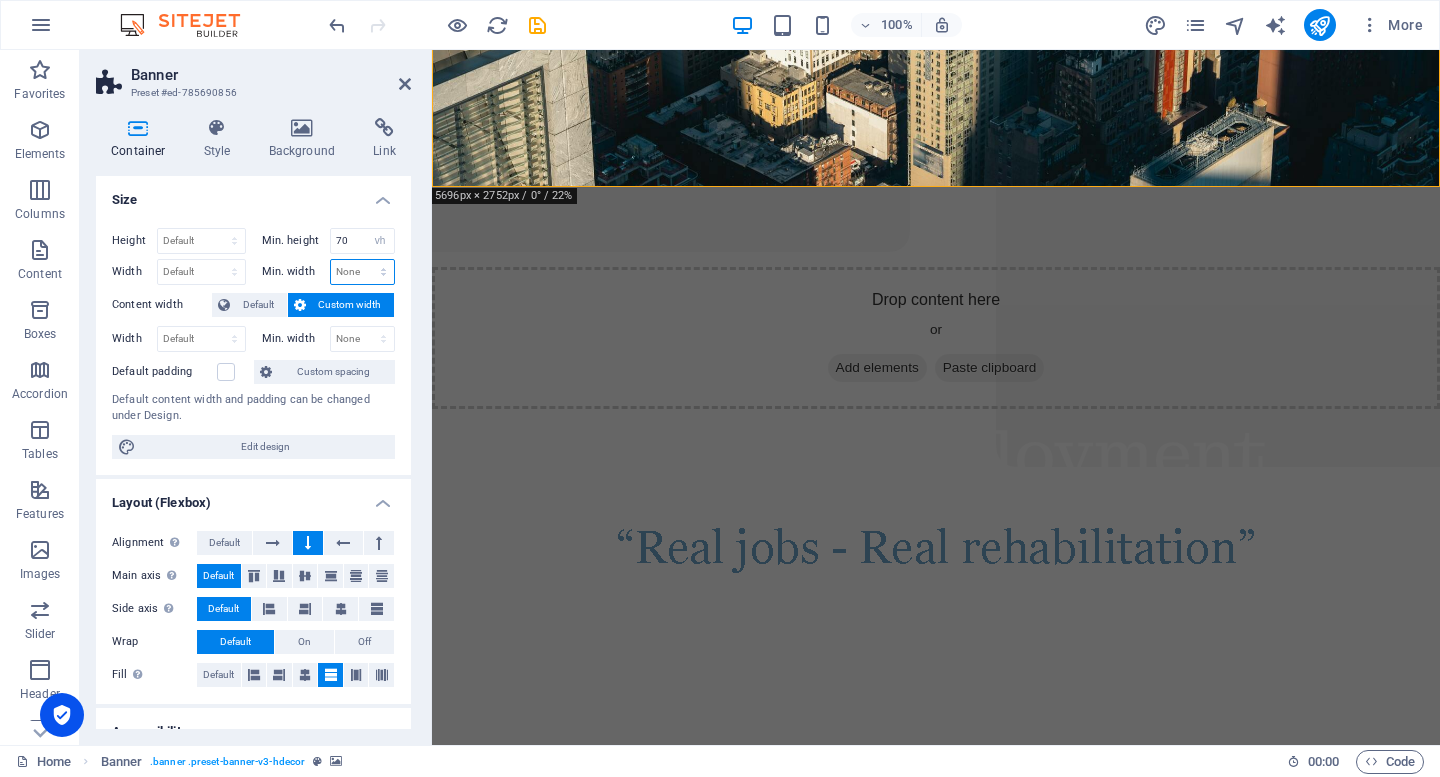 click on "None px rem % vh vw" at bounding box center (363, 272) 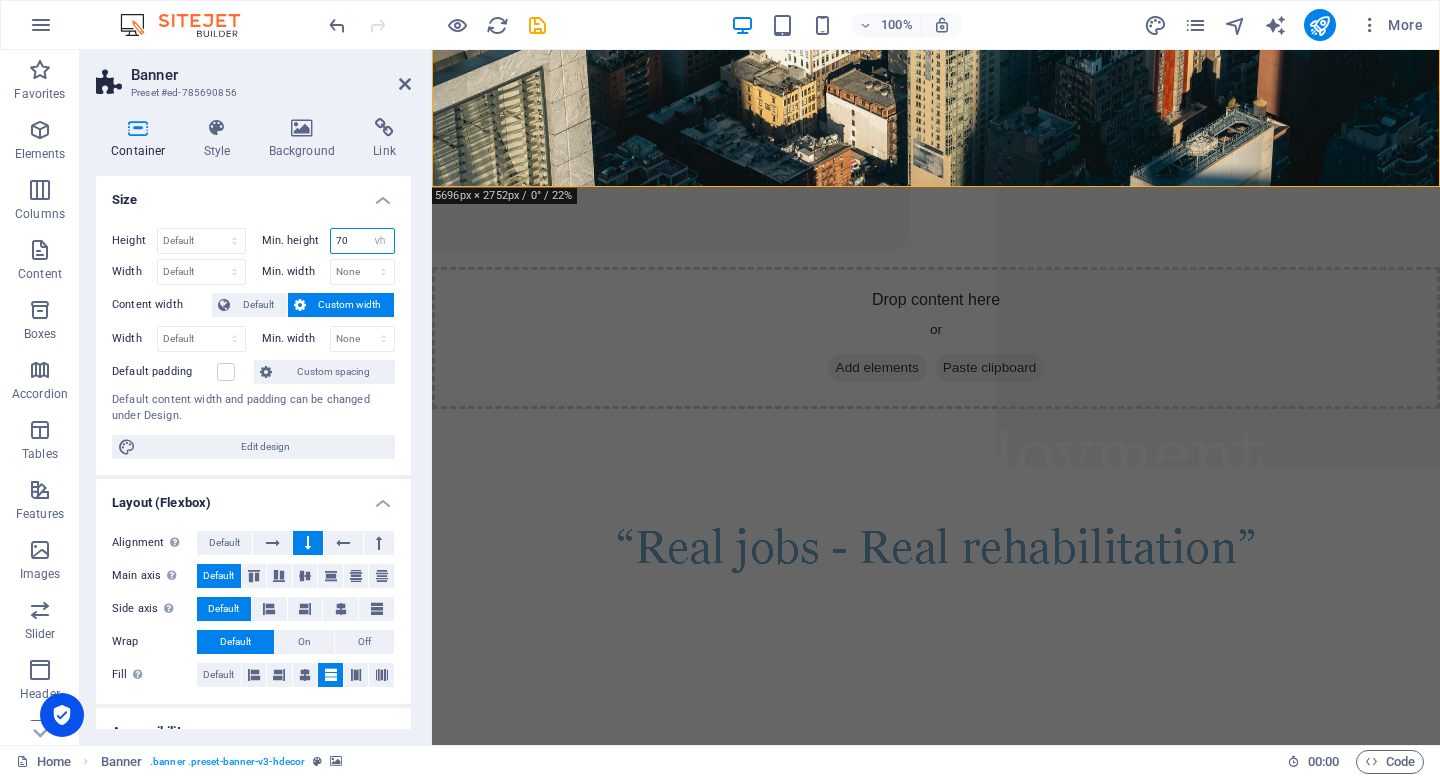 drag, startPoint x: 336, startPoint y: 235, endPoint x: 319, endPoint y: 235, distance: 17 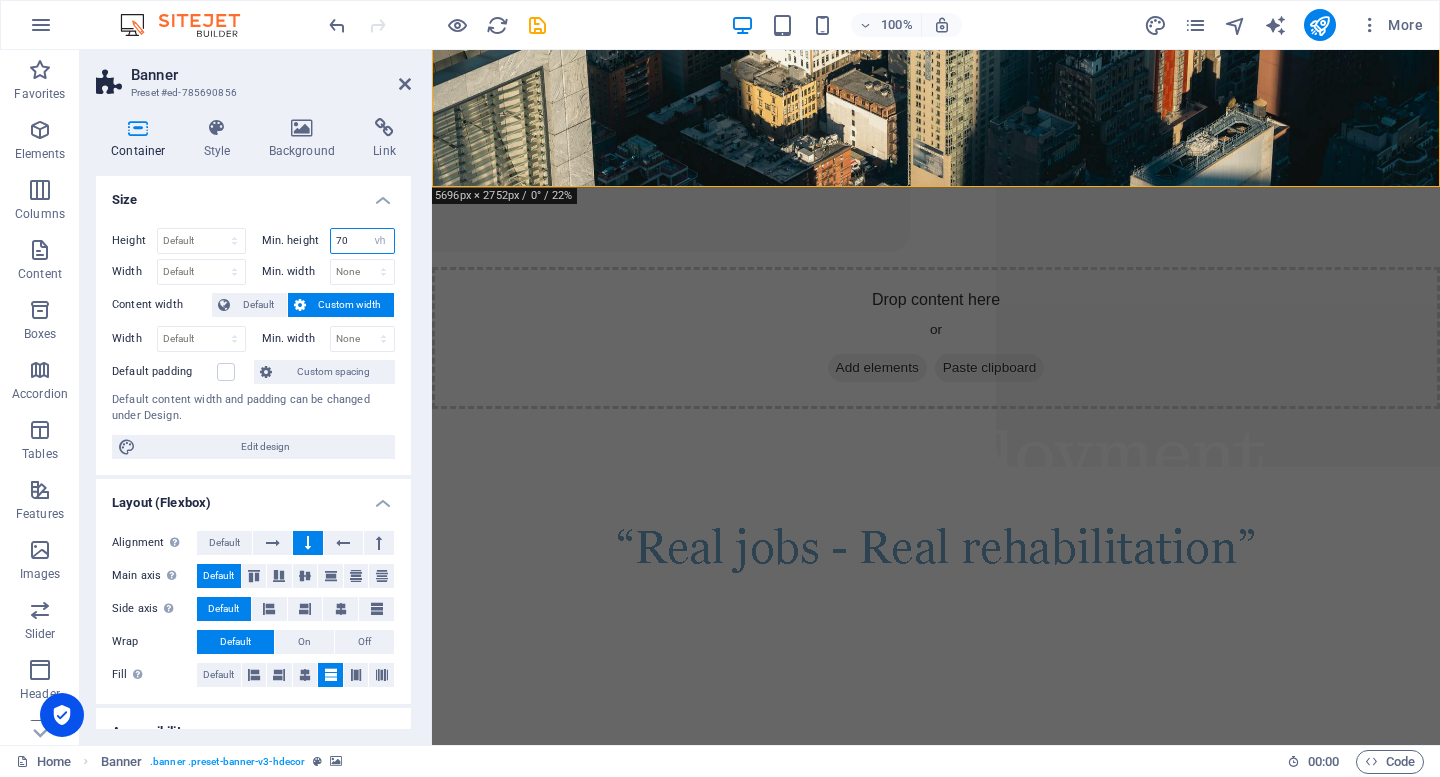 click on "Min. height 70 None px rem % vh vw" at bounding box center [329, 241] 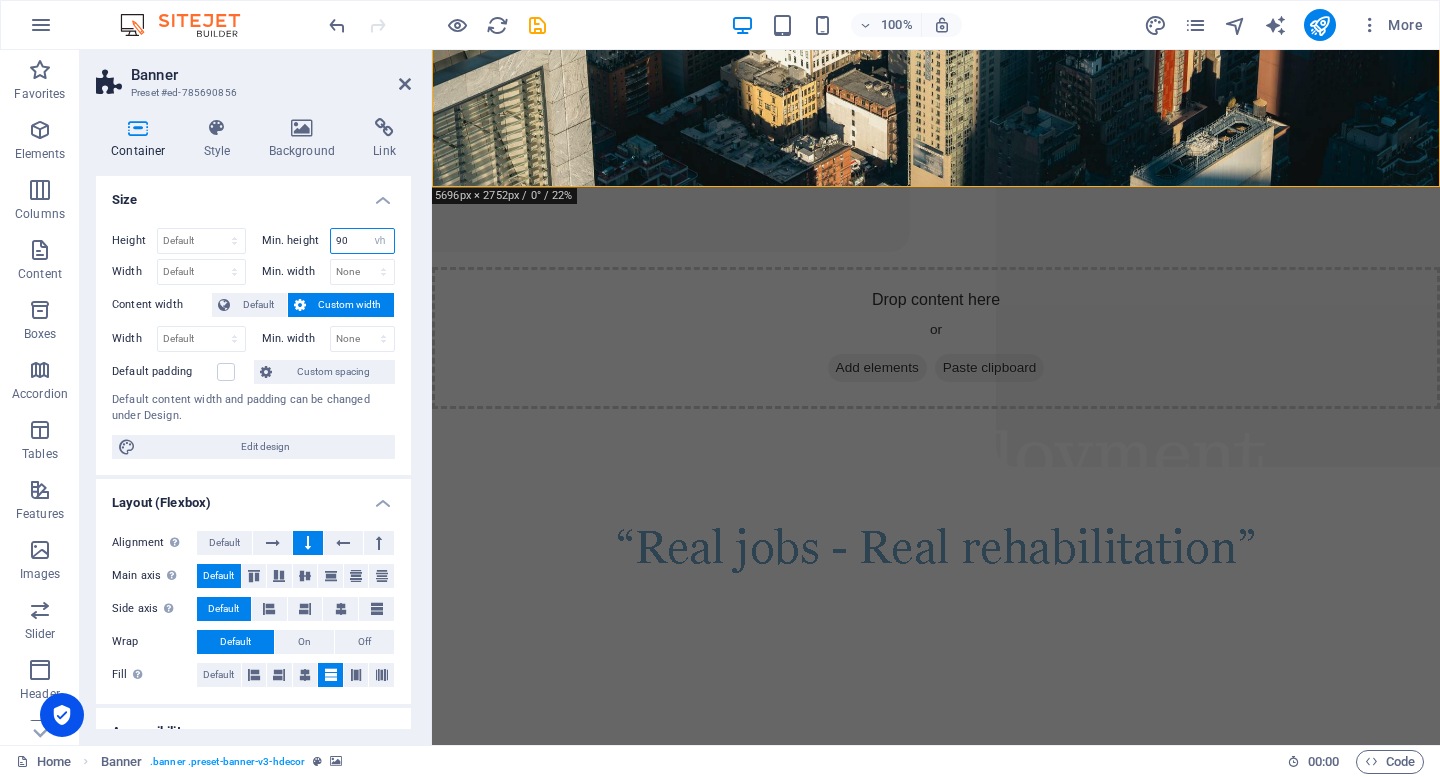 type on "90" 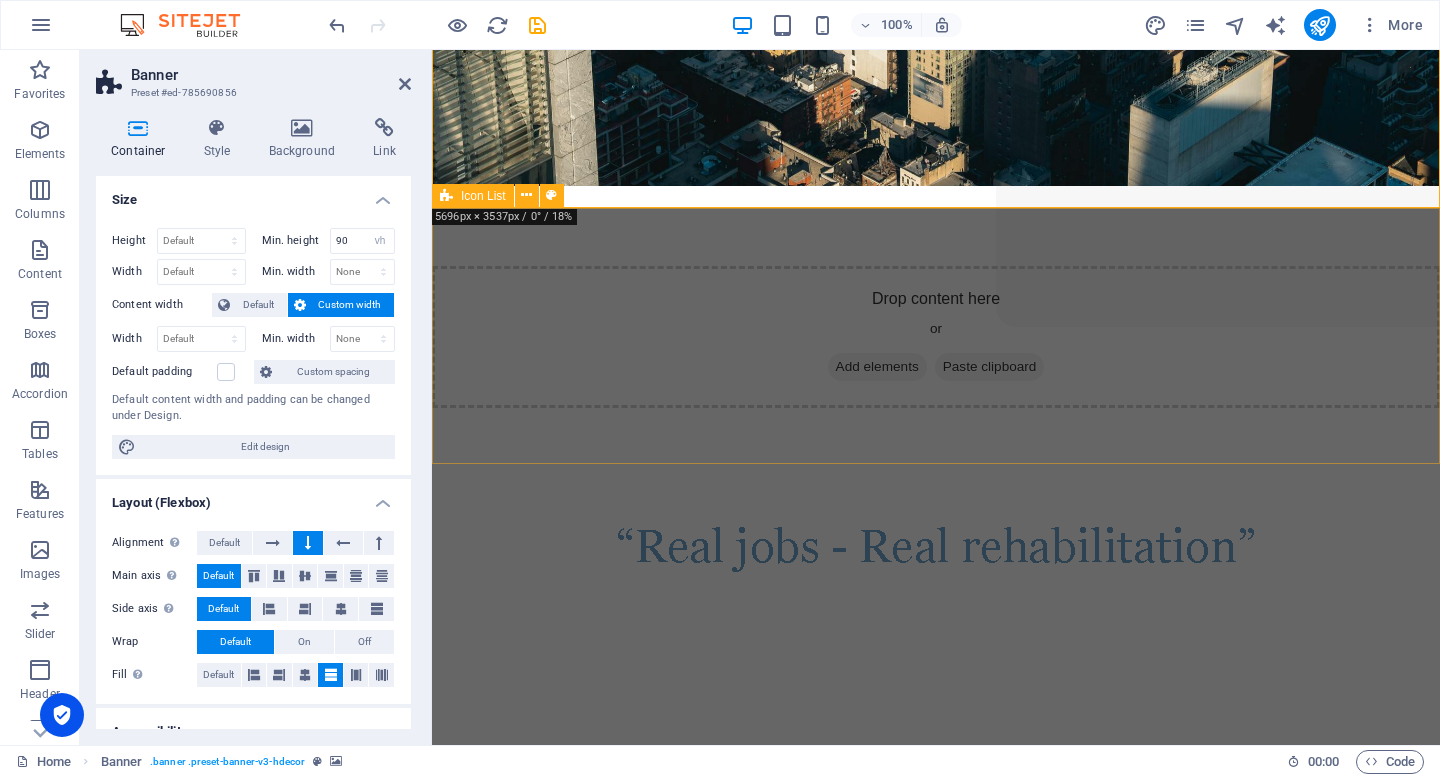 scroll, scrollTop: 468, scrollLeft: 0, axis: vertical 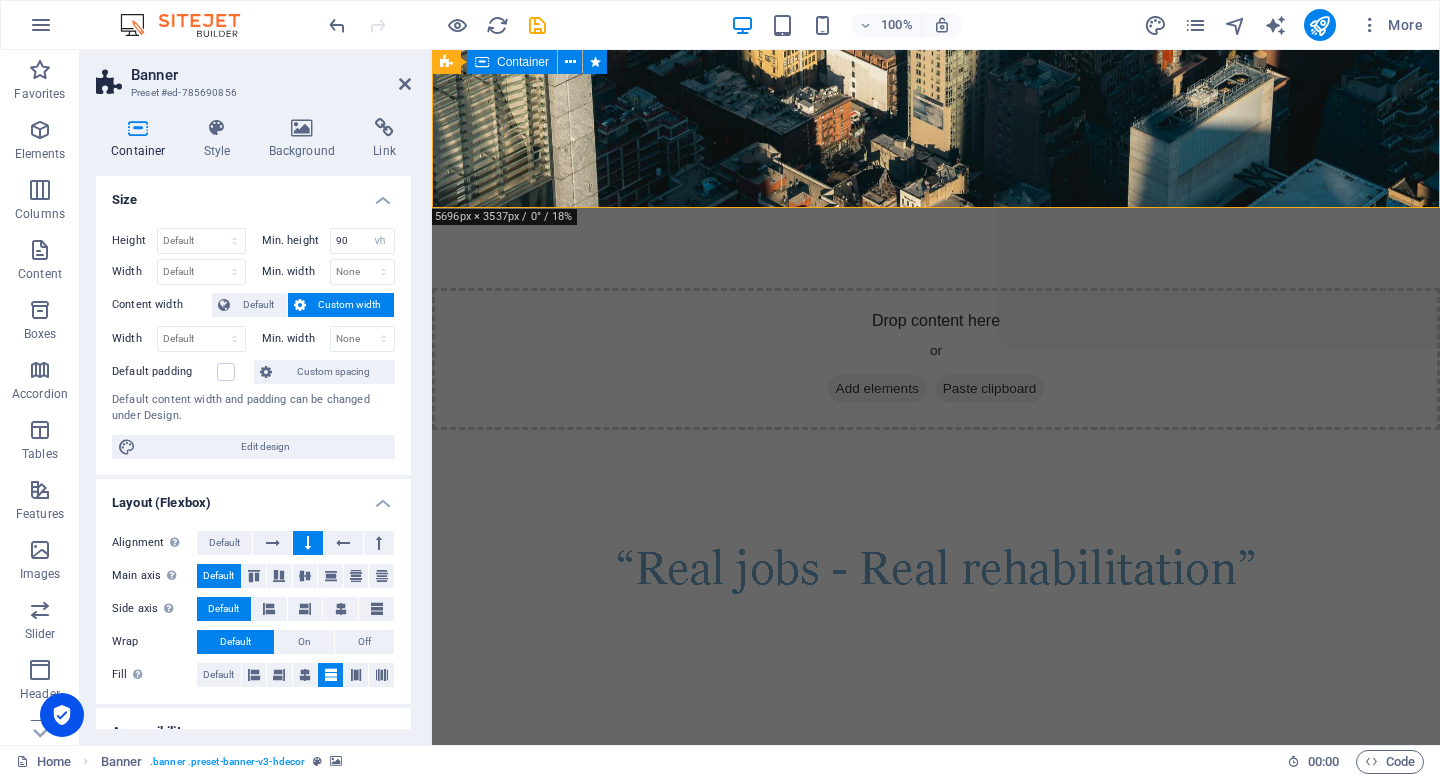 click on "Drop content here or  Add elements  Paste clipboard Active Employment" at bounding box center (936, 443) 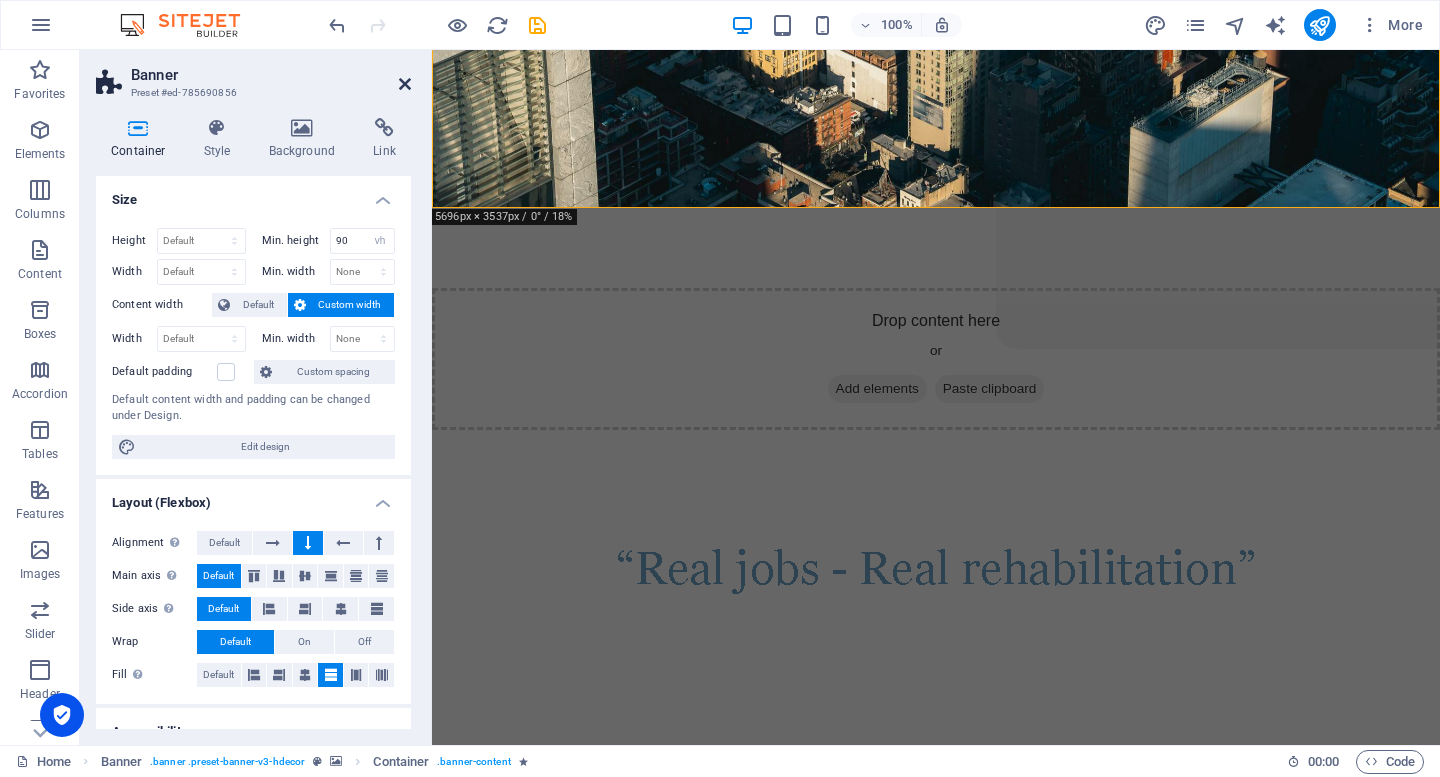 click at bounding box center (405, 84) 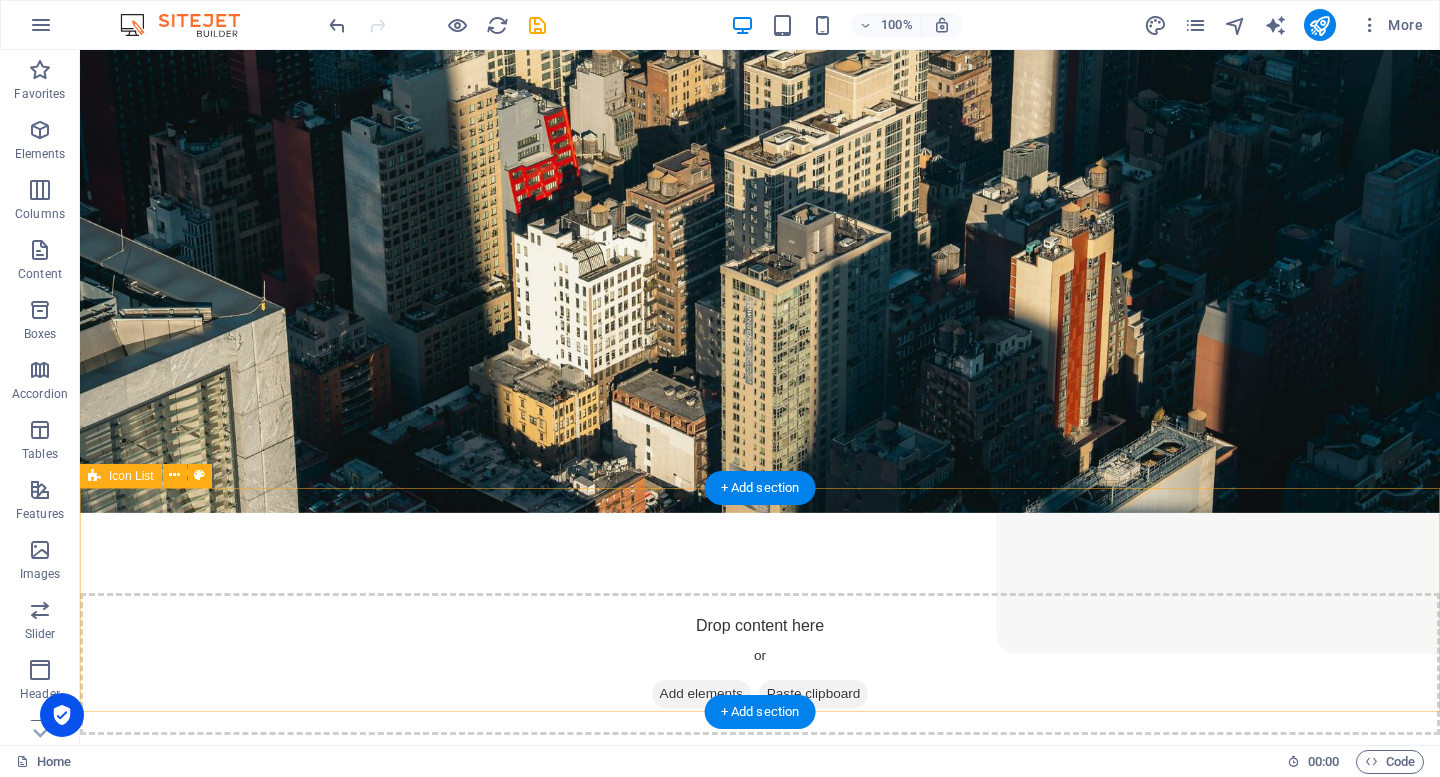 scroll, scrollTop: 192, scrollLeft: 0, axis: vertical 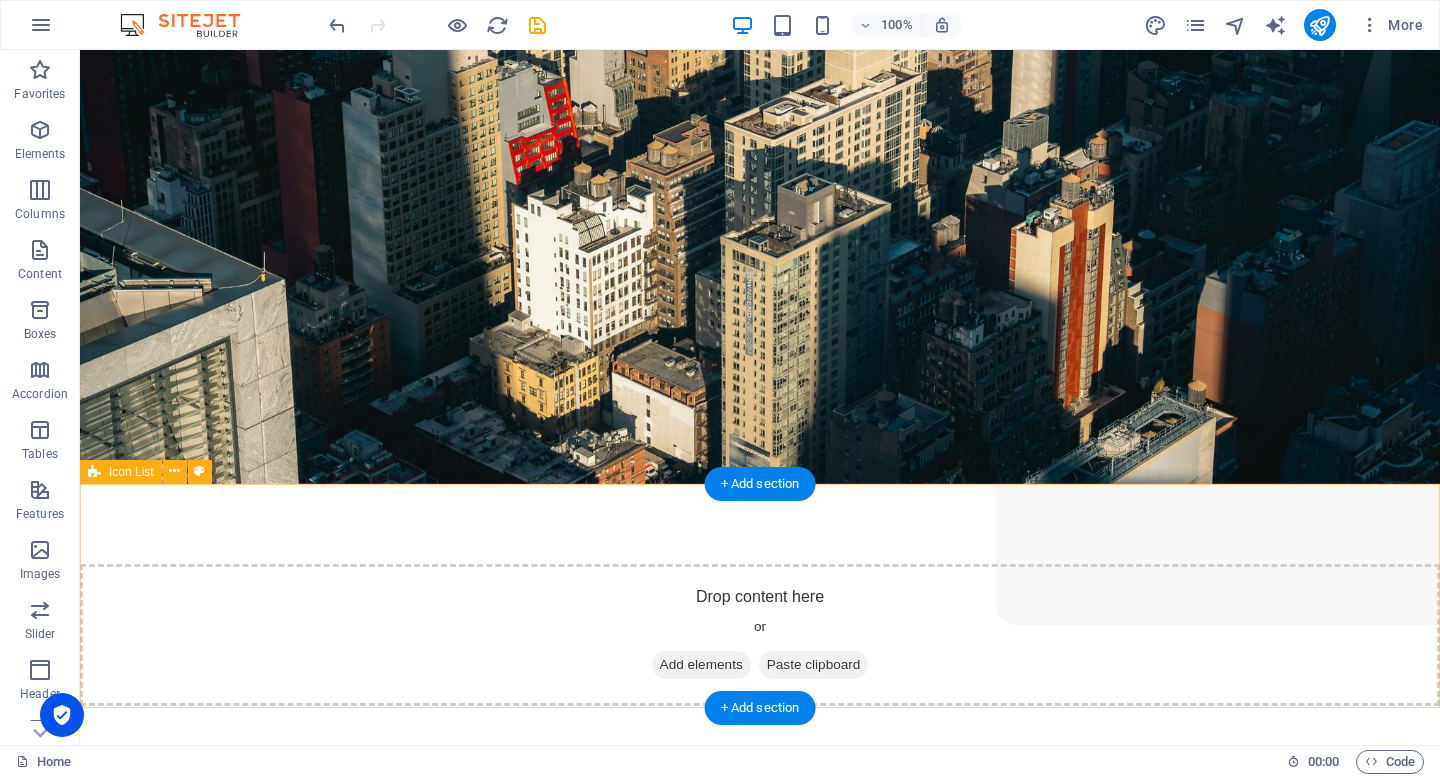 click on "High Quality Top materials Warranty Protection Over 2 years Free Shipping Order over 150 $ 24 / 7 Support Dedicated support" at bounding box center (760, 1330) 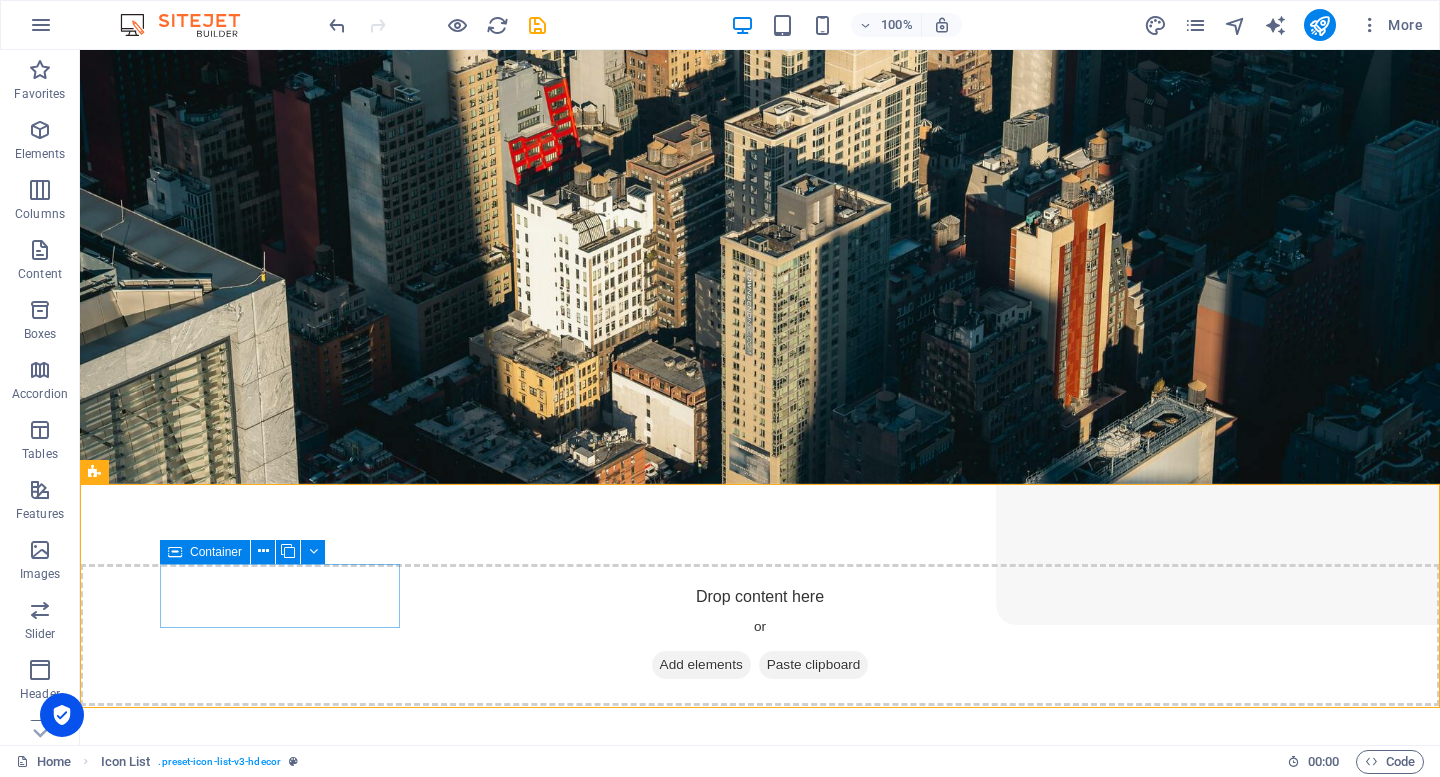click on "Container" at bounding box center (216, 552) 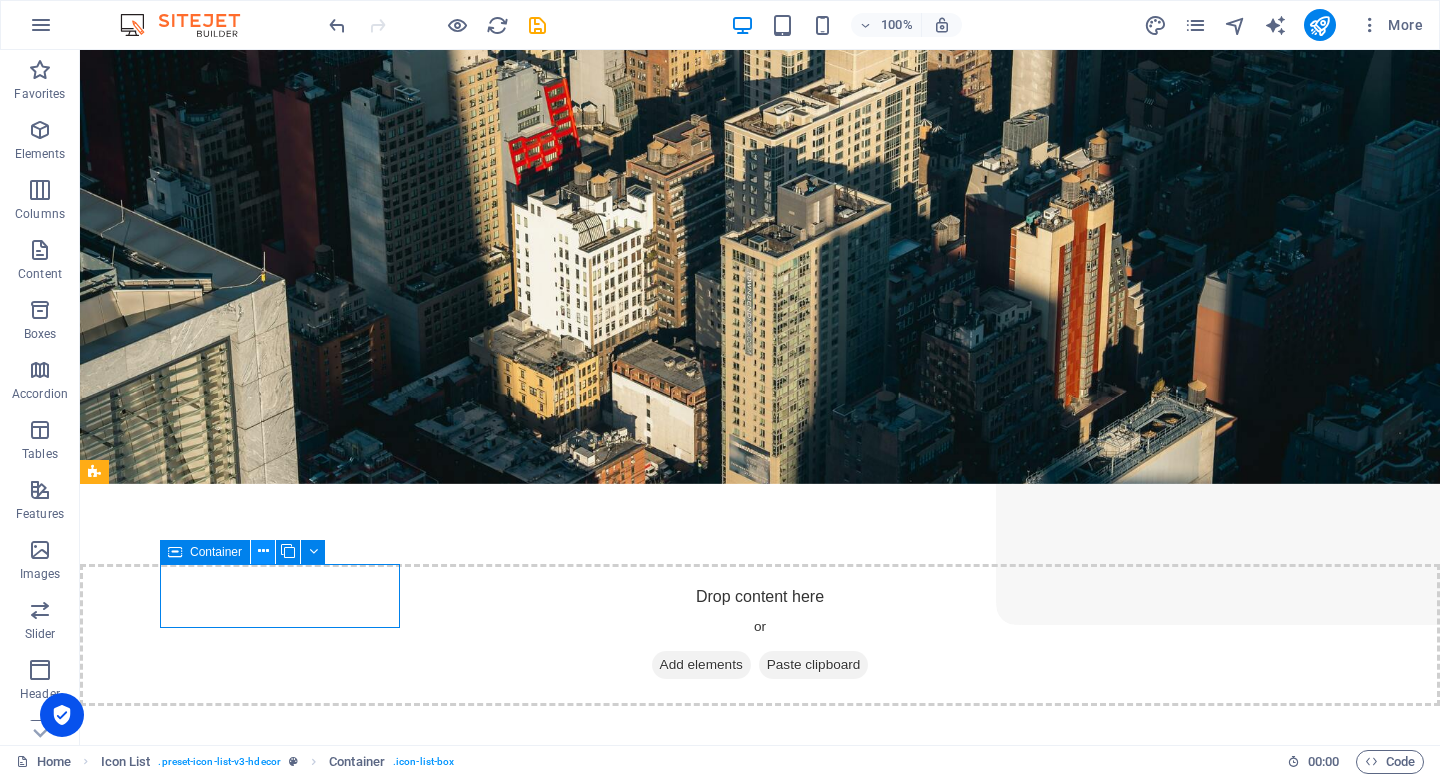 click at bounding box center (263, 551) 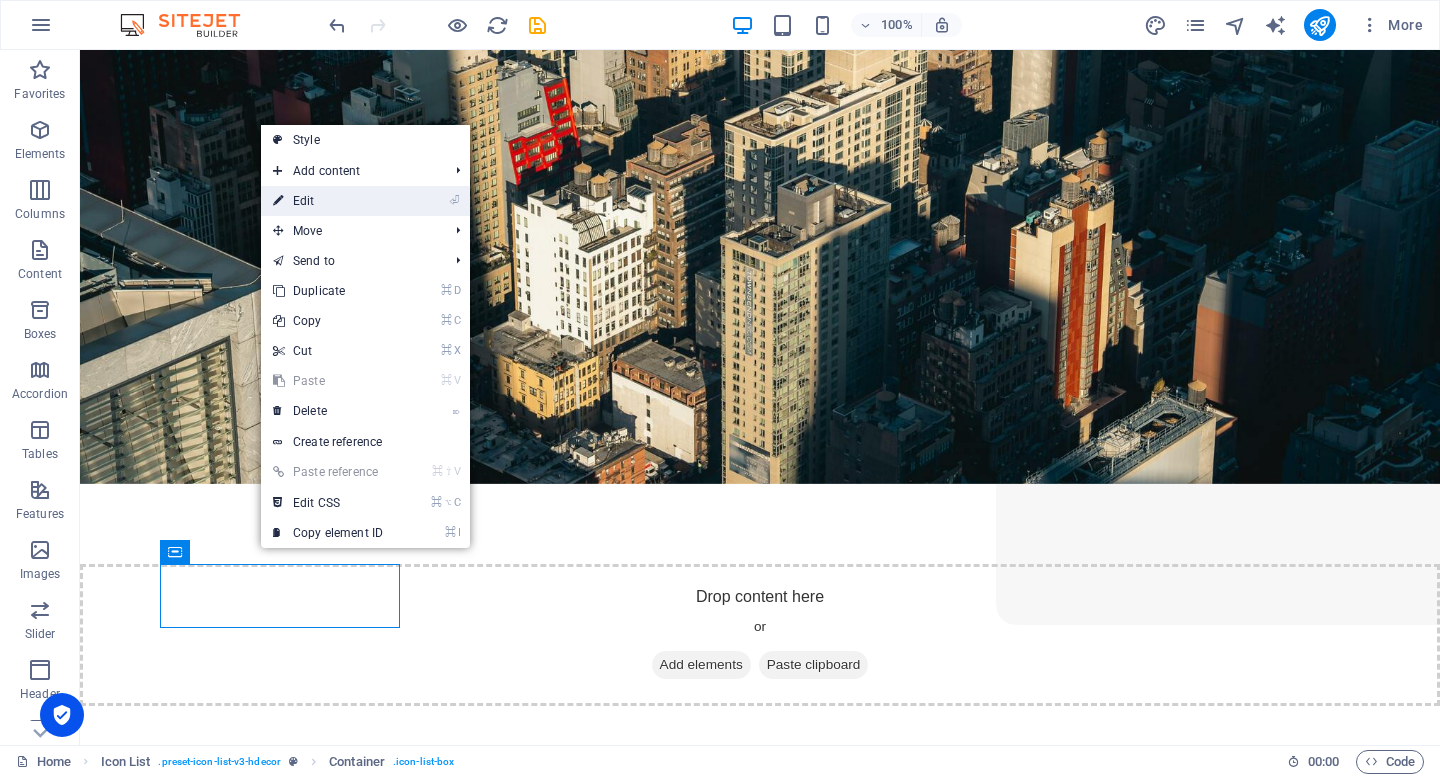 click on "⏎  Edit" at bounding box center [328, 201] 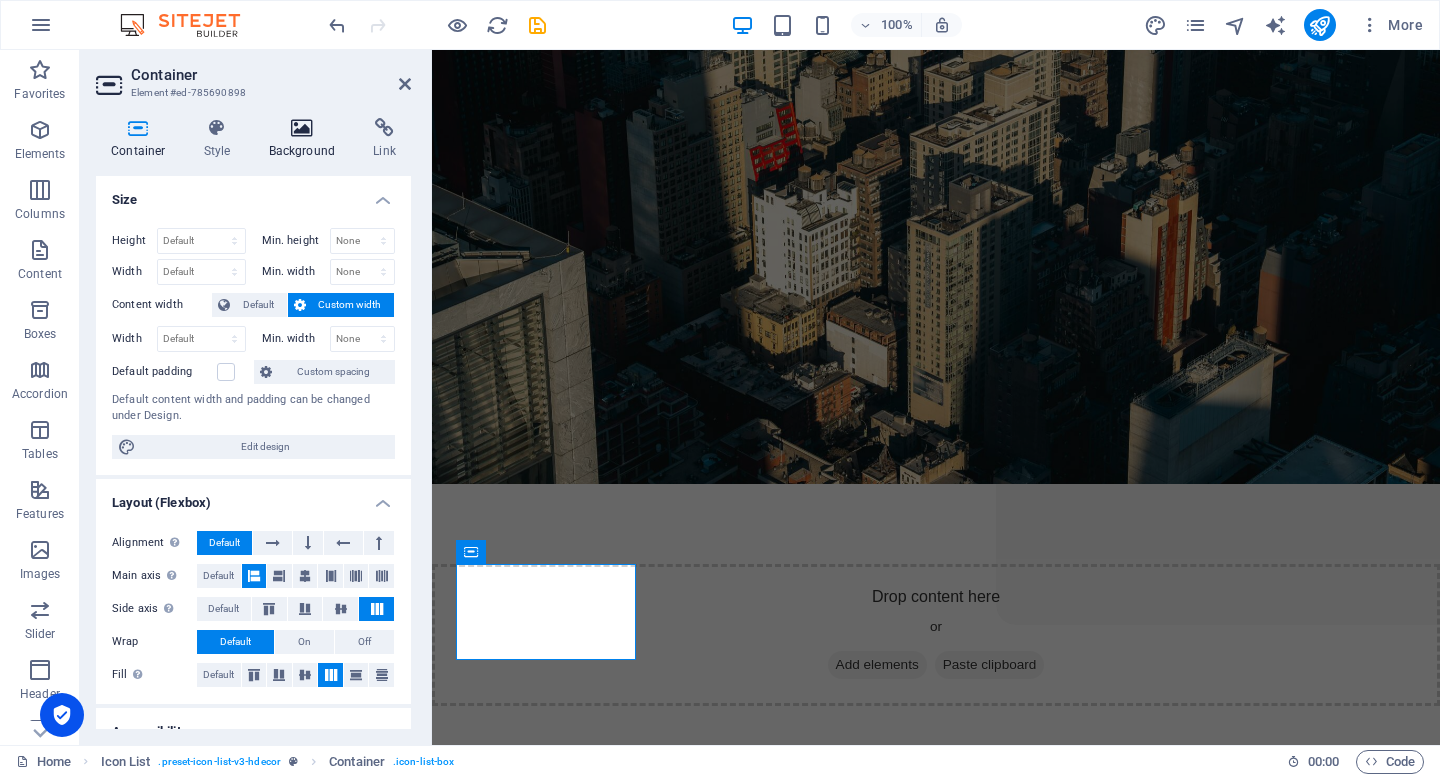 click at bounding box center [302, 128] 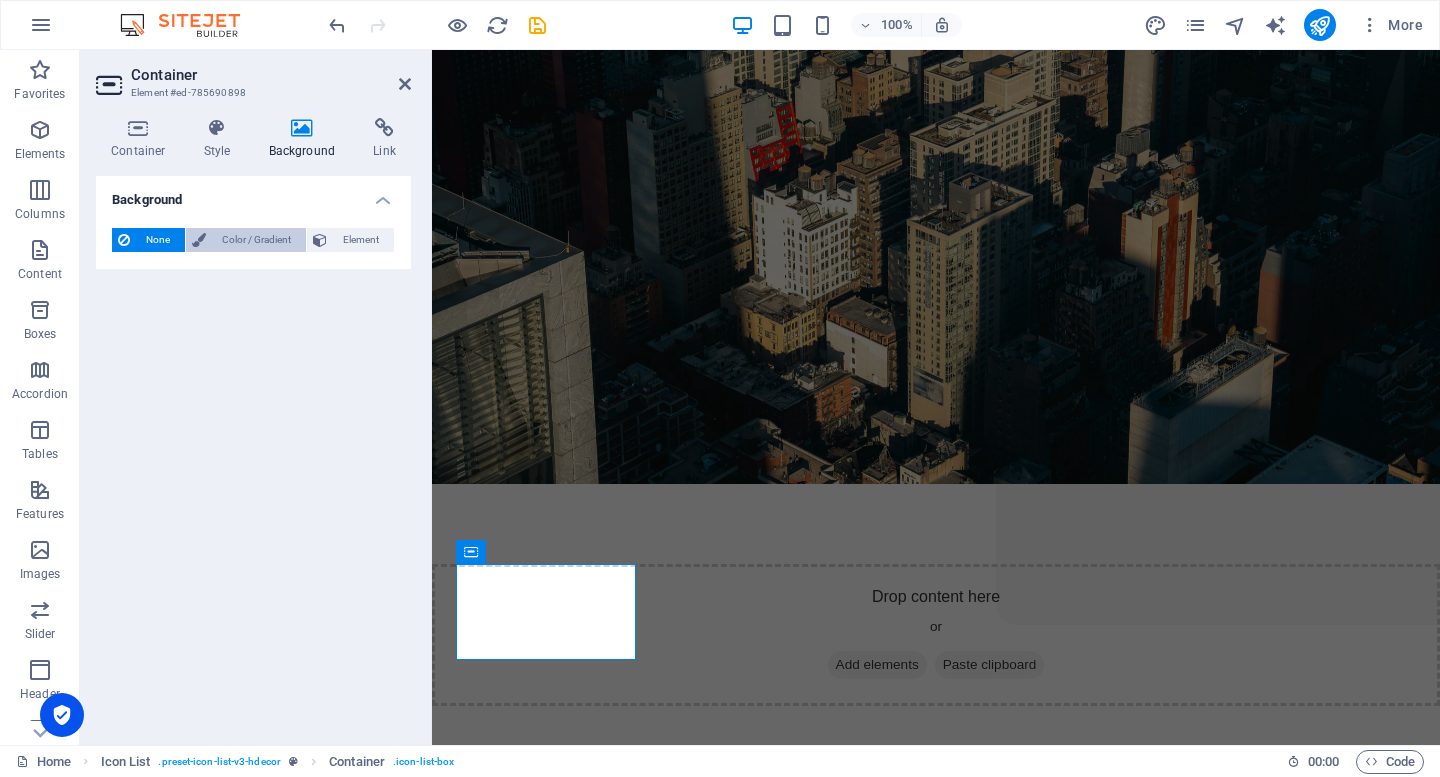 click on "Color / Gradient" at bounding box center (256, 240) 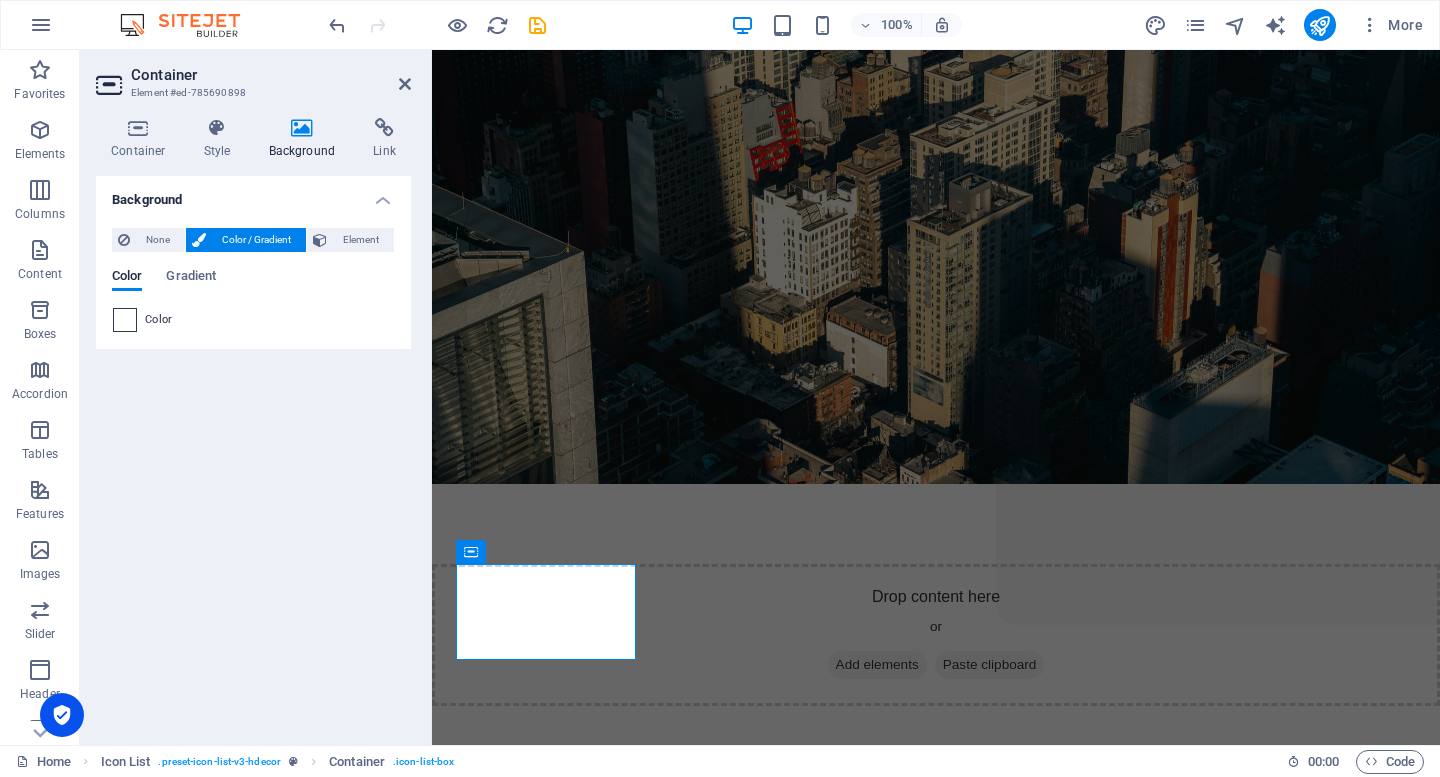 click at bounding box center (125, 320) 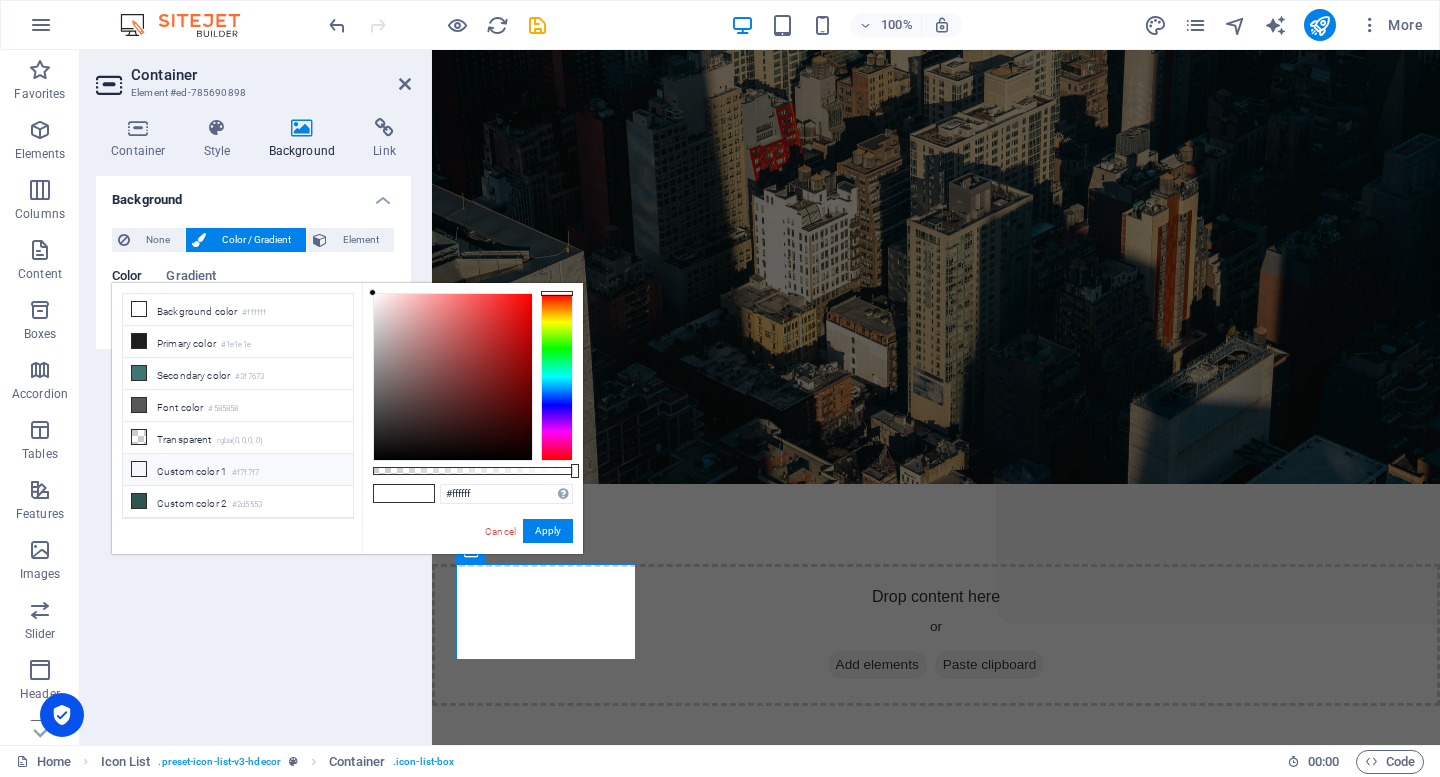 click on "Custom color 1
#f7f7f7" at bounding box center [238, 470] 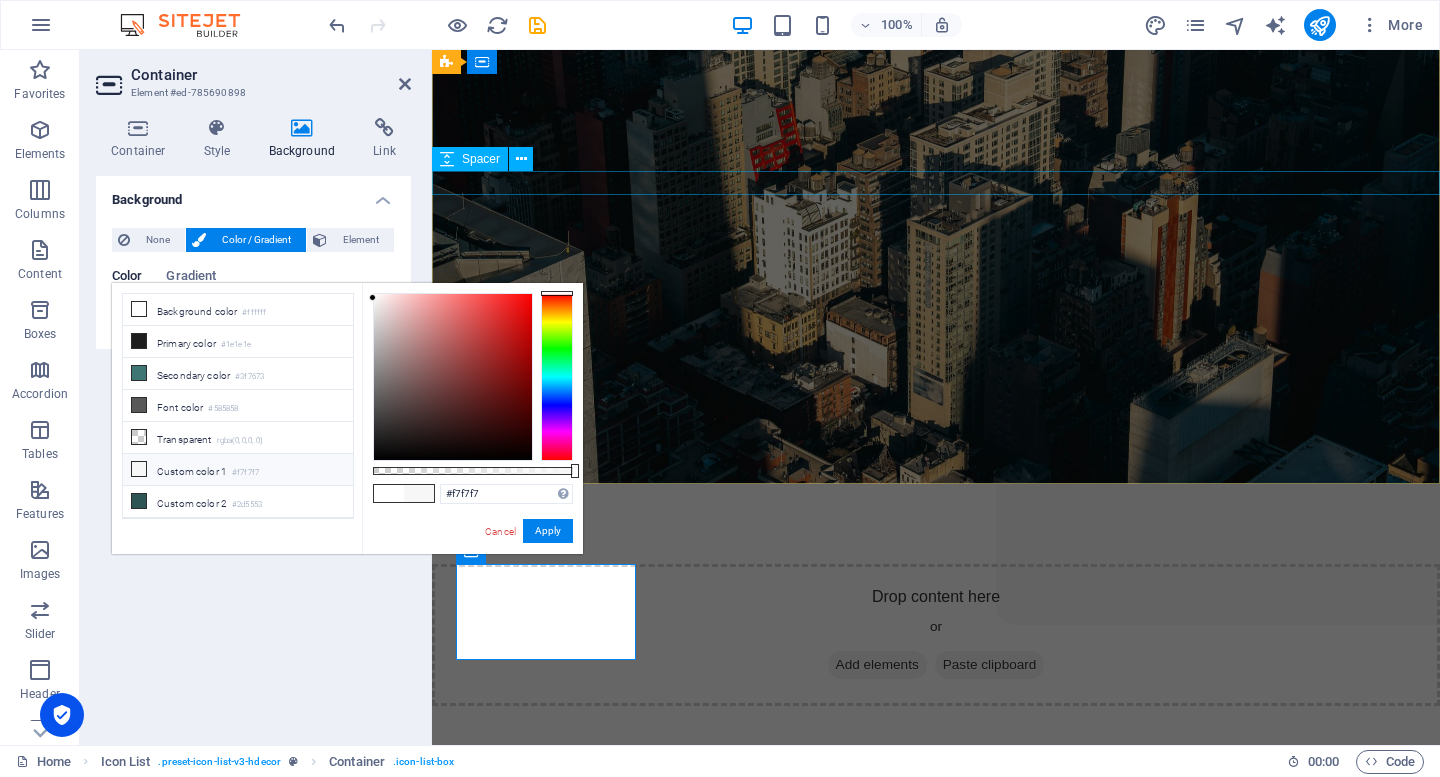click at bounding box center [936, 809] 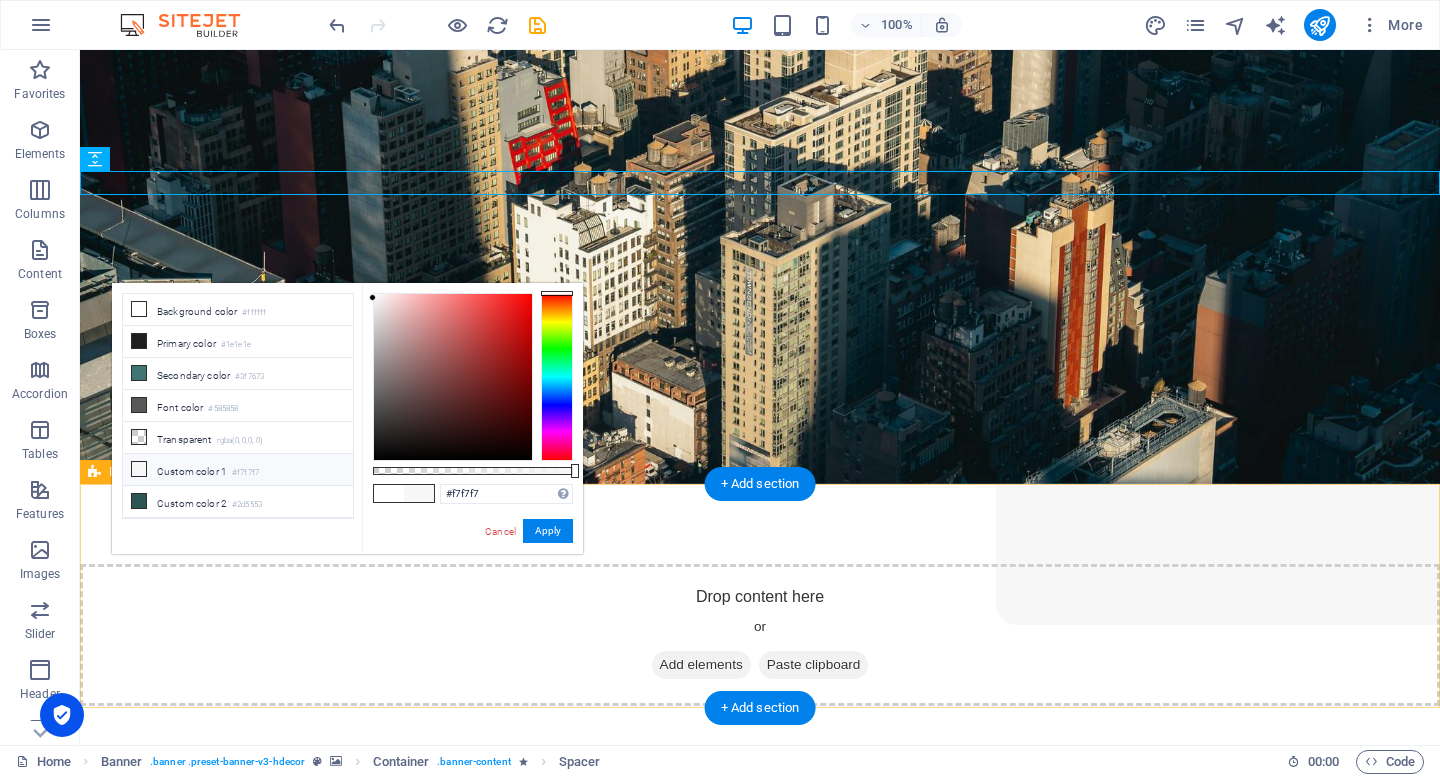 click on "High Quality Top materials Warranty Protection Over 2 years Free Shipping Order over 150 $ 24 / 7 Support Dedicated support" at bounding box center (760, 1330) 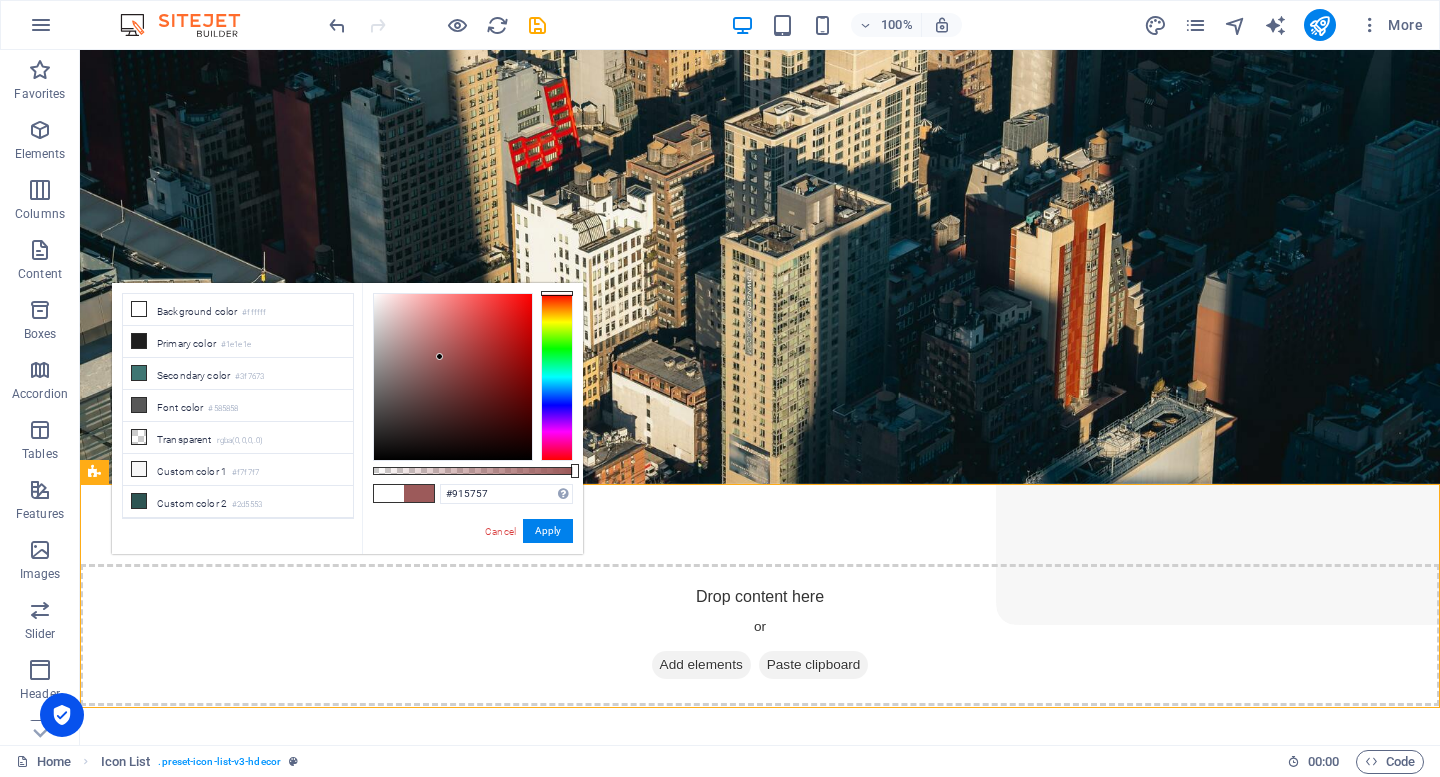 click at bounding box center [453, 377] 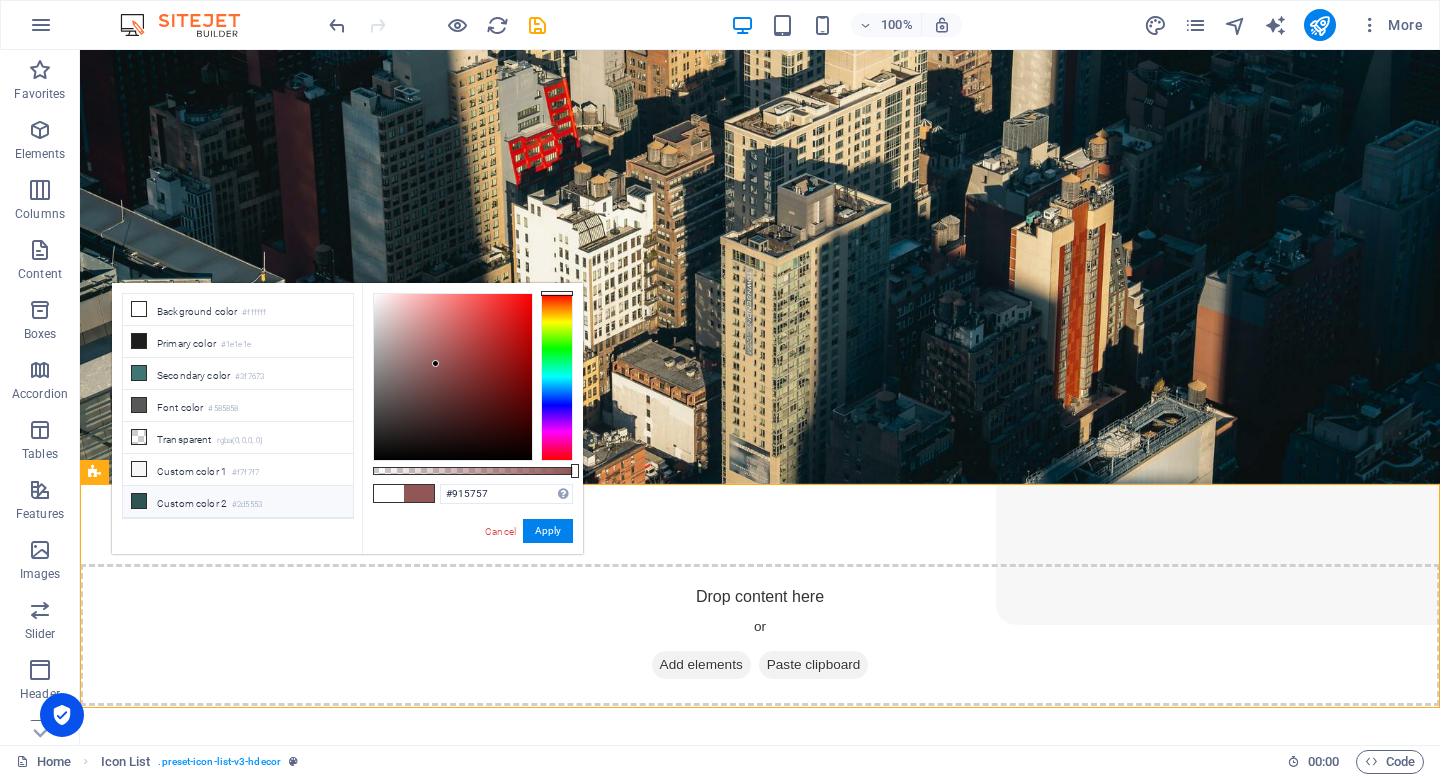 click on "Custom color 2
#2d5553" at bounding box center [238, 502] 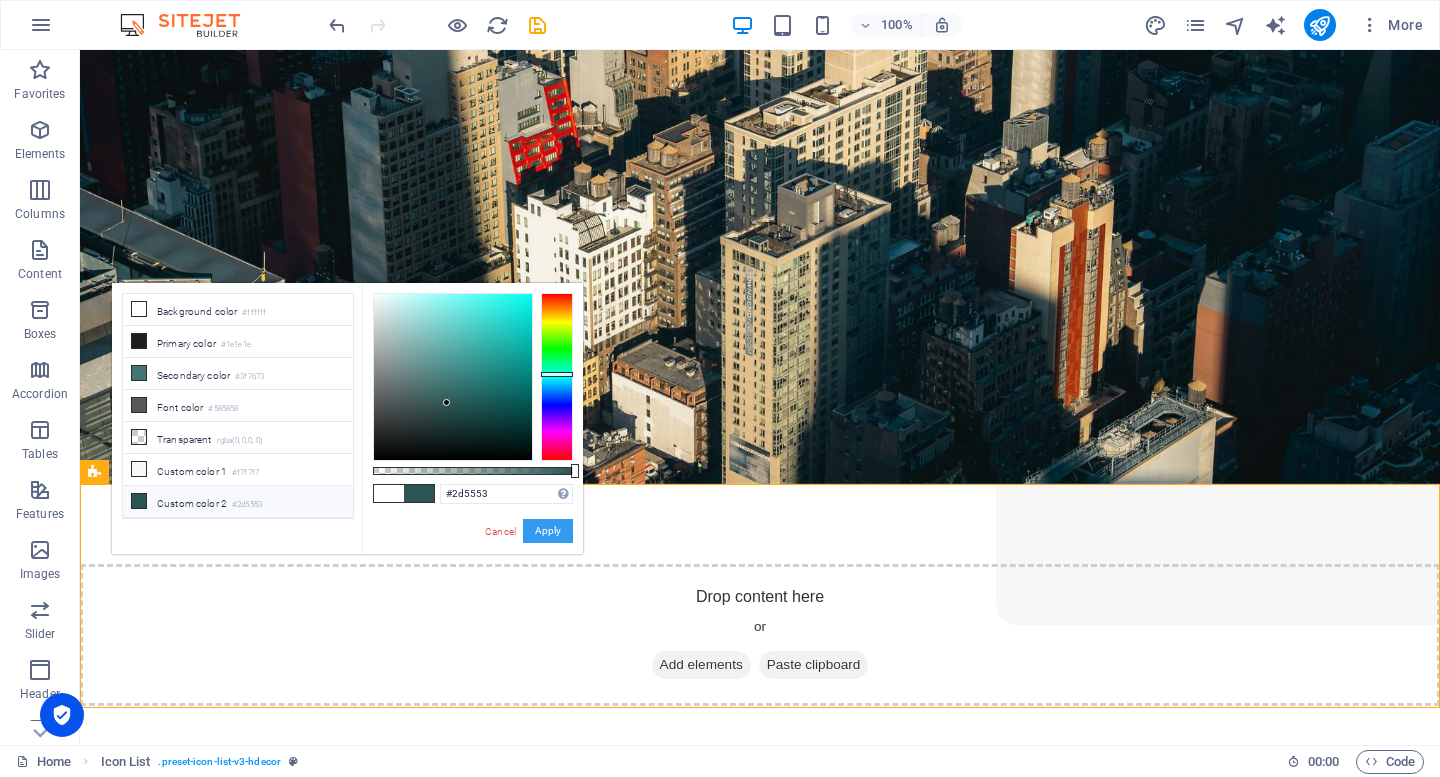 click on "Apply" at bounding box center [548, 531] 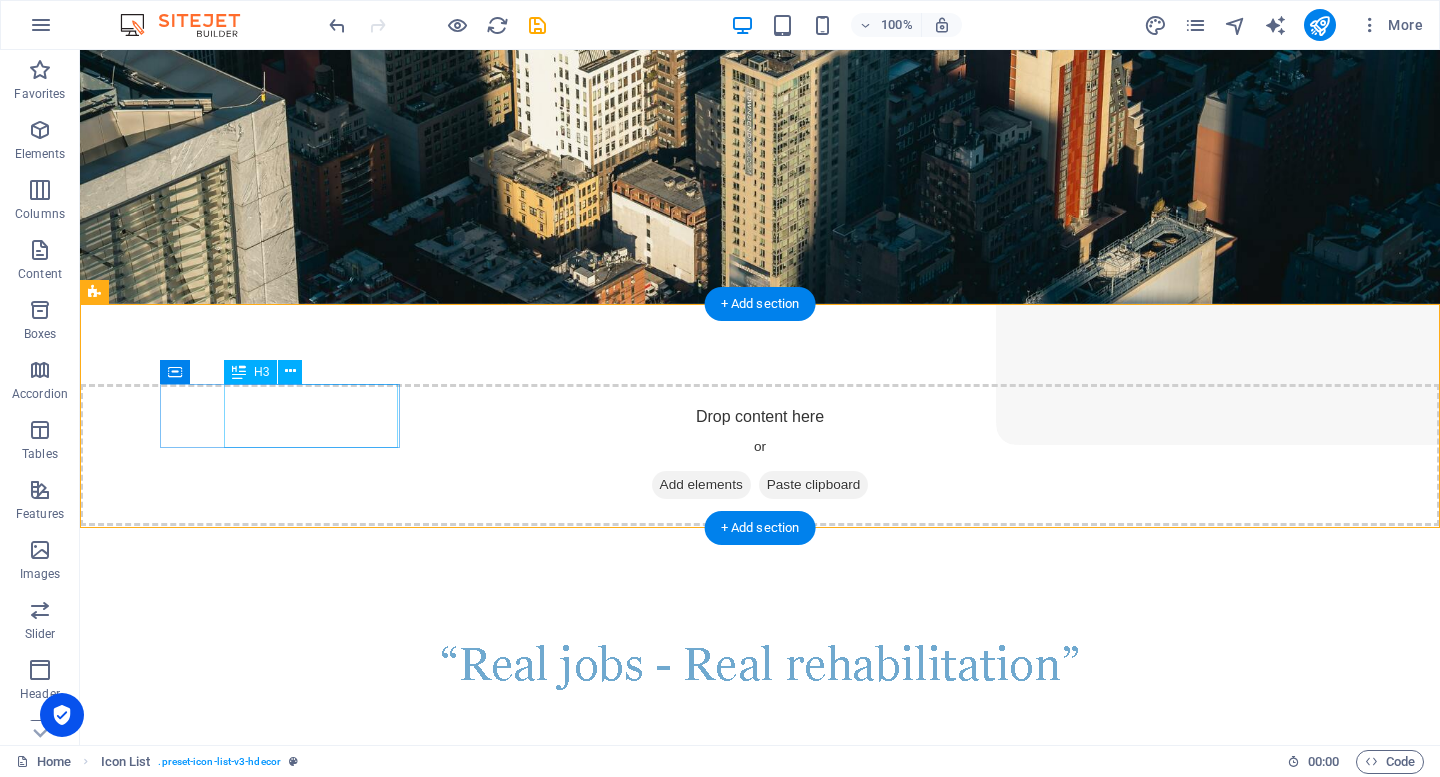 scroll, scrollTop: 366, scrollLeft: 0, axis: vertical 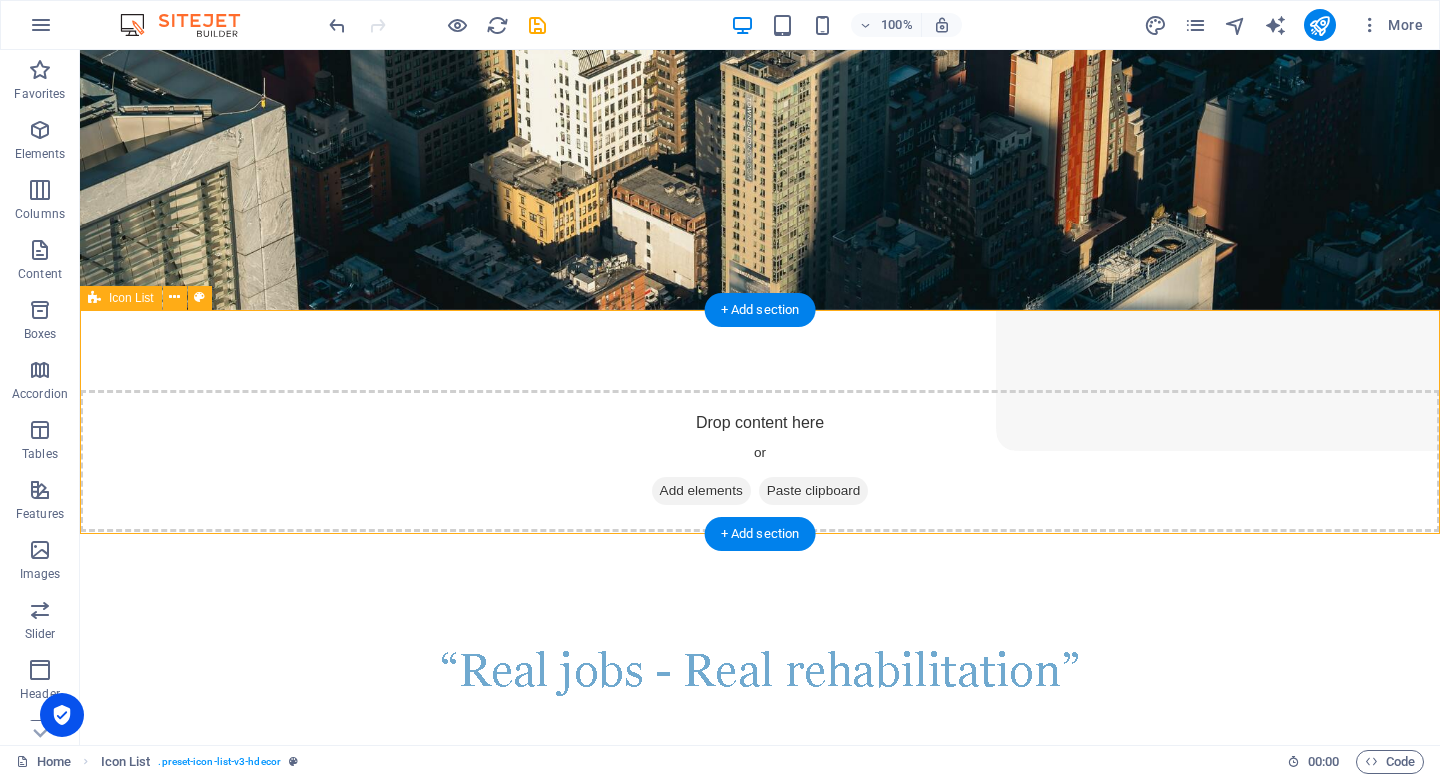 click on "High Quality Top materials Warranty Protection Over 2 years Free Shipping Order over 150 $ 24 / 7 Support Dedicated support" at bounding box center [760, 1156] 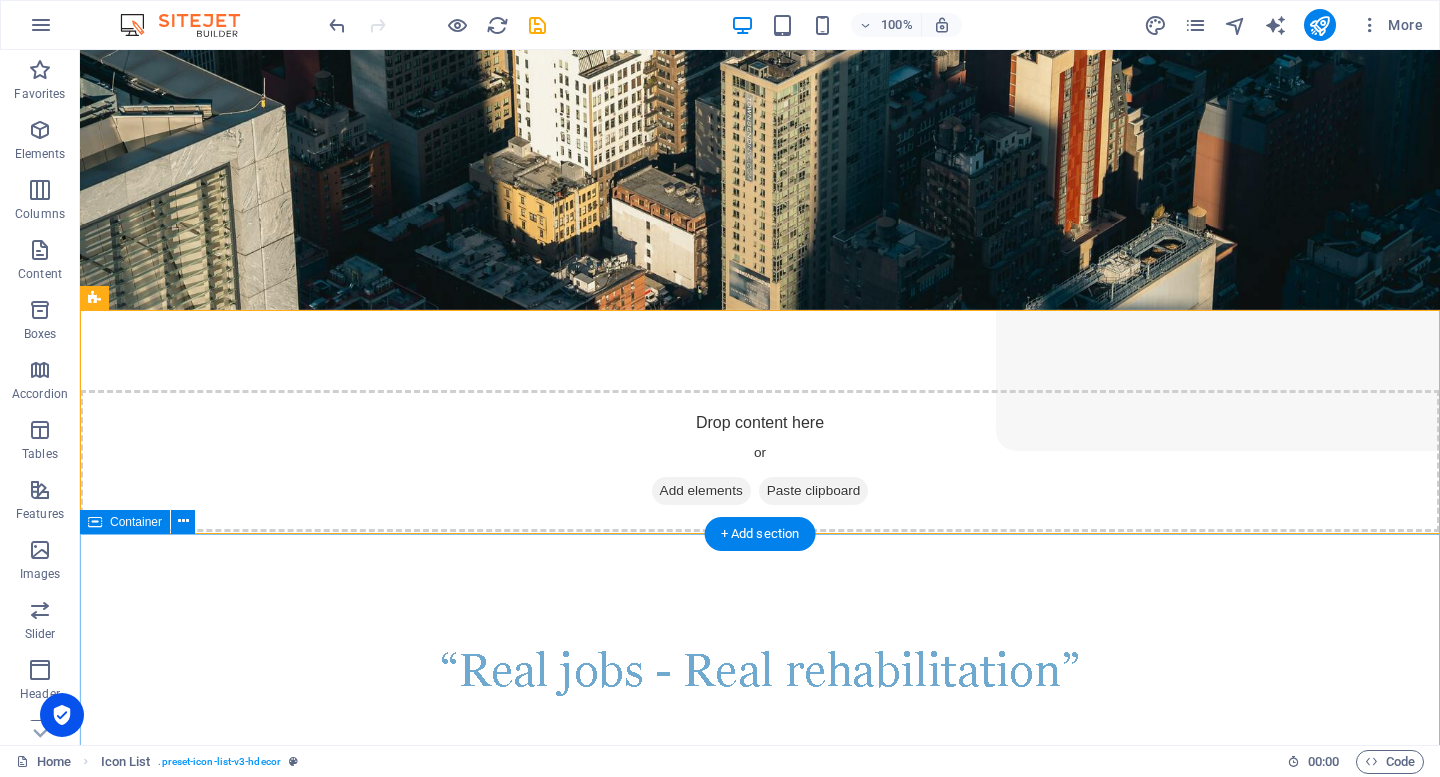 click on "Products Our Products" at bounding box center [760, 1914] 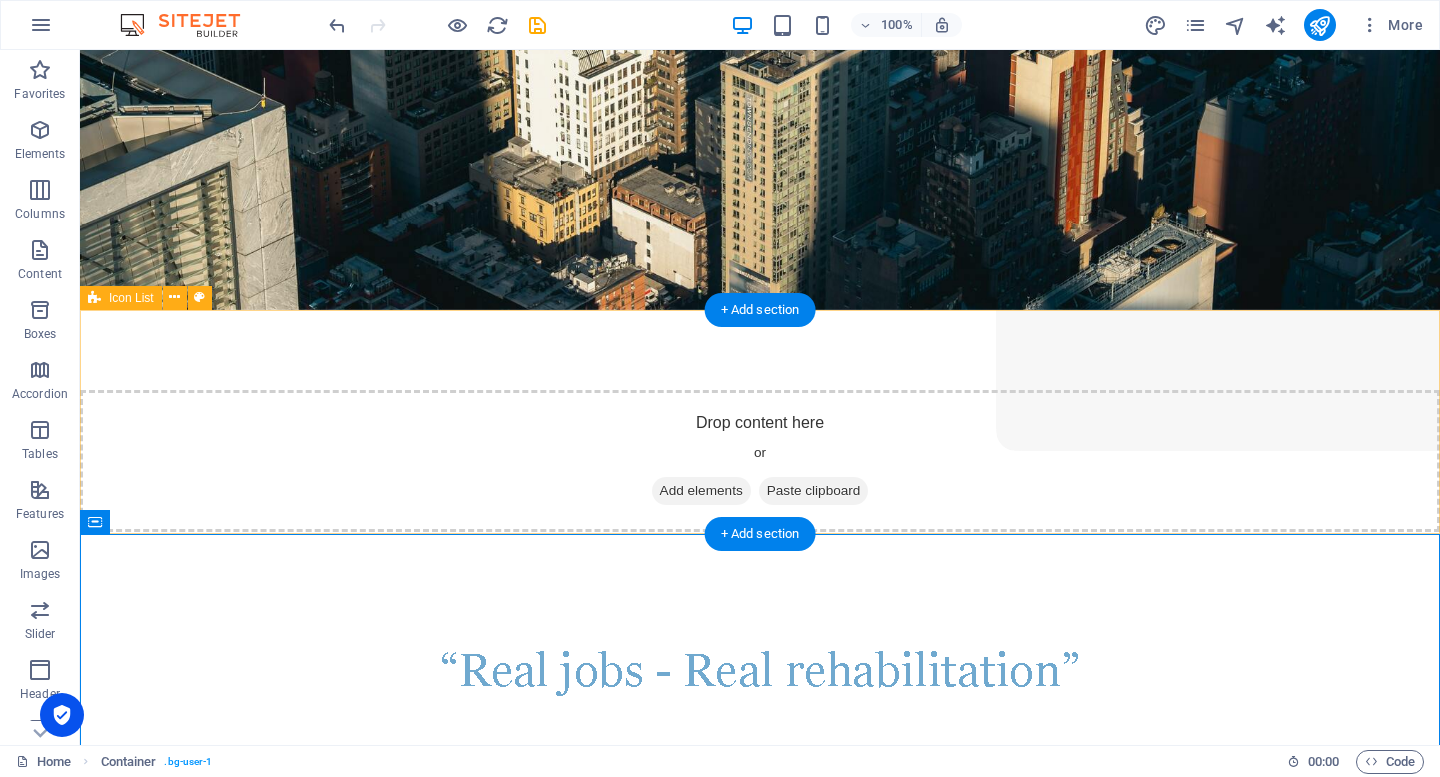 click on "High Quality Top materials Warranty Protection Over 2 years Free Shipping Order over 150 $ 24 / 7 Support Dedicated support" at bounding box center (760, 1156) 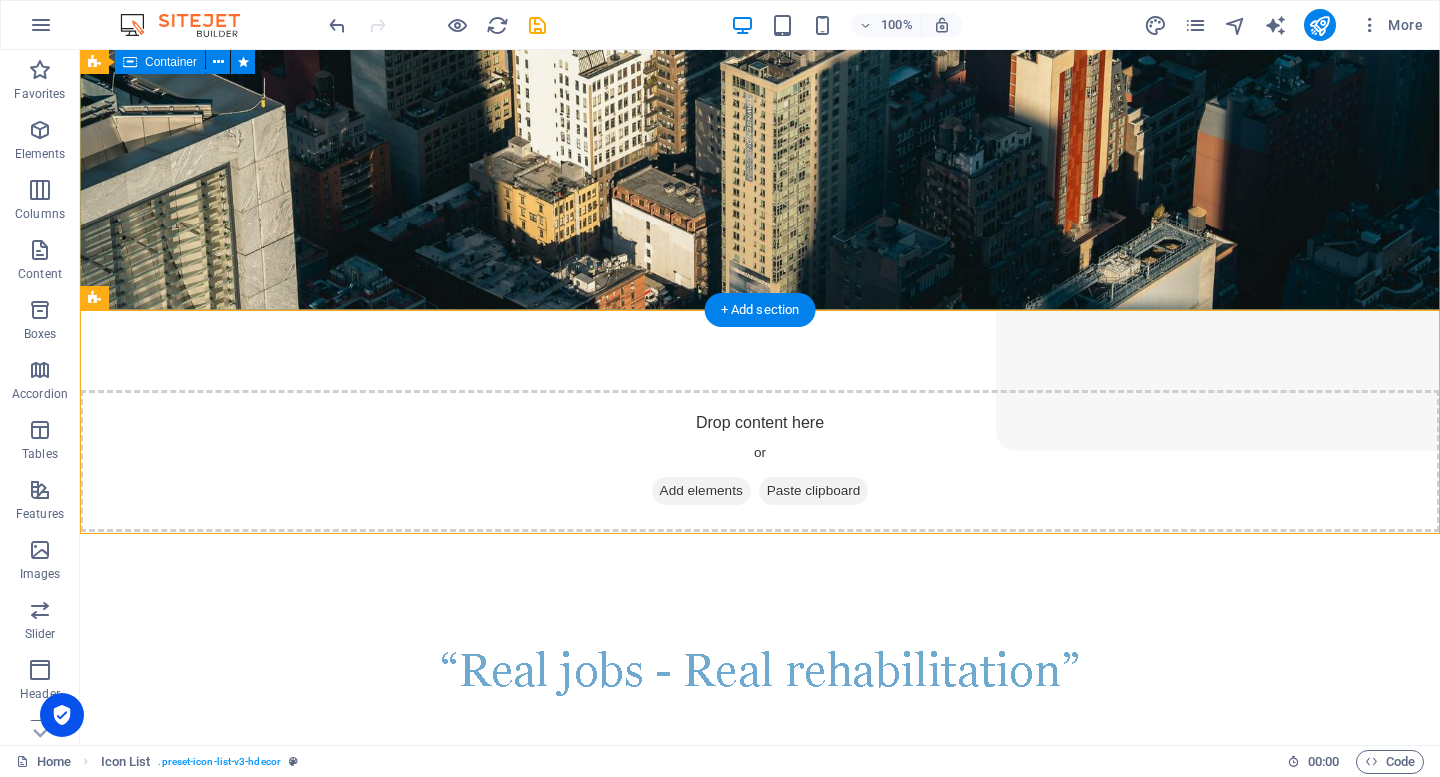 click on "Drop content here or  Add elements  Paste clipboard Active Employment" at bounding box center (760, 545) 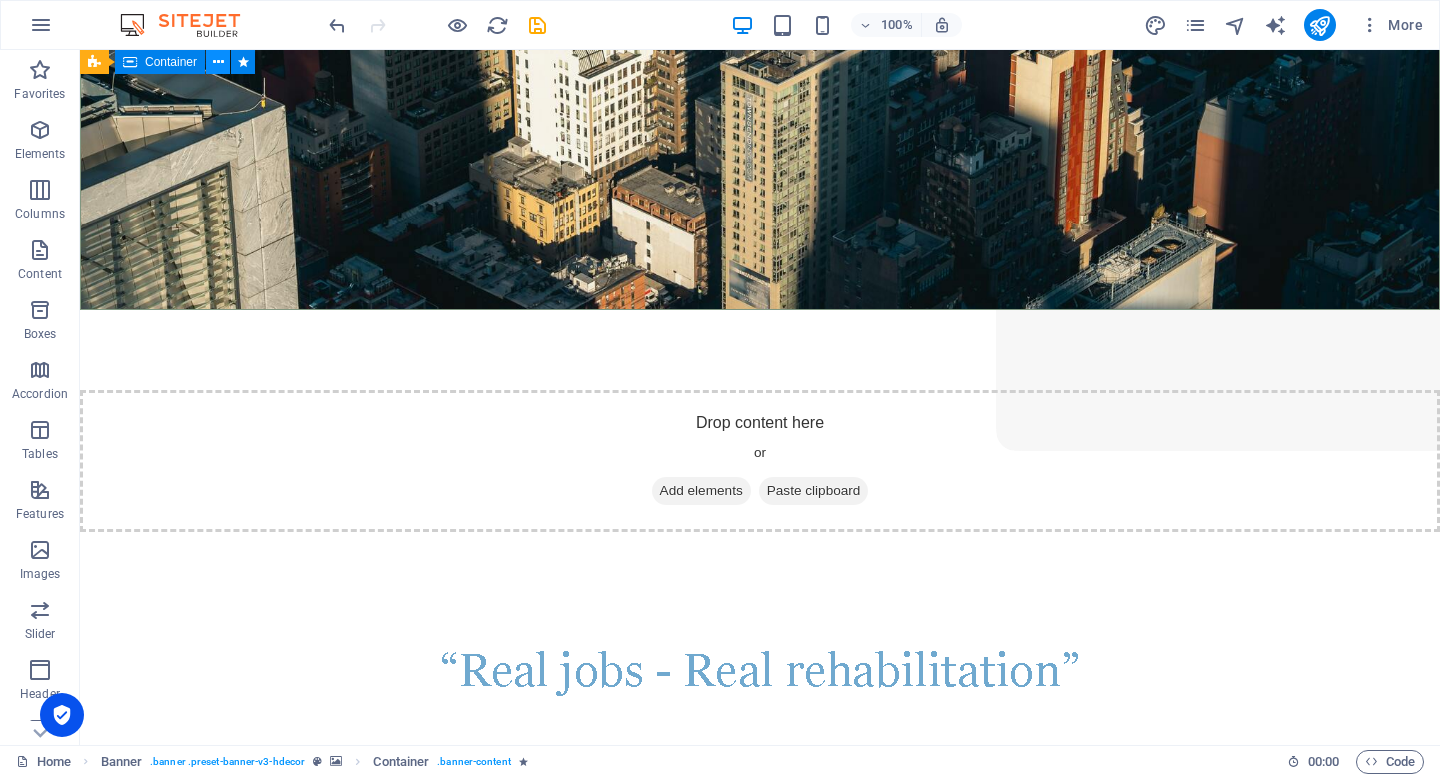 click at bounding box center [218, 62] 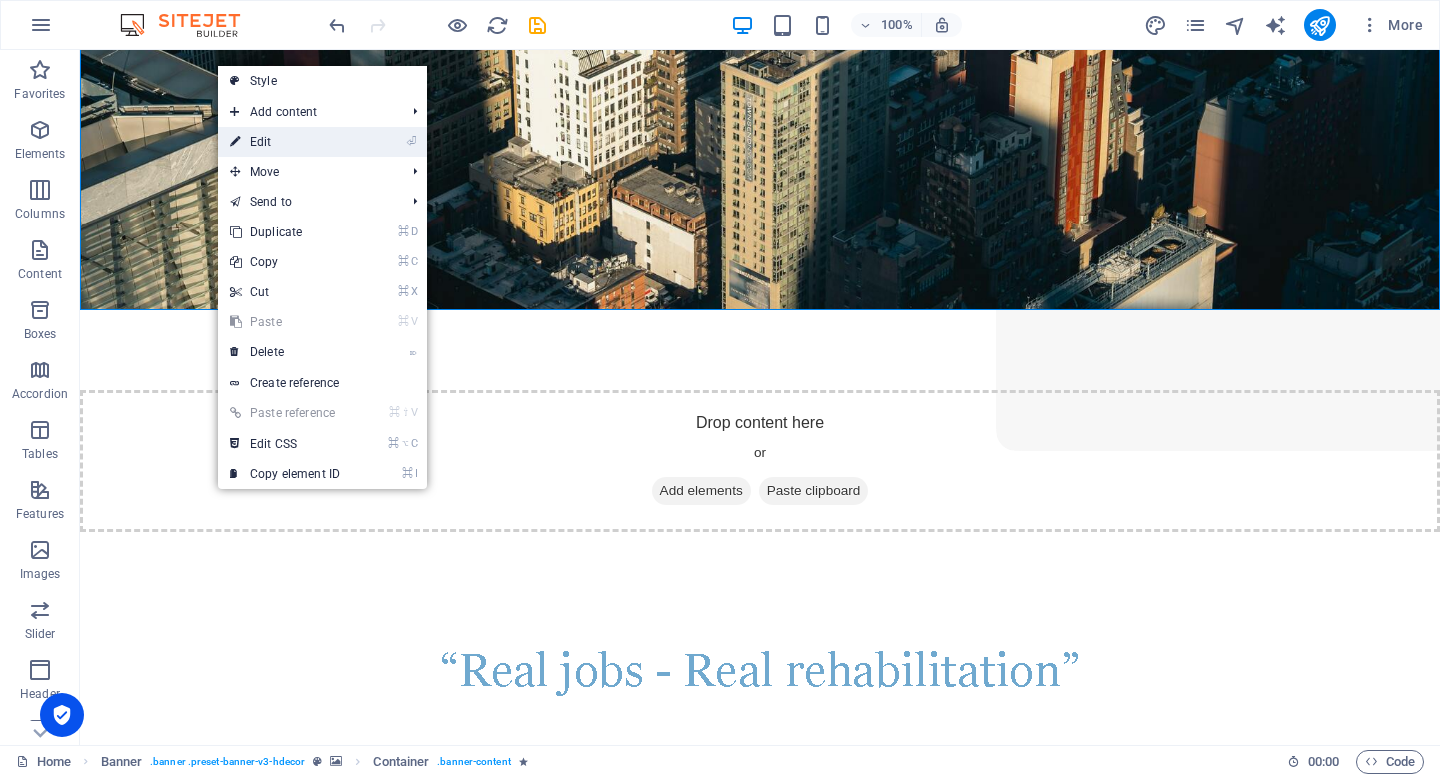 click on "⏎  Edit" at bounding box center [285, 142] 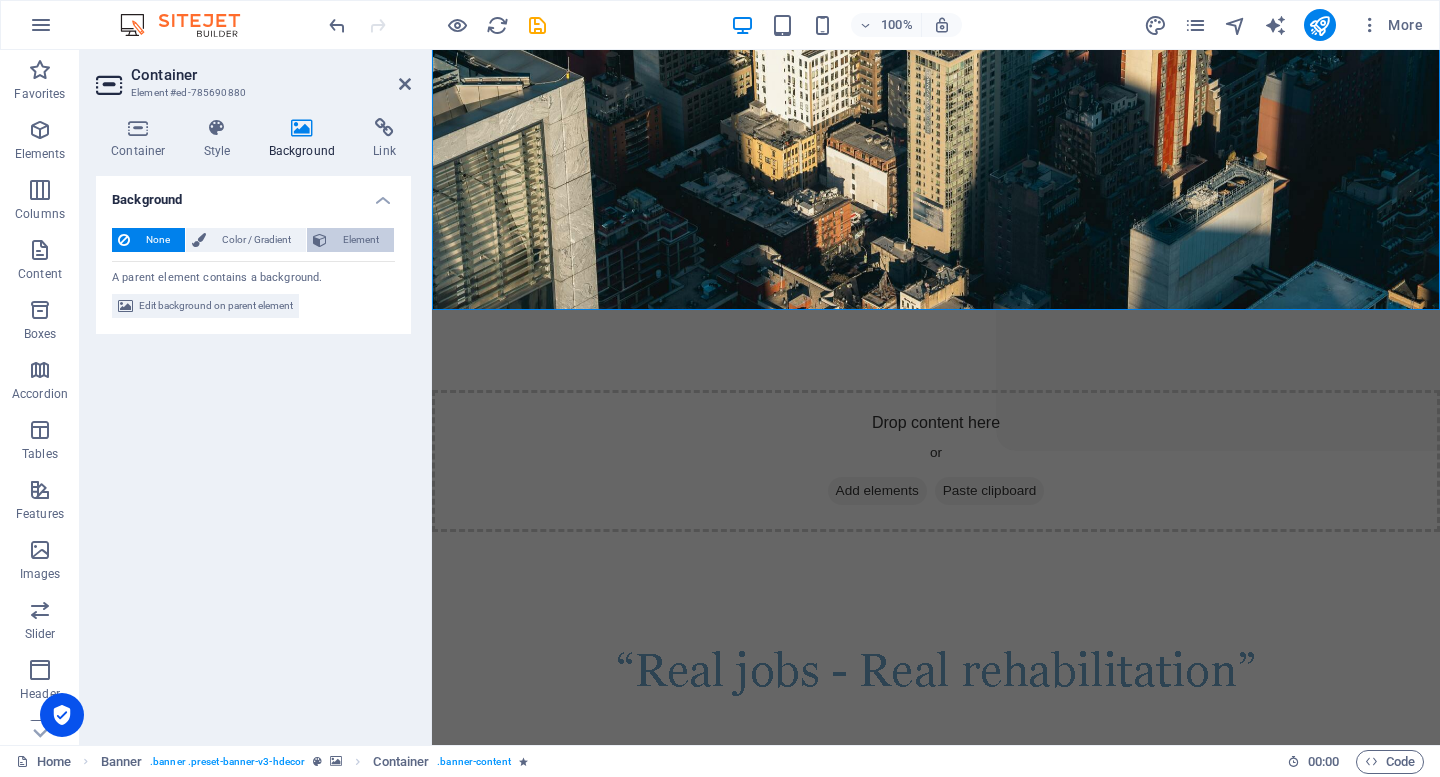 click on "Element" at bounding box center (360, 240) 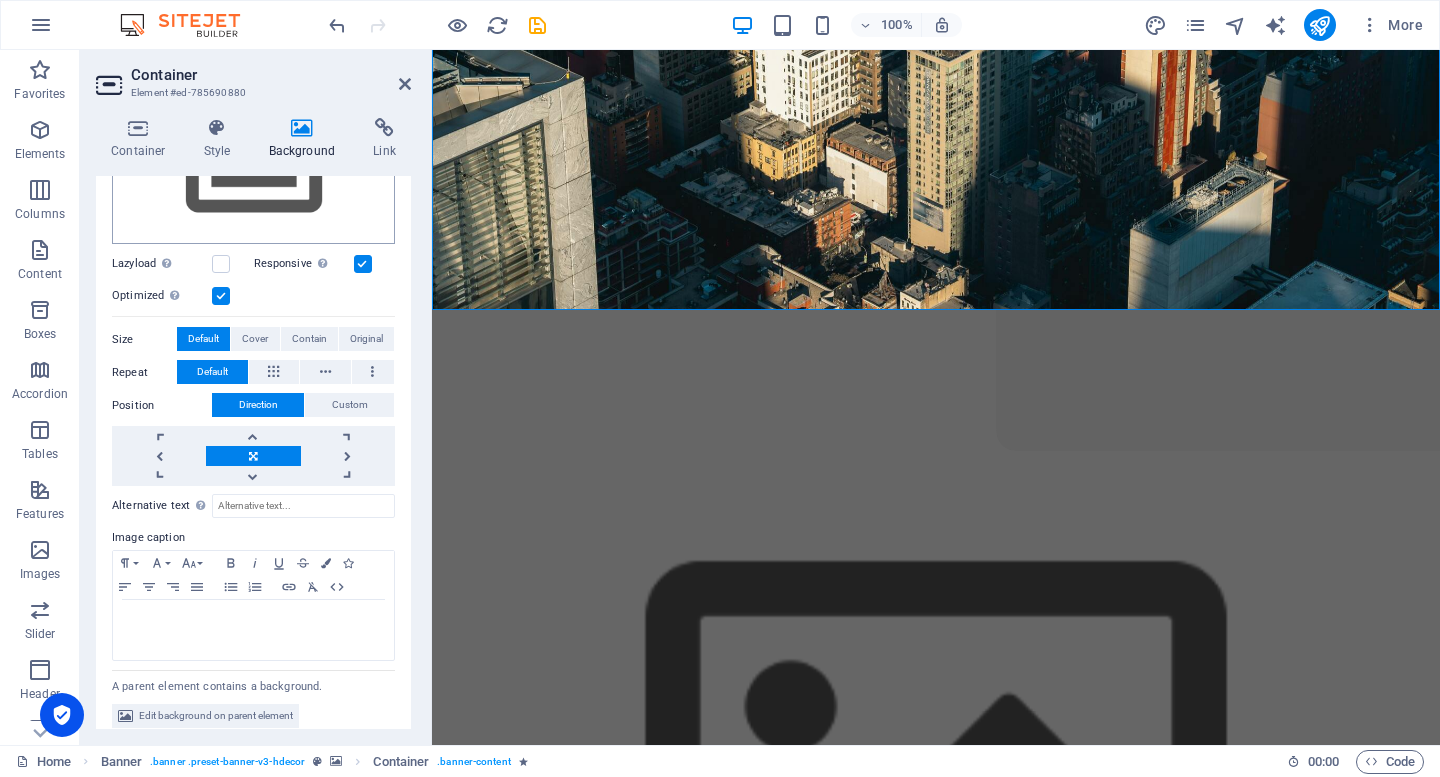 scroll, scrollTop: 284, scrollLeft: 0, axis: vertical 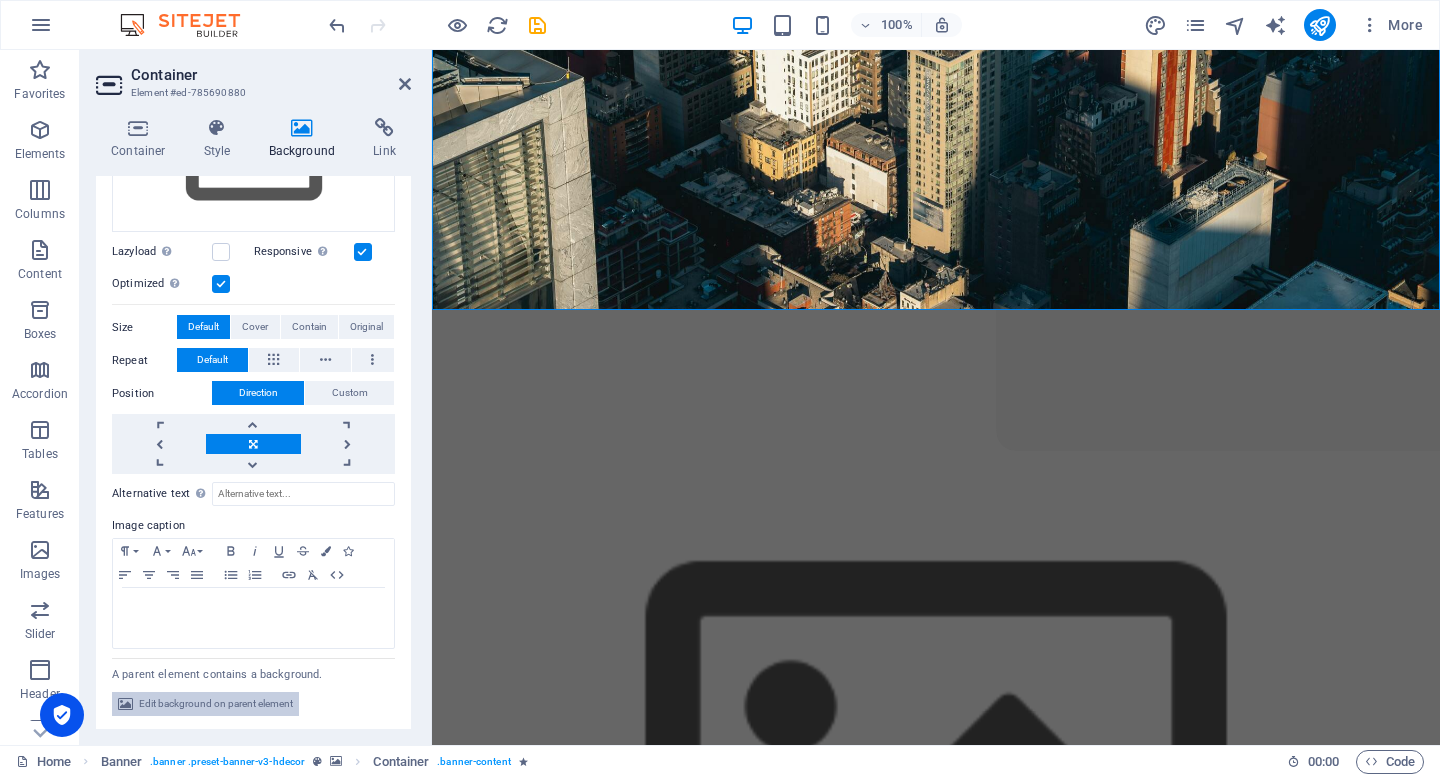 click on "Edit background on parent element" at bounding box center [216, 704] 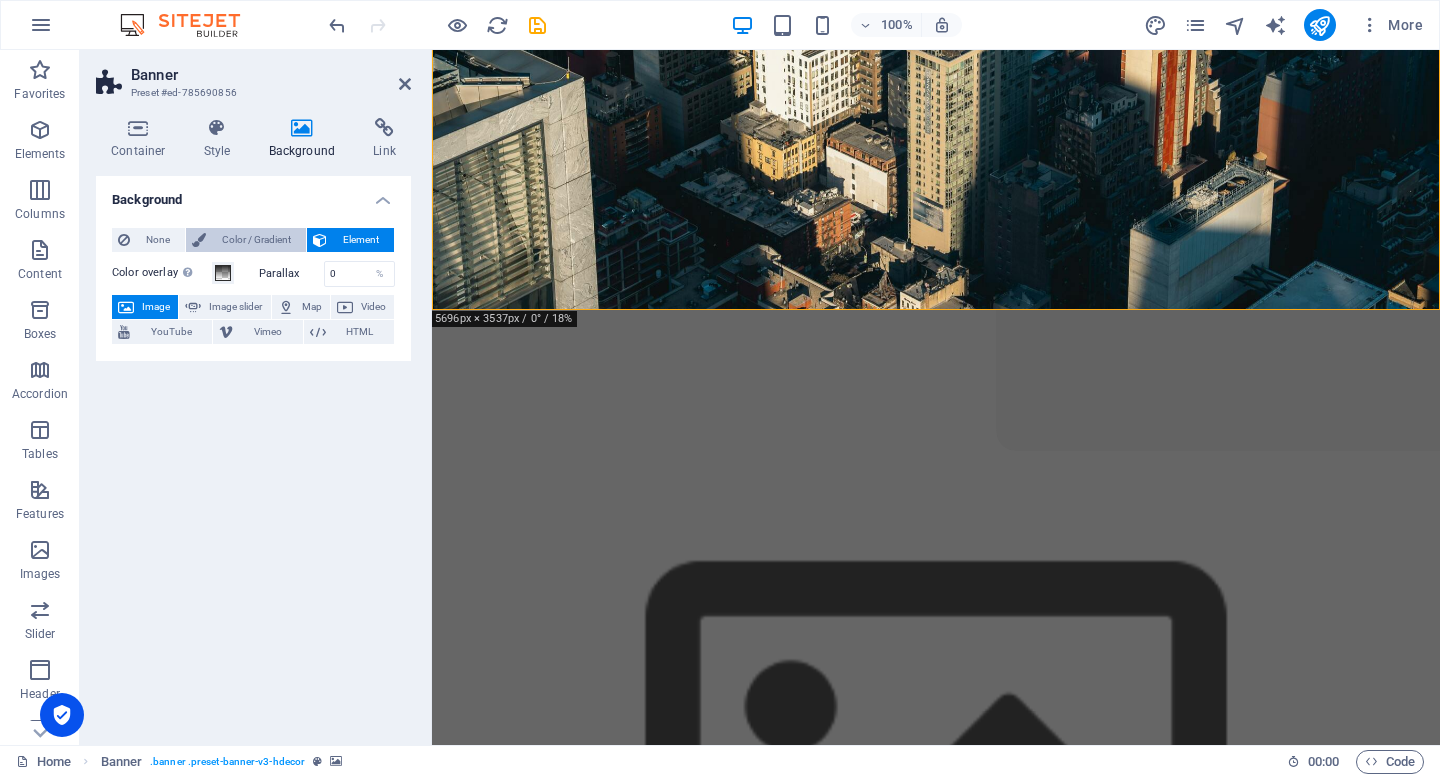 click on "Color / Gradient" at bounding box center [256, 240] 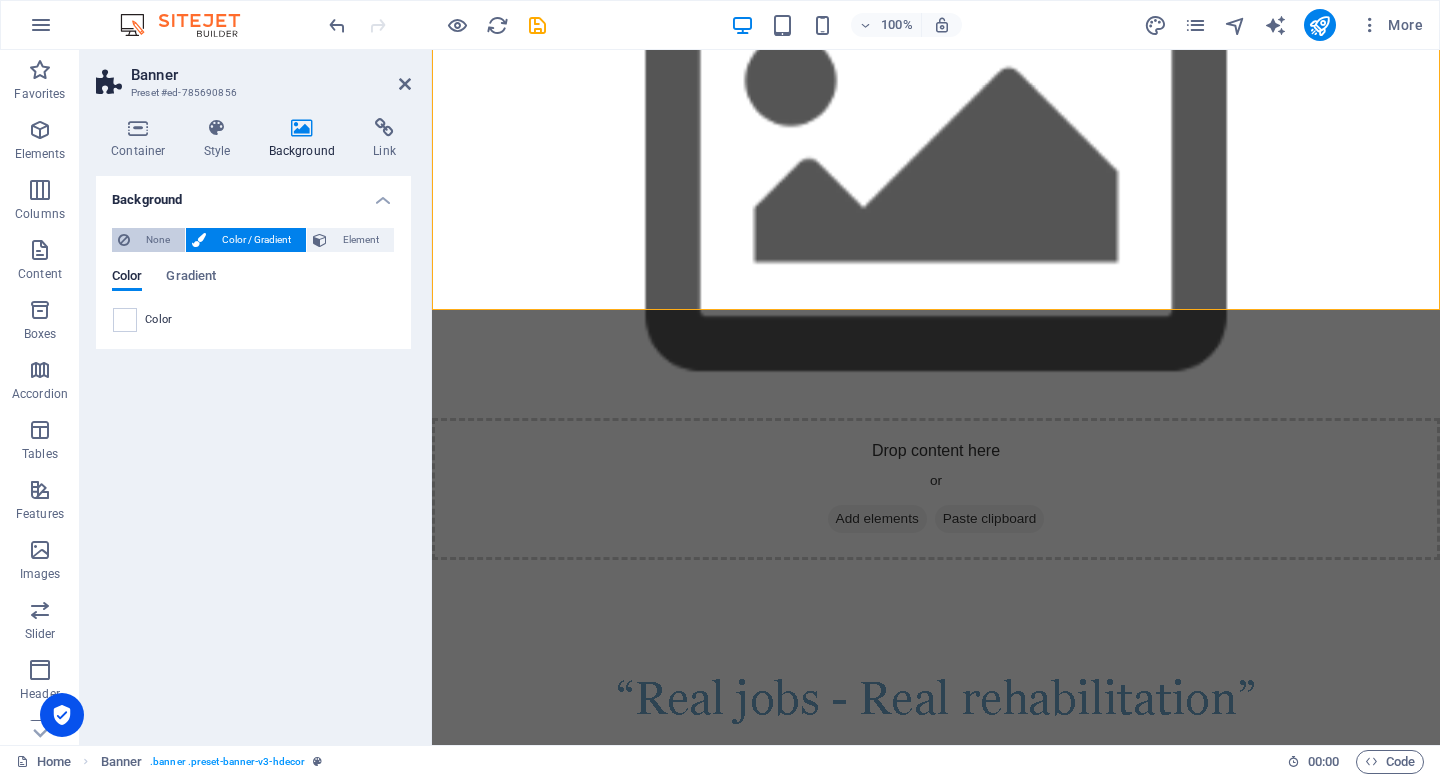 click on "None" at bounding box center [157, 240] 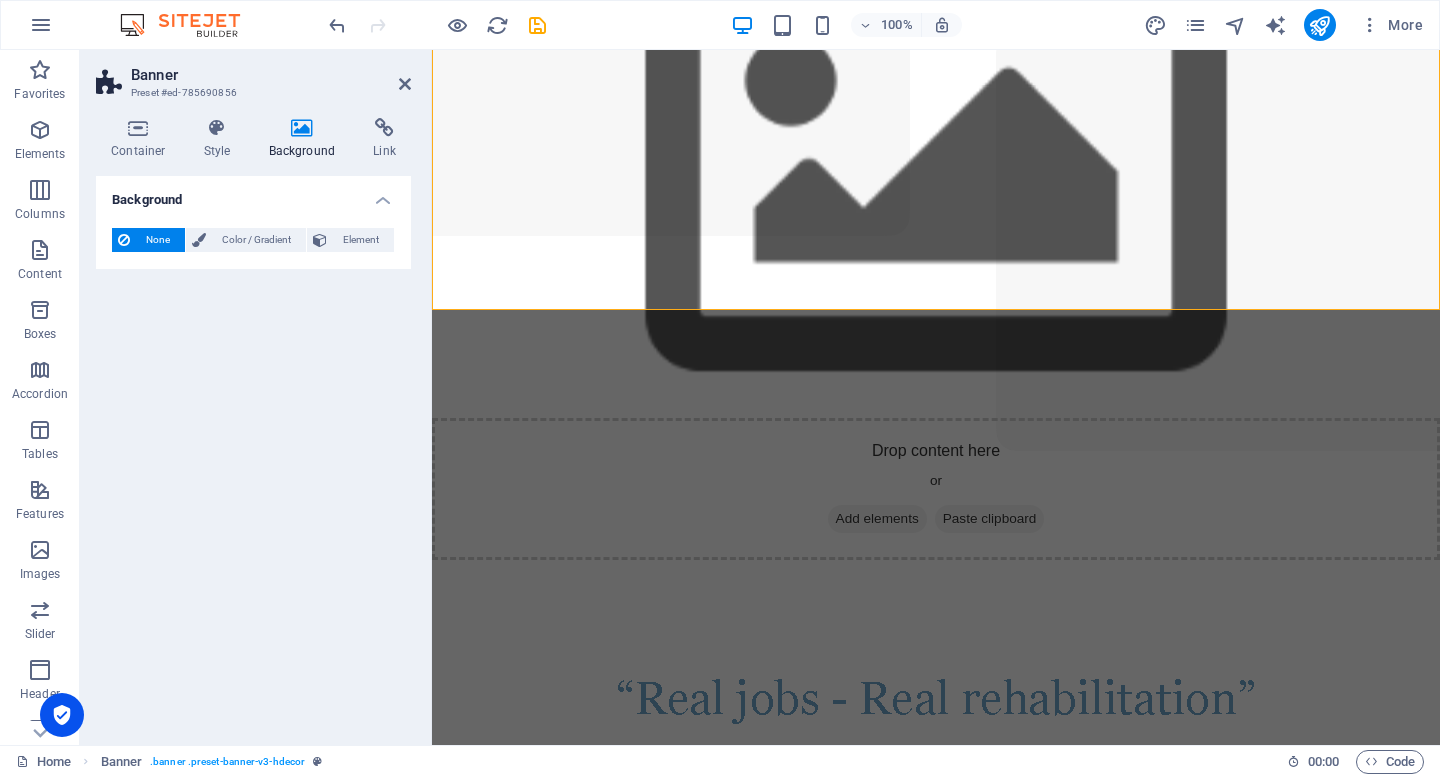 click on "Background" at bounding box center [306, 139] 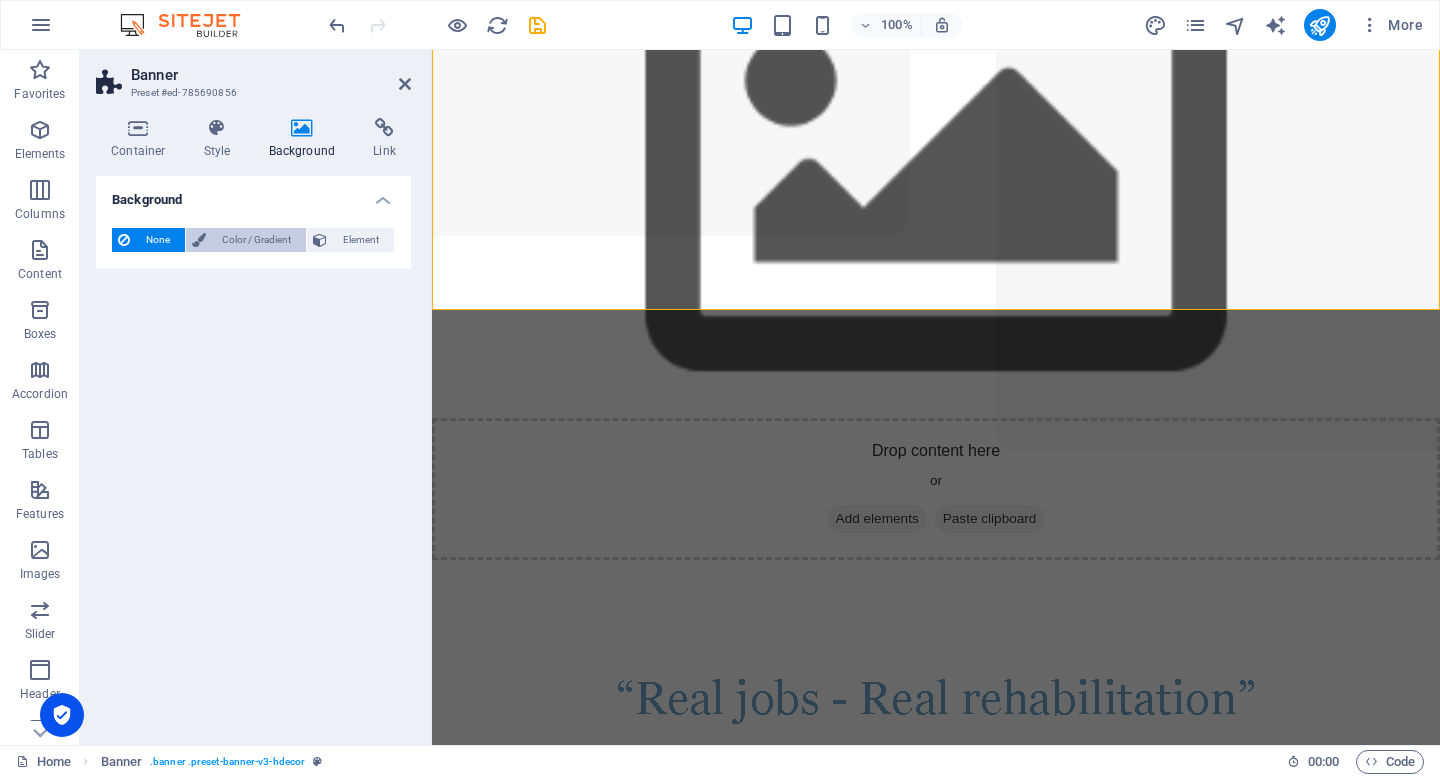 click on "Color / Gradient" at bounding box center (256, 240) 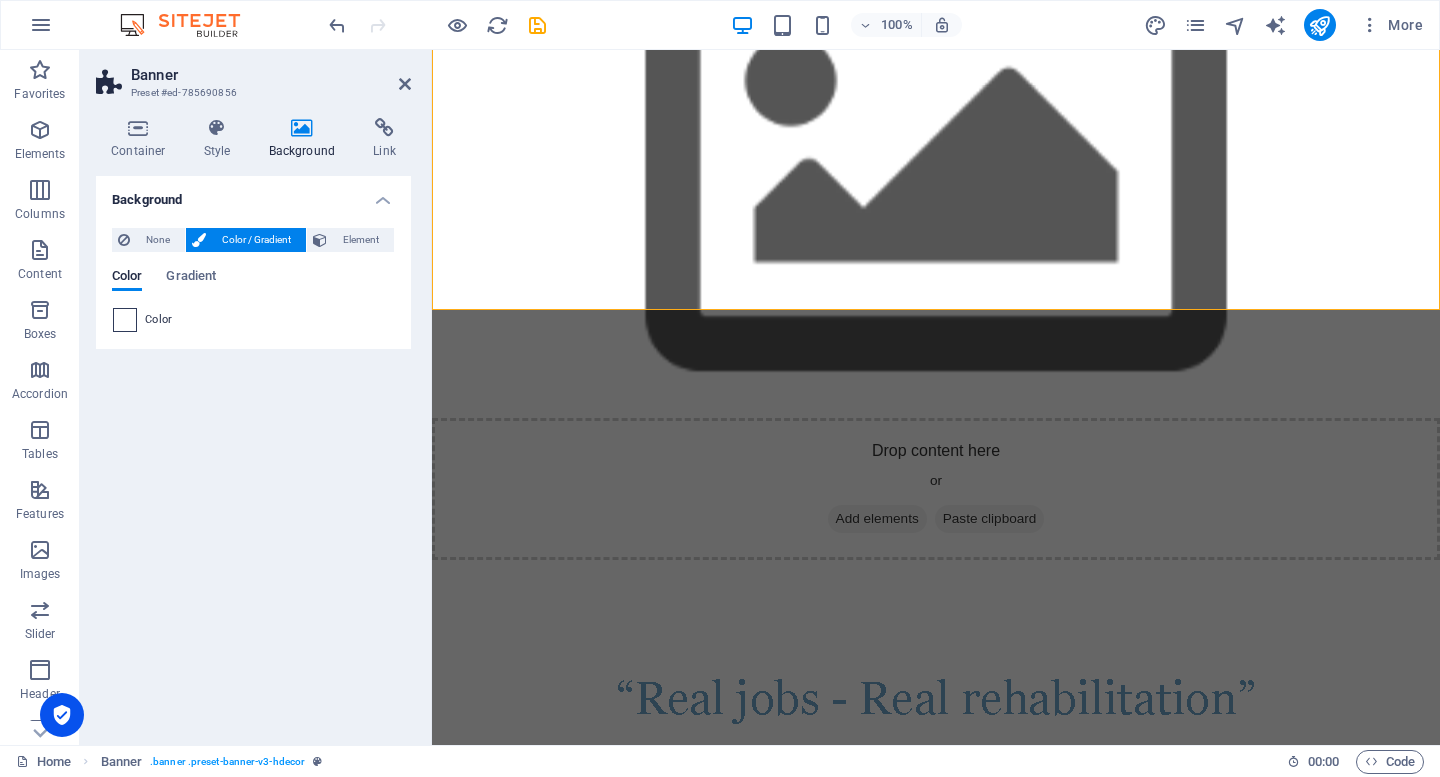 click at bounding box center (125, 320) 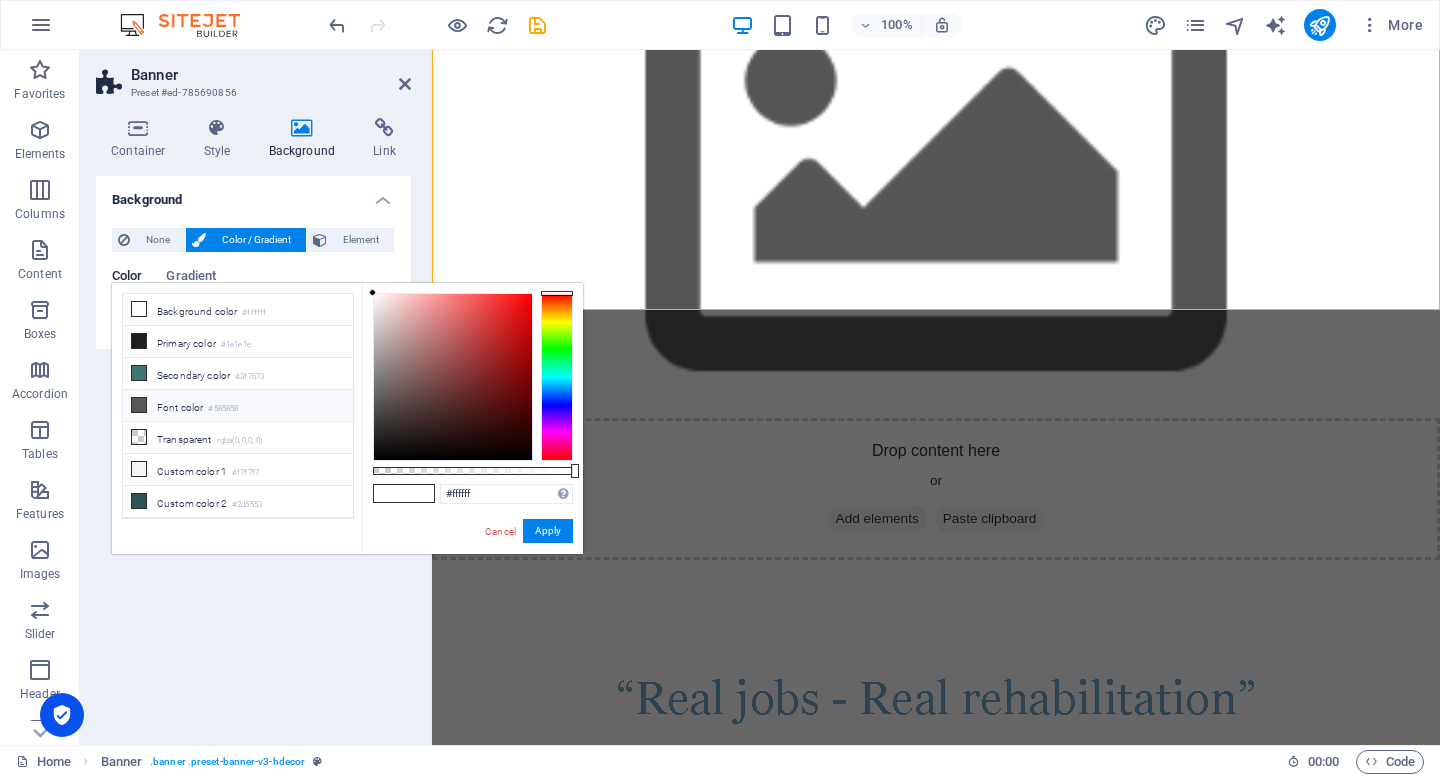 click on "Font color
#585858" at bounding box center (238, 406) 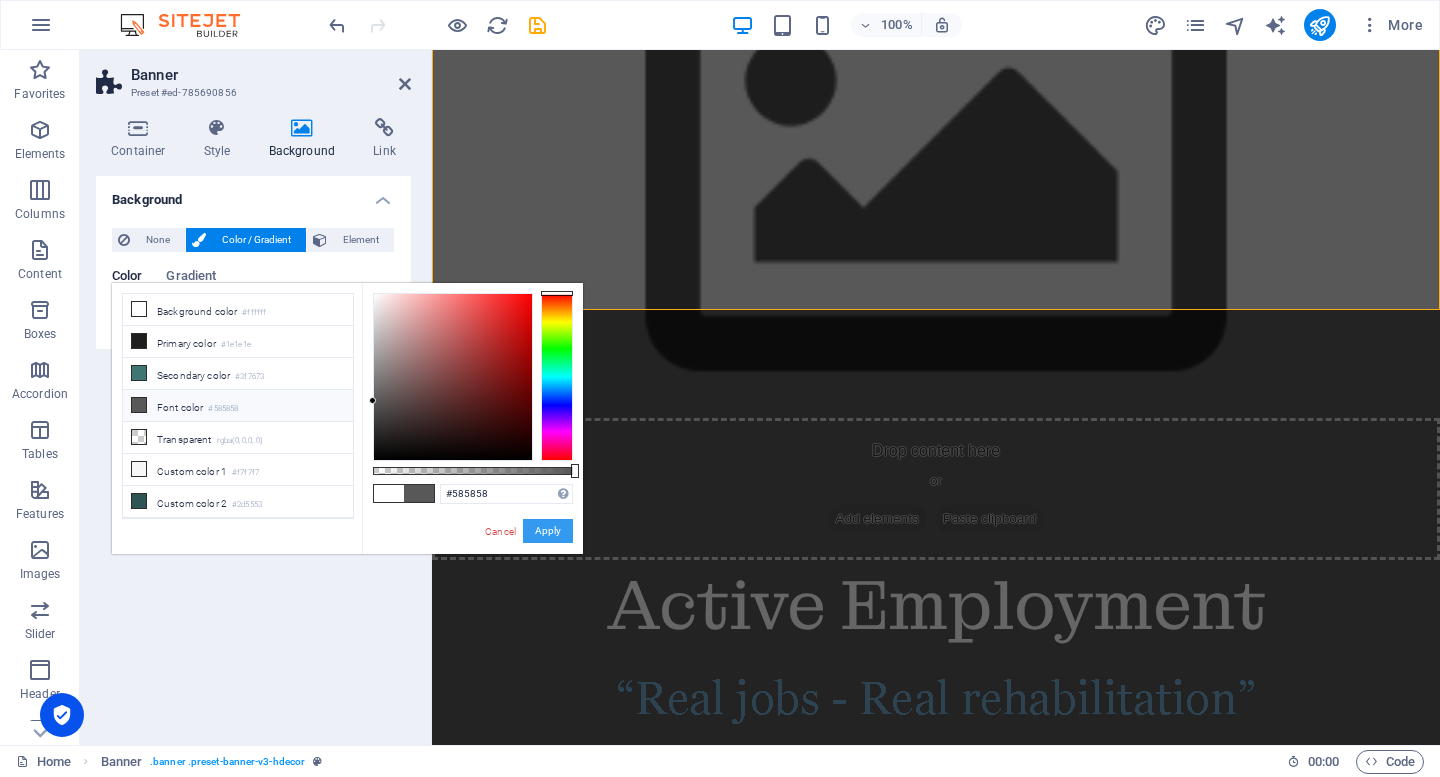 click on "Apply" at bounding box center (548, 531) 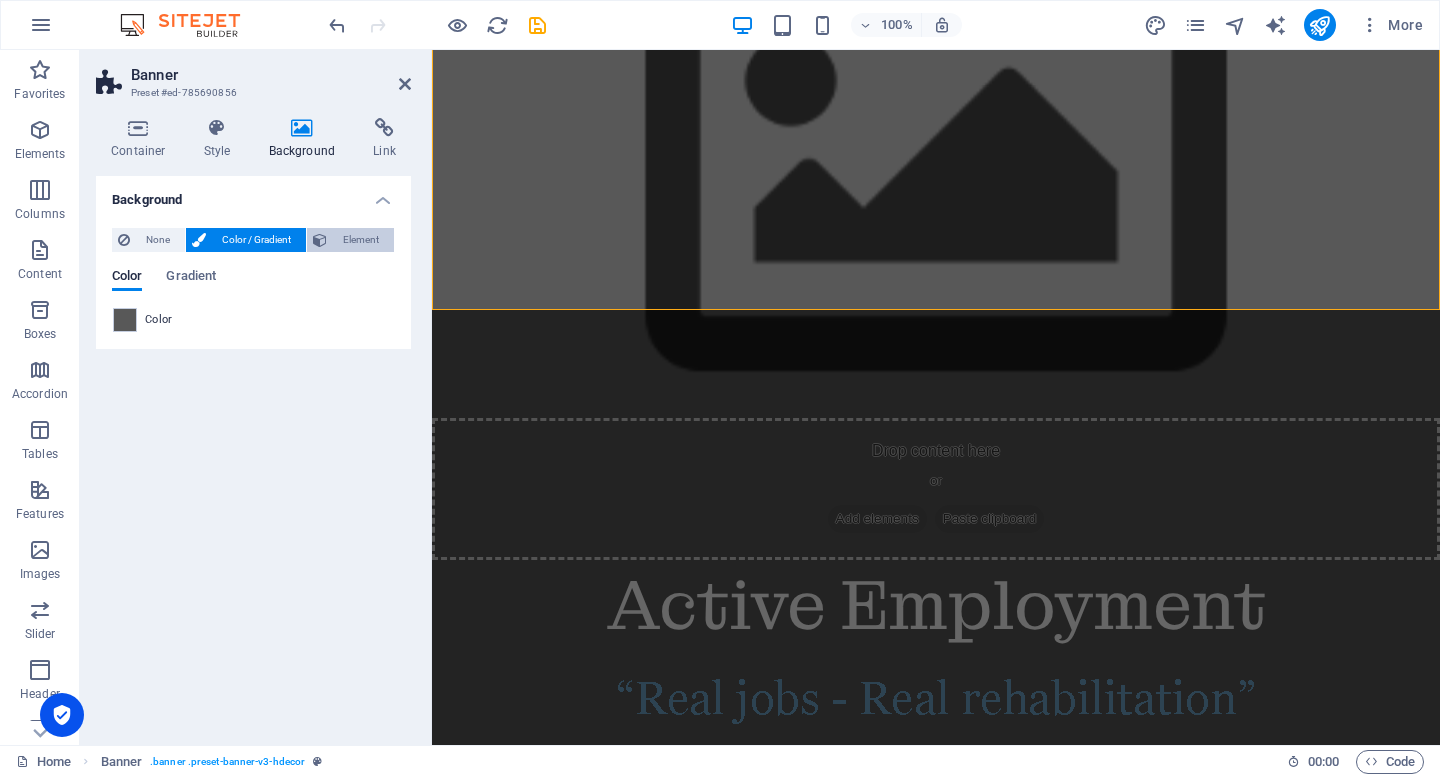 click on "Element" at bounding box center [360, 240] 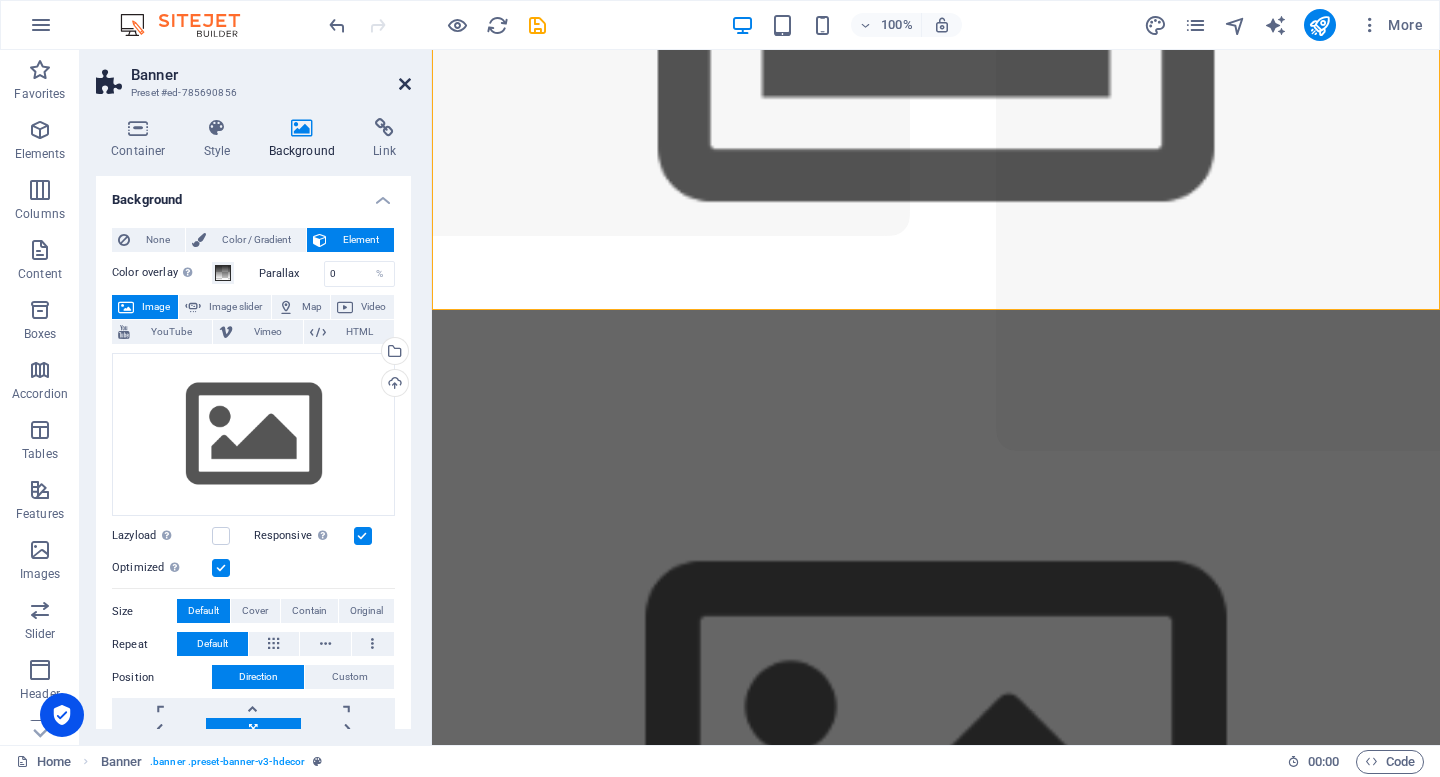 click at bounding box center [405, 84] 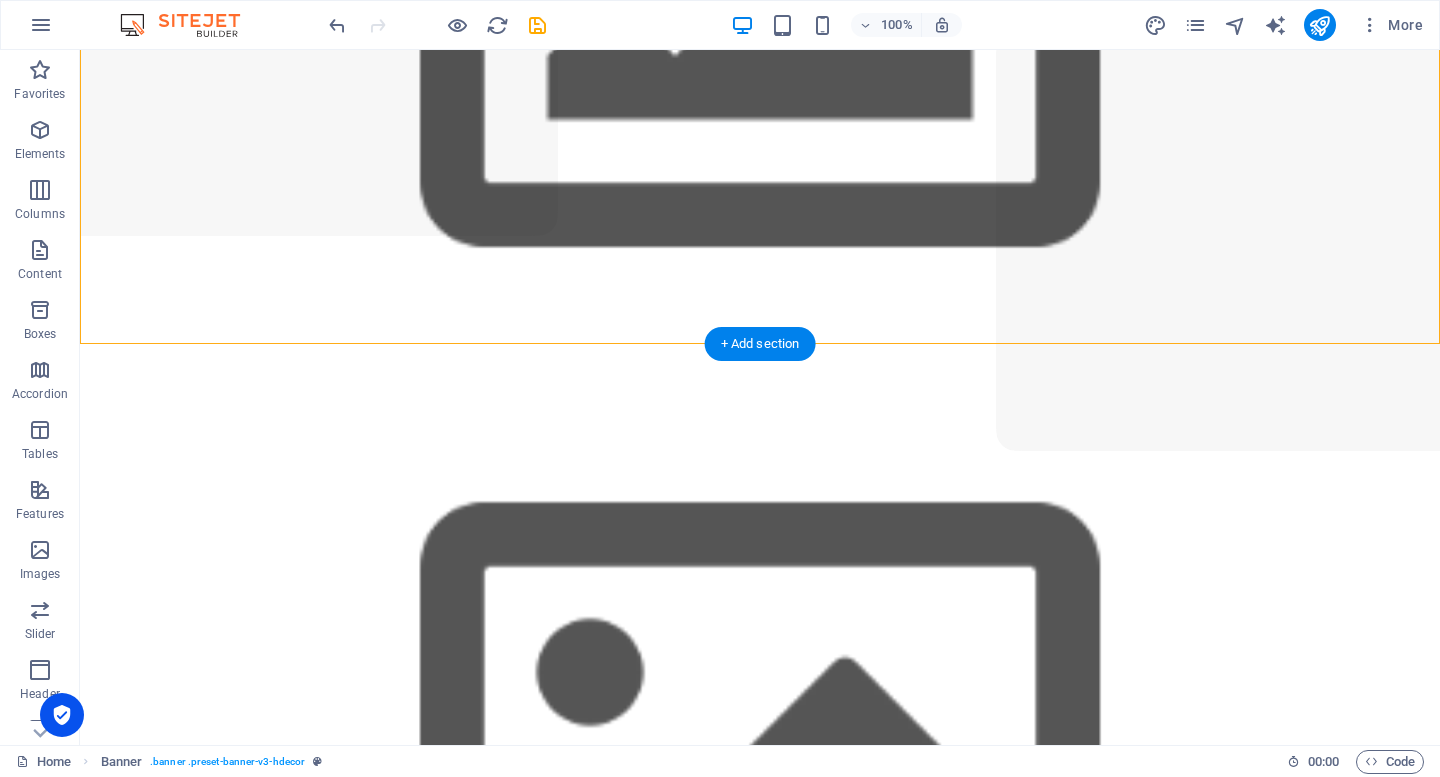 scroll, scrollTop: 13, scrollLeft: 0, axis: vertical 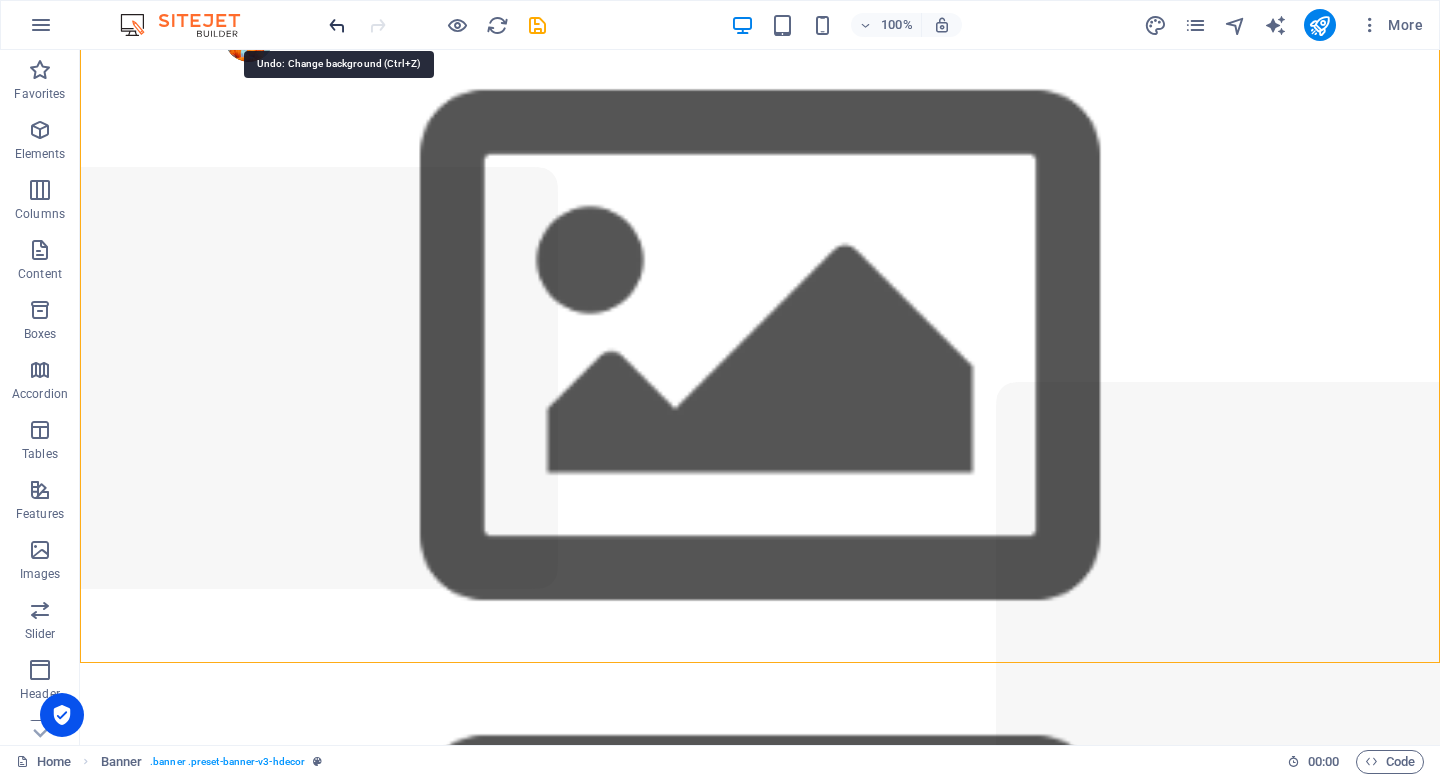click at bounding box center (337, 25) 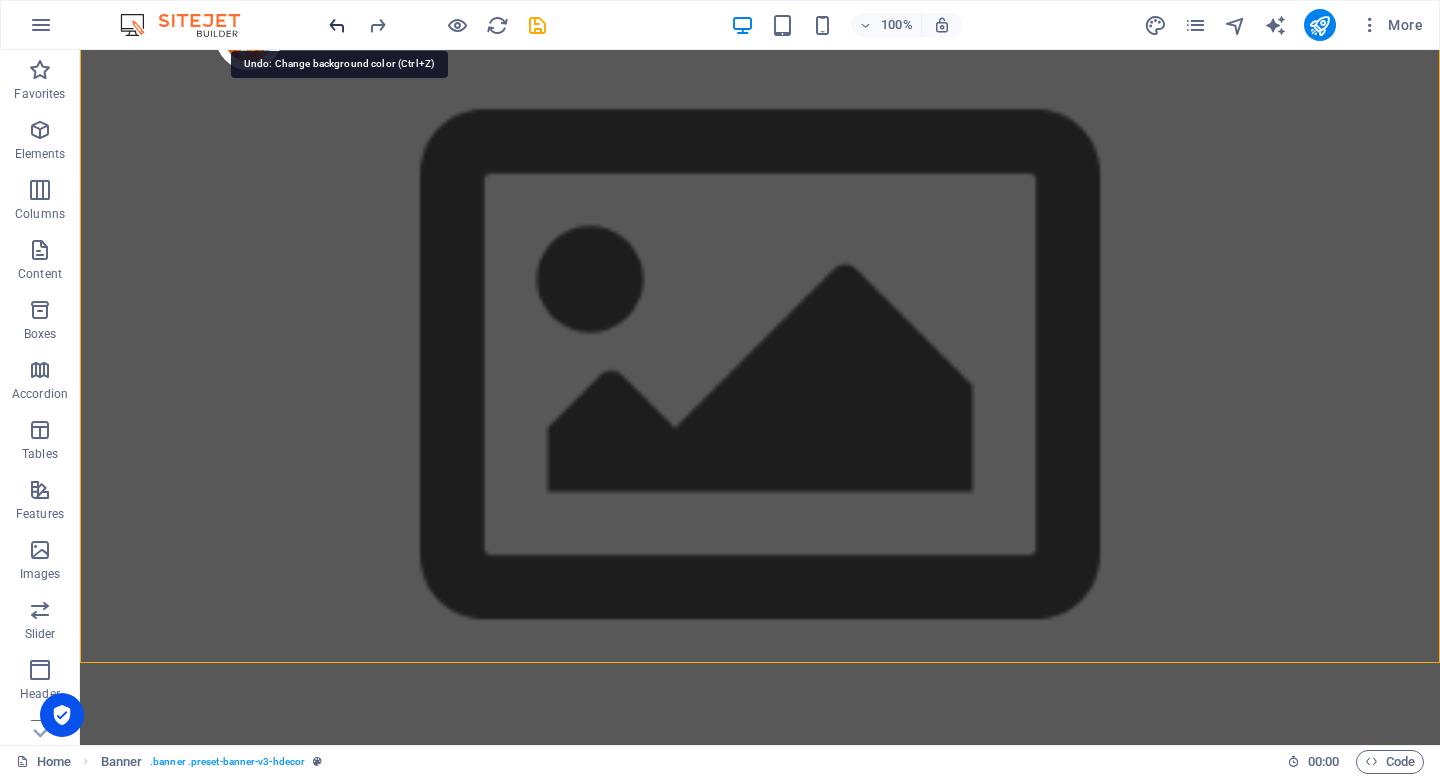 click at bounding box center (337, 25) 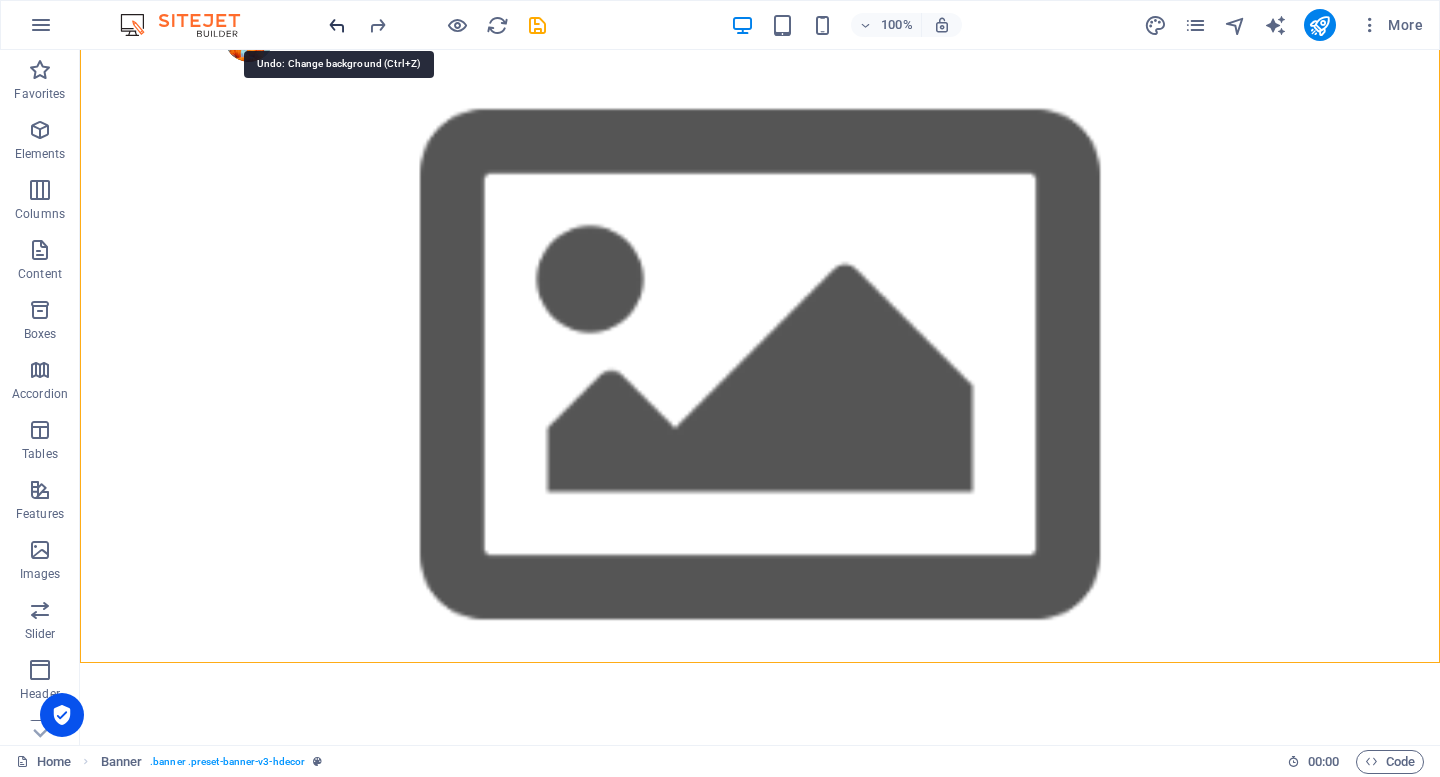 click at bounding box center [337, 25] 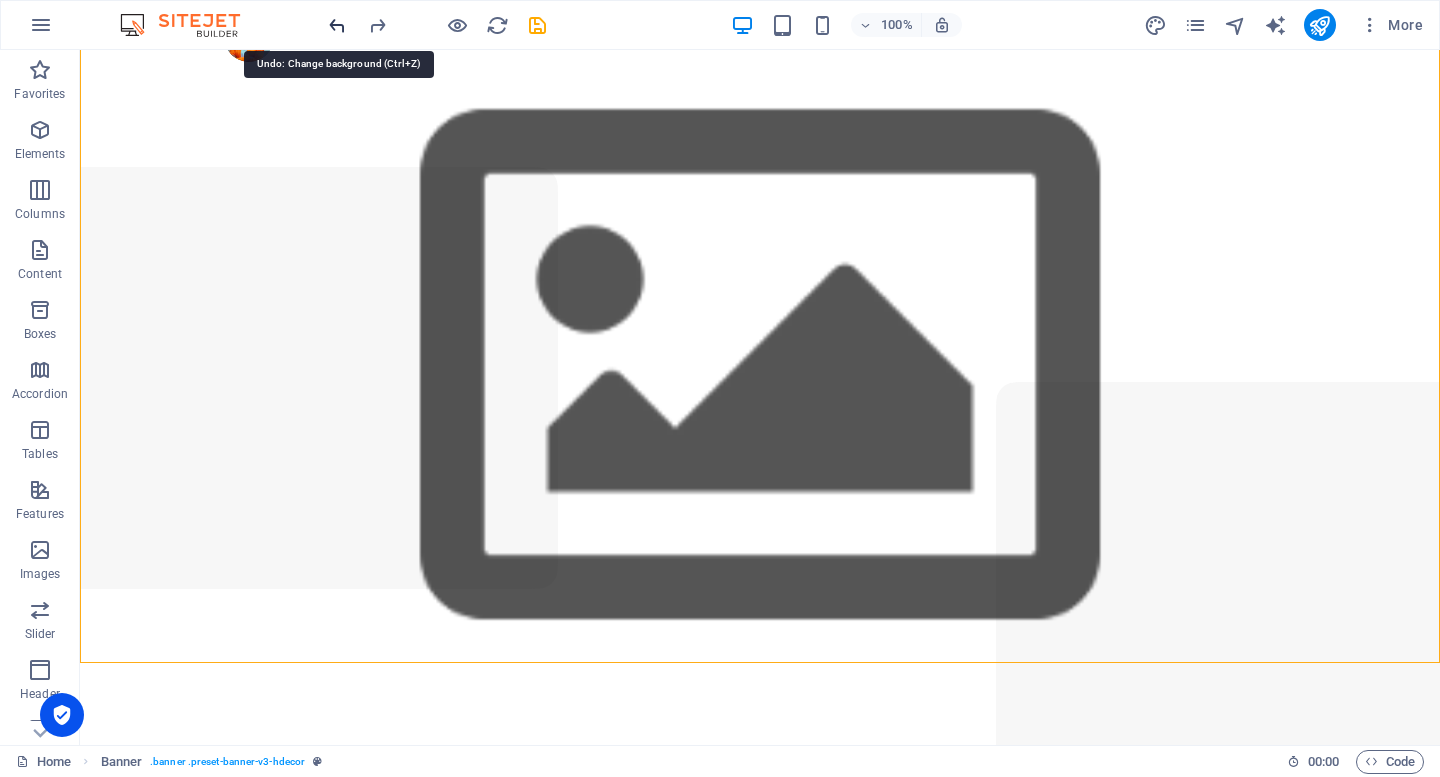 click at bounding box center [337, 25] 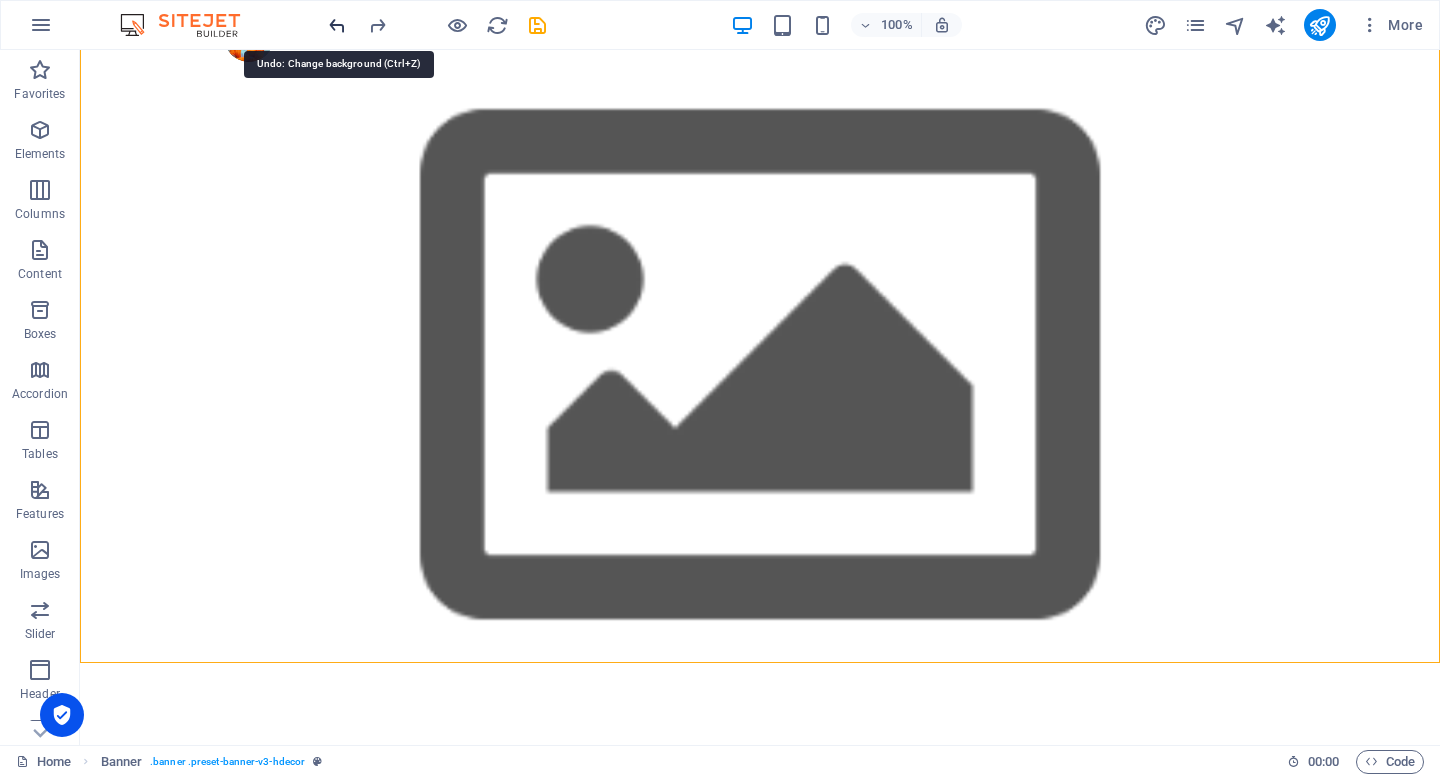 click at bounding box center [337, 25] 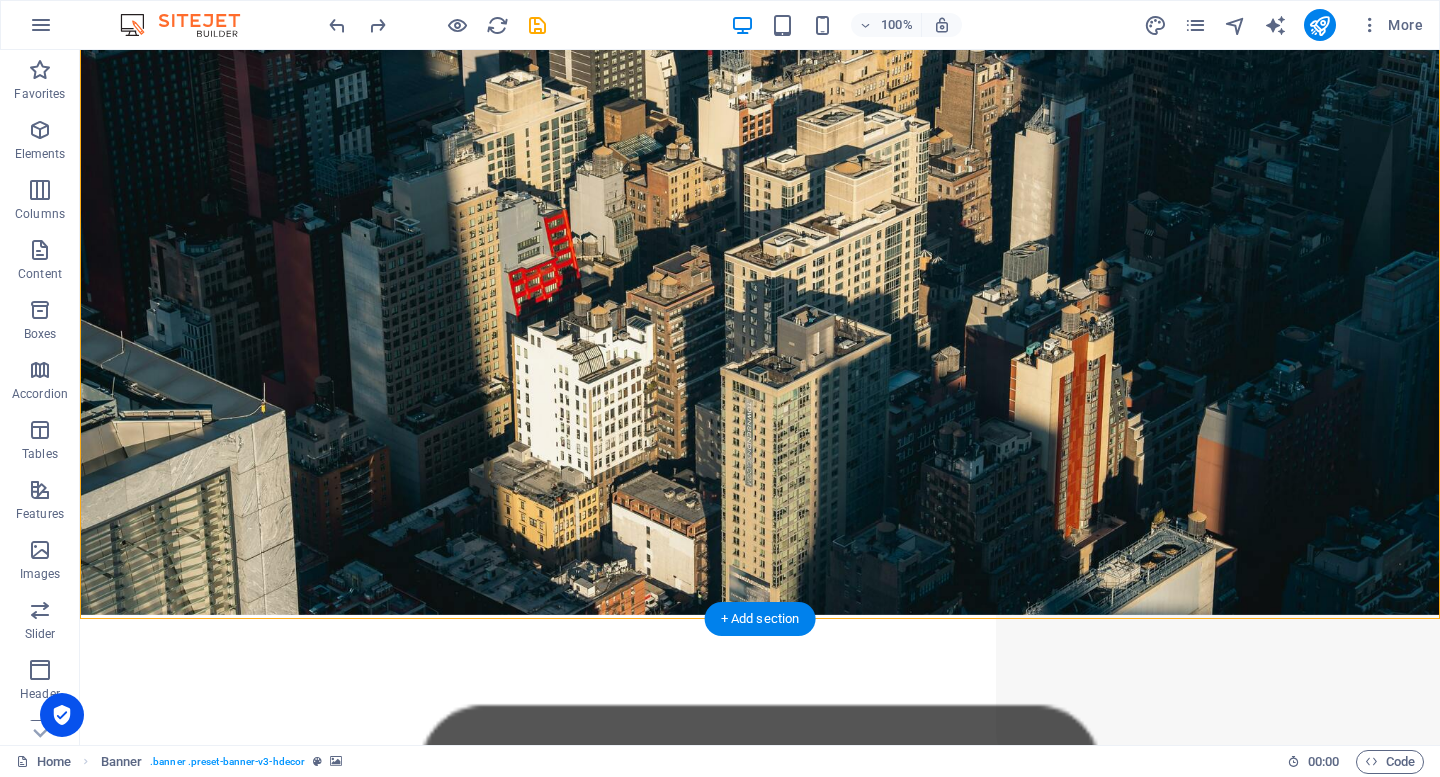 scroll, scrollTop: 63, scrollLeft: 0, axis: vertical 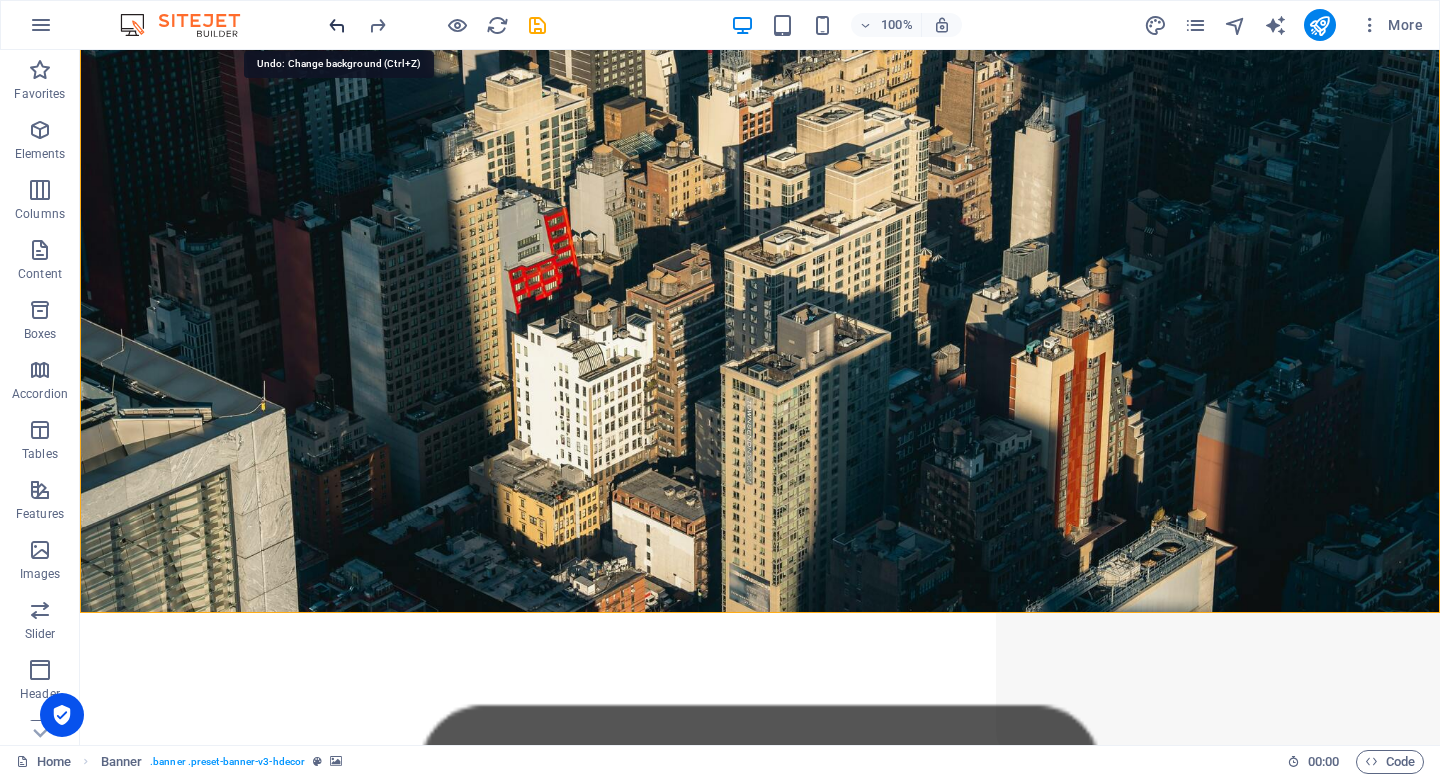 click at bounding box center [337, 25] 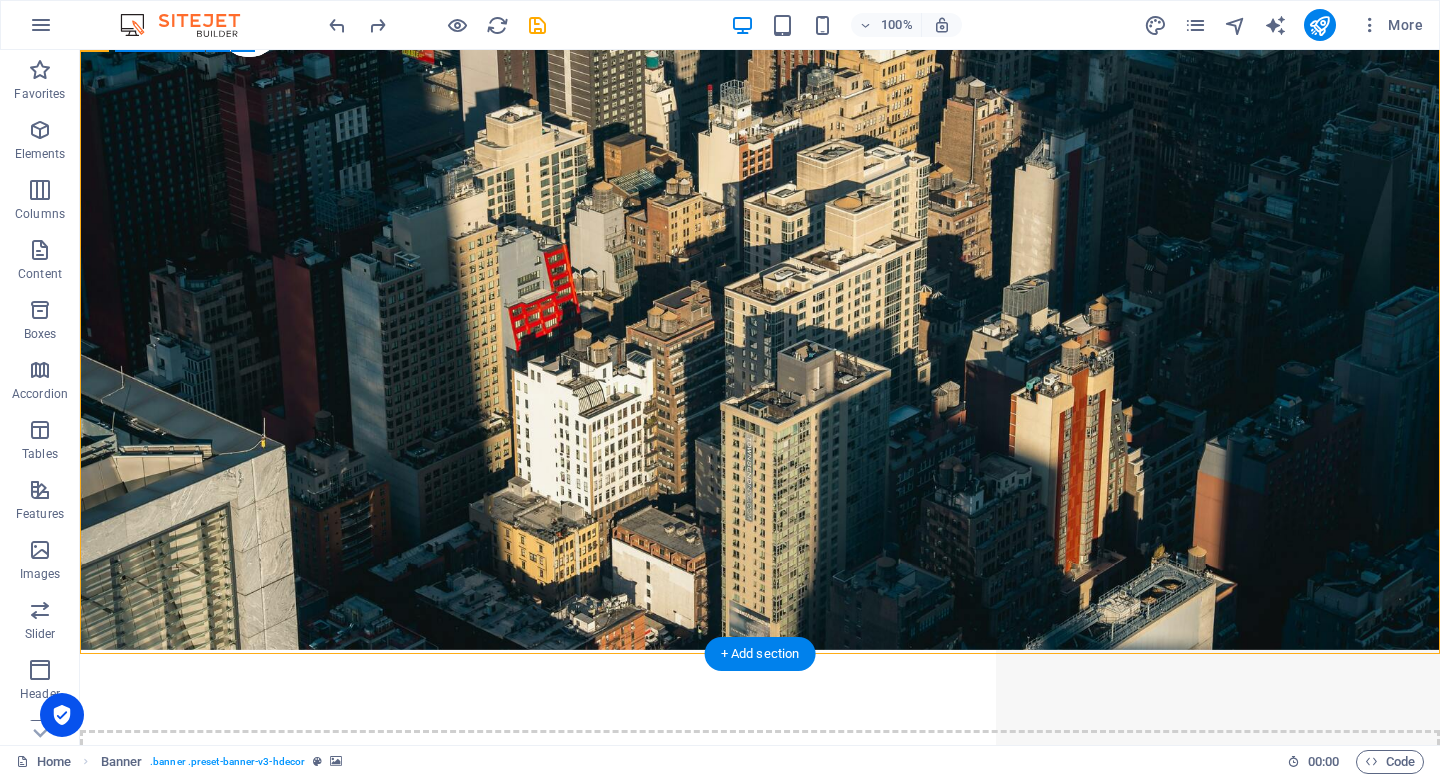 scroll, scrollTop: 27, scrollLeft: 0, axis: vertical 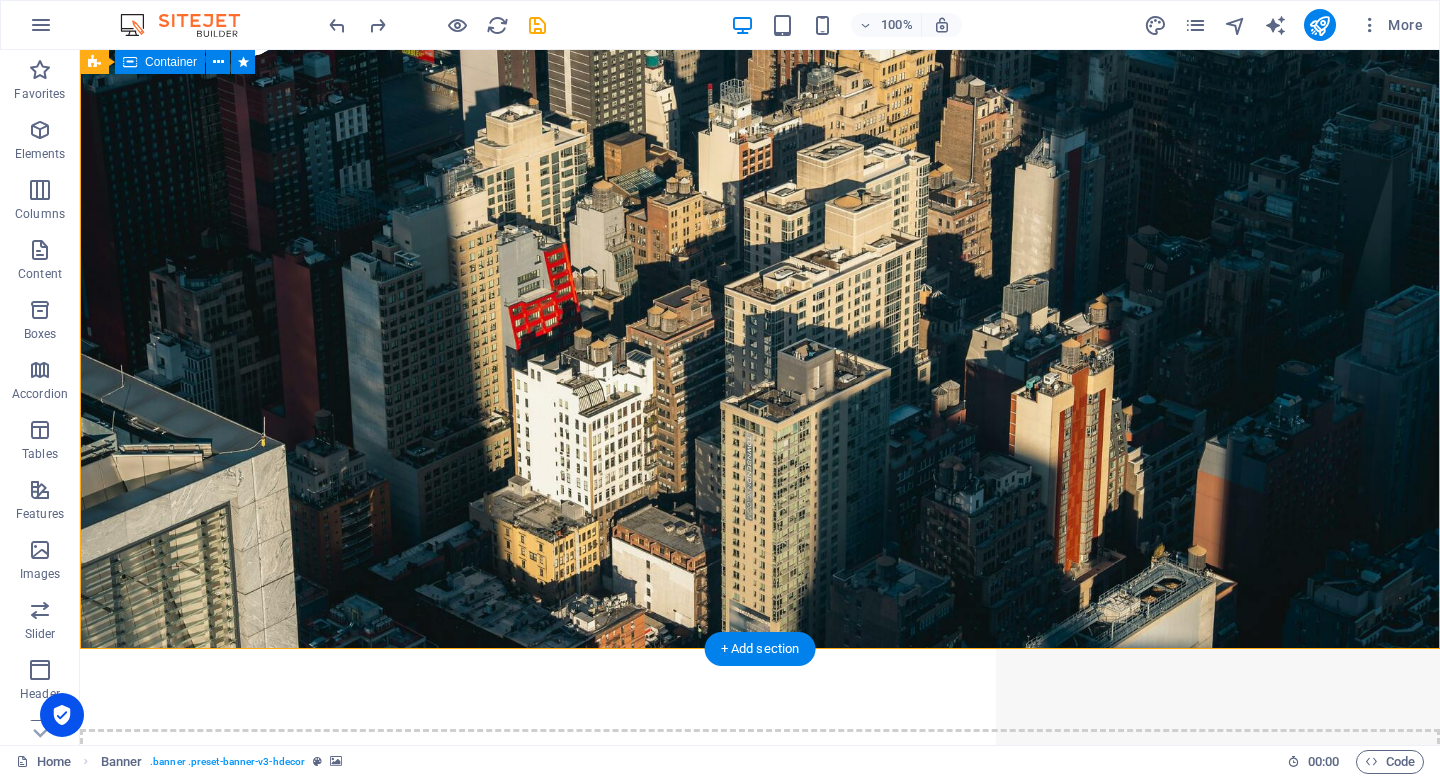 click on "Drop content here or  Add elements  Paste clipboard Active Employment" at bounding box center (760, 884) 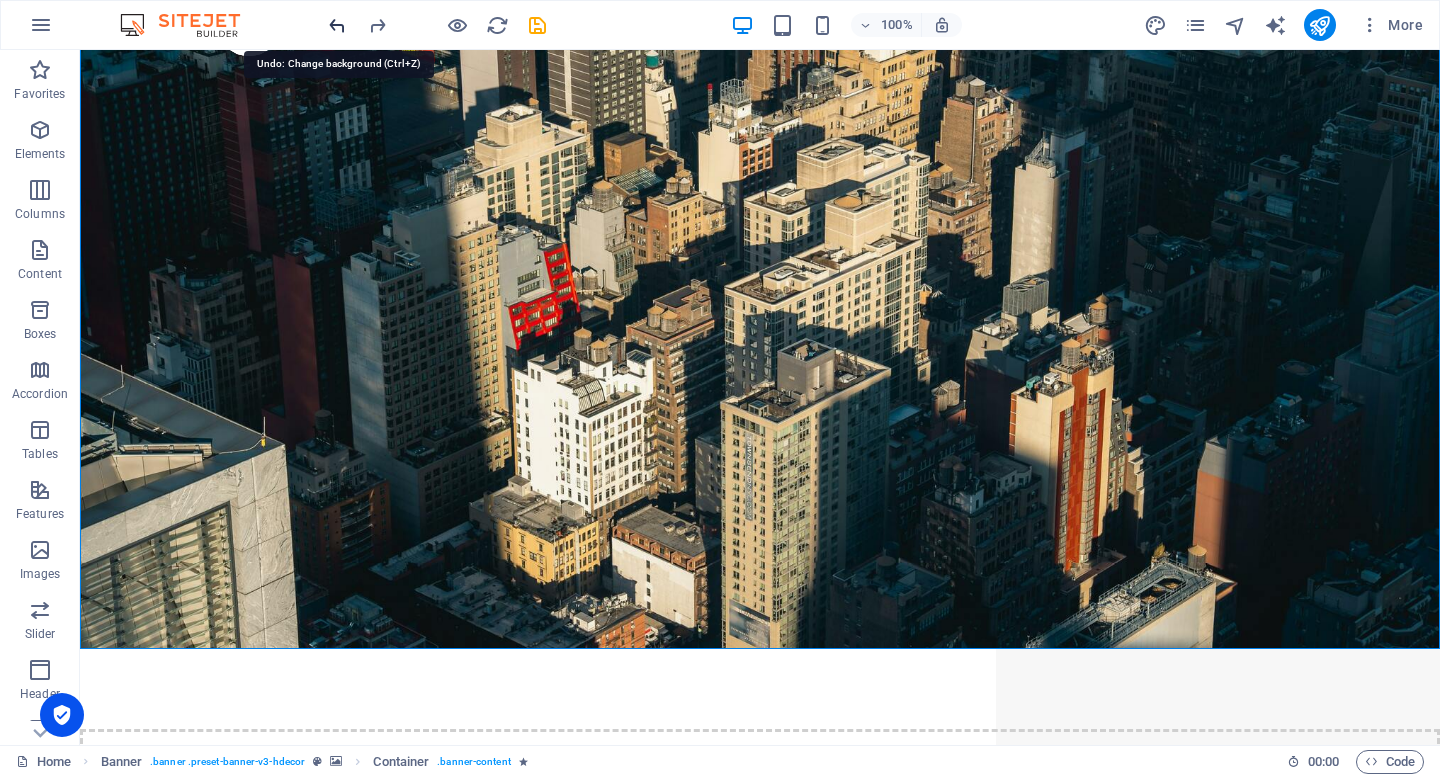 click at bounding box center (337, 25) 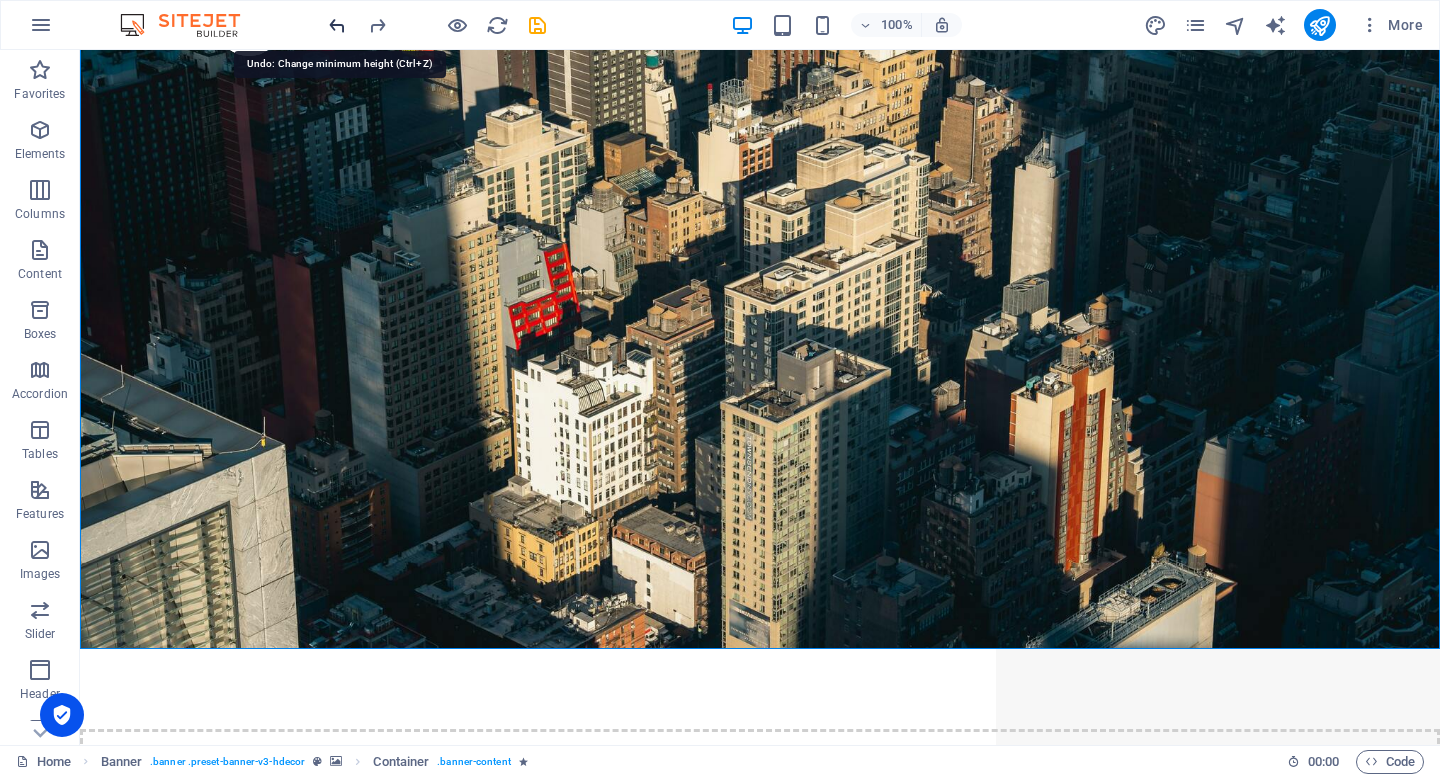 click at bounding box center [337, 25] 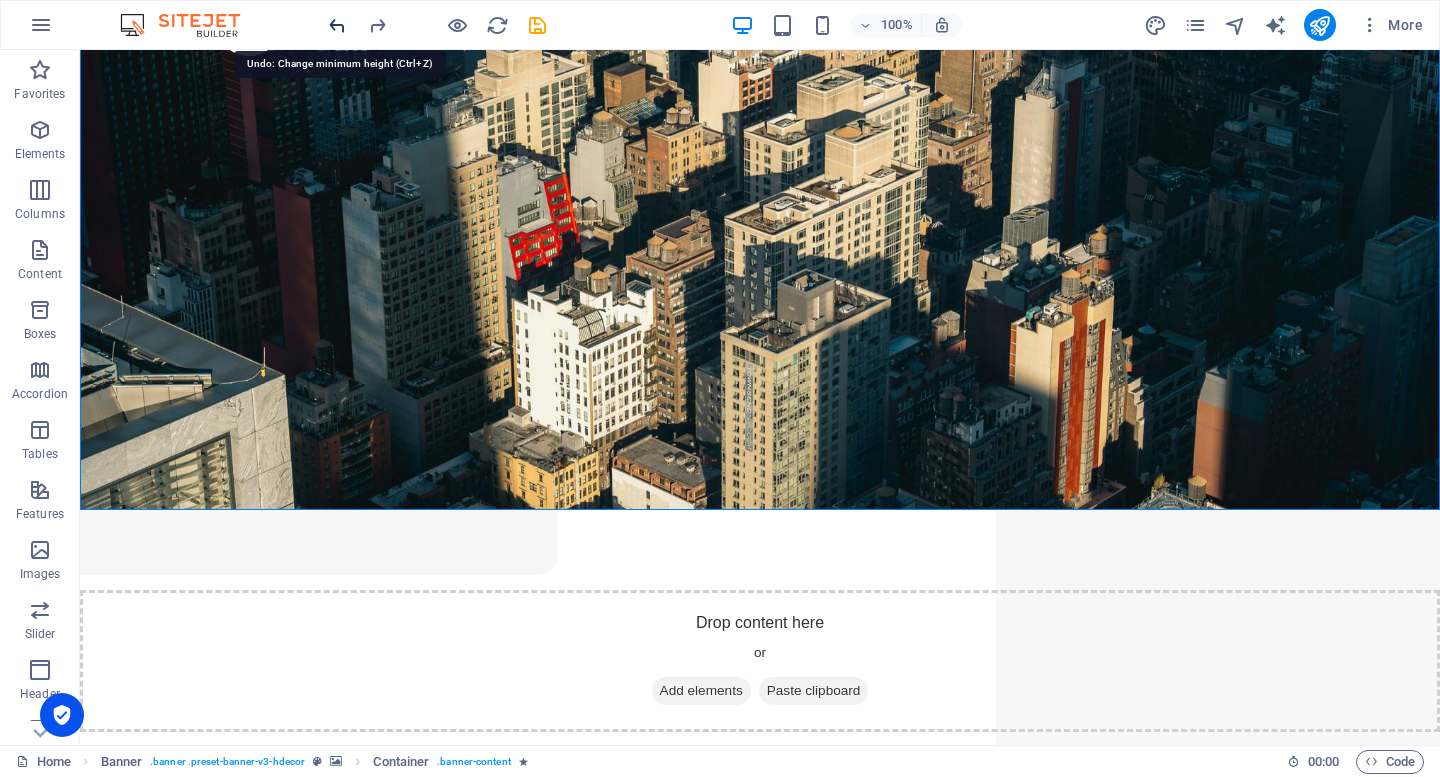 click at bounding box center (337, 25) 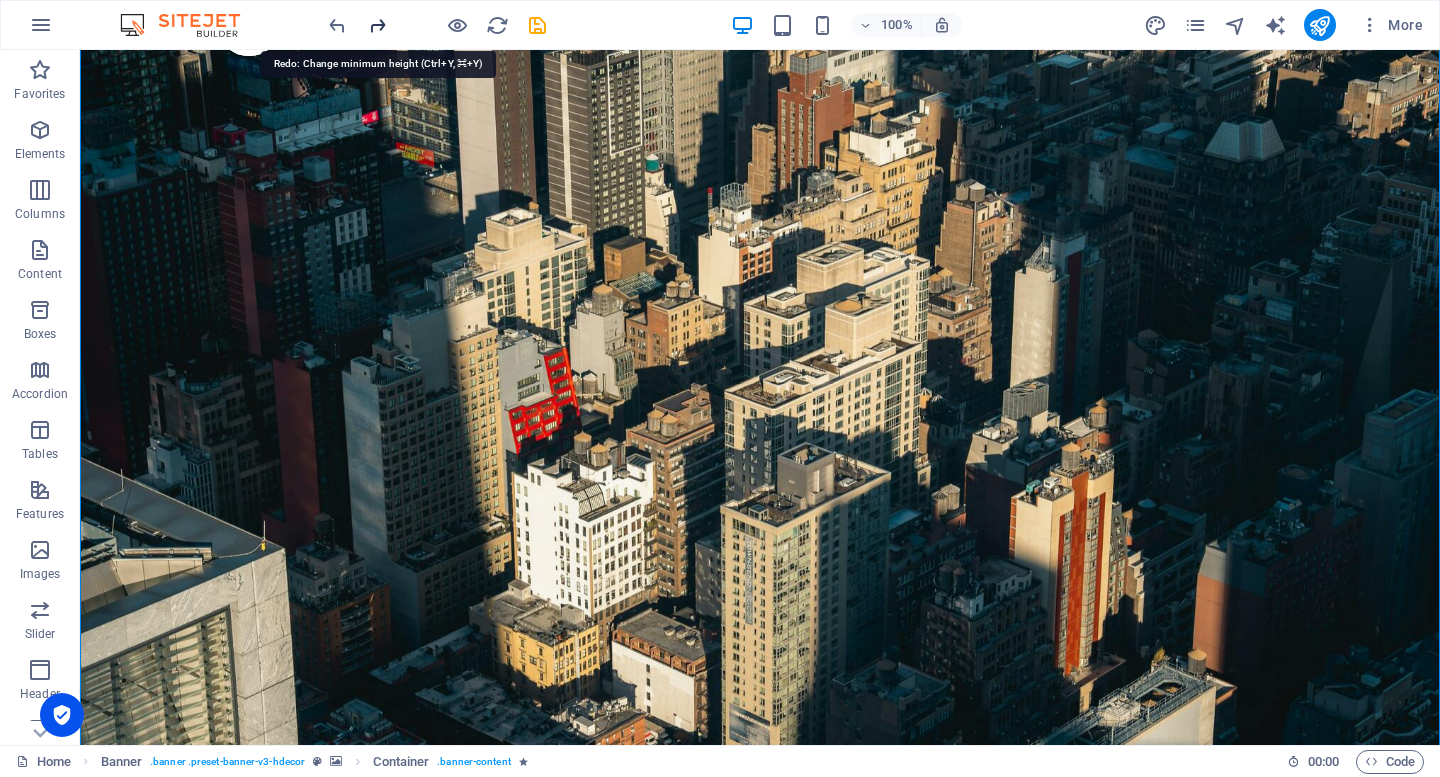 click at bounding box center (377, 25) 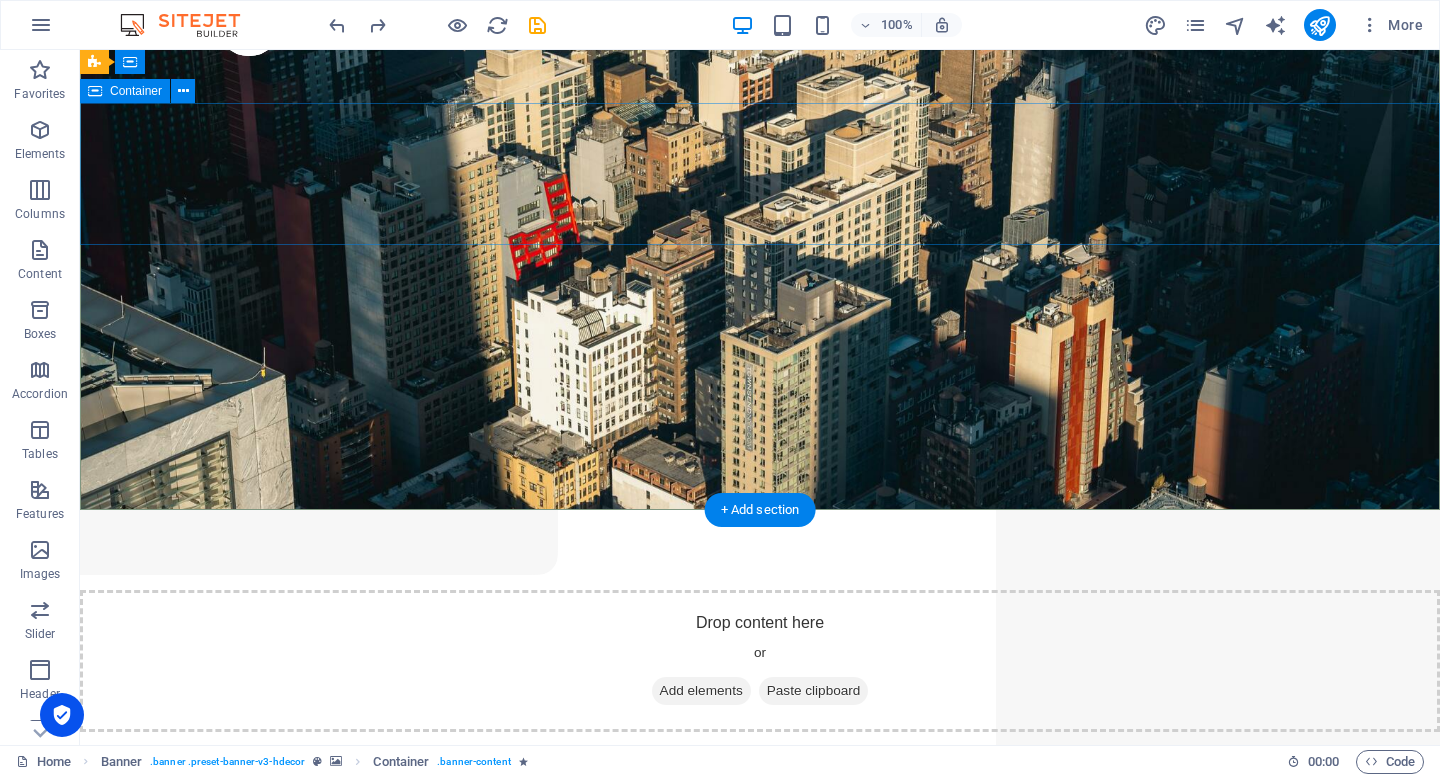 click on "Drop content here or  Add elements  Paste clipboard" at bounding box center [760, 661] 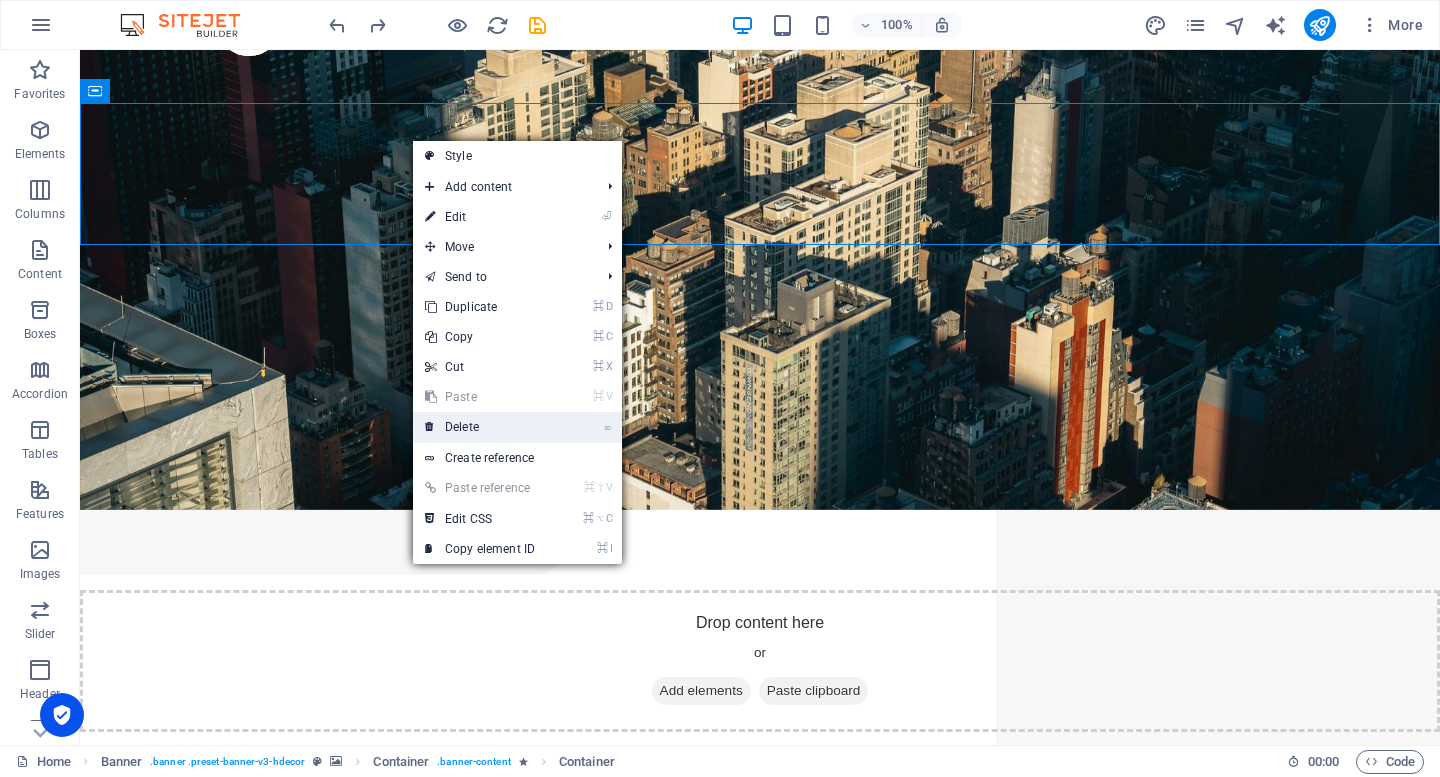 click on "⌦  Delete" at bounding box center [480, 427] 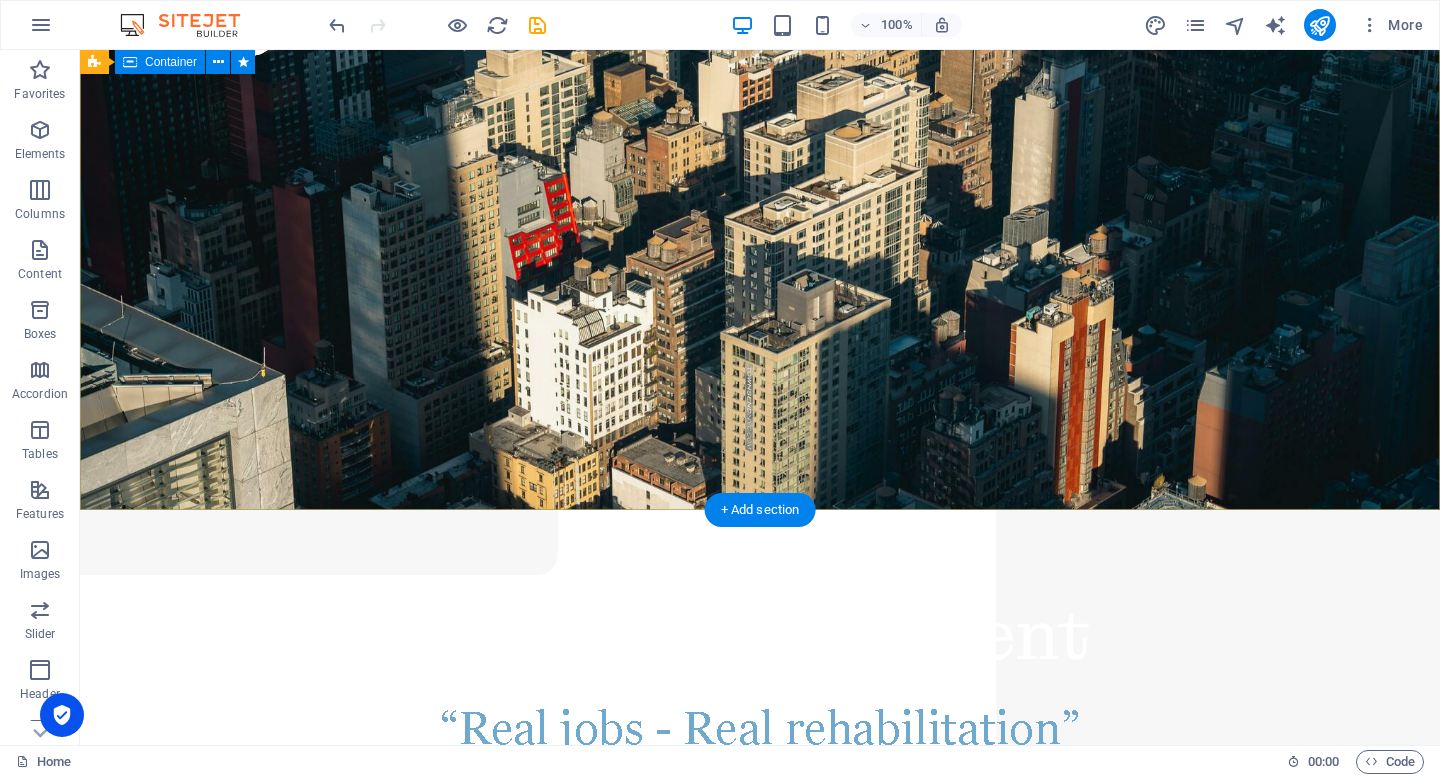 click on "Active Employment" at bounding box center (760, 674) 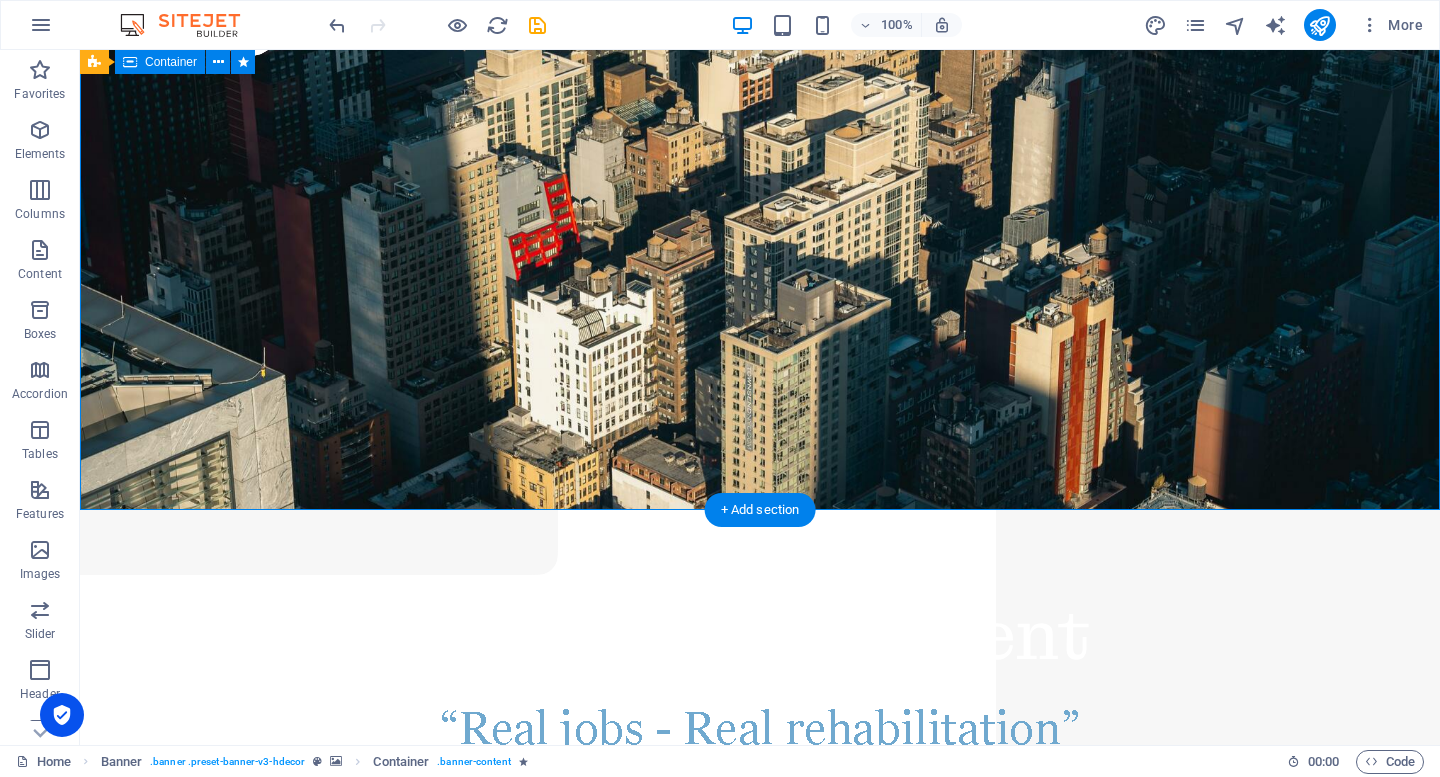 scroll, scrollTop: 0, scrollLeft: 0, axis: both 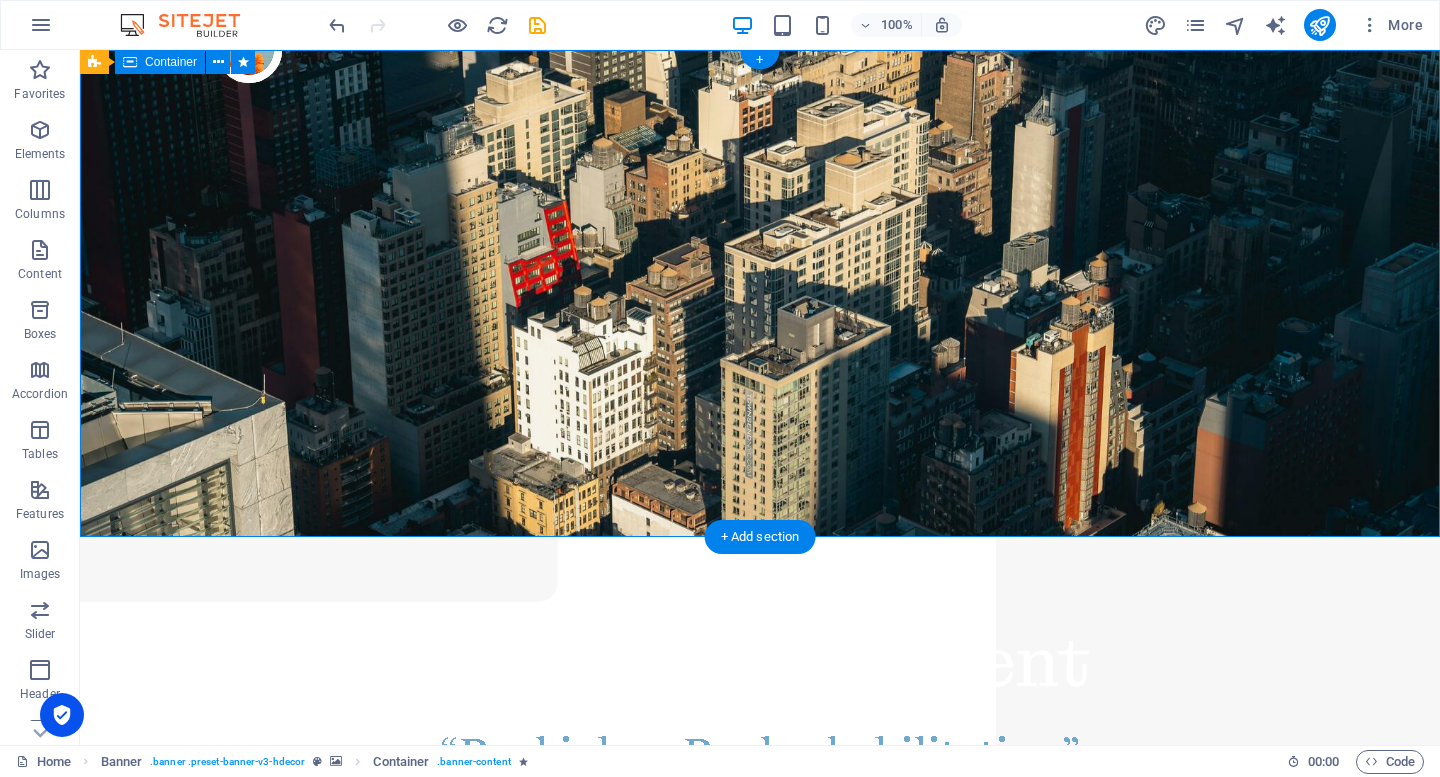 click on "Active Employment" at bounding box center (760, 701) 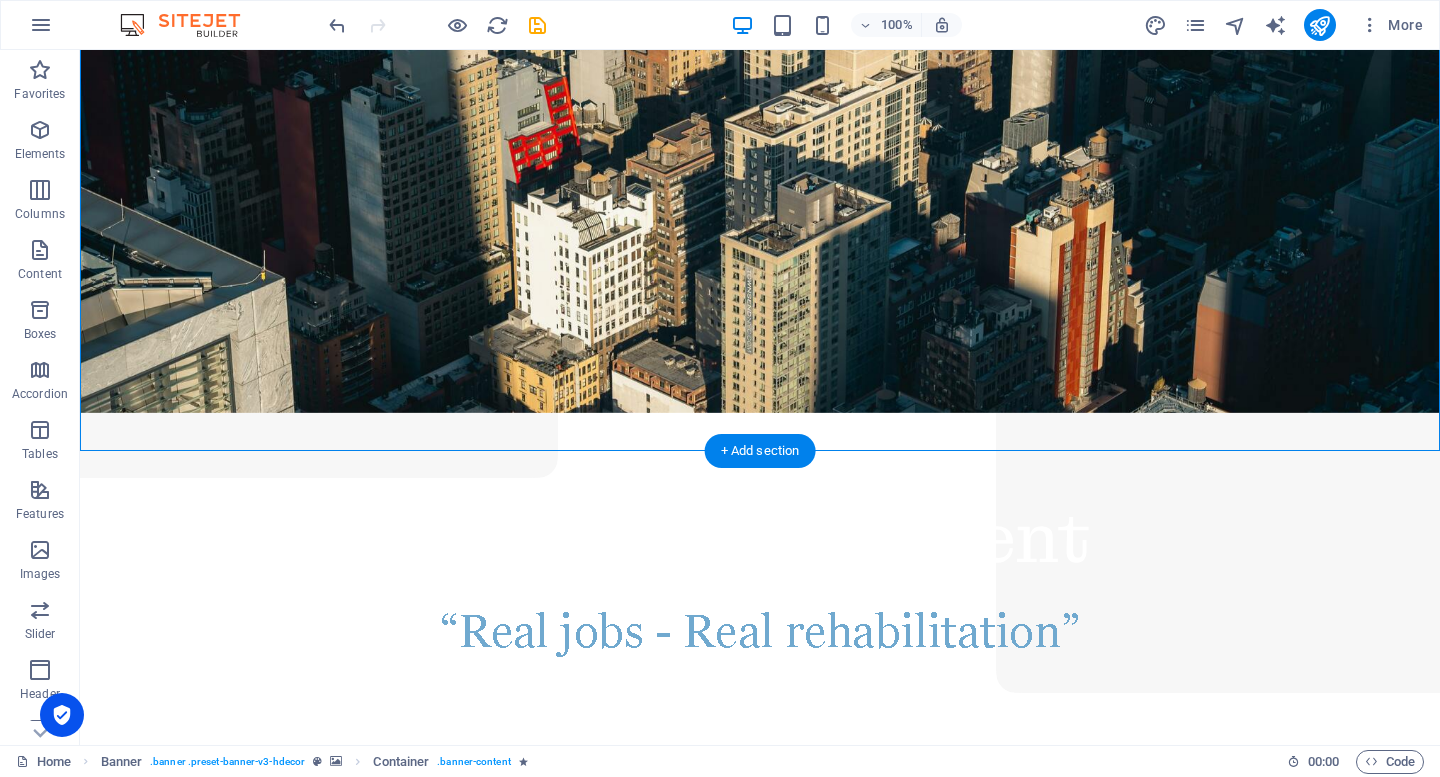 scroll, scrollTop: 162, scrollLeft: 0, axis: vertical 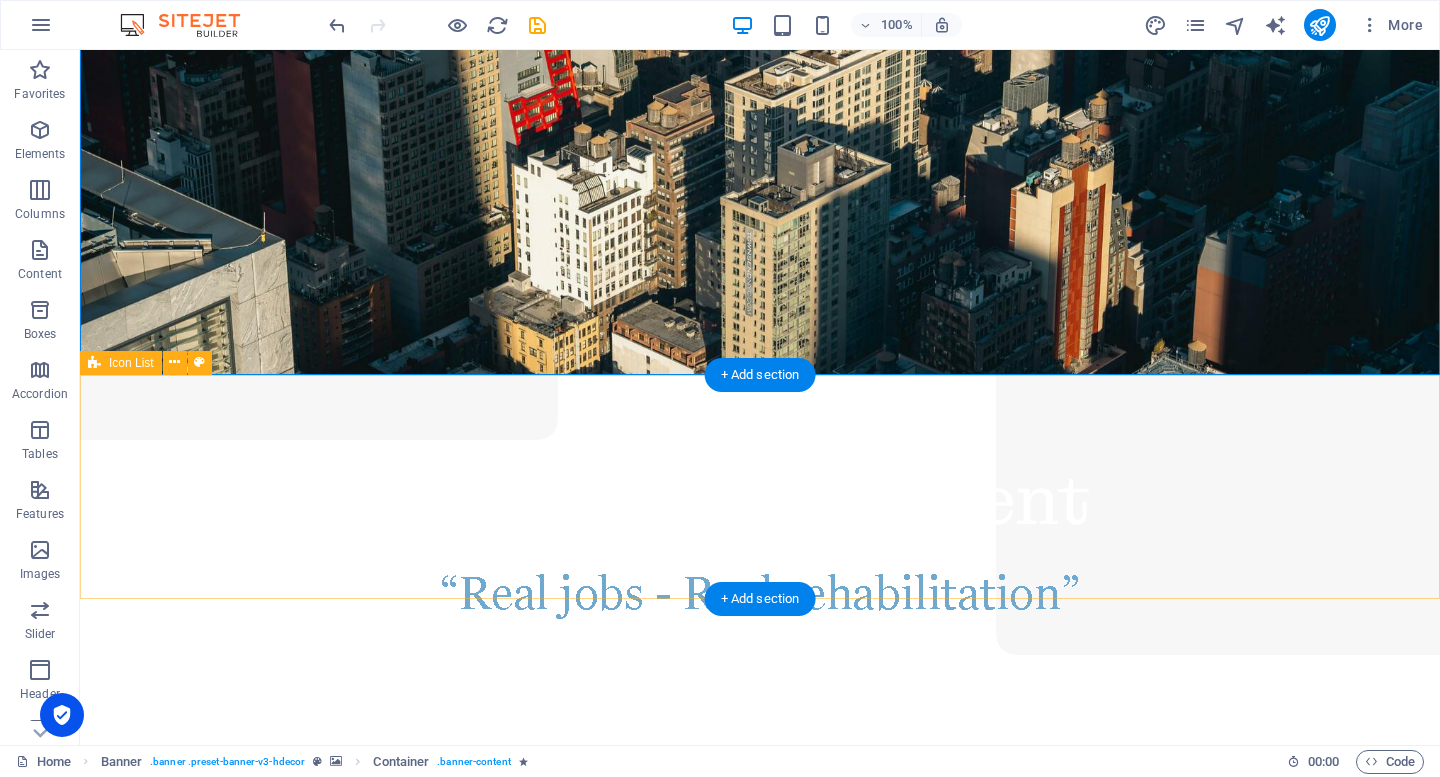 click on "High Quality Top materials Warranty Protection Over 2 years Free Shipping Order over 150 $ 24 / 7 Support Dedicated support" at bounding box center [760, 1079] 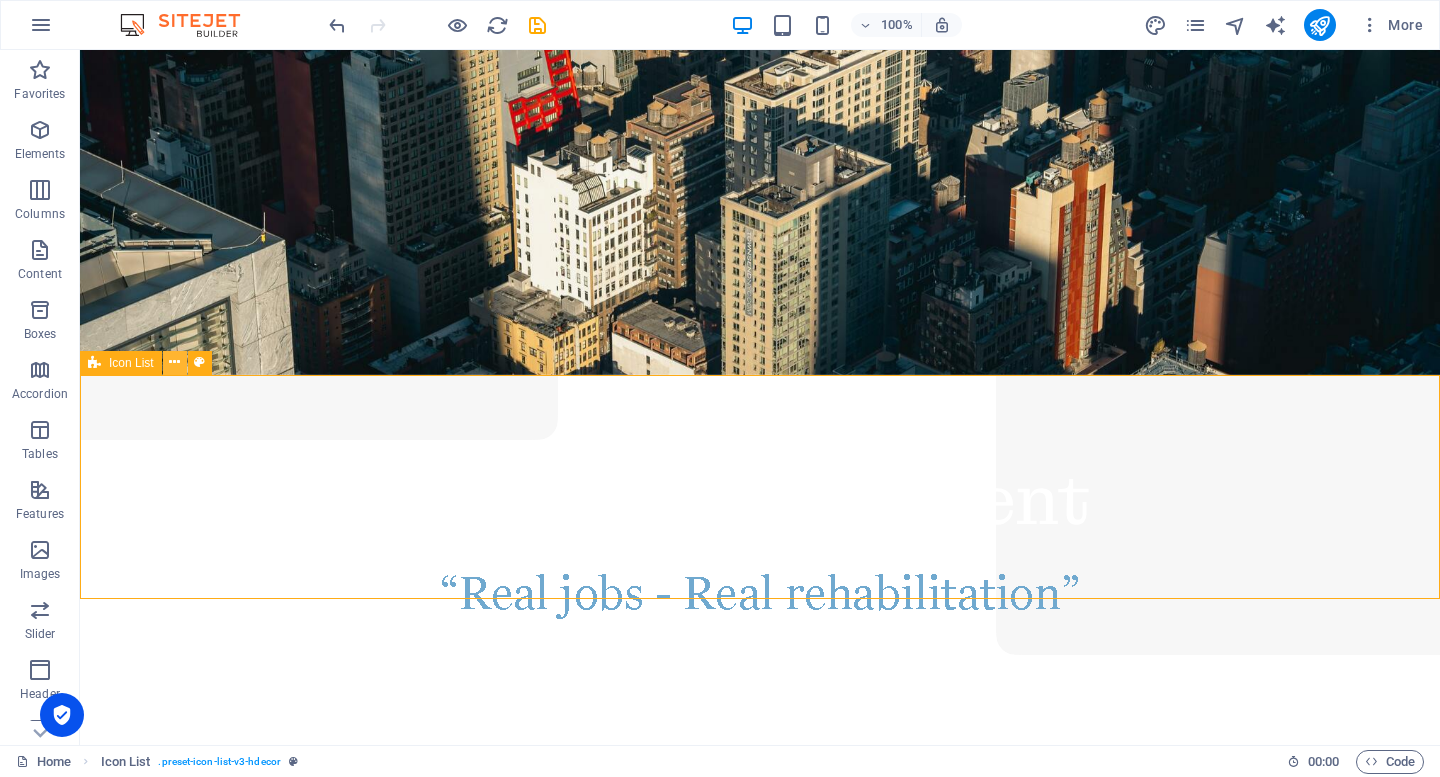 click at bounding box center [175, 363] 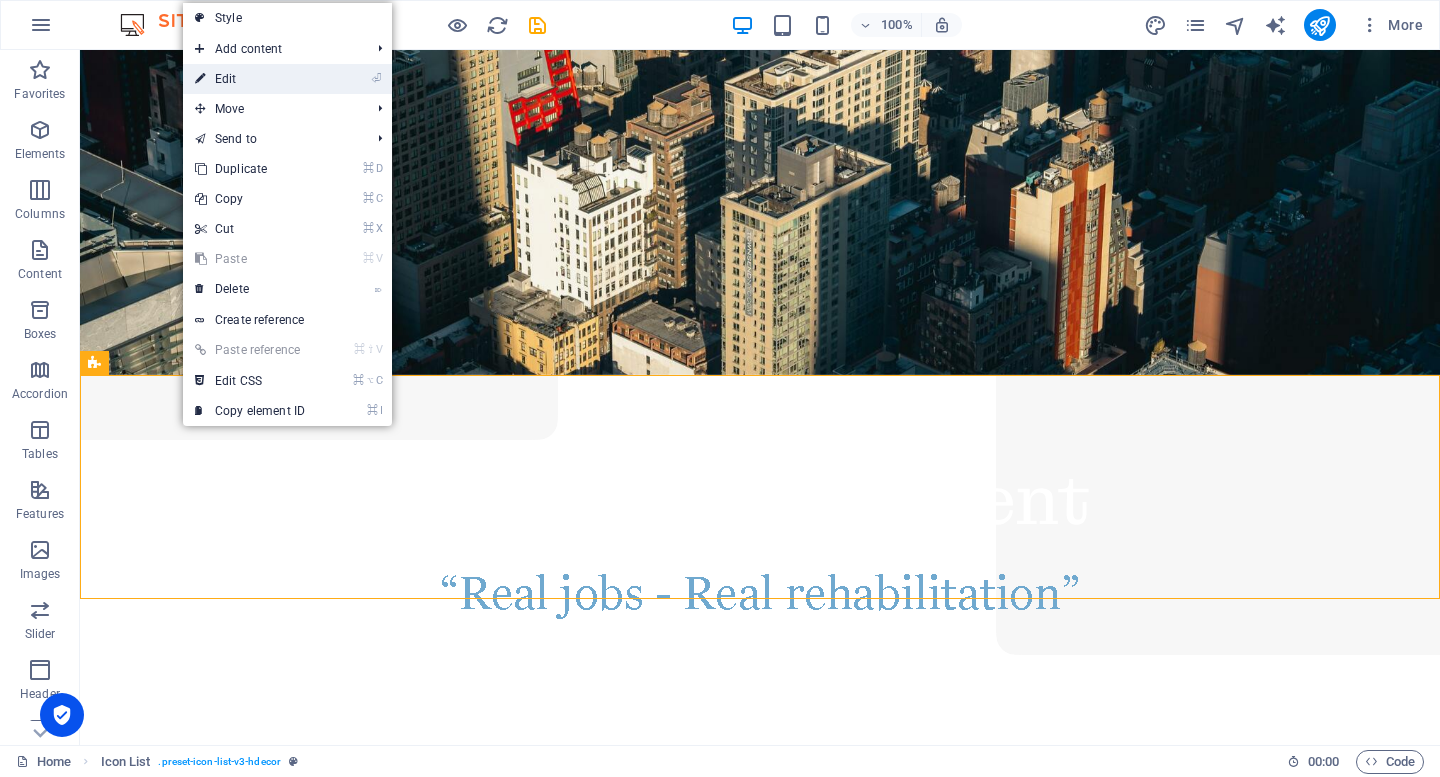 click on "⏎  Edit" at bounding box center [250, 79] 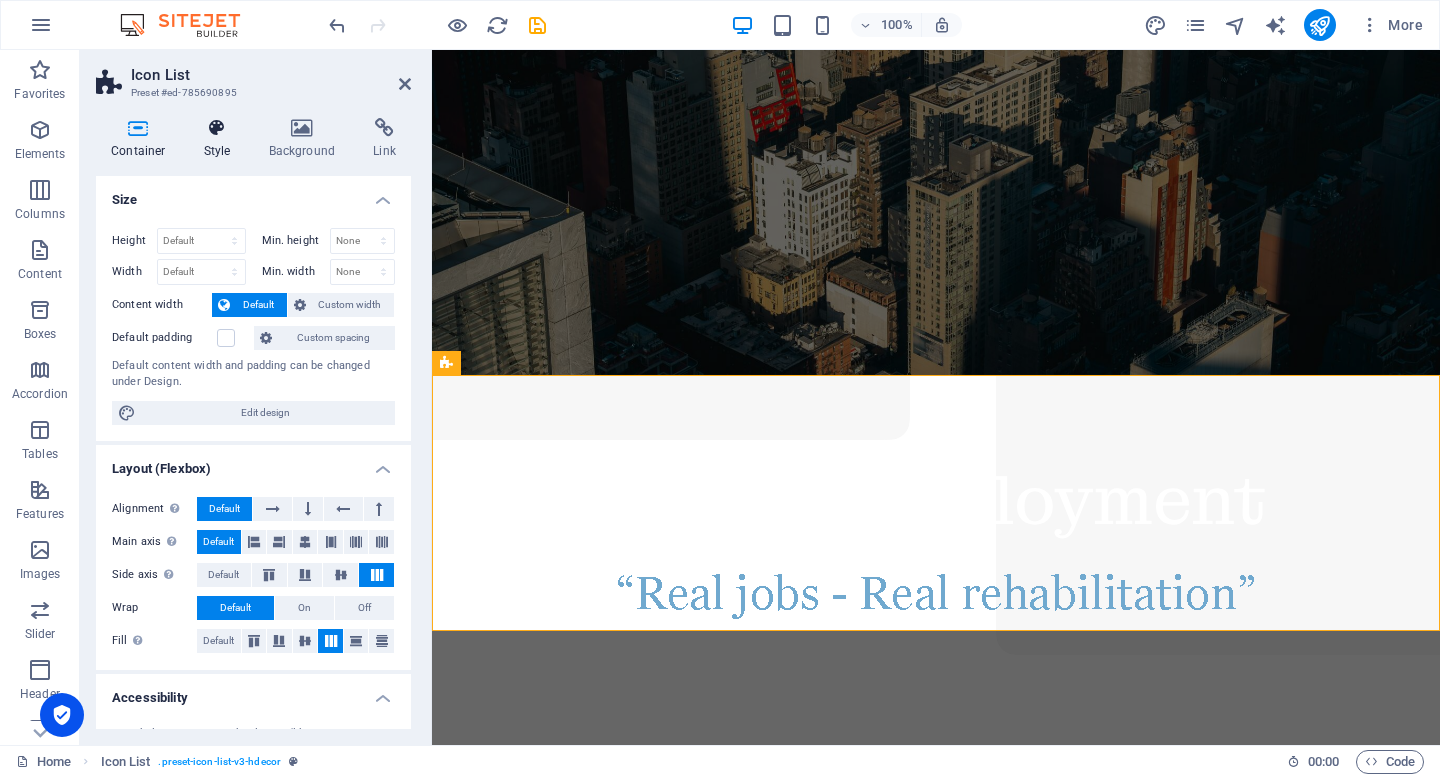 click at bounding box center (217, 128) 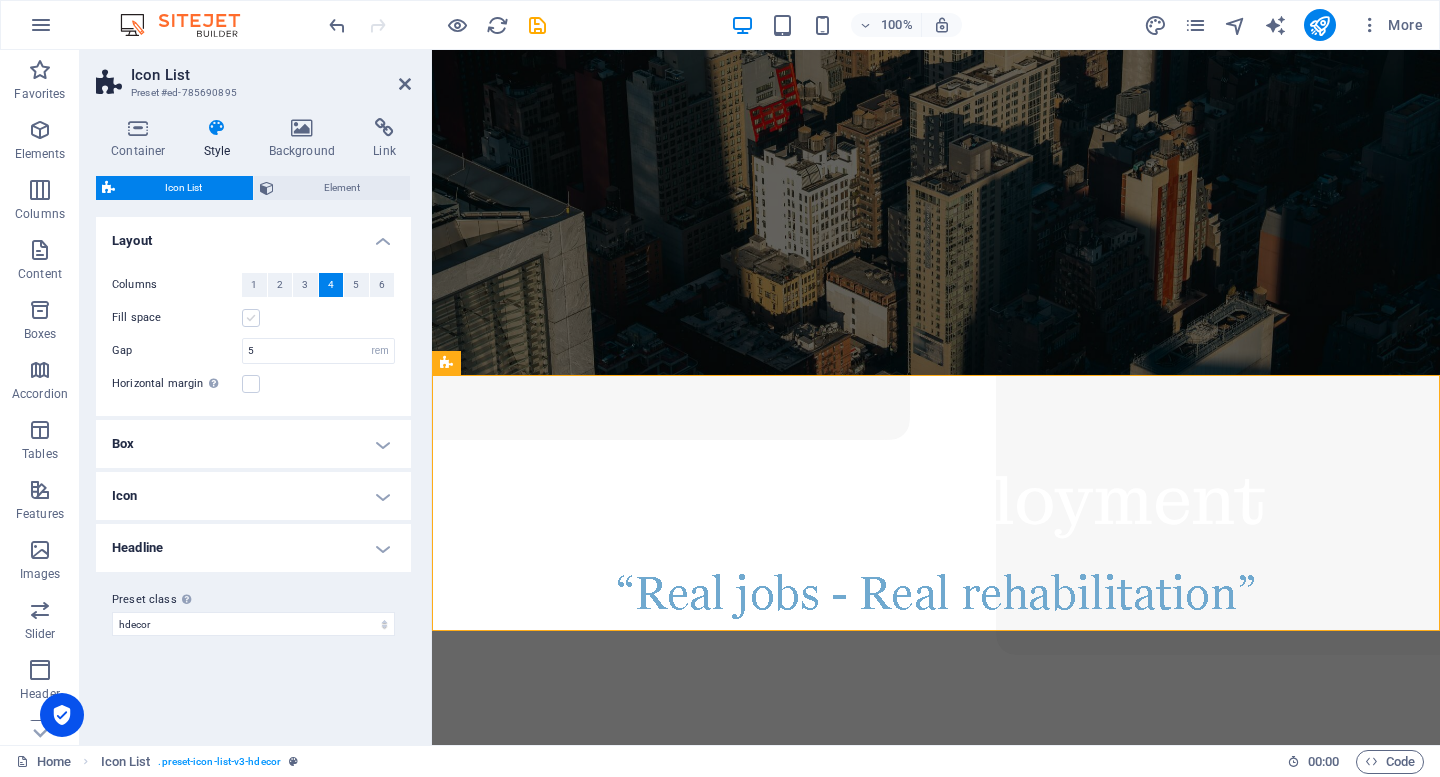 click at bounding box center [251, 318] 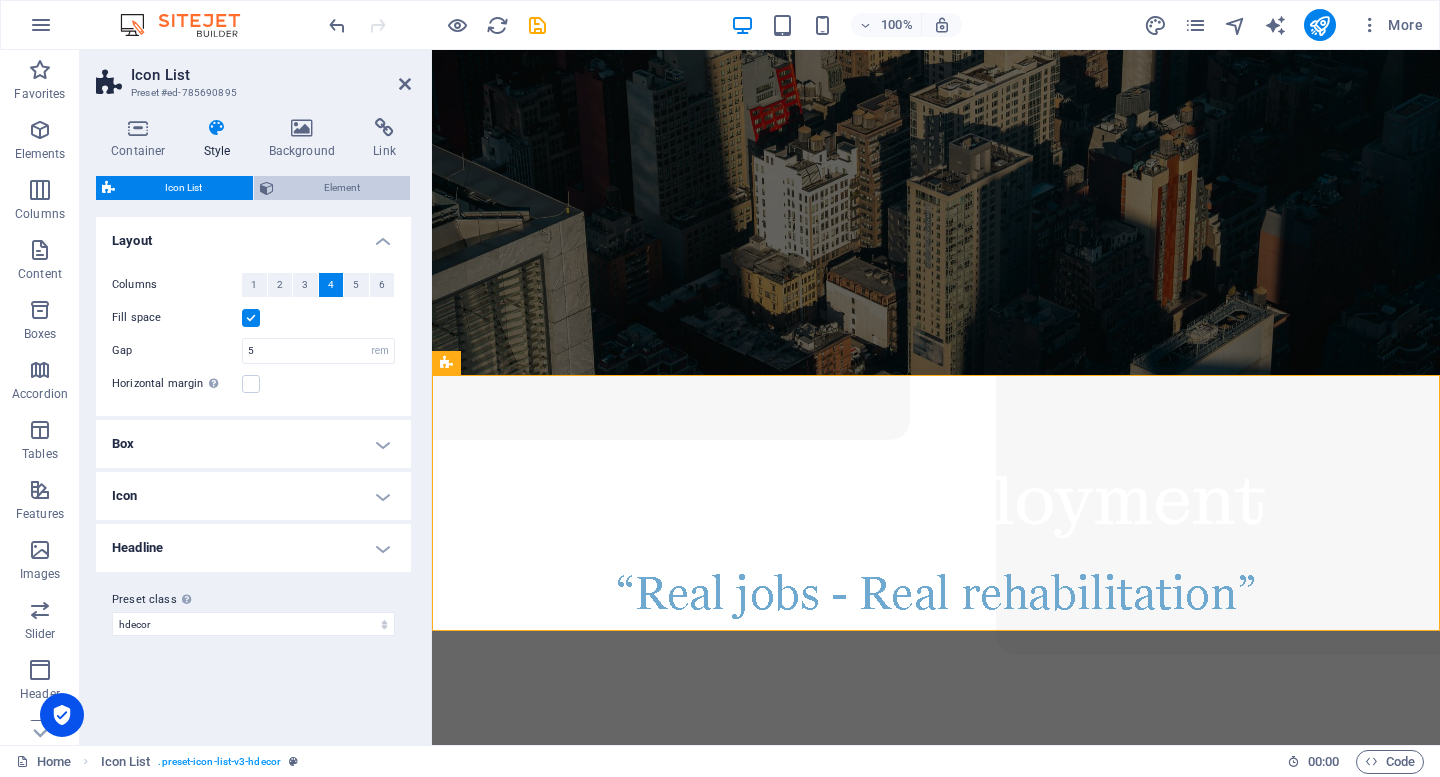 click on "Element" at bounding box center [342, 188] 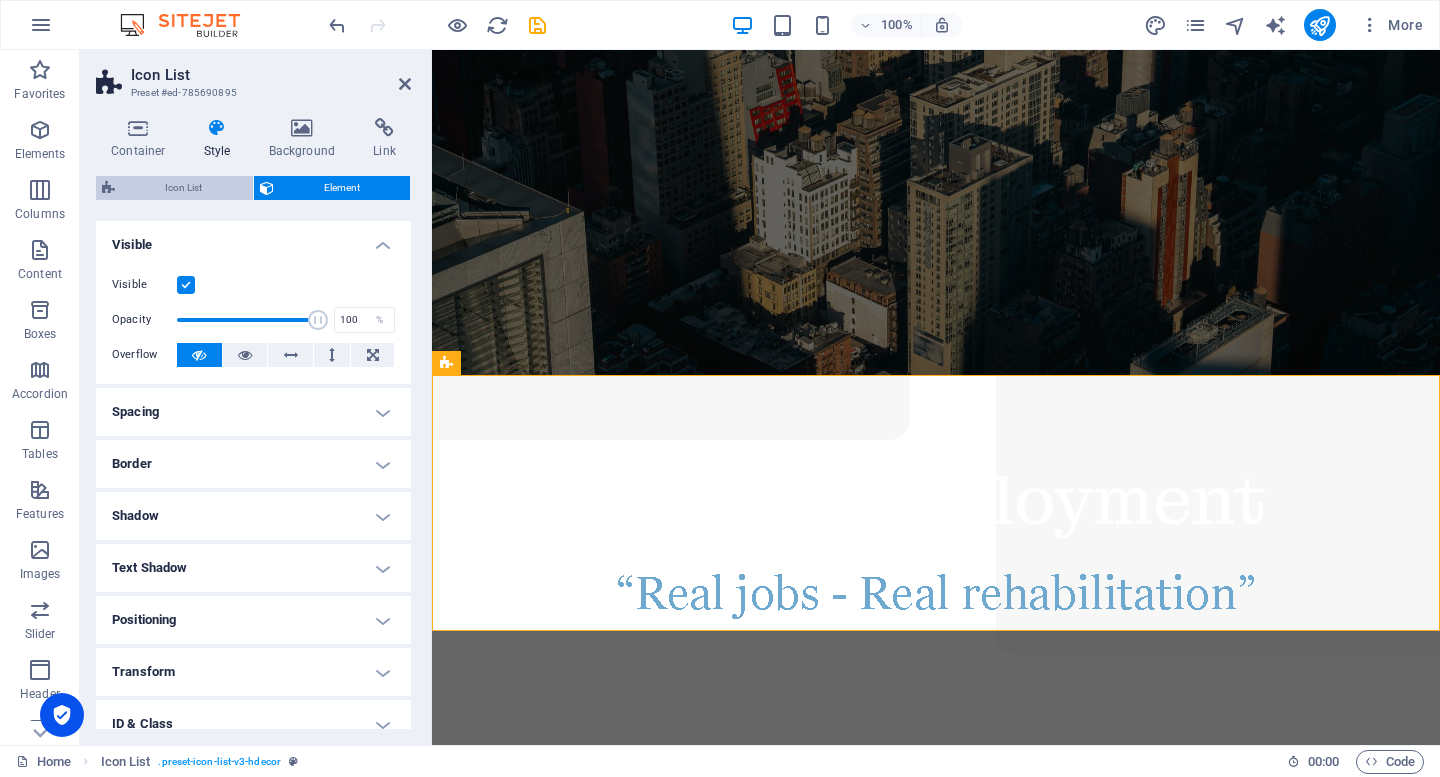 click on "Icon List" at bounding box center [184, 188] 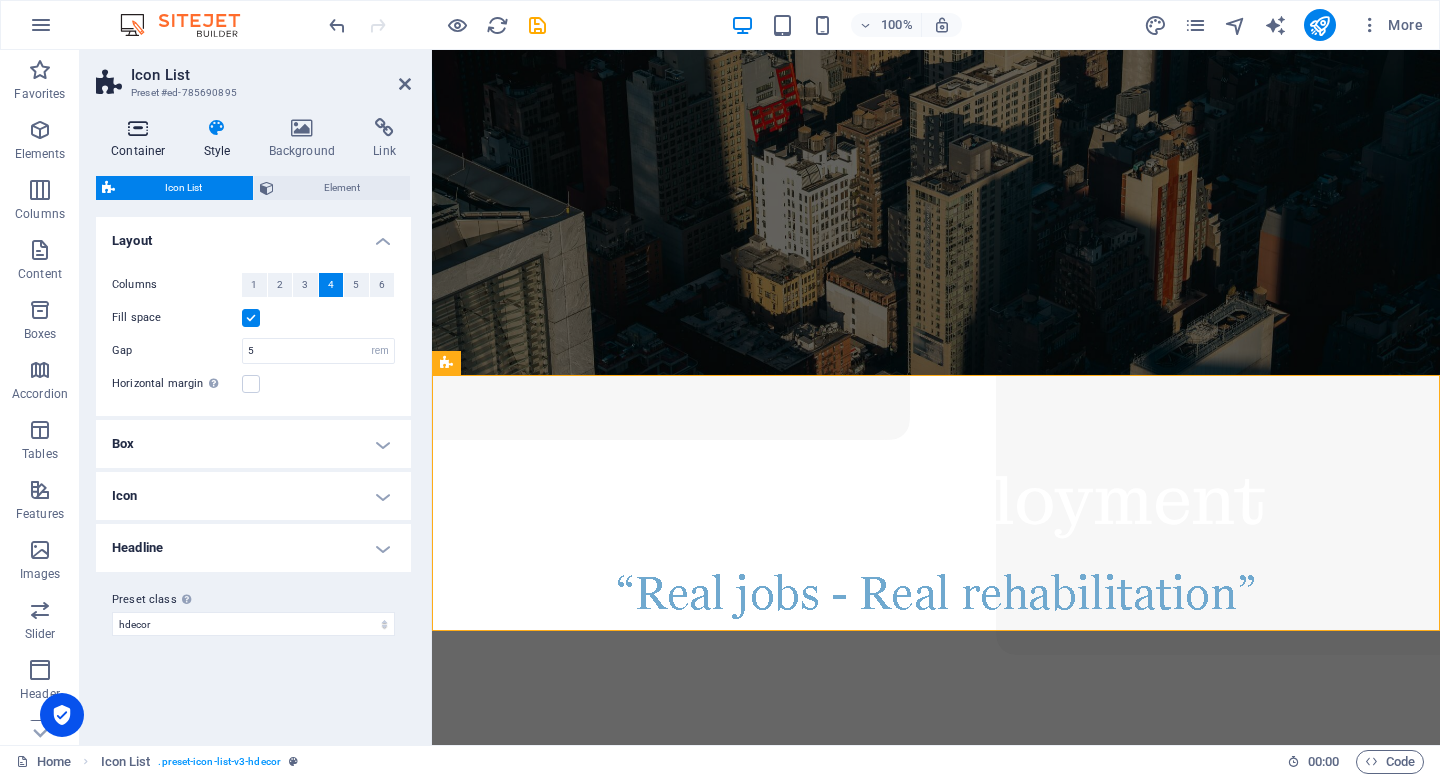 click at bounding box center (138, 128) 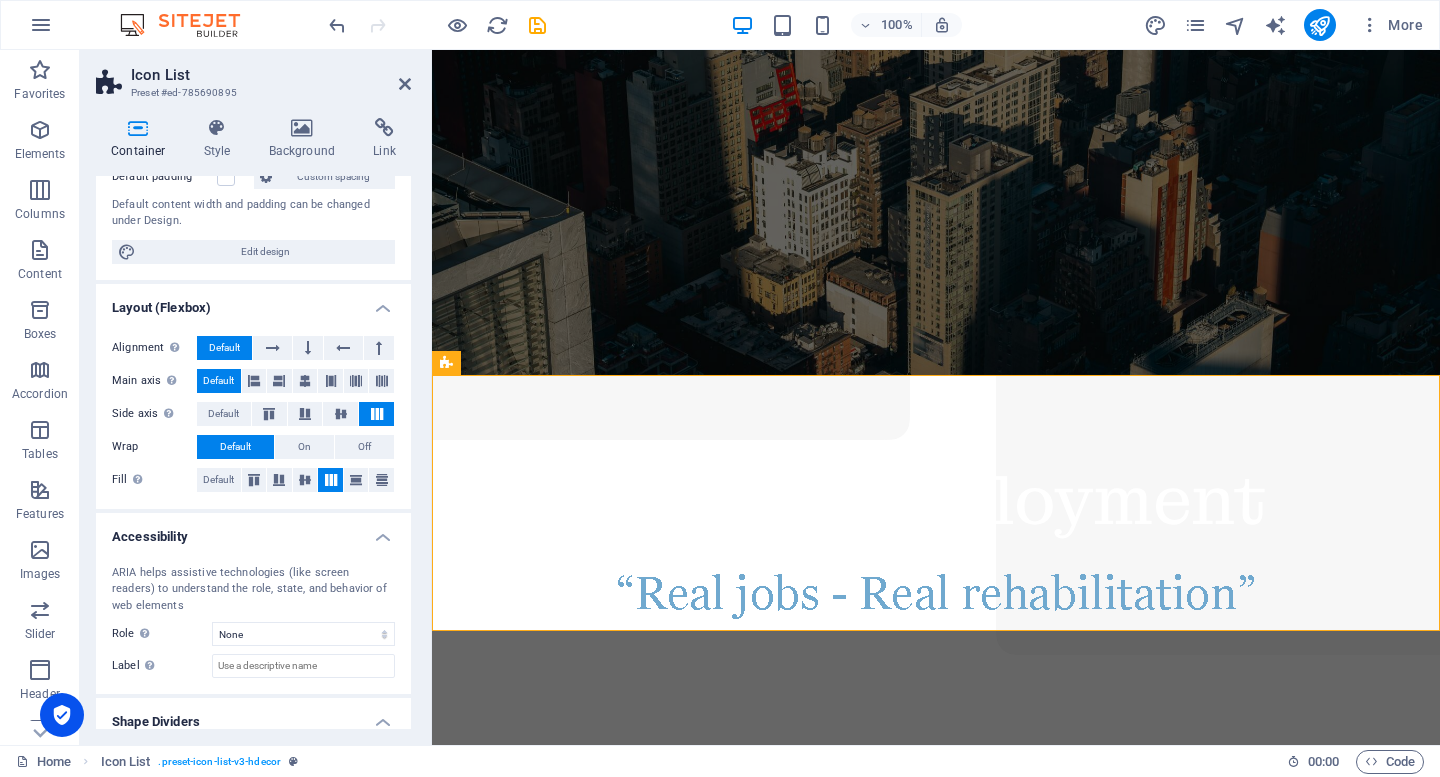 scroll, scrollTop: 222, scrollLeft: 0, axis: vertical 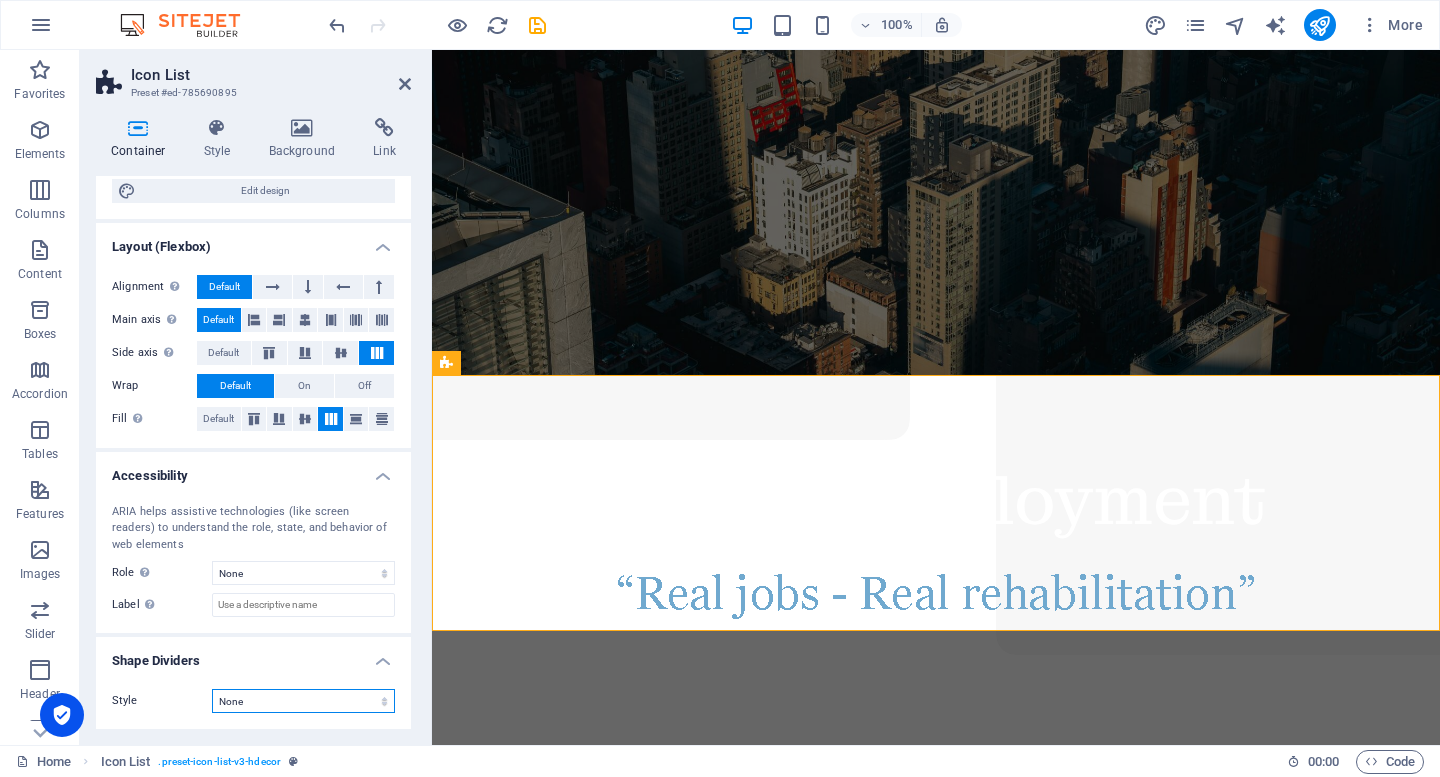 click on "None Triangle Square Diagonal Polygon 1 Polygon 2 Zigzag Multiple Zigzags Waves Multiple Waves Half Circle Circle Circle Shadow Blocks Hexagons Clouds Multiple Clouds Fan Pyramids Book Paint Drip Fire Shredded Paper Arrow" at bounding box center (303, 701) 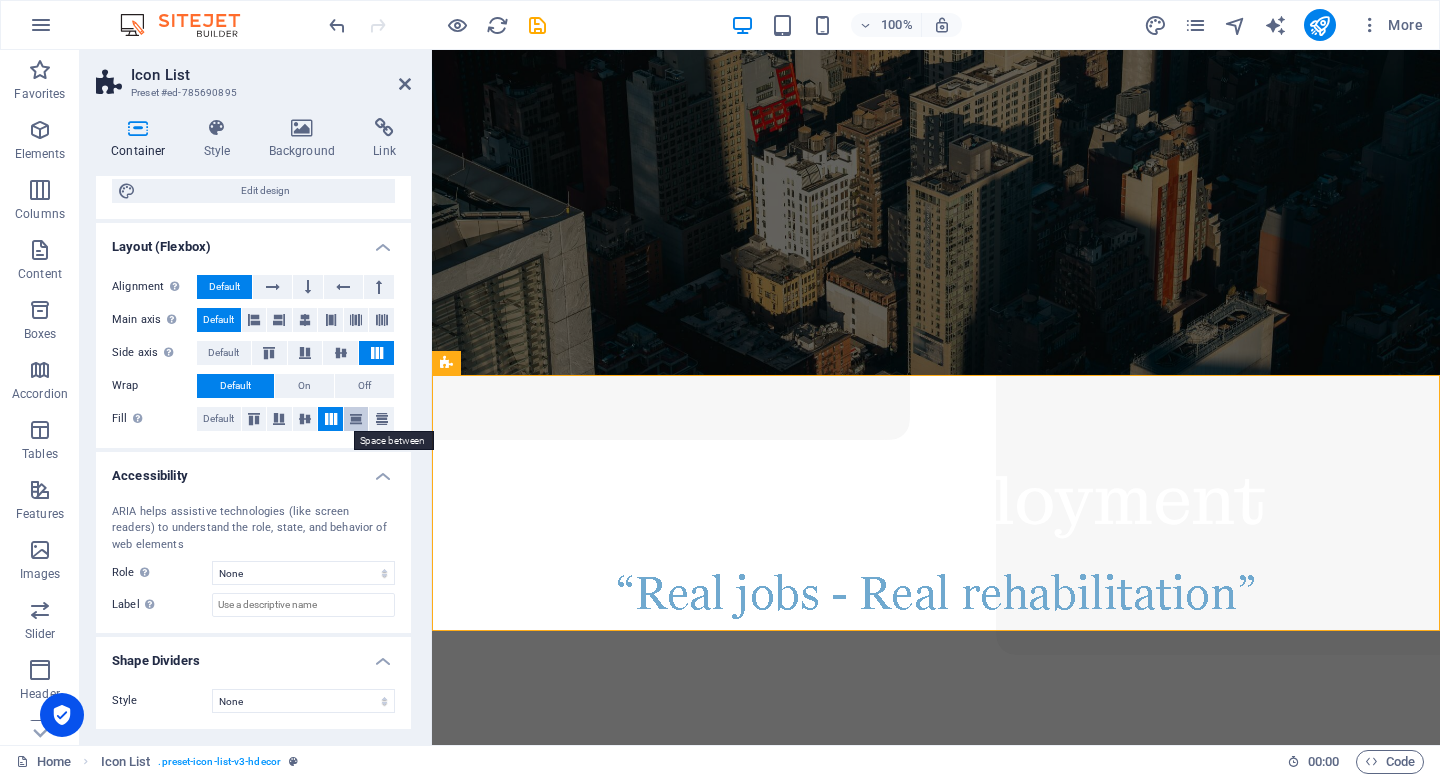 click at bounding box center (356, 419) 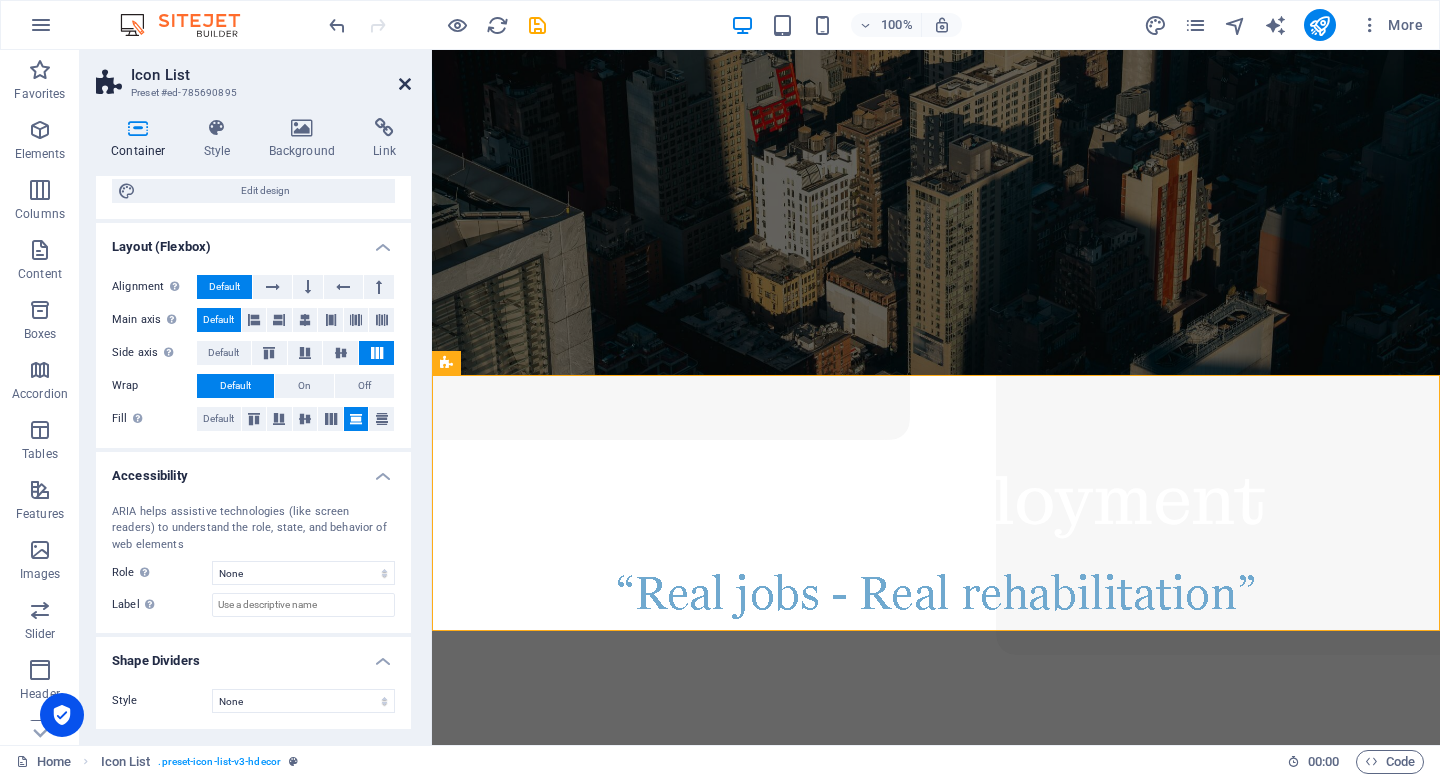 click at bounding box center [405, 84] 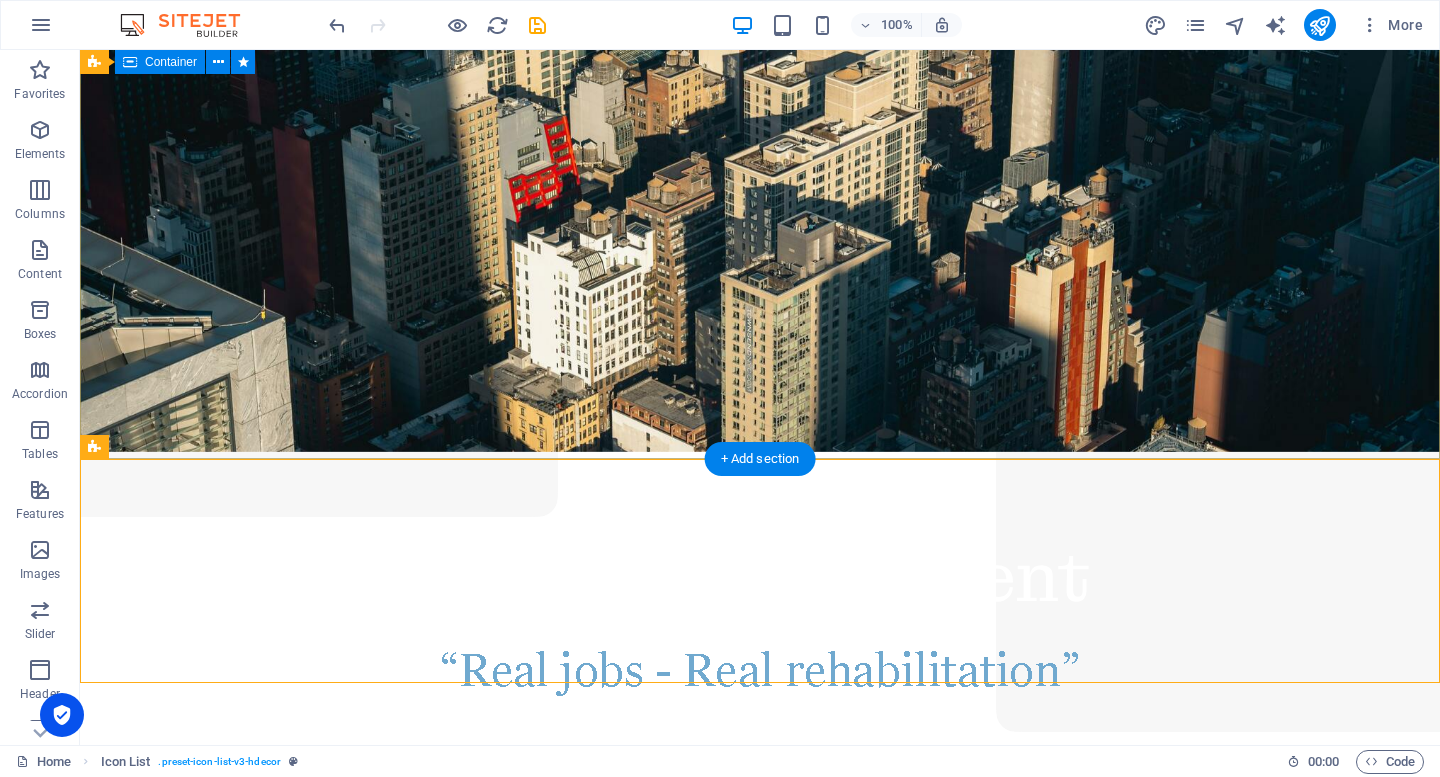 scroll, scrollTop: 89, scrollLeft: 0, axis: vertical 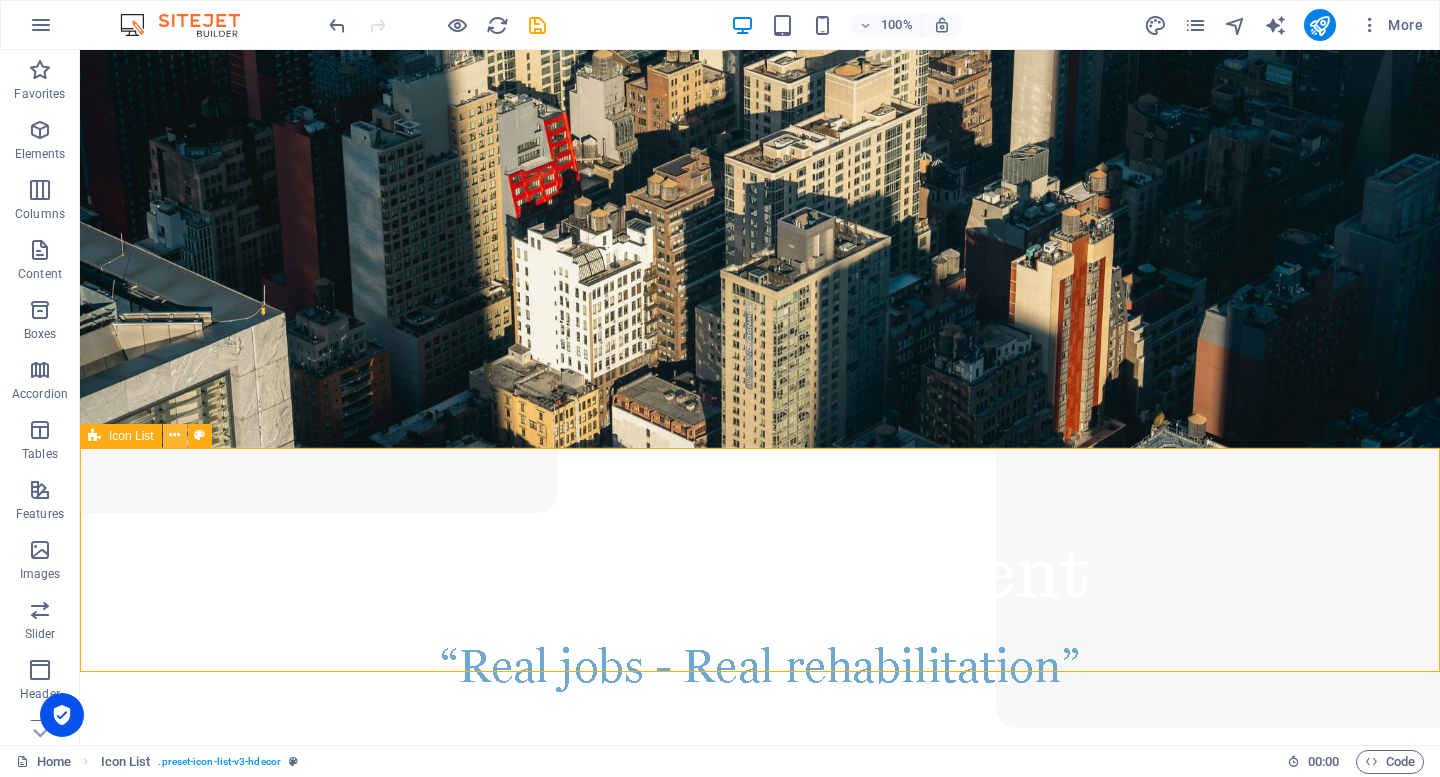 click at bounding box center (174, 435) 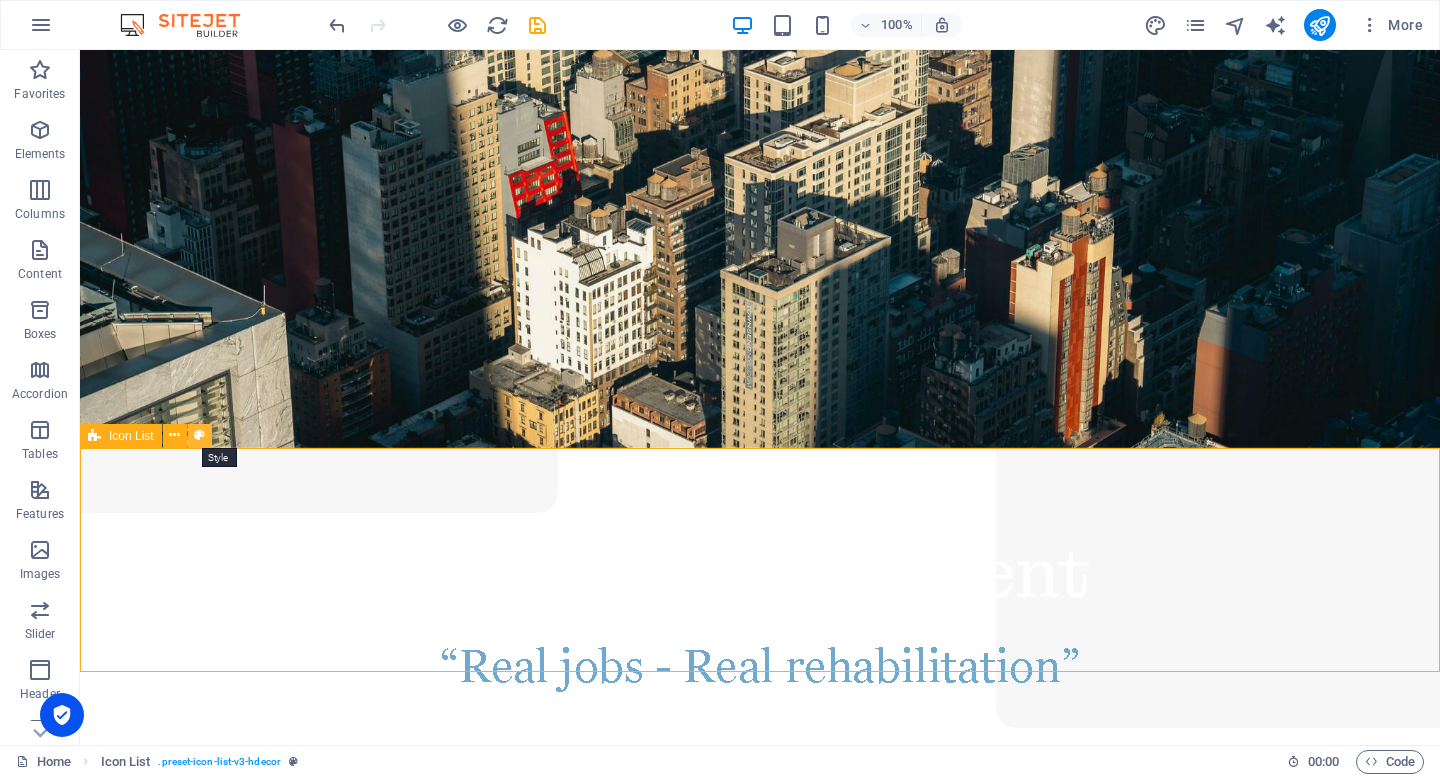 click at bounding box center (199, 435) 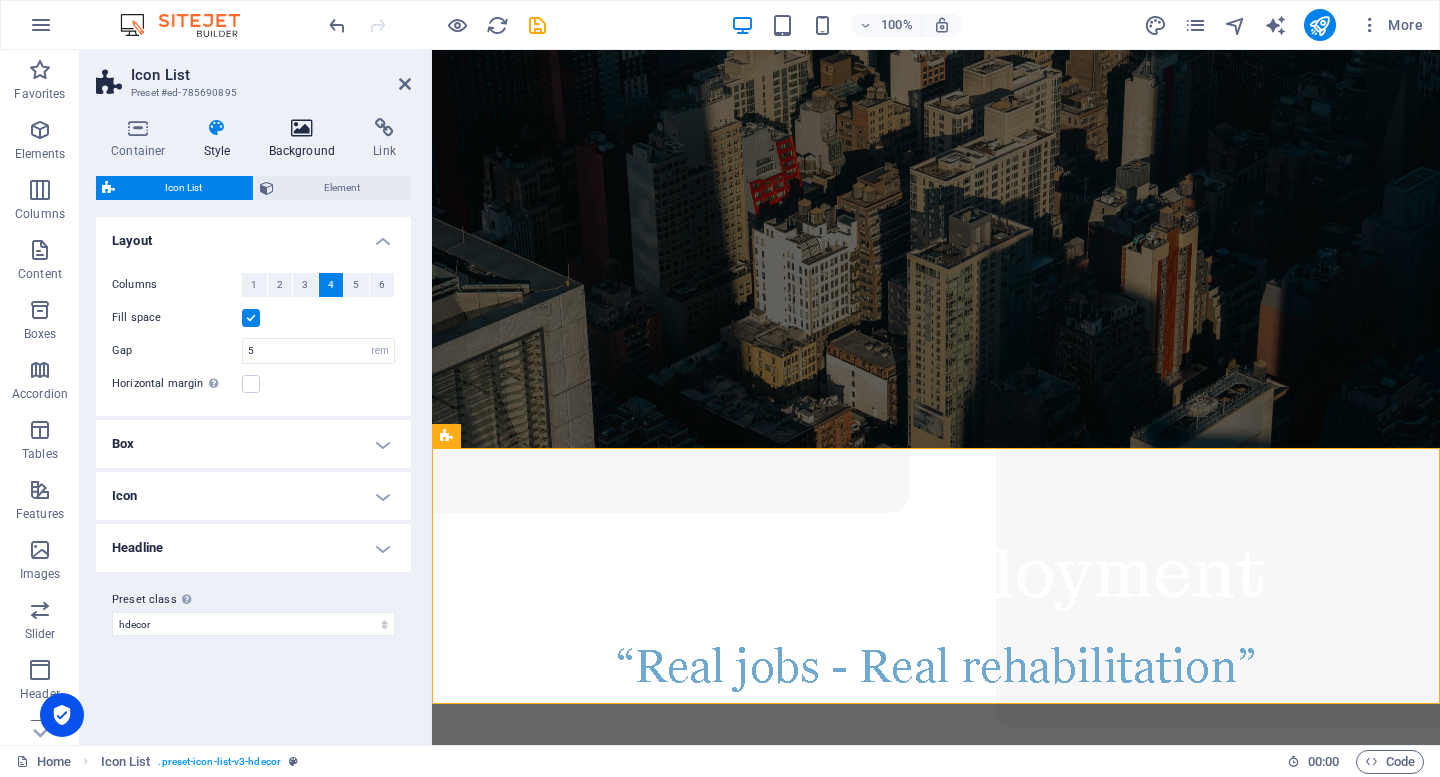click at bounding box center (302, 128) 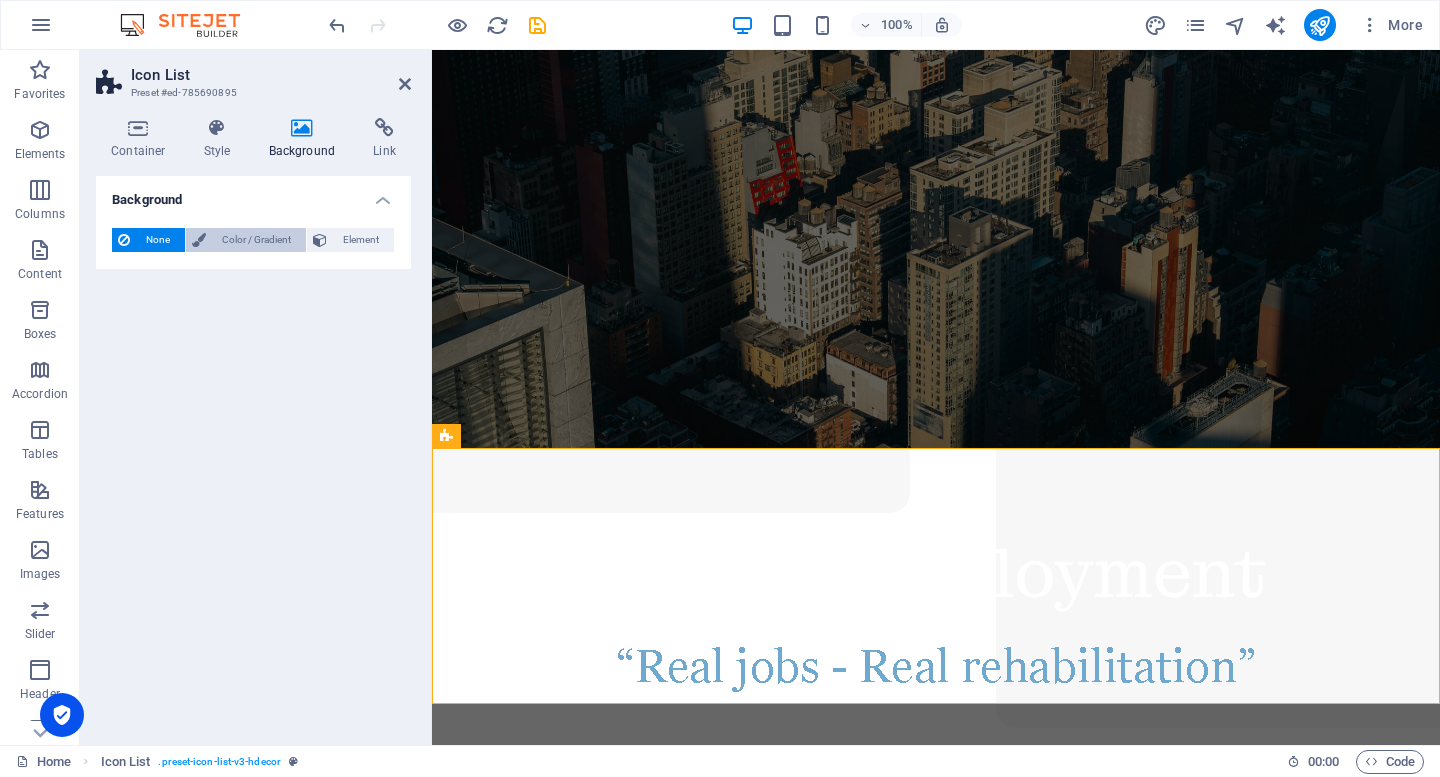 click on "Color / Gradient" at bounding box center [256, 240] 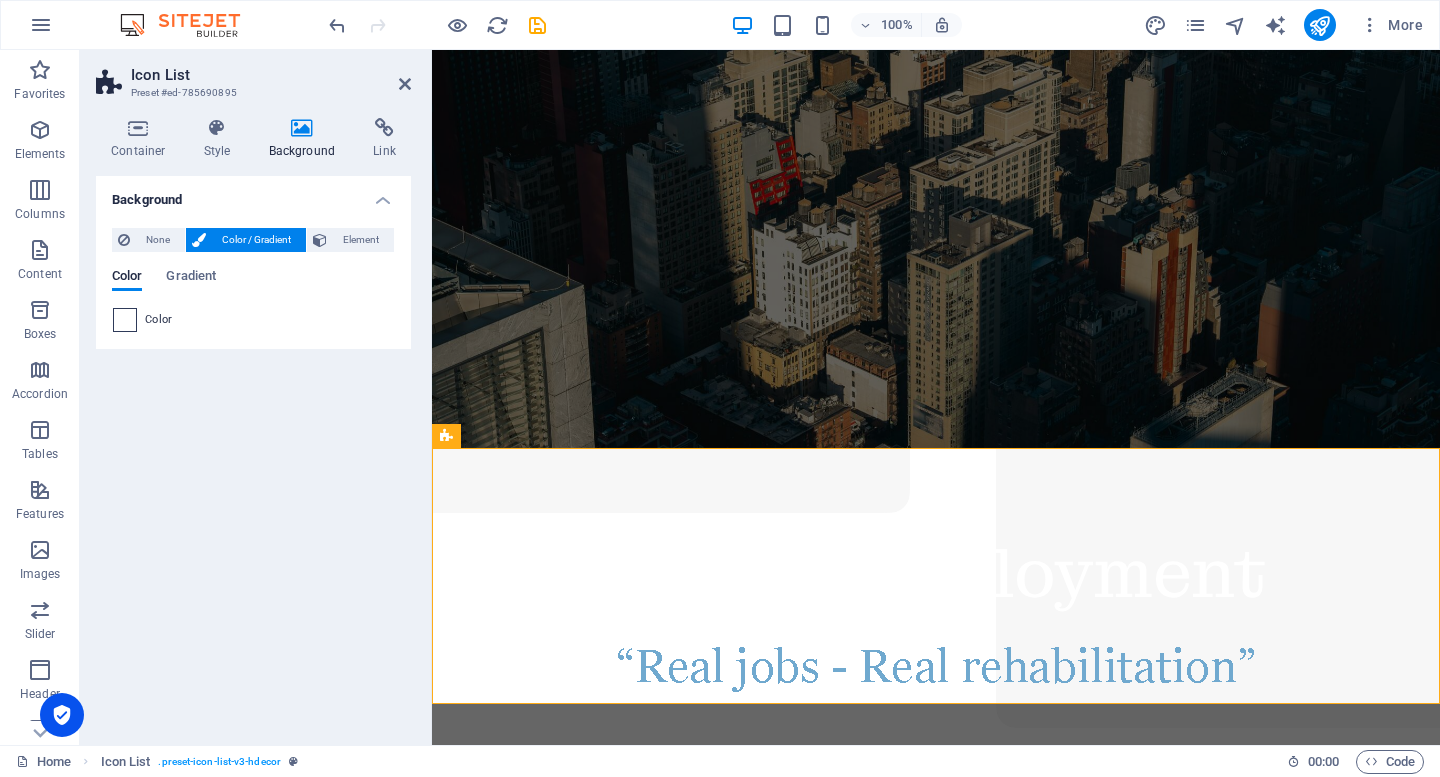 click at bounding box center (125, 320) 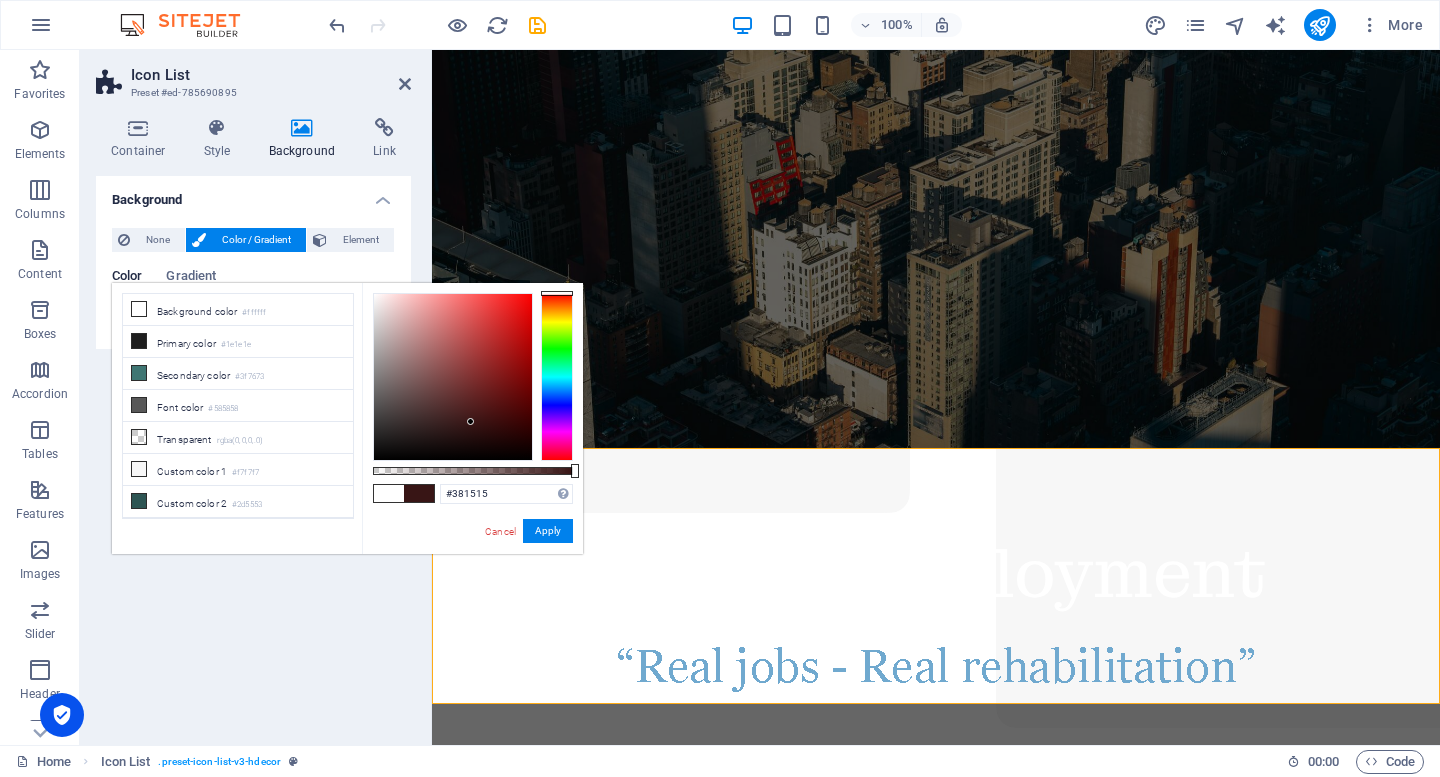 click at bounding box center (453, 377) 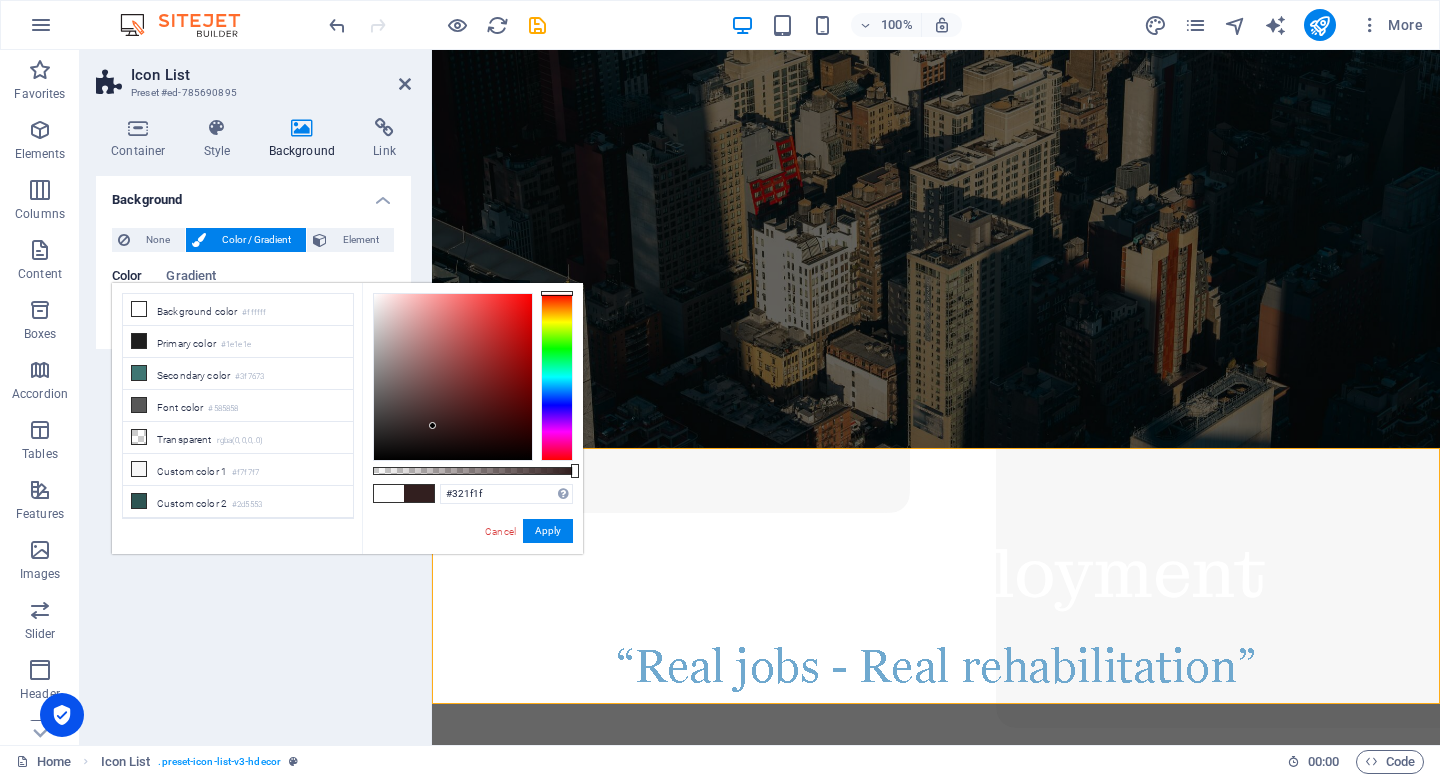 click at bounding box center (453, 377) 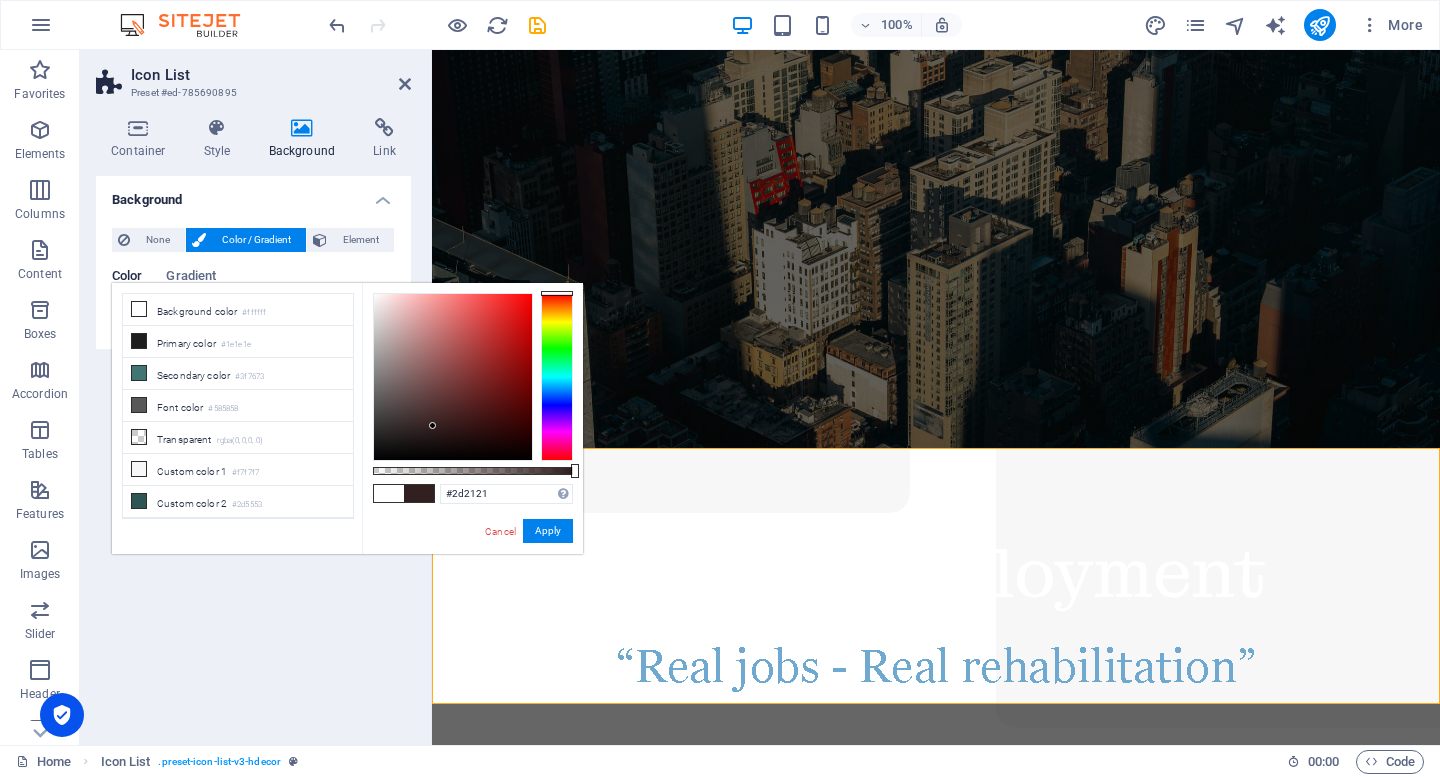 click at bounding box center (453, 377) 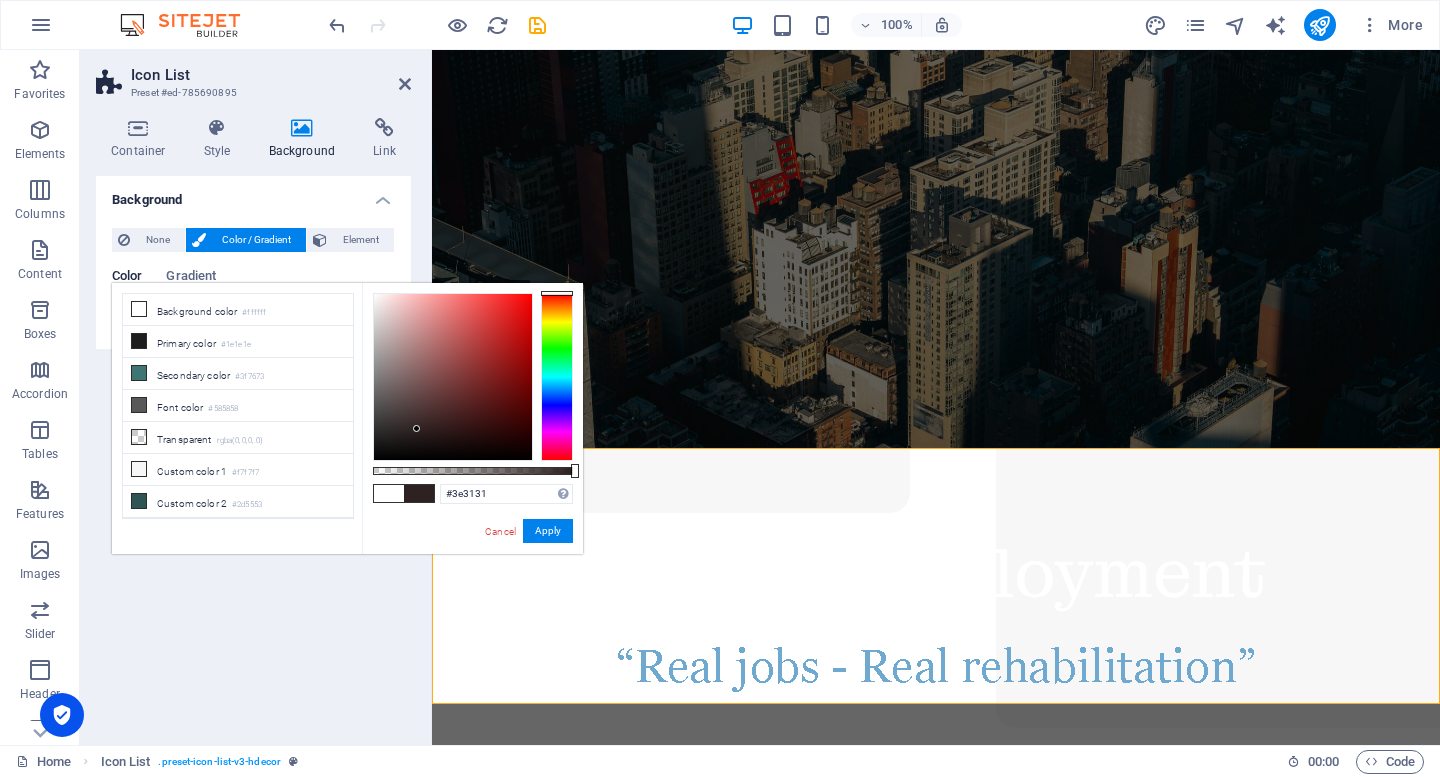 click at bounding box center [453, 377] 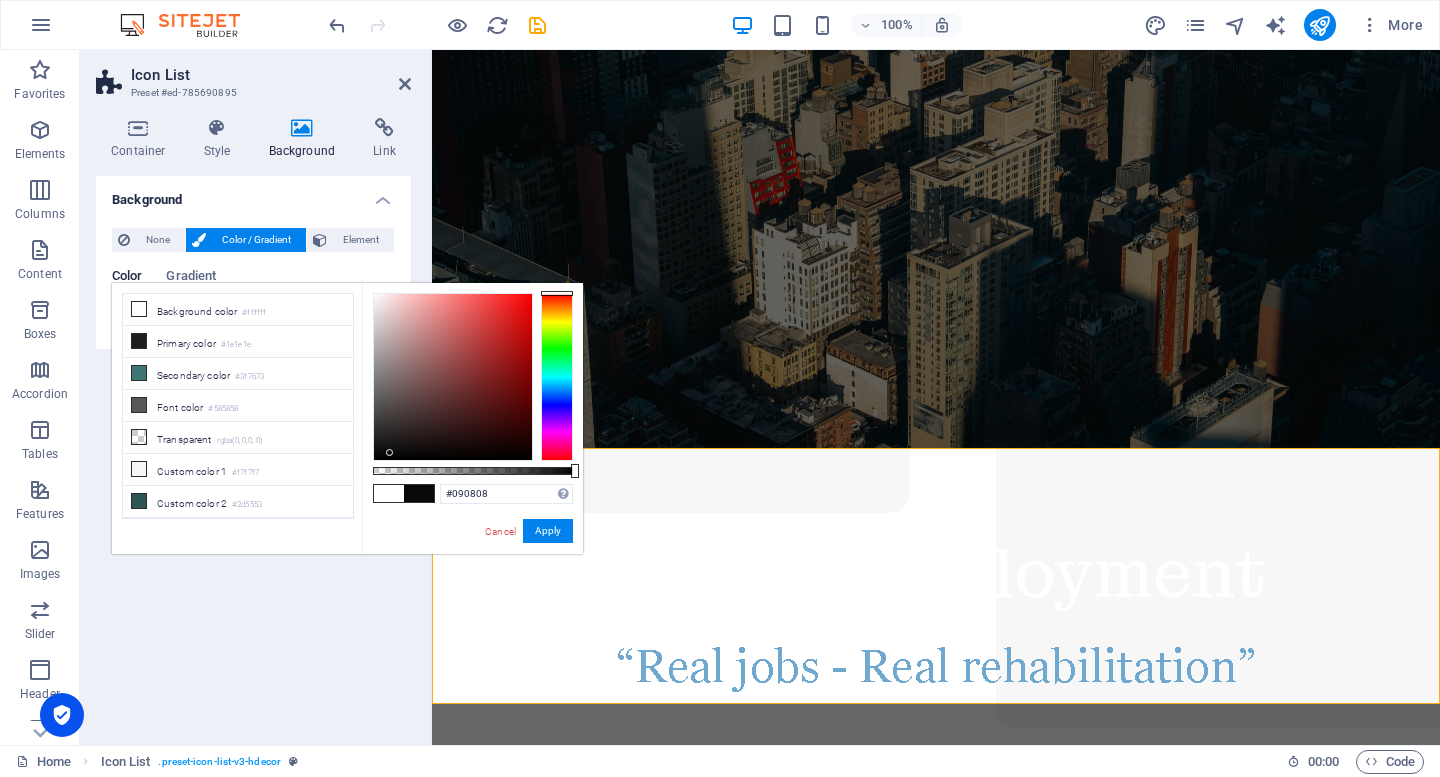 click at bounding box center [453, 377] 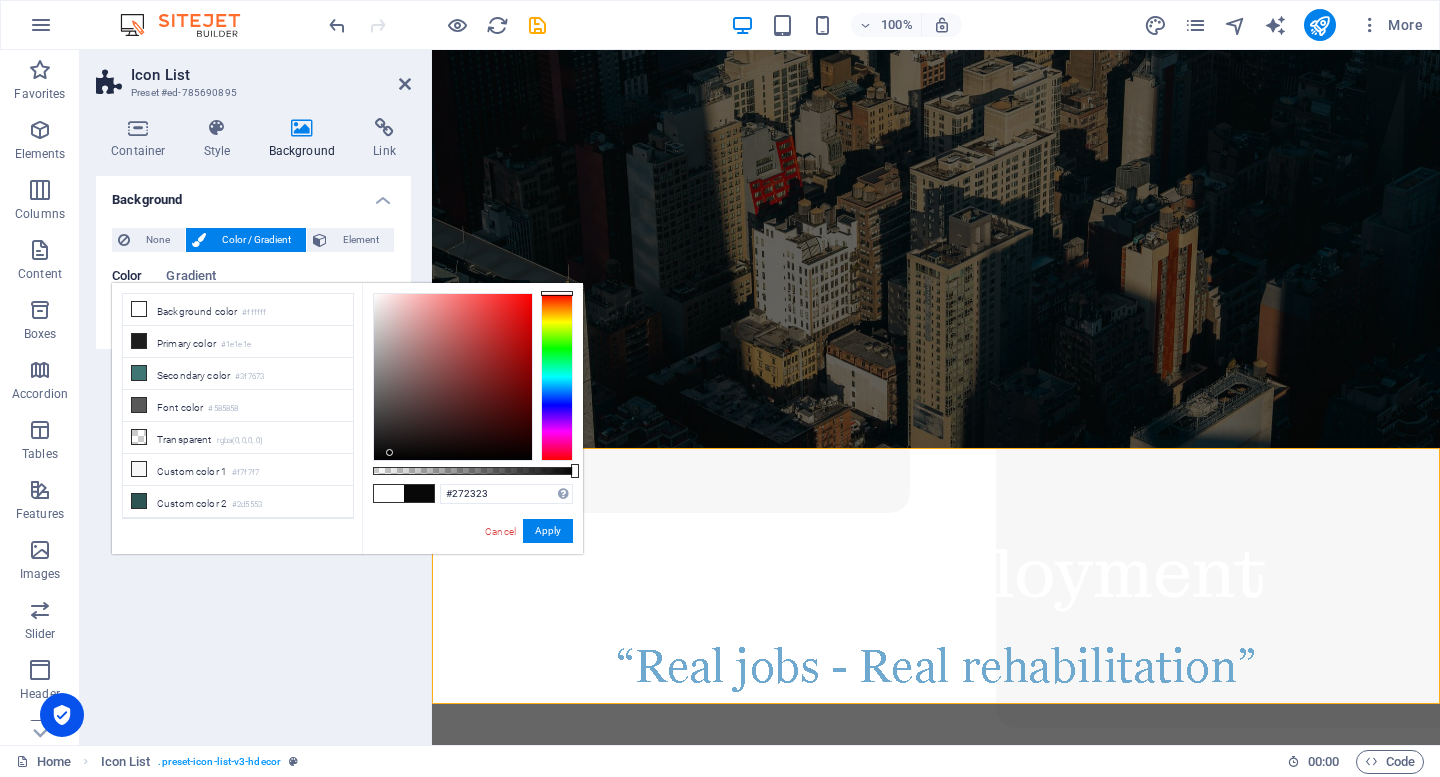 click at bounding box center (453, 377) 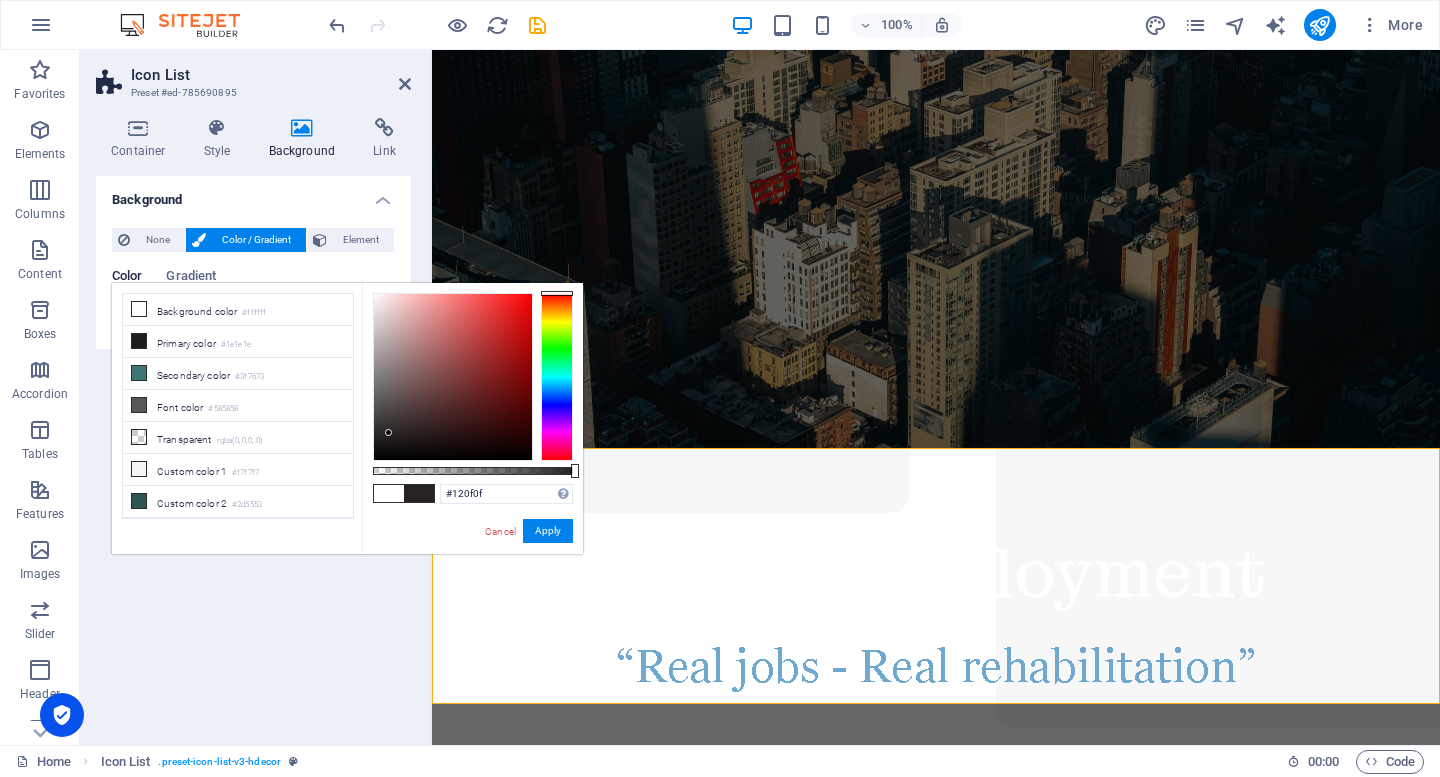 click at bounding box center (453, 377) 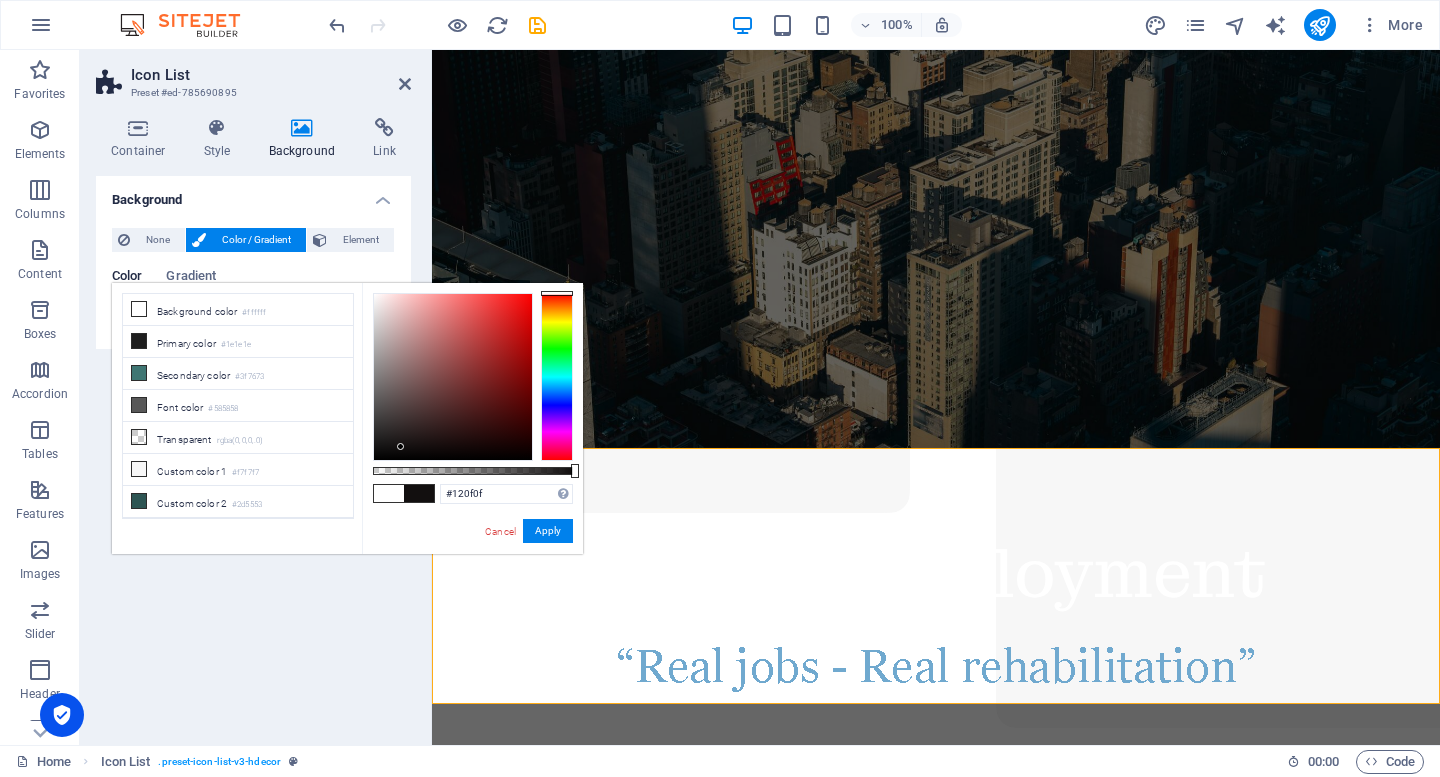 type on "#191616" 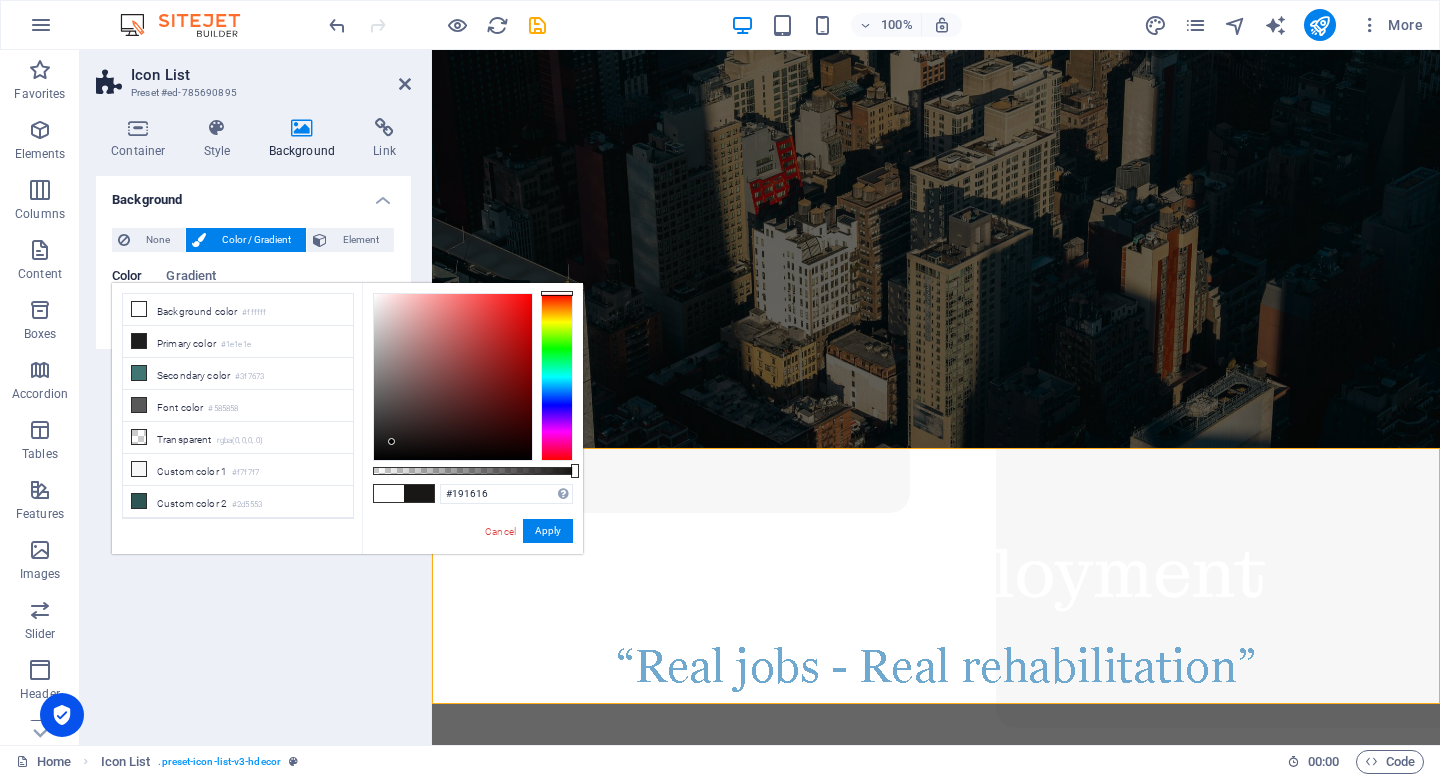click at bounding box center [453, 377] 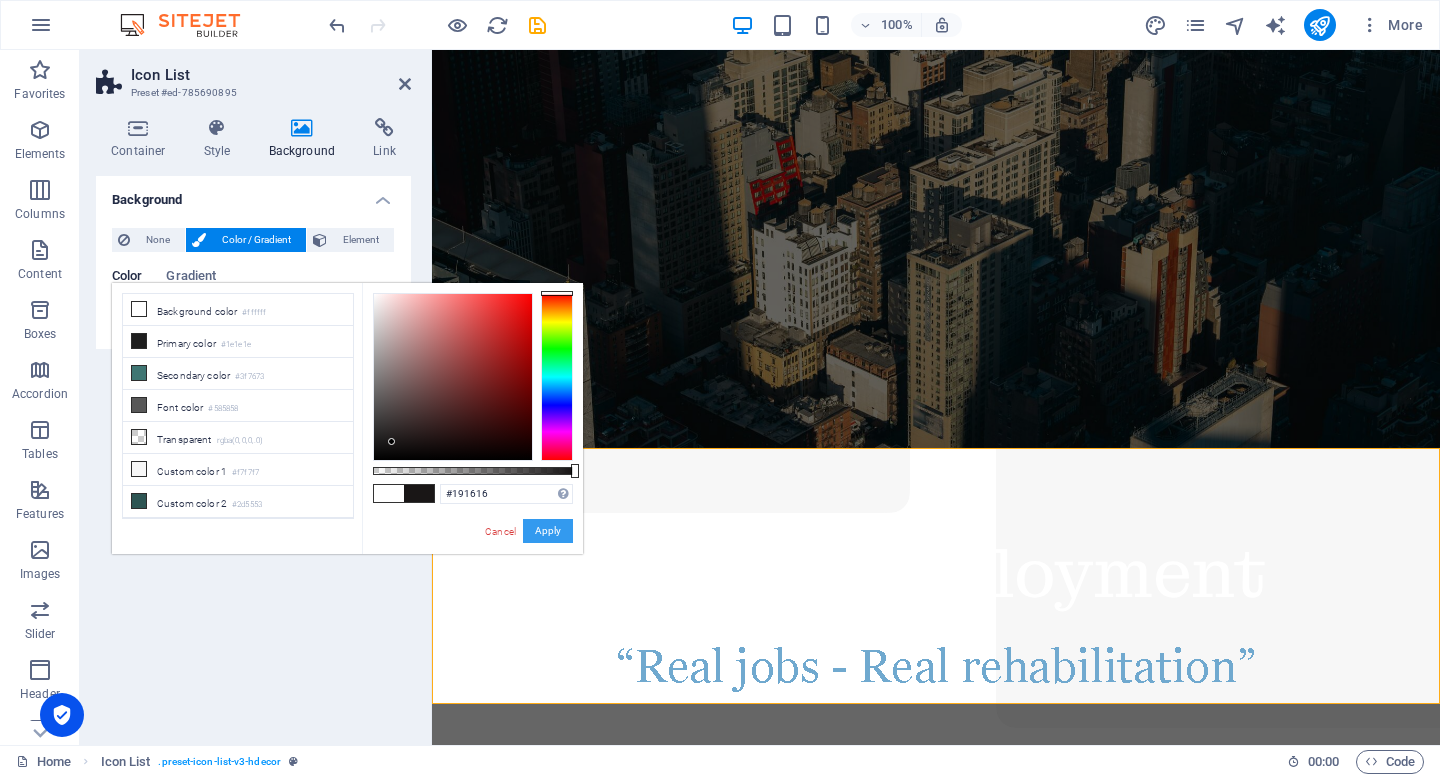 click on "Apply" at bounding box center (548, 531) 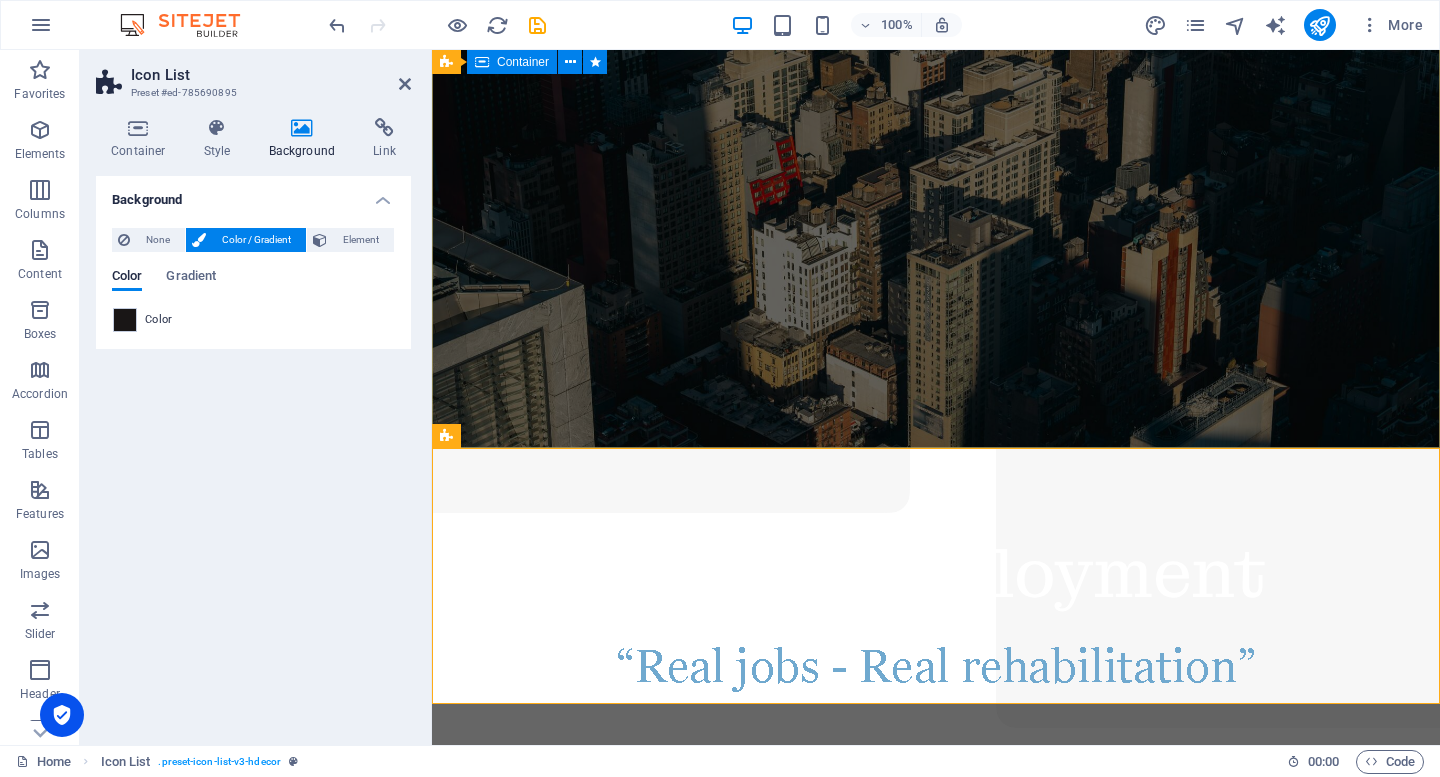 click on "Active Employment" at bounding box center (936, 612) 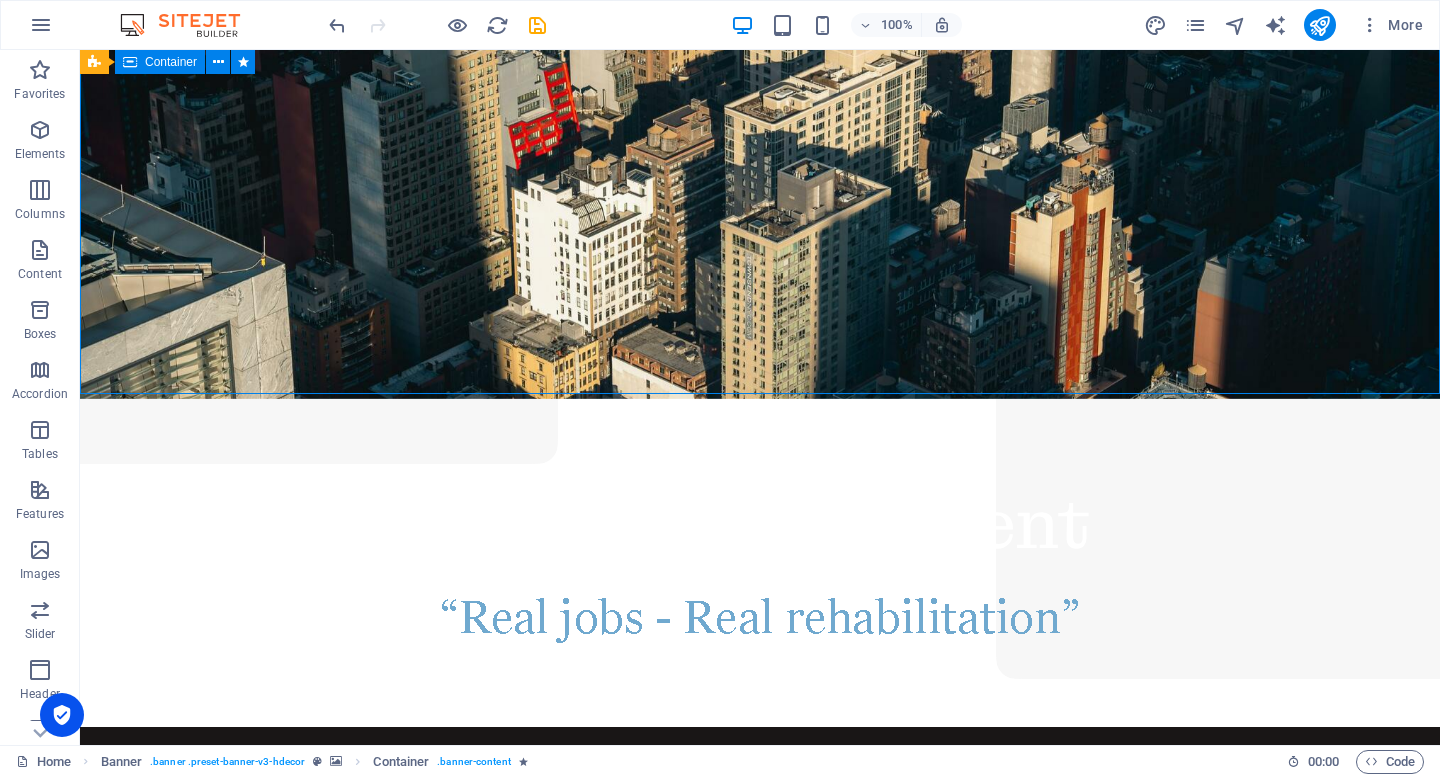 scroll, scrollTop: 125, scrollLeft: 0, axis: vertical 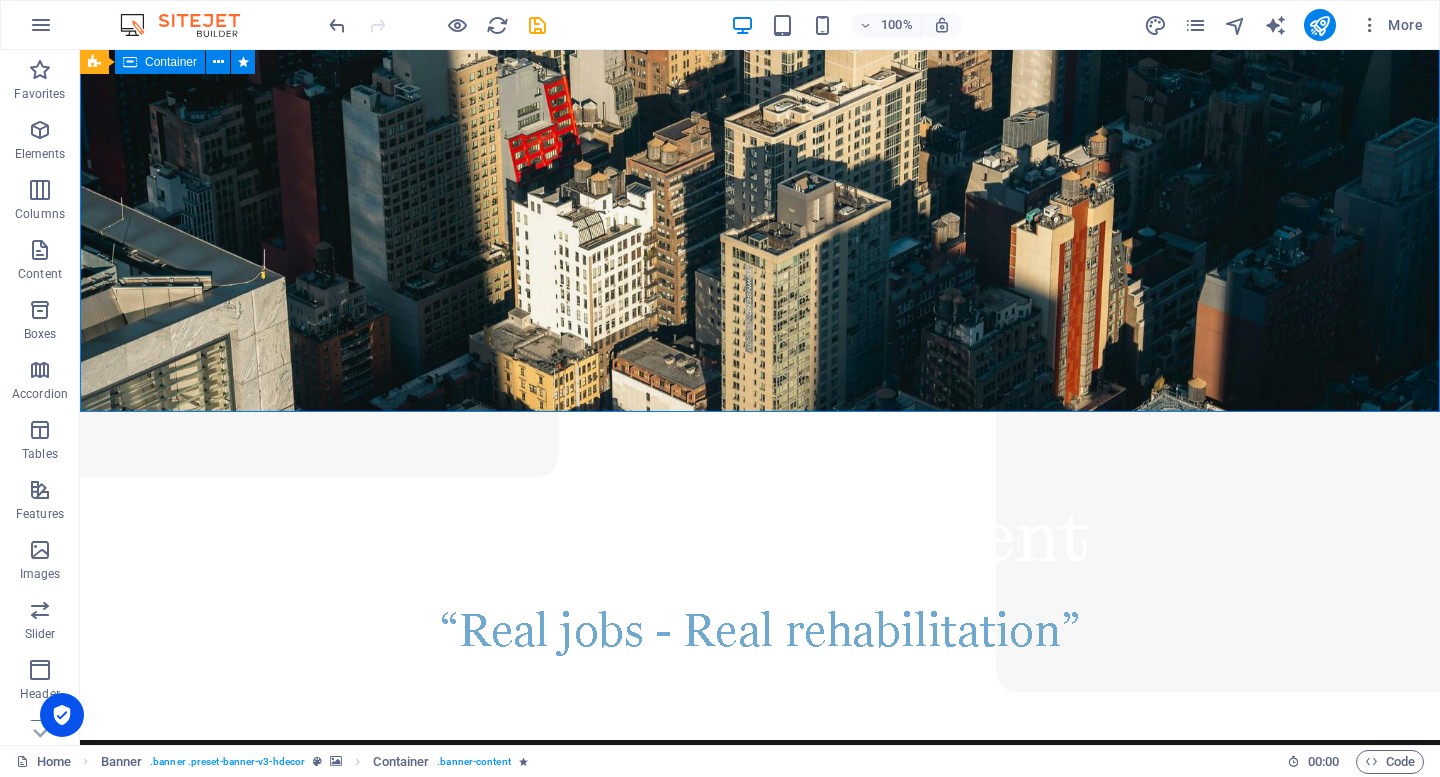 click on "Active Employment" at bounding box center (760, 576) 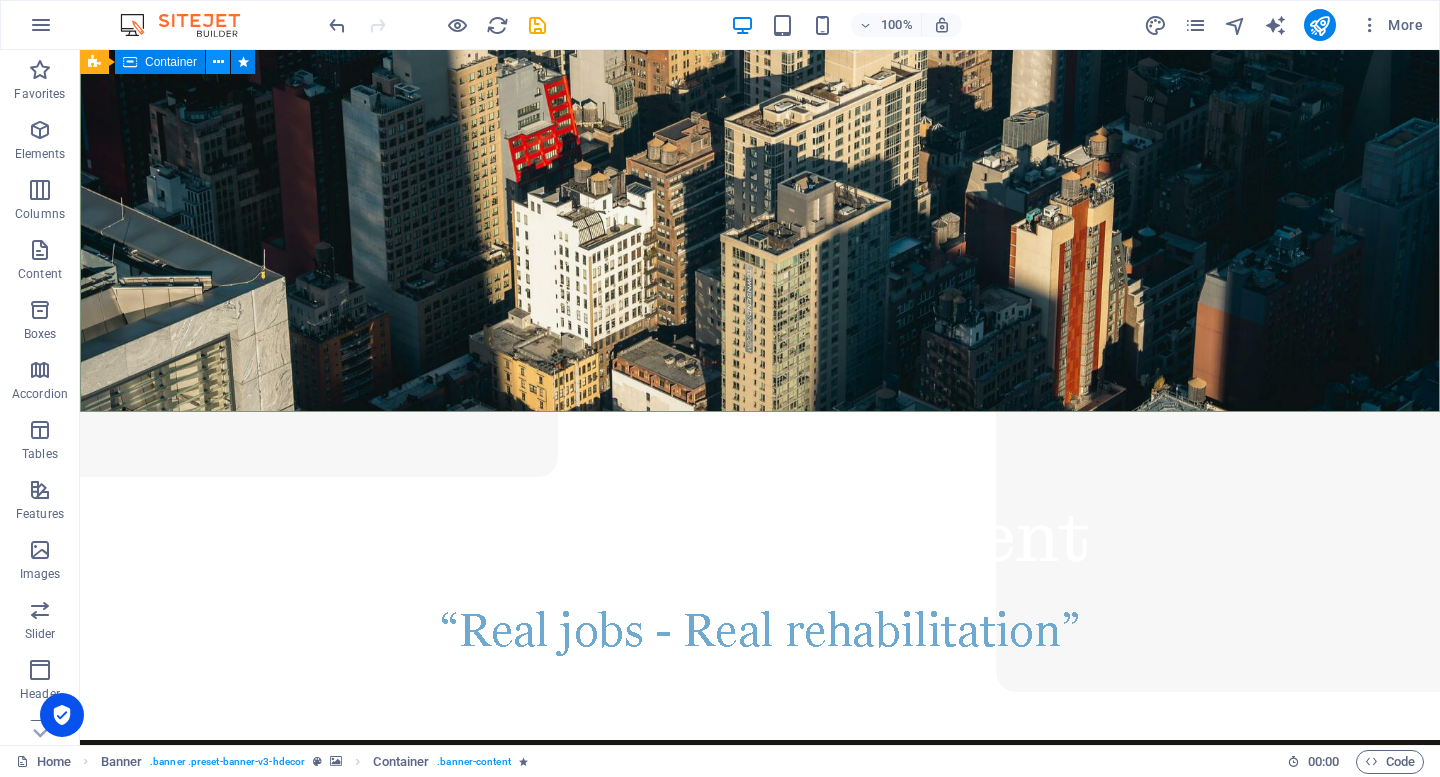 click at bounding box center (218, 62) 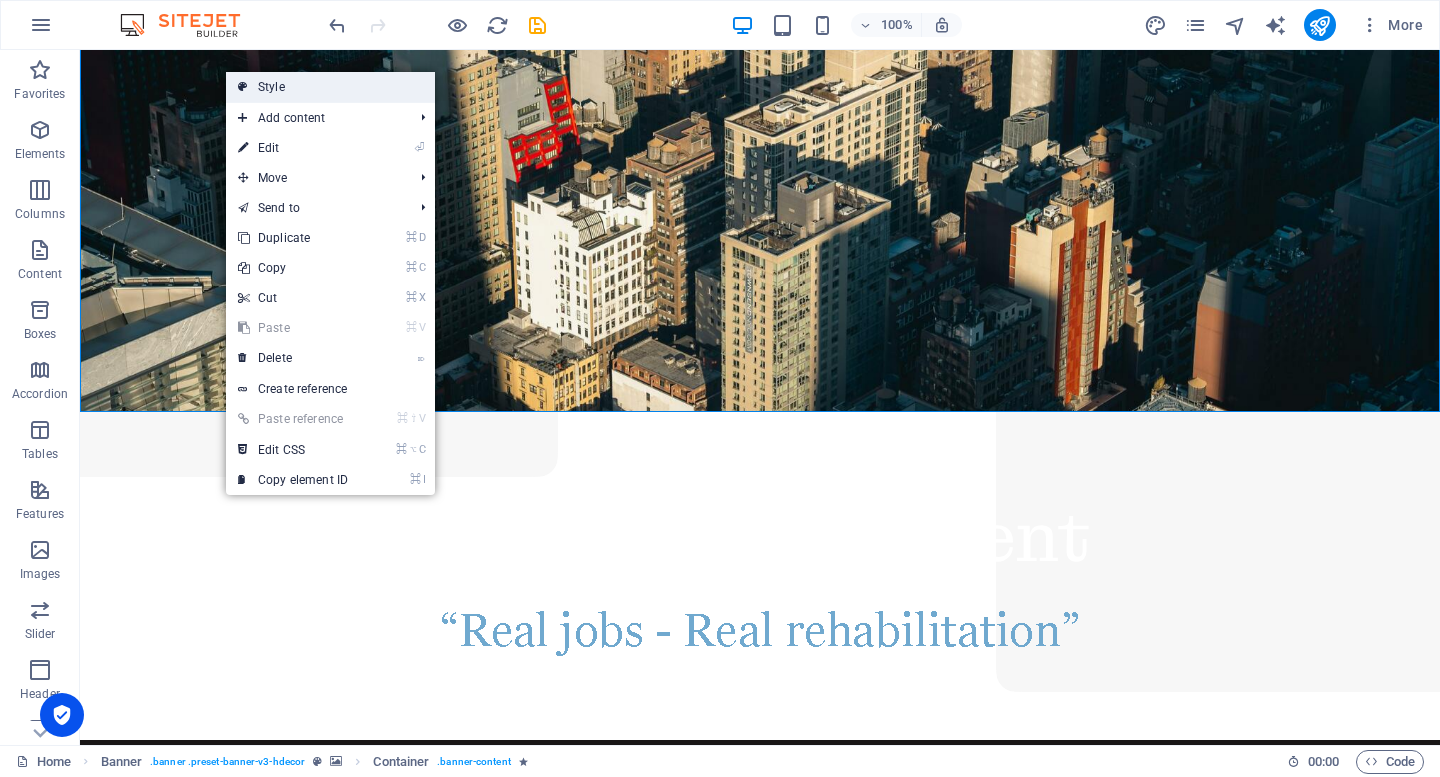 click on "Style" at bounding box center (330, 87) 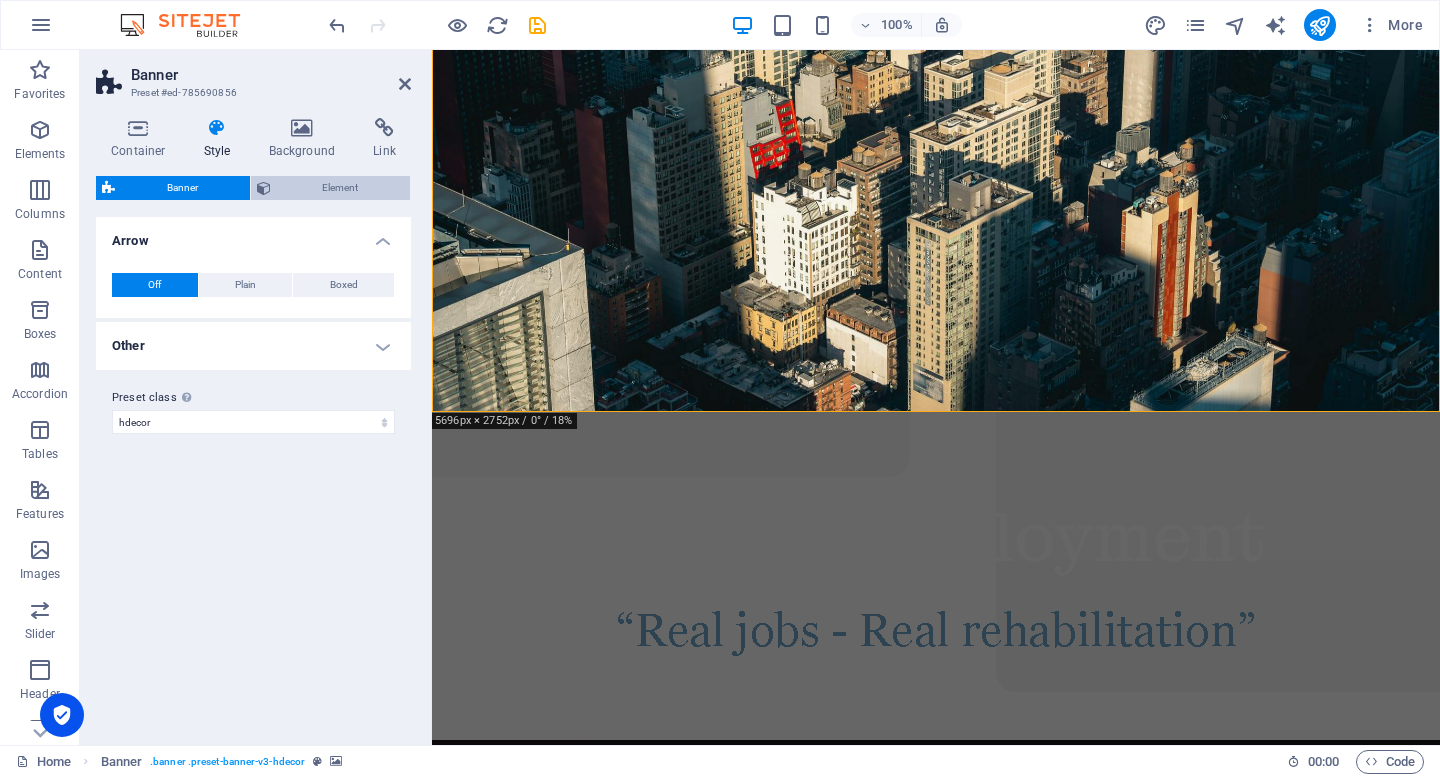 click on "Element" at bounding box center [341, 188] 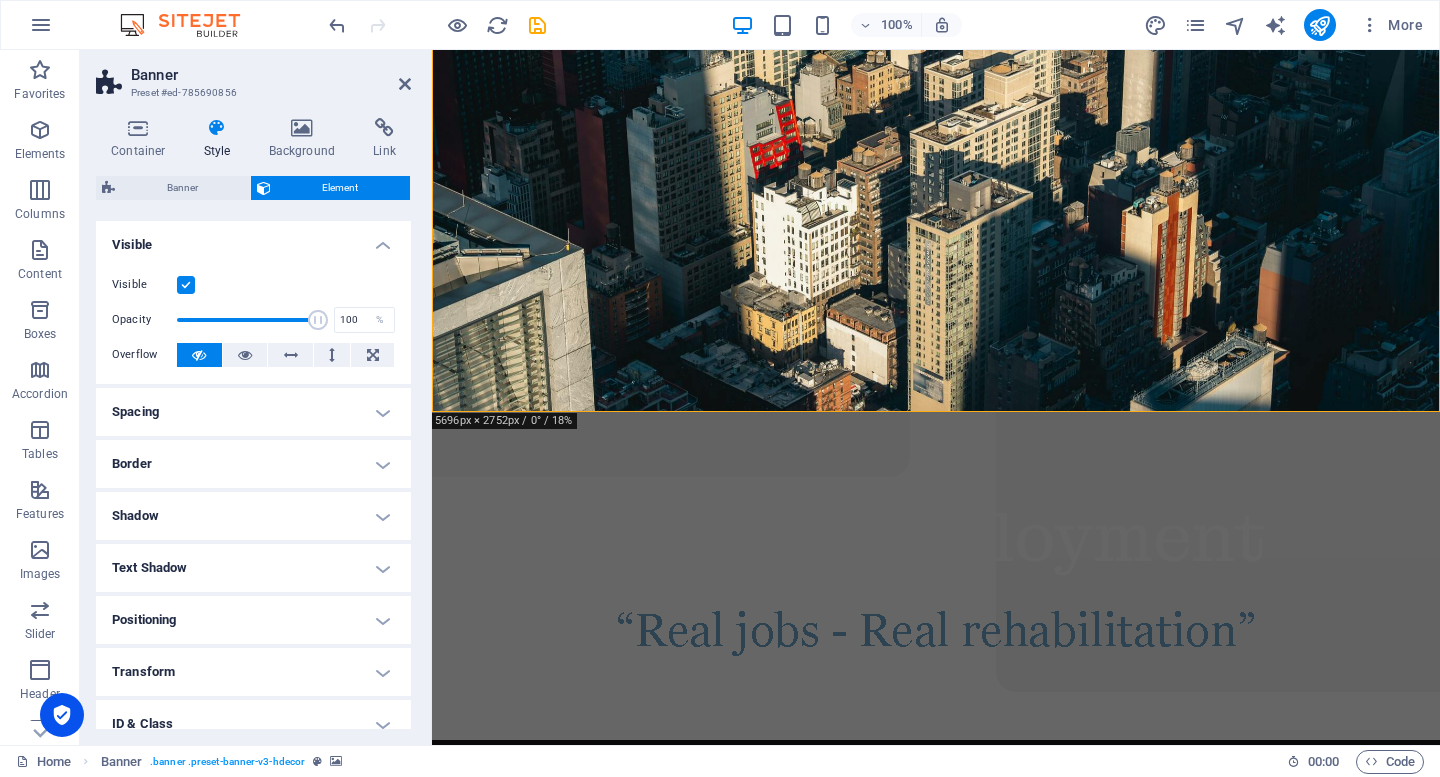 click on "Shadow" at bounding box center [253, 516] 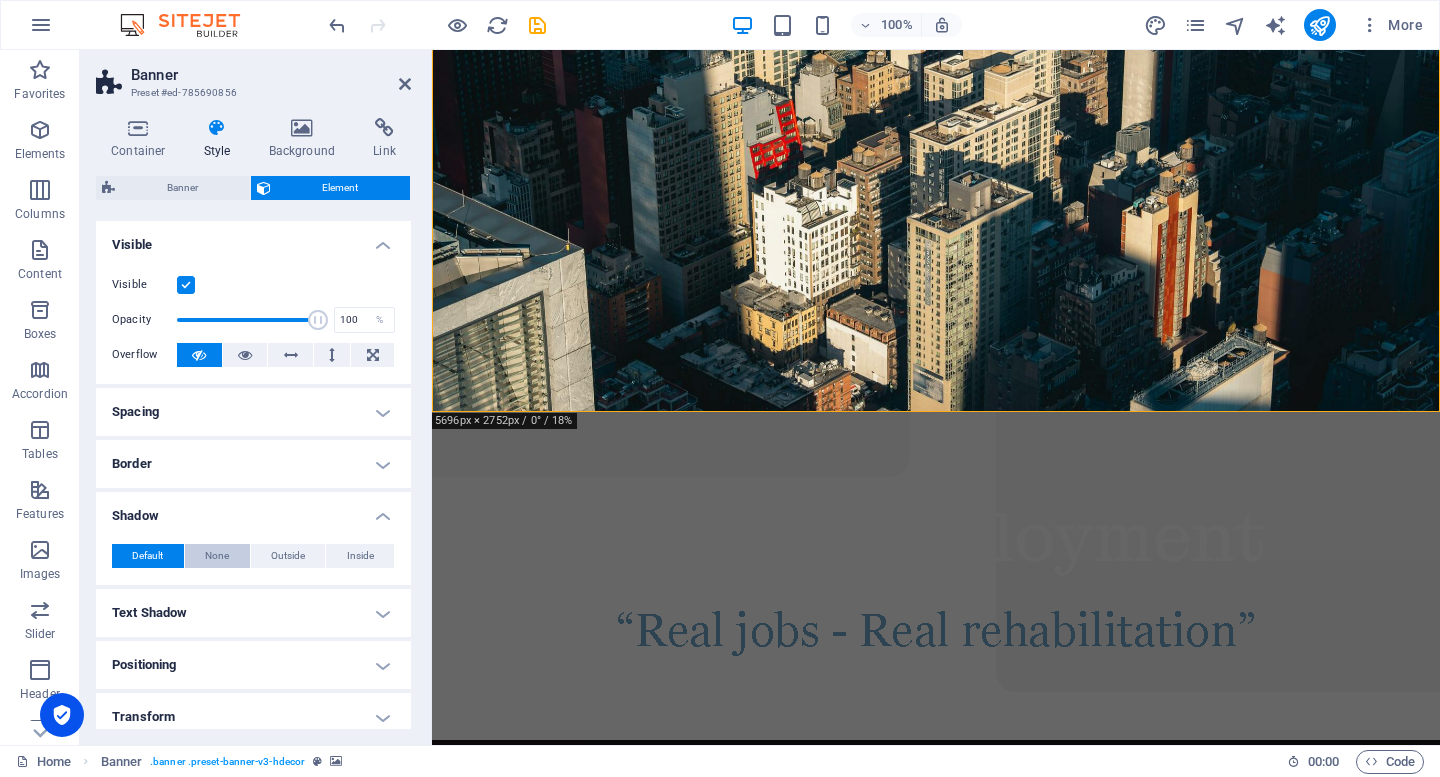 click on "None" at bounding box center (217, 556) 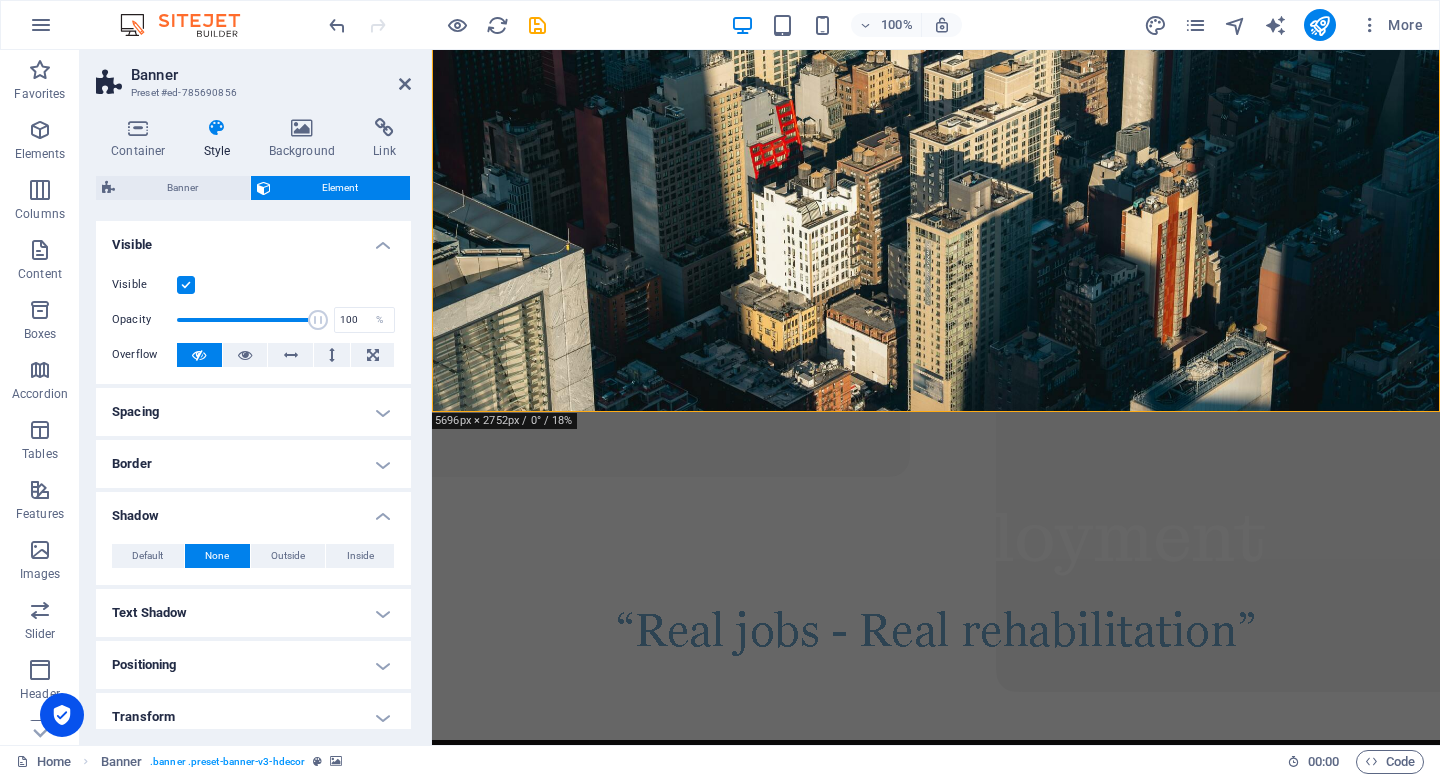 click on "Text Shadow" at bounding box center [253, 613] 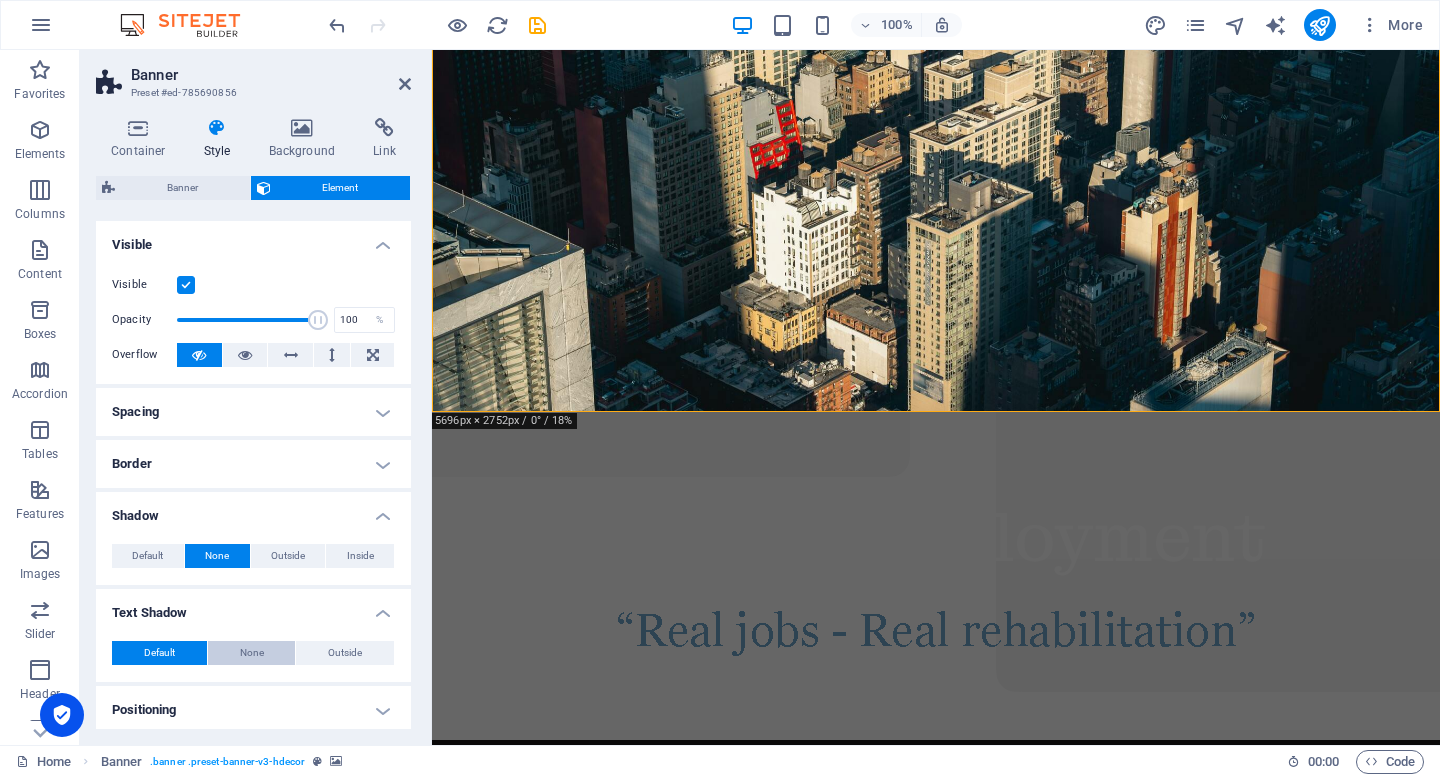 click on "None" at bounding box center (252, 653) 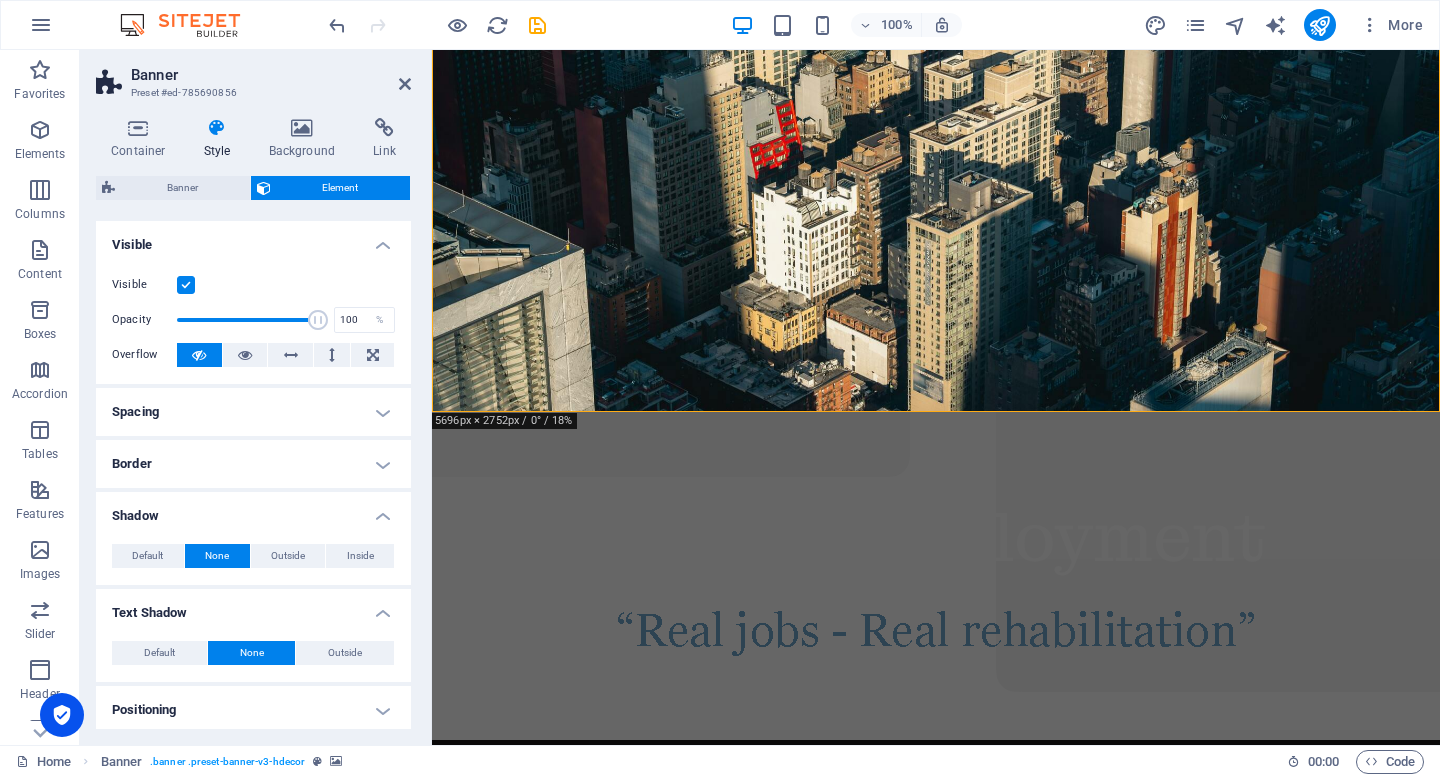 scroll, scrollTop: 0, scrollLeft: 0, axis: both 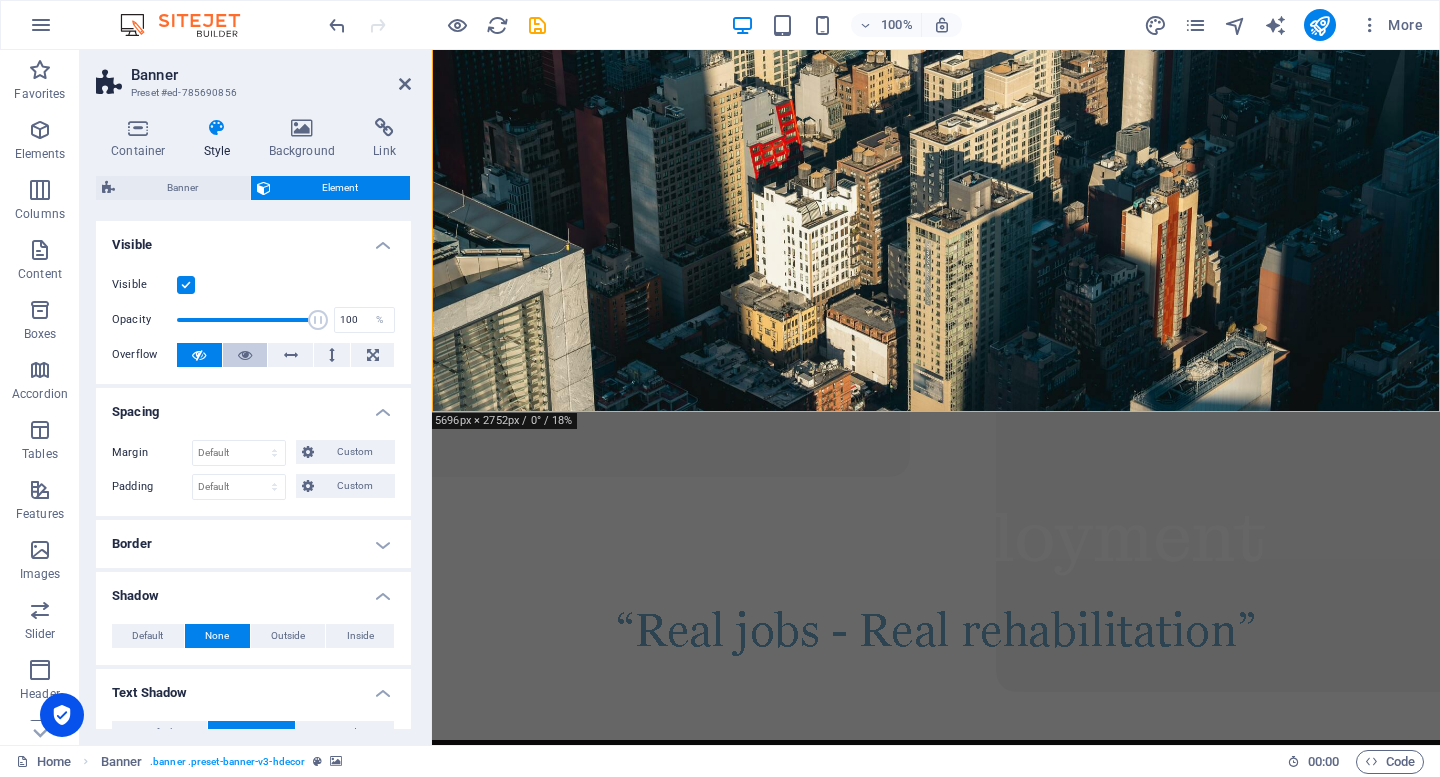 click at bounding box center (245, 355) 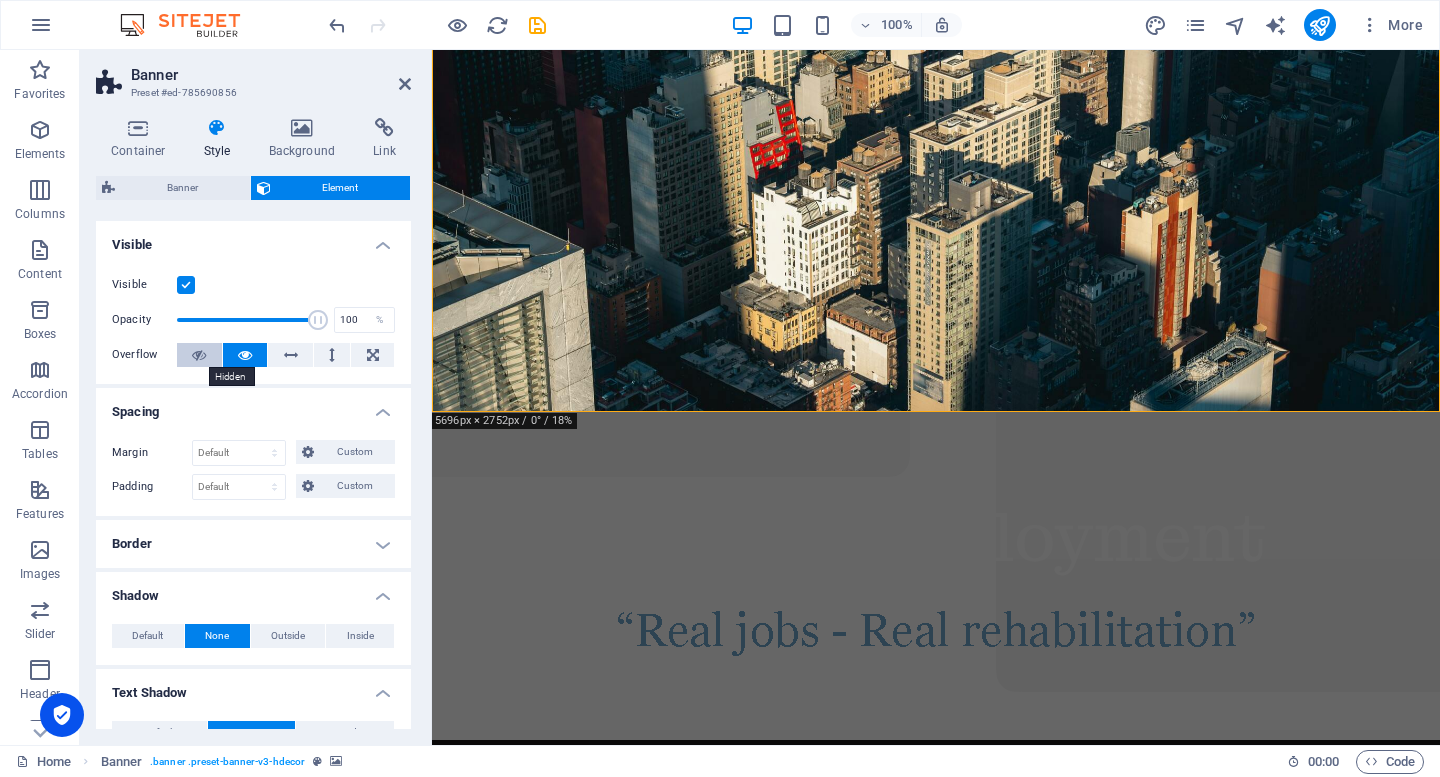 click at bounding box center (199, 355) 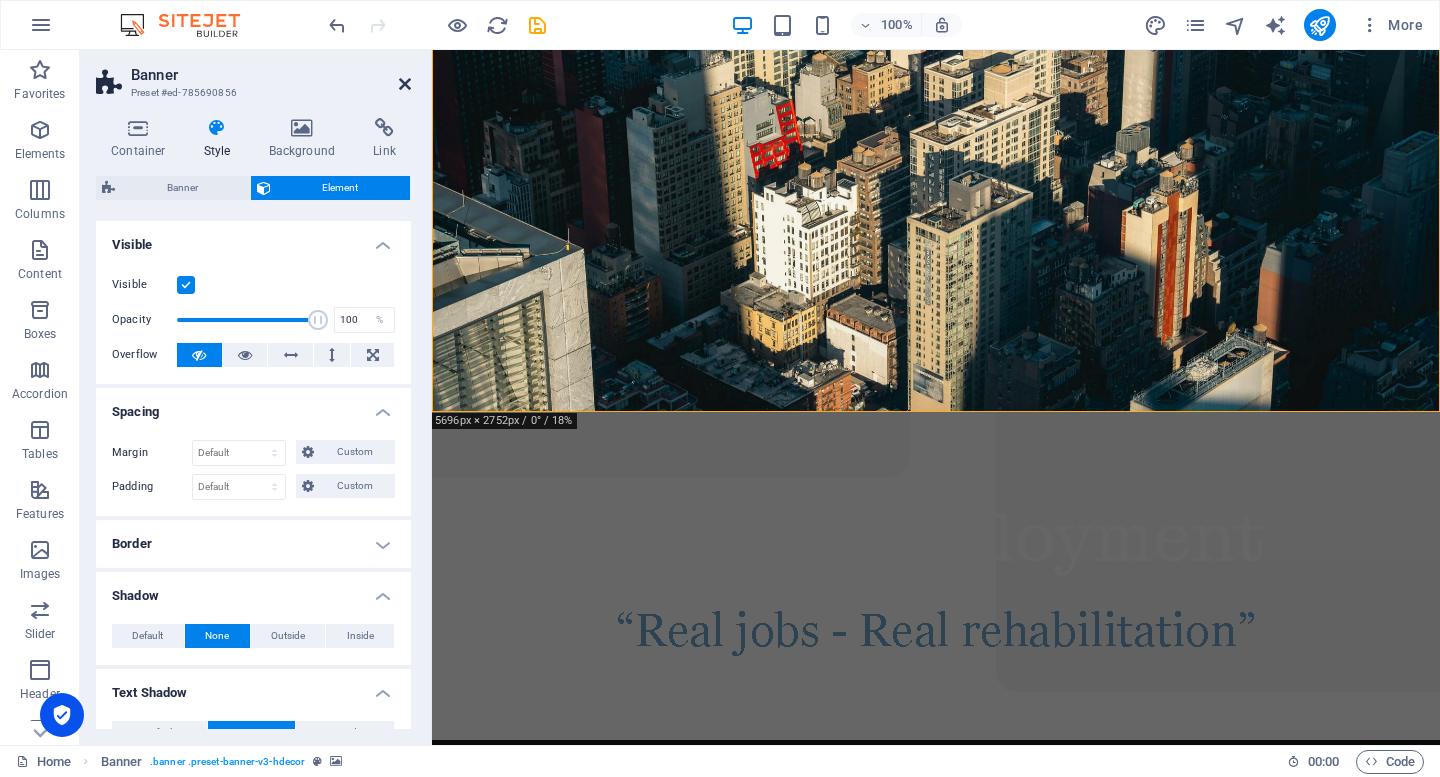 click at bounding box center (405, 84) 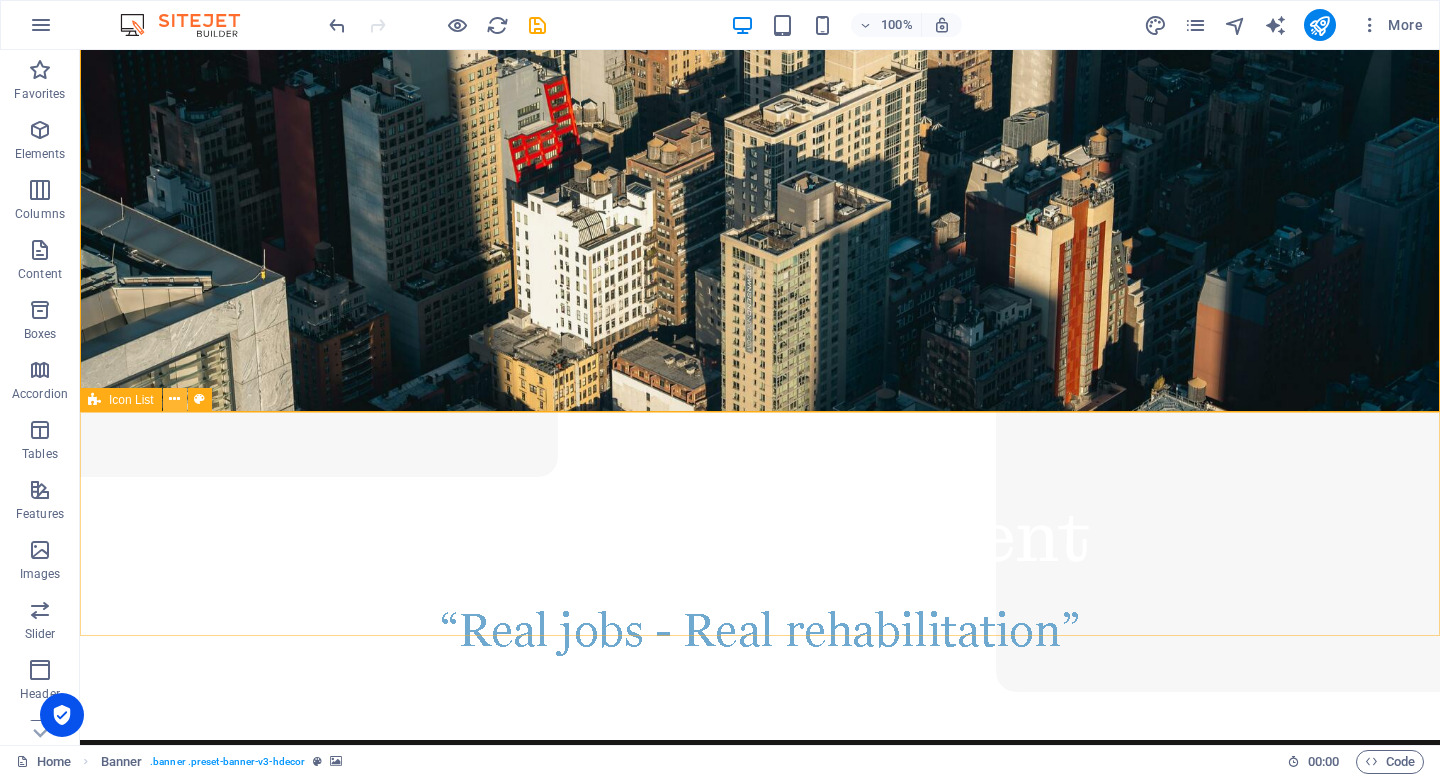 click at bounding box center [175, 400] 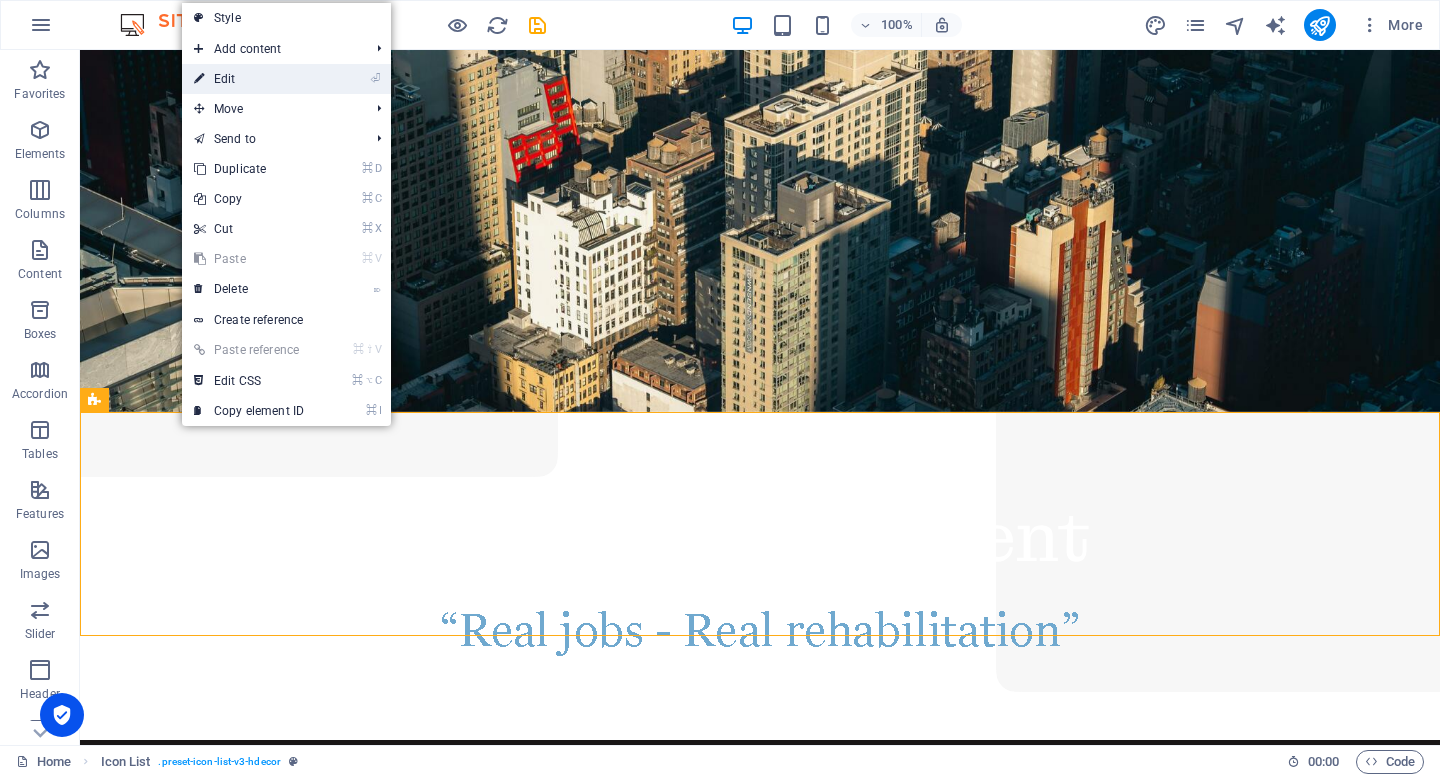 click on "⏎  Edit" at bounding box center (249, 79) 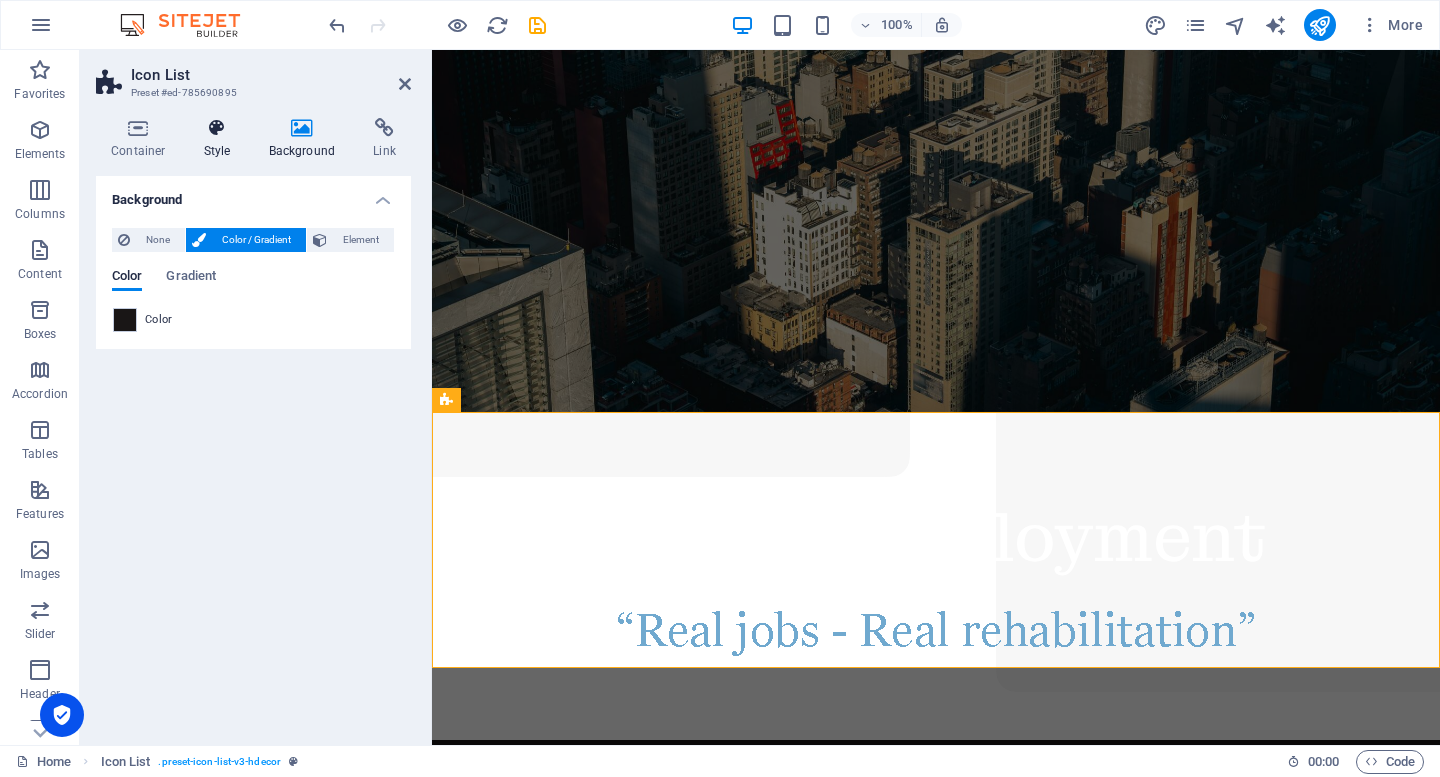 click at bounding box center (217, 128) 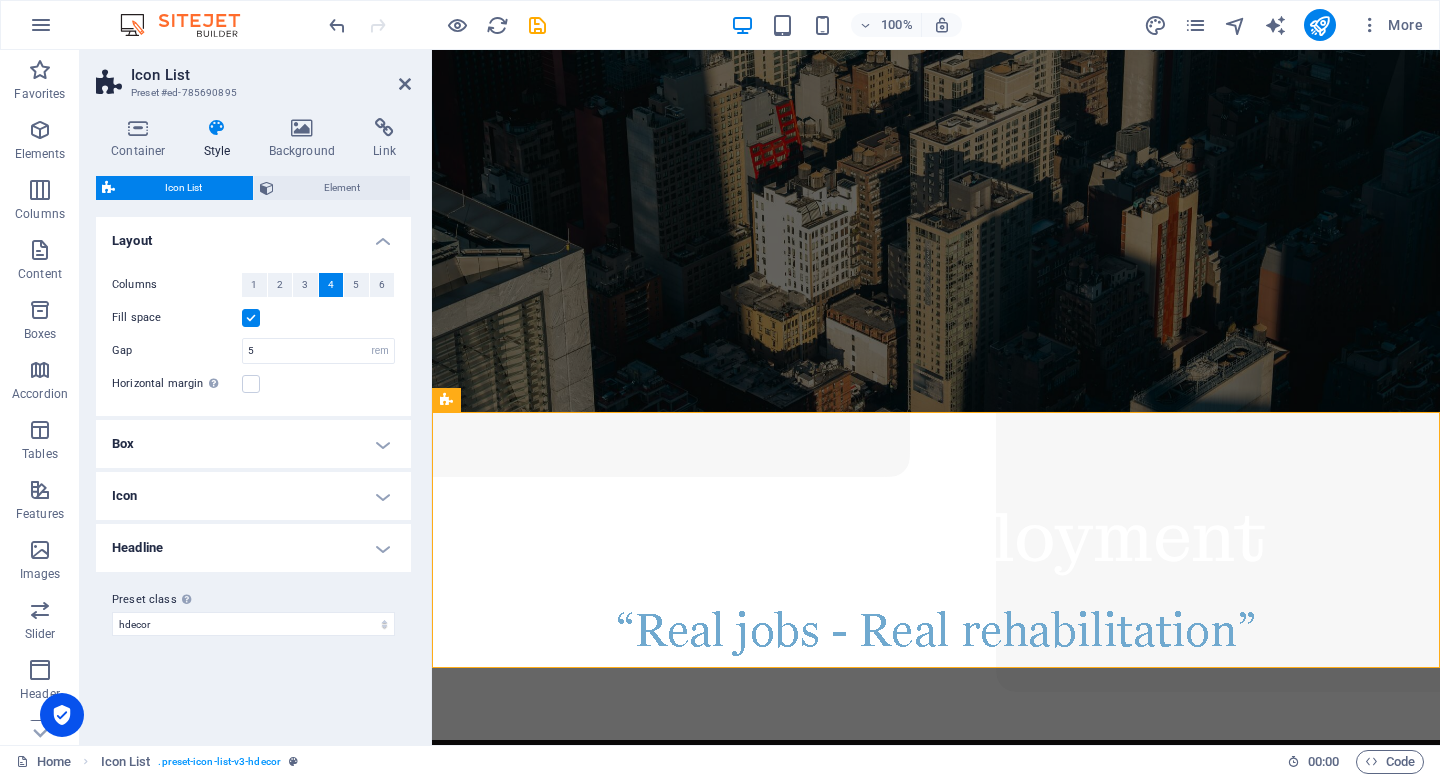 click at bounding box center (251, 318) 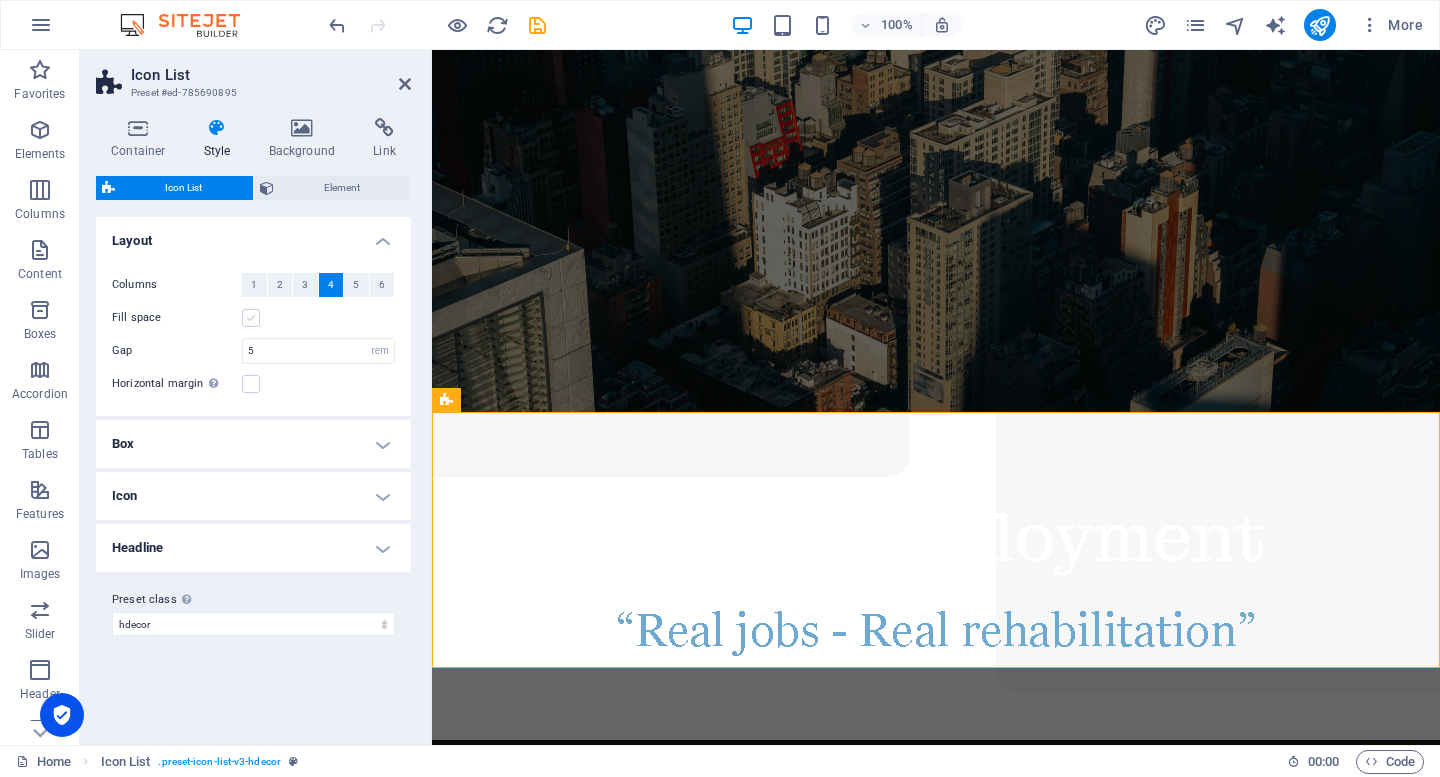 click at bounding box center [251, 318] 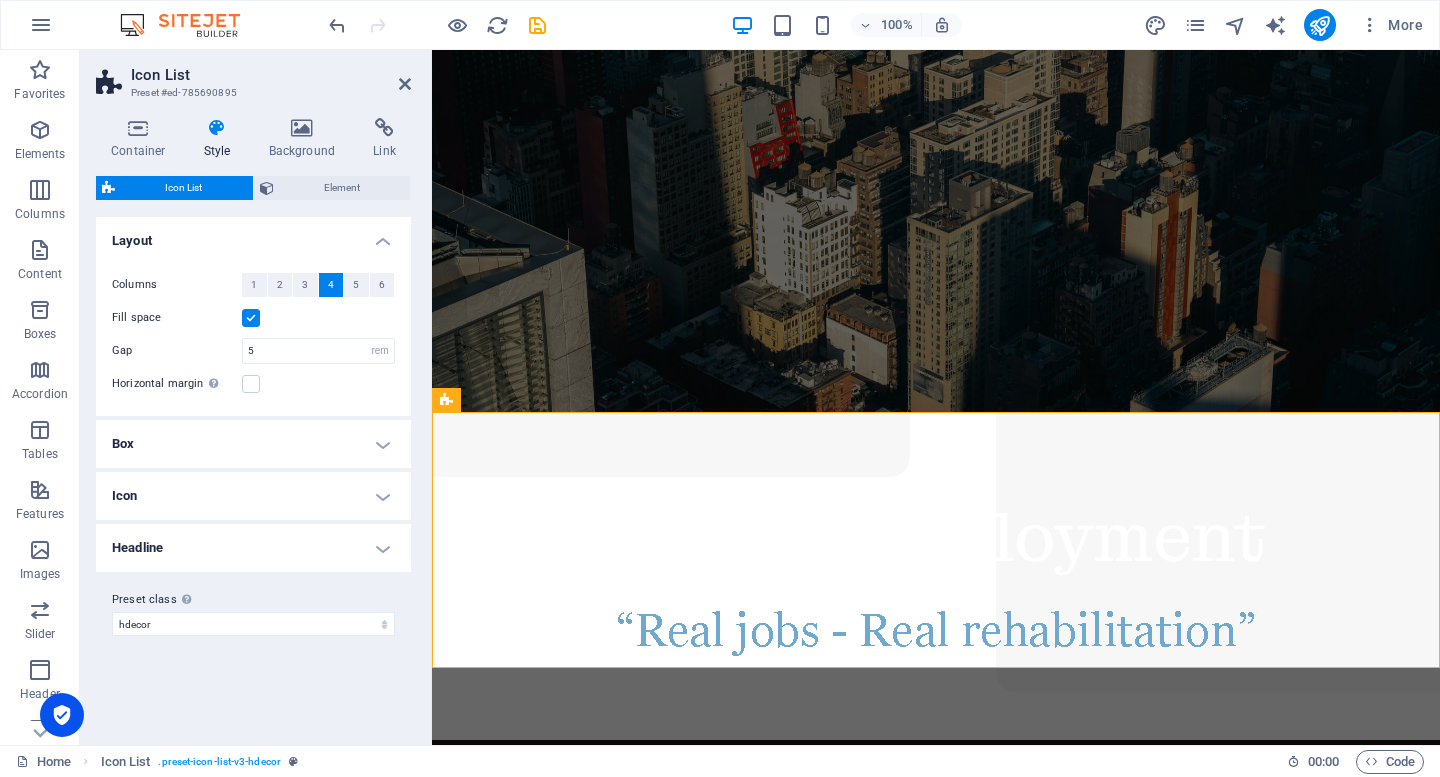 click on "Box" at bounding box center (253, 444) 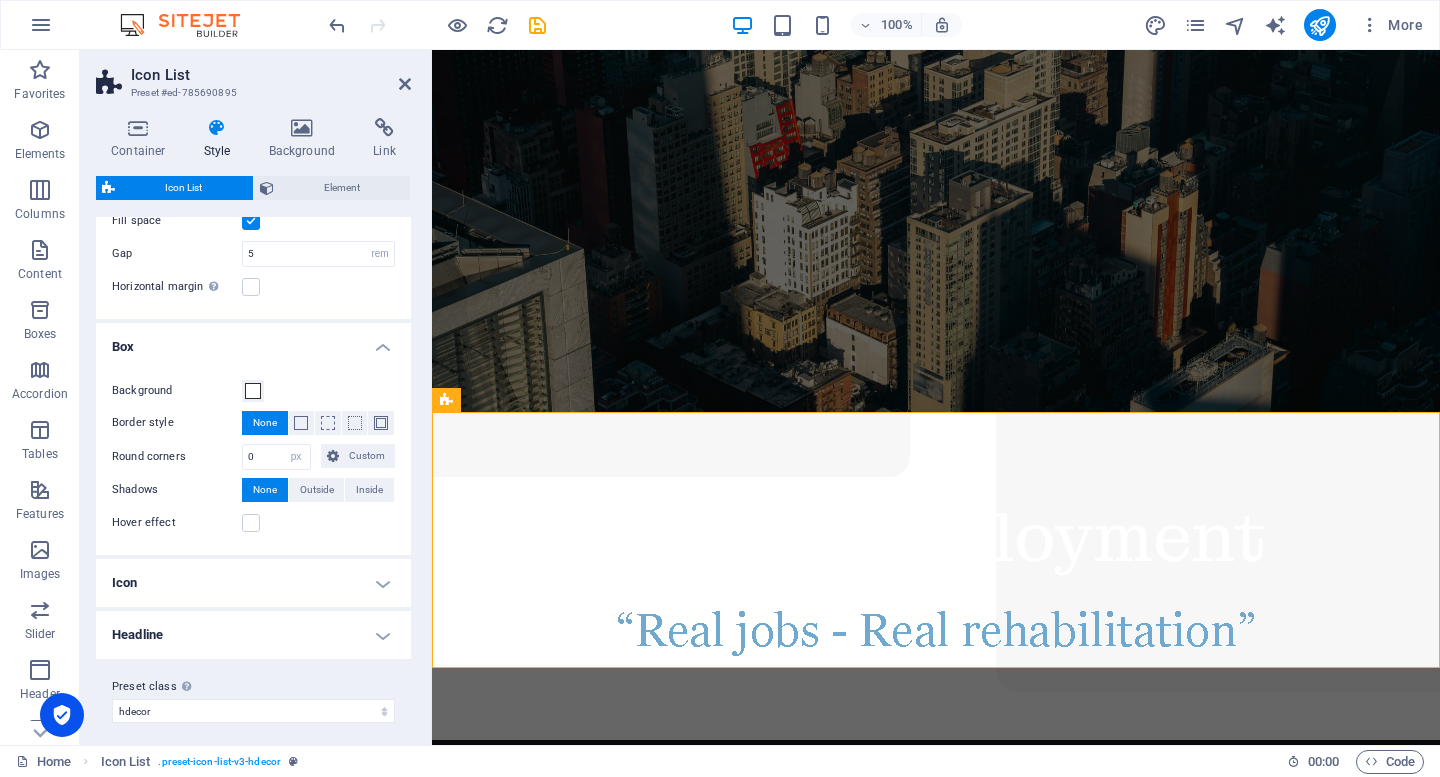 scroll, scrollTop: 106, scrollLeft: 0, axis: vertical 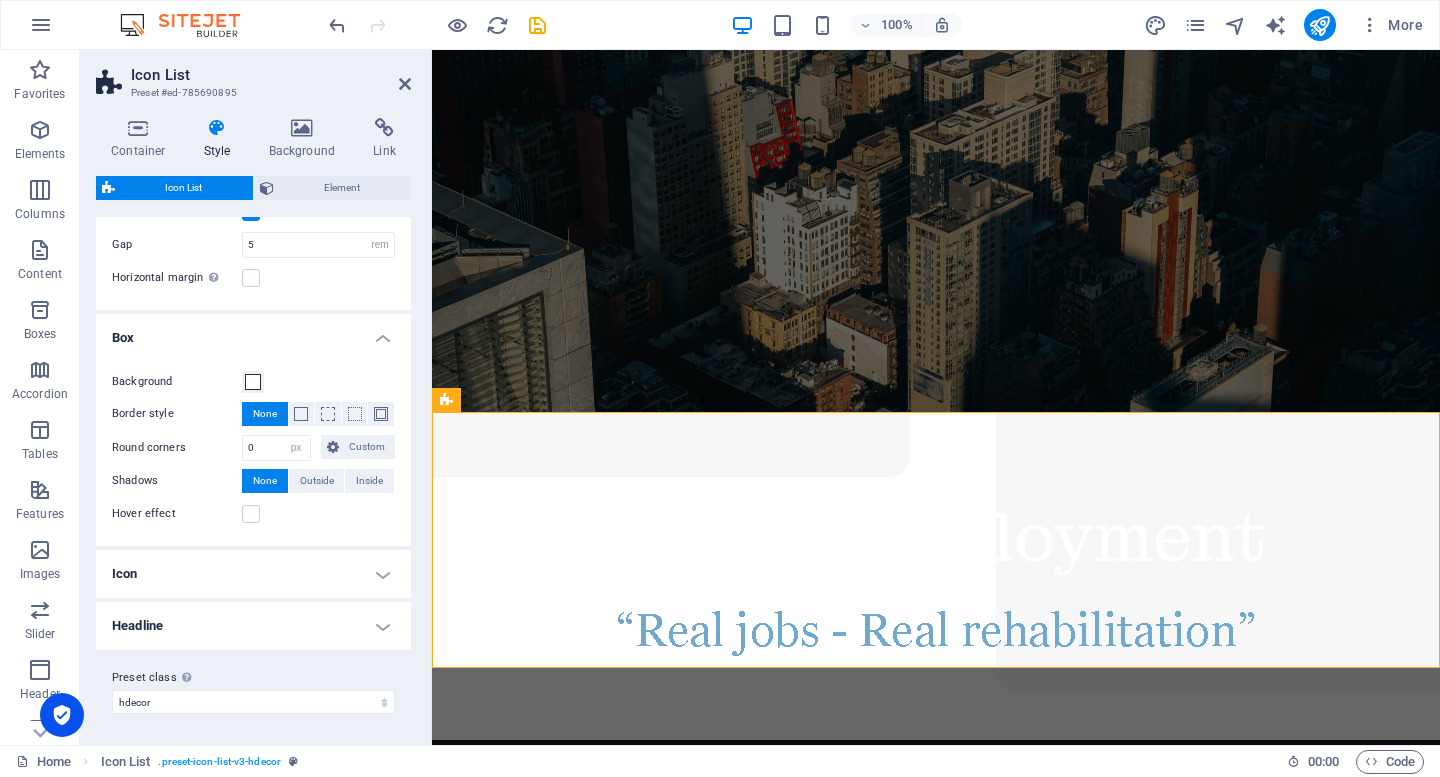 click on "Icon" at bounding box center (253, 574) 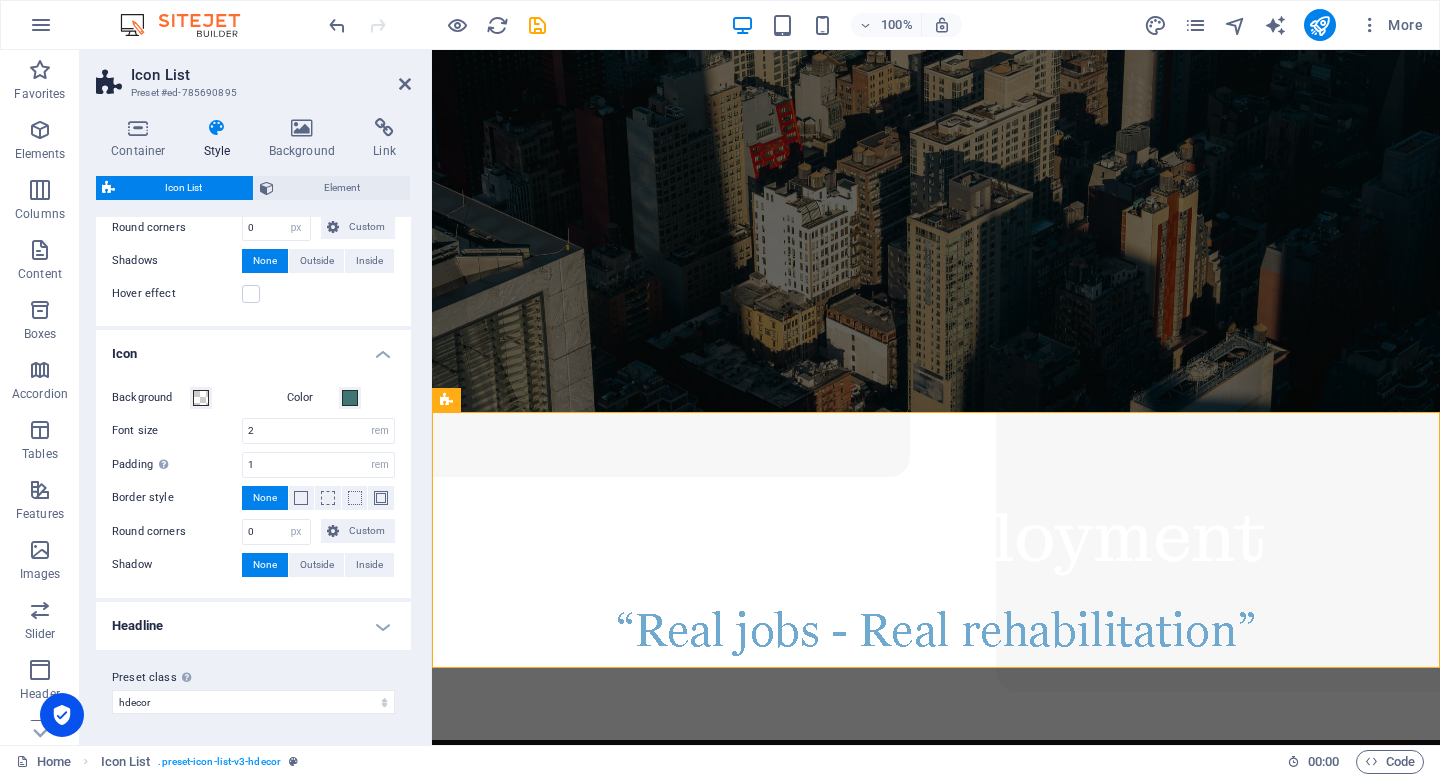 scroll, scrollTop: 0, scrollLeft: 0, axis: both 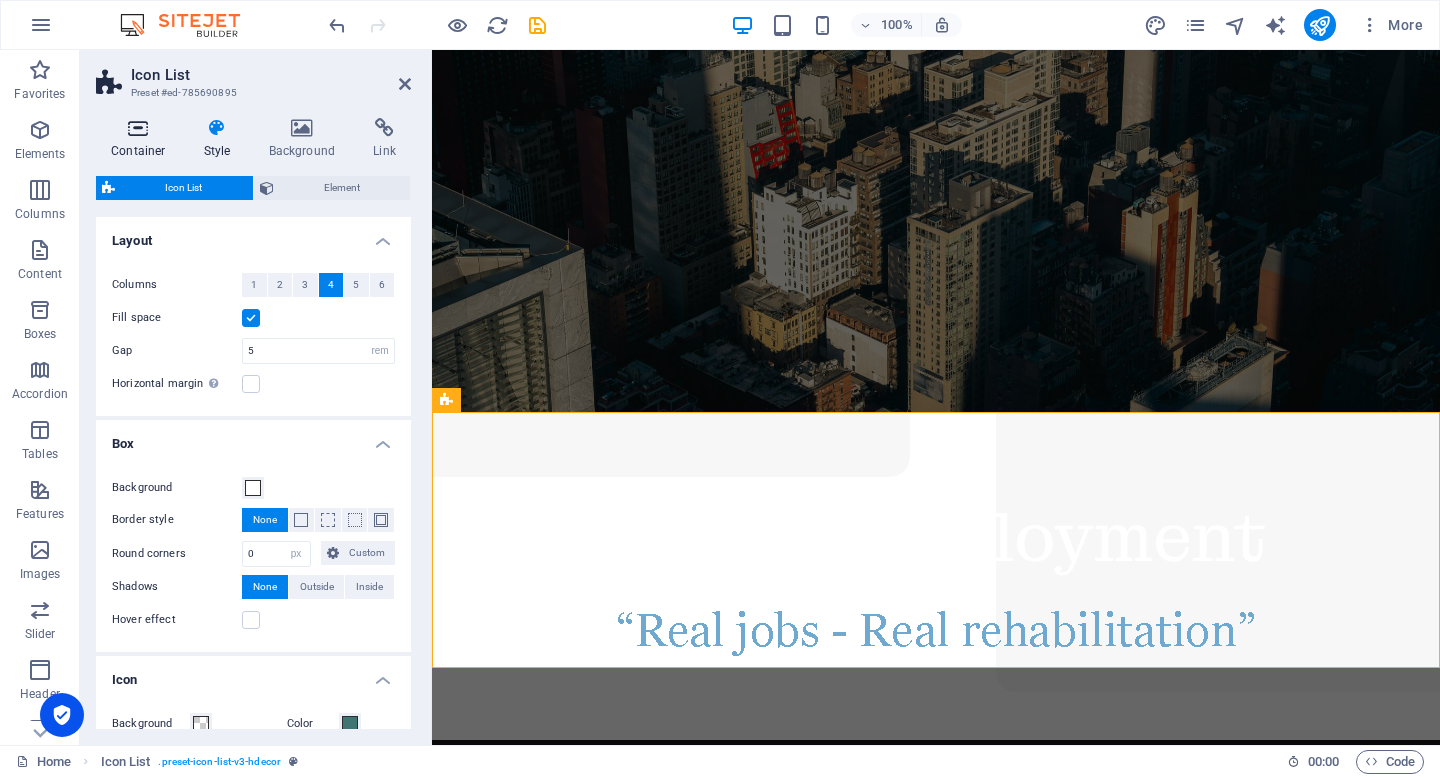 click at bounding box center (138, 128) 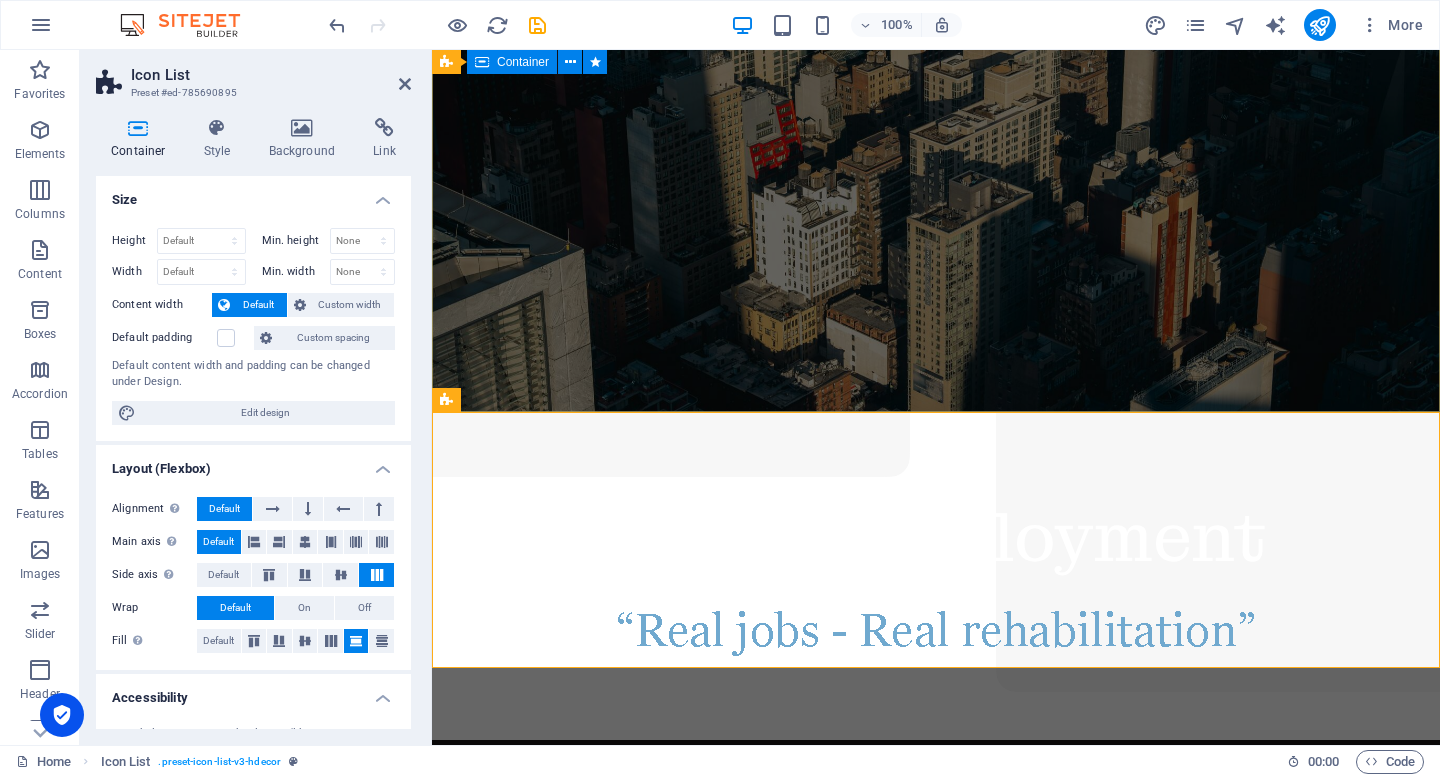 click on "Active Employment" at bounding box center [936, 576] 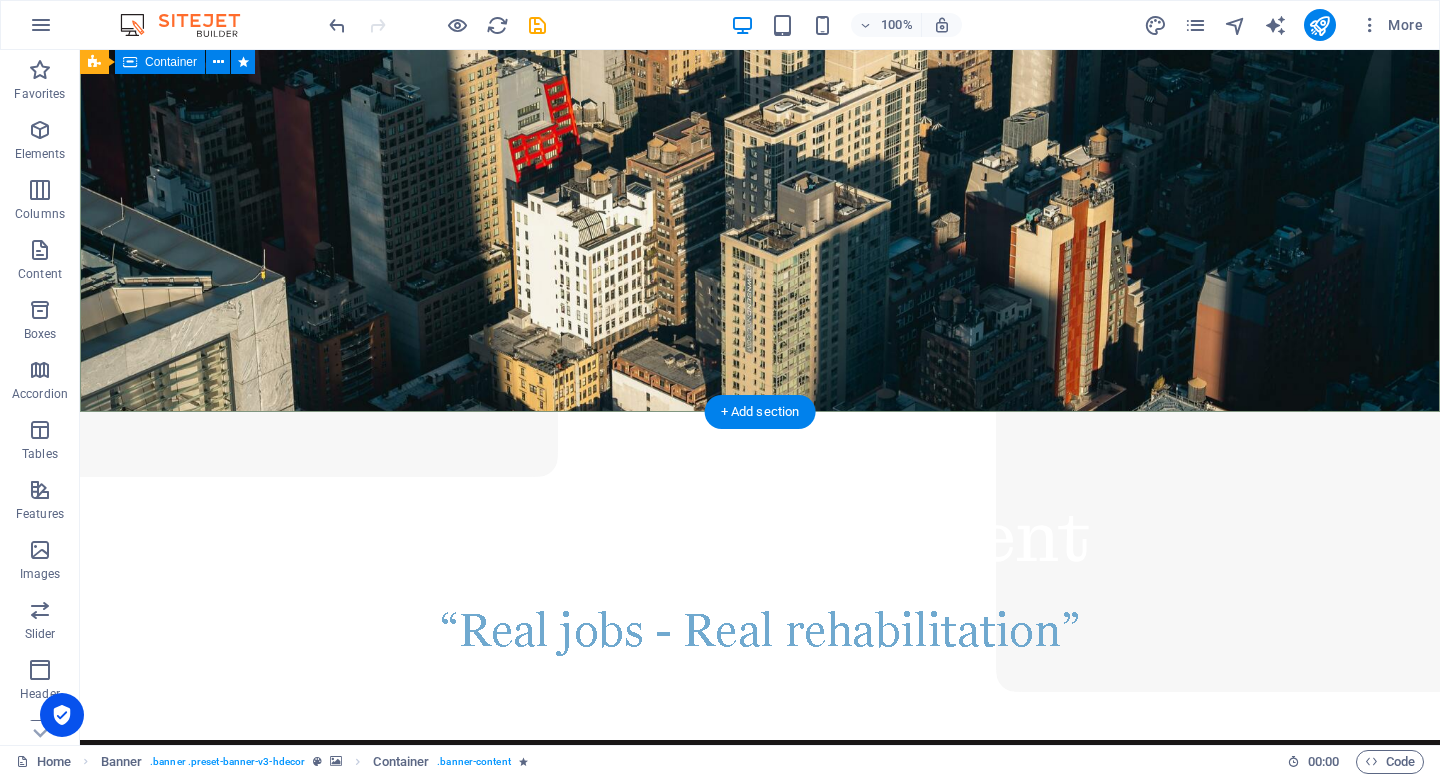 click on "Active Employment" at bounding box center [760, 576] 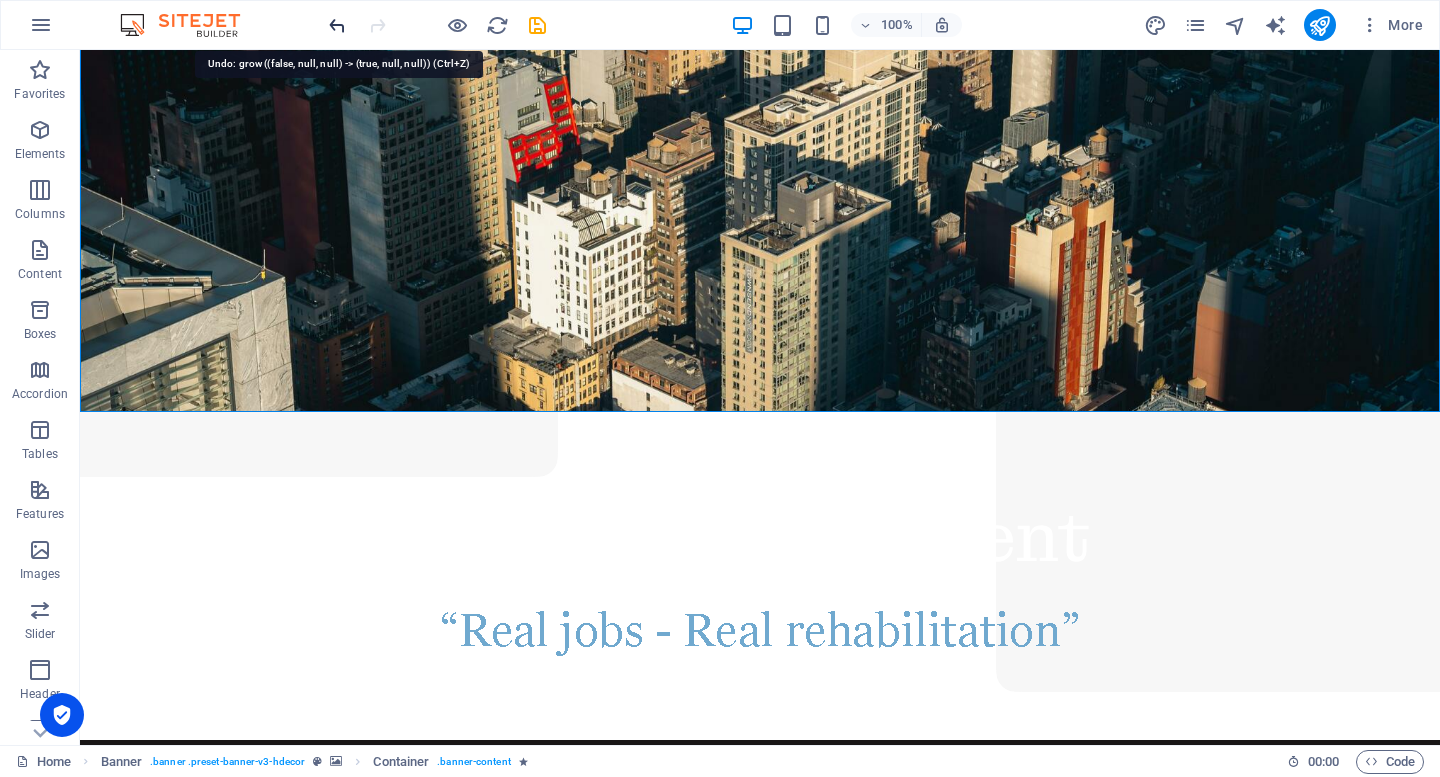 click at bounding box center [337, 25] 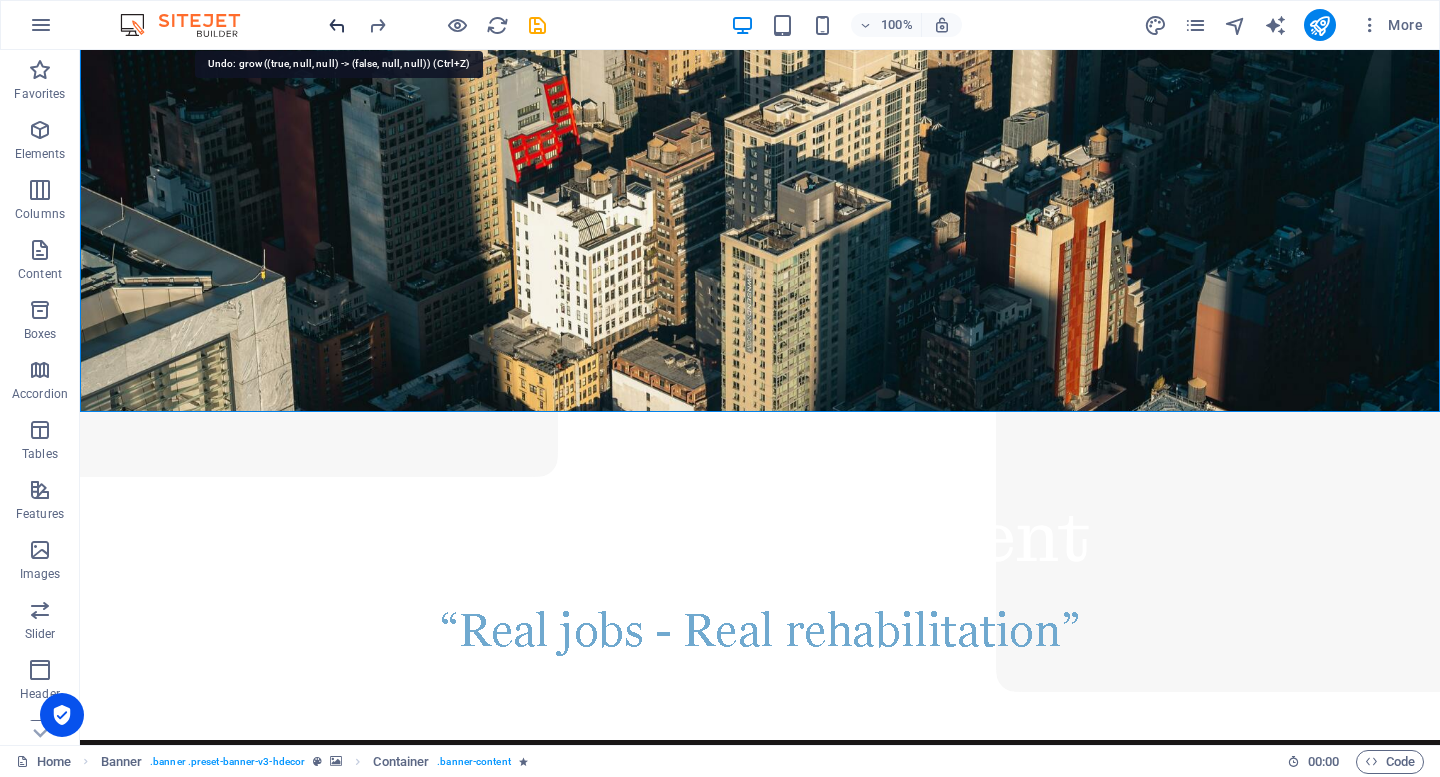 click at bounding box center (337, 25) 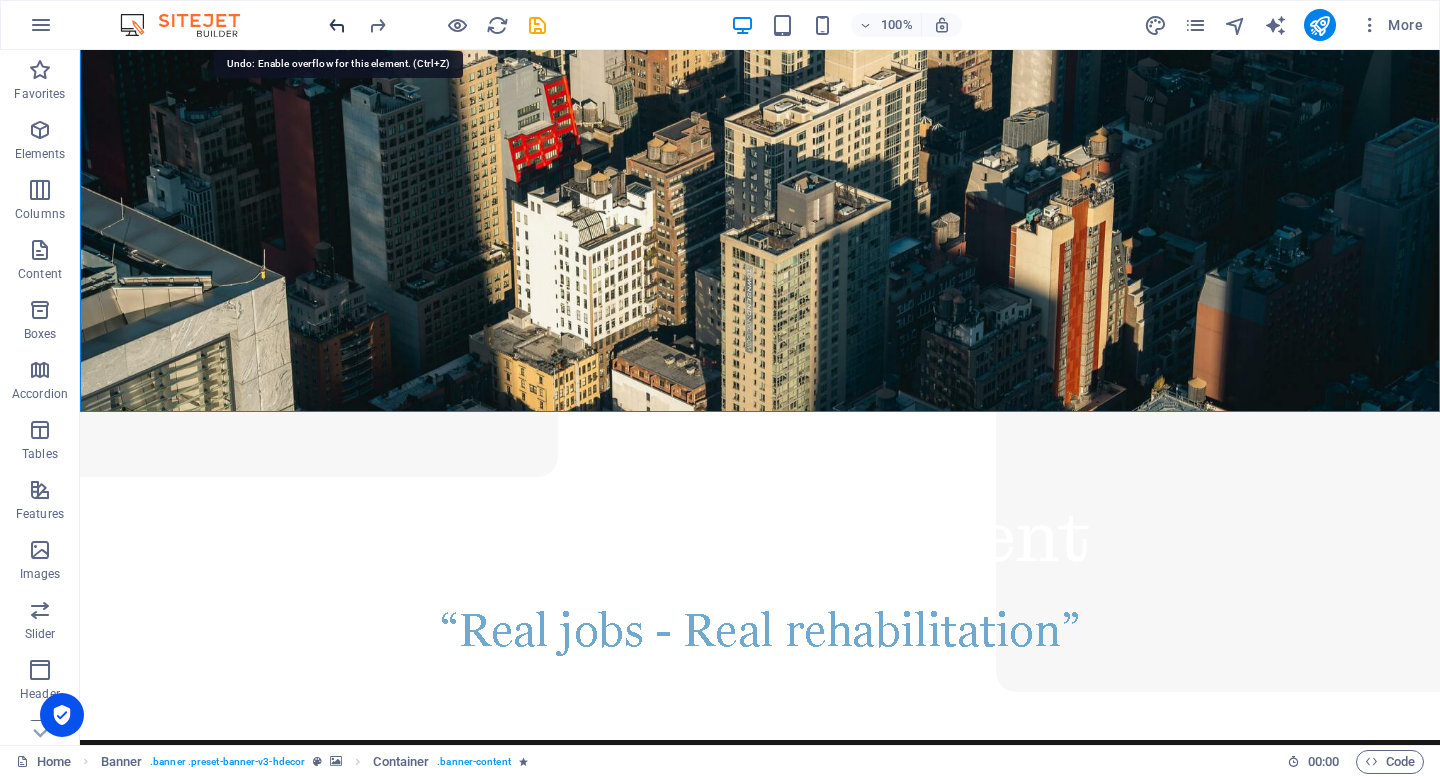 click at bounding box center [337, 25] 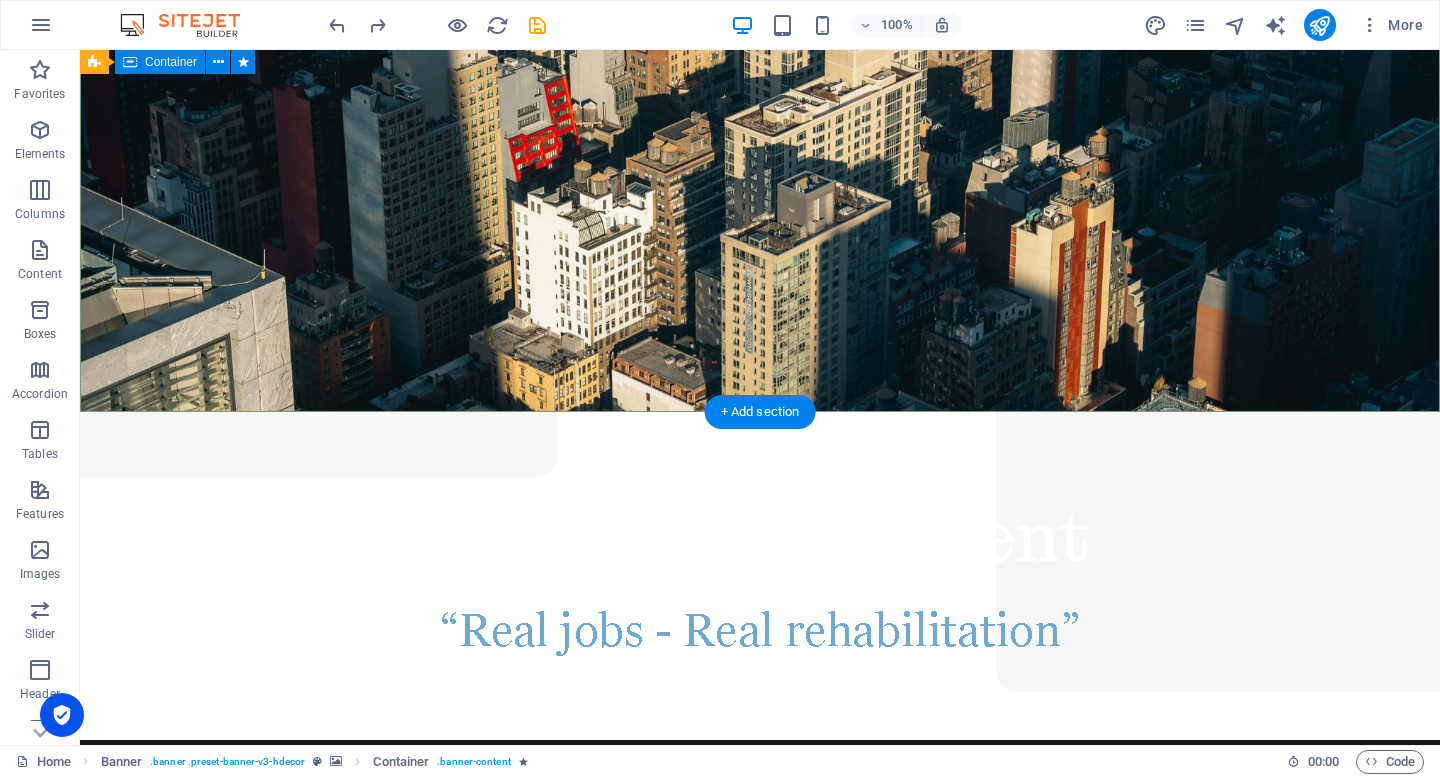 click on "Active Employment" at bounding box center (760, 576) 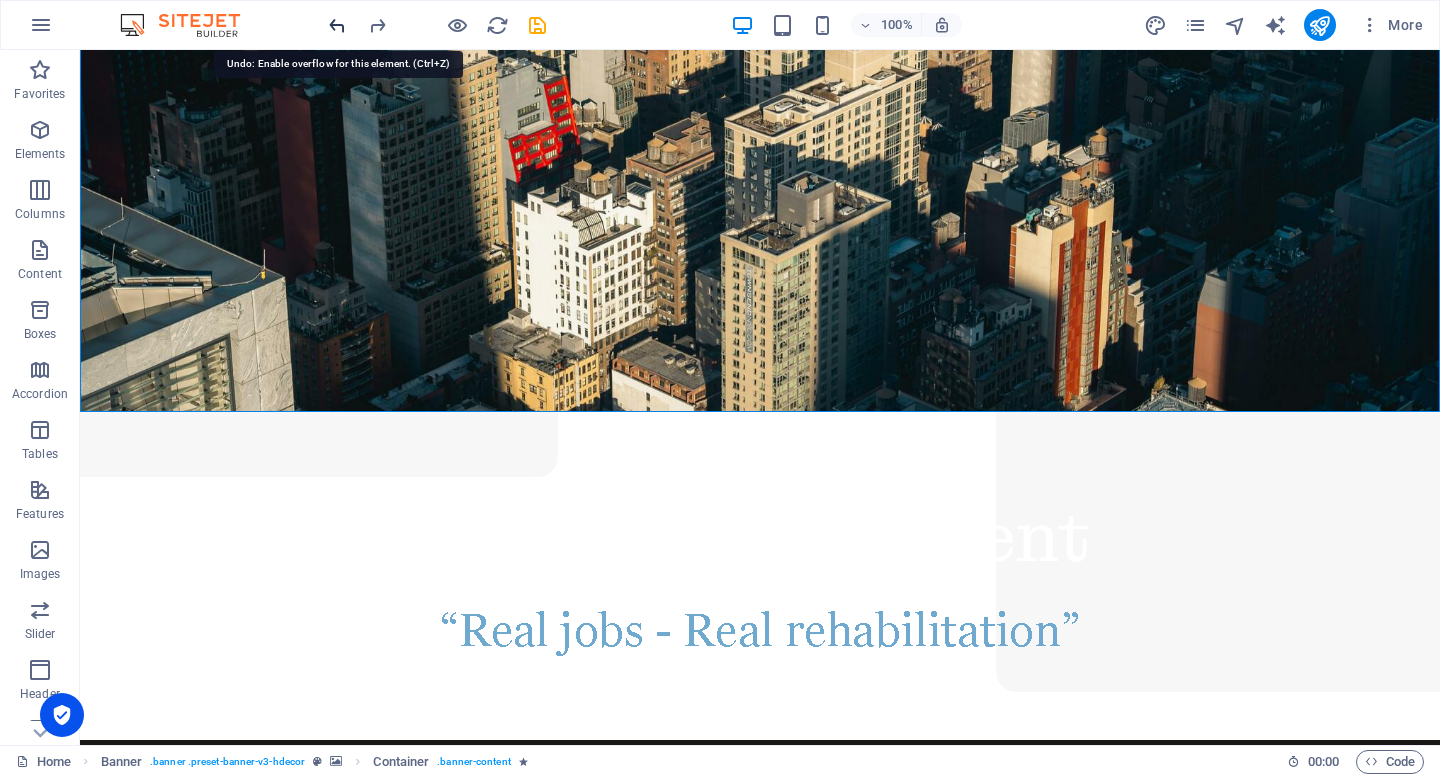 click at bounding box center (337, 25) 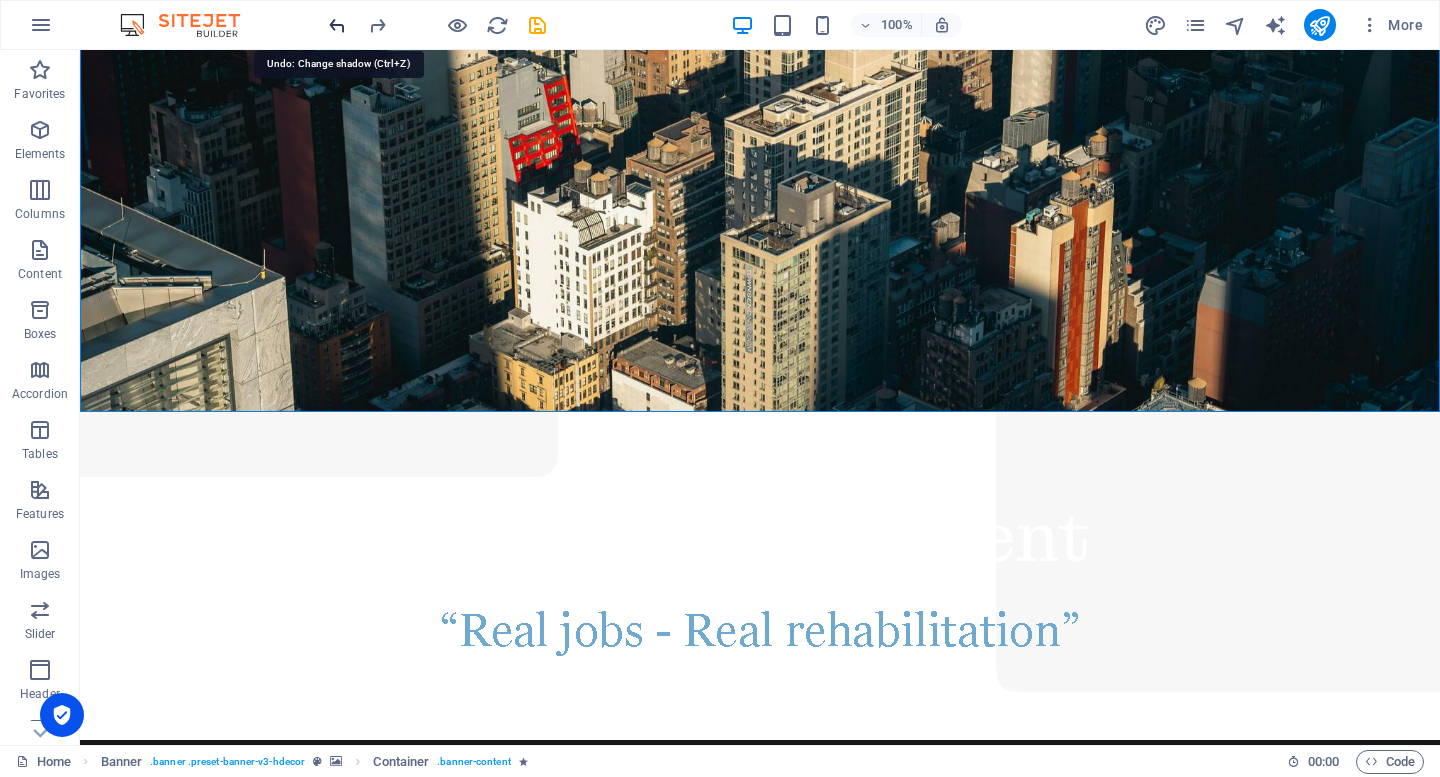click at bounding box center [337, 25] 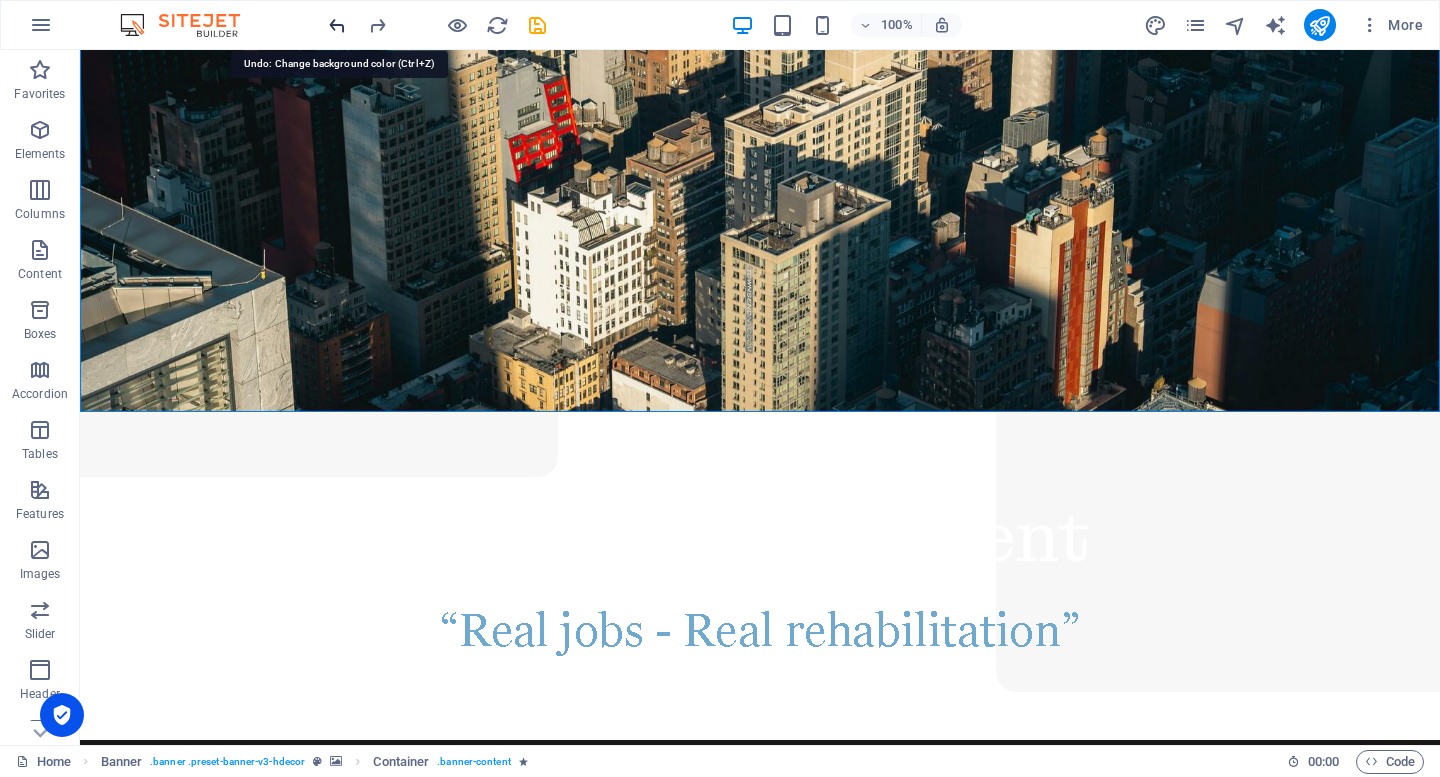 click at bounding box center [337, 25] 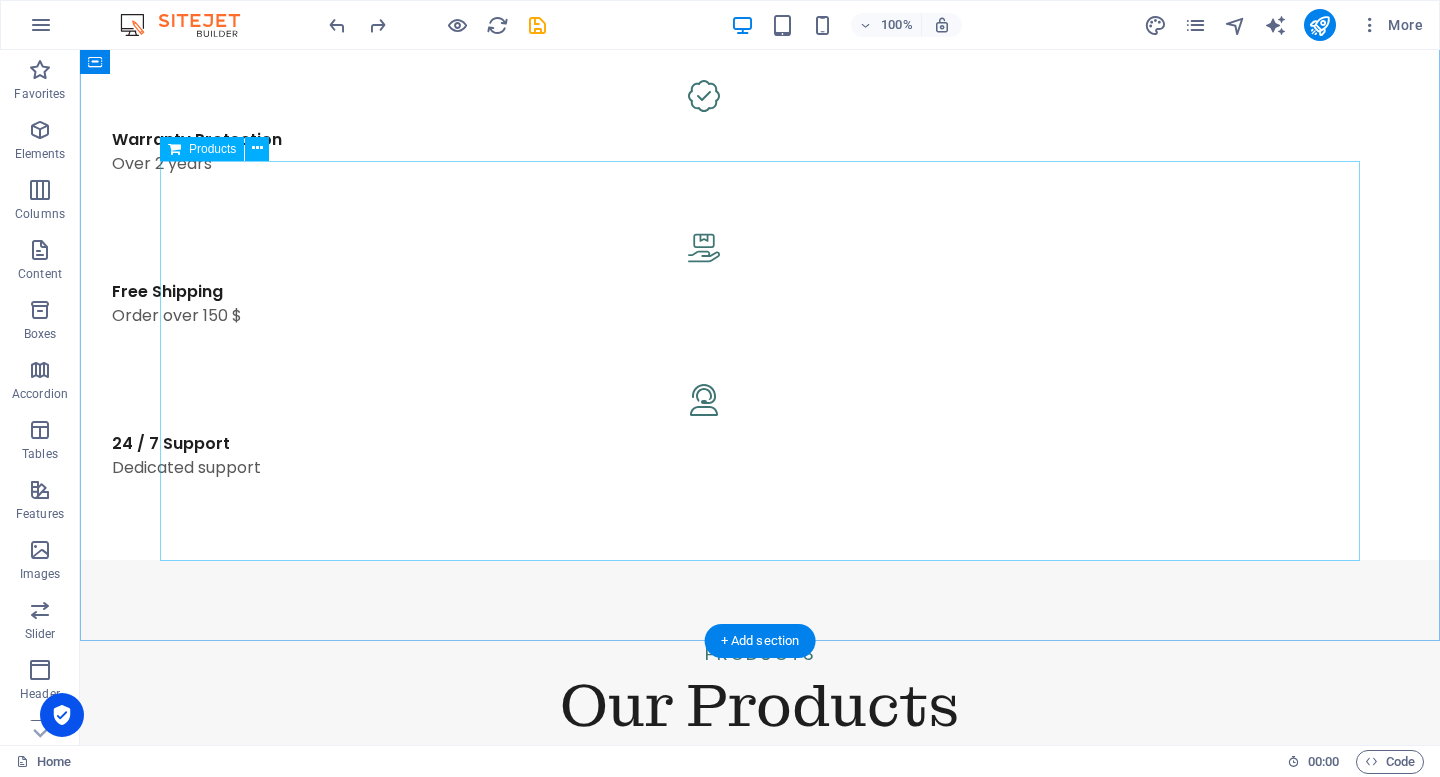 scroll, scrollTop: 780, scrollLeft: 0, axis: vertical 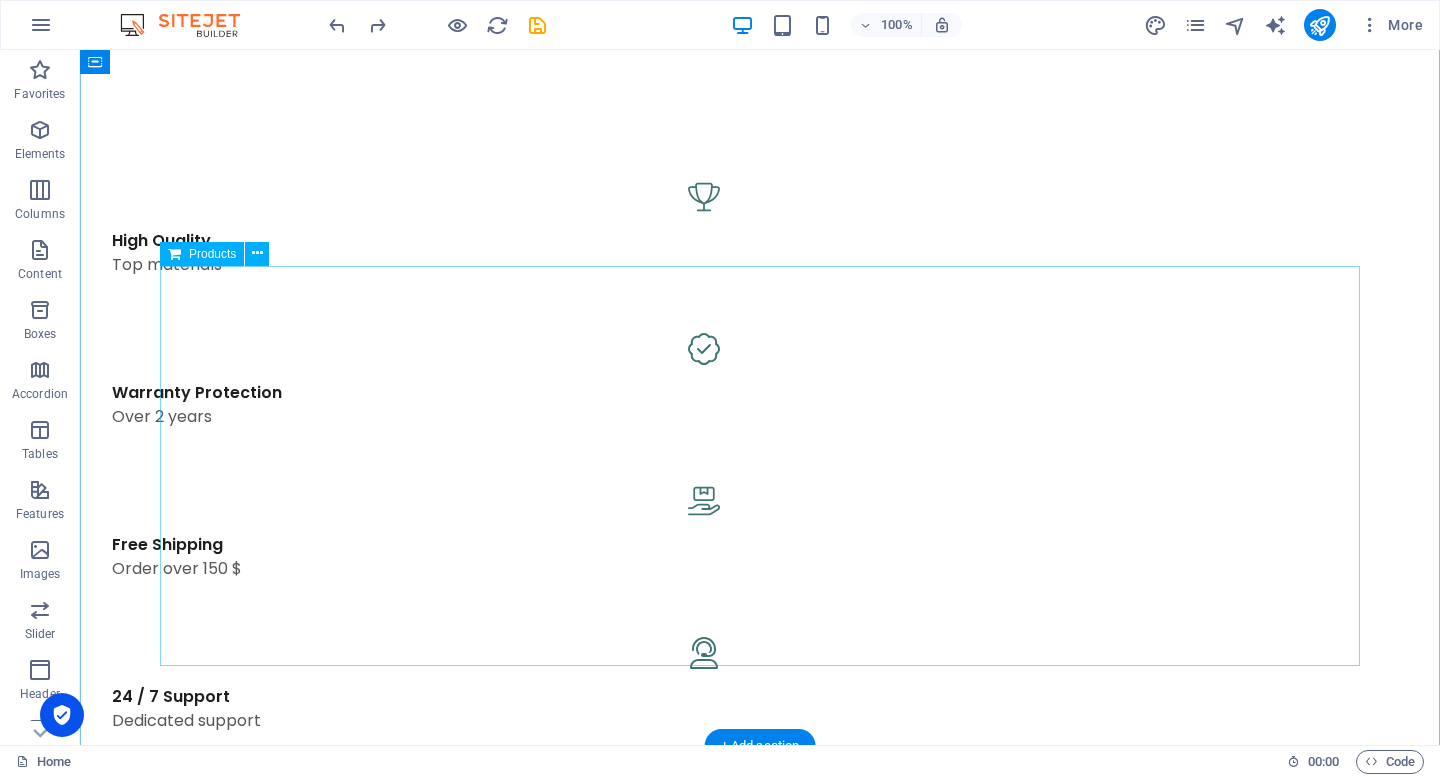 click at bounding box center [760, 1298] 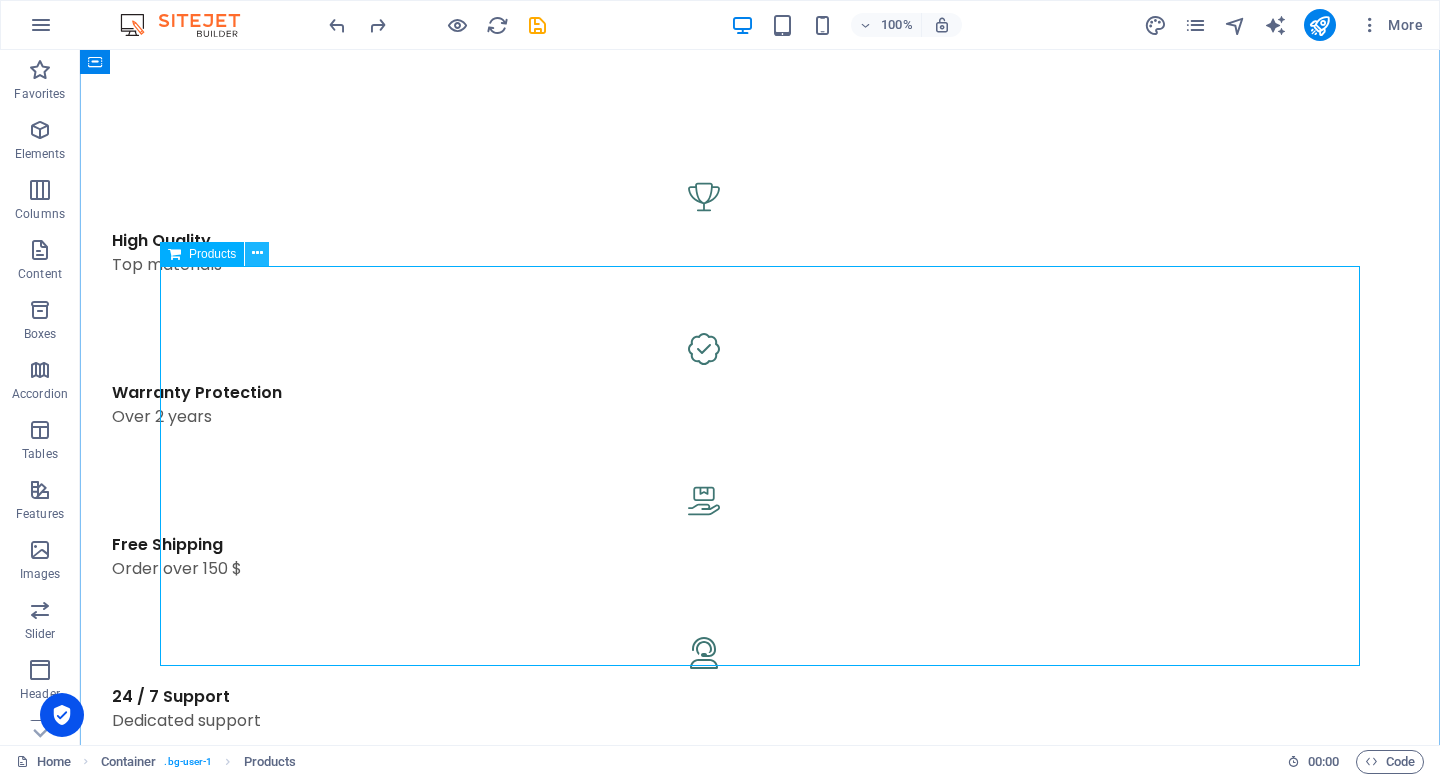 click at bounding box center (257, 253) 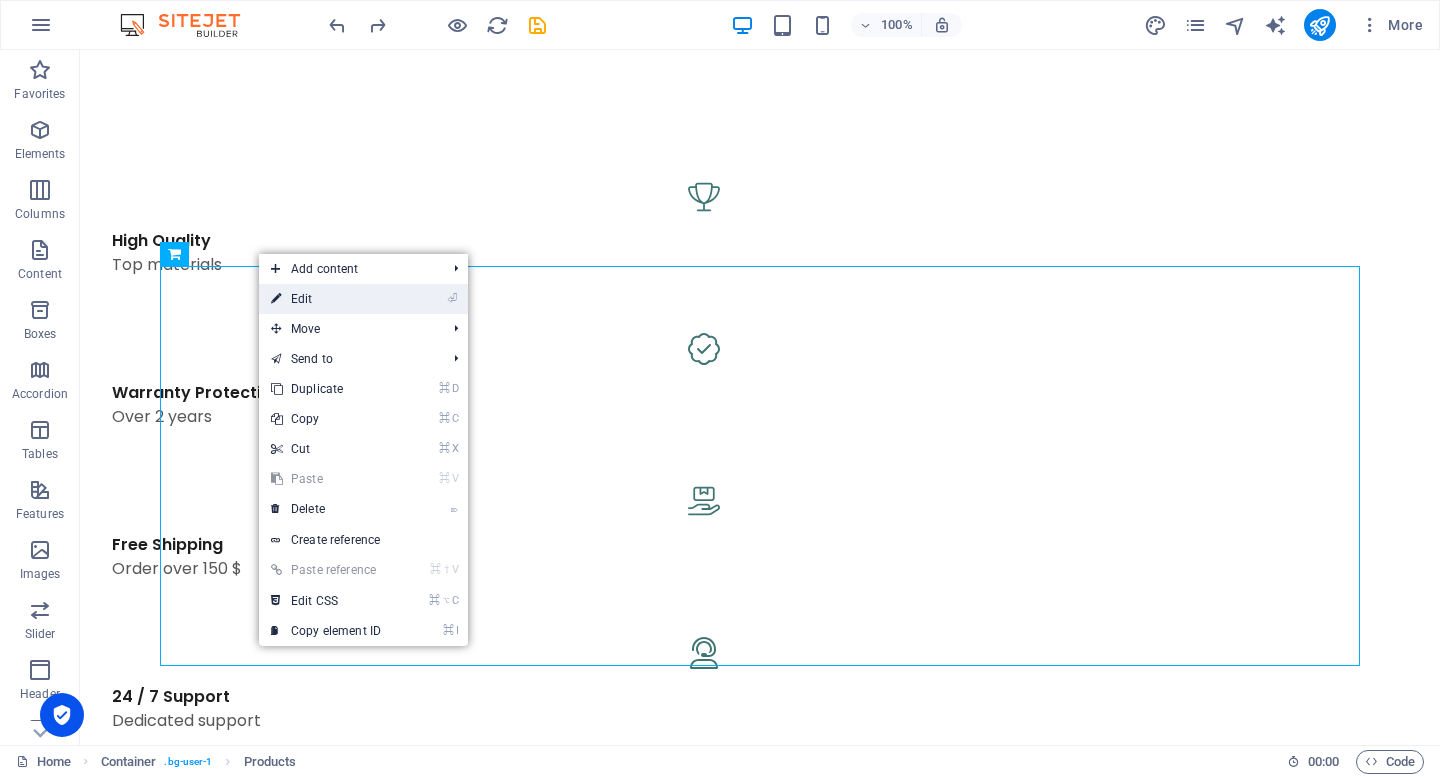 click on "⏎  Edit" at bounding box center (326, 299) 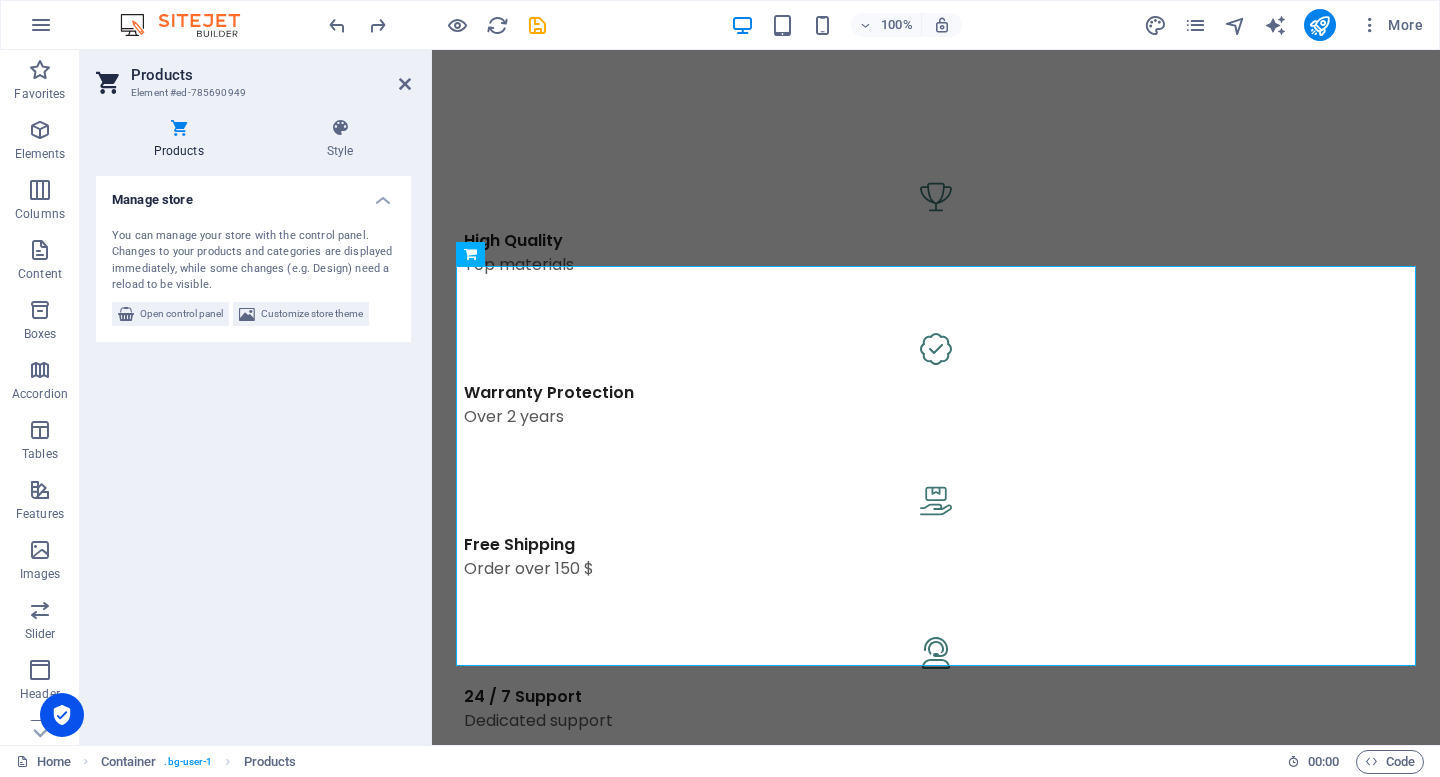 scroll, scrollTop: 812, scrollLeft: 0, axis: vertical 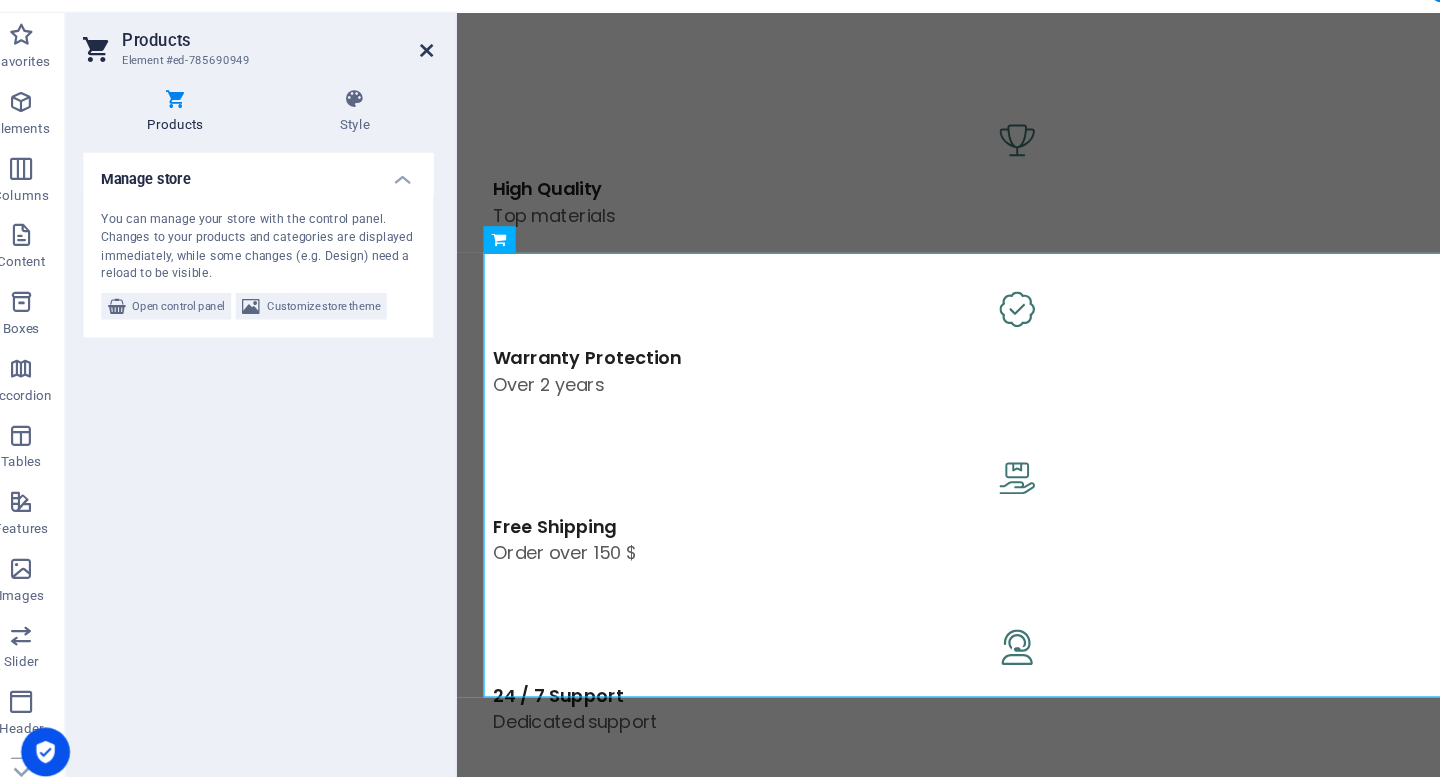 click at bounding box center (405, 84) 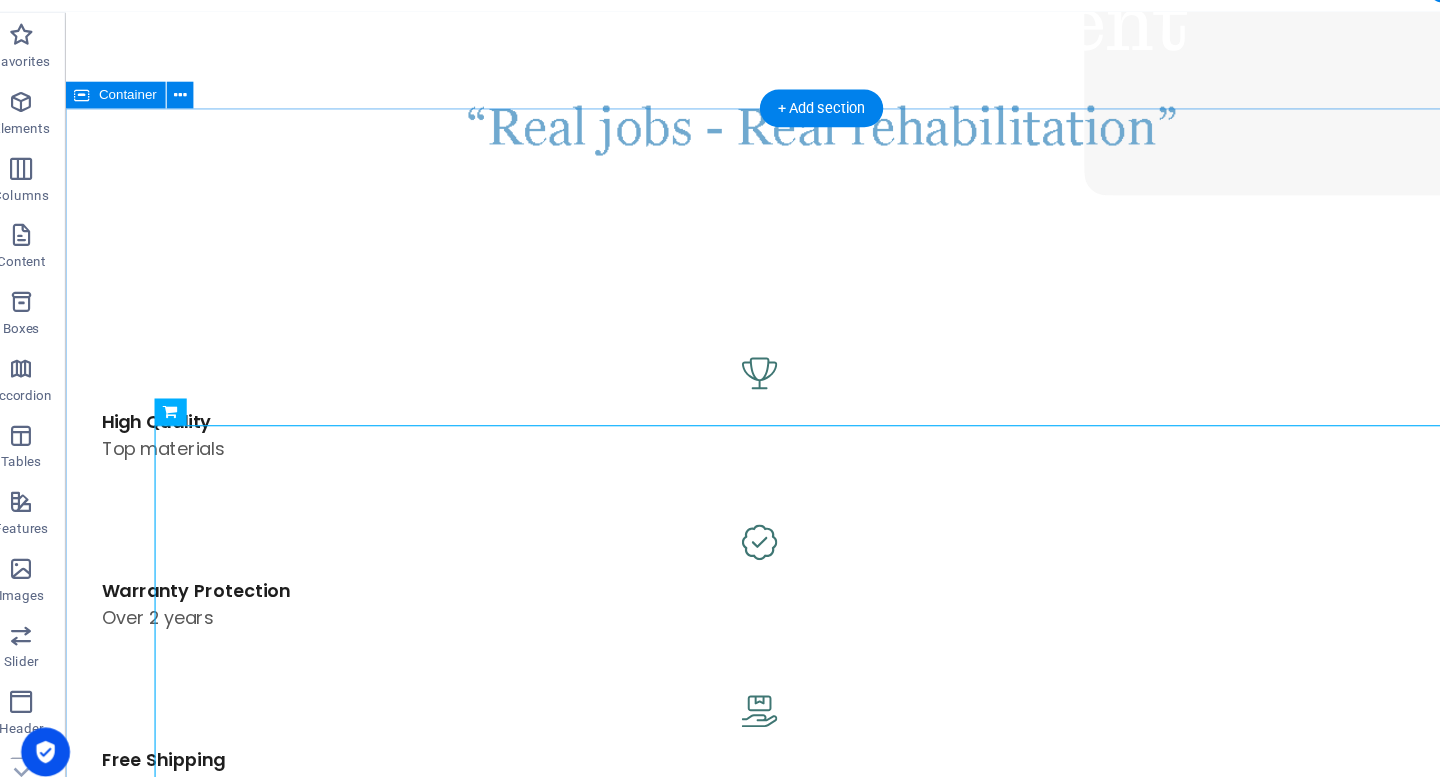 scroll, scrollTop: 694, scrollLeft: 0, axis: vertical 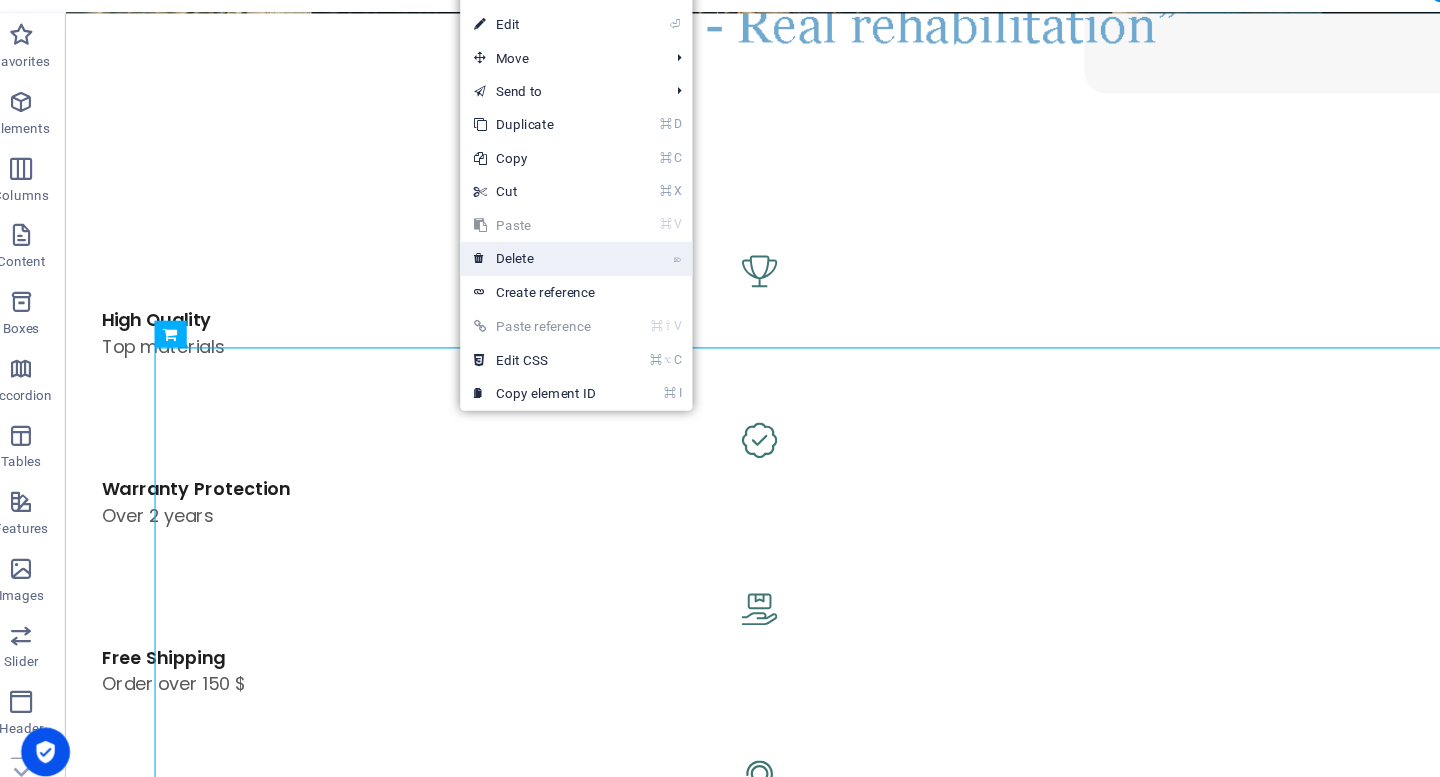 click on "⌦  Delete" at bounding box center [502, 271] 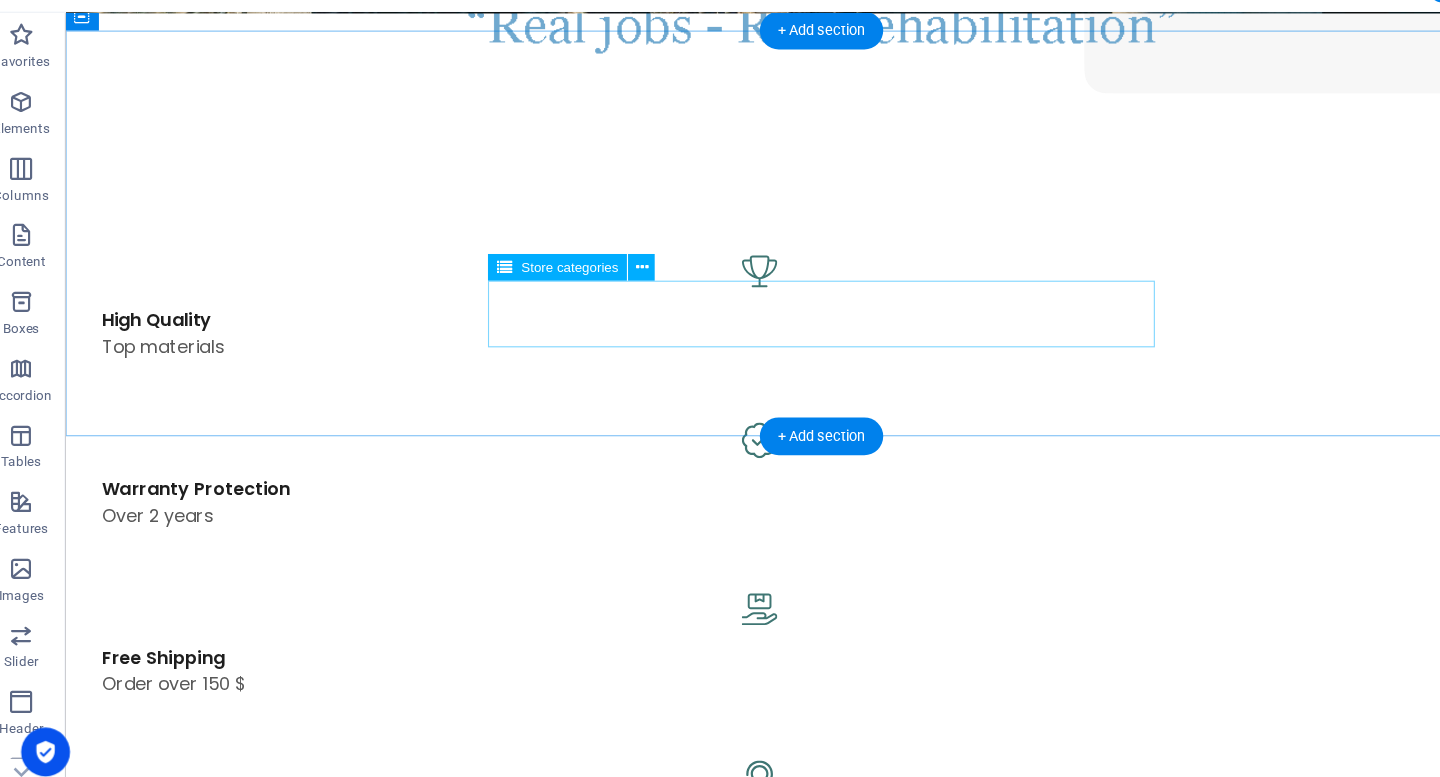 click at bounding box center (745, 1116) 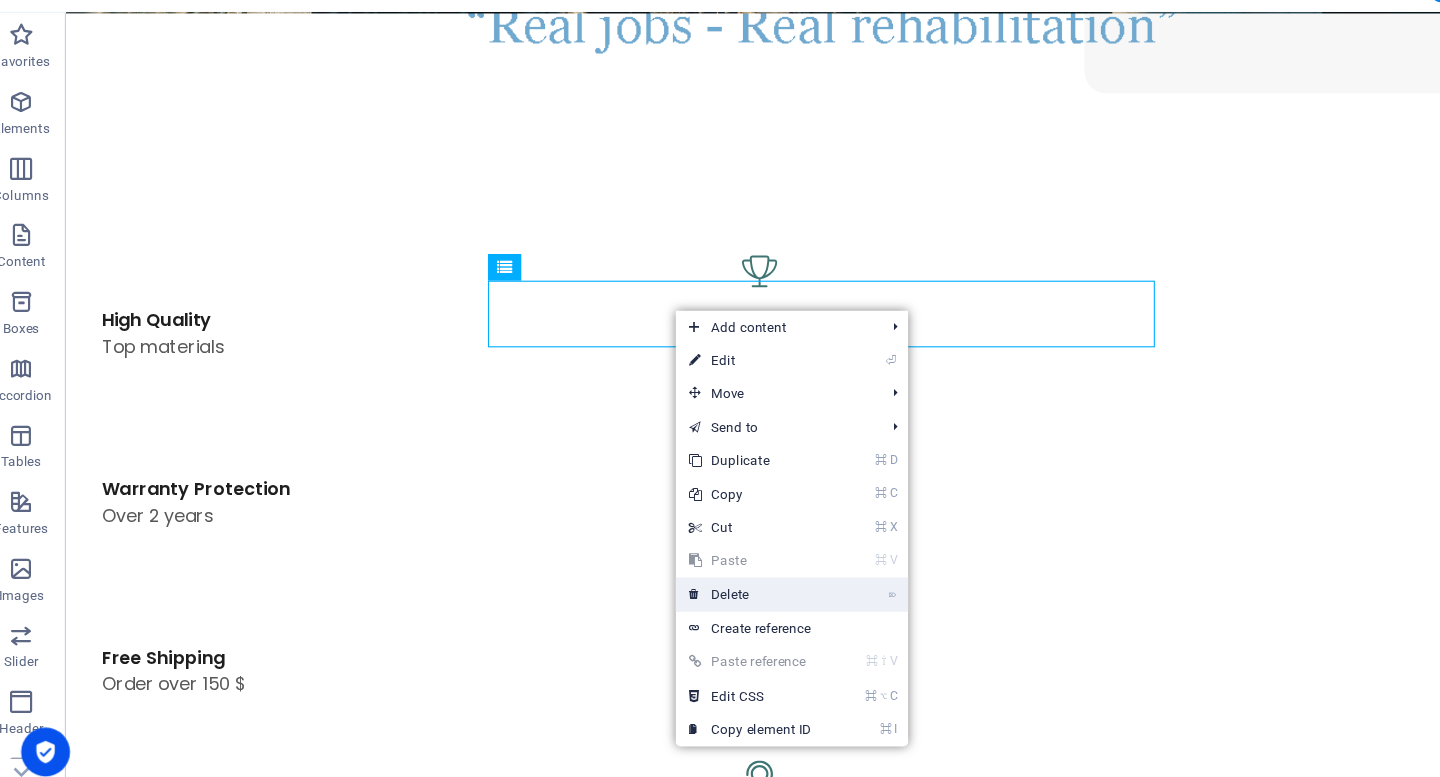 click on "⌦  Delete" at bounding box center [696, 573] 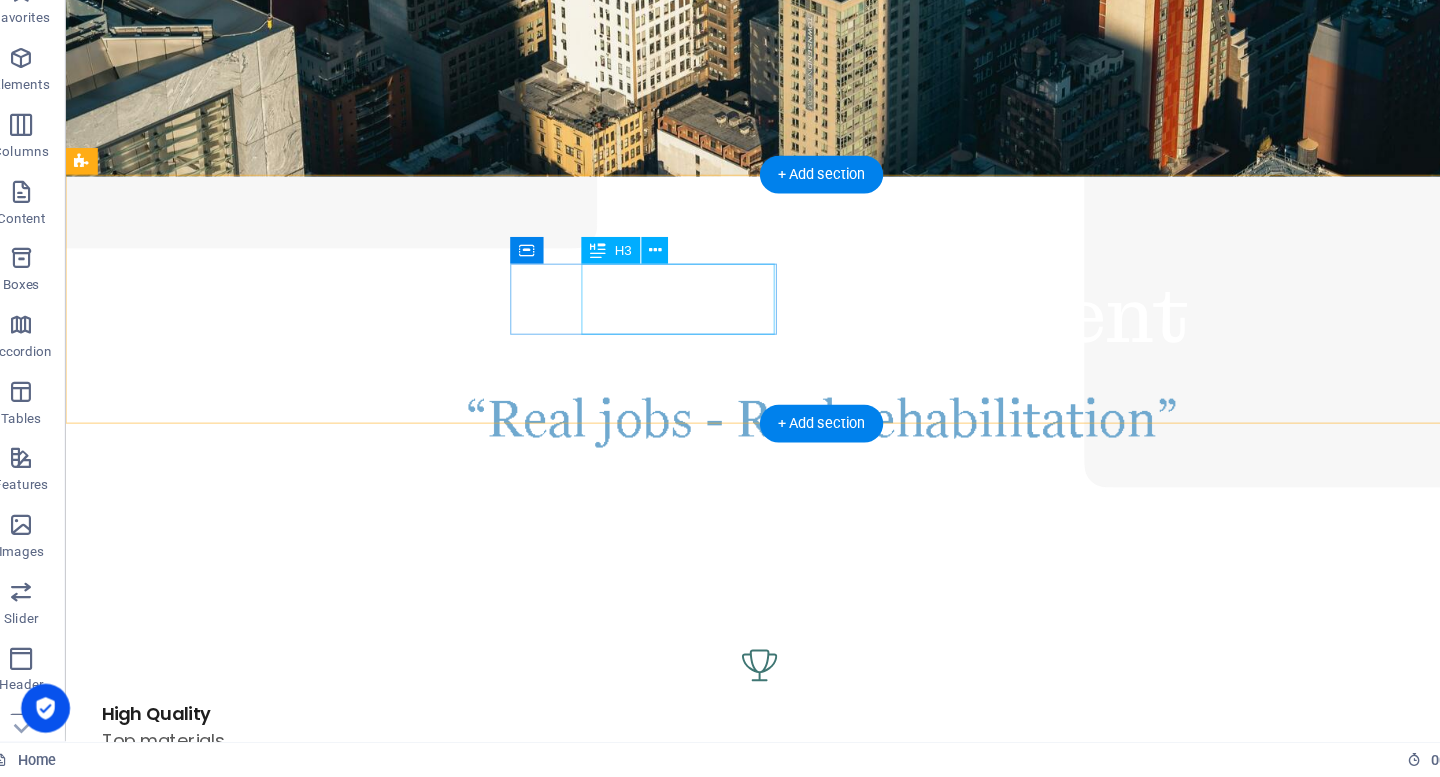 scroll, scrollTop: 0, scrollLeft: 0, axis: both 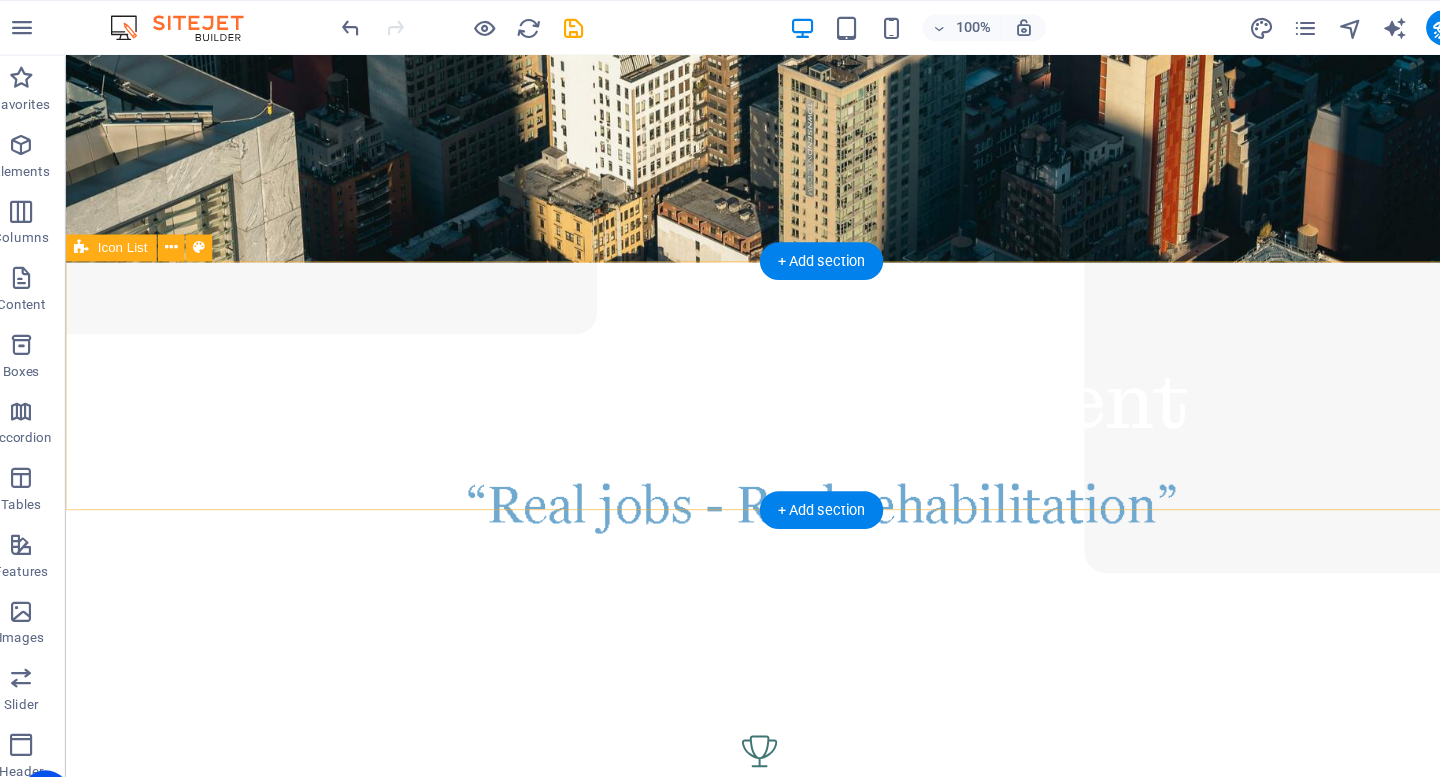 click on "High Quality Top materials Warranty Protection Over 2 years Free Shipping Order over 150 $ 24 / 7 Support Dedicated support" at bounding box center [745, 933] 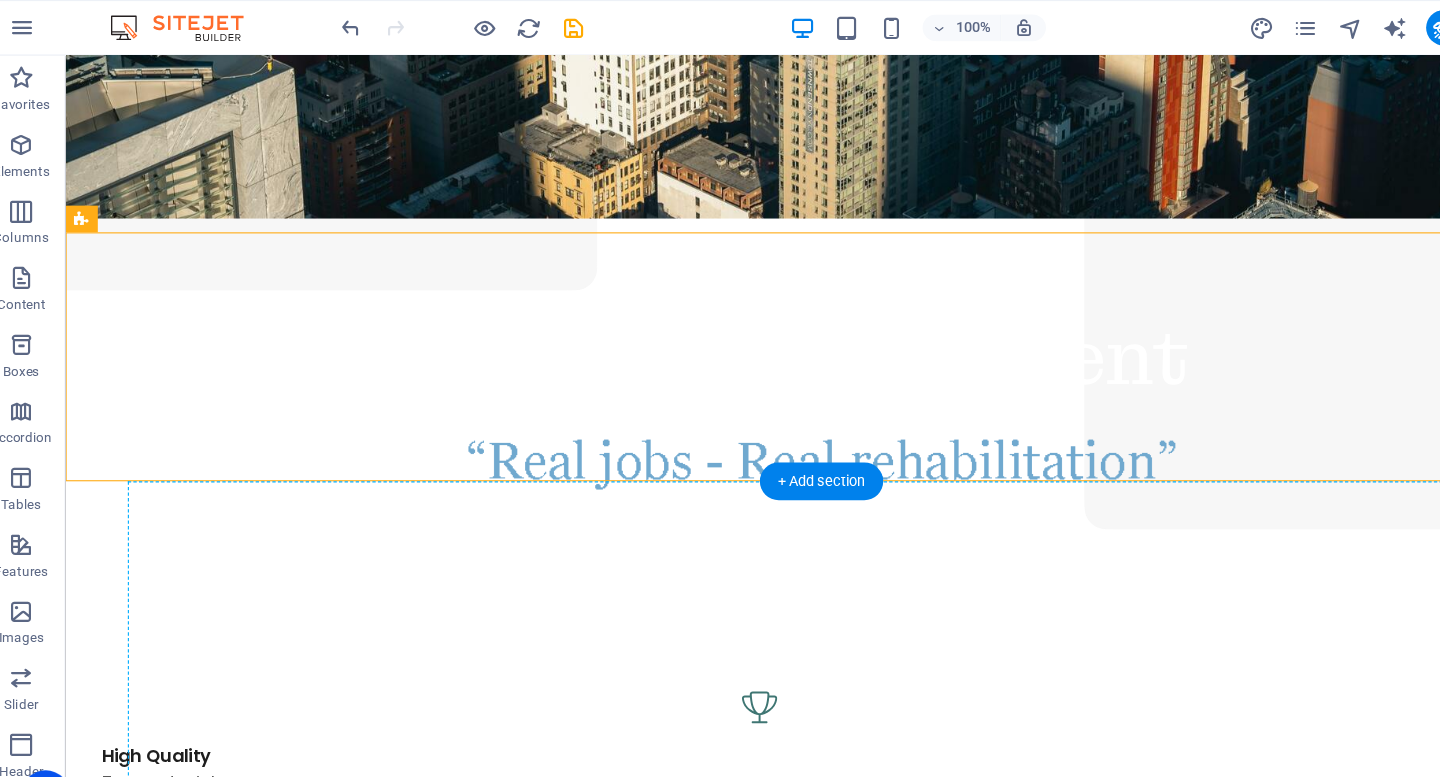 drag, startPoint x: 925, startPoint y: 269, endPoint x: 870, endPoint y: 654, distance: 388.90872 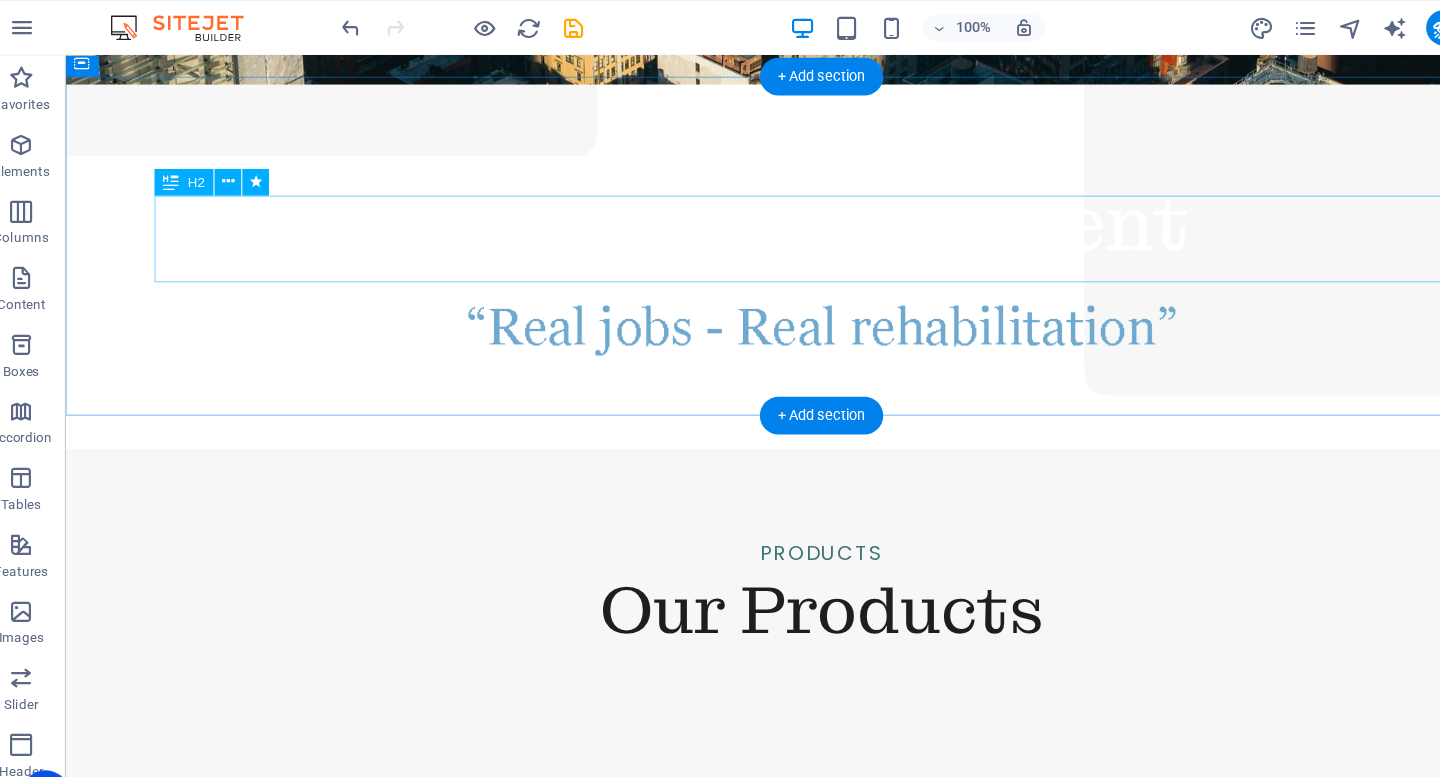 scroll, scrollTop: 450, scrollLeft: 0, axis: vertical 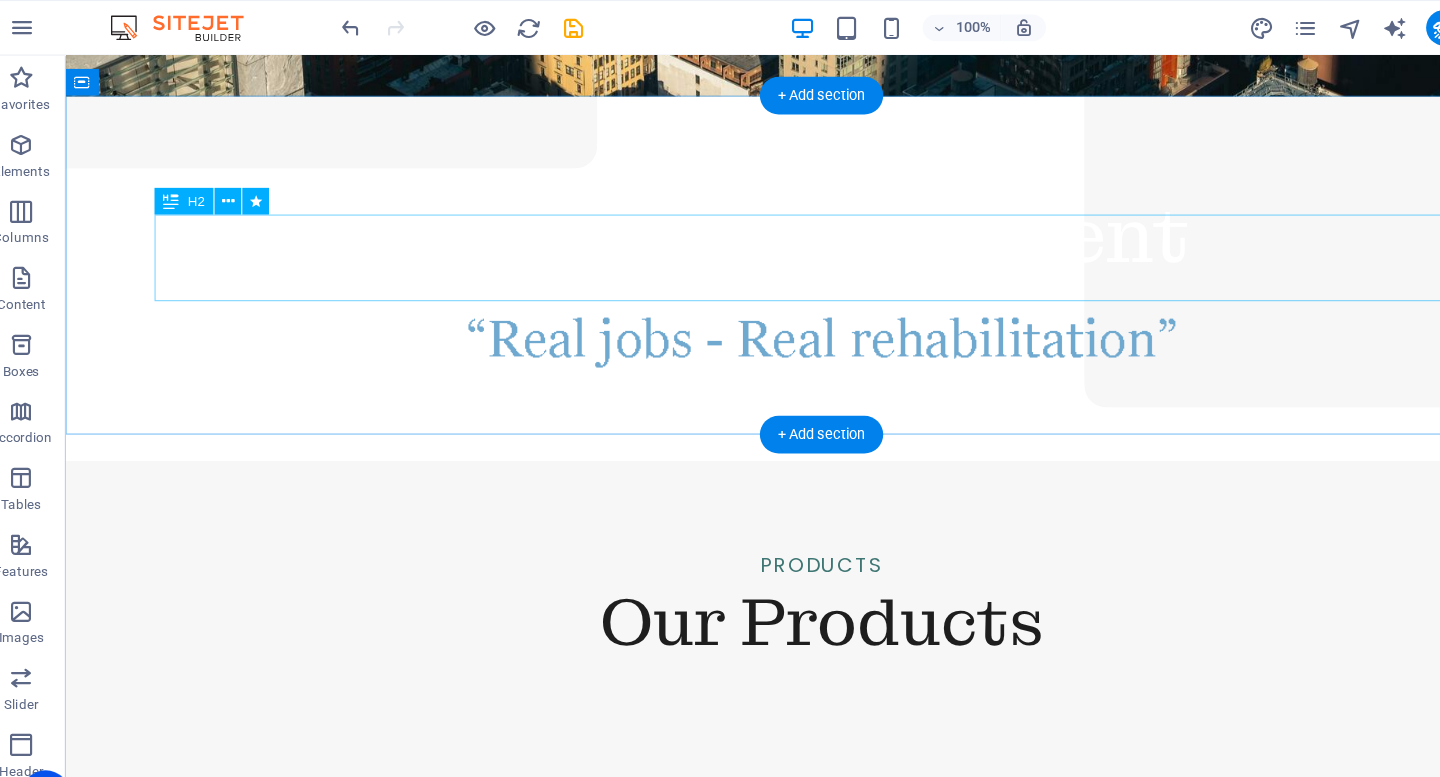 click on "Our Products" at bounding box center [745, 566] 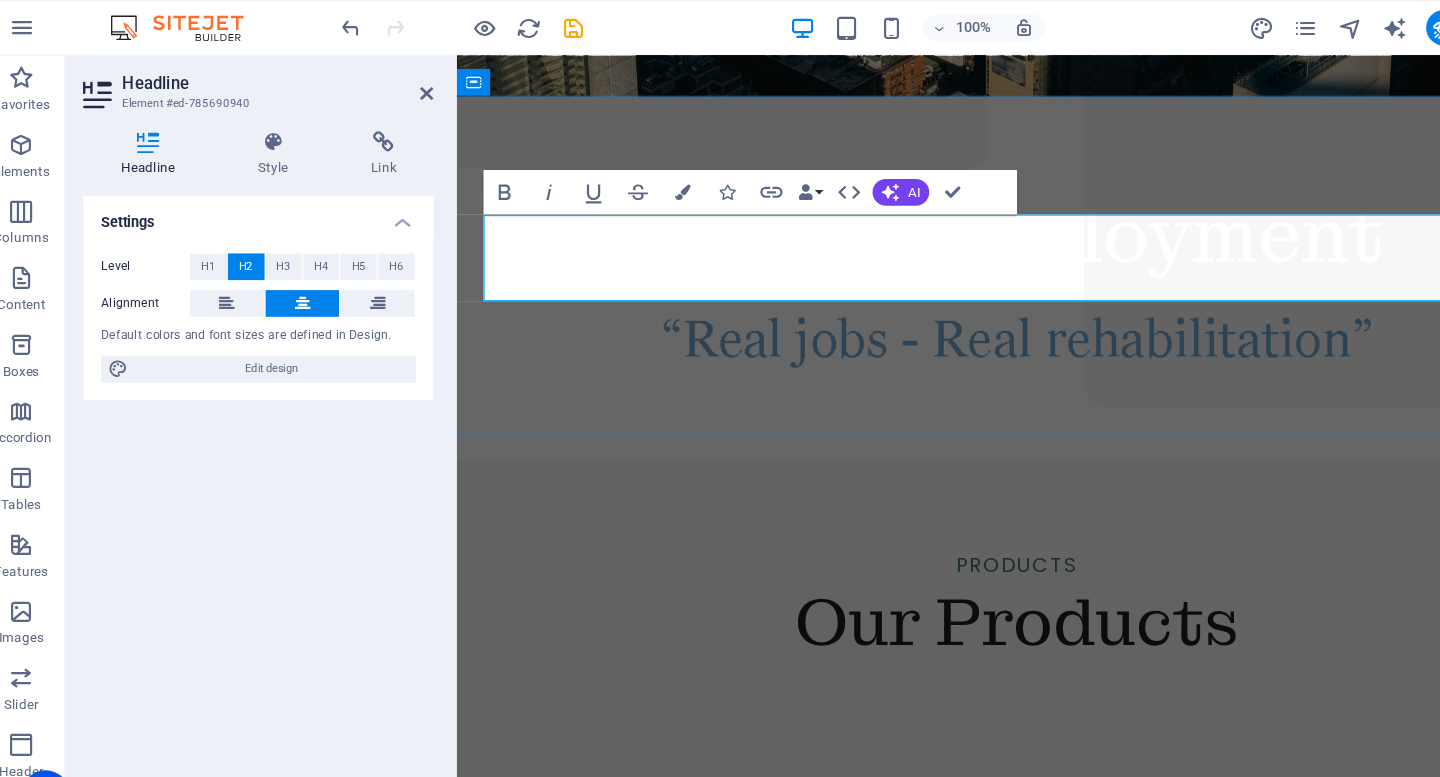 click on "Our Products" at bounding box center [960, 566] 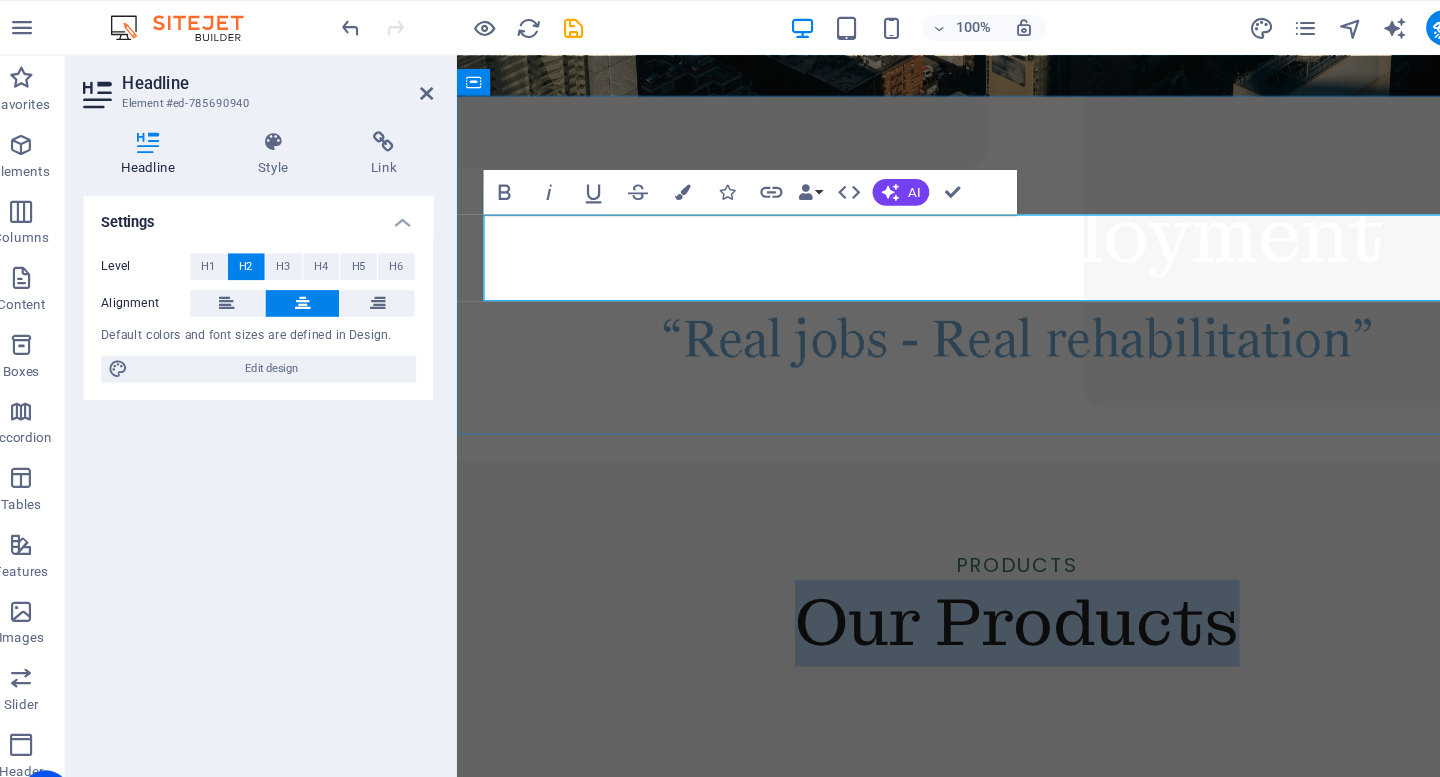 drag, startPoint x: 1157, startPoint y: 233, endPoint x: 780, endPoint y: 241, distance: 377.08487 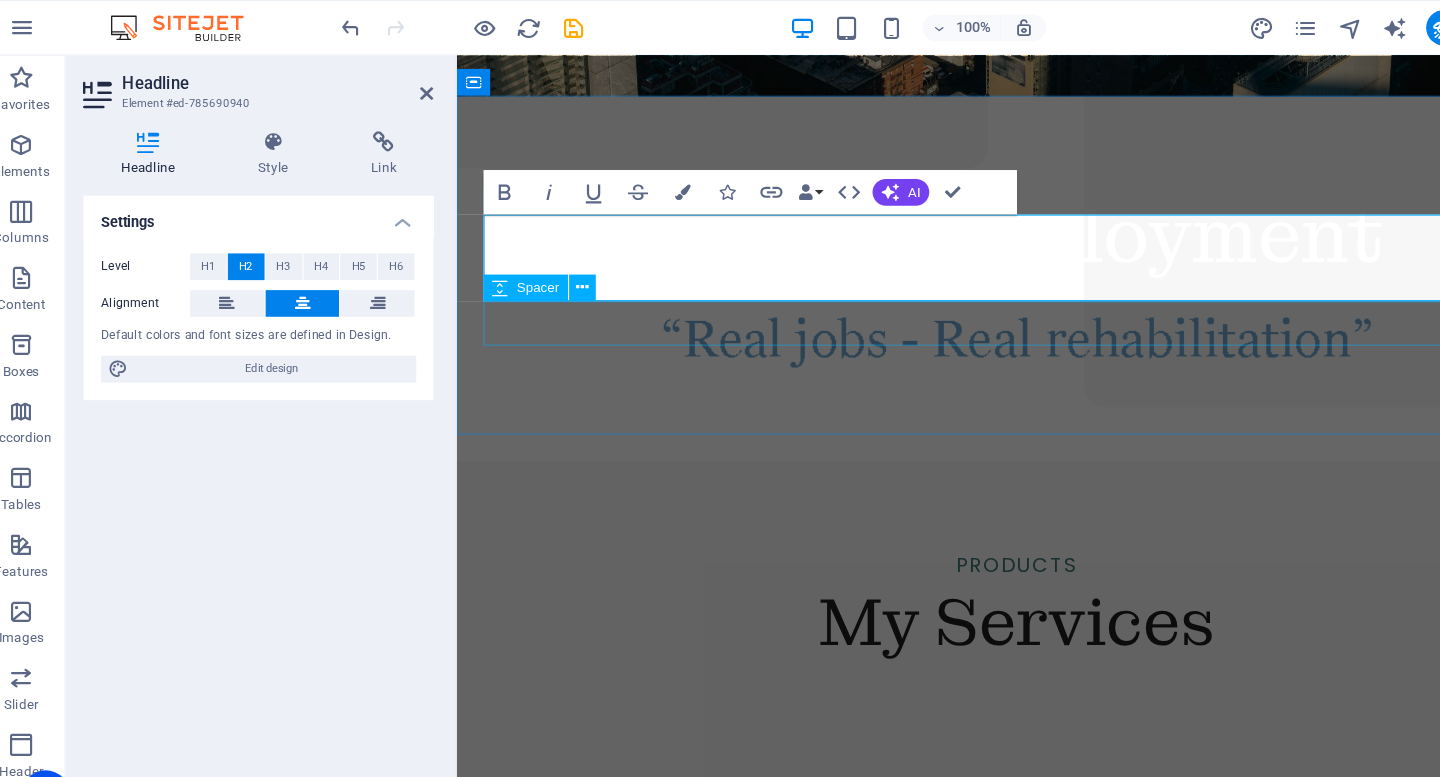 click at bounding box center [960, 625] 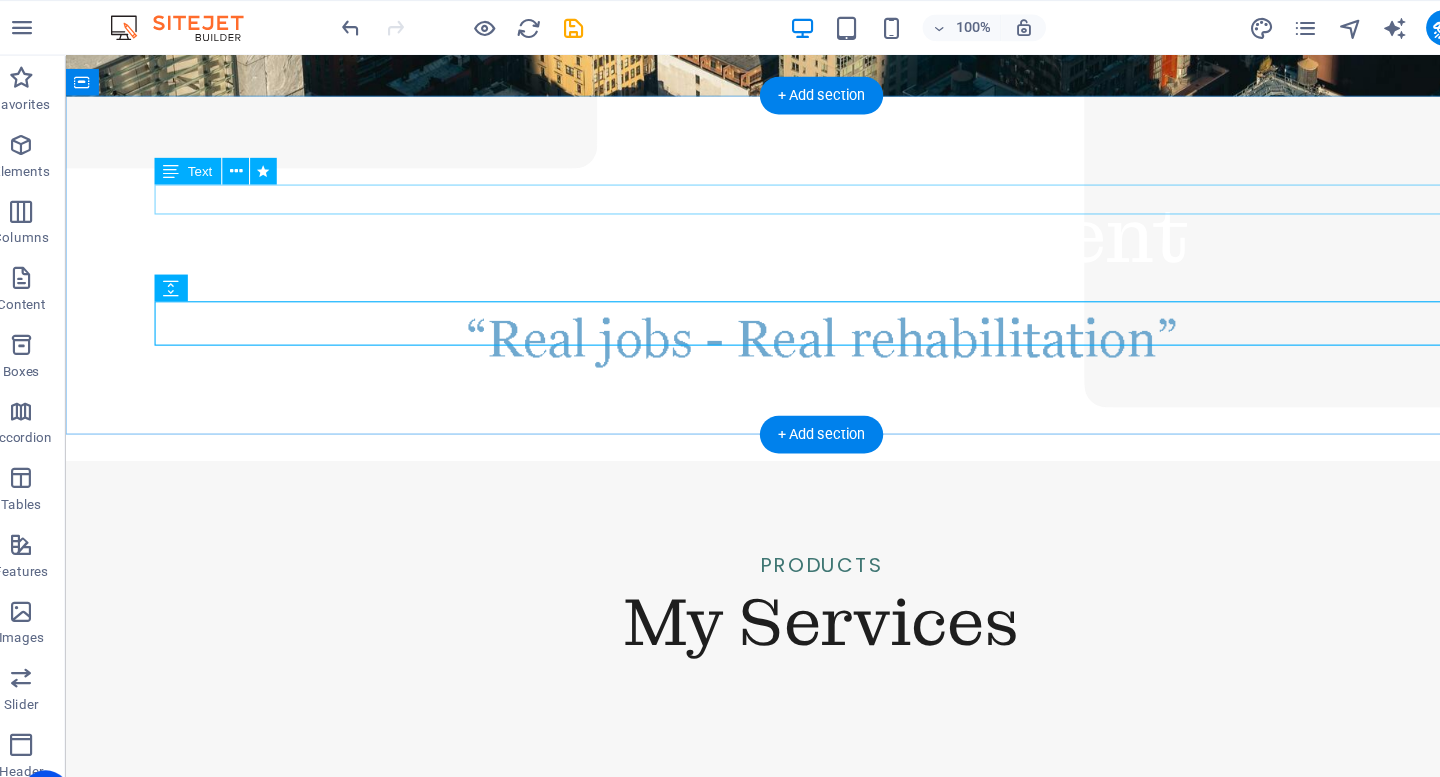 click on "Products" at bounding box center [745, 513] 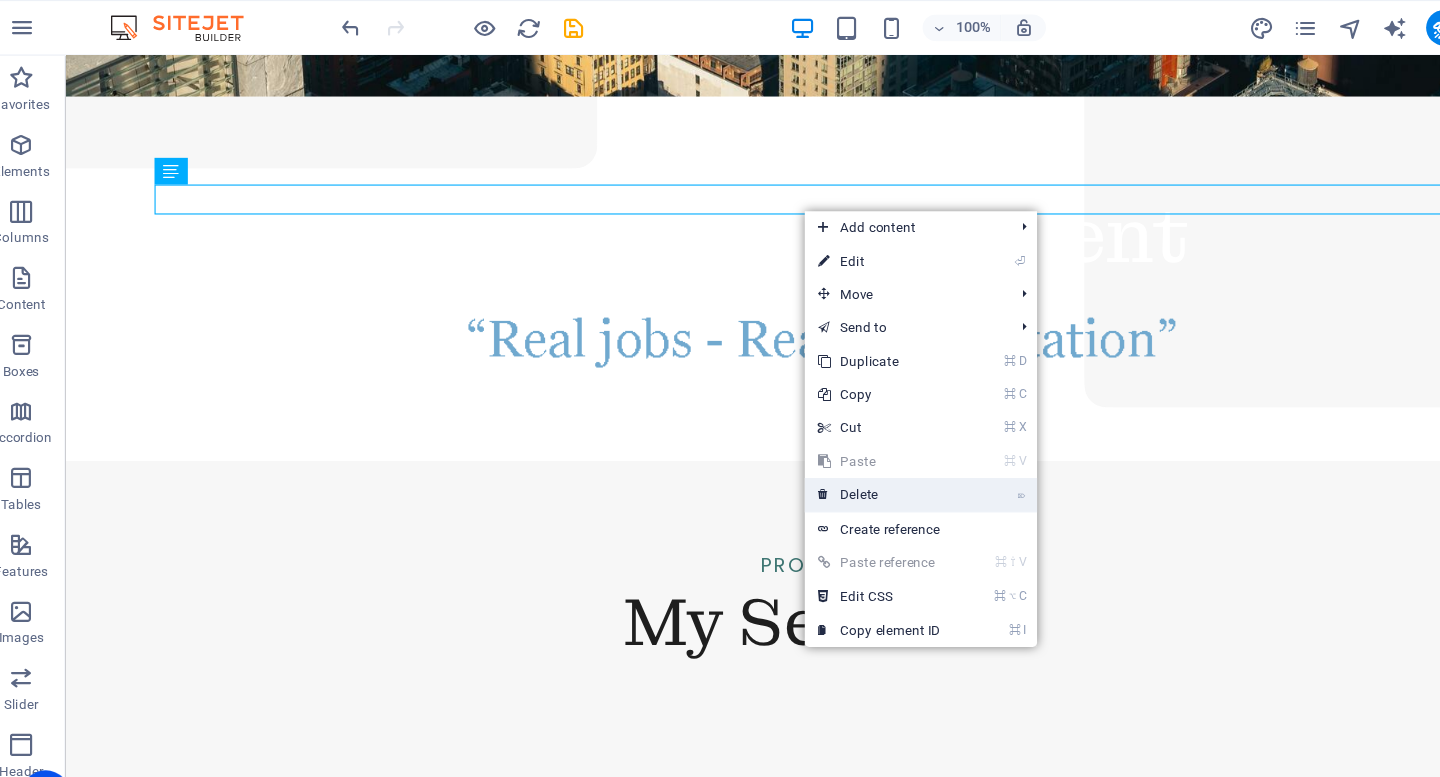 click on "⌦  Delete" at bounding box center (812, 445) 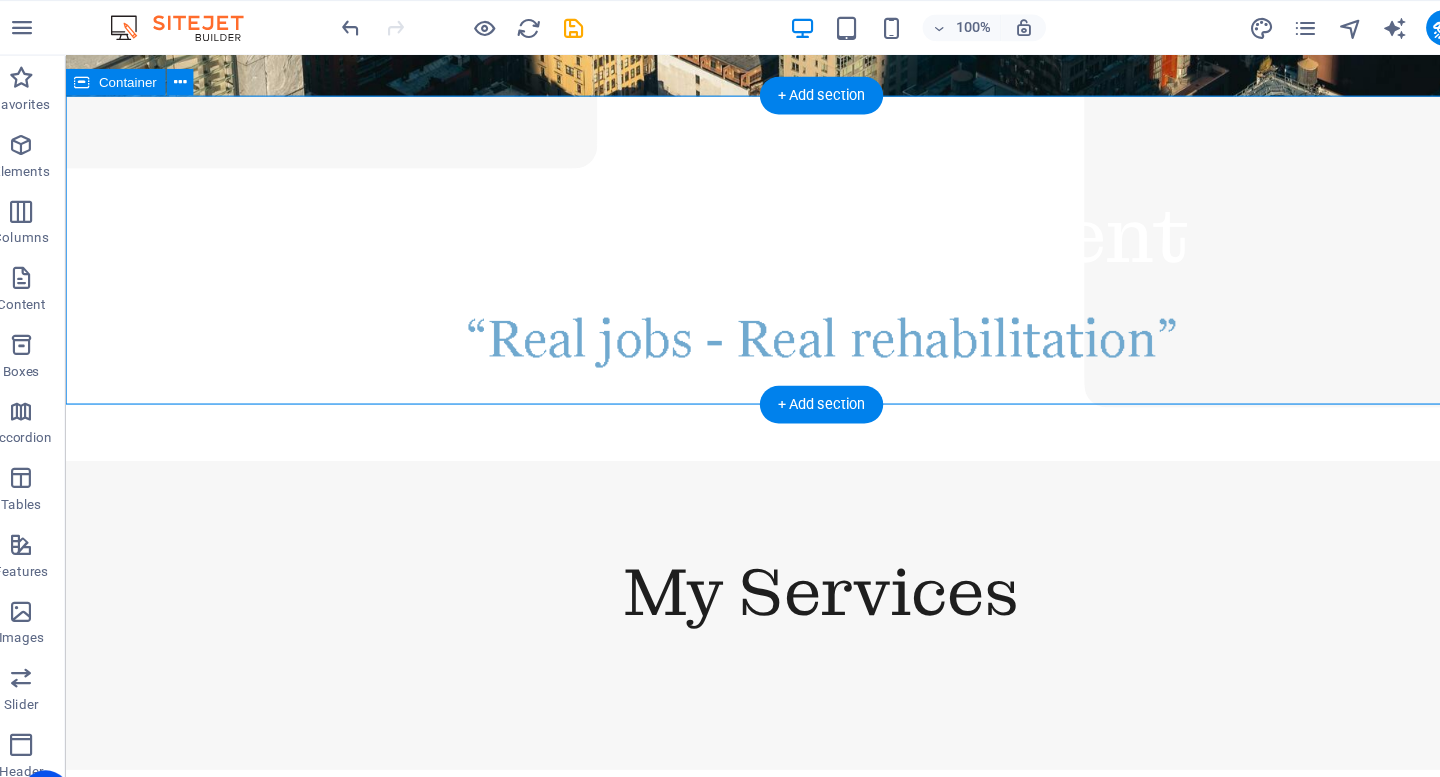 drag, startPoint x: 872, startPoint y: 367, endPoint x: 870, endPoint y: 296, distance: 71.02816 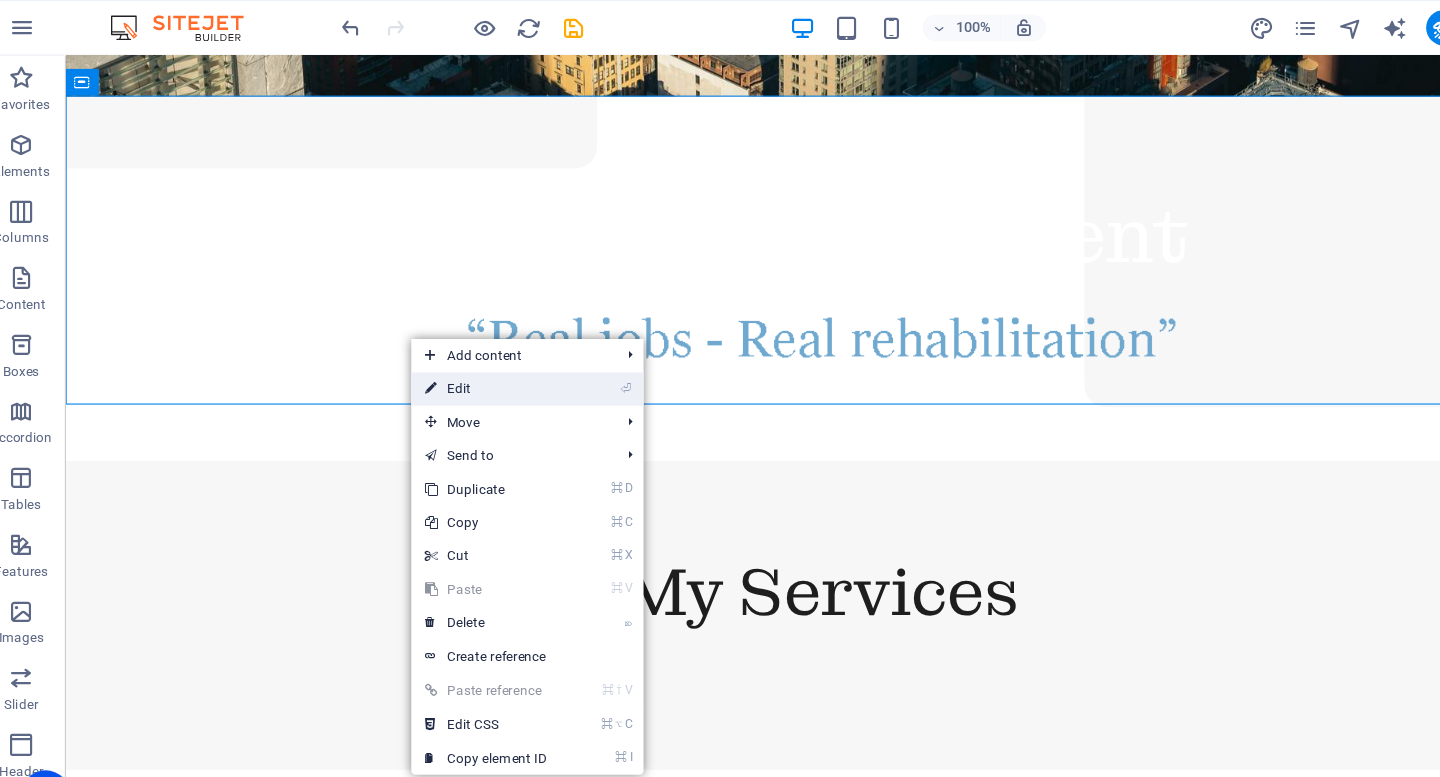 click on "⏎  Edit" at bounding box center (458, 350) 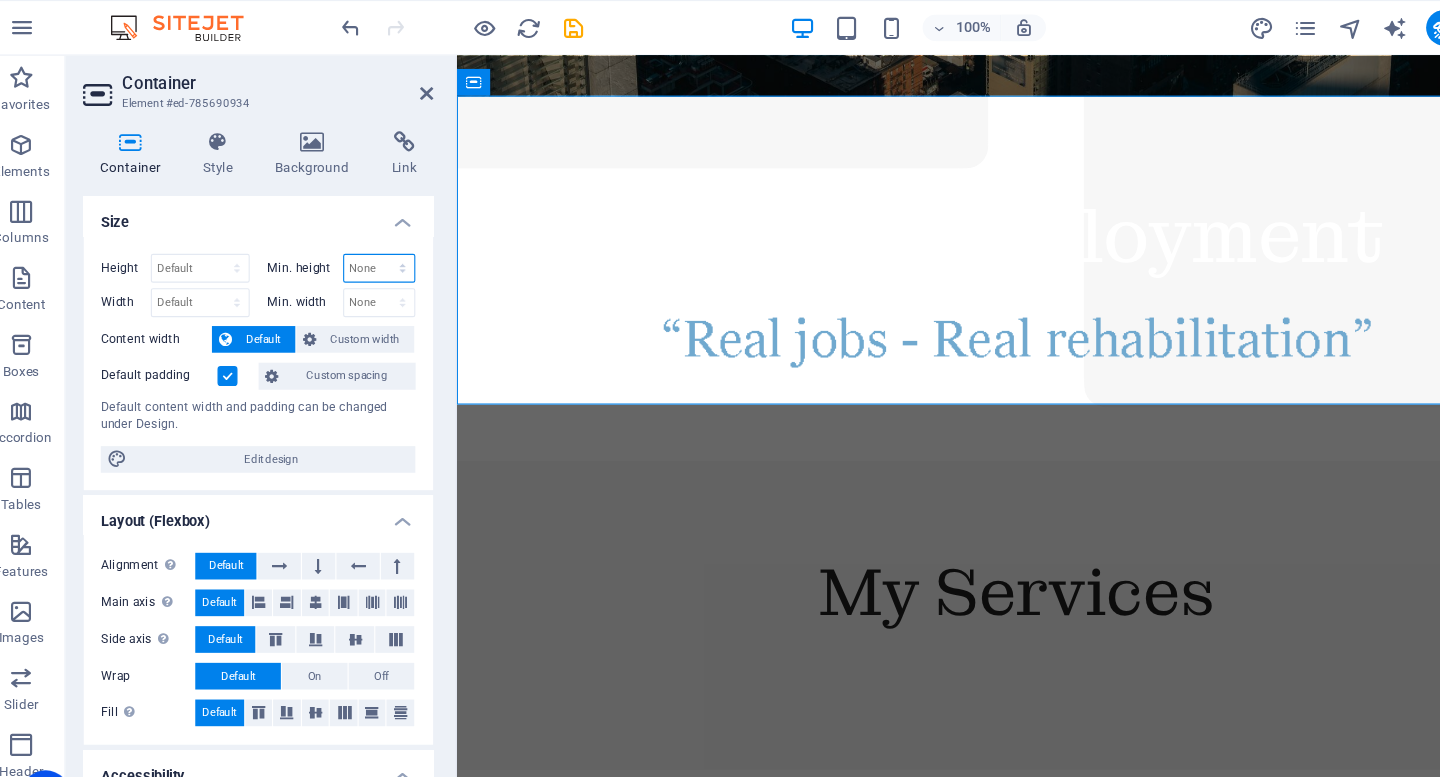 click on "None px rem % vh vw" at bounding box center (363, 241) 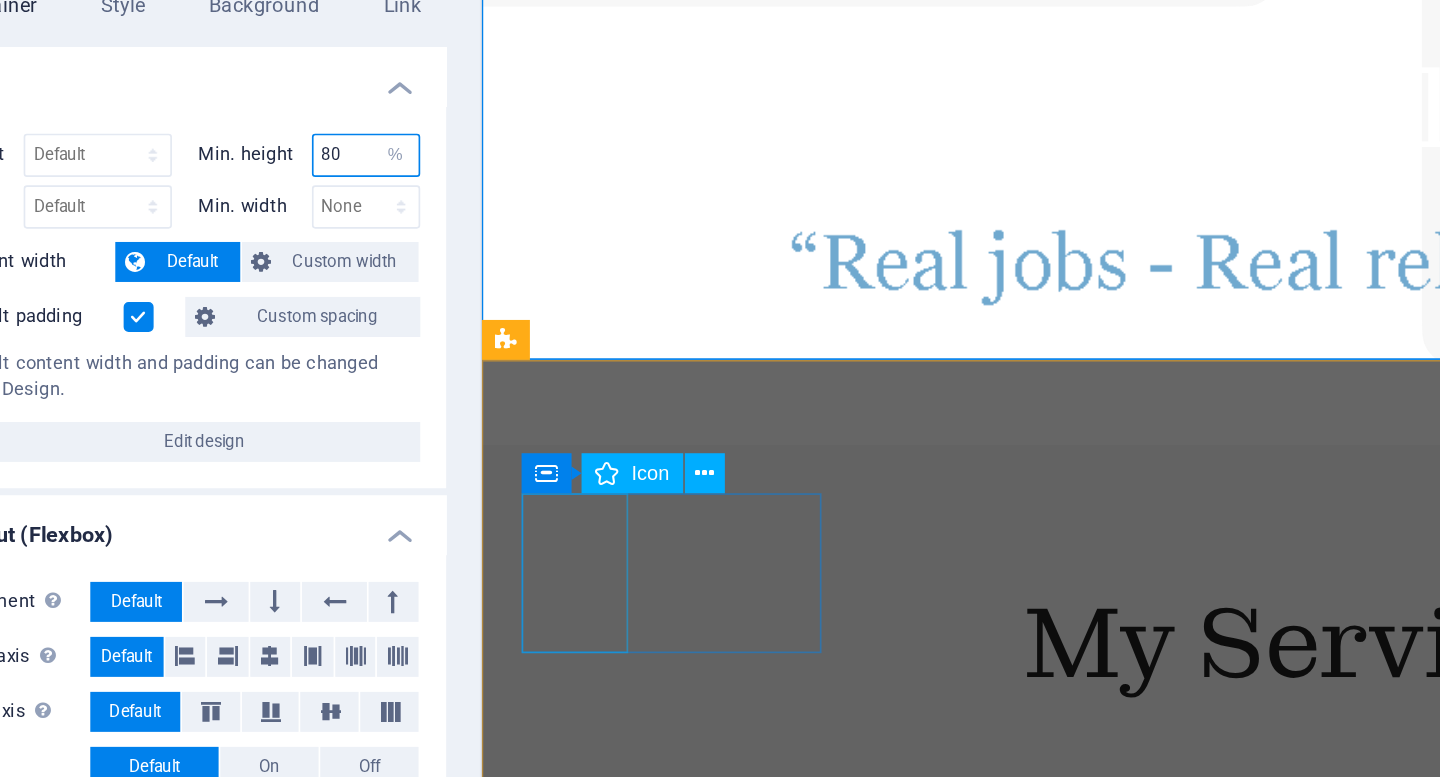 click on "Icon" at bounding box center (522, 432) 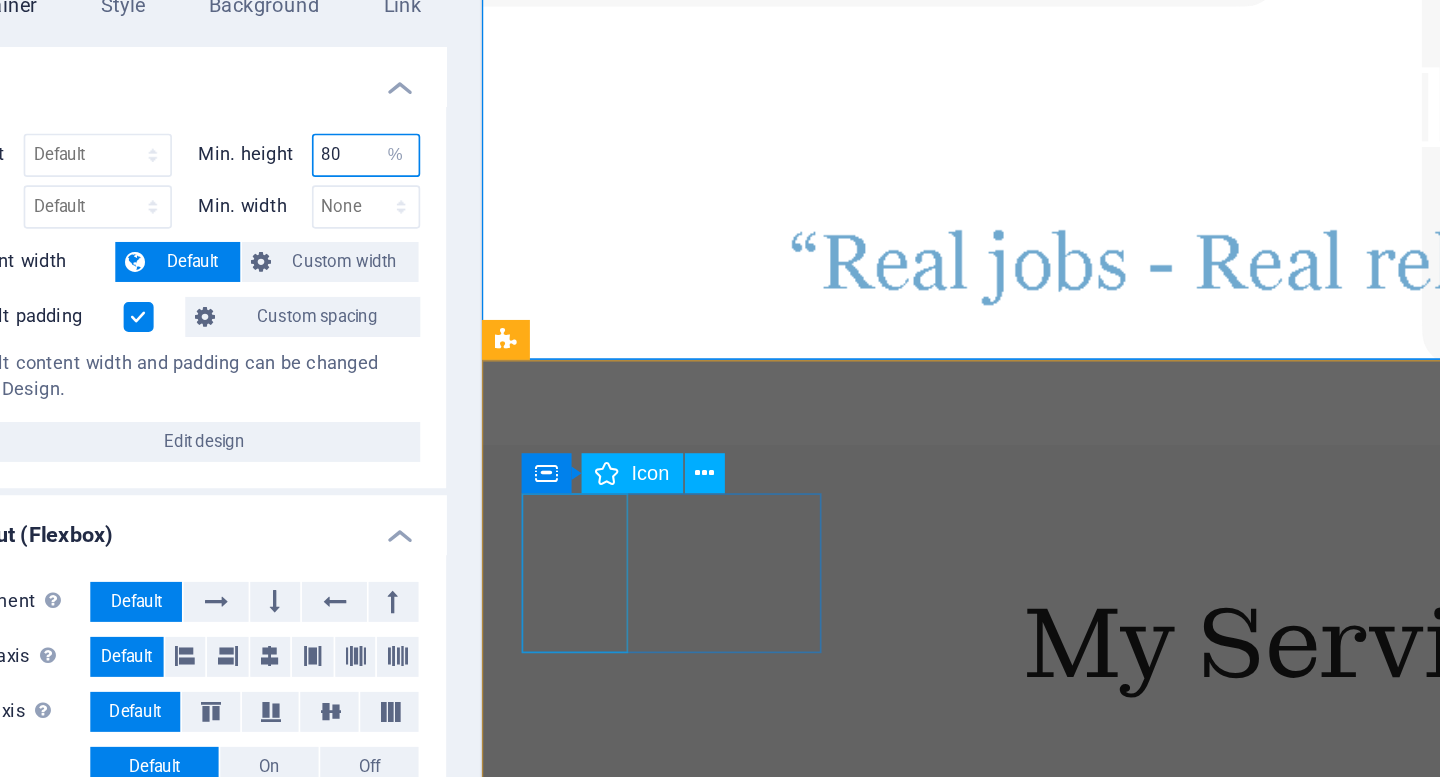 type on "80" 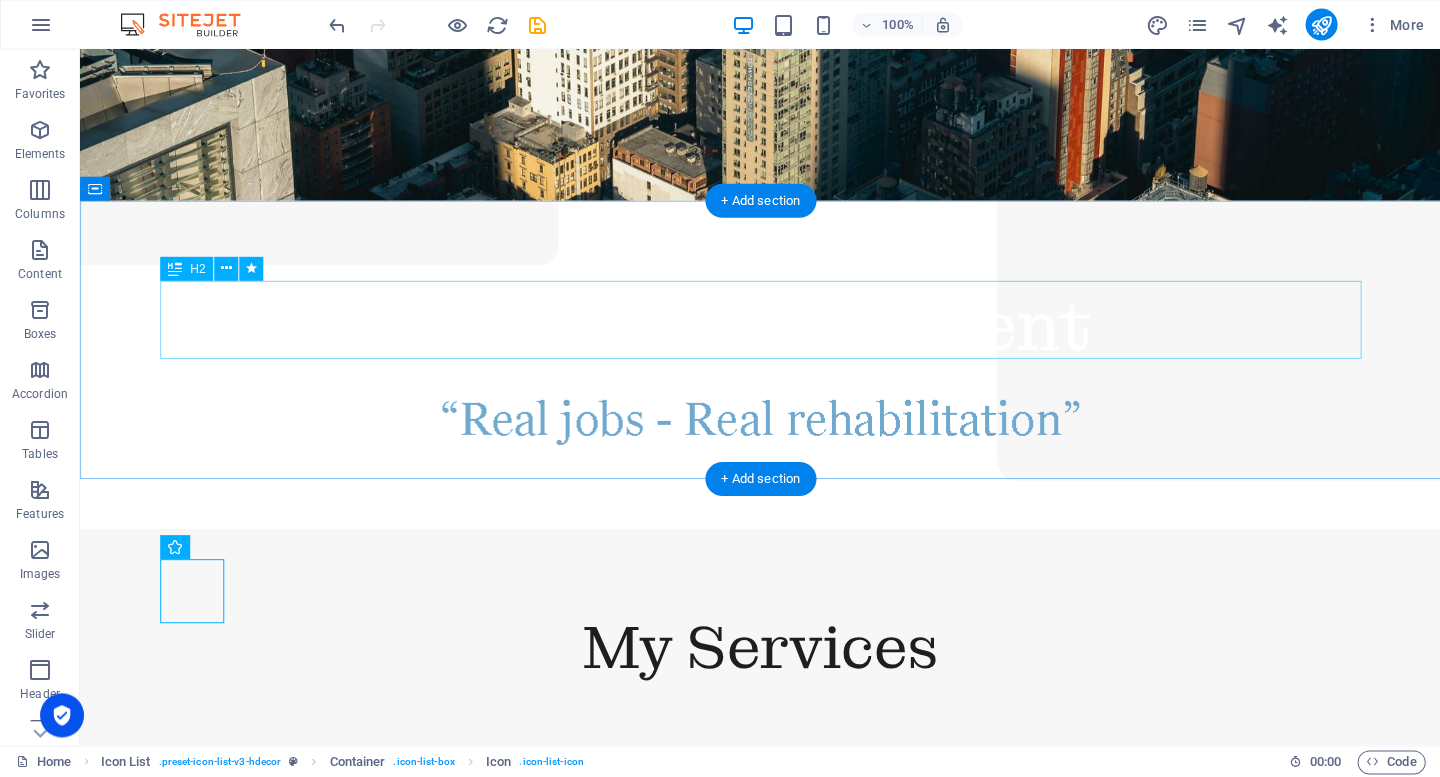 scroll, scrollTop: 0, scrollLeft: 0, axis: both 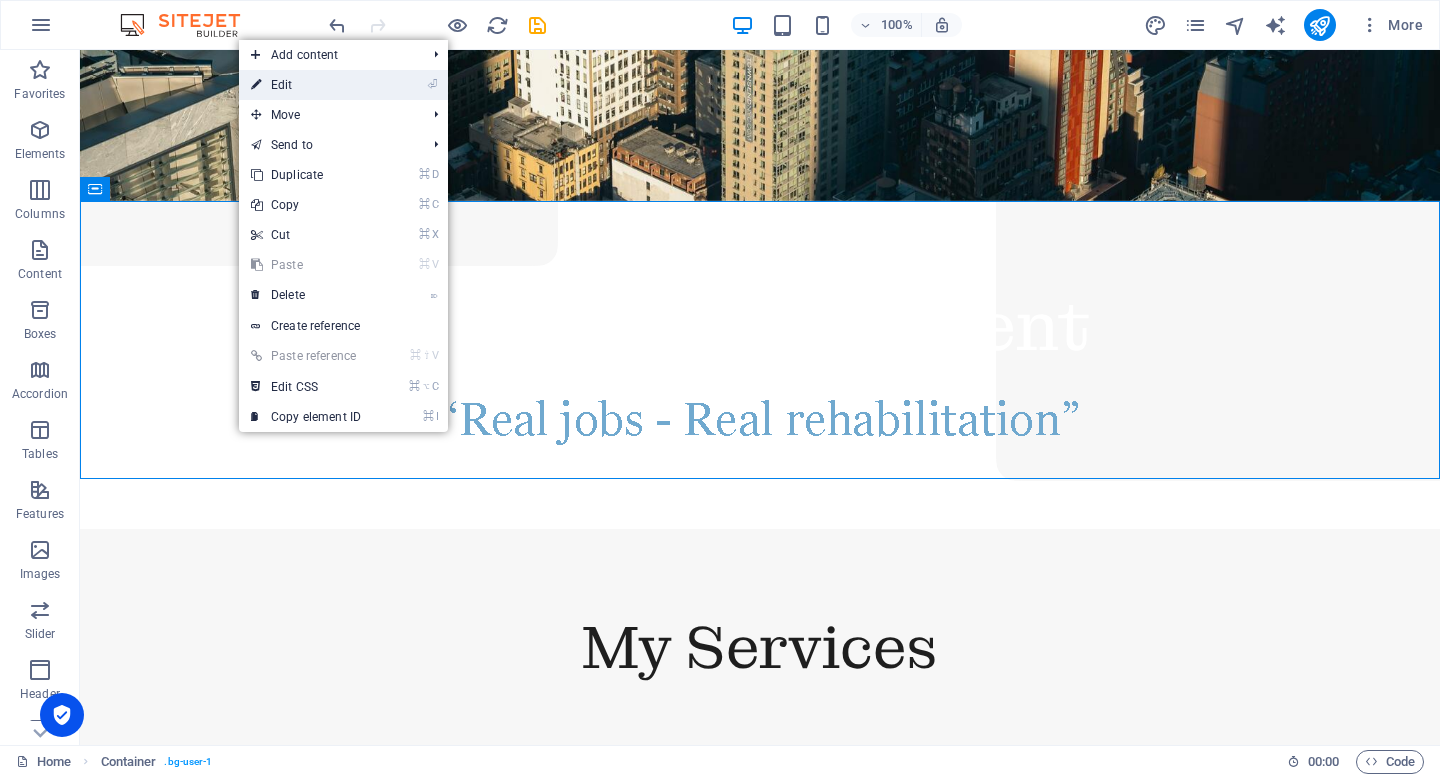 click on "⏎  Edit" at bounding box center (306, 85) 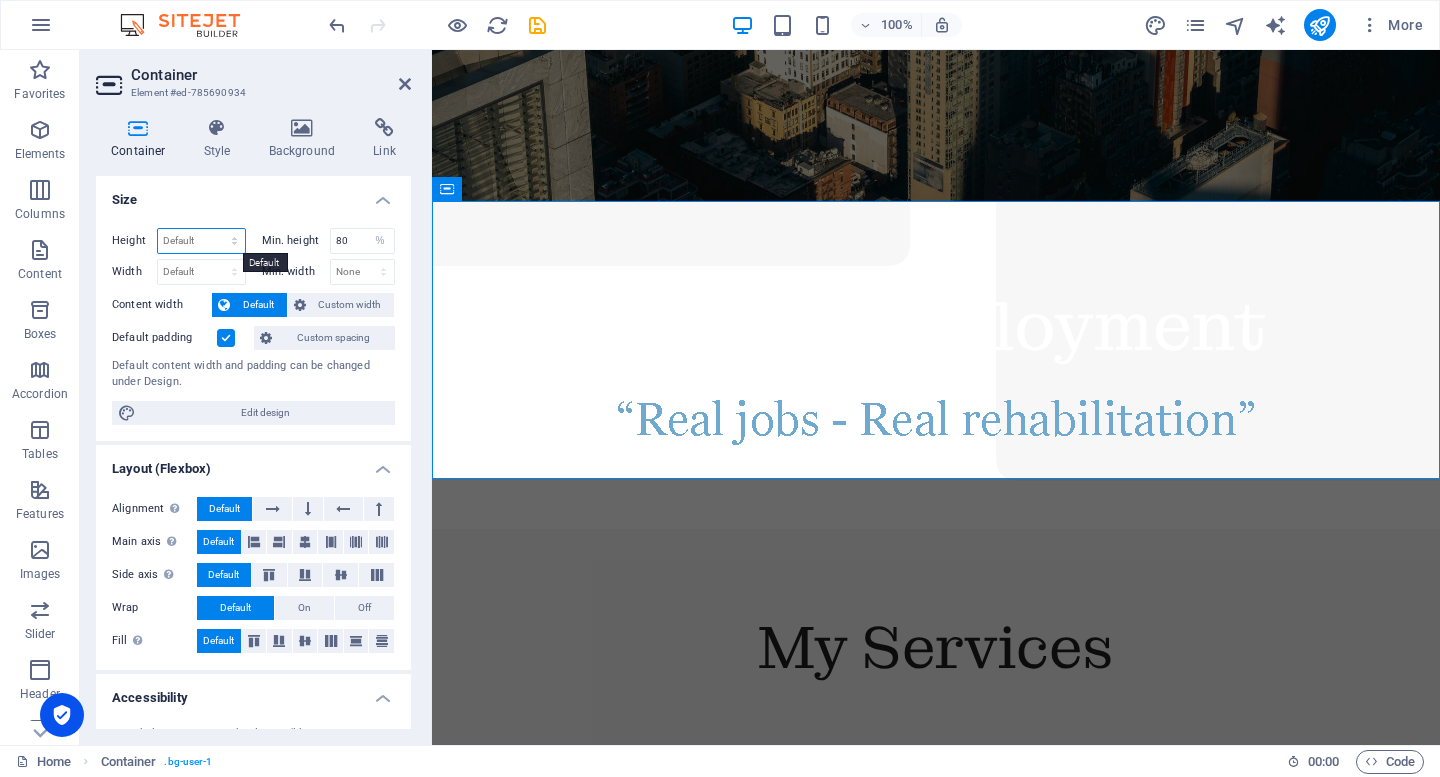 click on "Default px rem % vh vw" at bounding box center [201, 241] 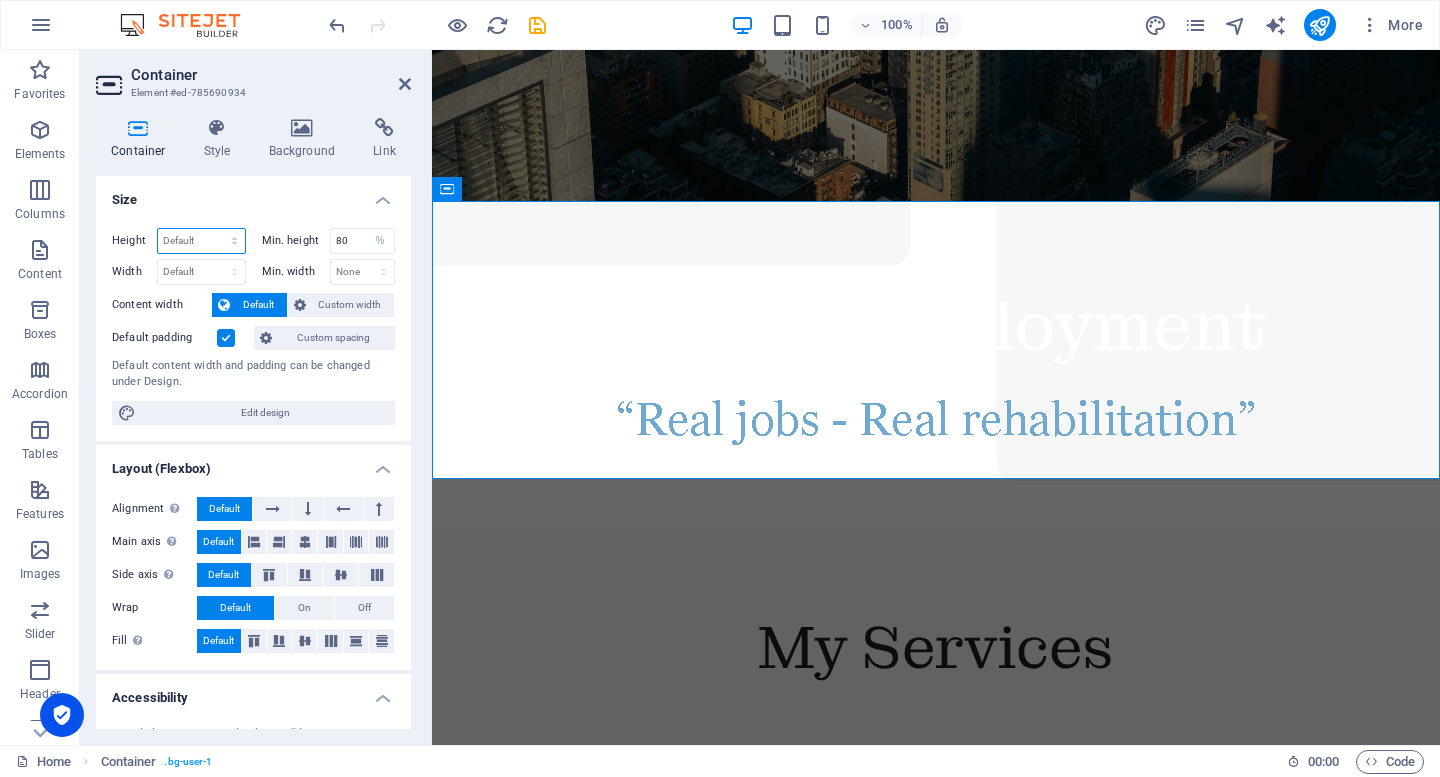 select on "%" 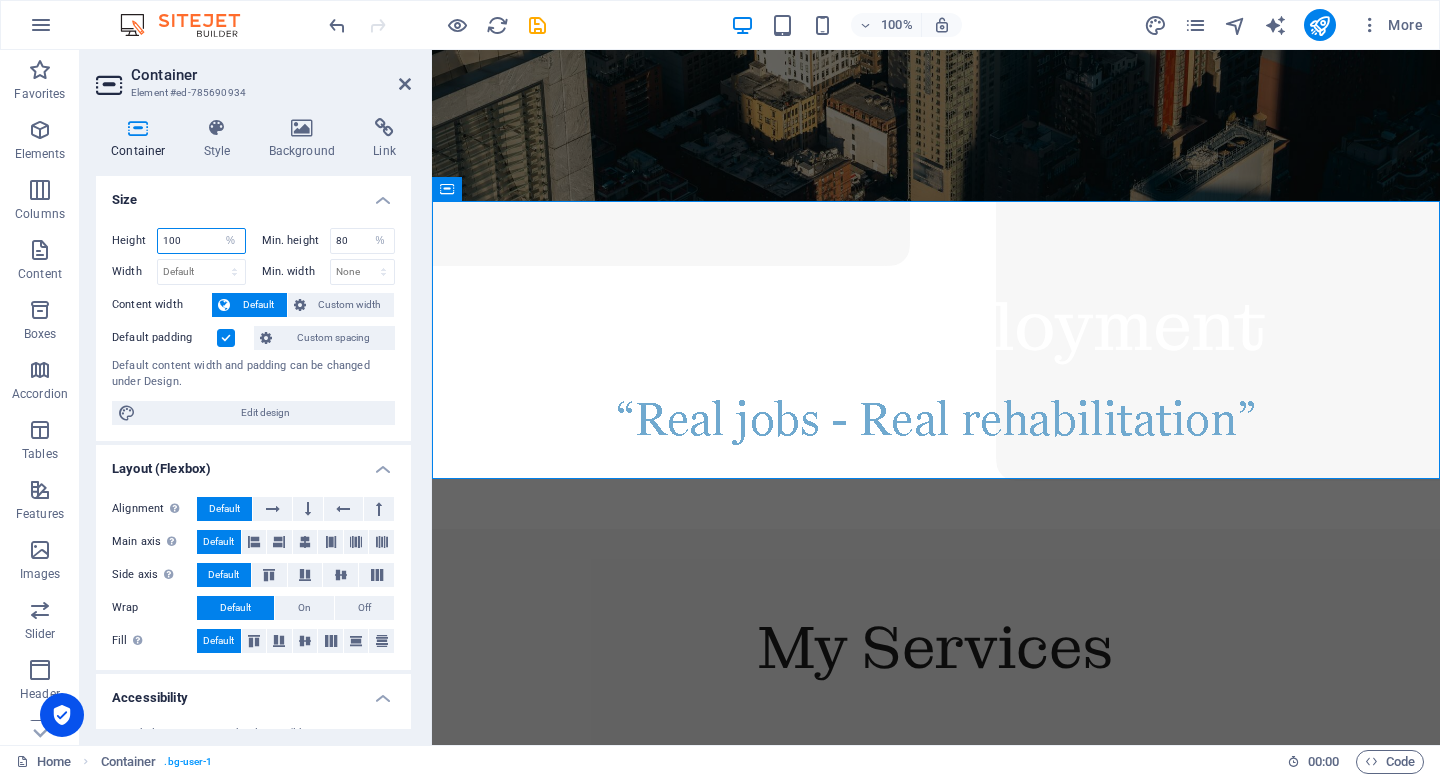 click on "100" at bounding box center (201, 241) 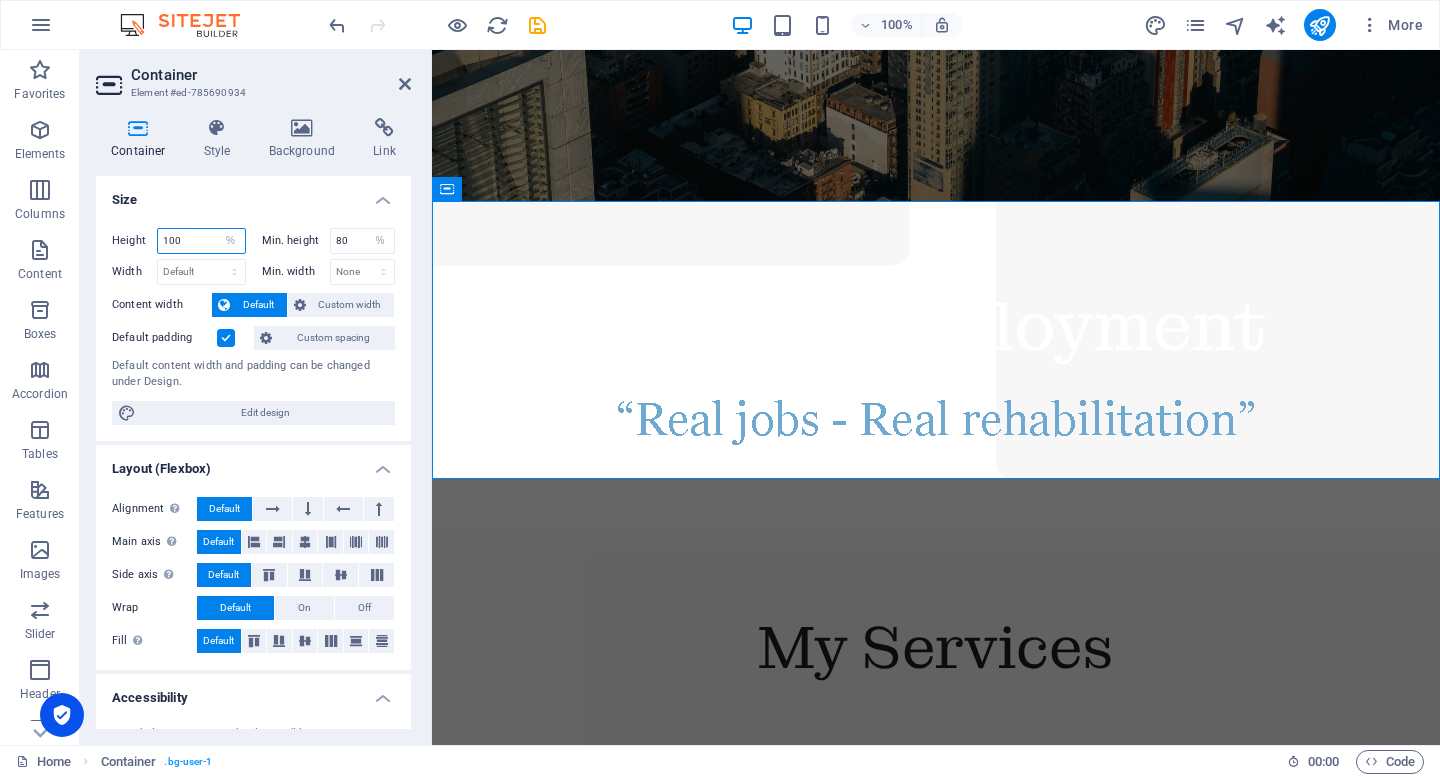 click on "Height 100 Default px rem % vh vw" at bounding box center [179, 241] 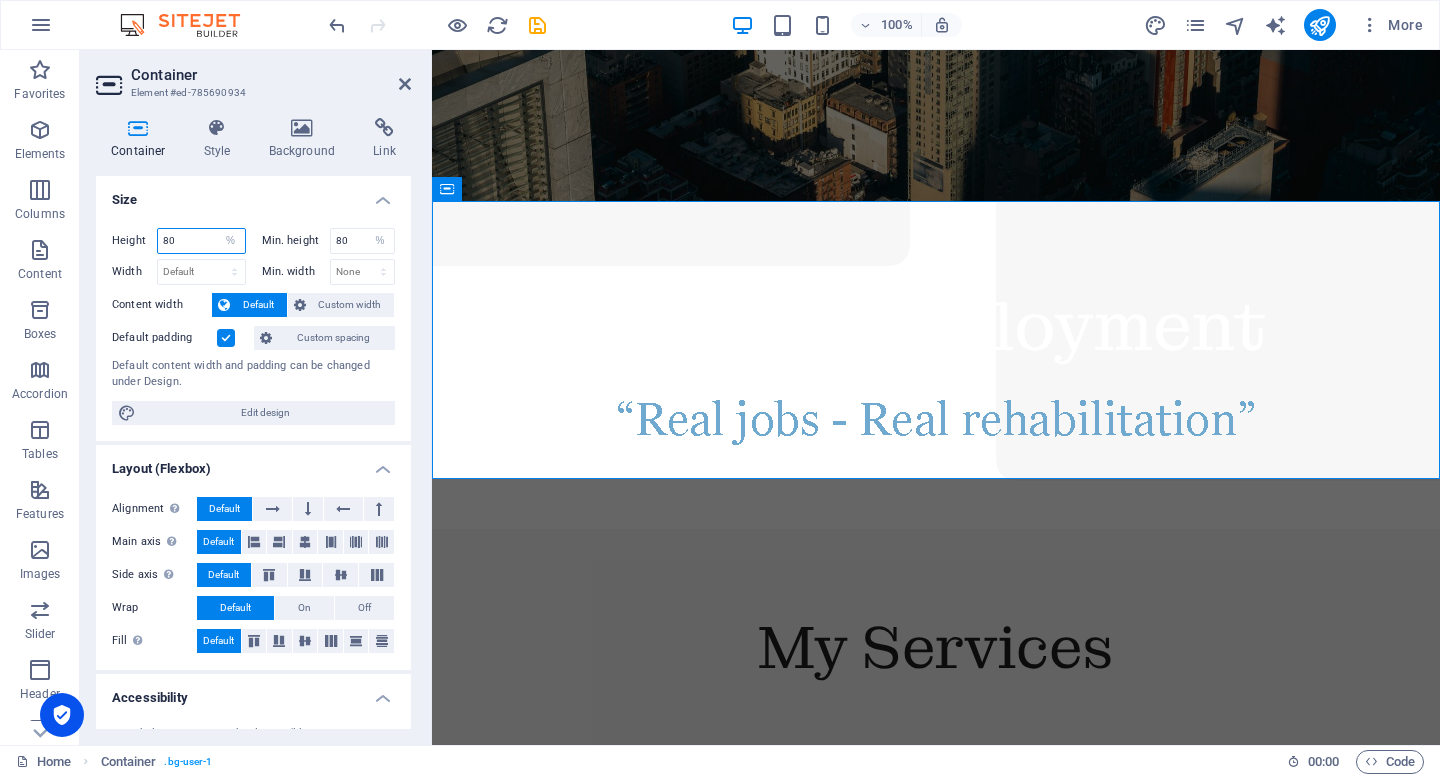 type on "80" 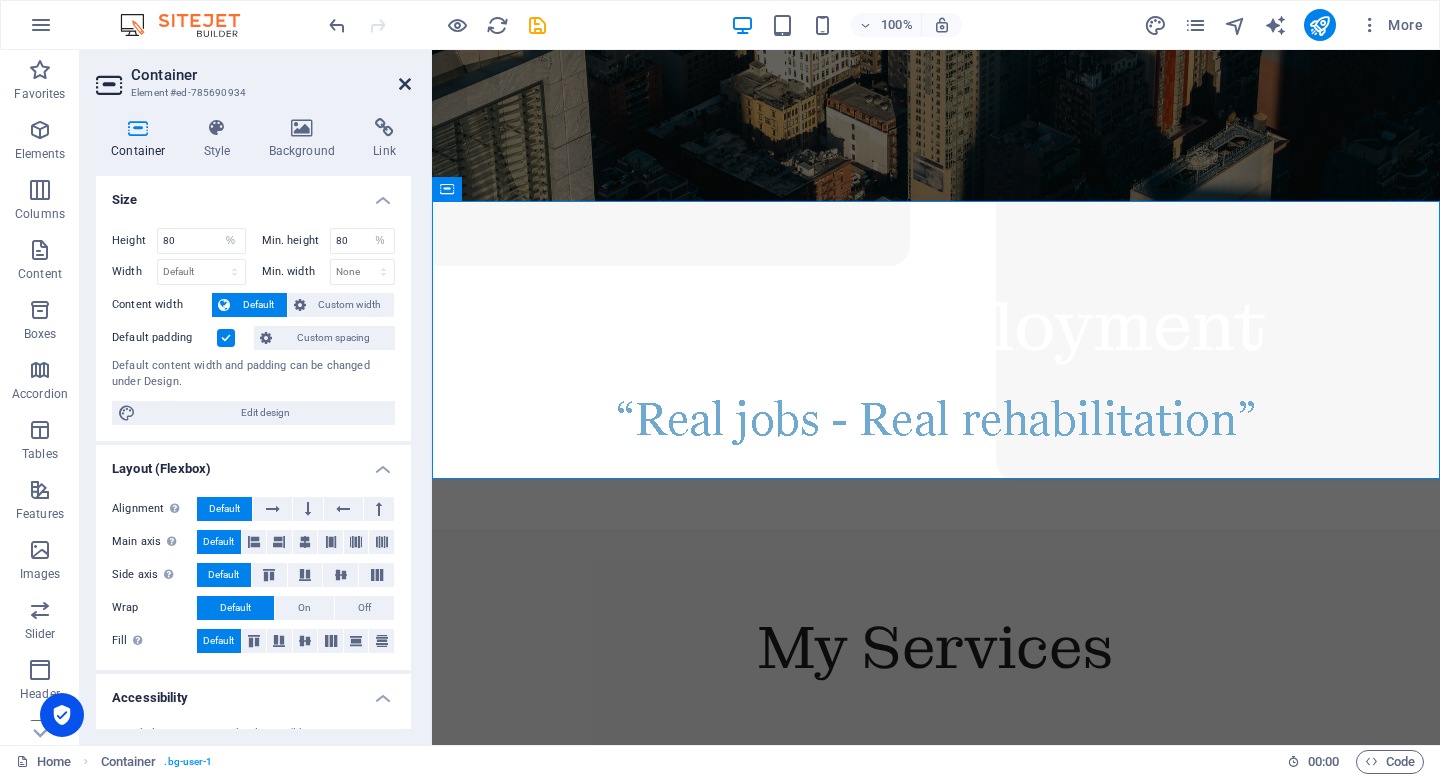 click at bounding box center [405, 84] 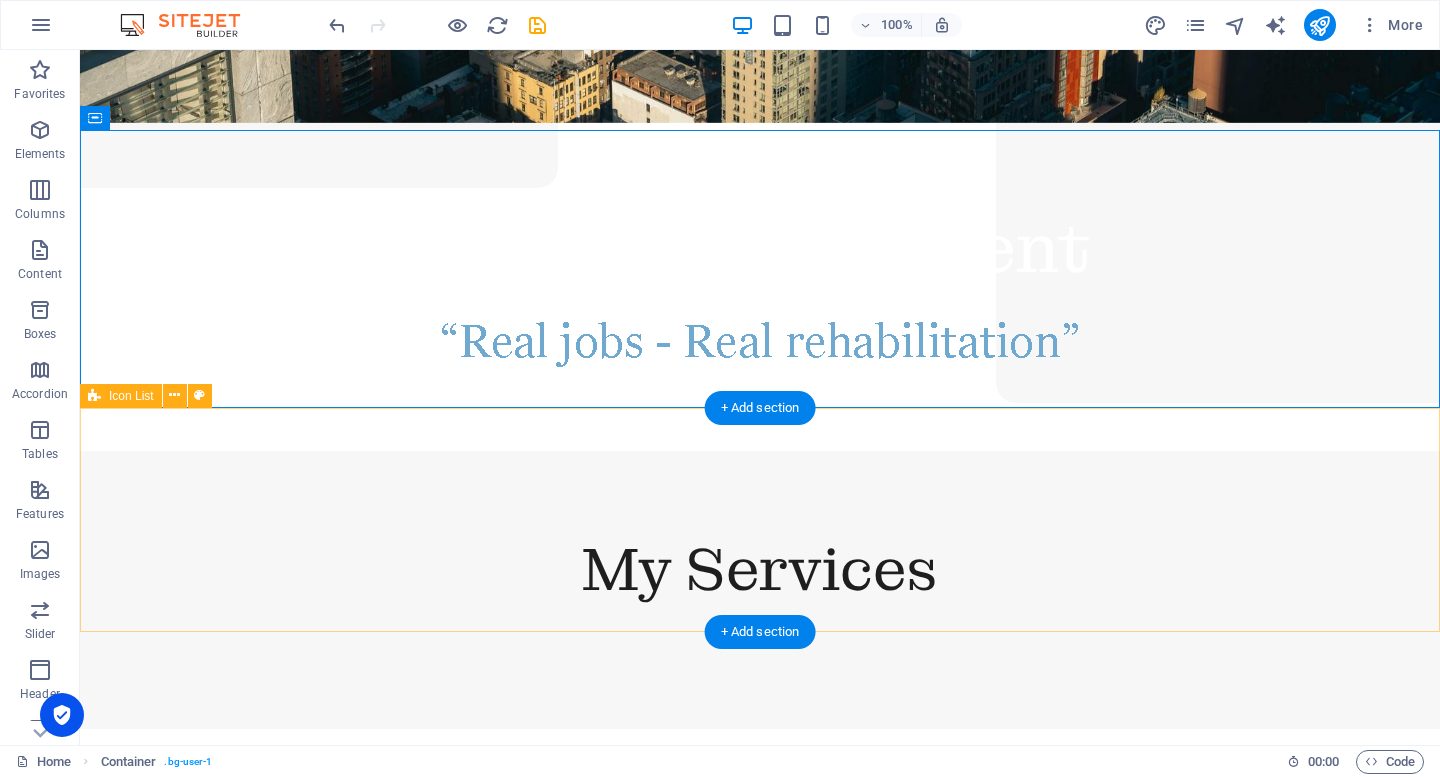 scroll, scrollTop: 418, scrollLeft: 0, axis: vertical 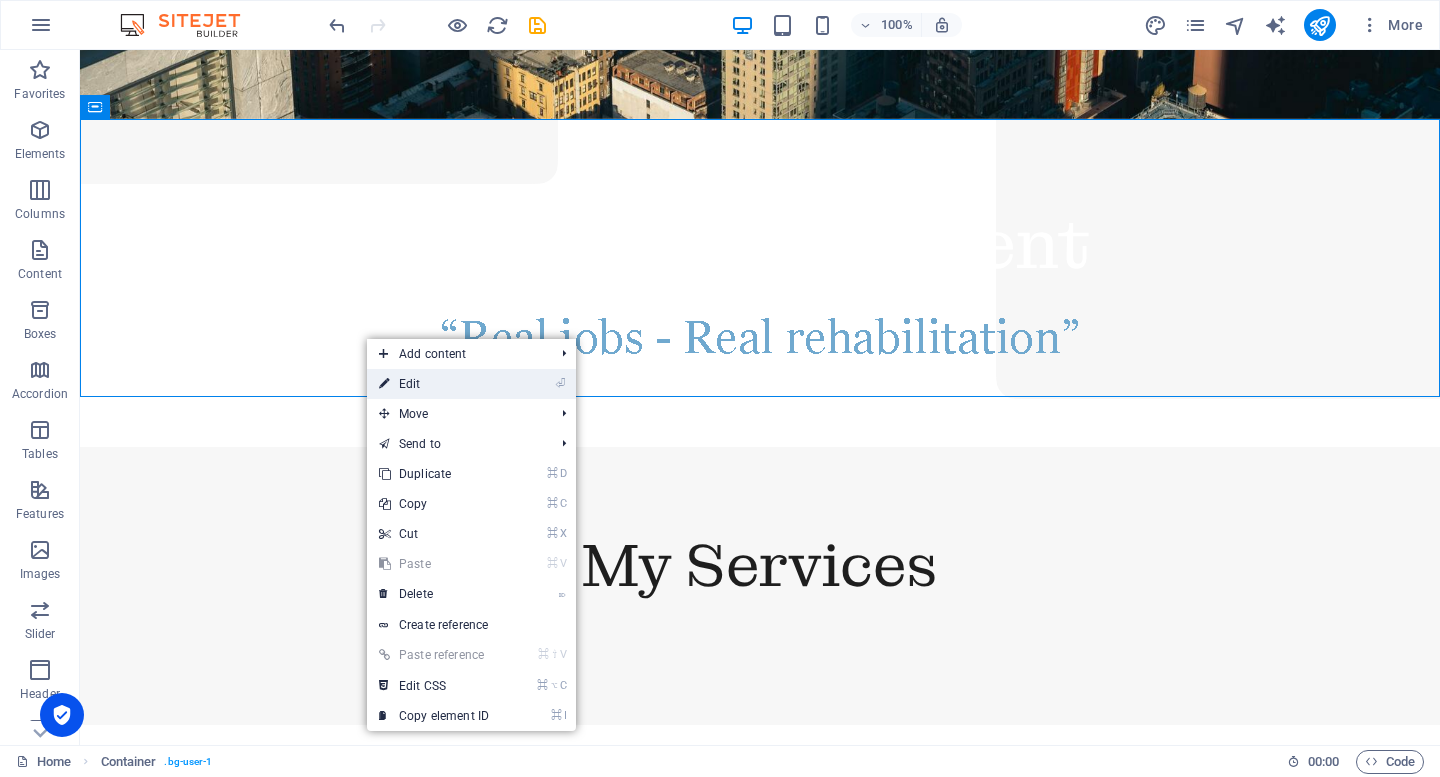 click on "⏎  Edit" at bounding box center [434, 384] 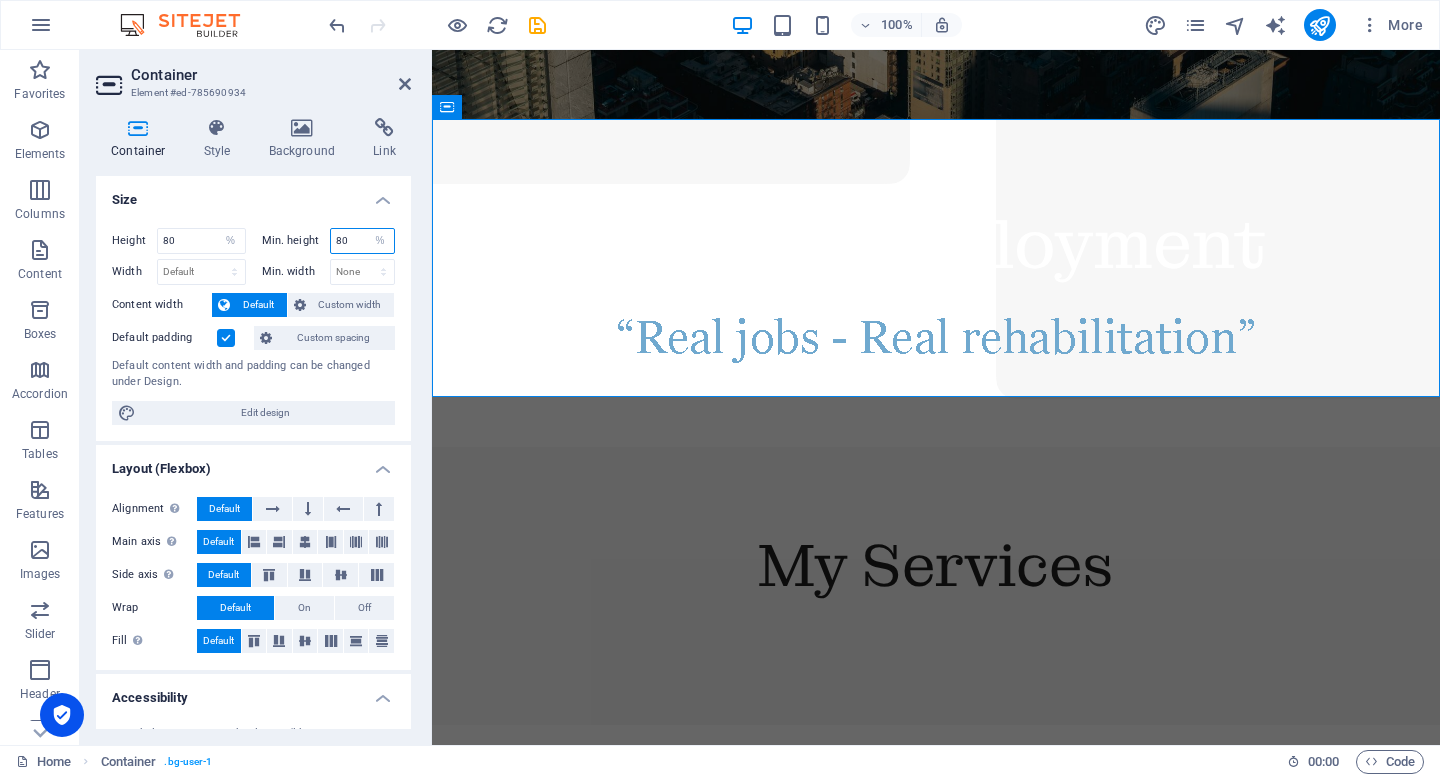 drag, startPoint x: 351, startPoint y: 239, endPoint x: 299, endPoint y: 239, distance: 52 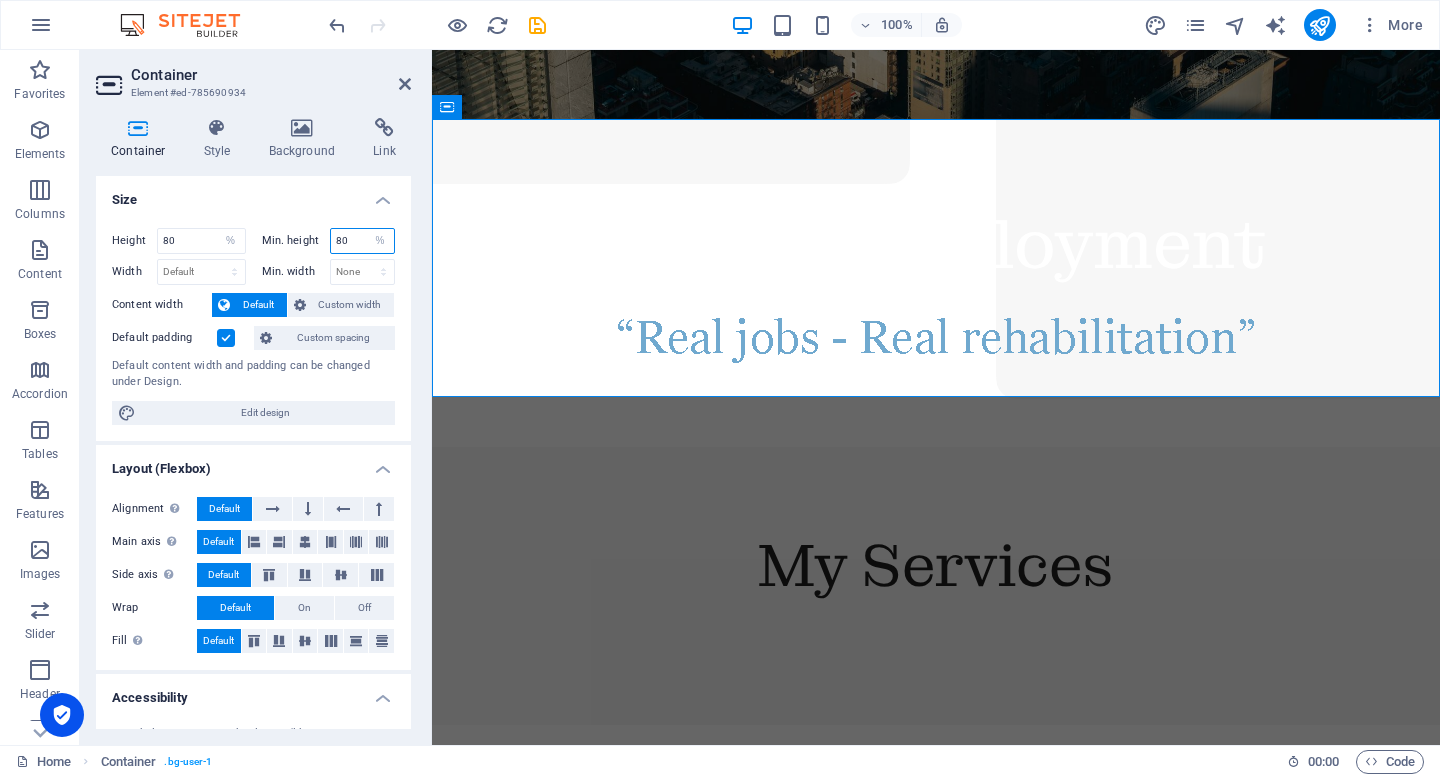 click on "Min. height 80 None px rem % vh vw" at bounding box center (329, 241) 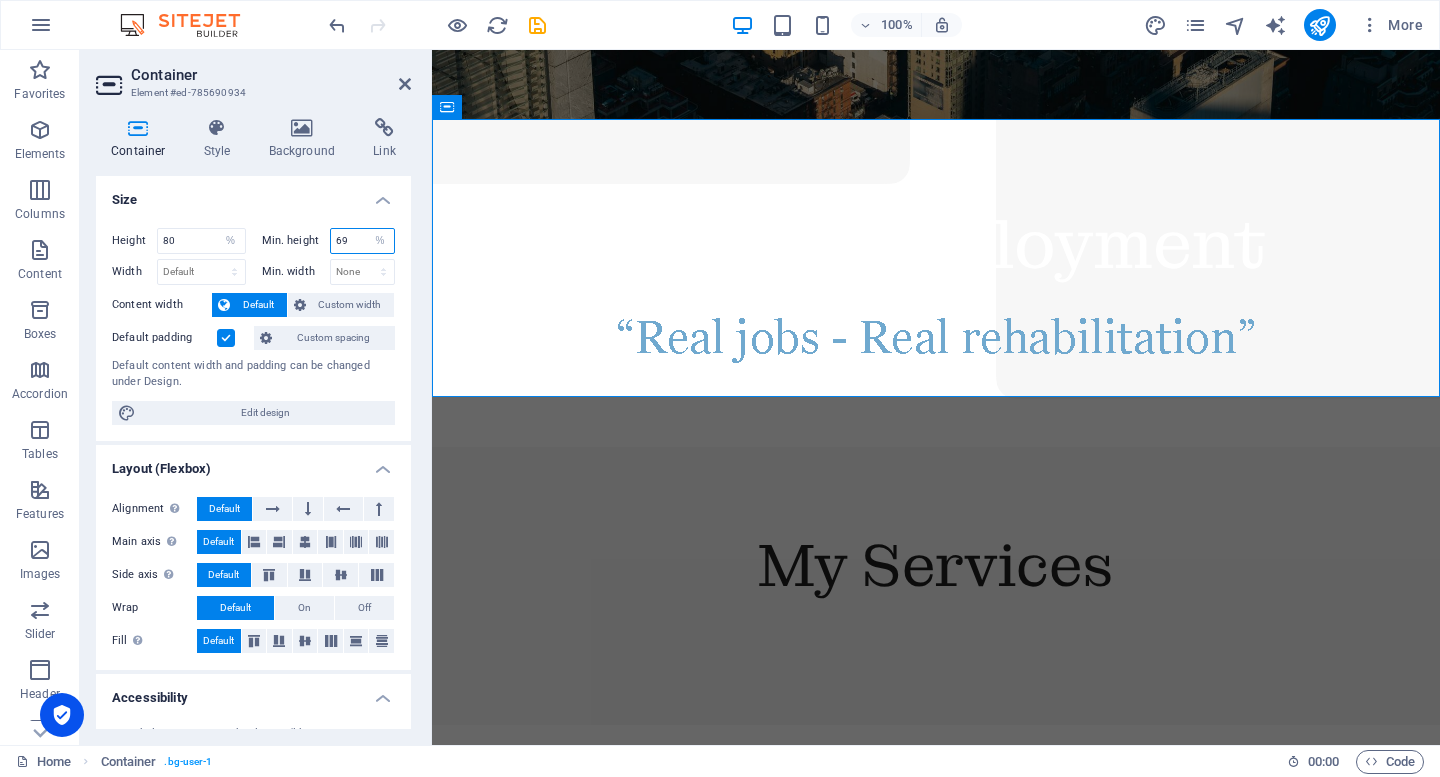 type on "69" 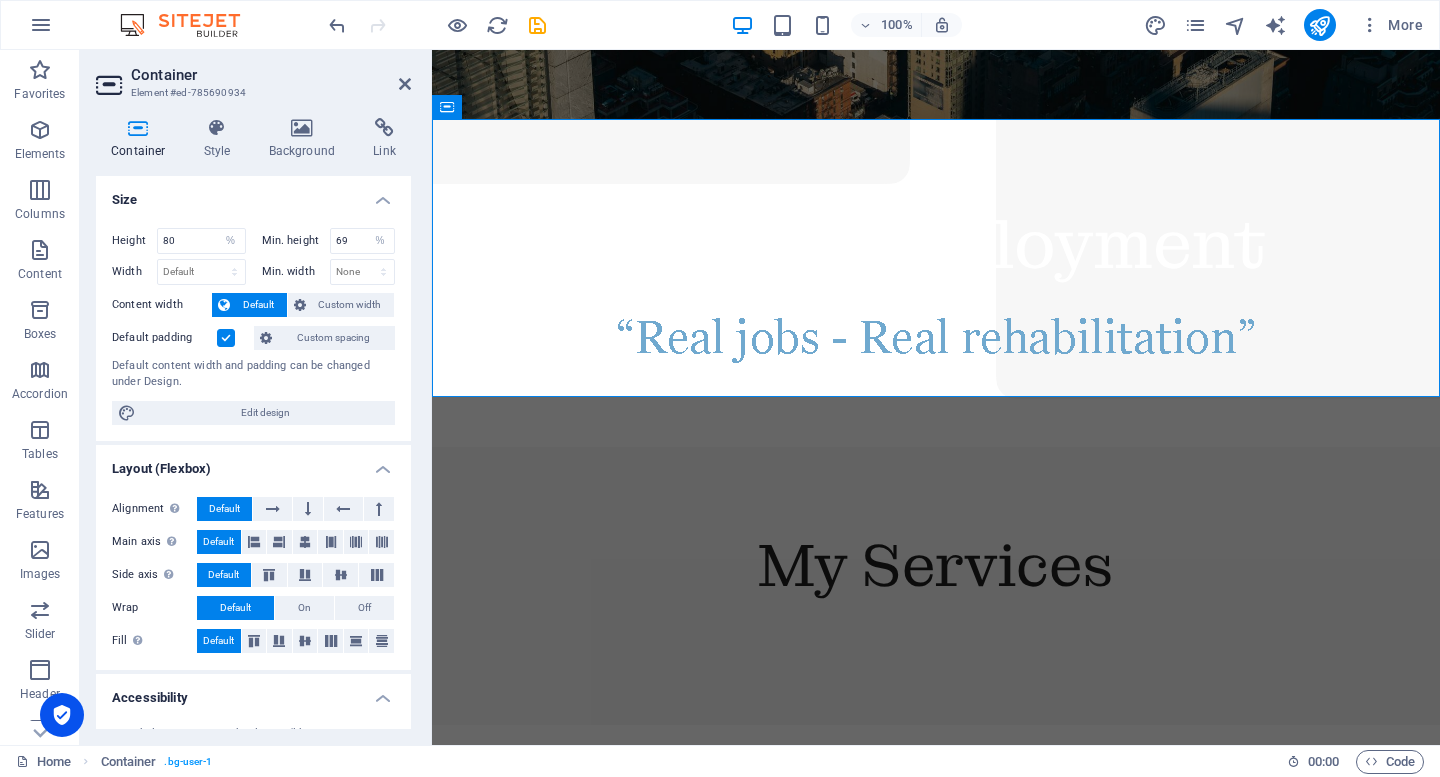 click on "Container" at bounding box center (271, 75) 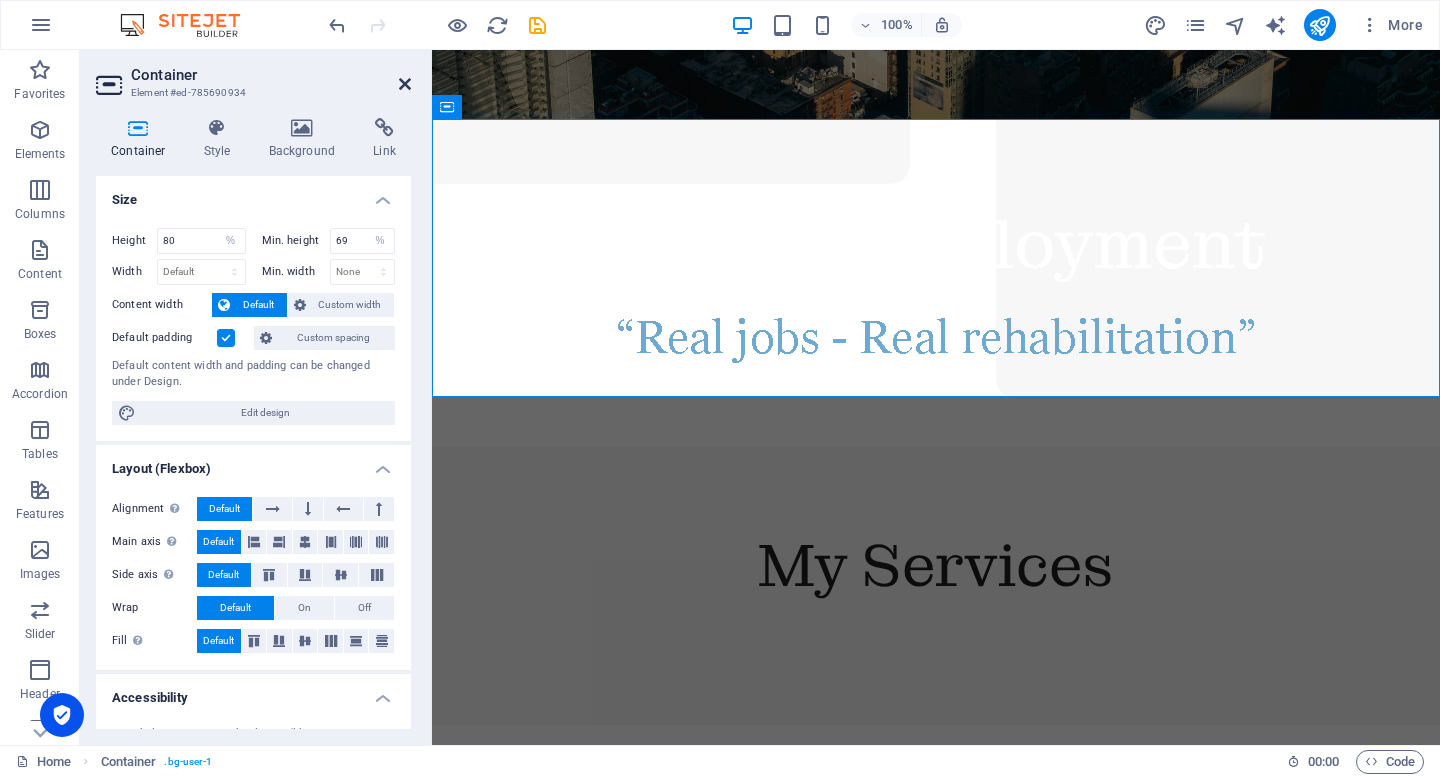 click at bounding box center [405, 84] 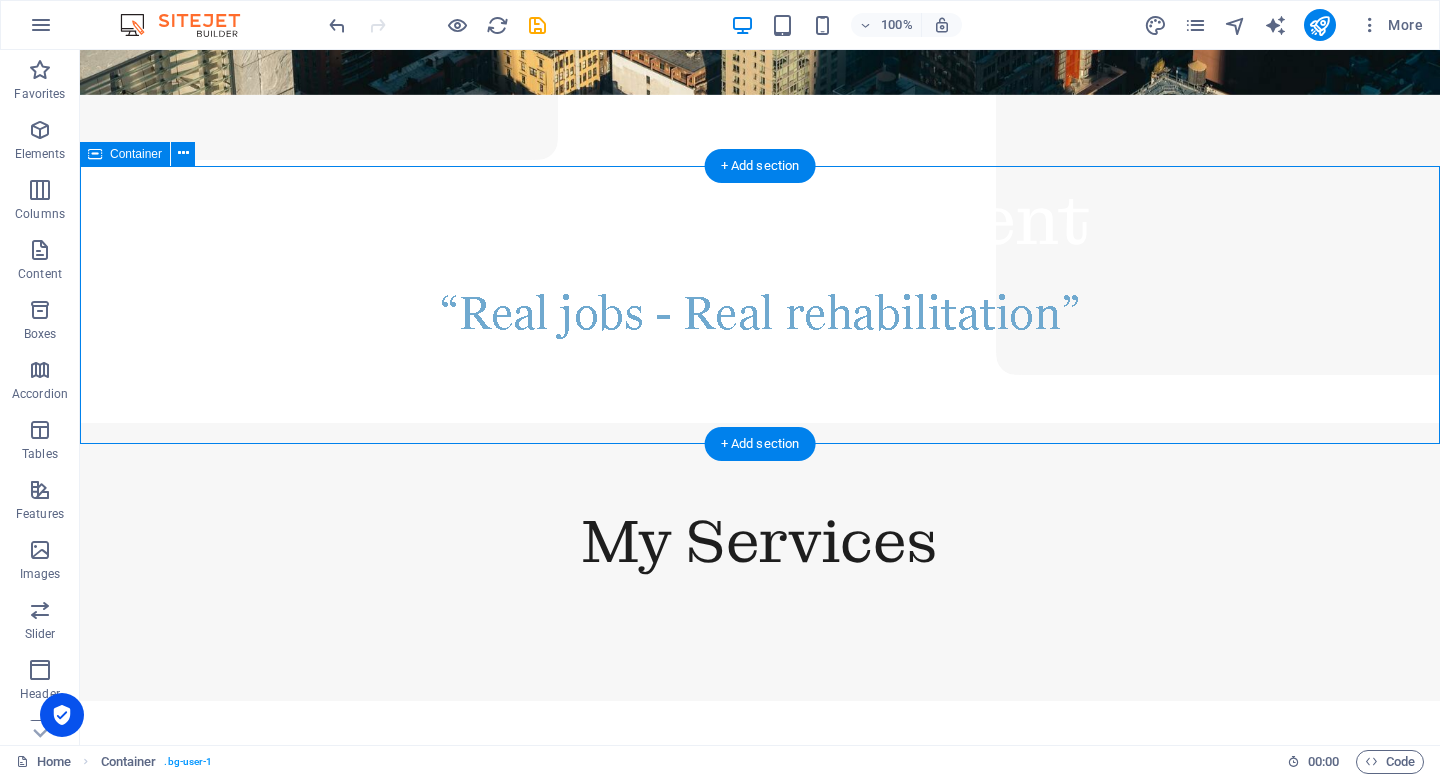 scroll, scrollTop: 481, scrollLeft: 0, axis: vertical 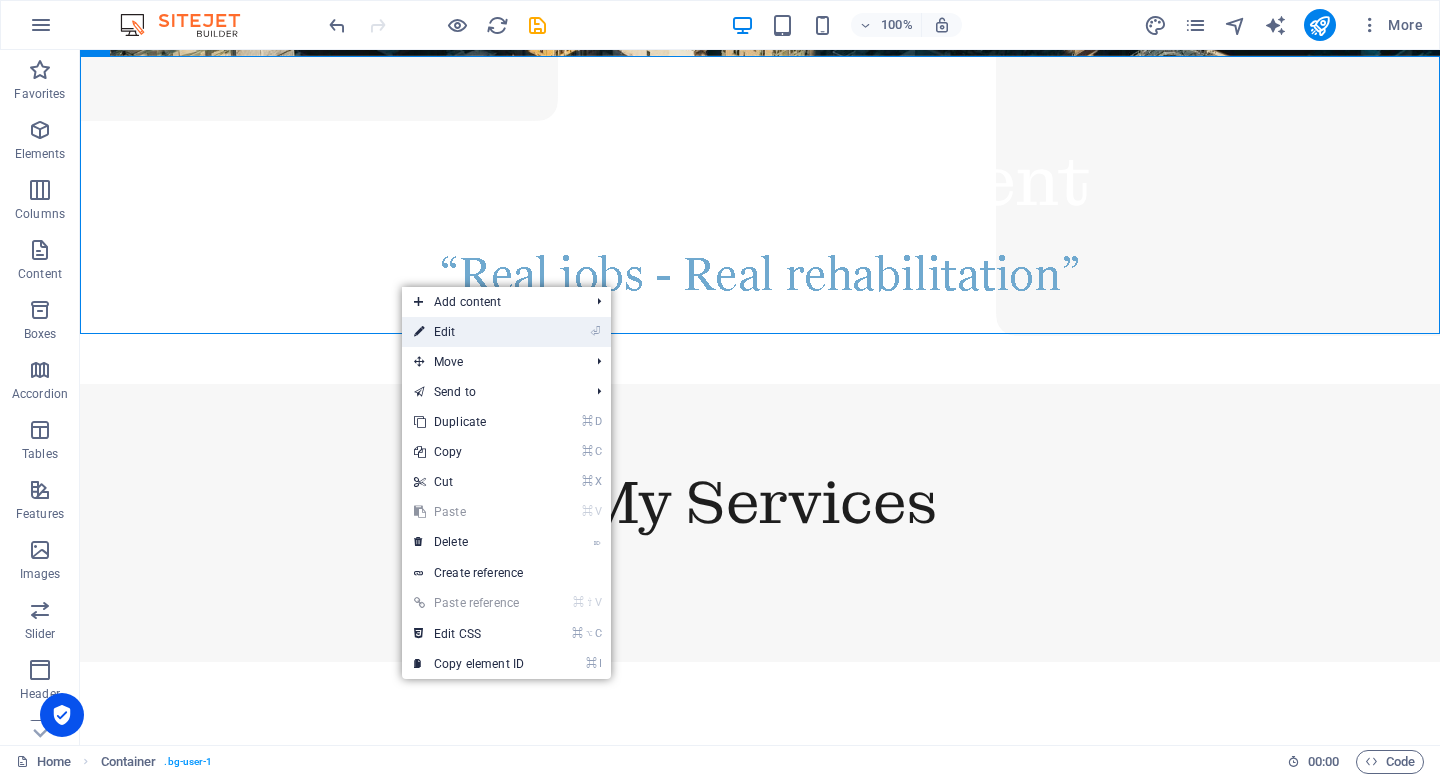 click on "⏎  Edit" at bounding box center (469, 332) 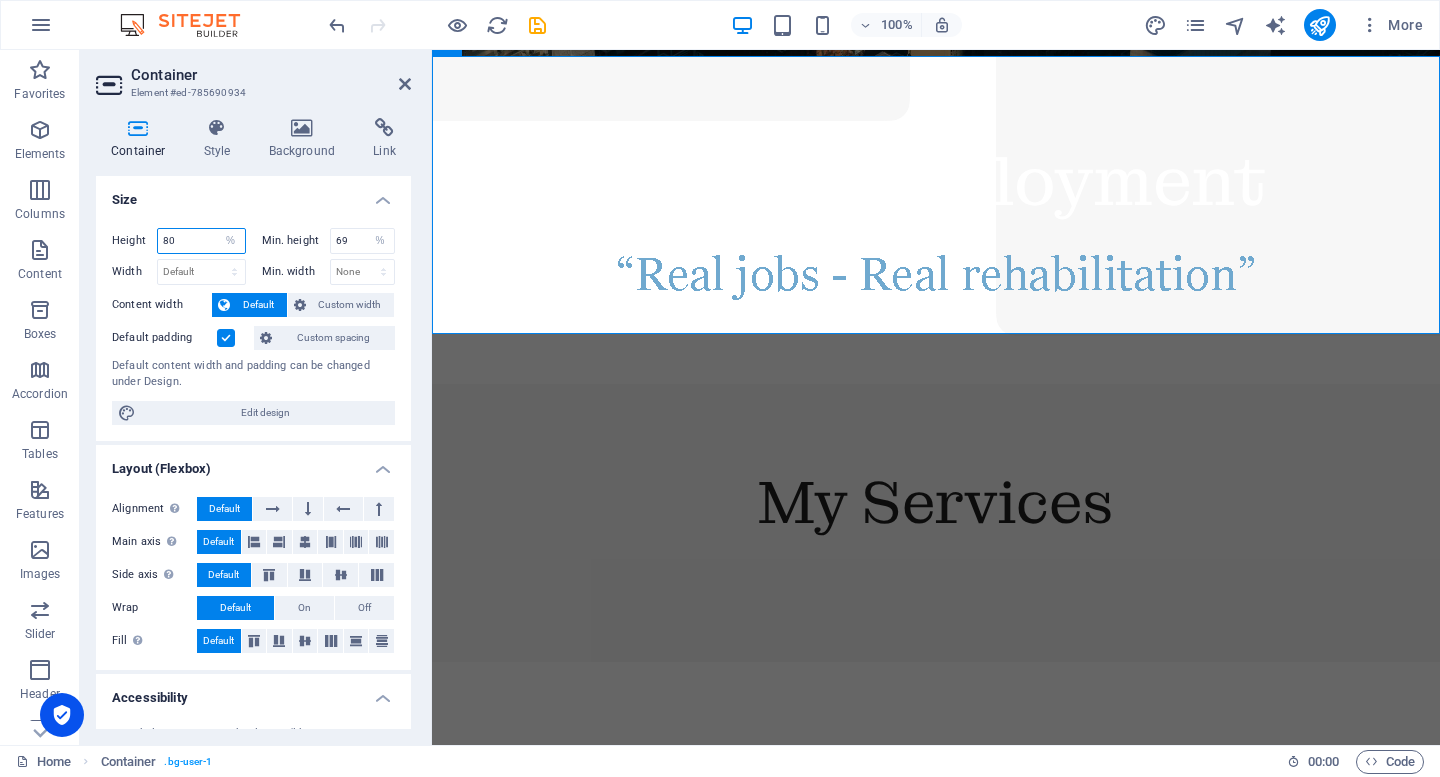 drag, startPoint x: 181, startPoint y: 240, endPoint x: 120, endPoint y: 238, distance: 61.03278 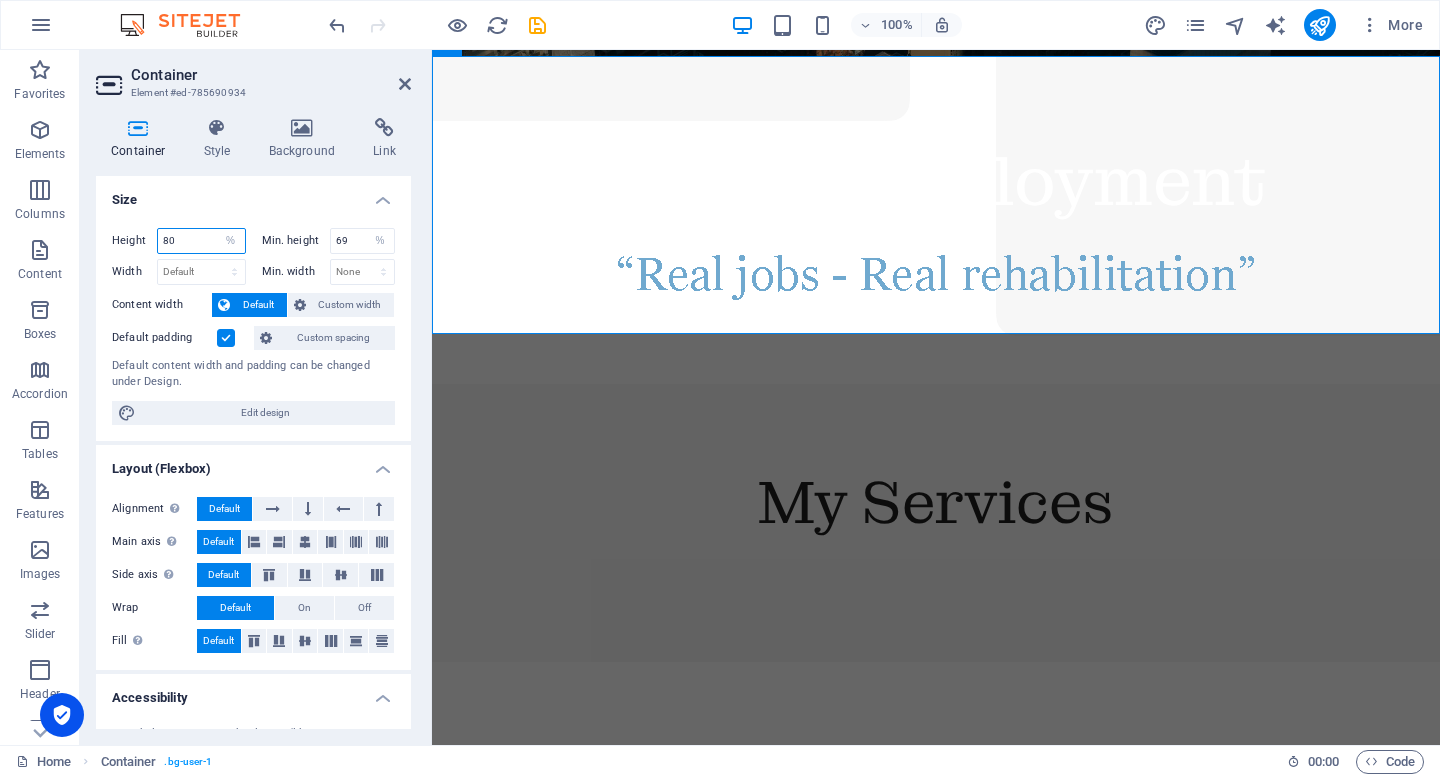 click on "Height 80 Default px rem % vh vw" at bounding box center (179, 241) 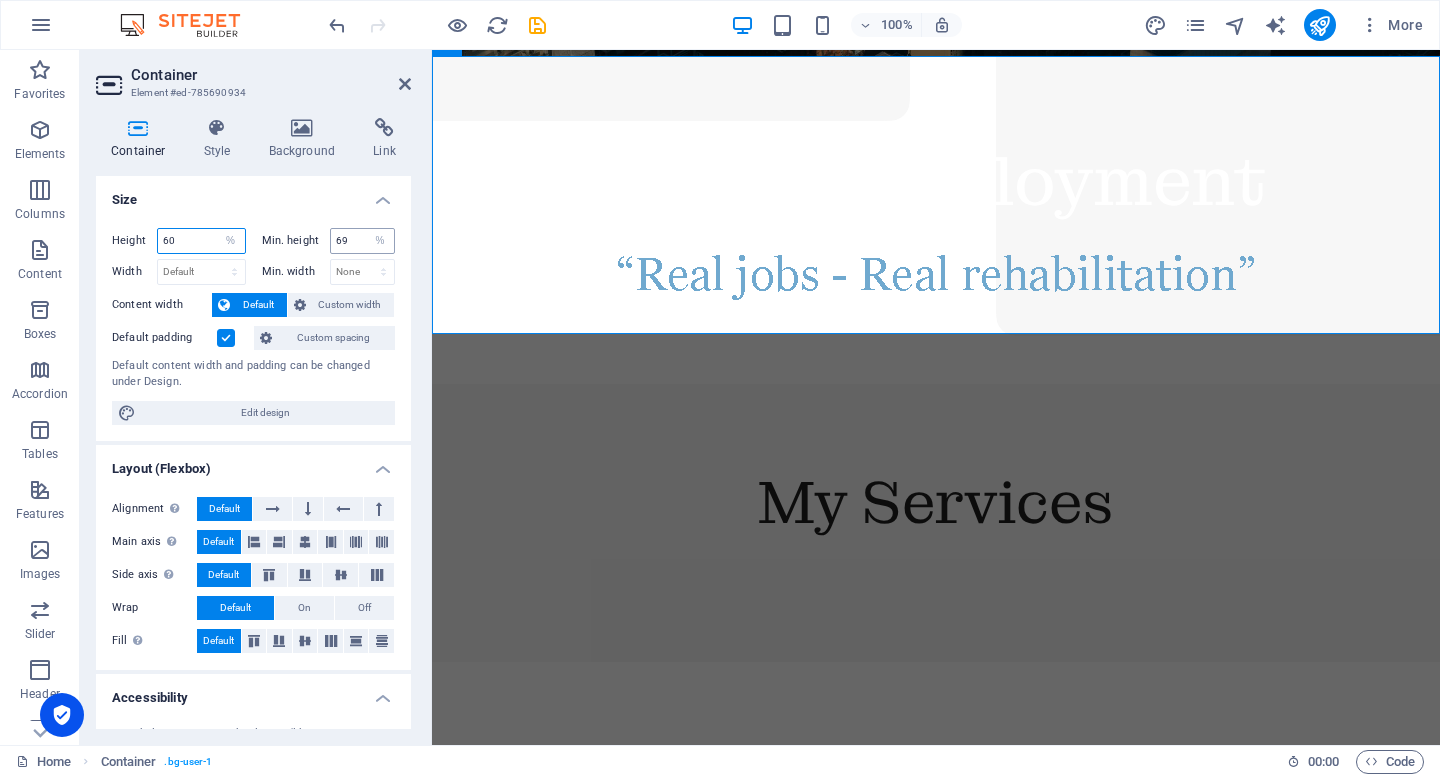 type on "60" 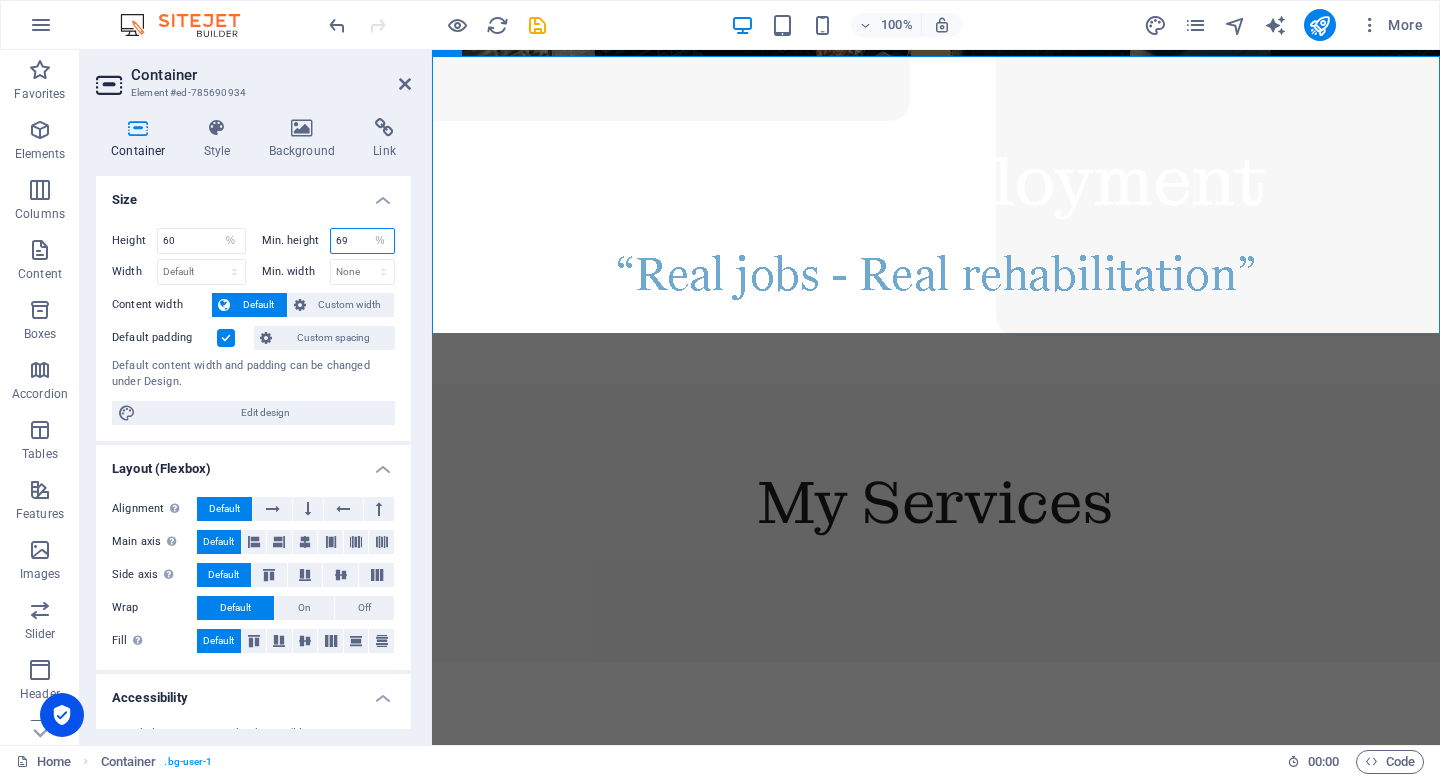drag, startPoint x: 352, startPoint y: 232, endPoint x: 313, endPoint y: 237, distance: 39.319206 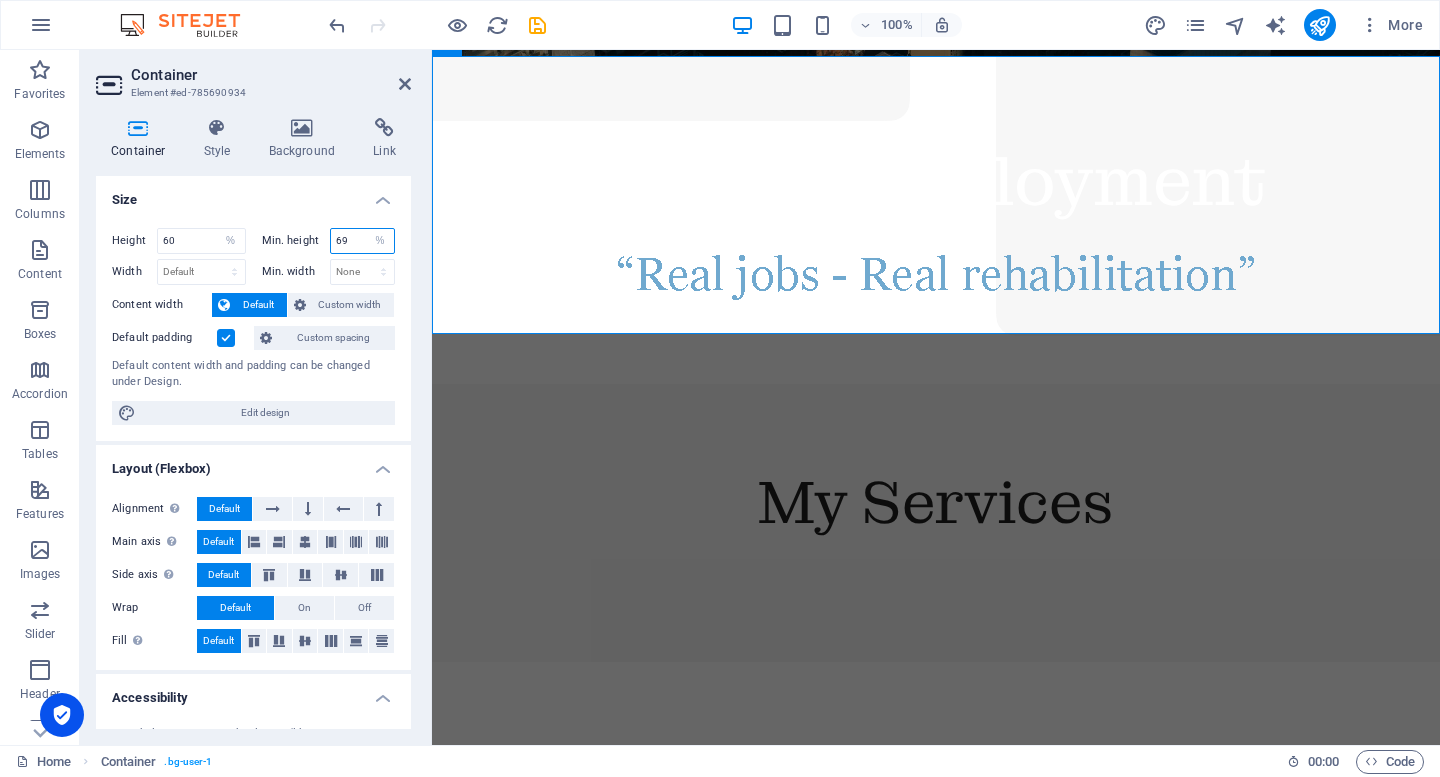click on "Min. height 69 None px rem % vh vw" at bounding box center [329, 241] 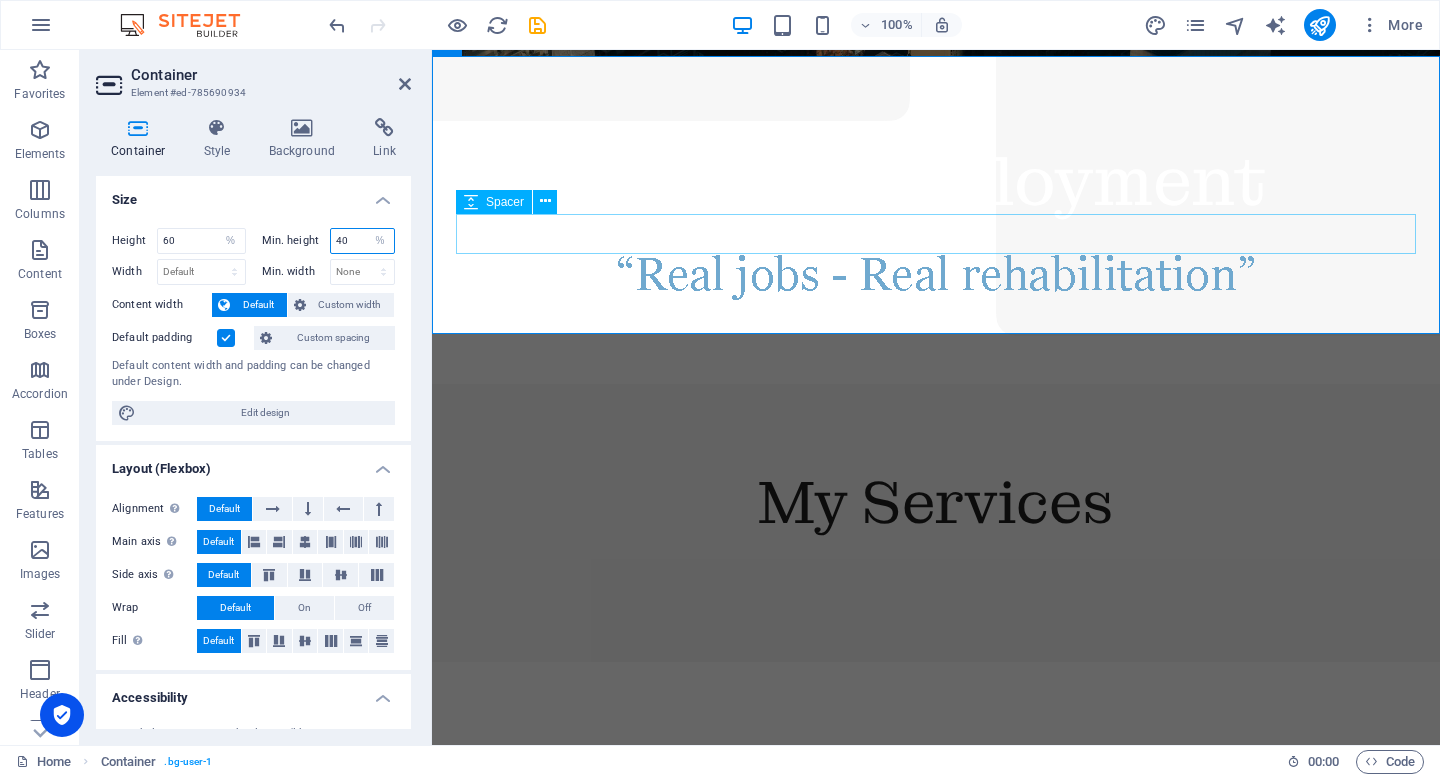 type on "40" 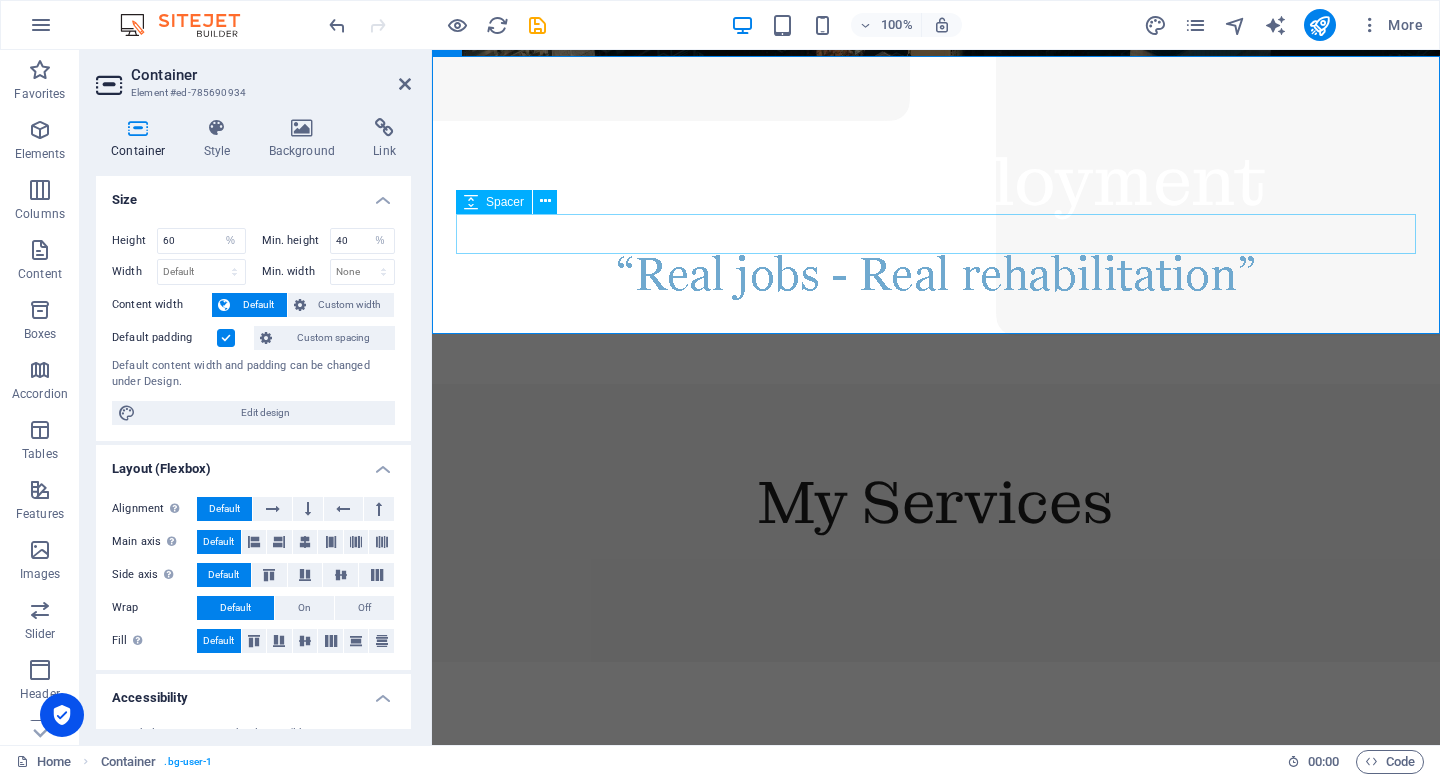 click at bounding box center [936, 562] 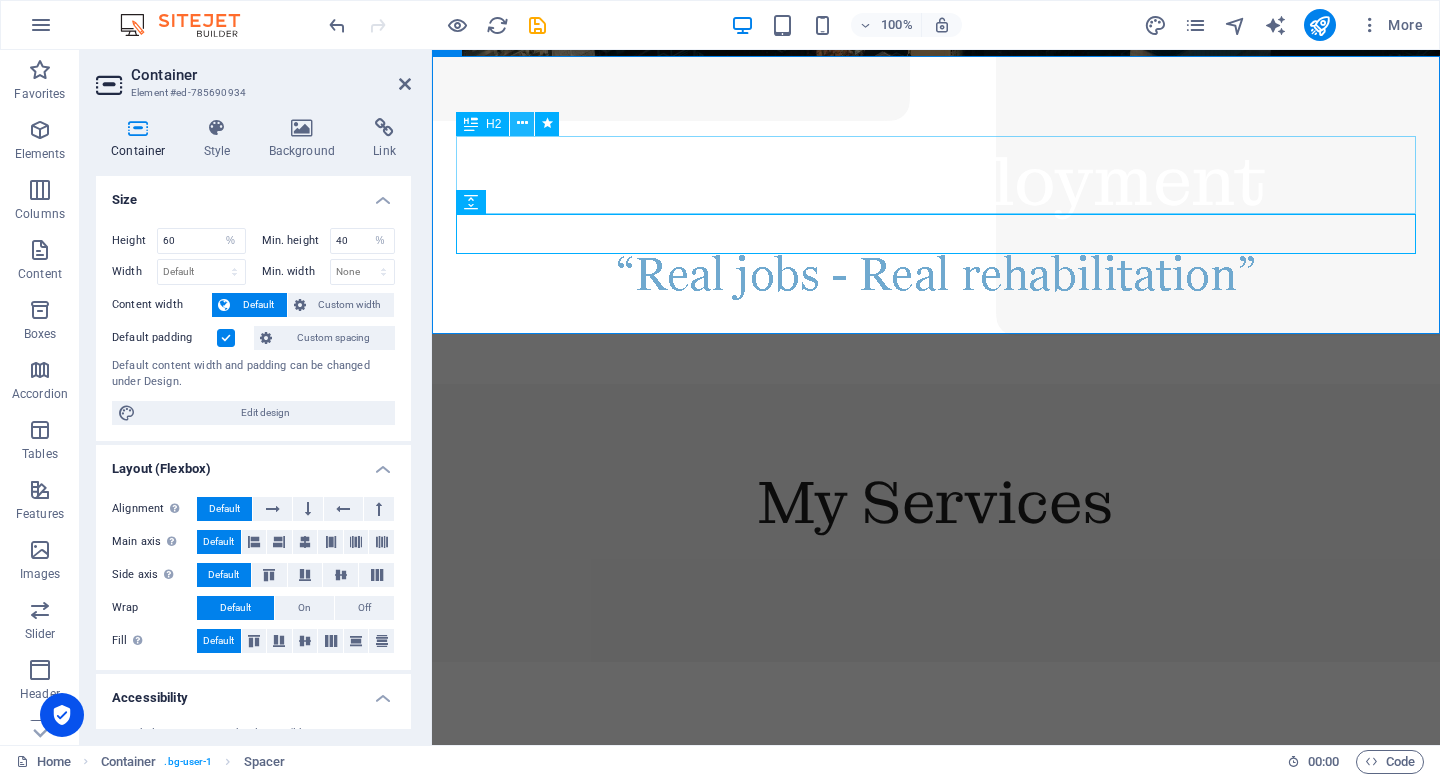 click at bounding box center [522, 123] 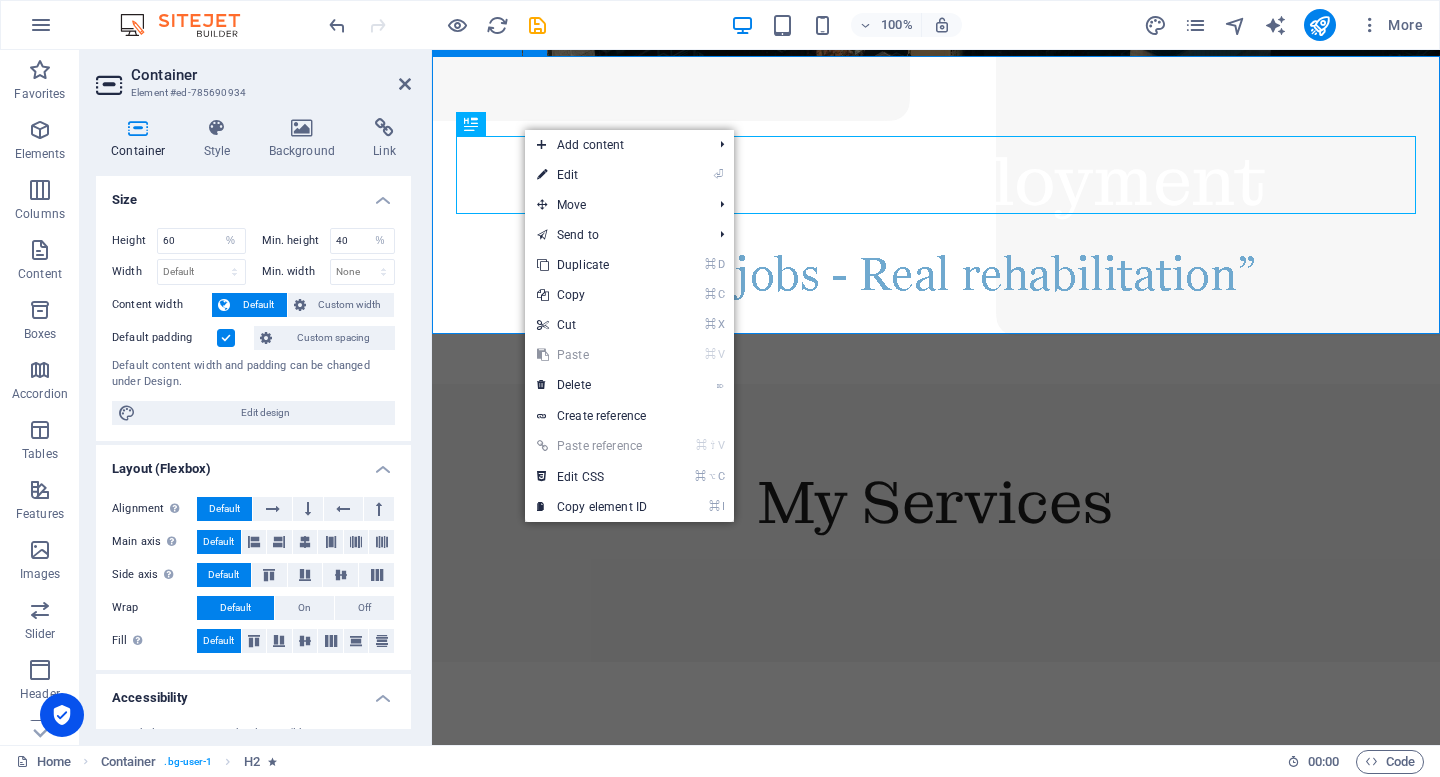 click on "My Services" at bounding box center [936, 523] 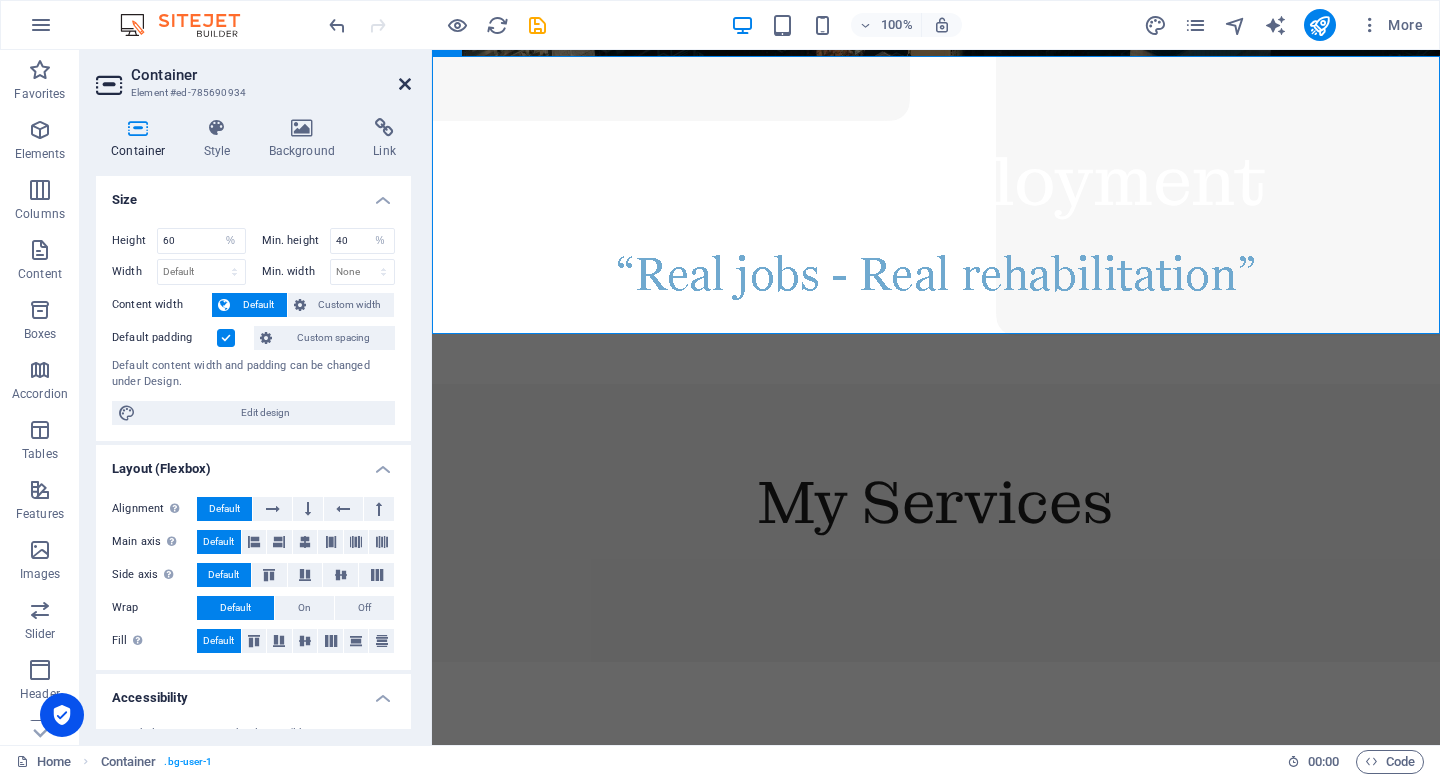 click at bounding box center (405, 84) 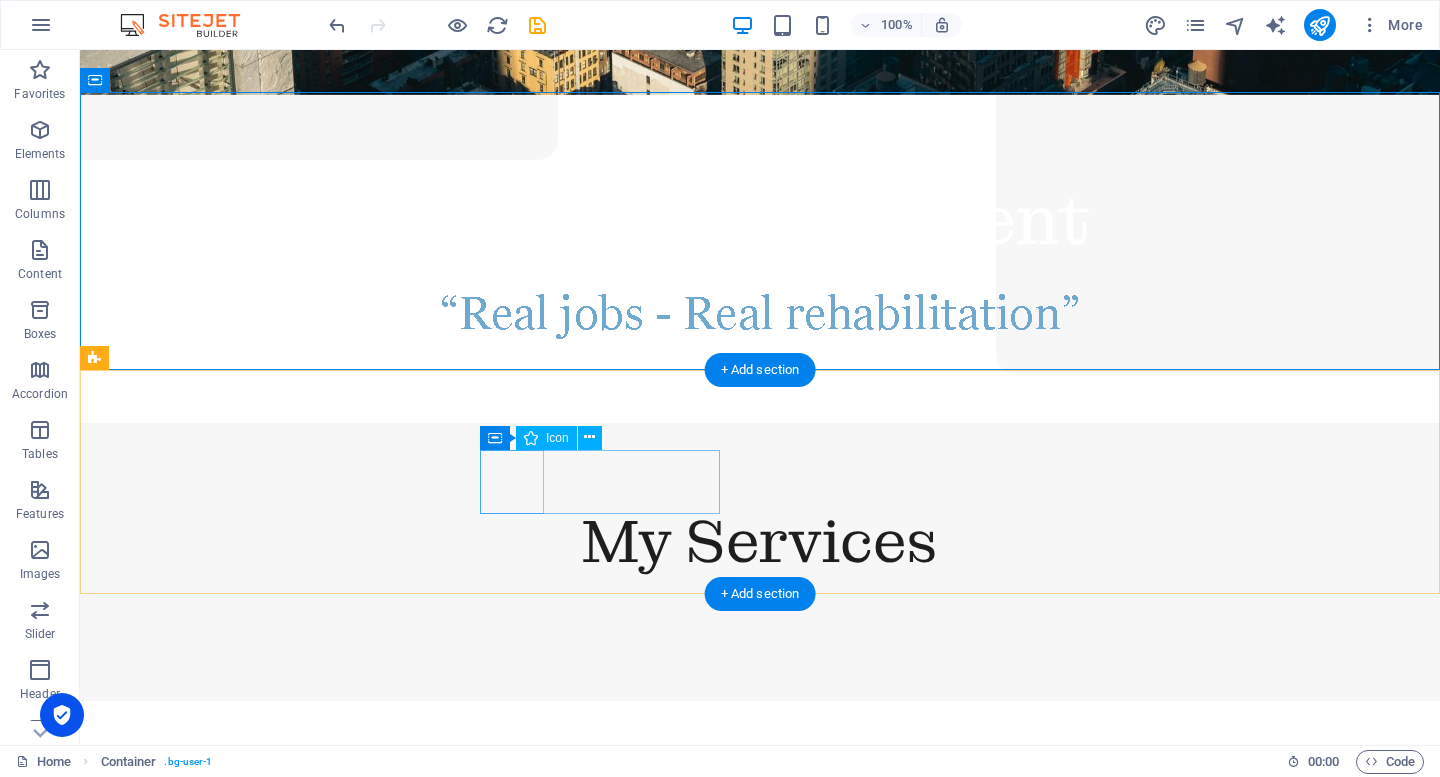 scroll, scrollTop: 416, scrollLeft: 0, axis: vertical 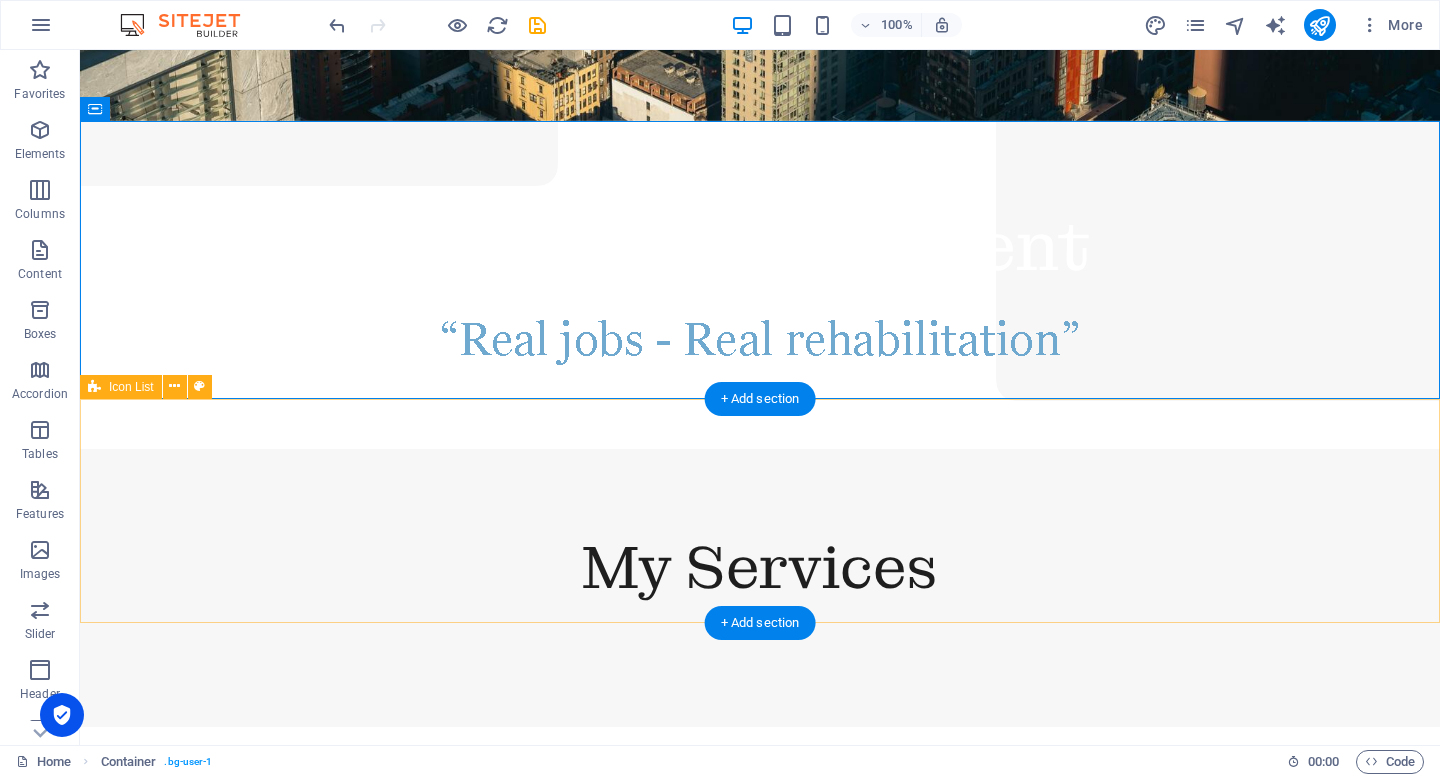click on "High Quality Top materials Warranty Protection Over 2 years Free Shipping Order over 150 $ 24 / 7 Support Dedicated support" at bounding box center (760, 1091) 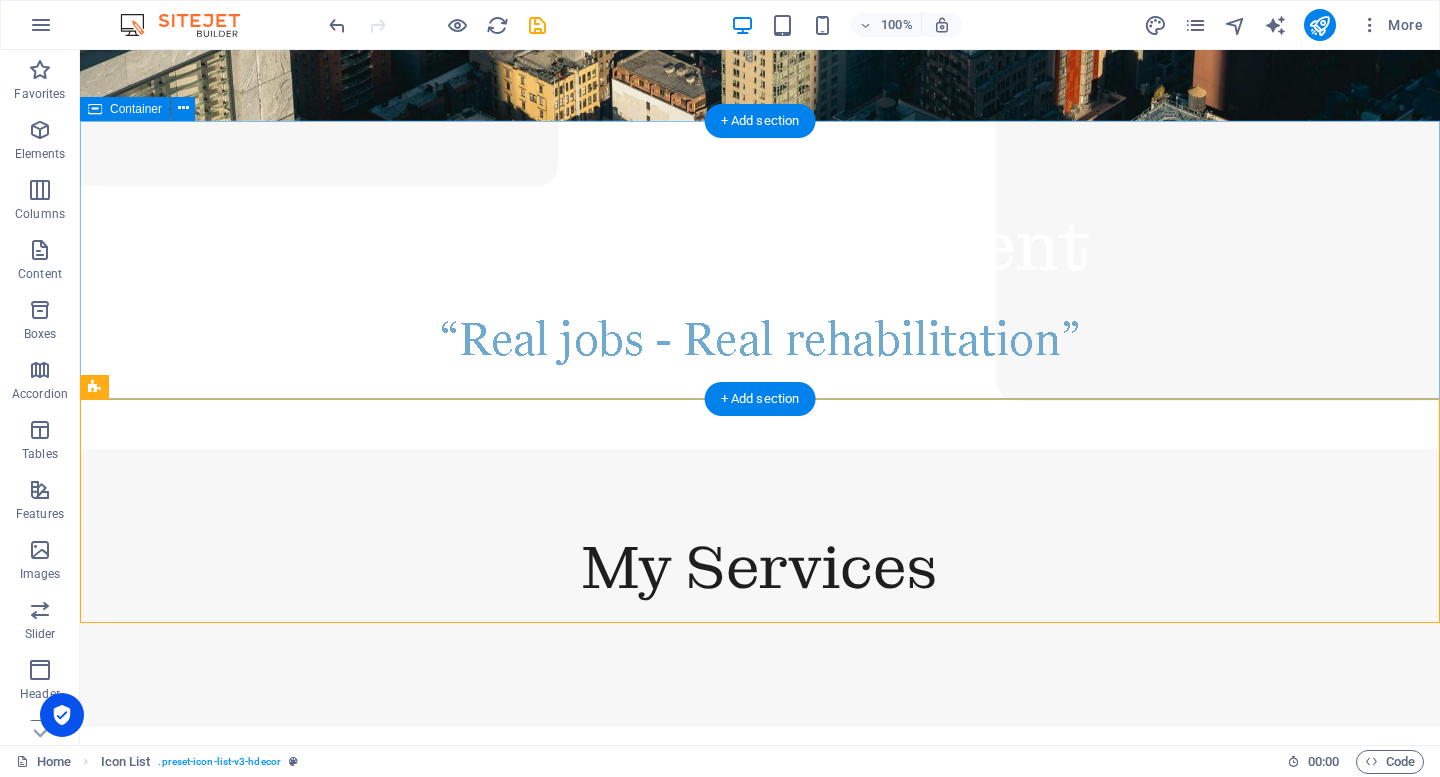 click on "My Services" at bounding box center [760, 588] 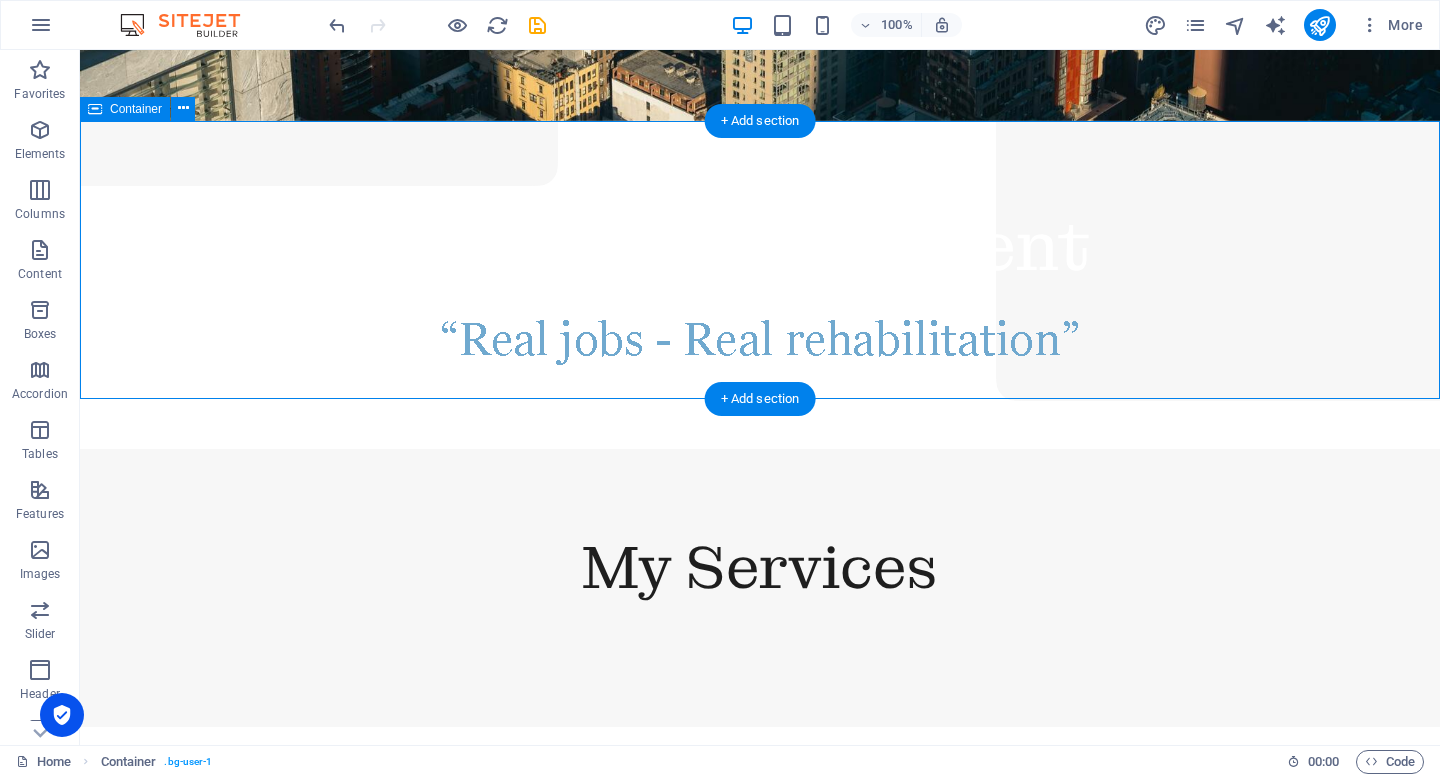 click on "My Services" at bounding box center [760, 588] 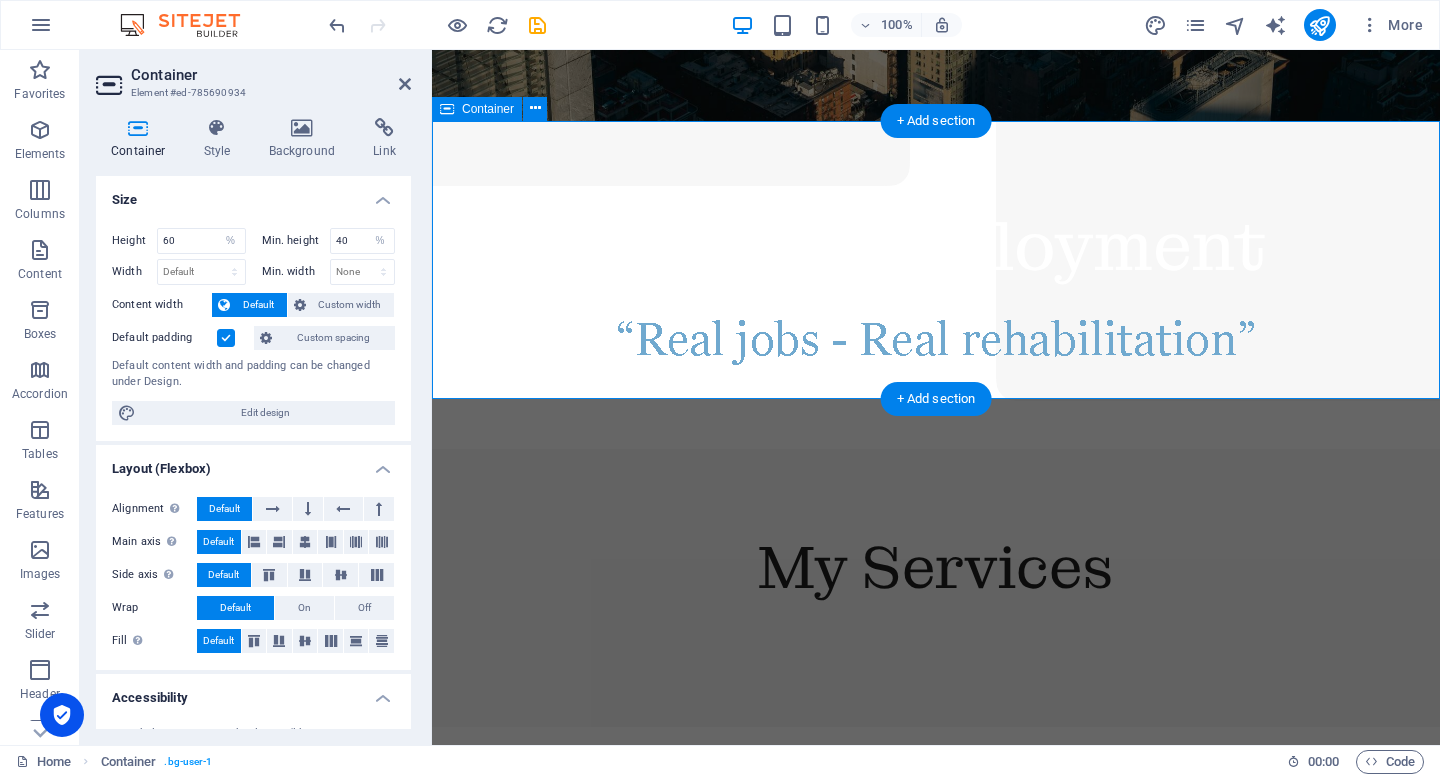 click on "My Services" at bounding box center (936, 588) 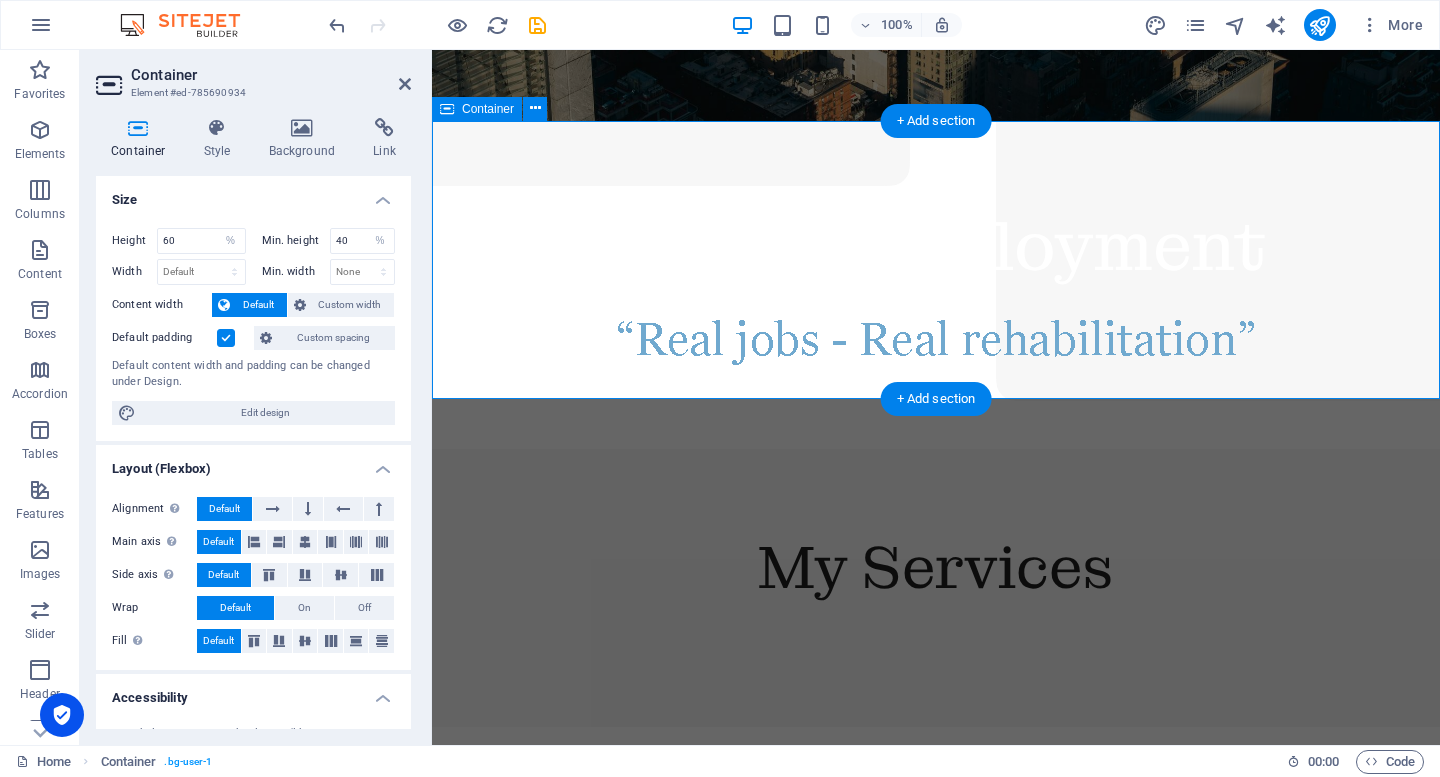 click on "My Services" at bounding box center (936, 588) 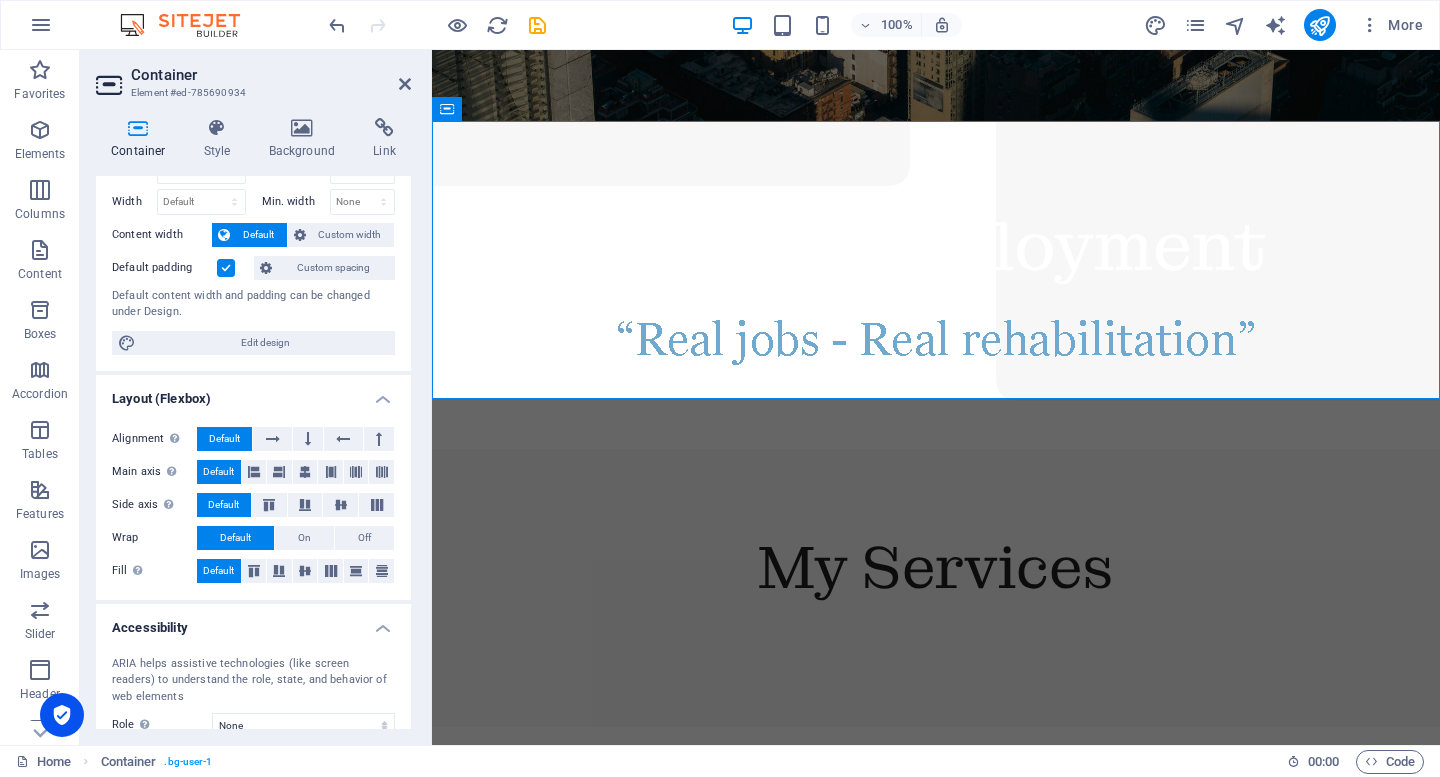 scroll, scrollTop: 84, scrollLeft: 0, axis: vertical 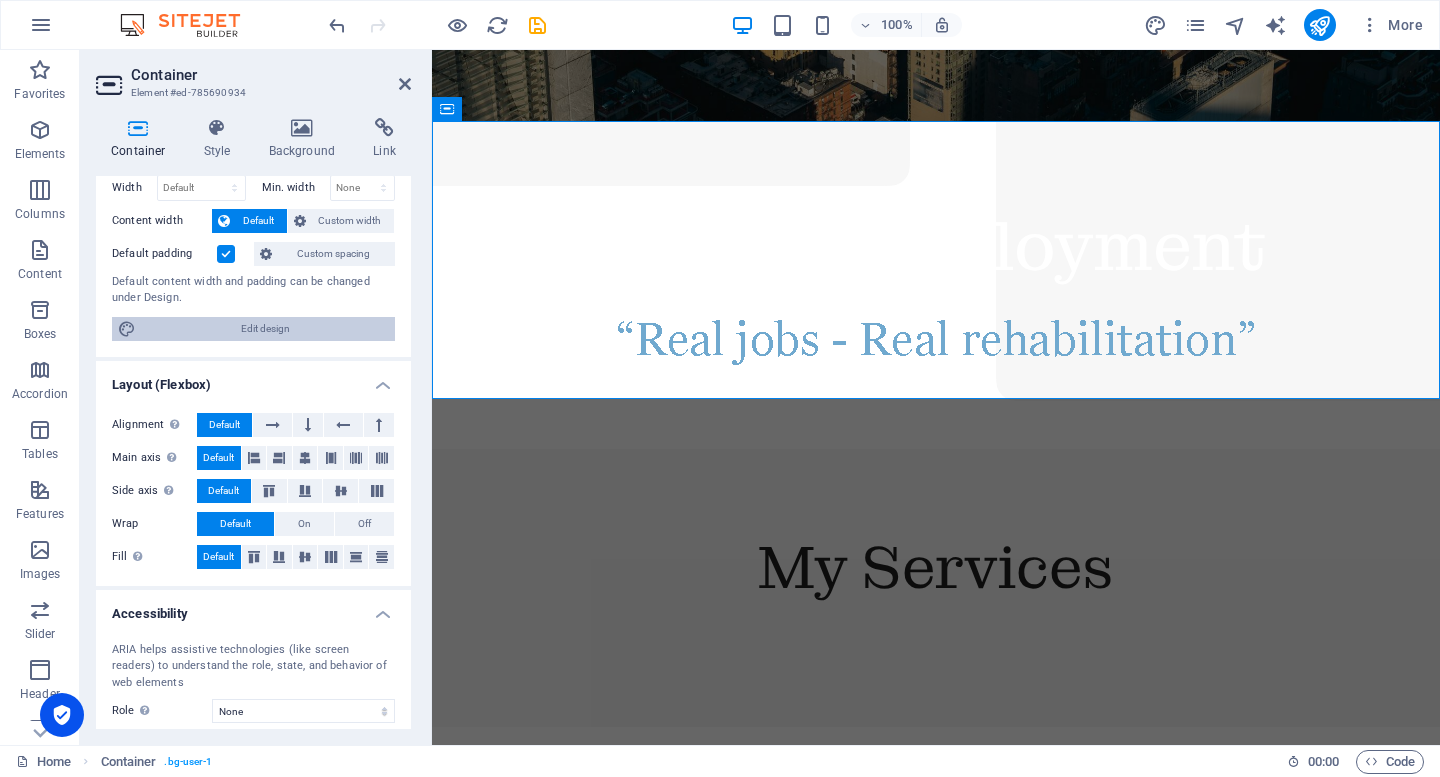 click on "Edit design" at bounding box center [265, 329] 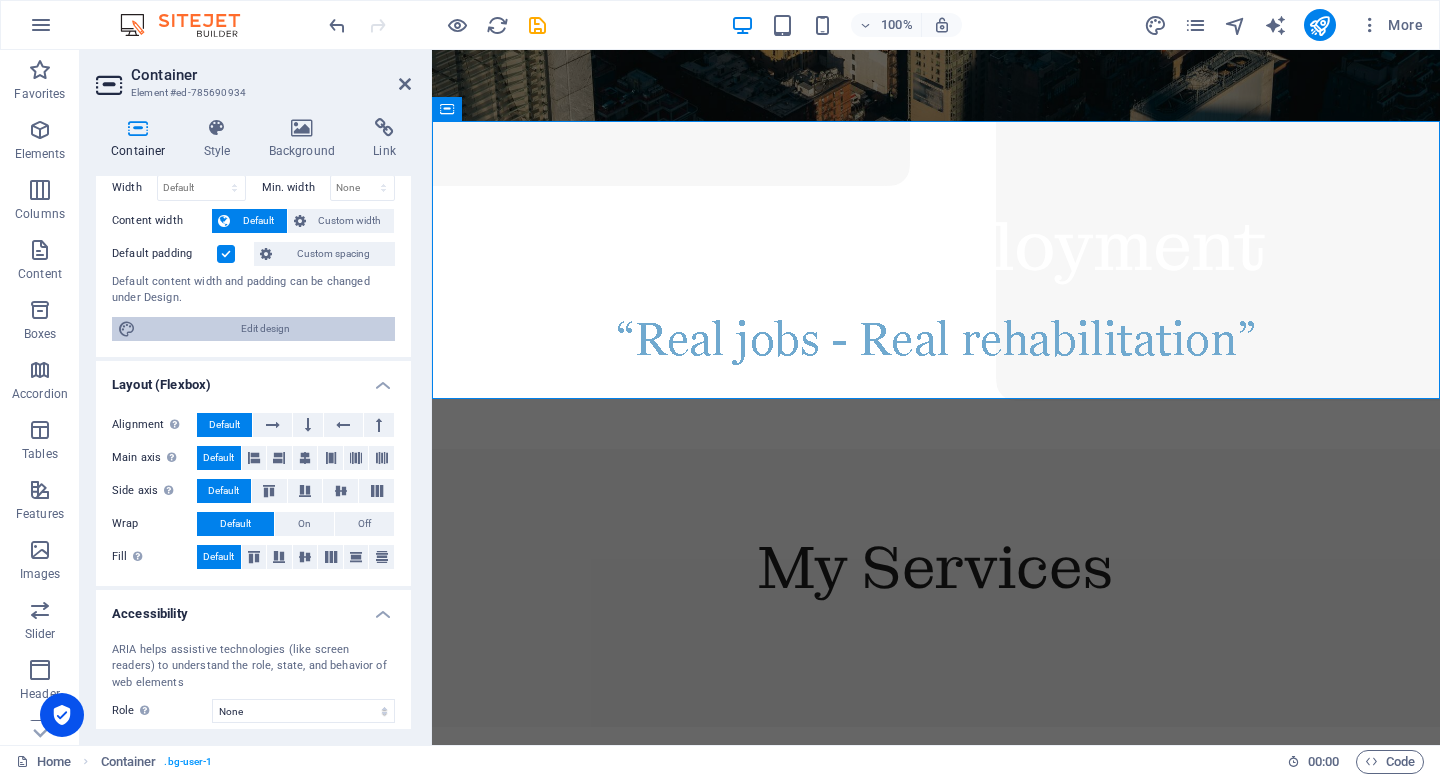 select on "rem" 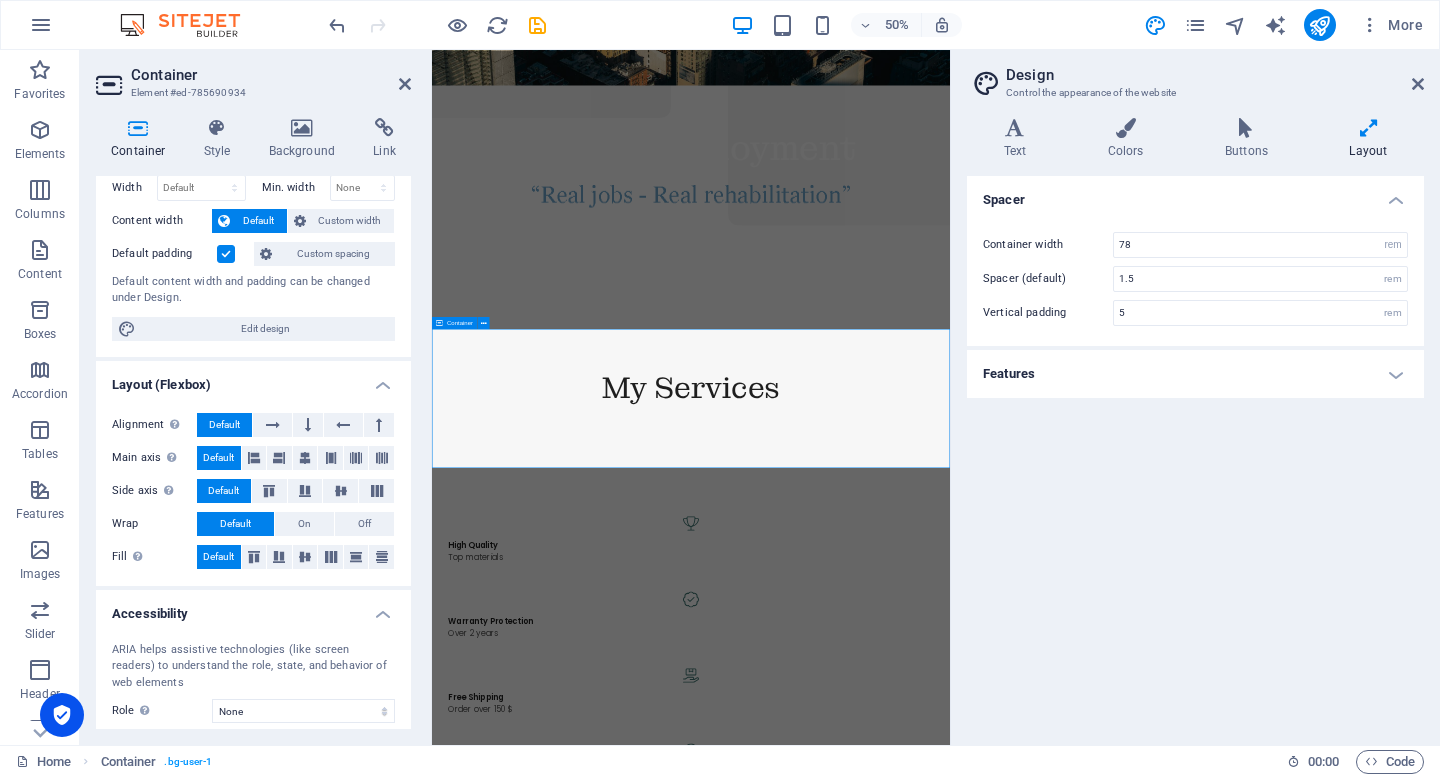 click on "My Services" at bounding box center [950, 746] 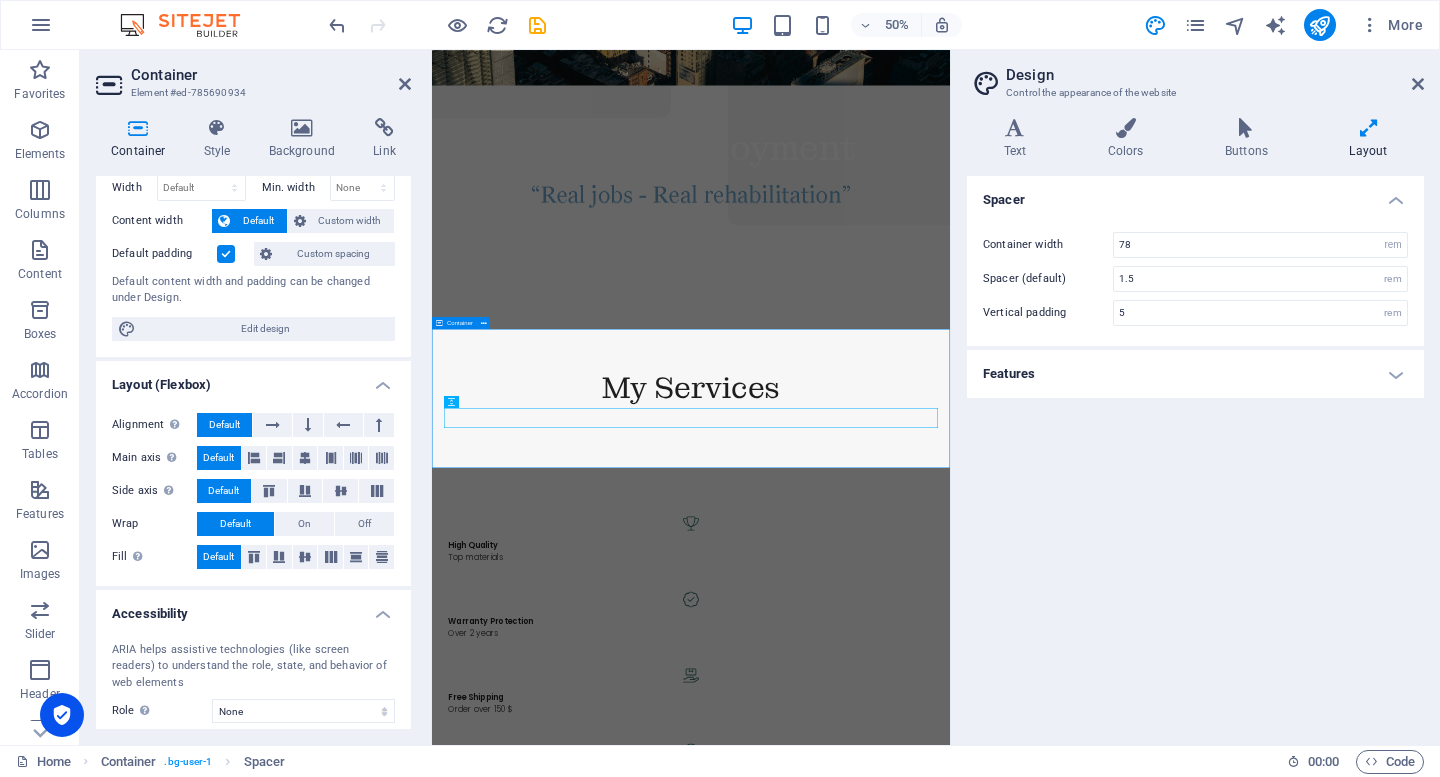 click on "My Services" at bounding box center [950, 746] 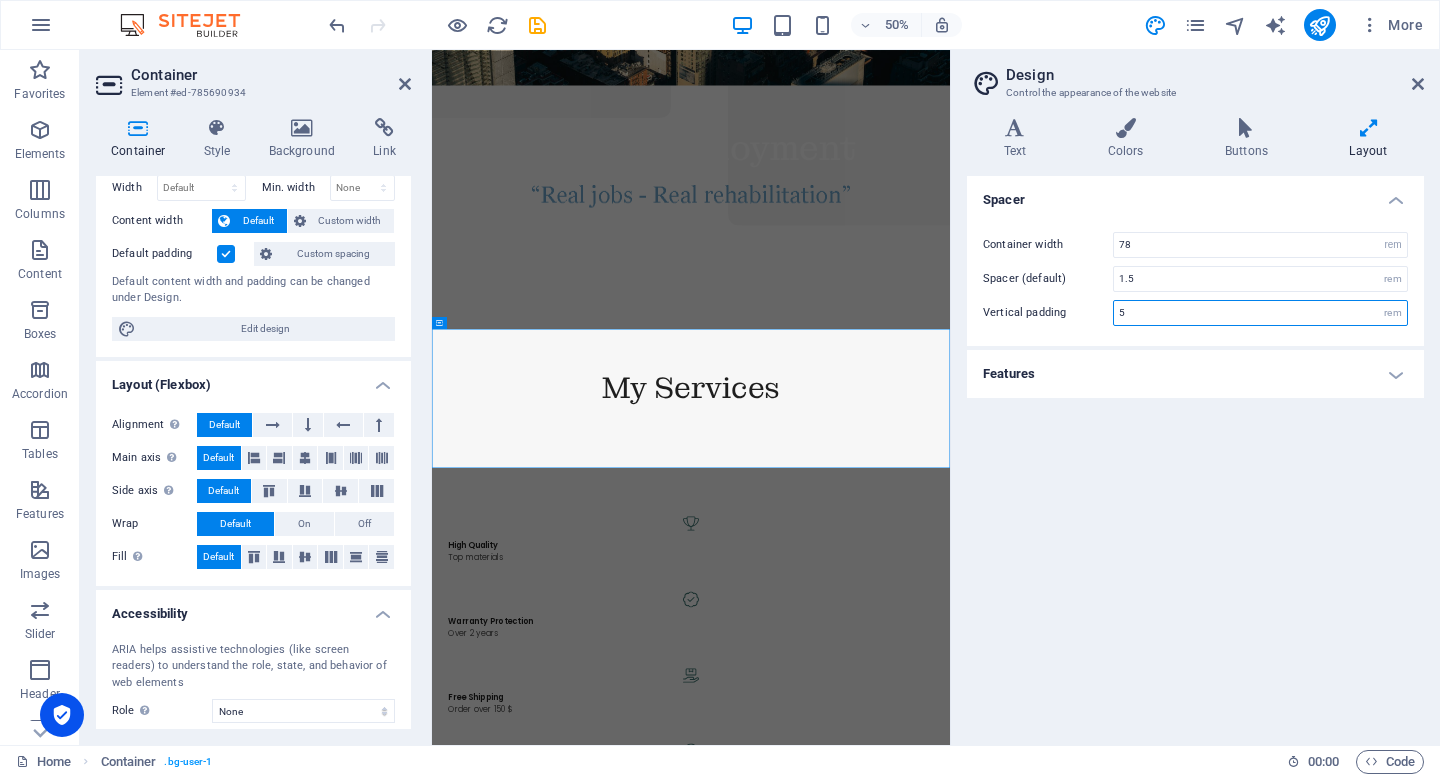 click on "5" at bounding box center [1260, 313] 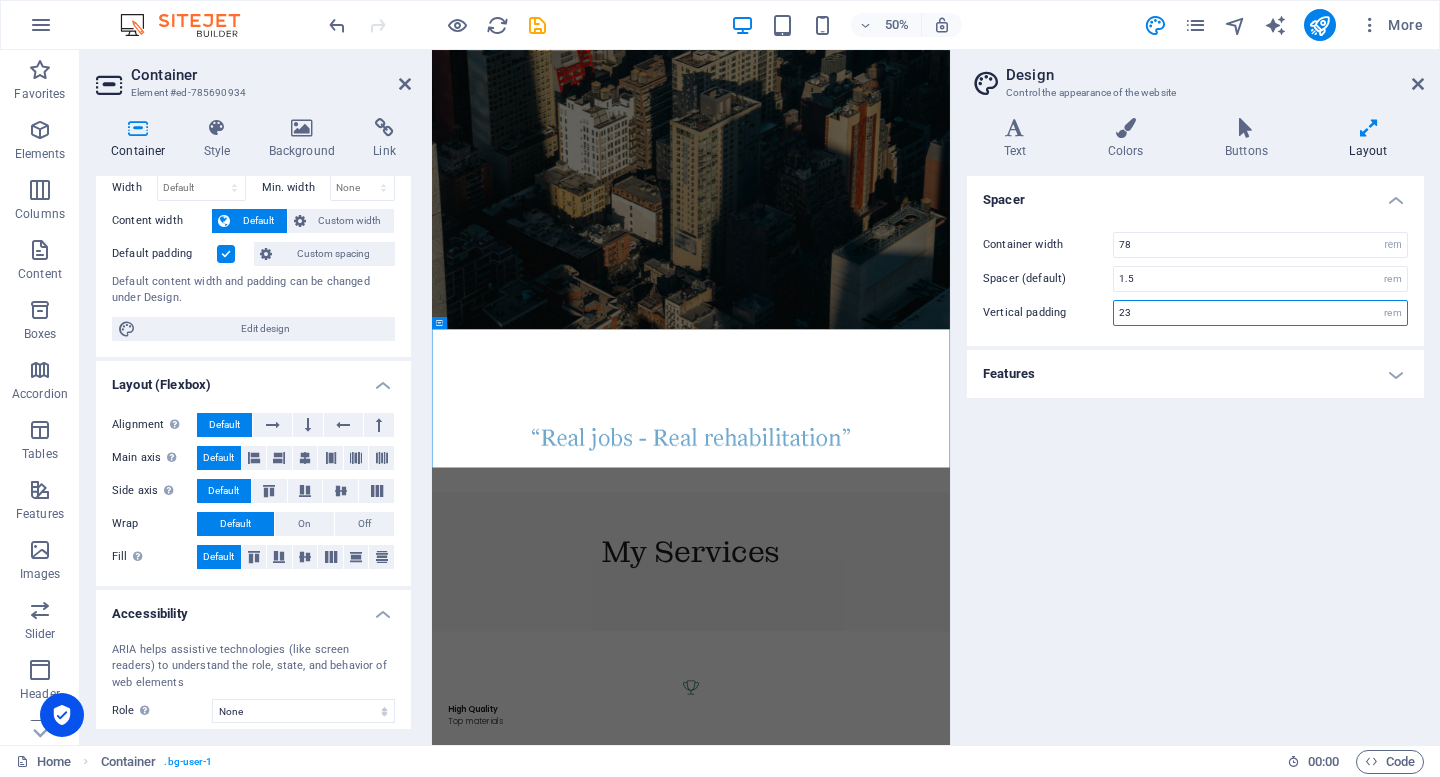 type on "2" 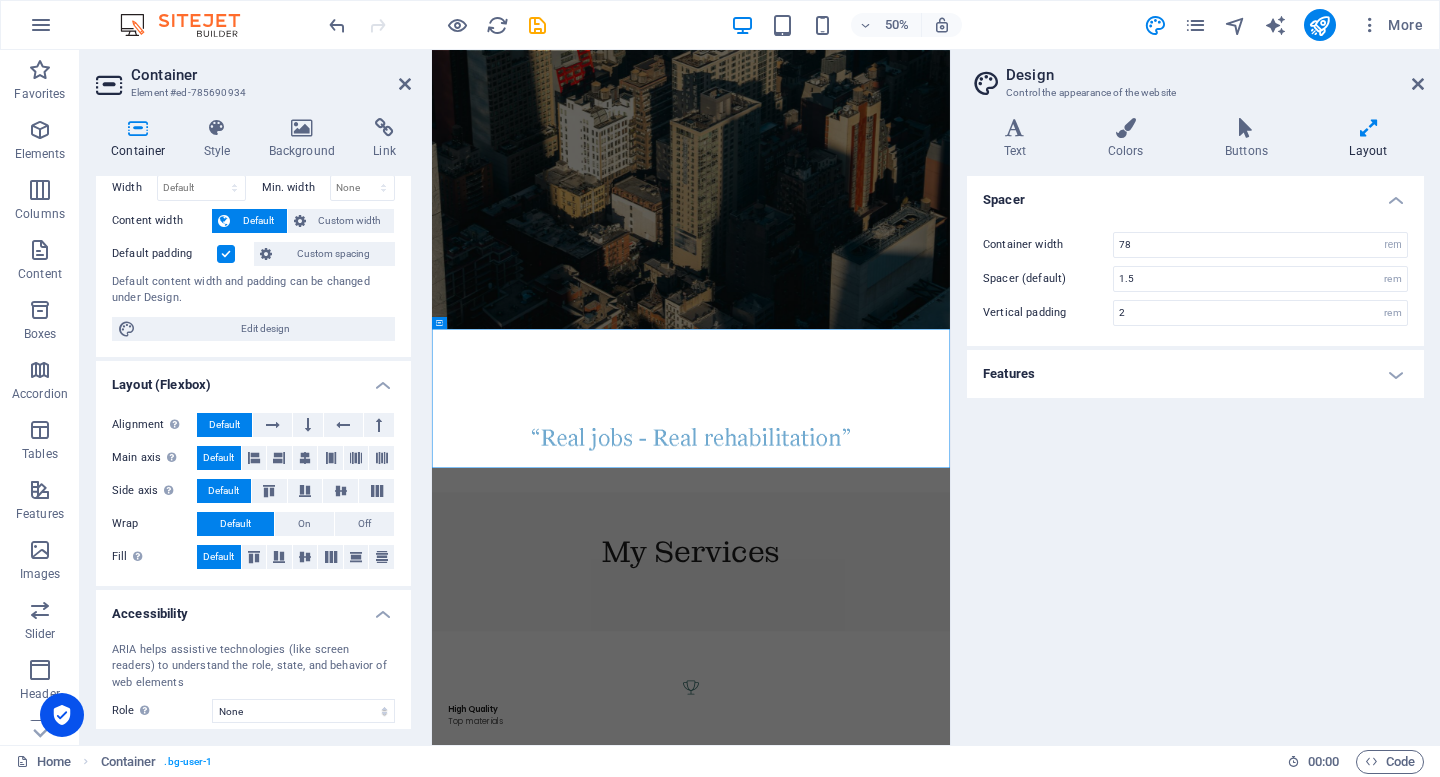 click on "Features" at bounding box center (1195, 374) 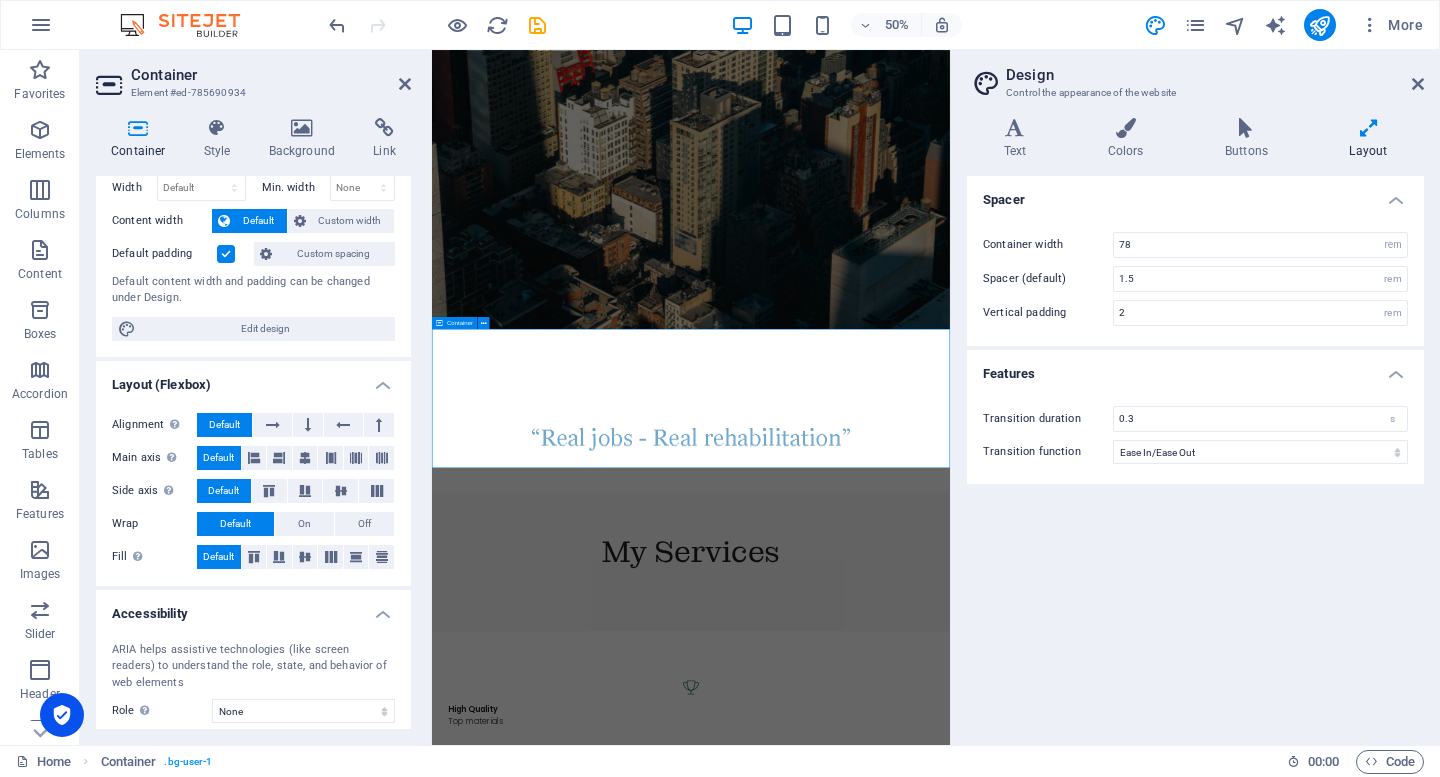 click on "My Services" at bounding box center (950, 1074) 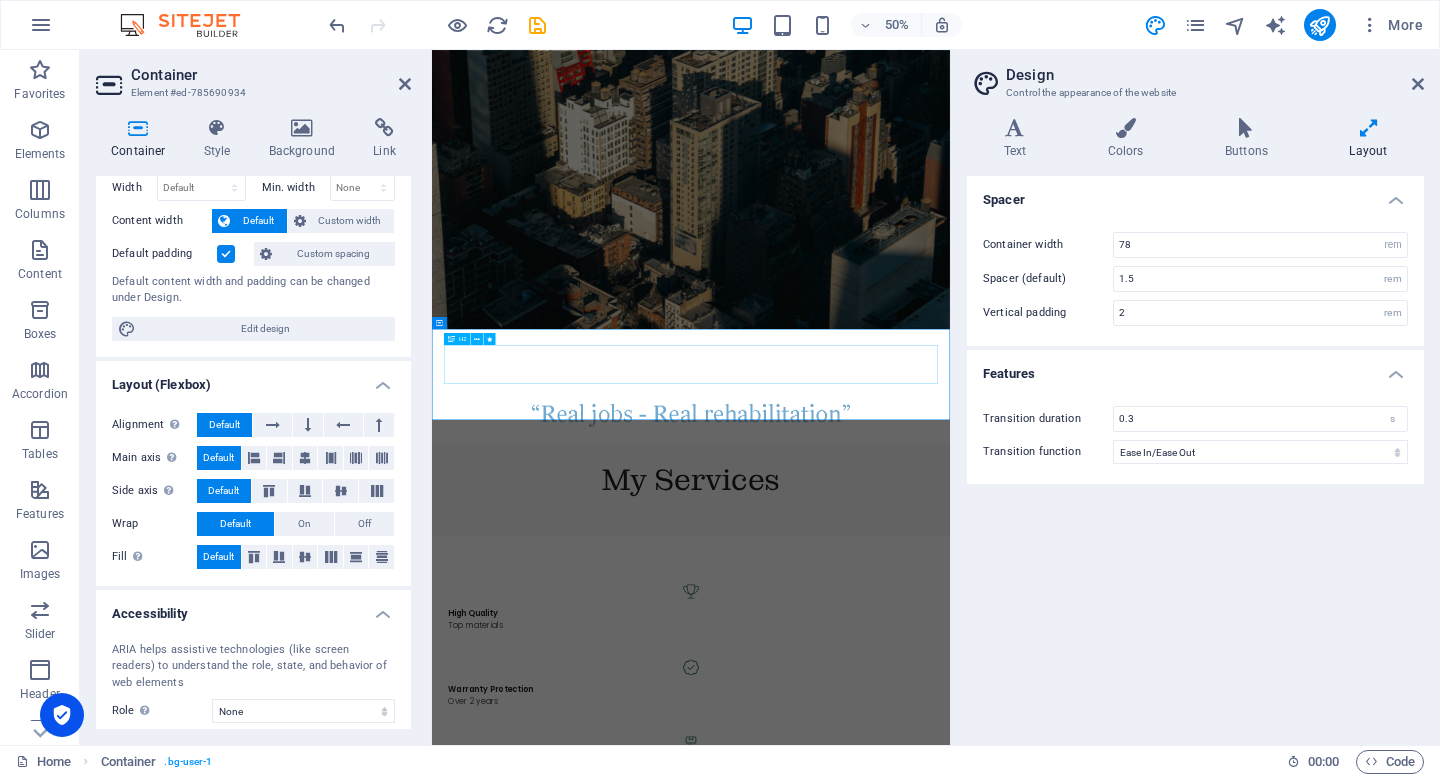 click on "My Services" at bounding box center [950, 910] 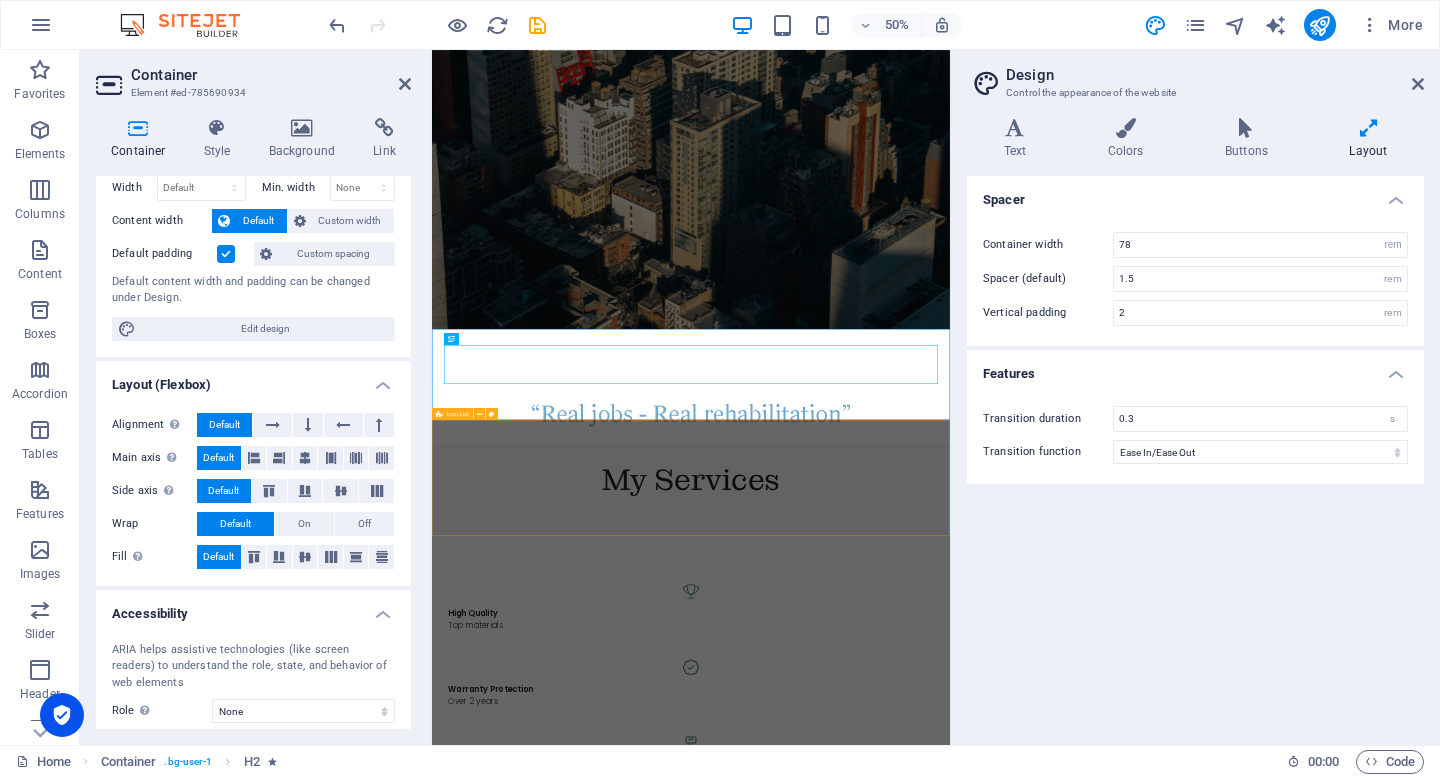 click on "High Quality Top materials Warranty Protection Over 2 years Free Shipping Order over 150 $ 24 / 7 Support Dedicated support" at bounding box center (950, 1385) 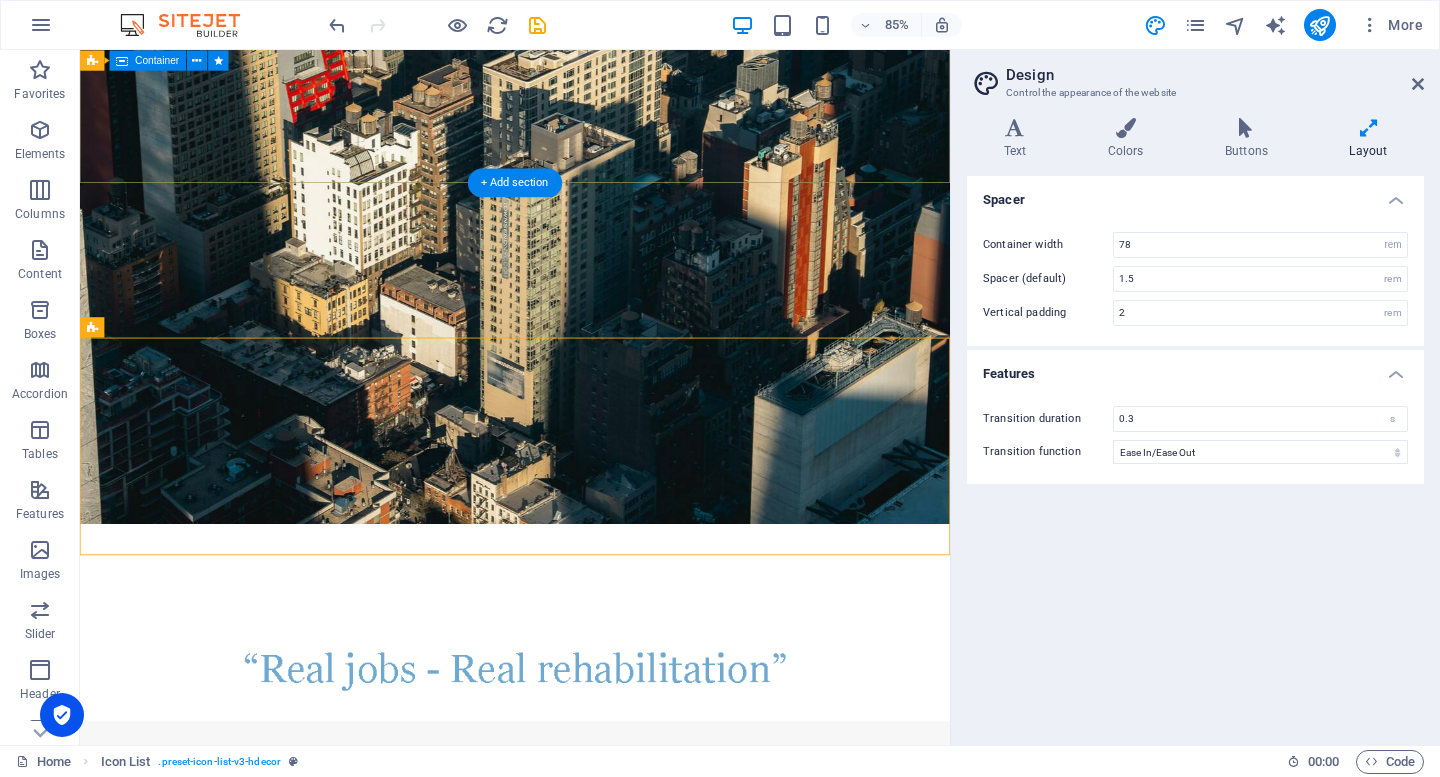 click on "Active Employment" at bounding box center (592, 723) 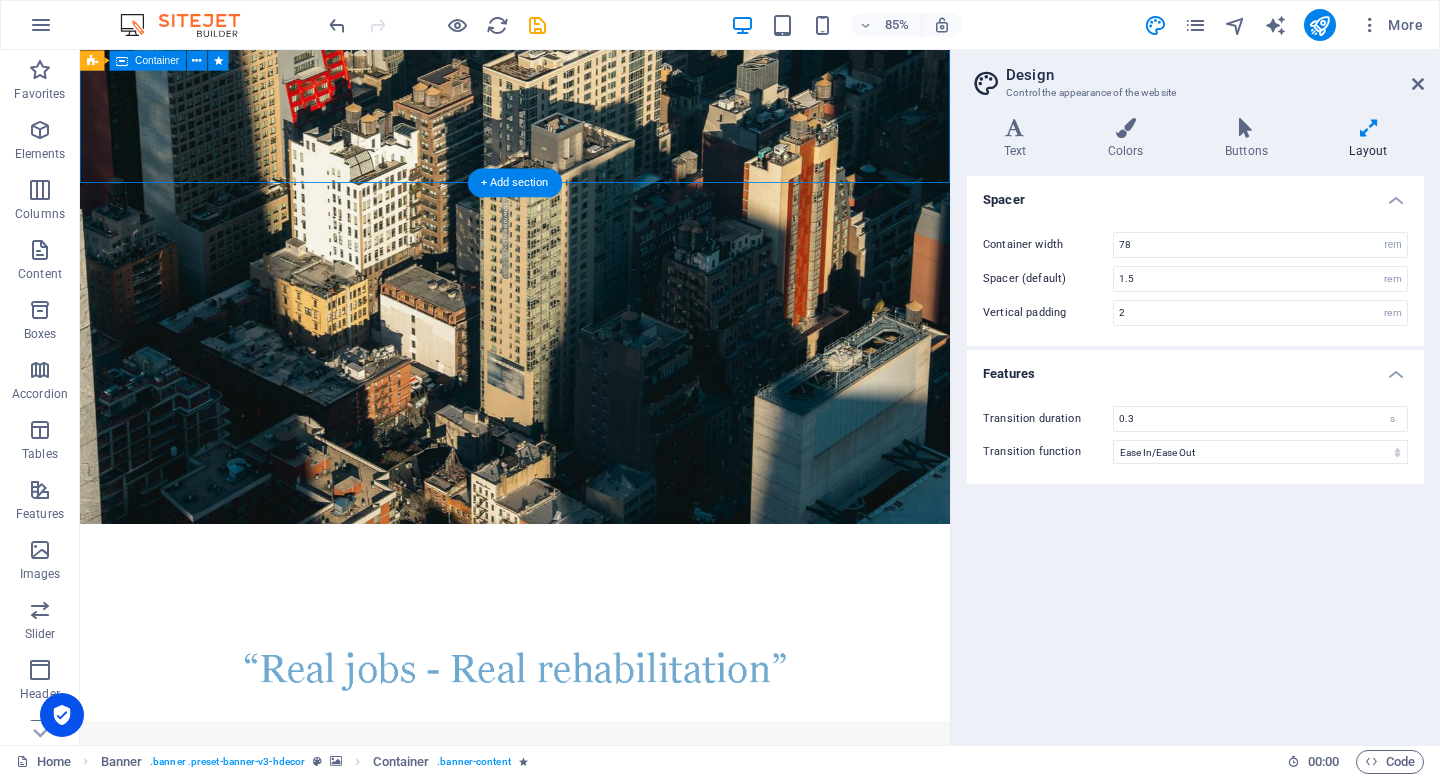 click on "Active Employment" at bounding box center (592, 723) 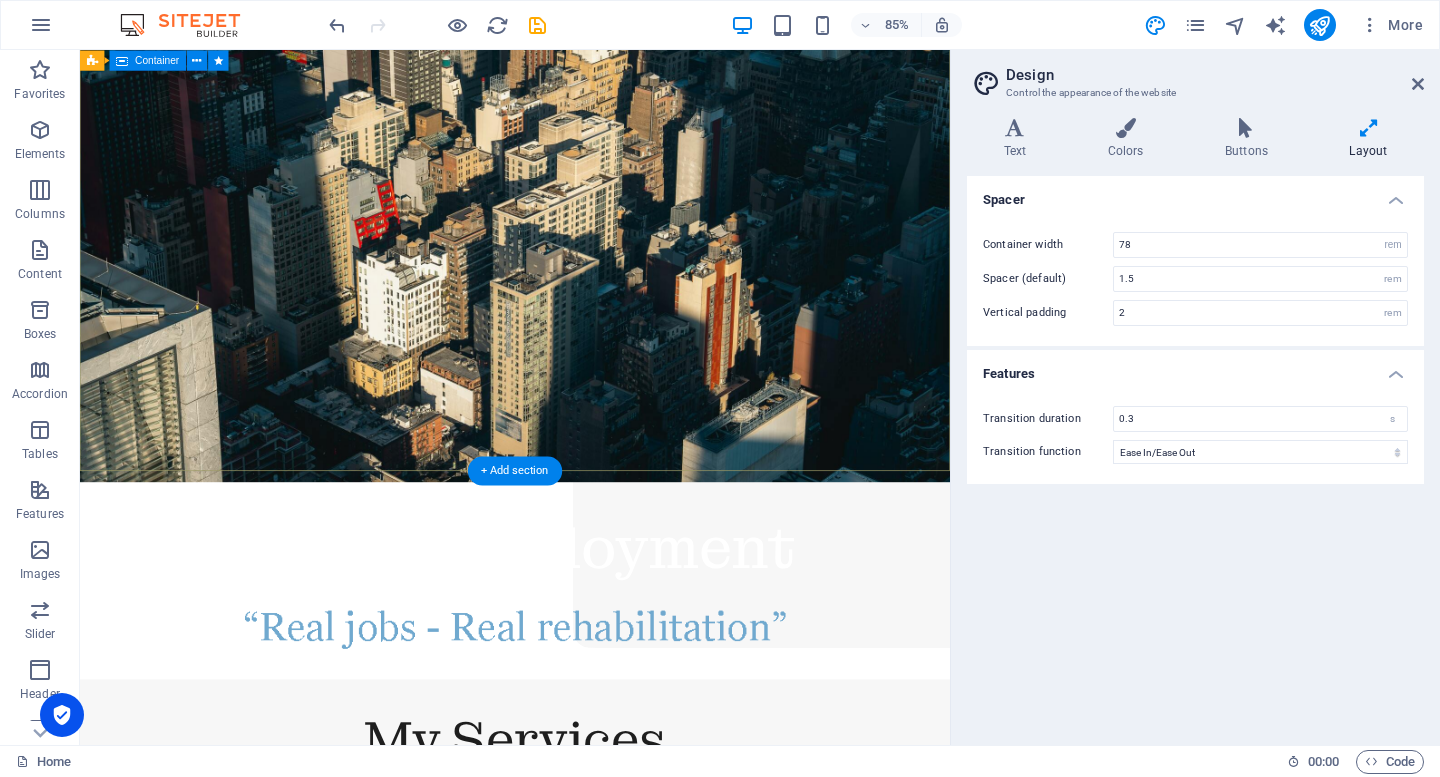 scroll, scrollTop: 62, scrollLeft: 0, axis: vertical 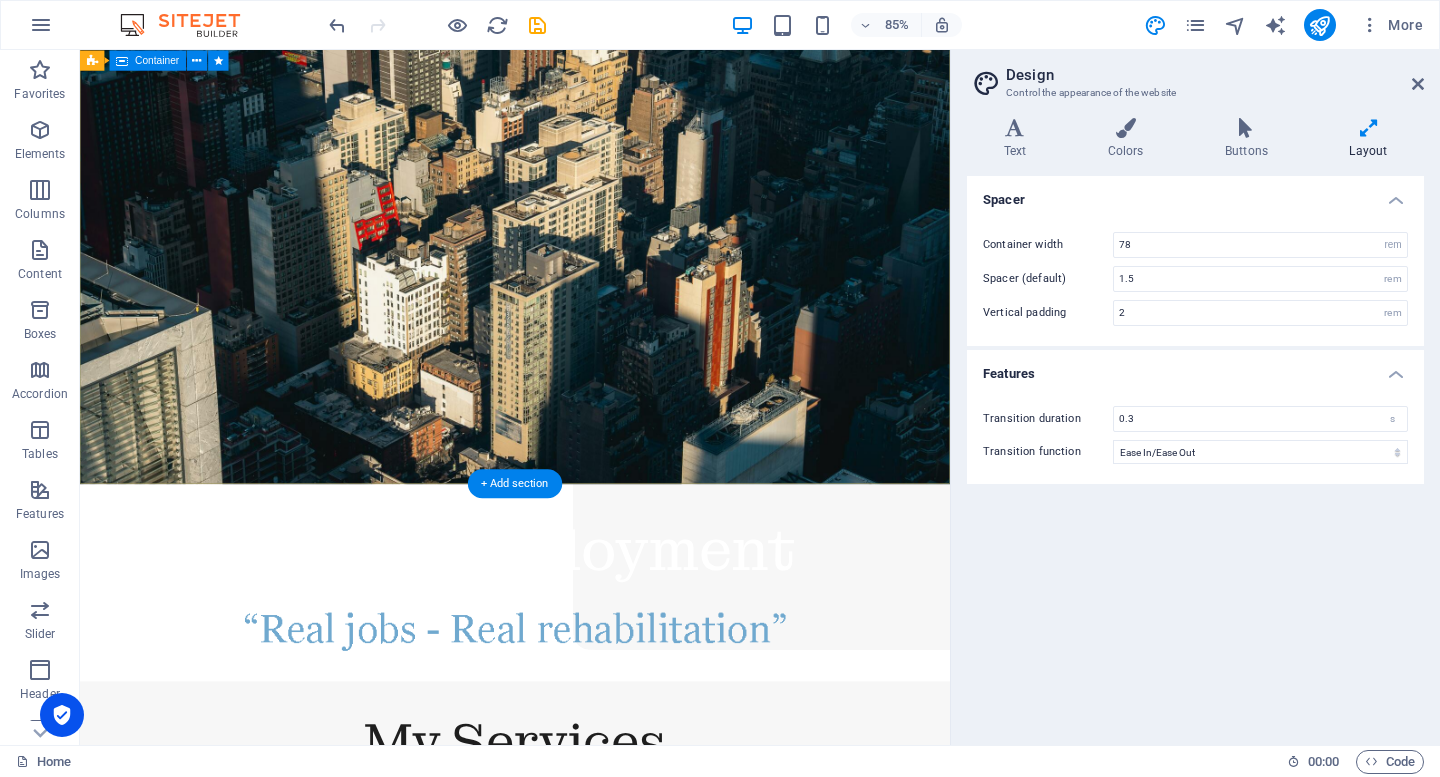 click on "Active Employment" at bounding box center (592, 676) 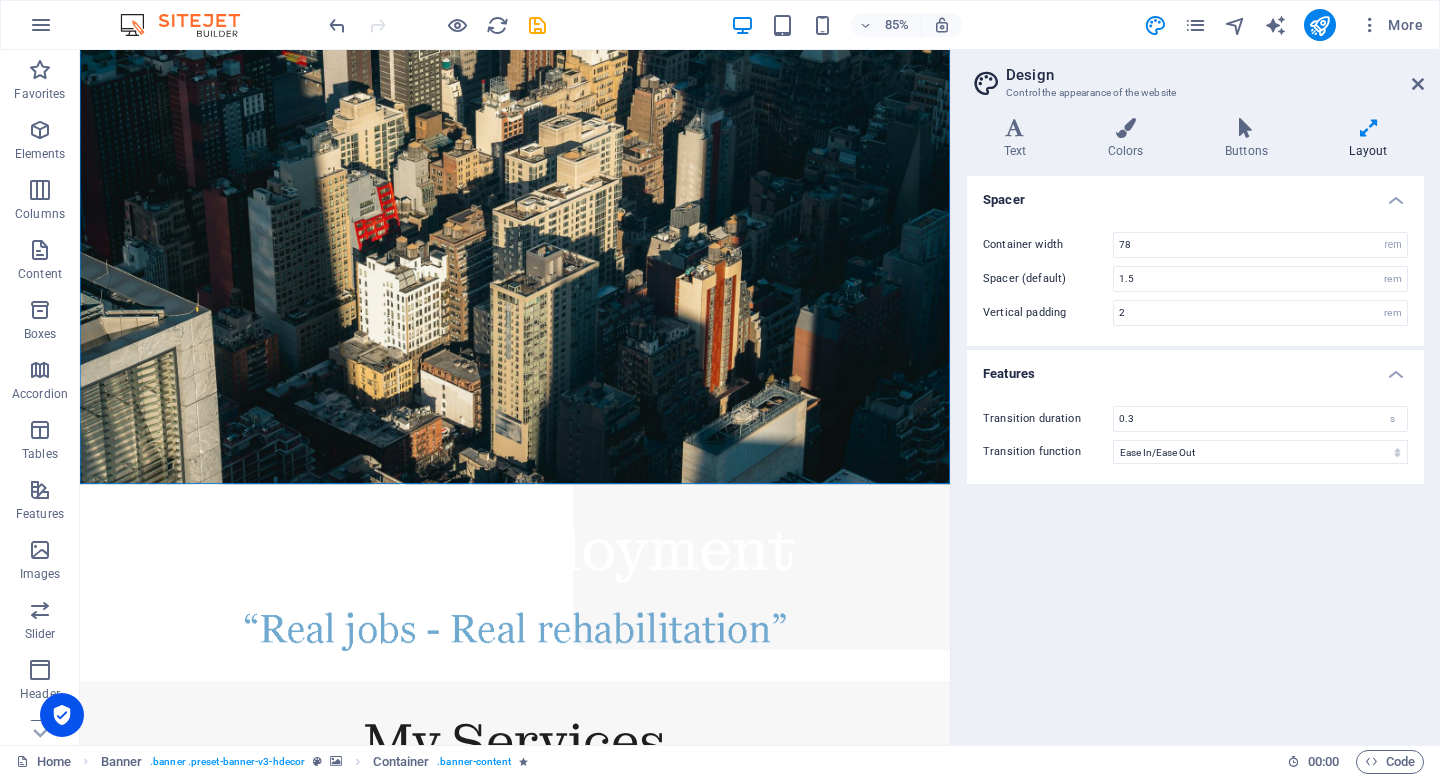 click at bounding box center (1368, 128) 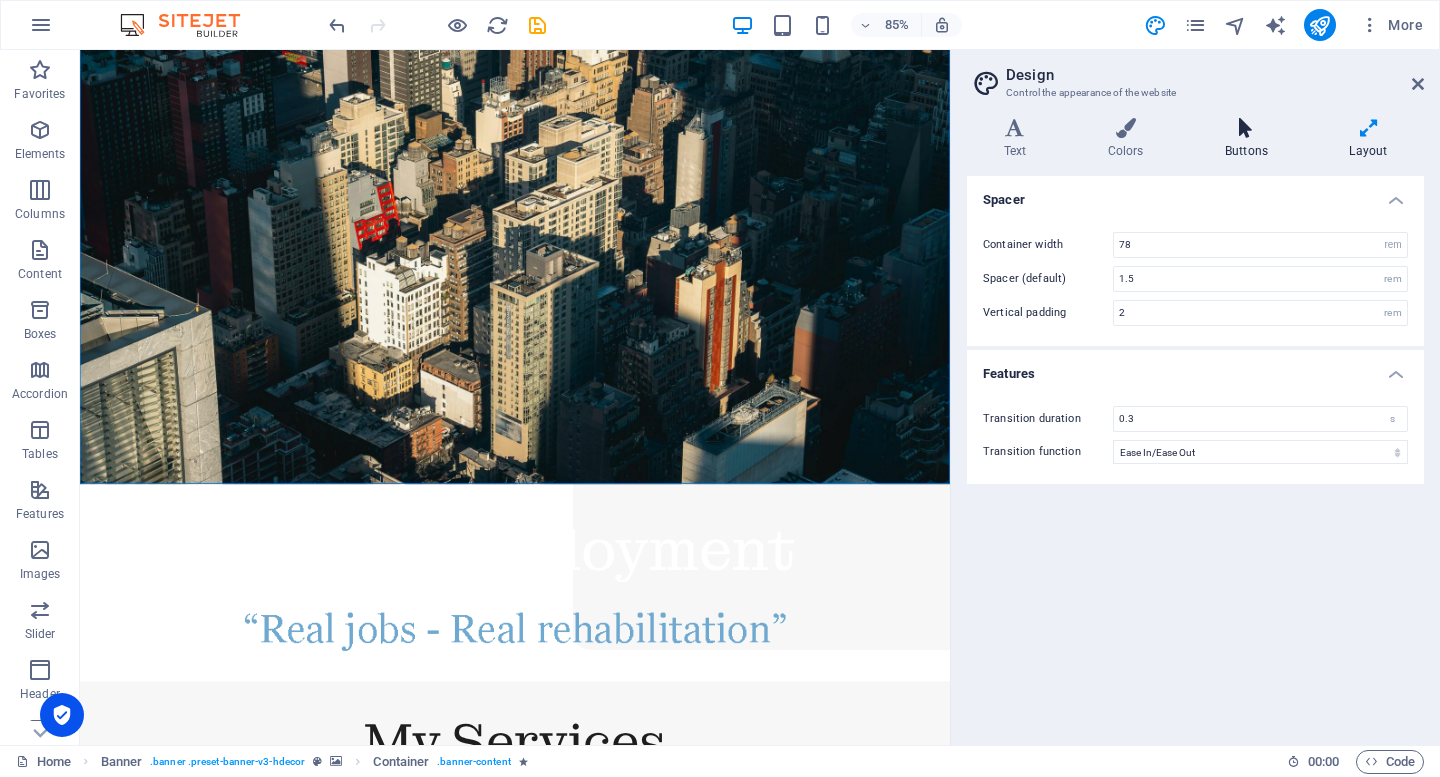 click on "Buttons" at bounding box center (1250, 139) 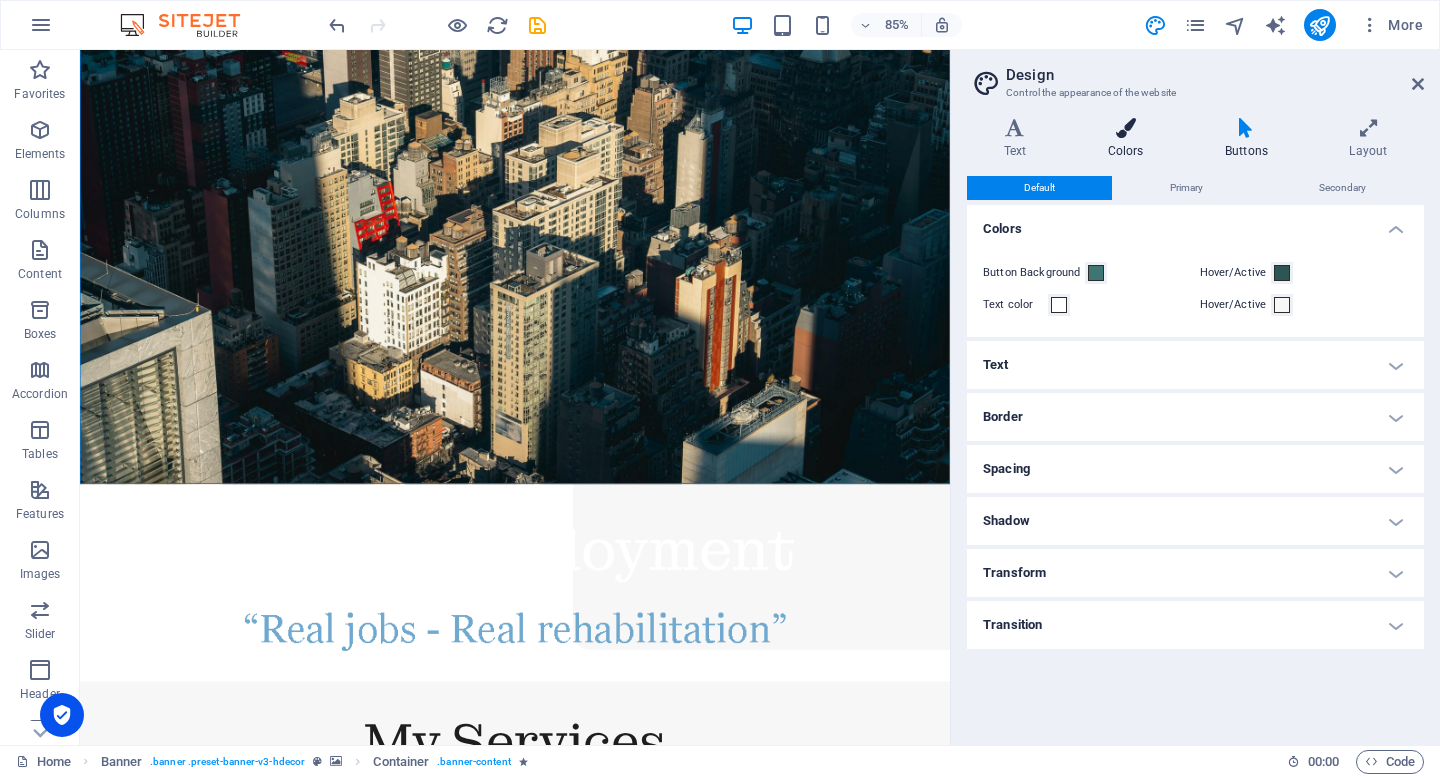 click on "Colors" at bounding box center [1129, 139] 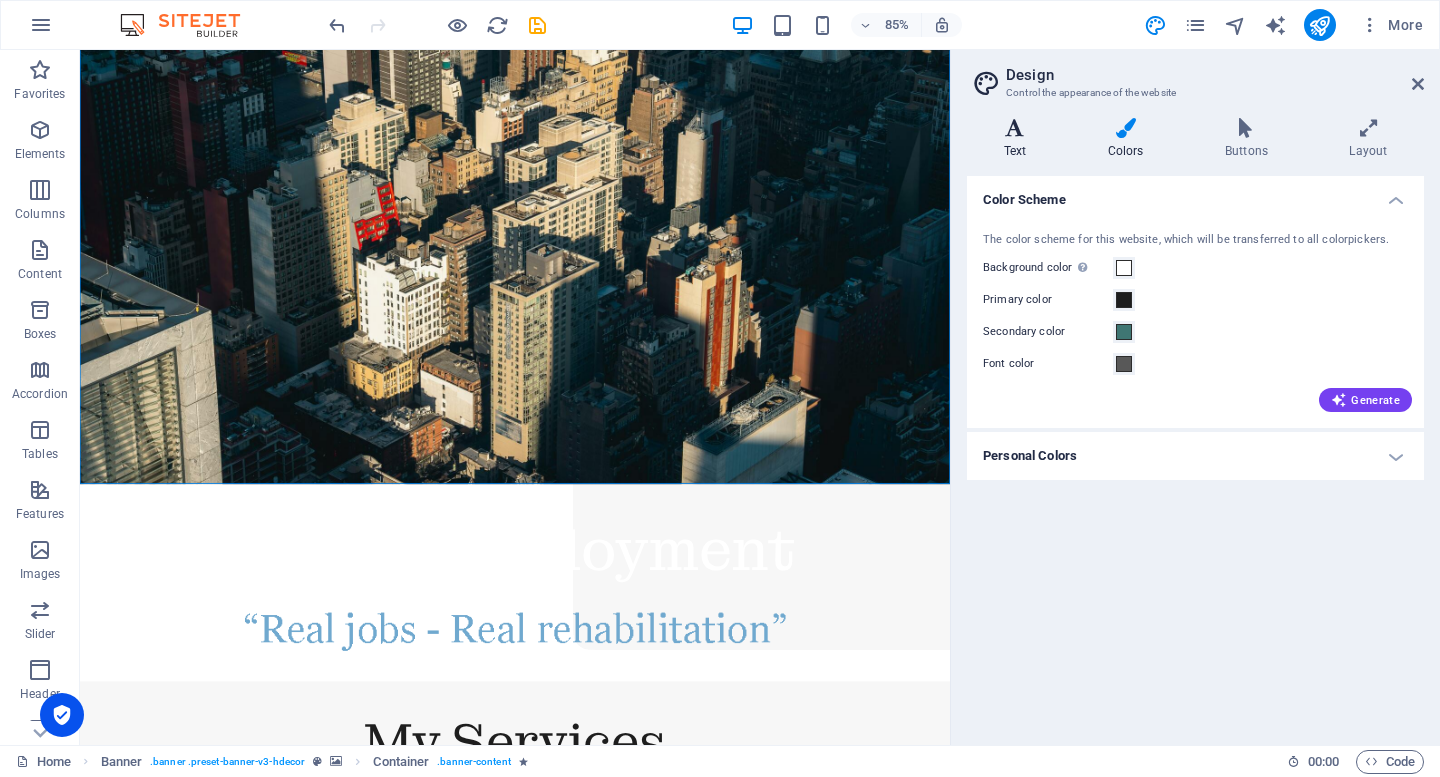 click on "Text" at bounding box center [1019, 139] 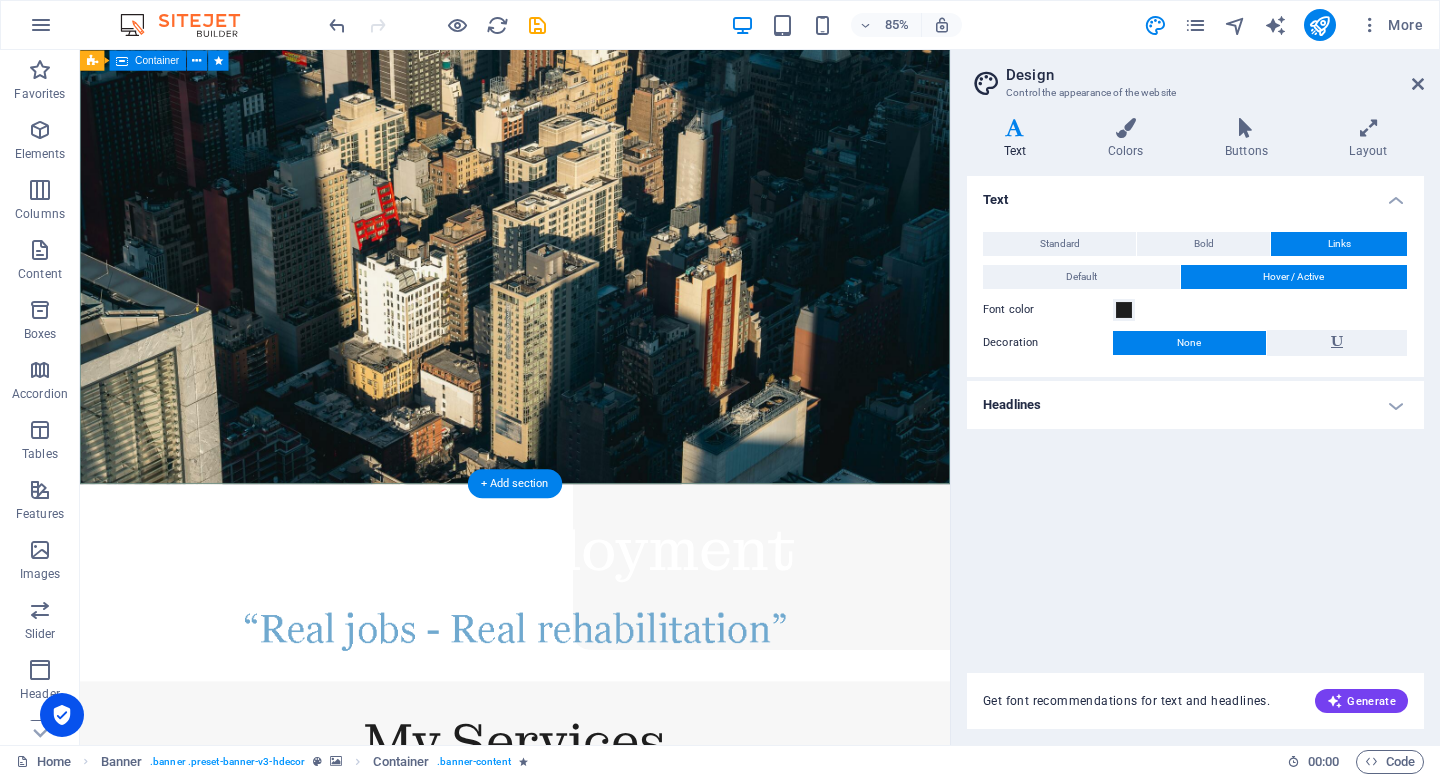 click on "Active Employment" at bounding box center [592, 676] 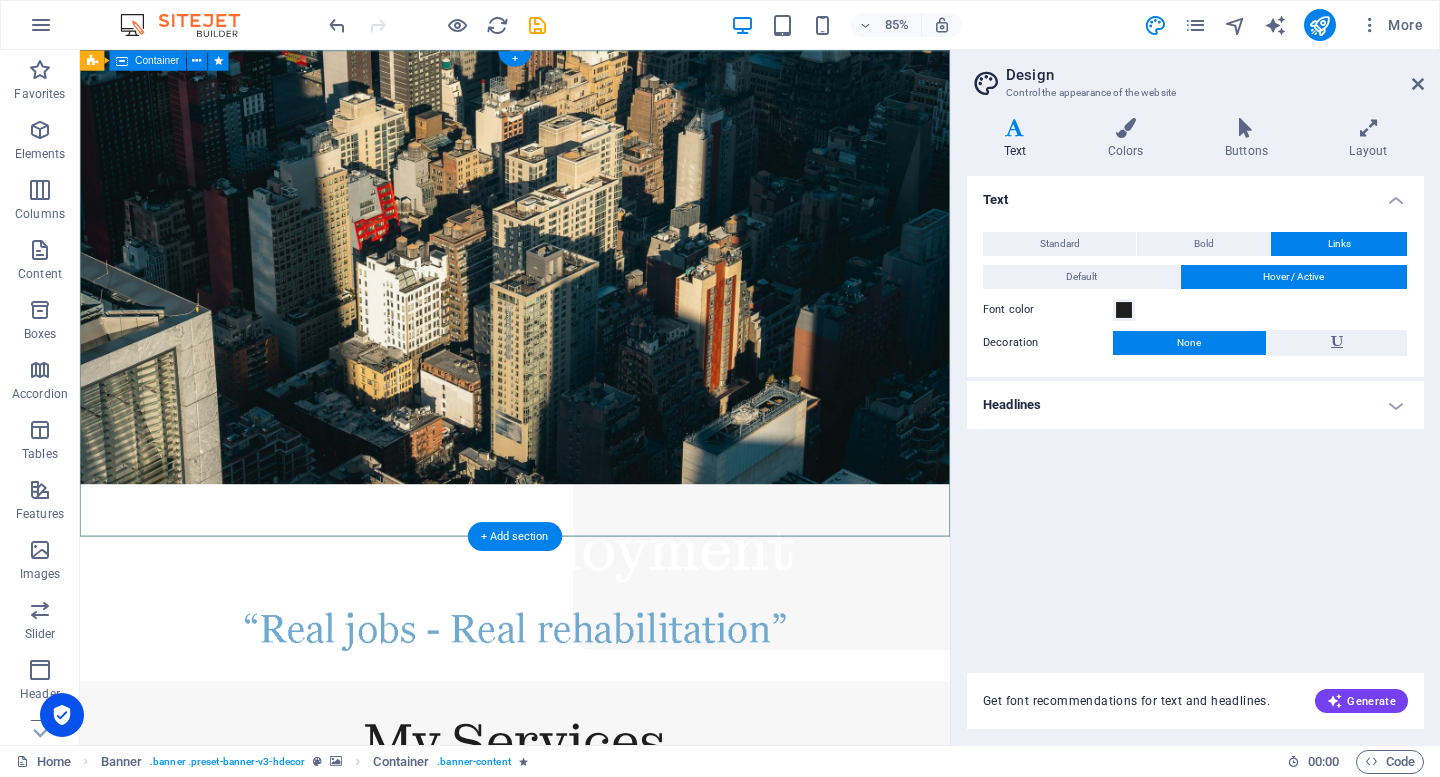 scroll, scrollTop: 0, scrollLeft: 0, axis: both 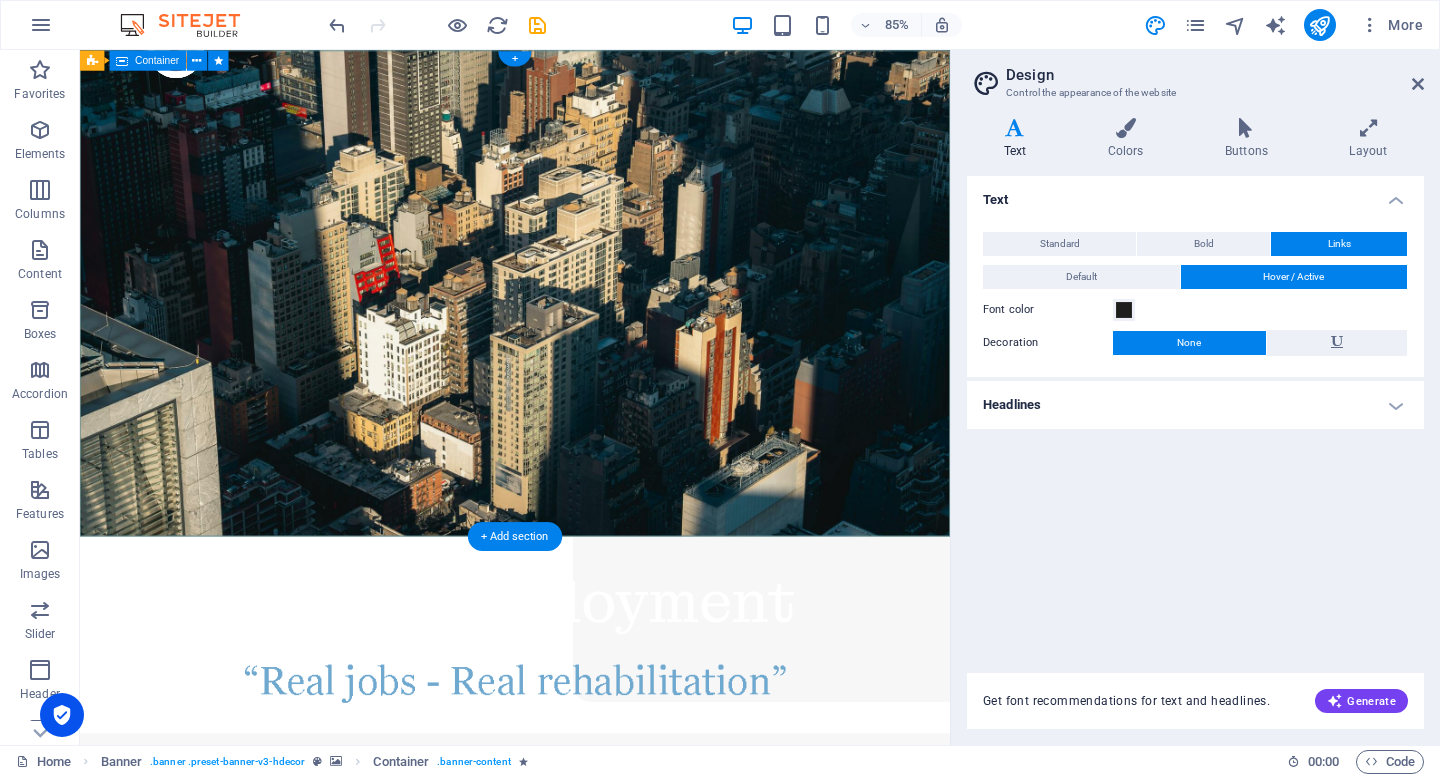 click on "Active Employment" at bounding box center [592, 738] 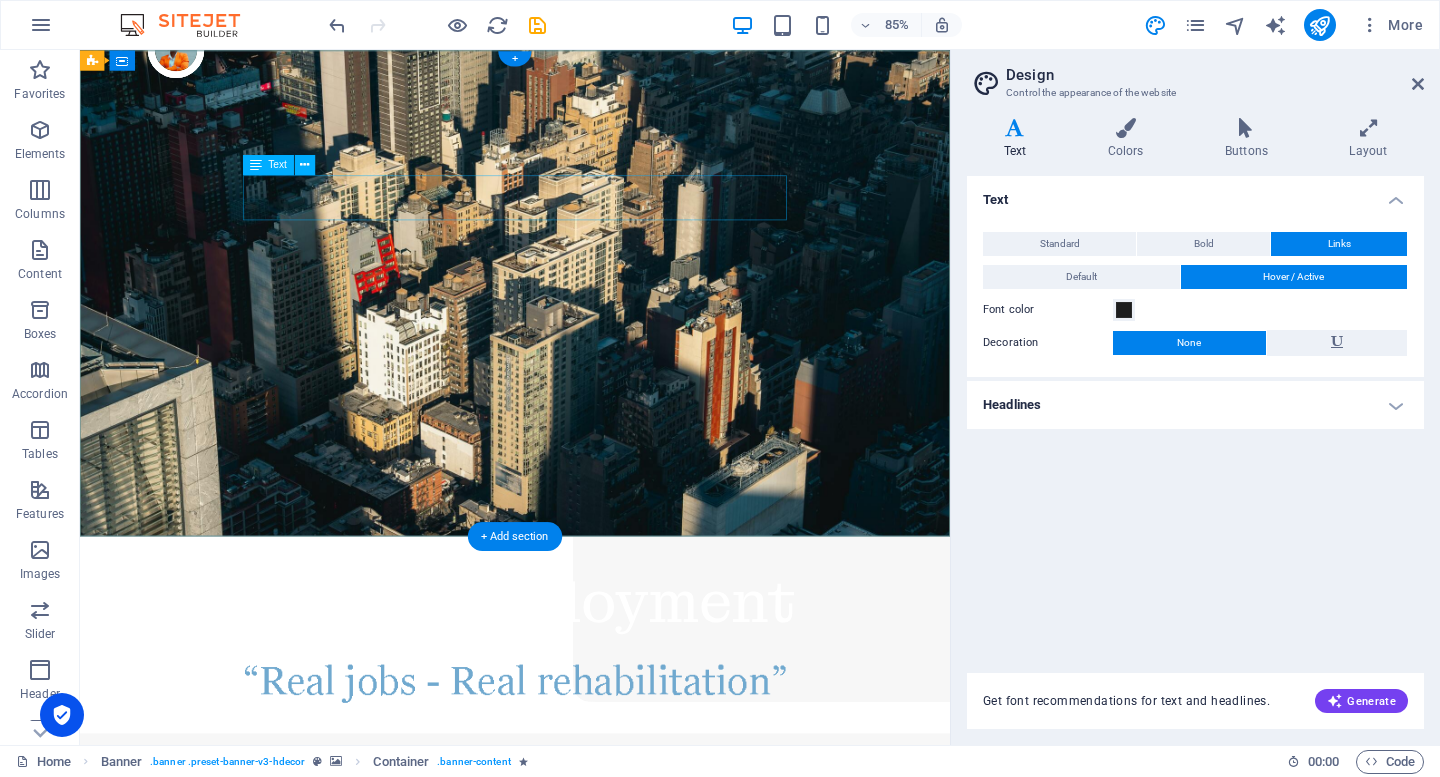 click at bounding box center (592, 795) 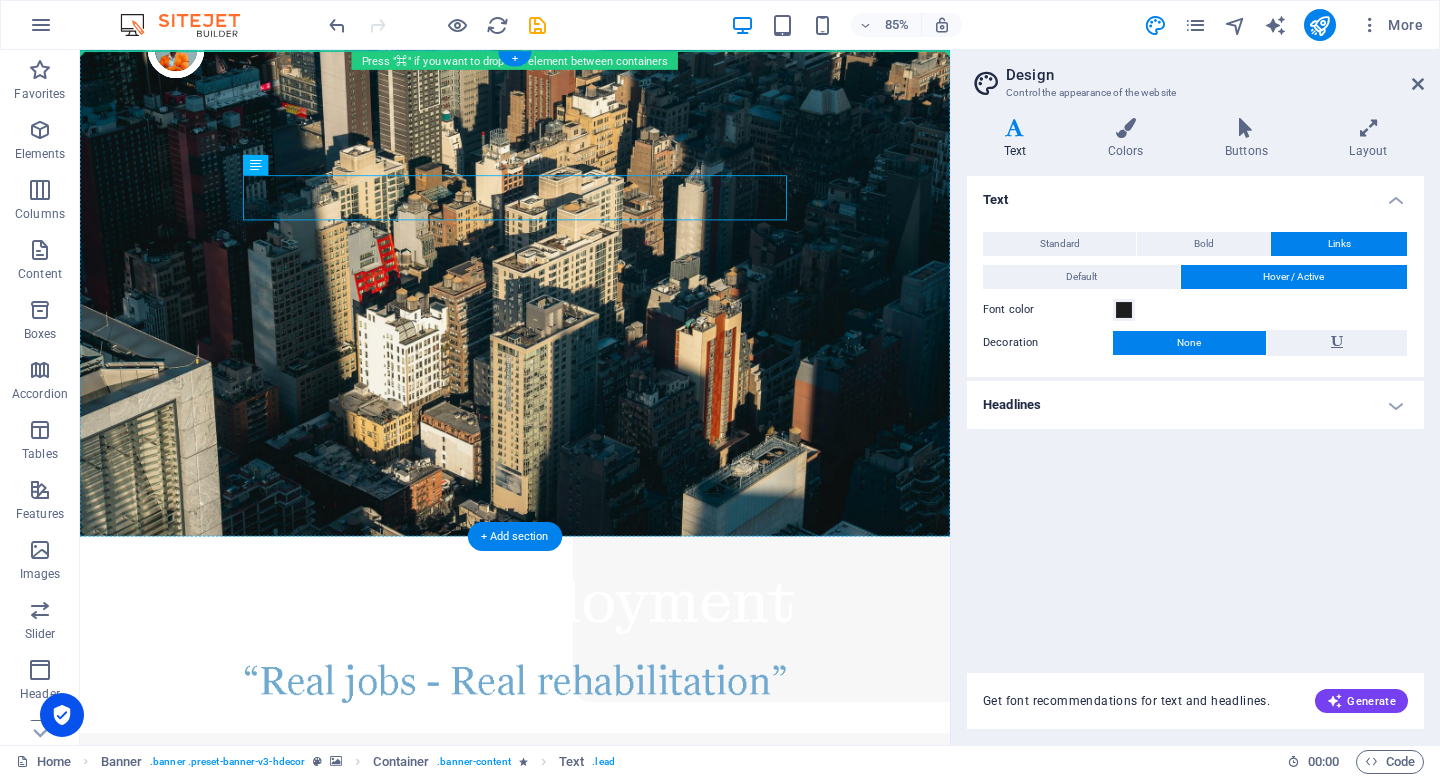 drag, startPoint x: 869, startPoint y: 225, endPoint x: 863, endPoint y: 374, distance: 149.12076 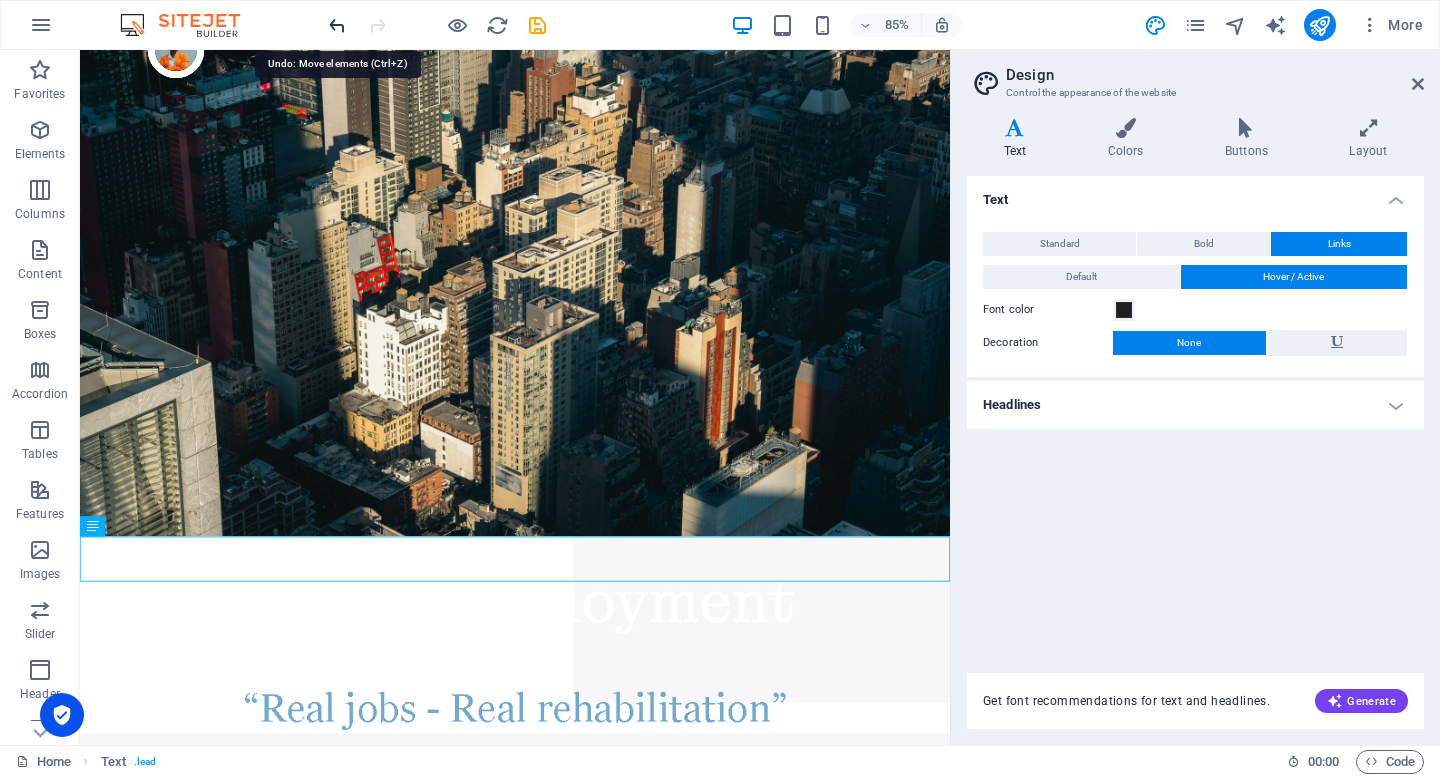click at bounding box center (337, 25) 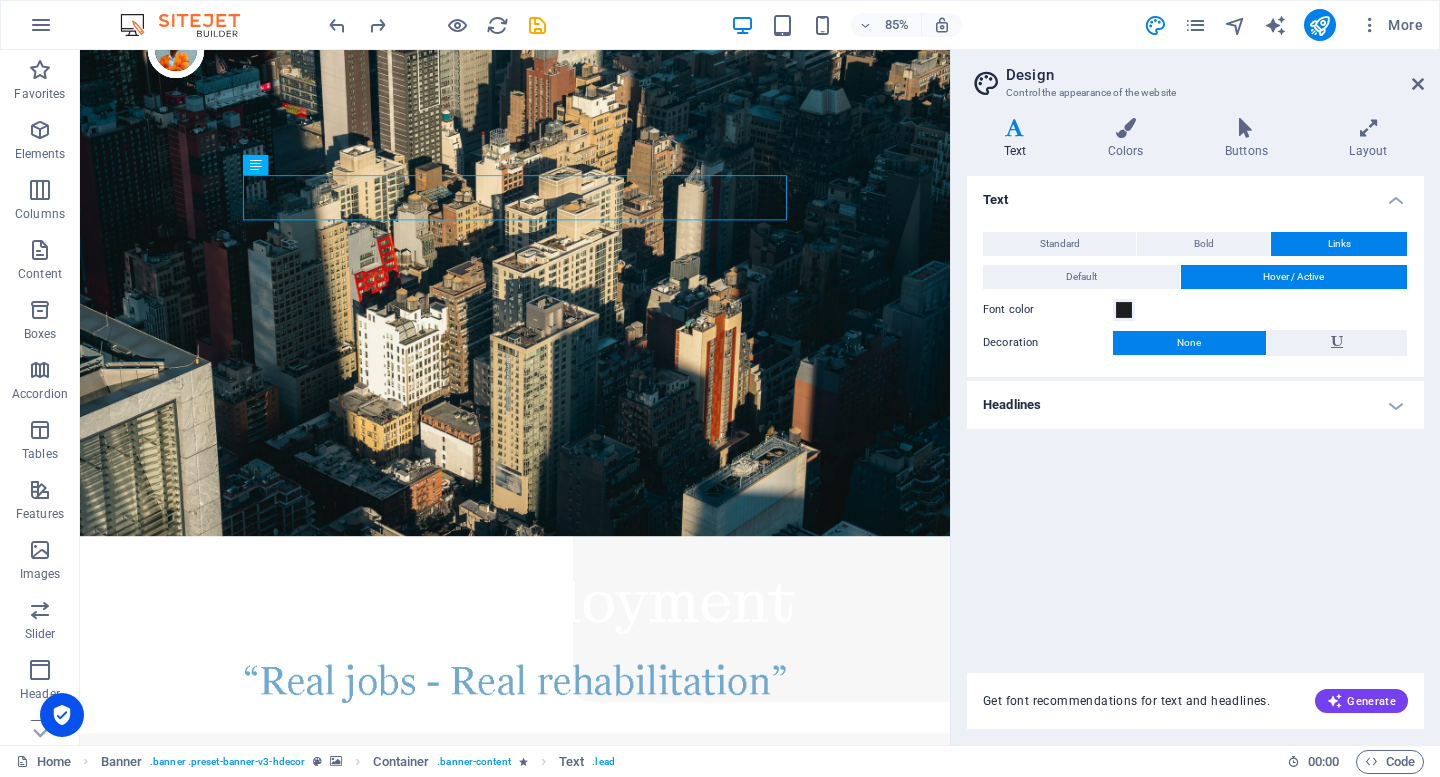 click at bounding box center (1015, 128) 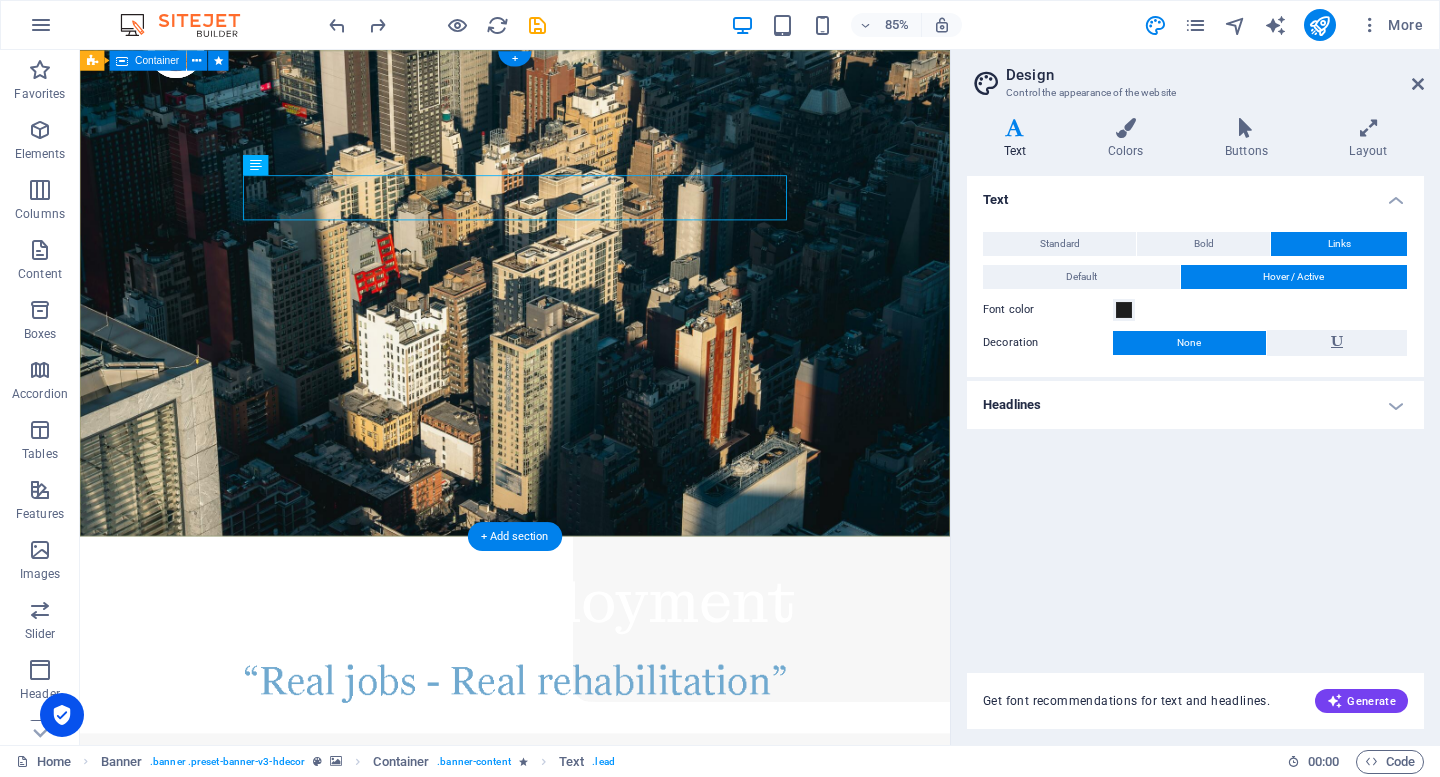 click on "Active Employment" at bounding box center (592, 738) 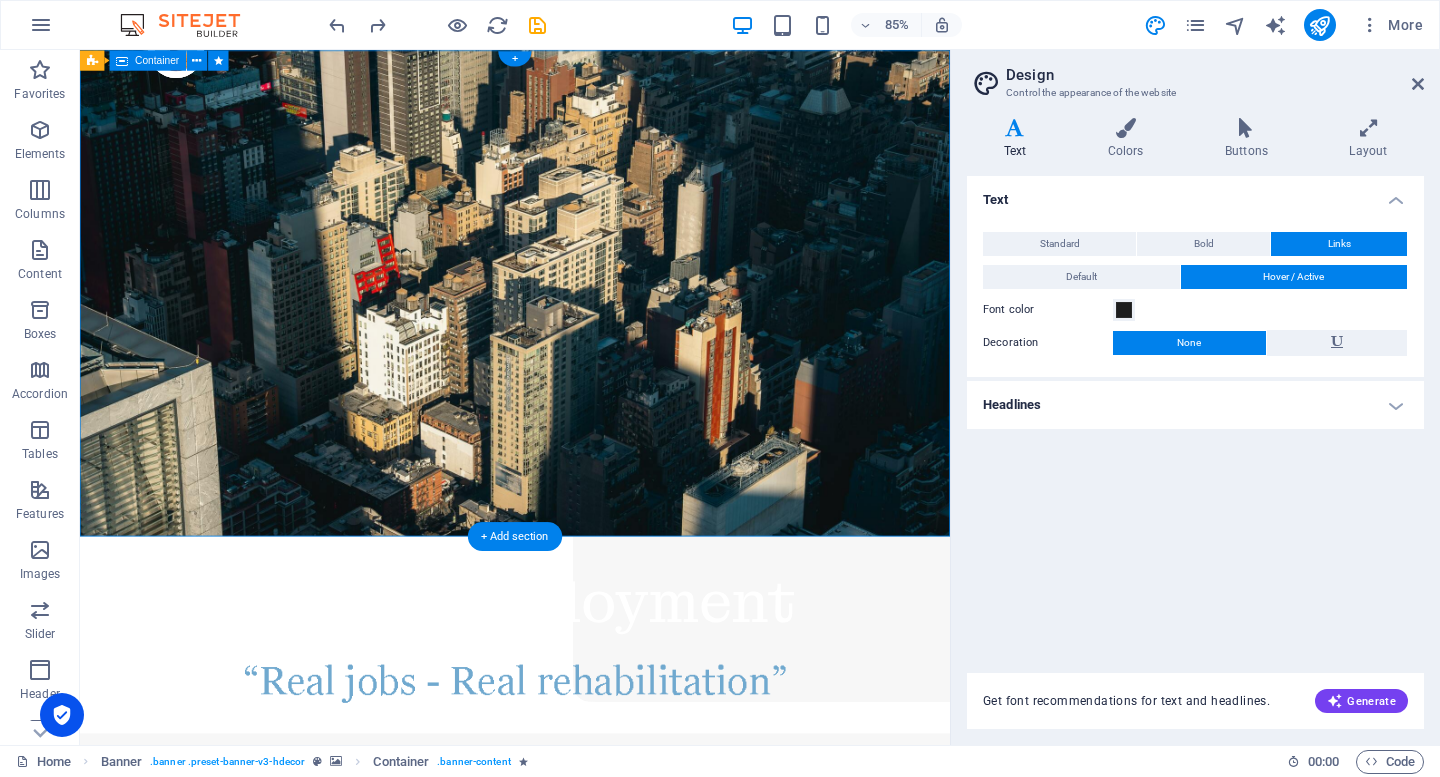 click on "Active Employment" at bounding box center [592, 738] 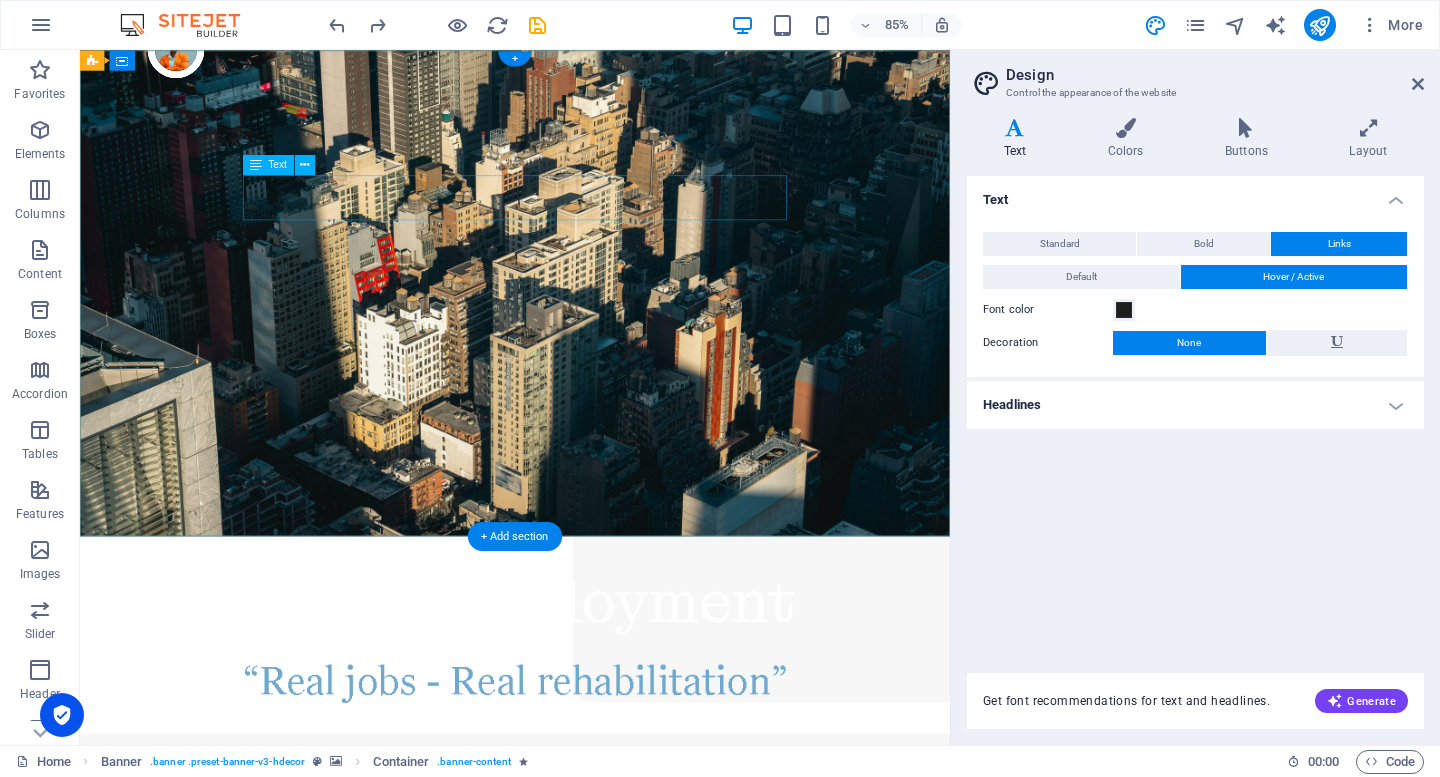 click at bounding box center [592, 795] 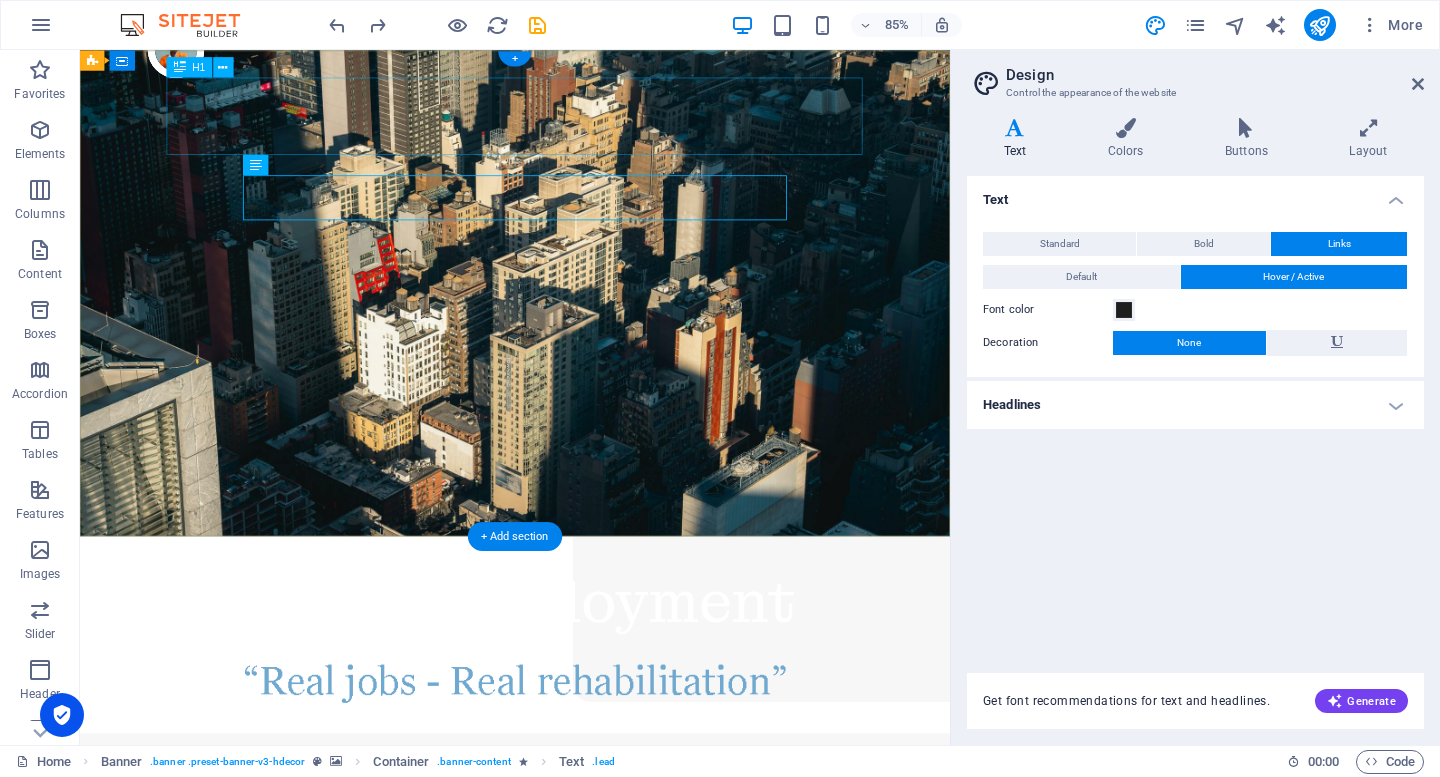 click on "Active Employment" at bounding box center [592, 699] 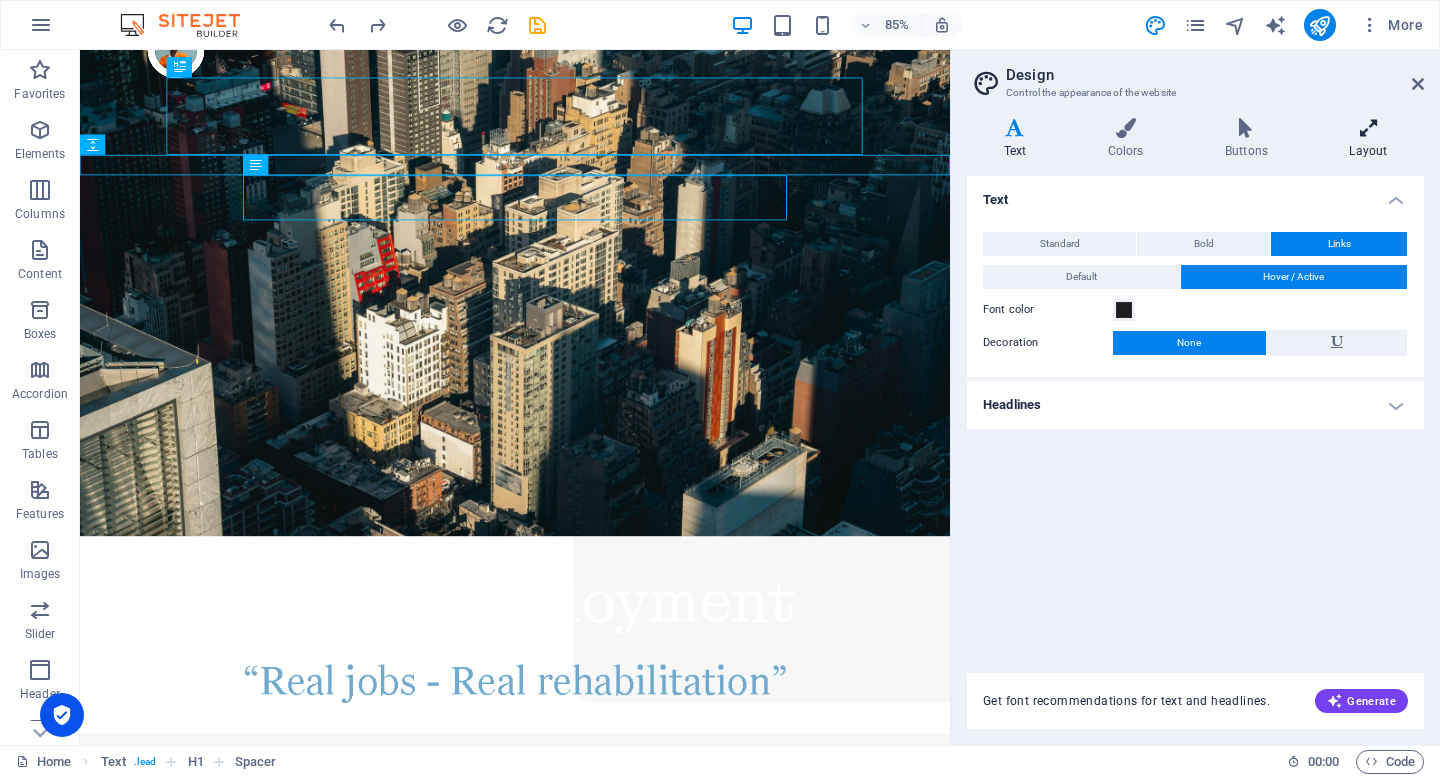 click at bounding box center [1368, 128] 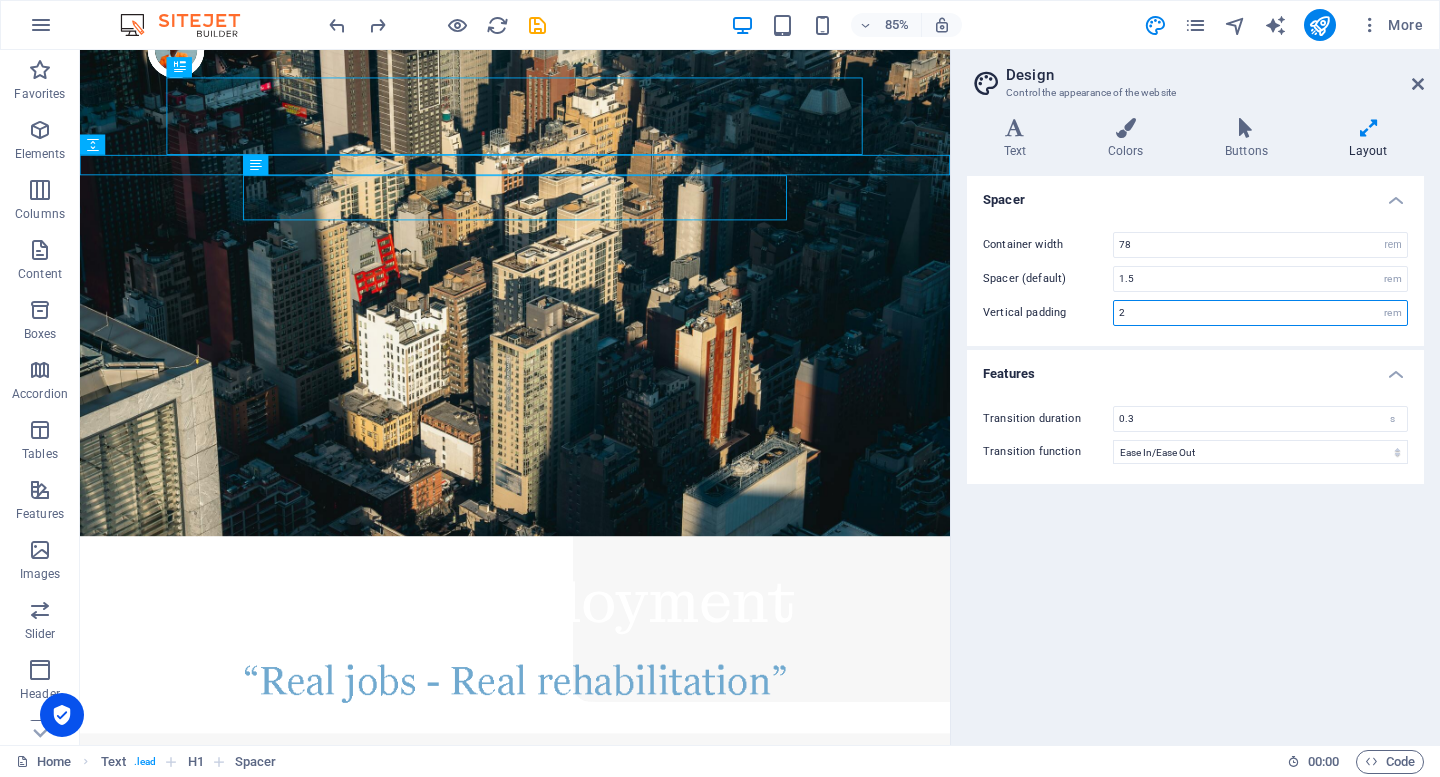 click on "2" at bounding box center [1260, 313] 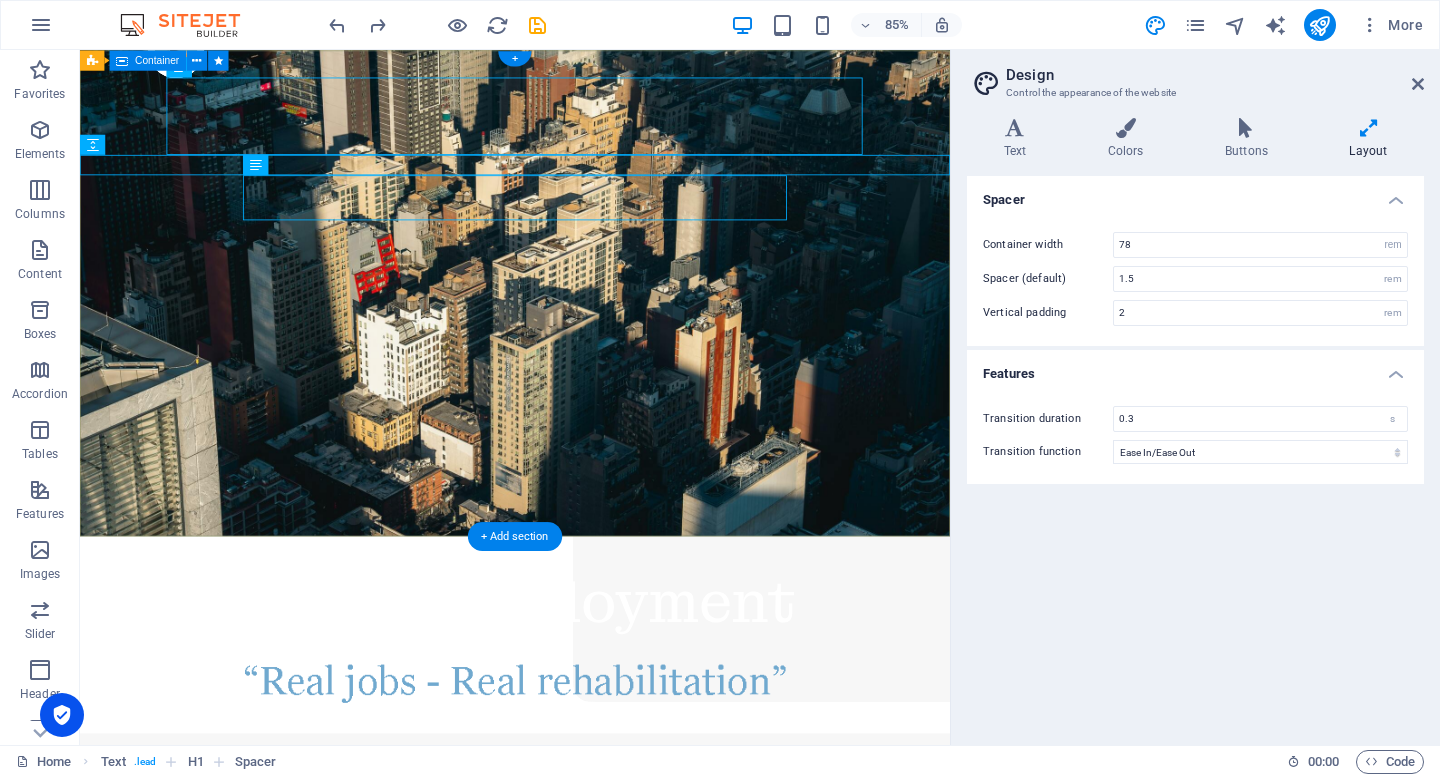 click on "Active Employment" at bounding box center (592, 738) 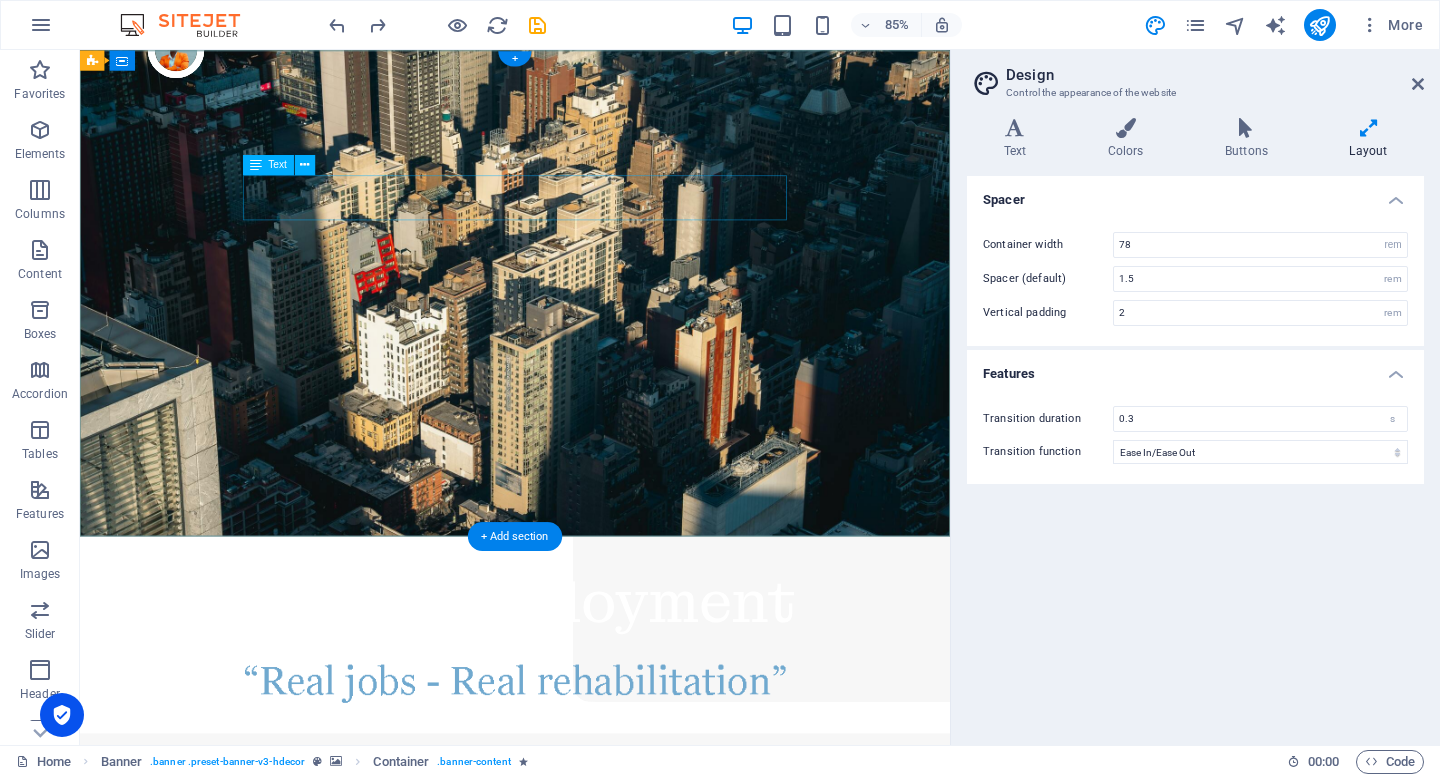 click at bounding box center (592, 795) 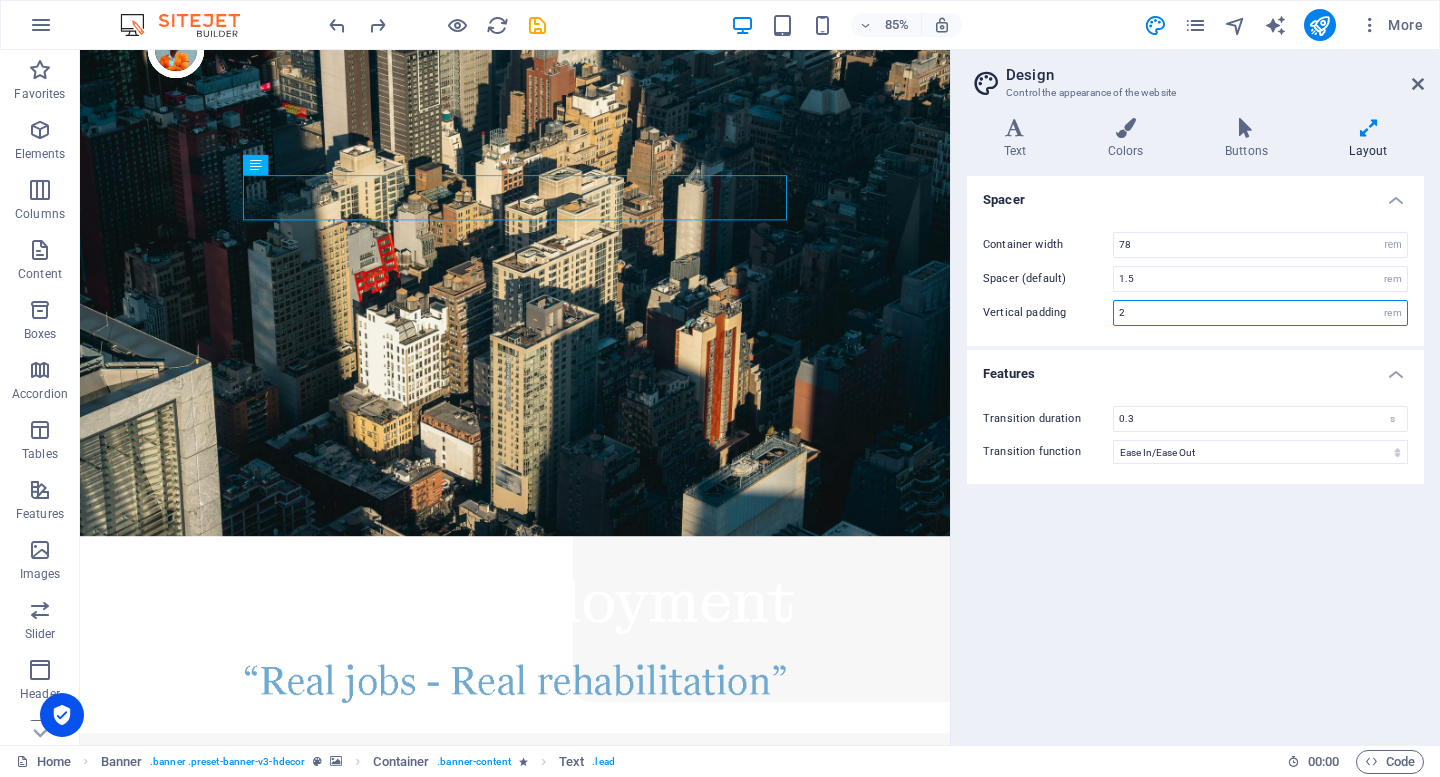 drag, startPoint x: 1144, startPoint y: 315, endPoint x: 1075, endPoint y: 319, distance: 69.115845 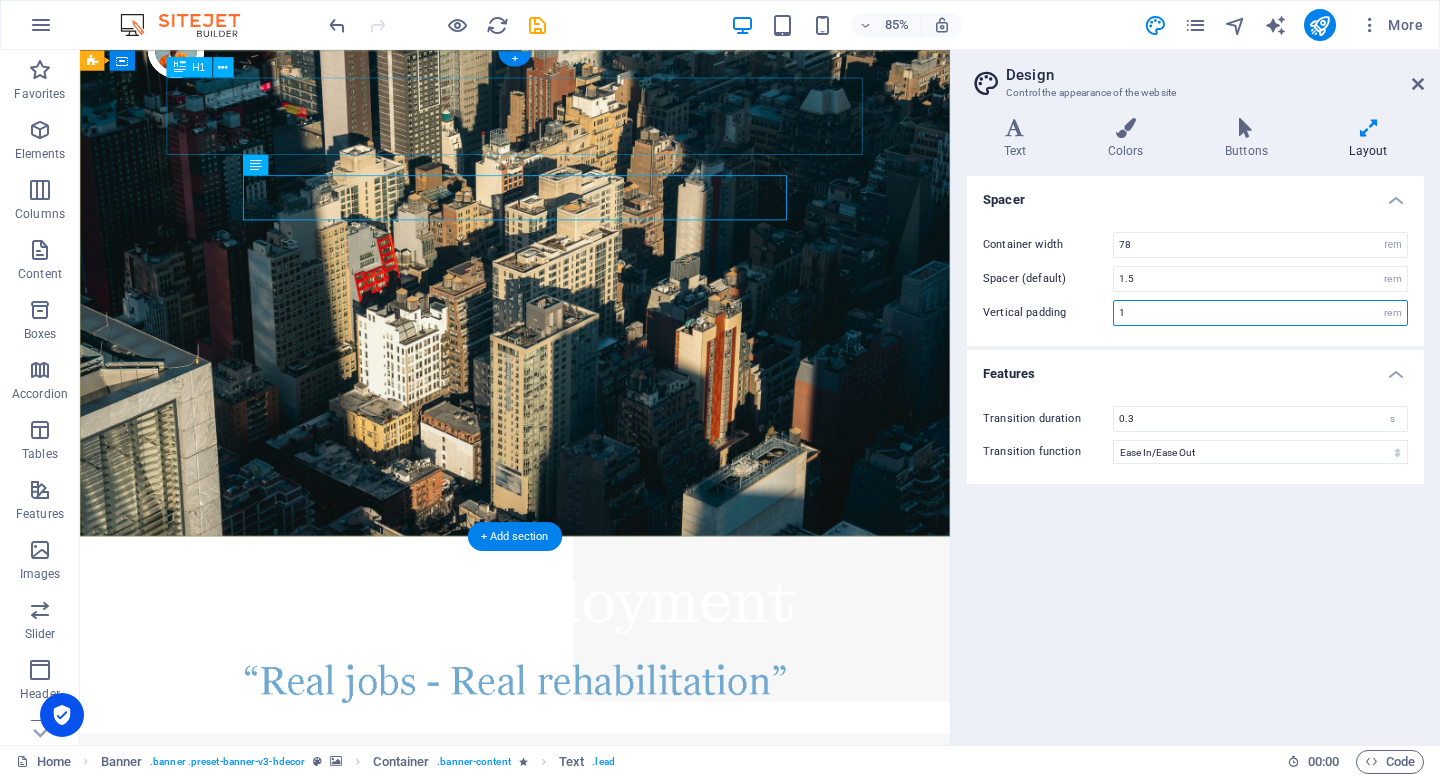 type on "1" 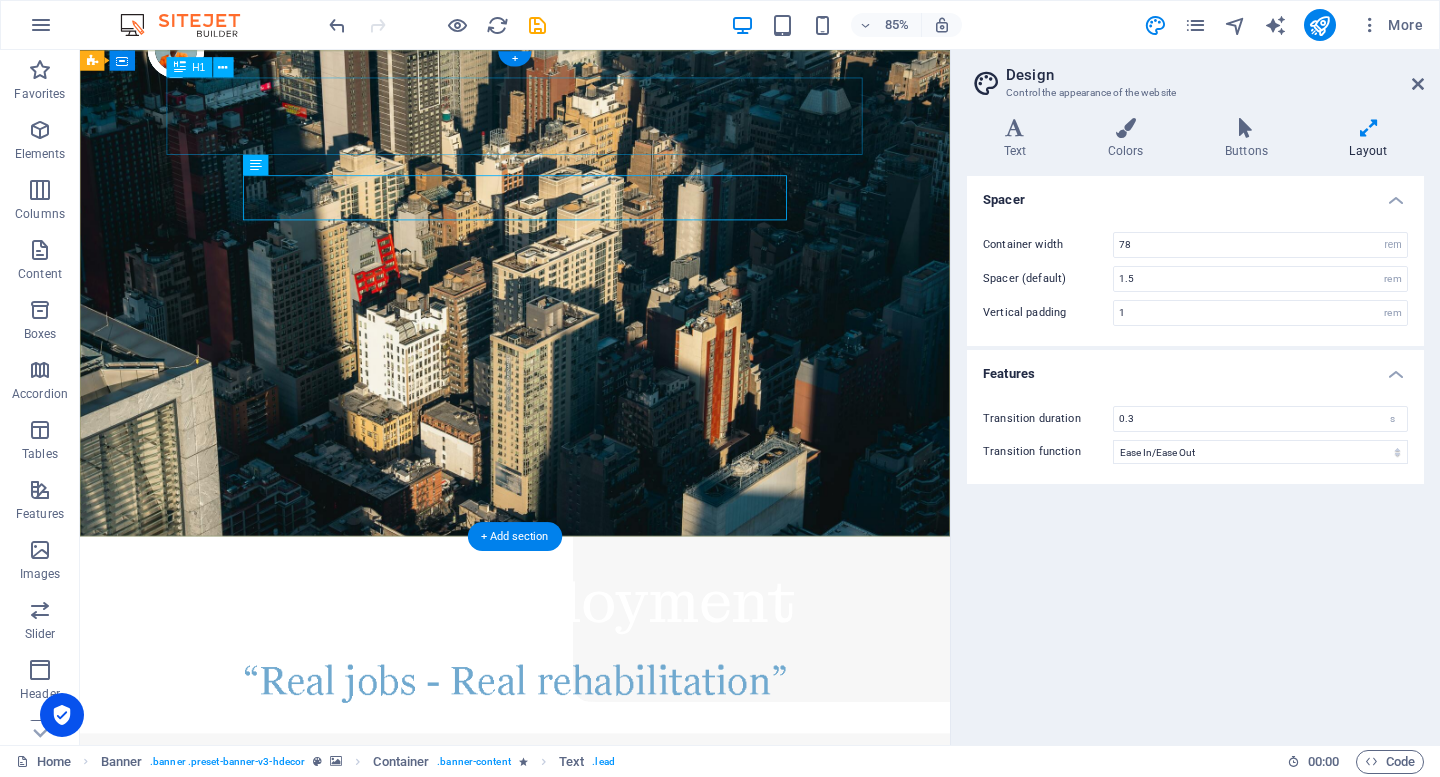 click on "Active Employment" at bounding box center [592, 699] 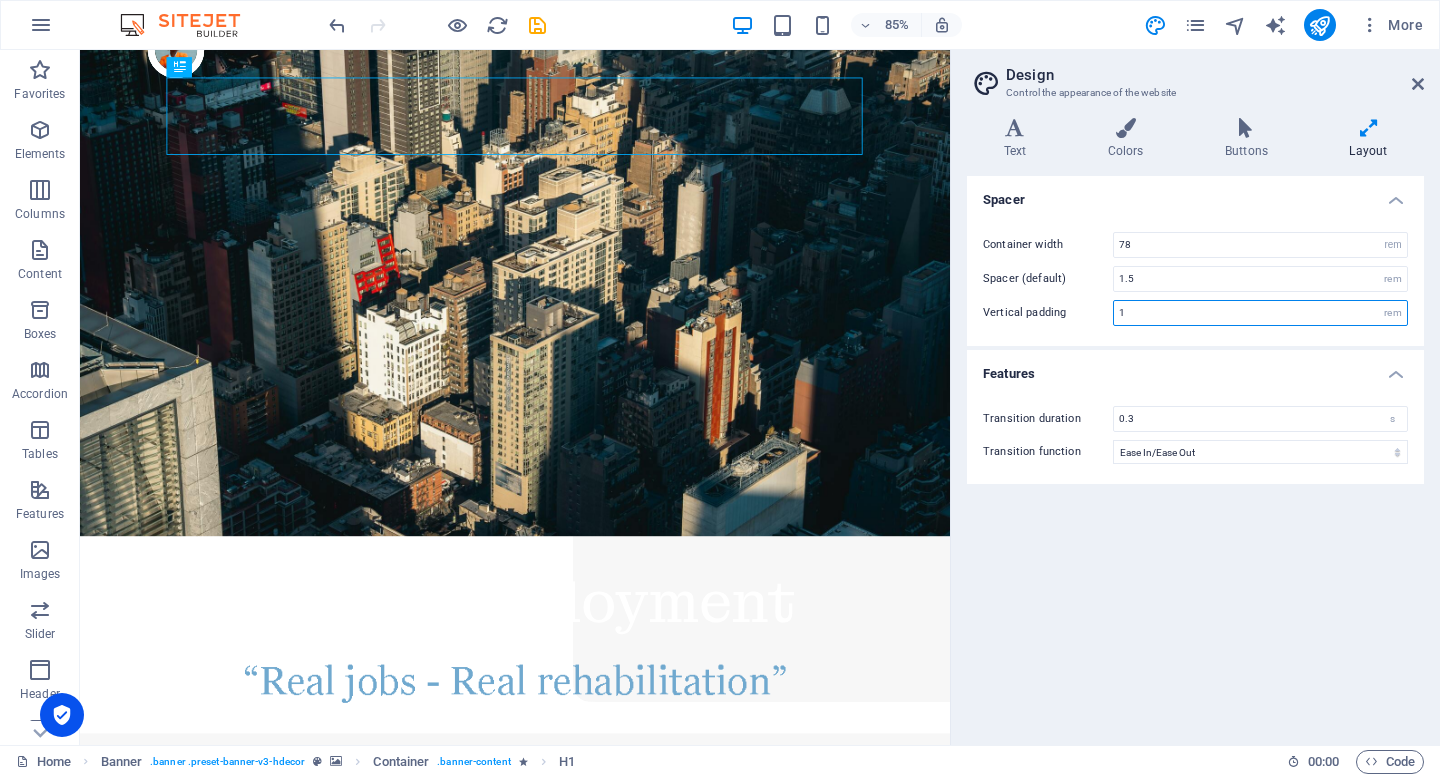 click on "1" at bounding box center (1260, 313) 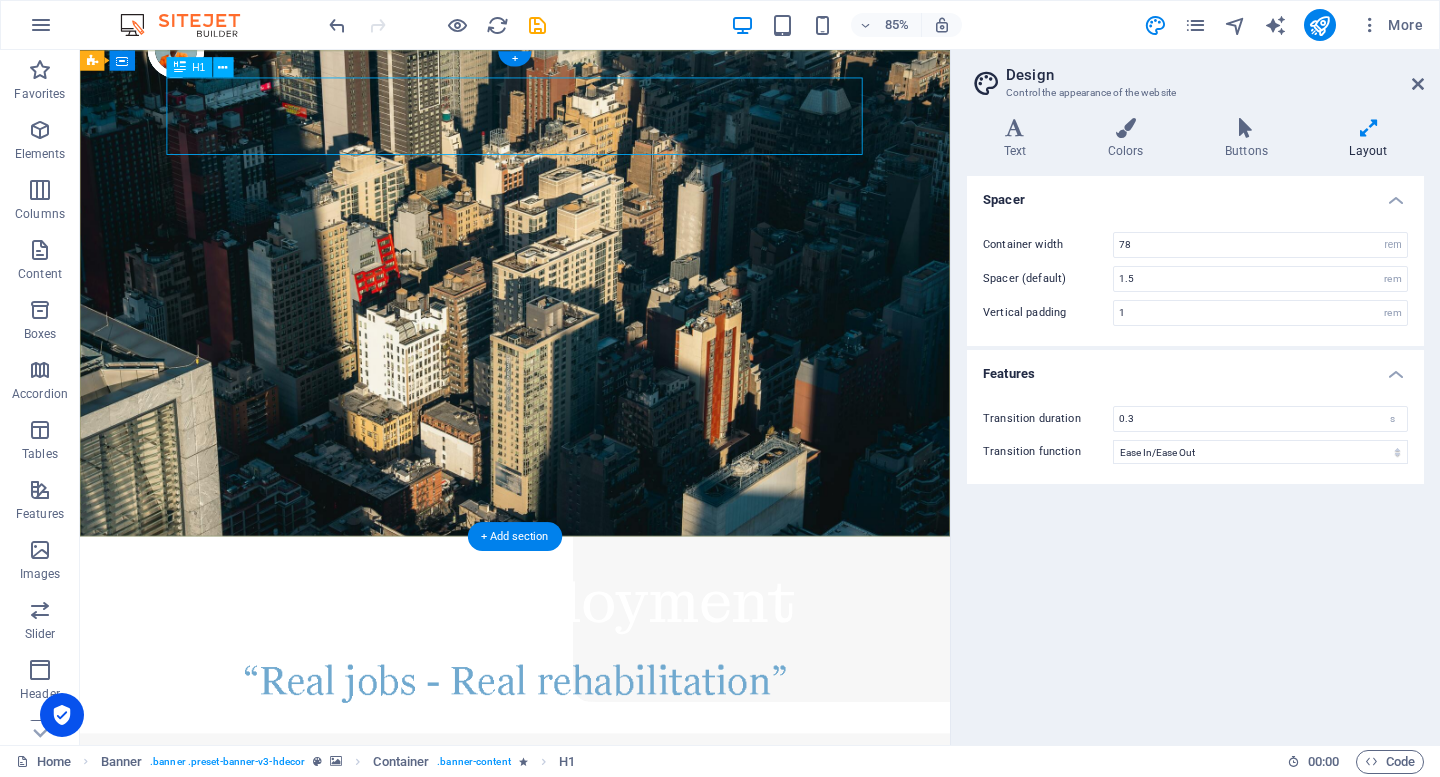 click on "Active Employment" at bounding box center [592, 699] 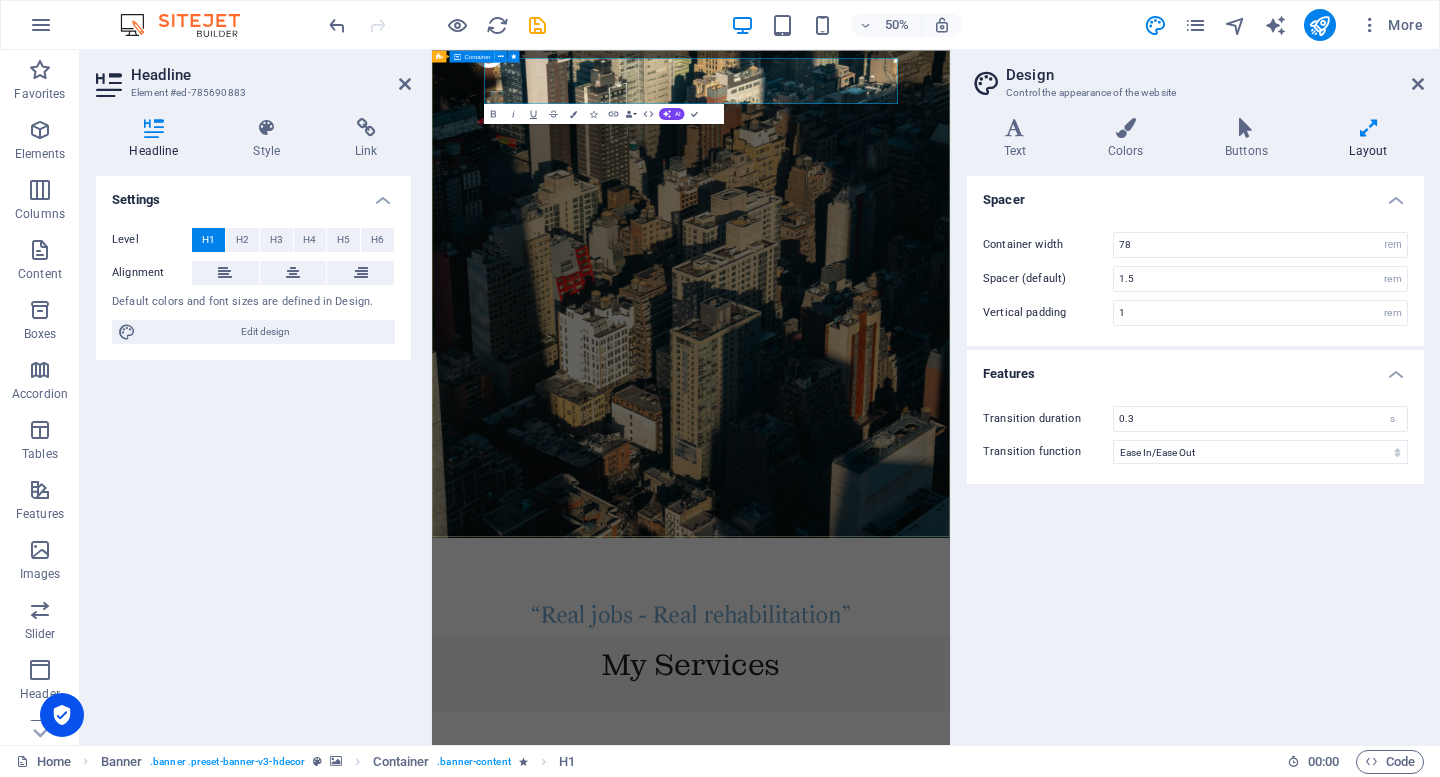 click on "Active Employment" at bounding box center (950, 1123) 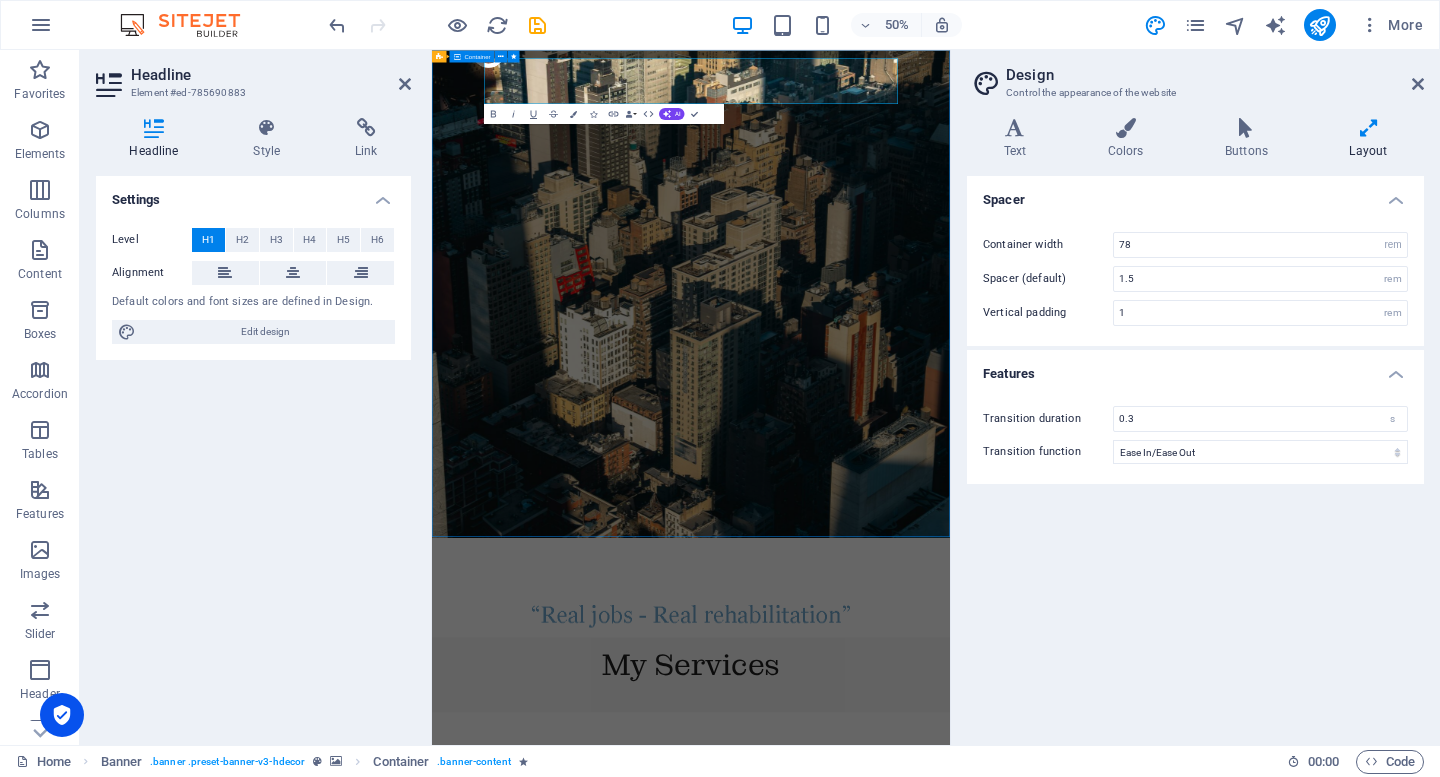 click on "Active Employment" at bounding box center (950, 1123) 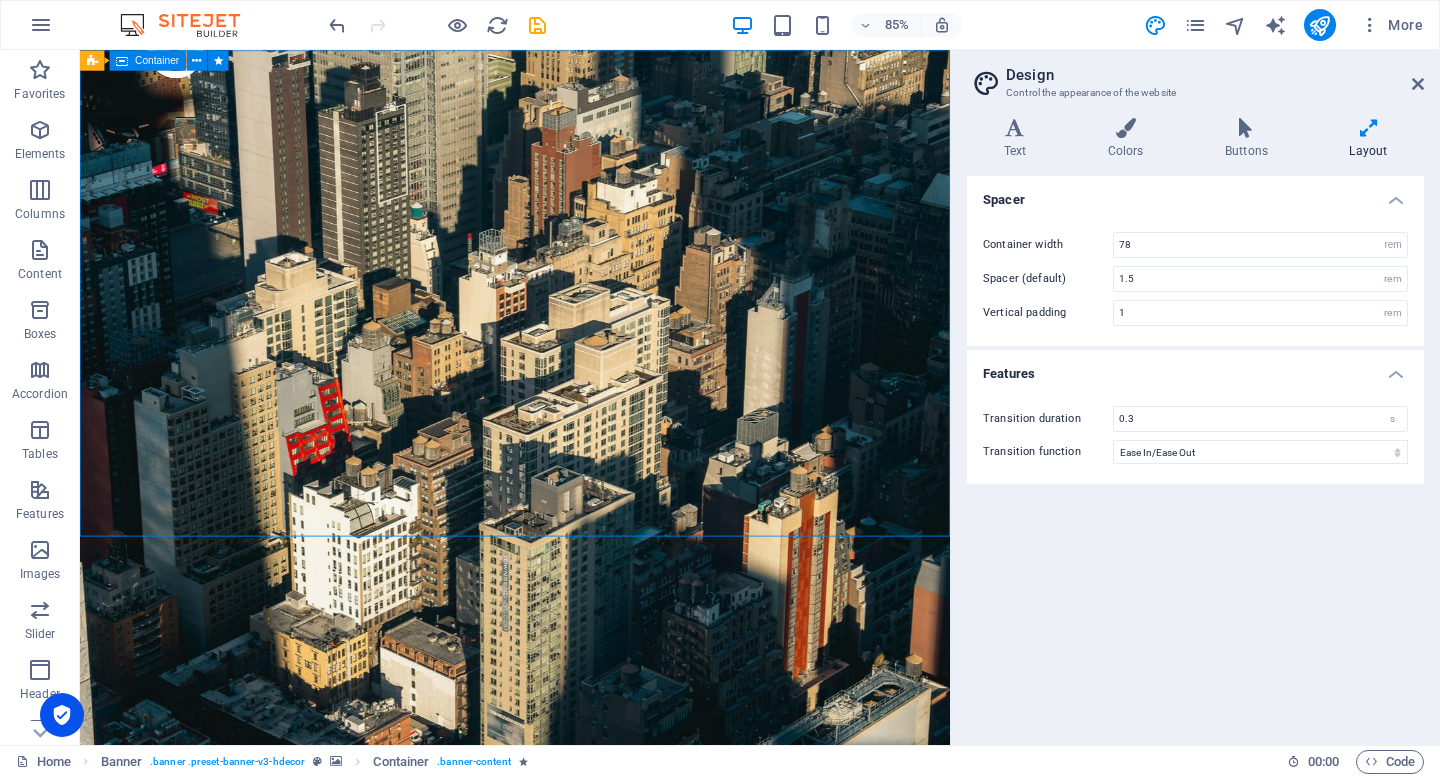 click on "Active Employment" at bounding box center (592, 1123) 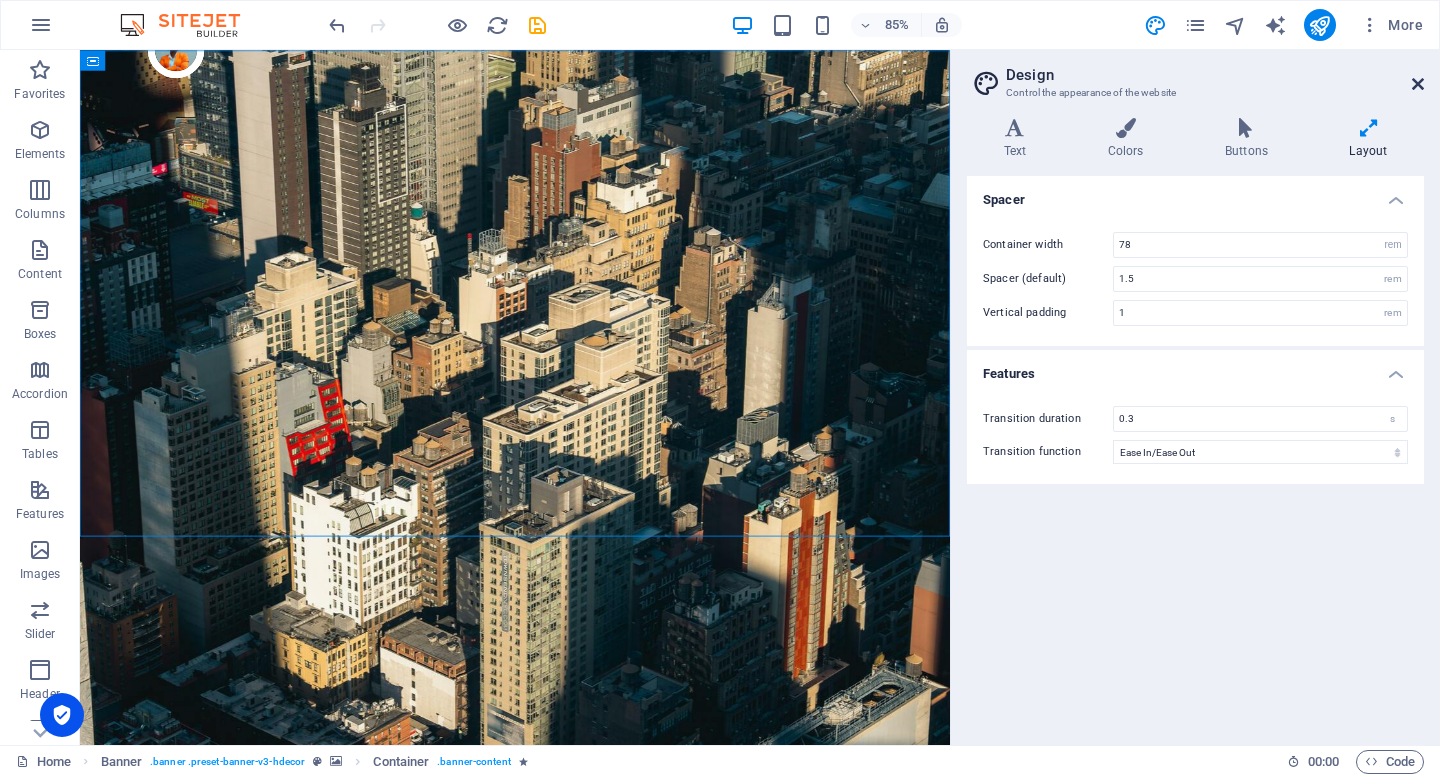 click at bounding box center [1418, 84] 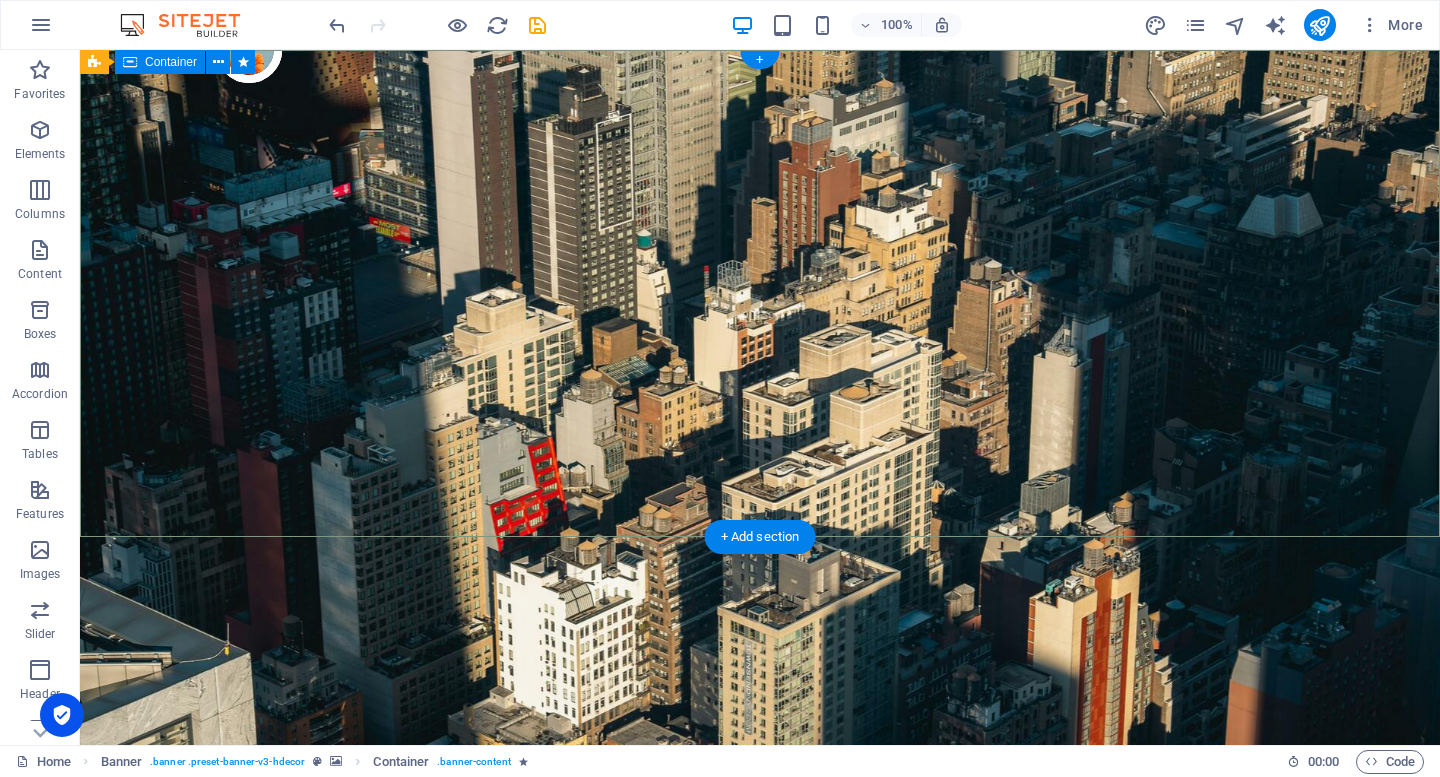 click on "Active Employment" at bounding box center (760, 1123) 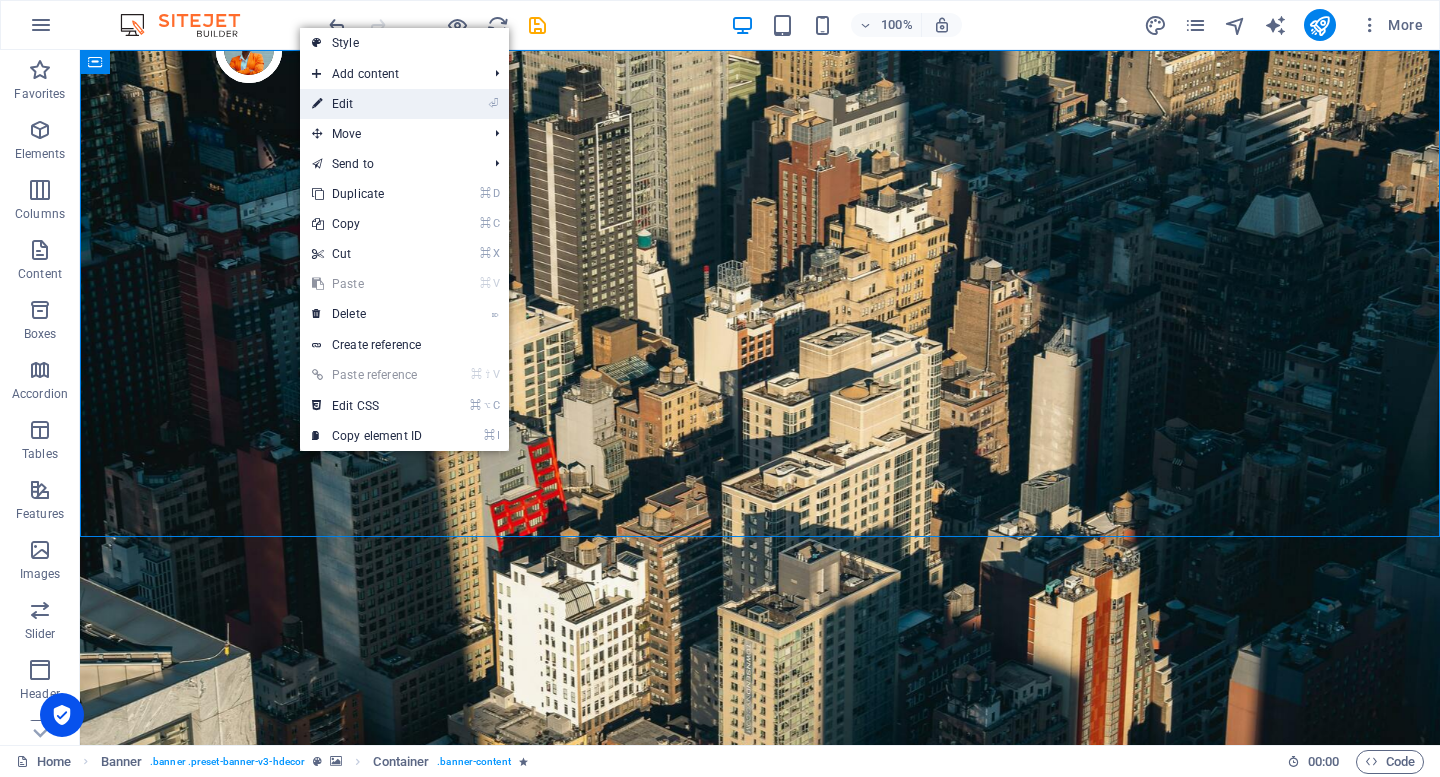 click on "⏎  Edit" at bounding box center (367, 104) 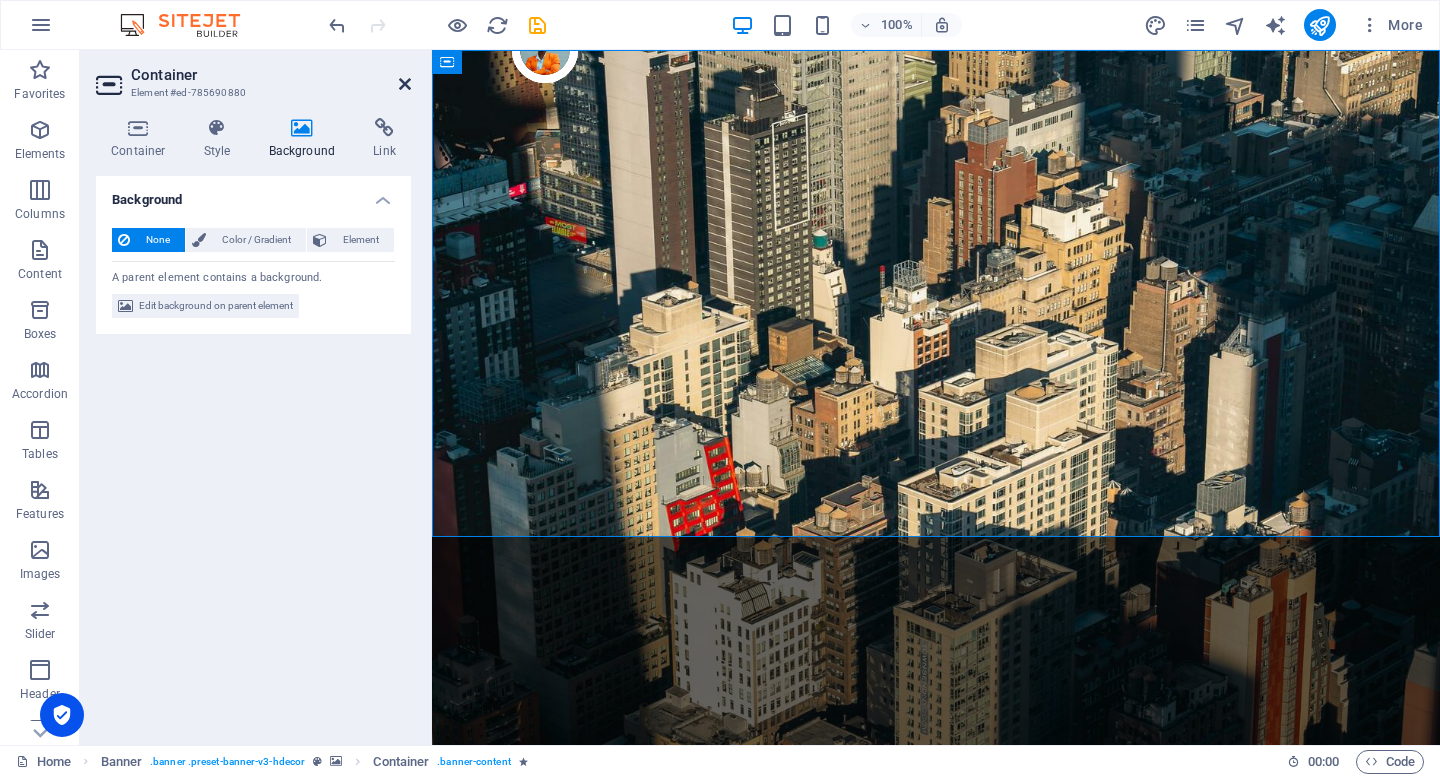 click at bounding box center [405, 84] 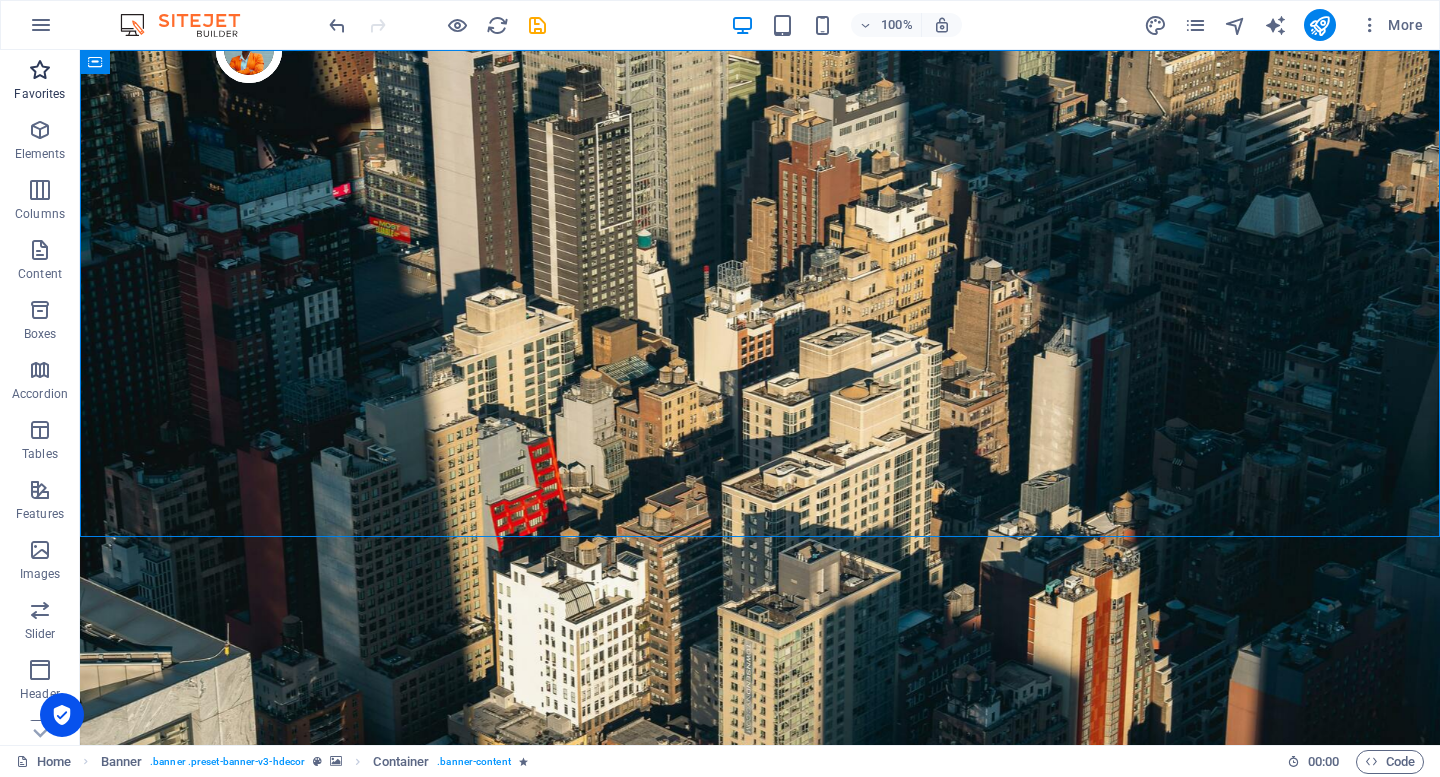 click at bounding box center (40, 70) 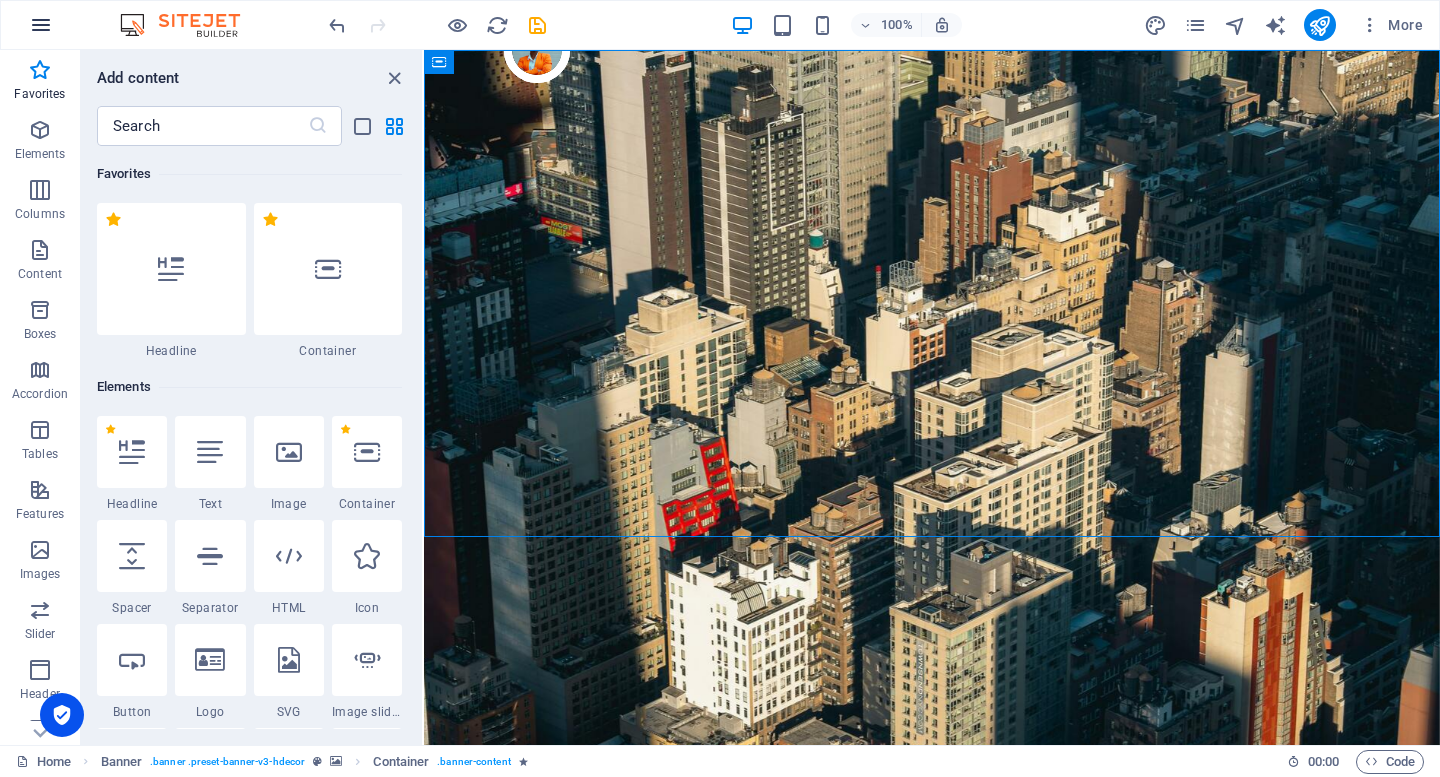 click at bounding box center (41, 25) 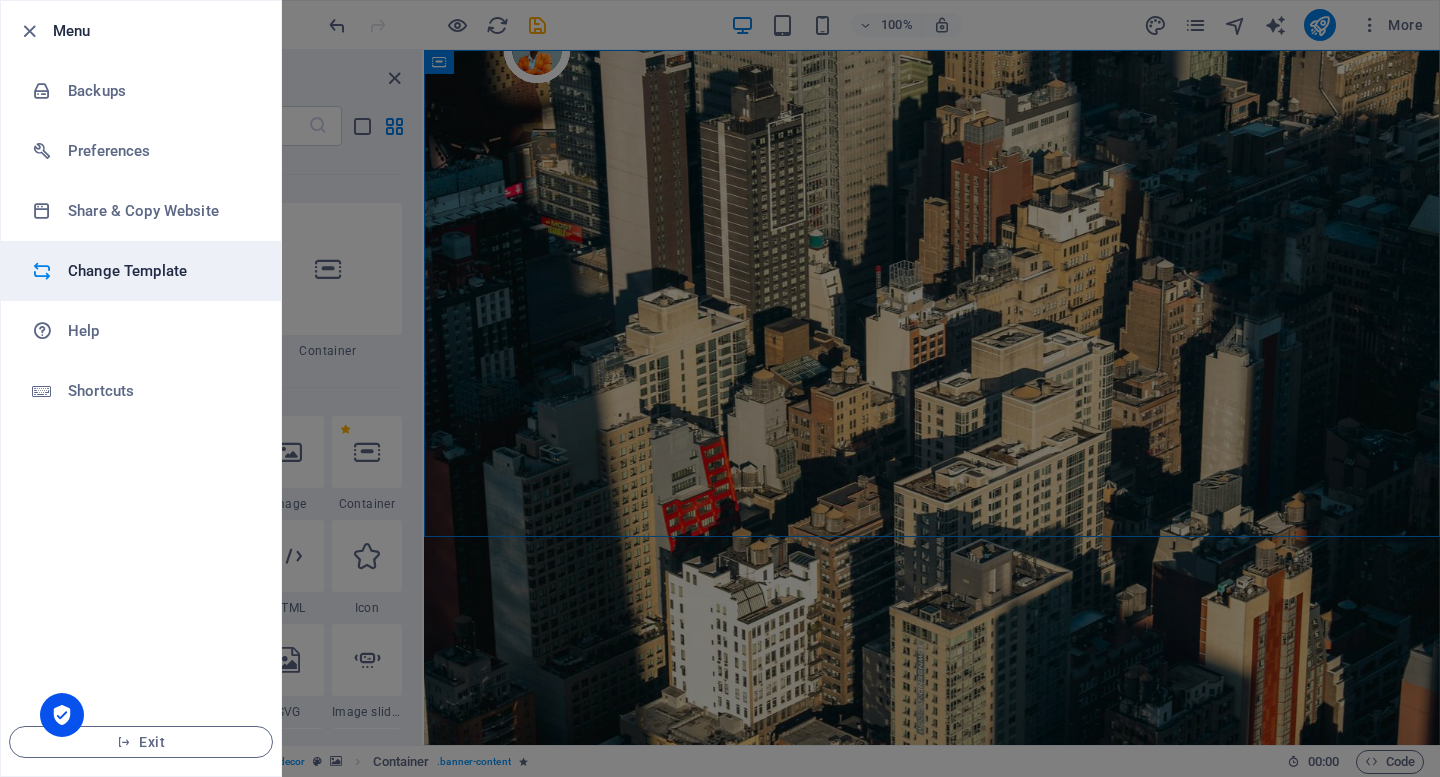 click on "Change Template" at bounding box center [160, 271] 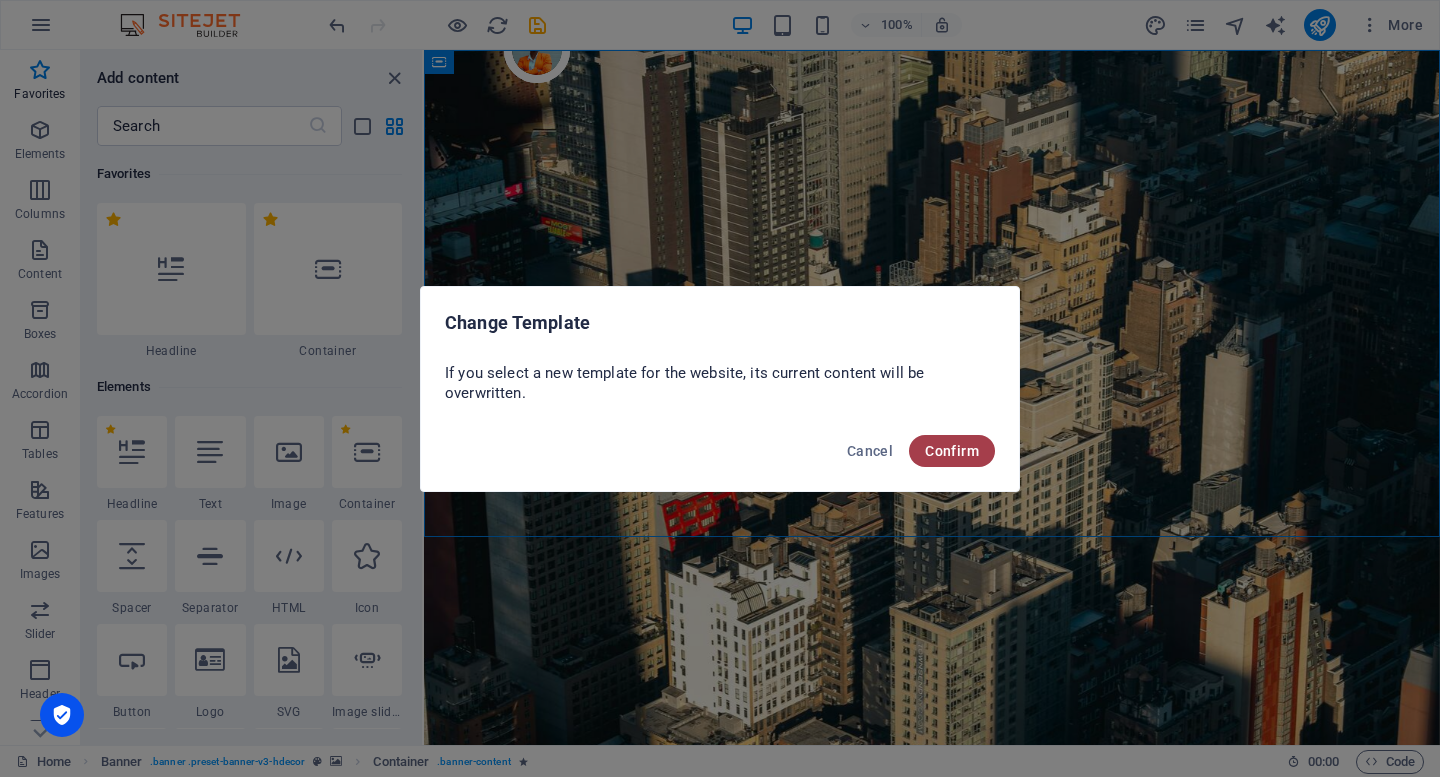 click on "Confirm" at bounding box center (952, 451) 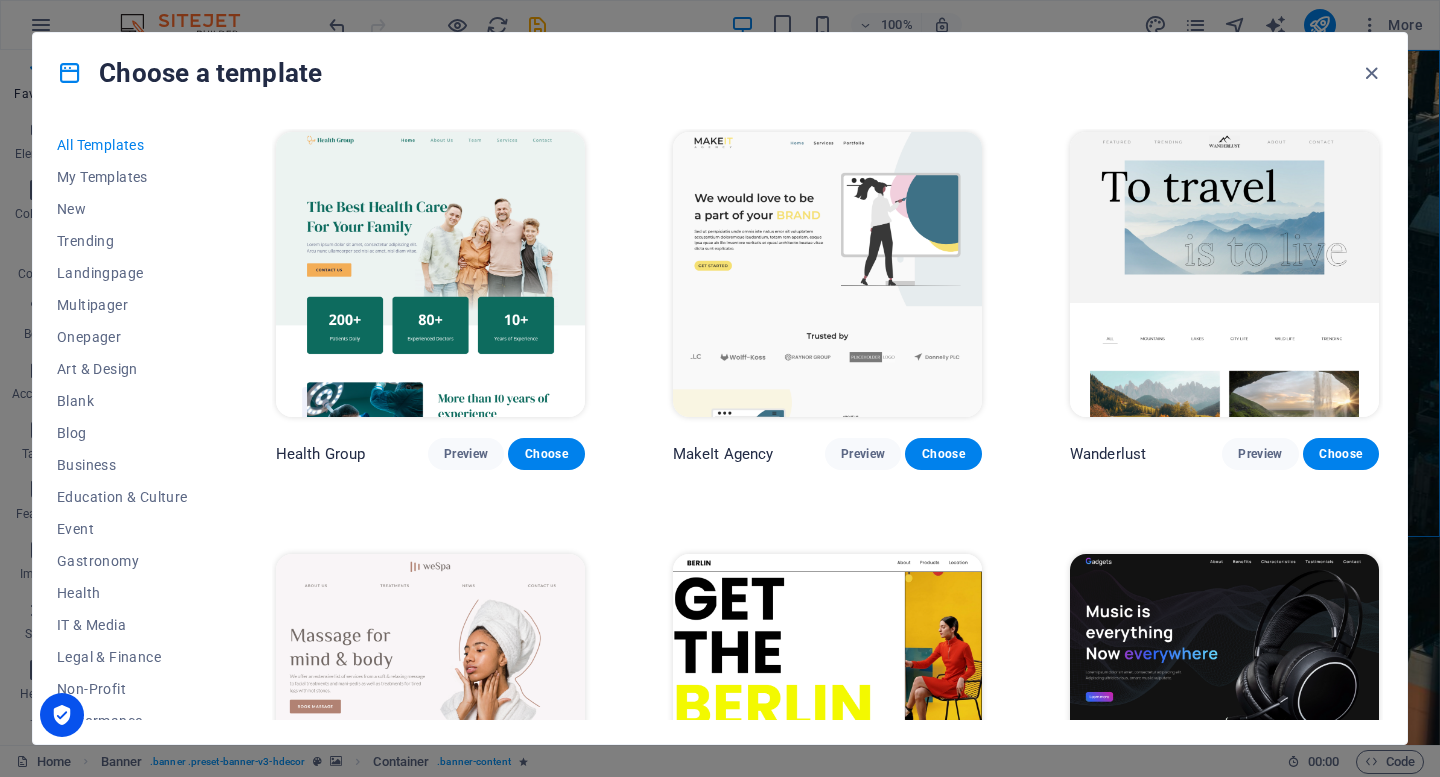 scroll, scrollTop: 3803, scrollLeft: 0, axis: vertical 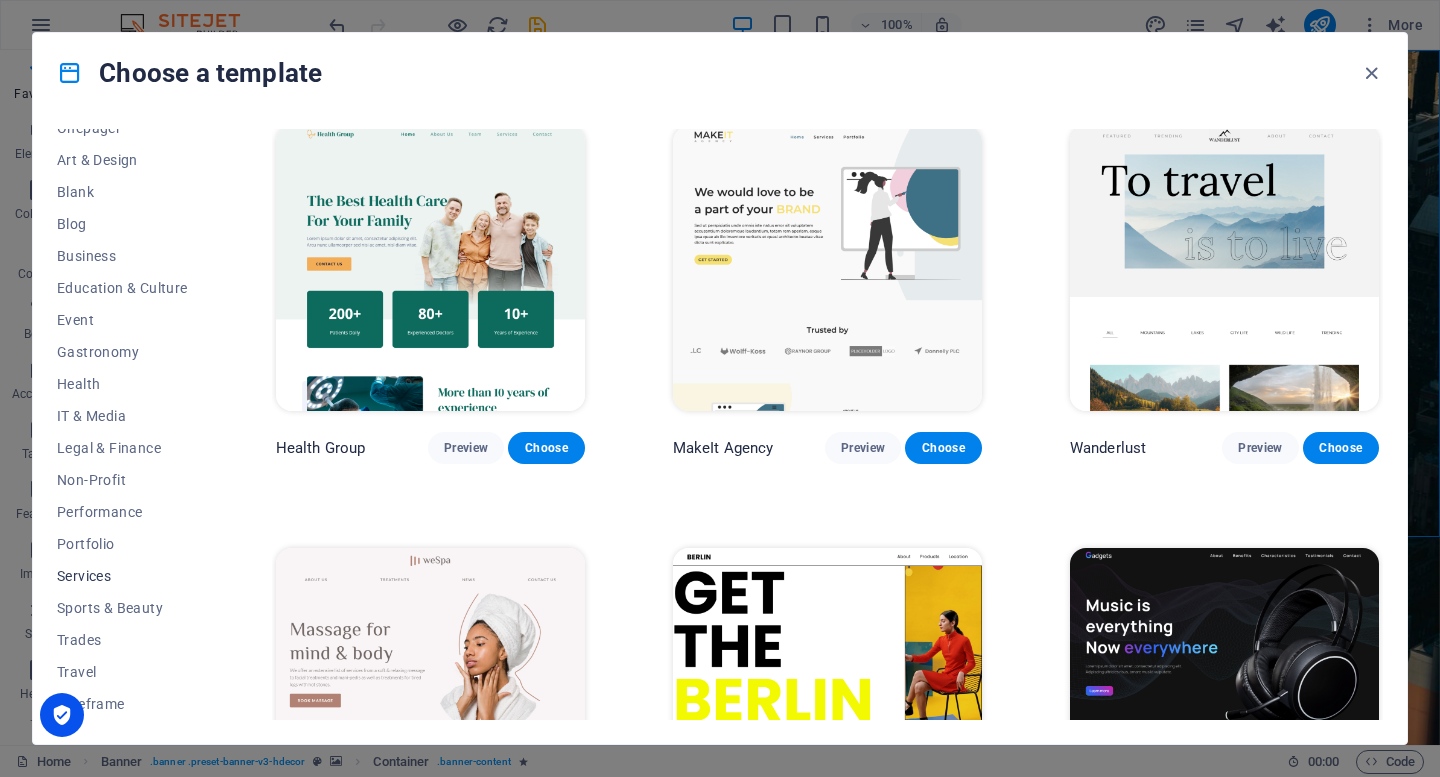 click on "Services" at bounding box center [122, 576] 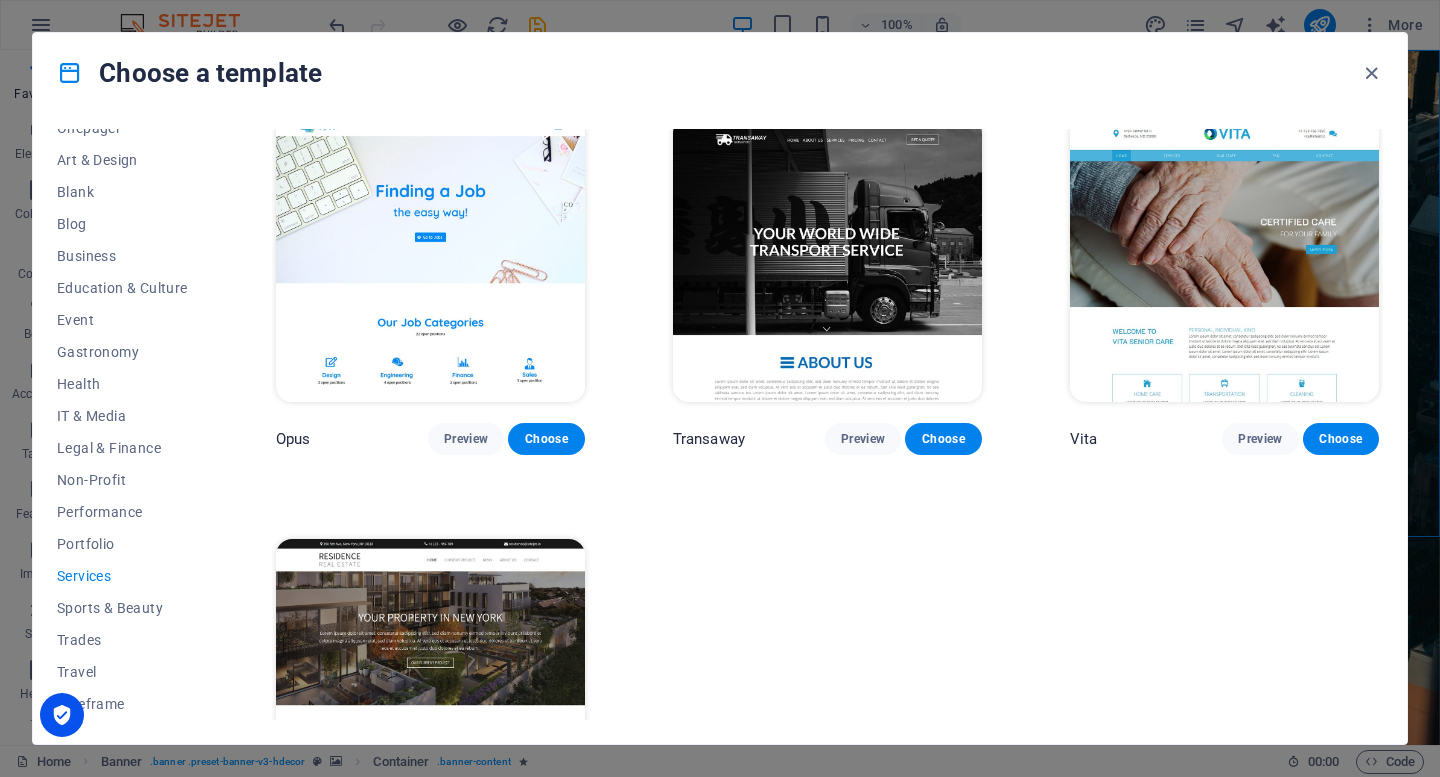 scroll, scrollTop: 2113, scrollLeft: 0, axis: vertical 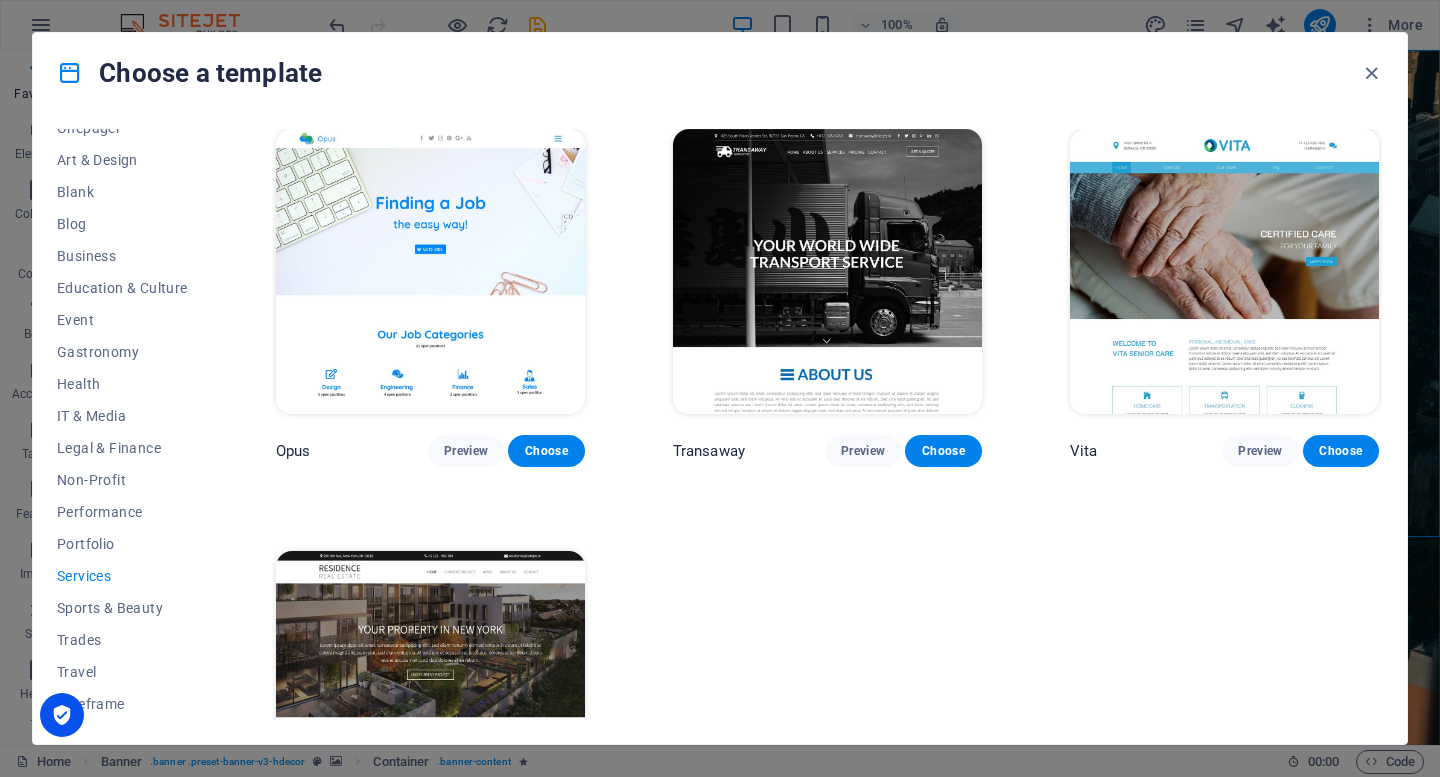 click at bounding box center [827, 271] 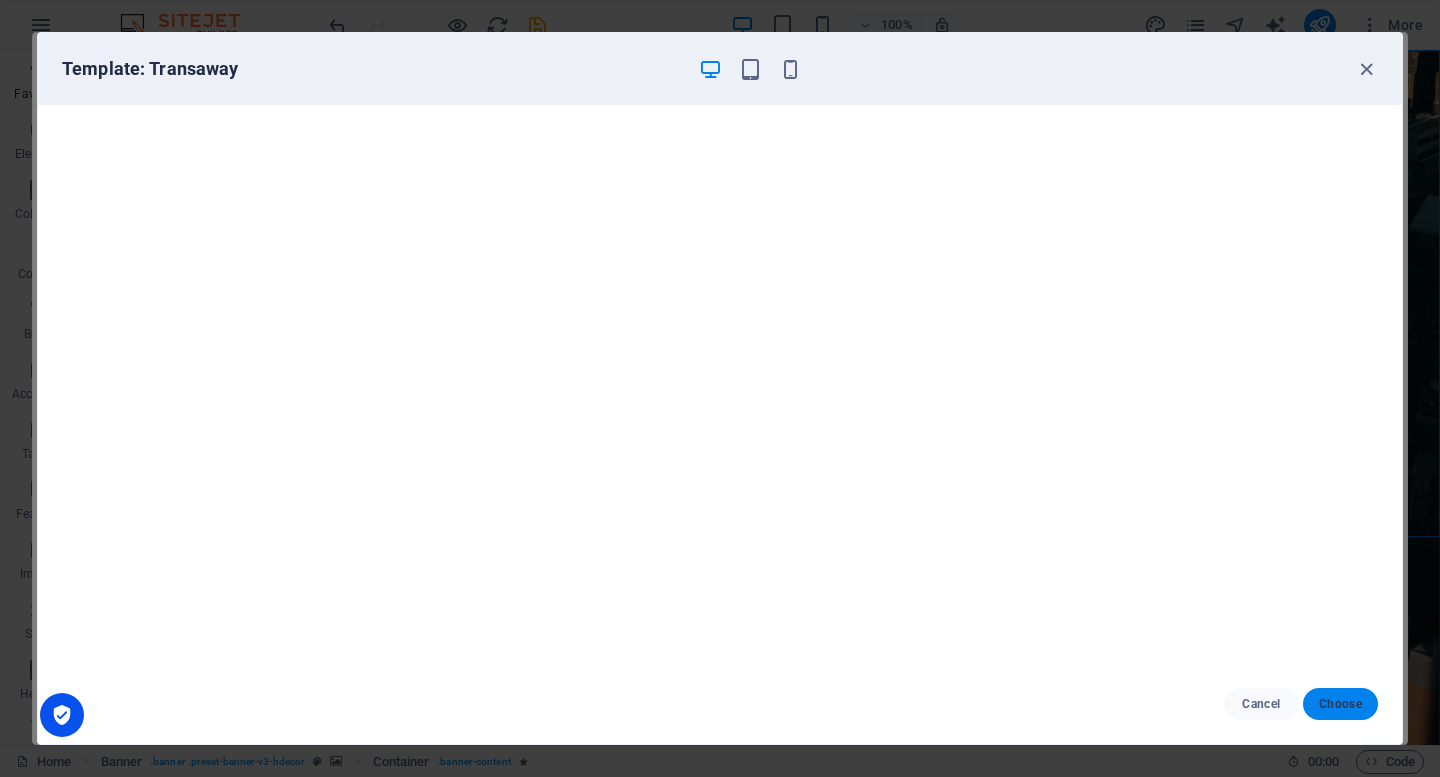 click on "Choose" at bounding box center (1340, 704) 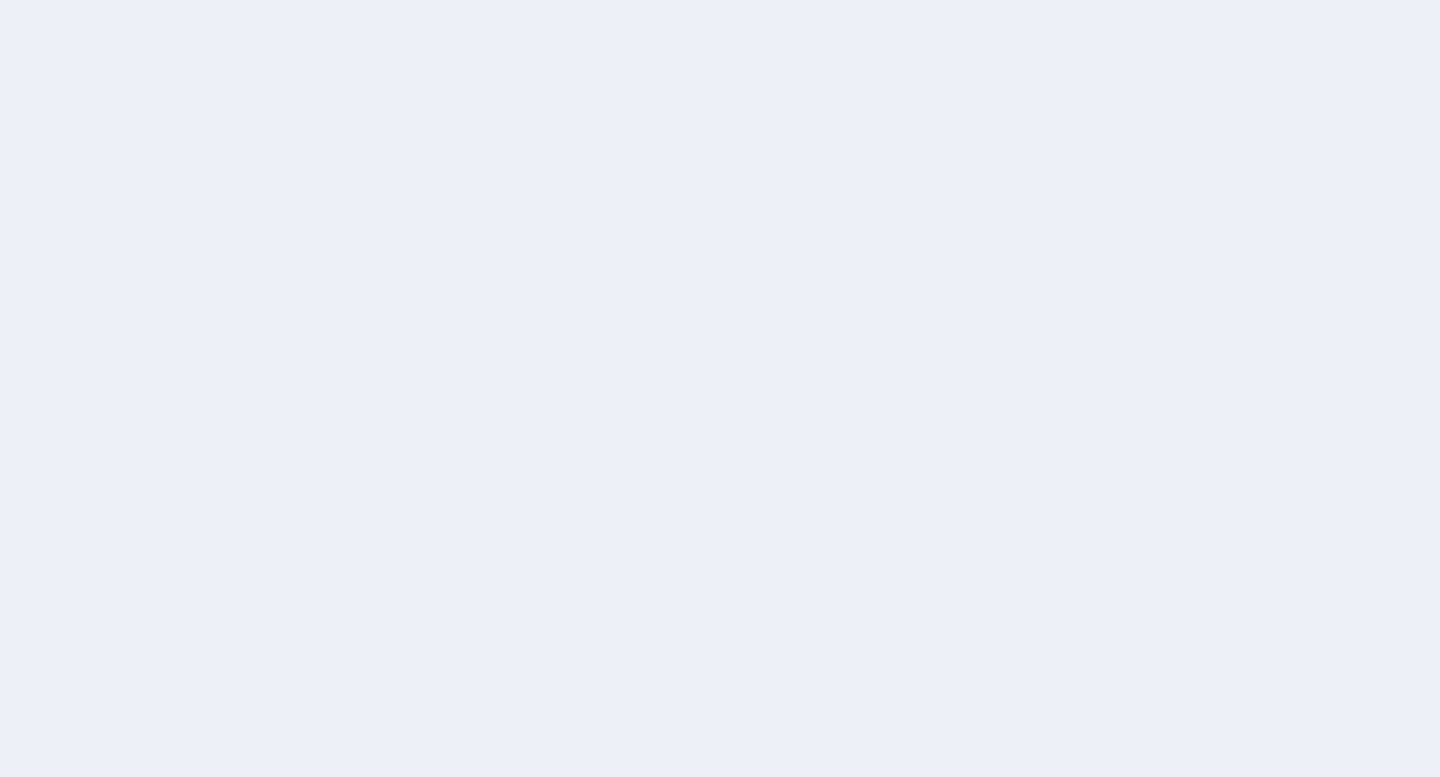 scroll, scrollTop: 0, scrollLeft: 0, axis: both 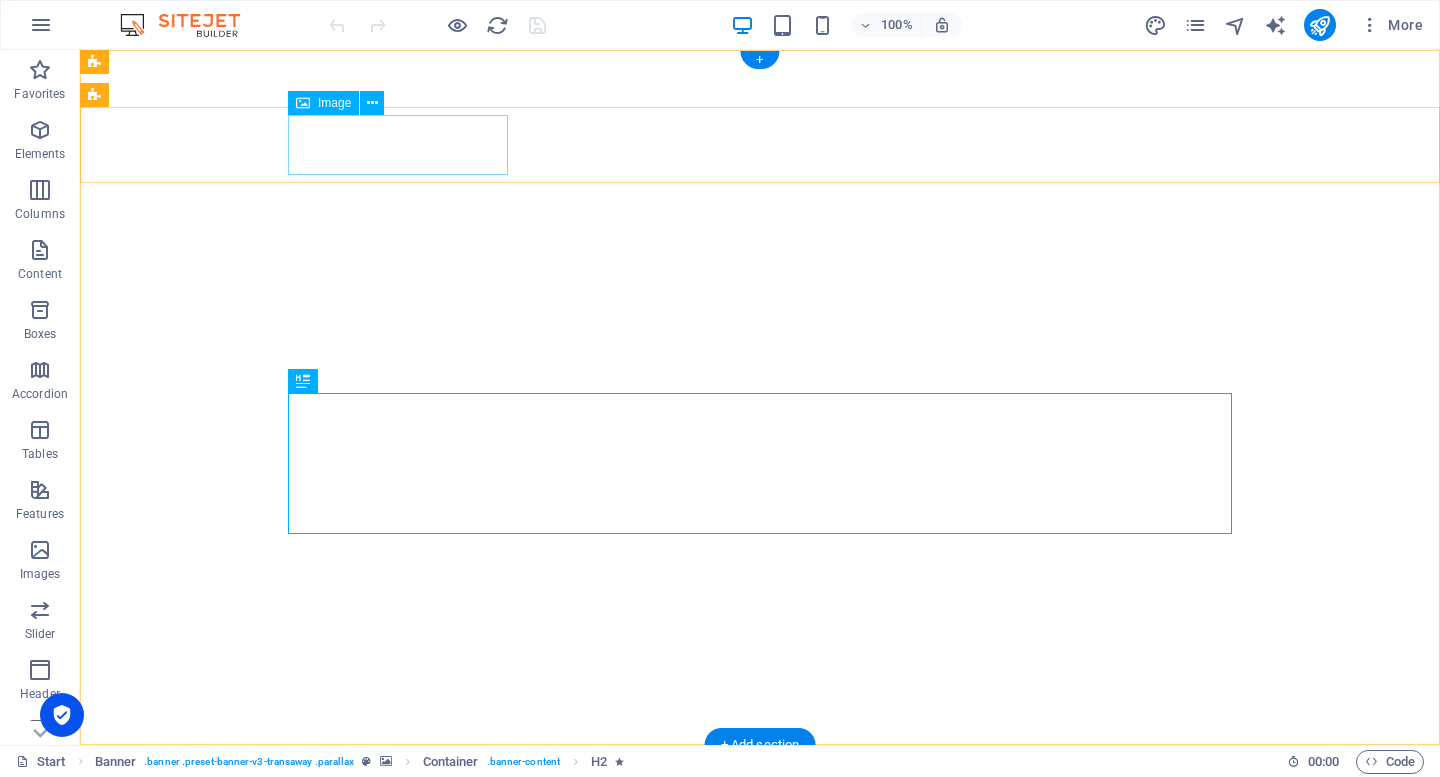 click at bounding box center [760, 1027] 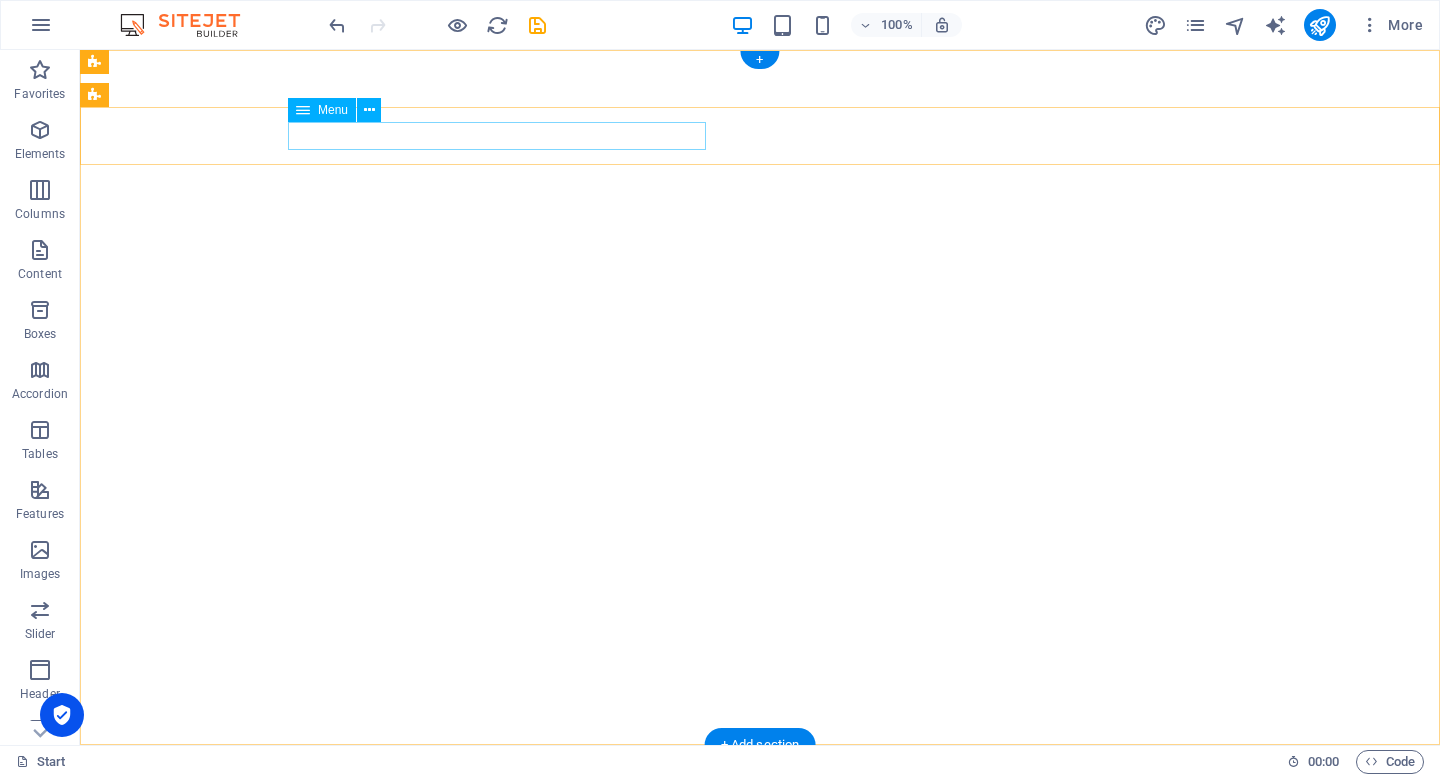 click on "Home About us Services Pricing Contact" at bounding box center (760, 1012) 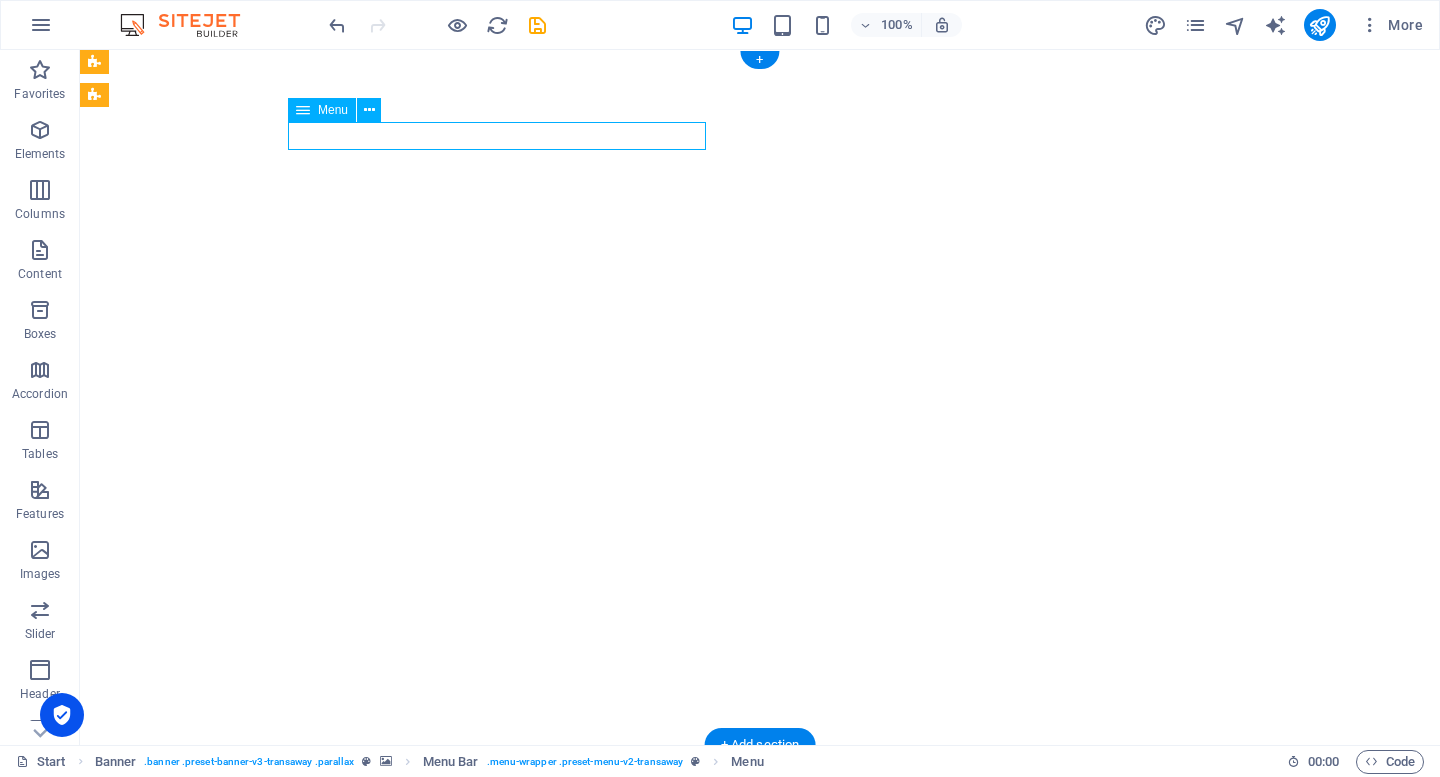 click on "Home About us Services Pricing Contact" at bounding box center [760, 1012] 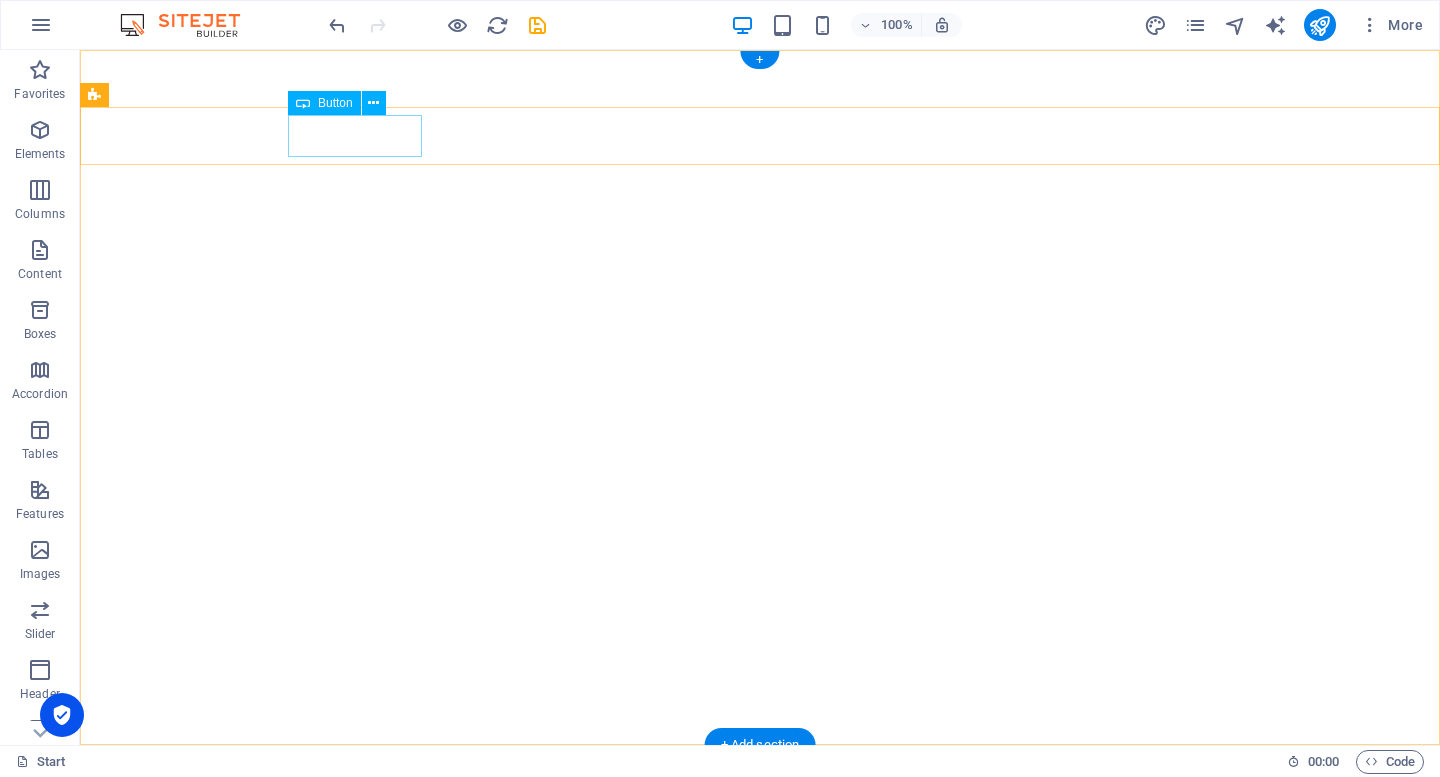 click on "Get a quote" at bounding box center [760, 1019] 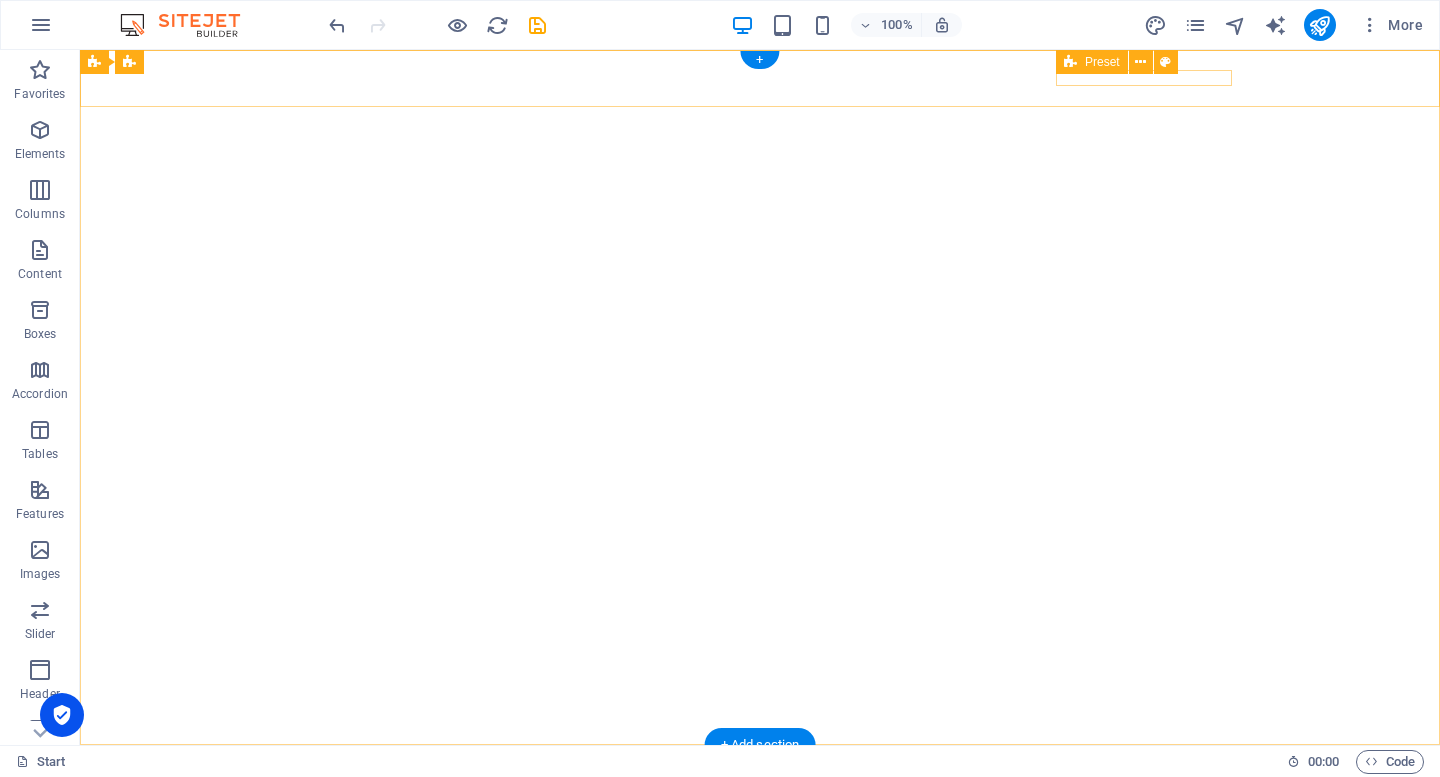 click at bounding box center (760, 905) 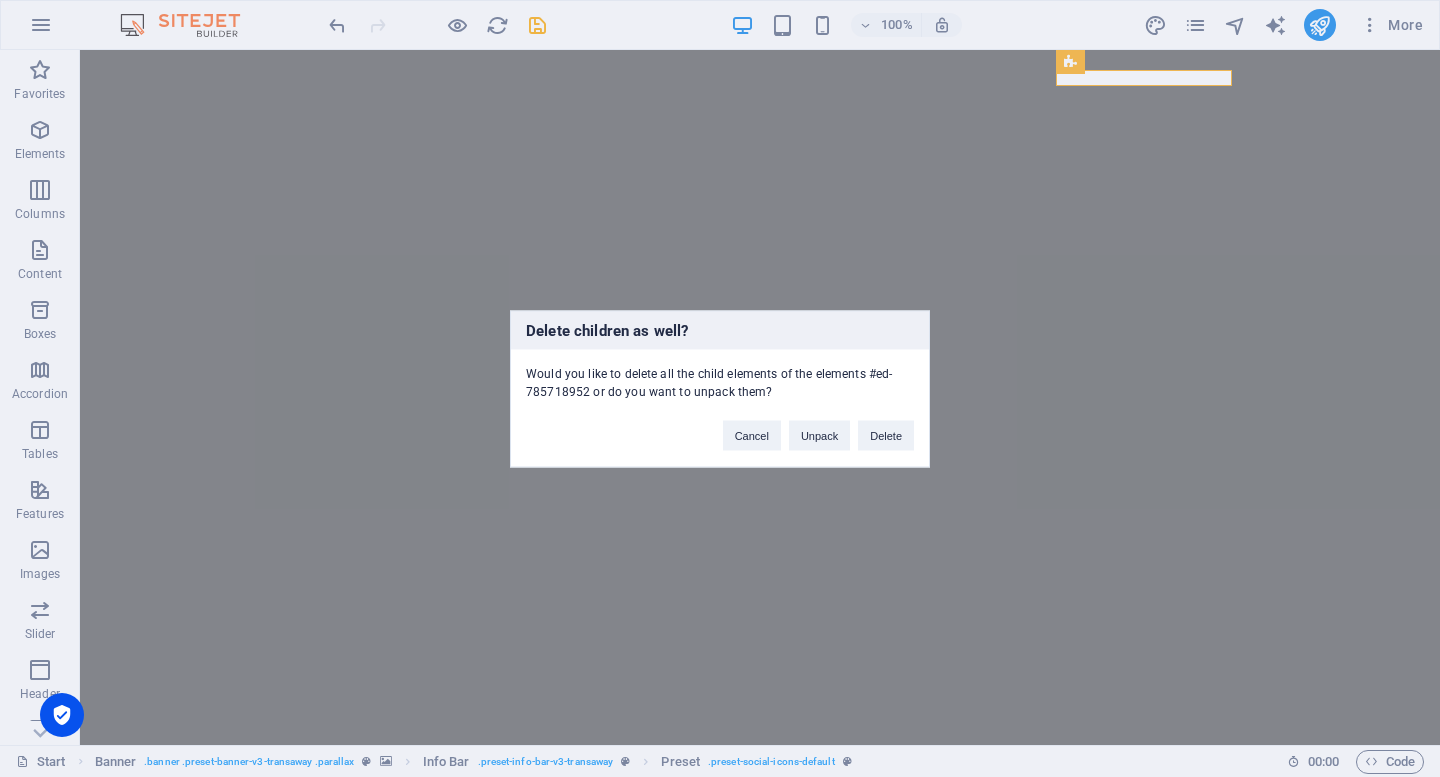 type 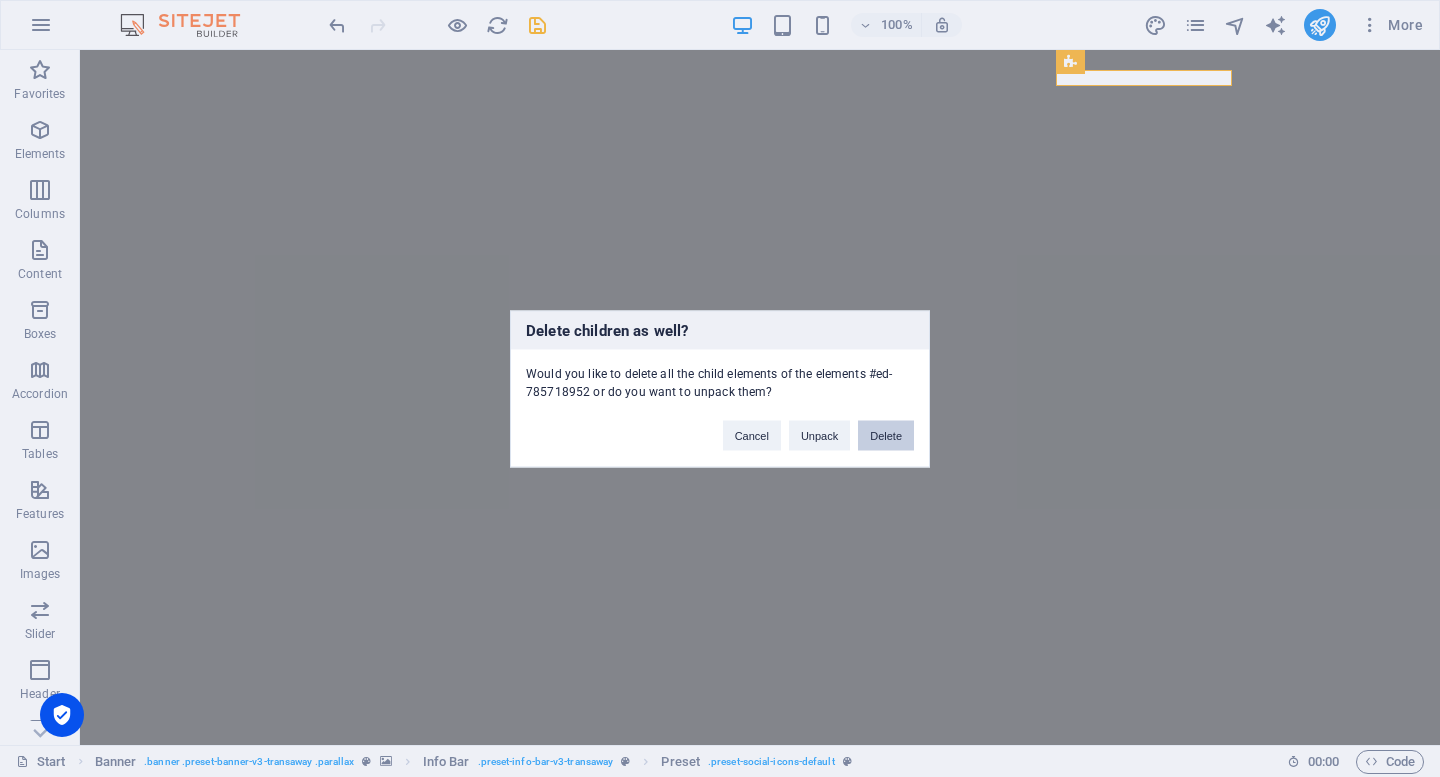 click on "Delete" at bounding box center (886, 435) 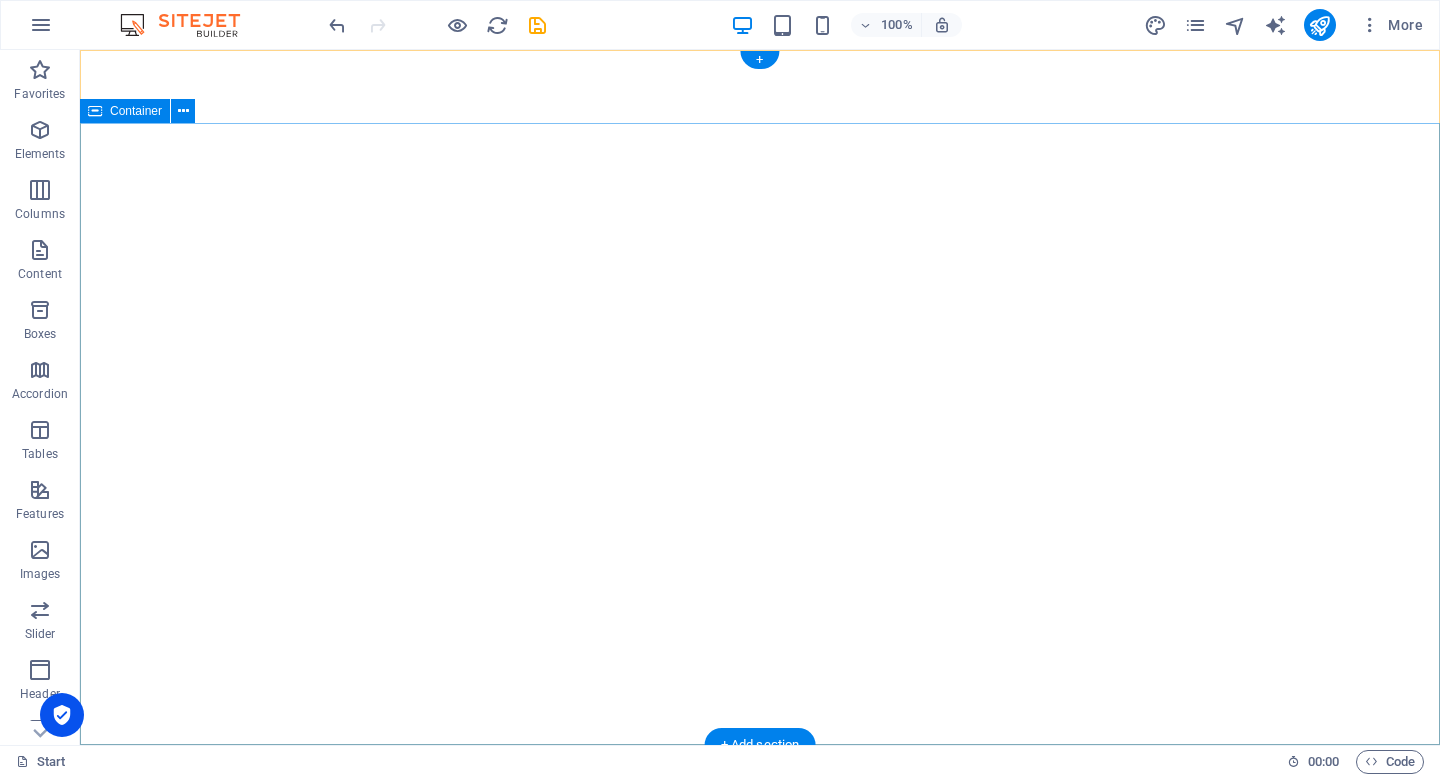 scroll, scrollTop: 0, scrollLeft: 0, axis: both 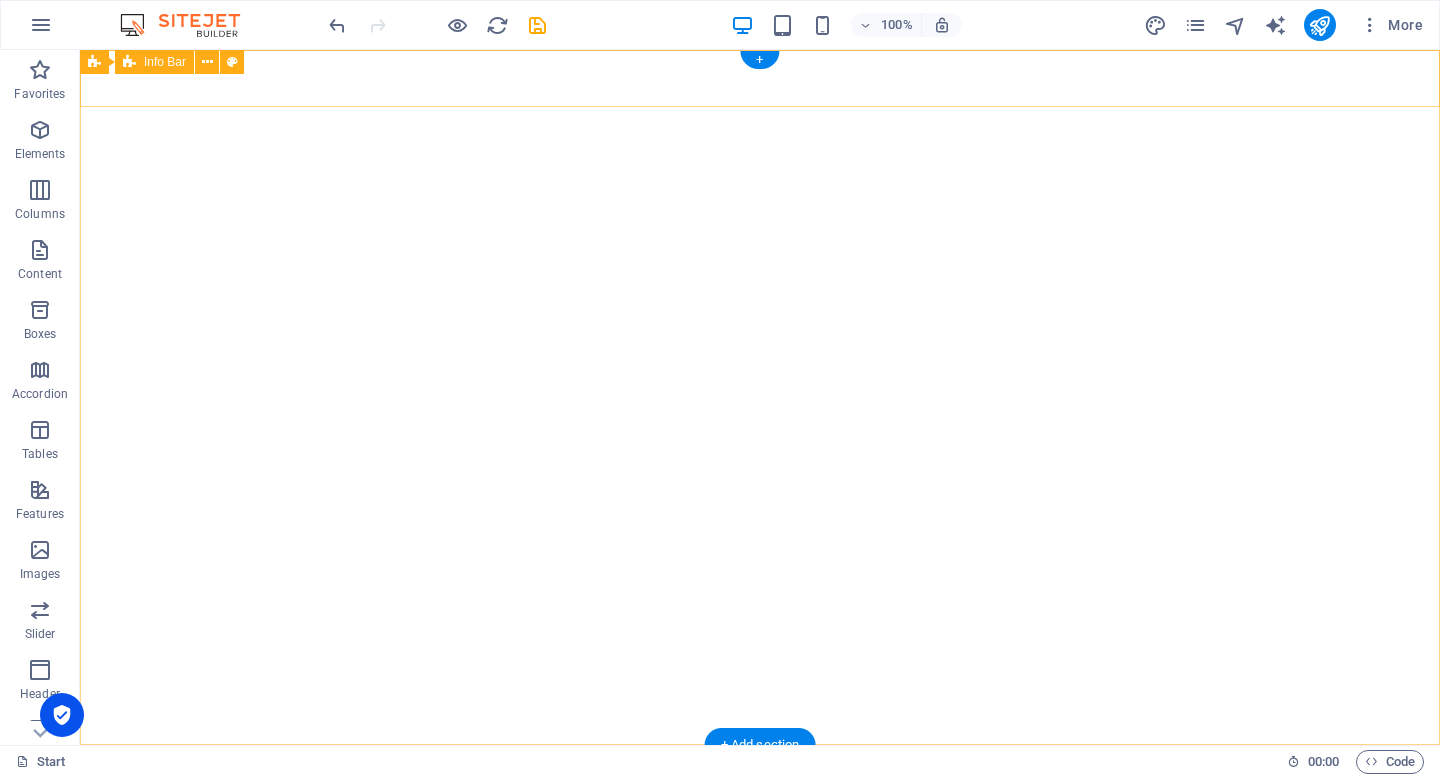 click on "0123 - 456789 [EMAIL_ADDRESS]" at bounding box center (760, 799) 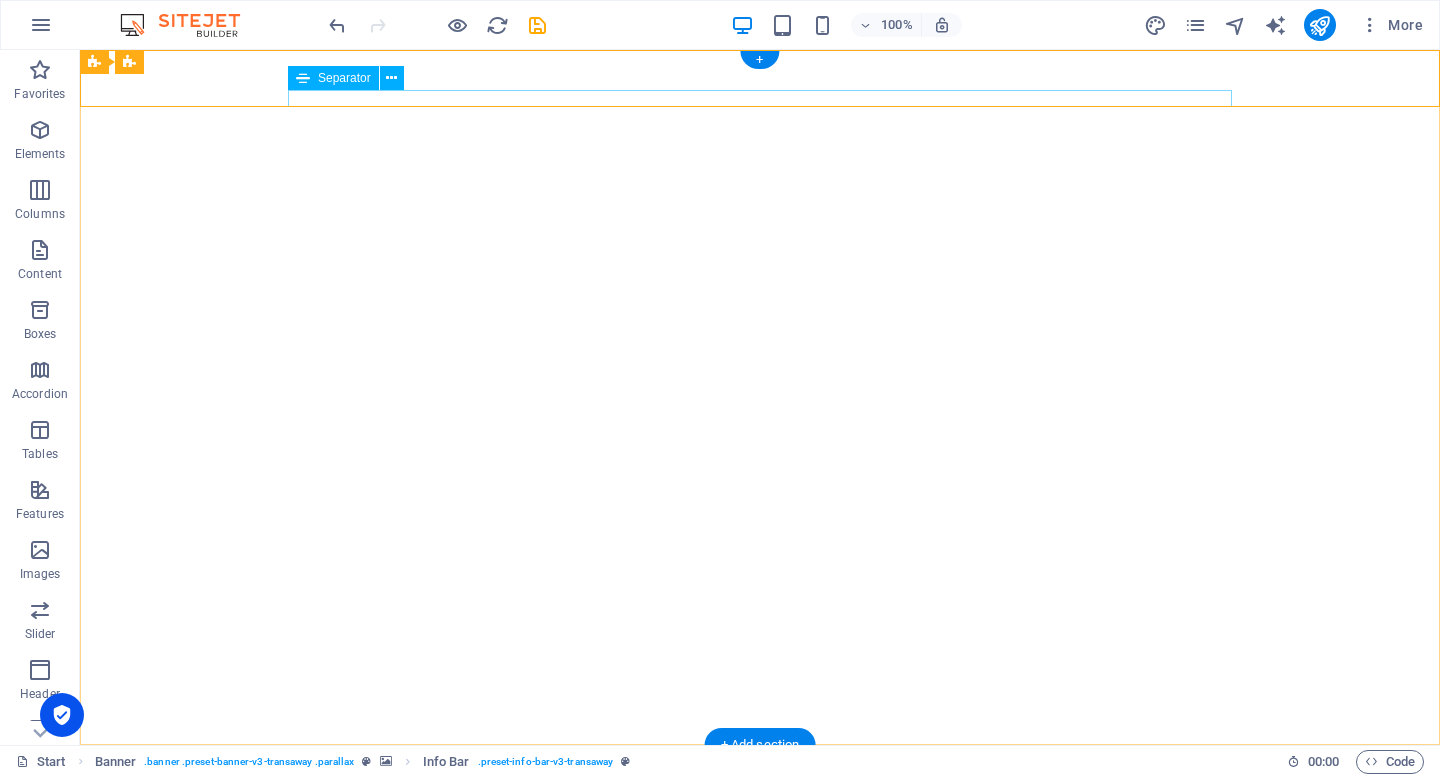 click at bounding box center [760, 845] 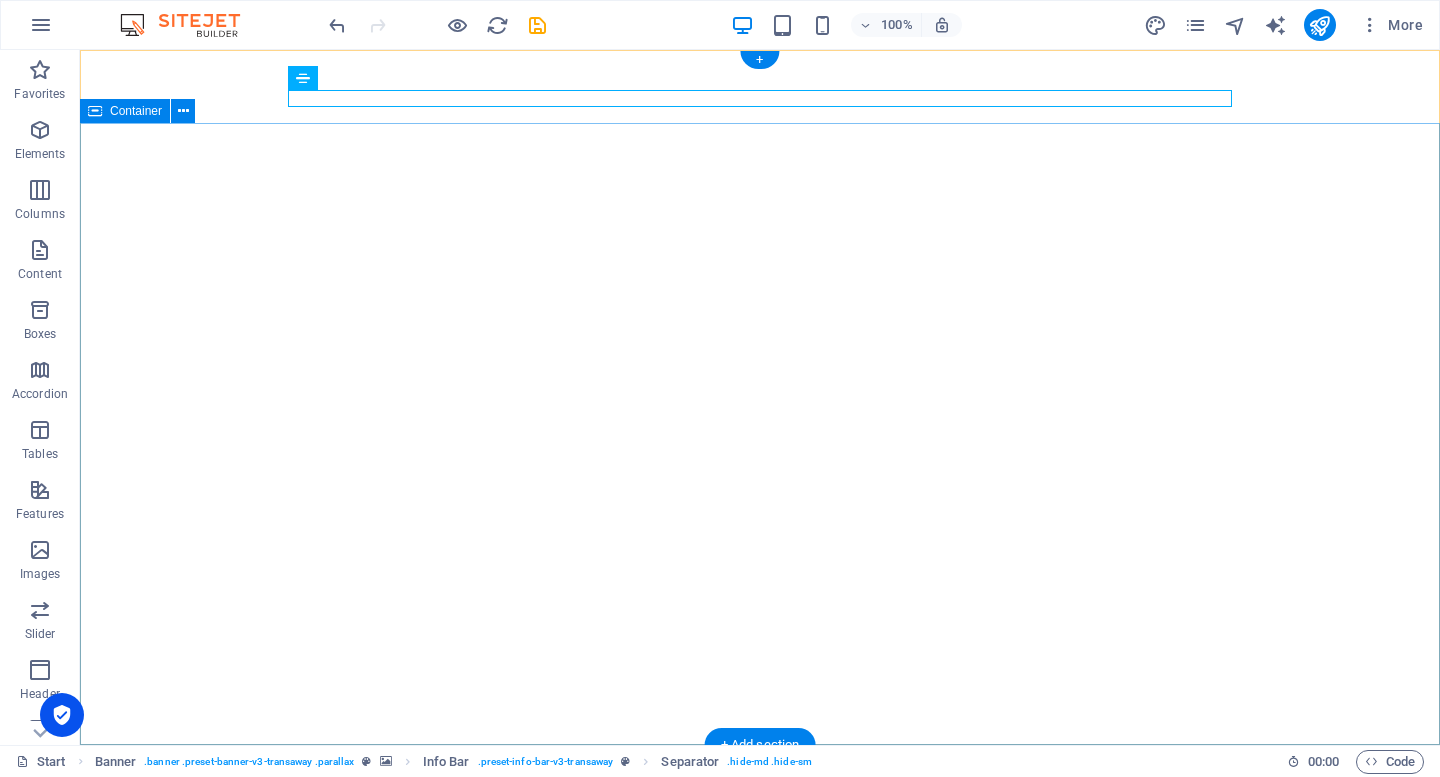 click on "Your world wide transport service" at bounding box center (760, 1020) 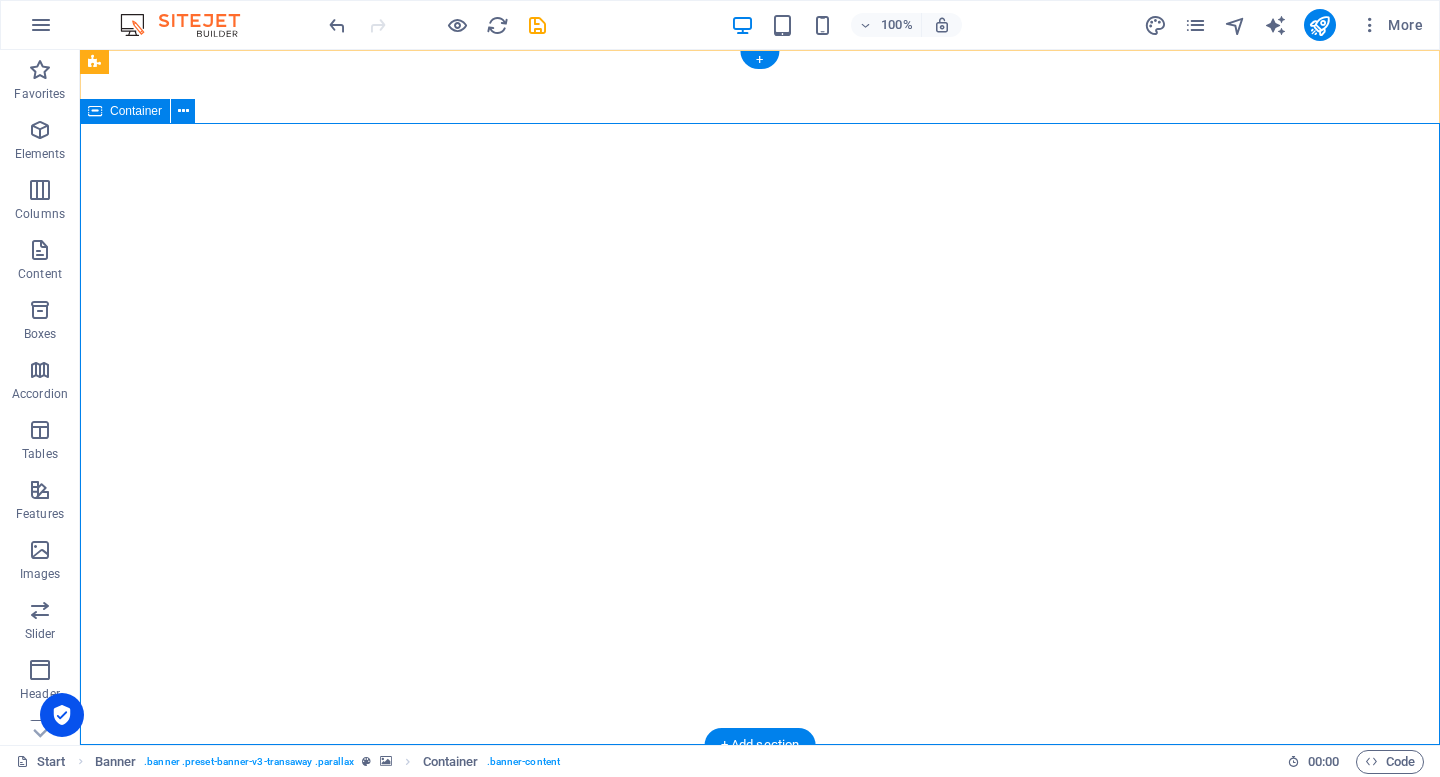 scroll, scrollTop: 51, scrollLeft: 0, axis: vertical 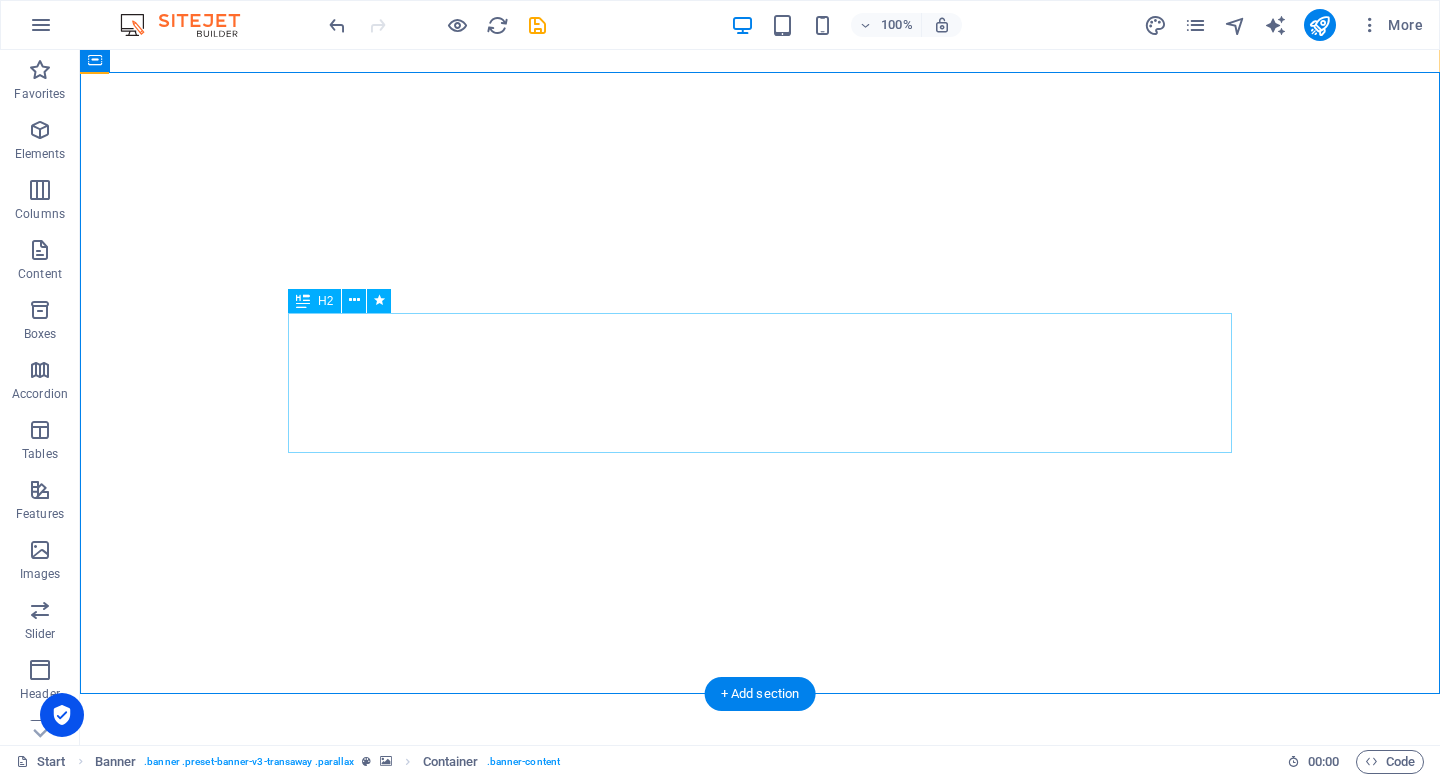click on "Your world wide transport service" at bounding box center [760, 969] 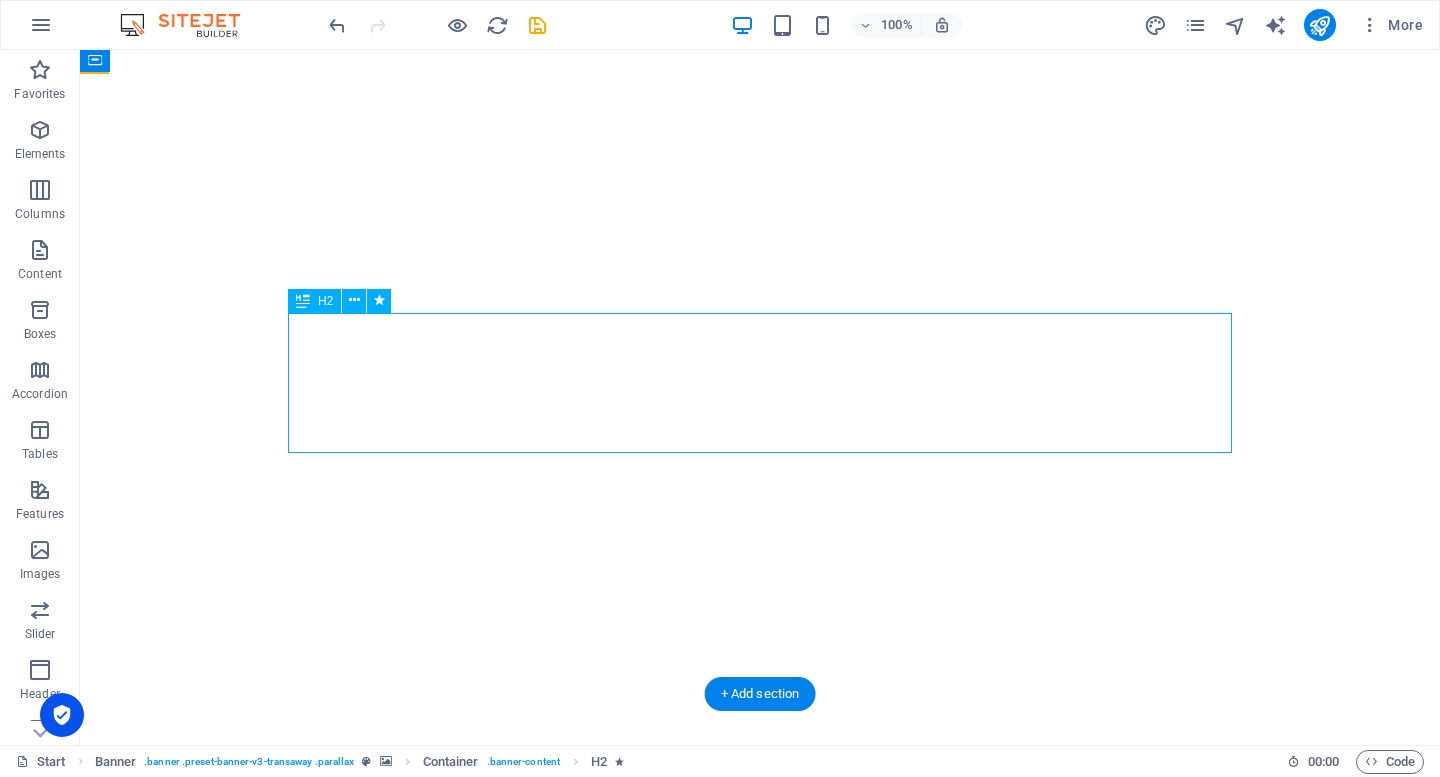 click on "Your world wide transport service" at bounding box center (760, 969) 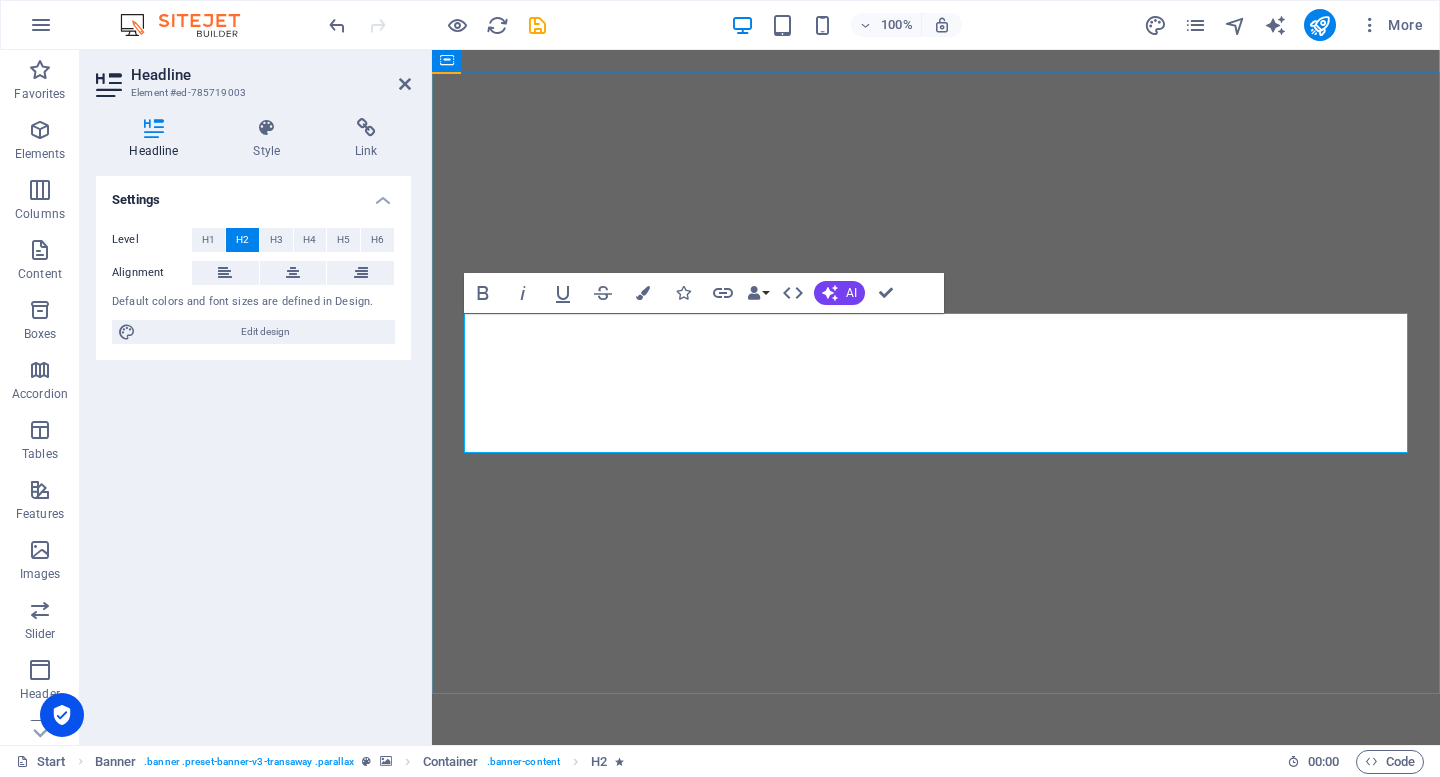 type 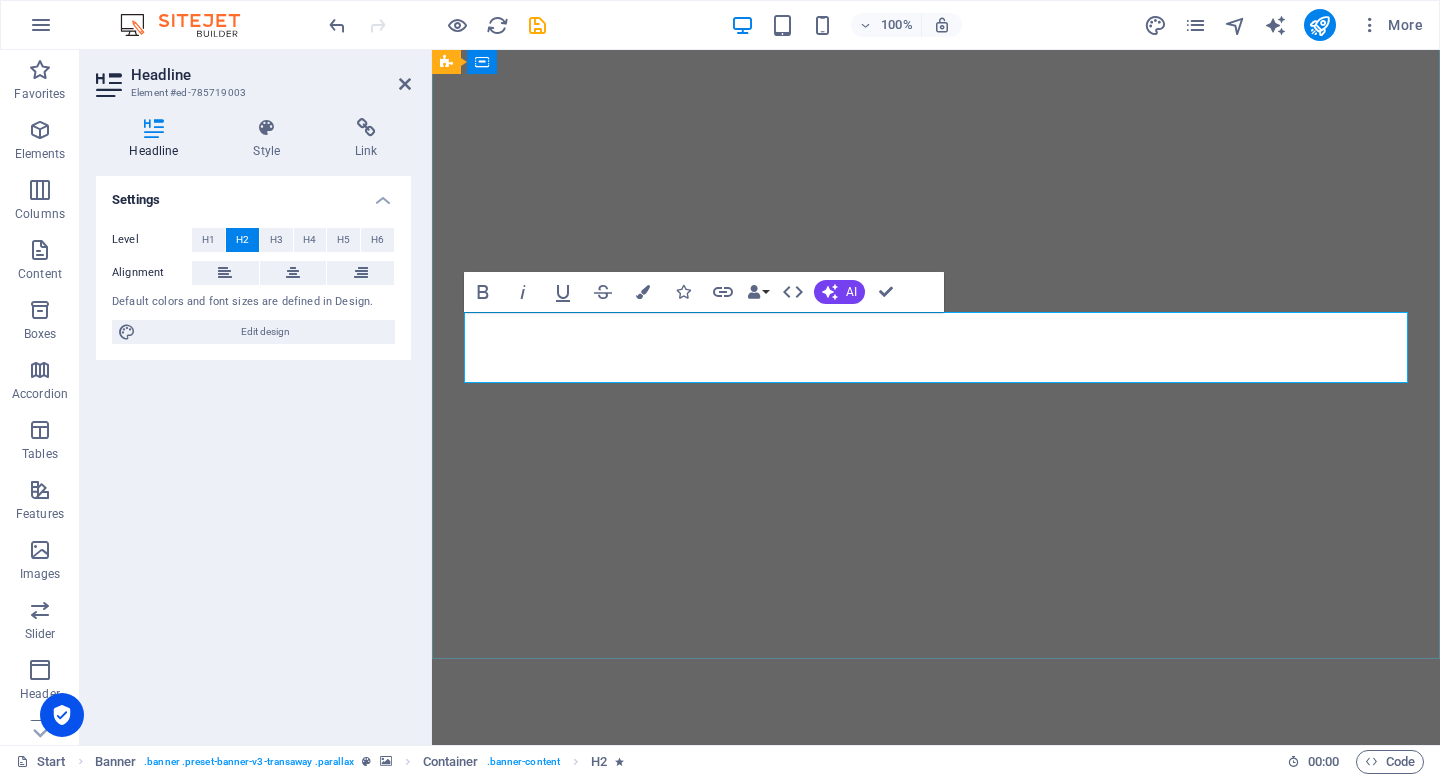 click on "Active employment" at bounding box center (936, 898) 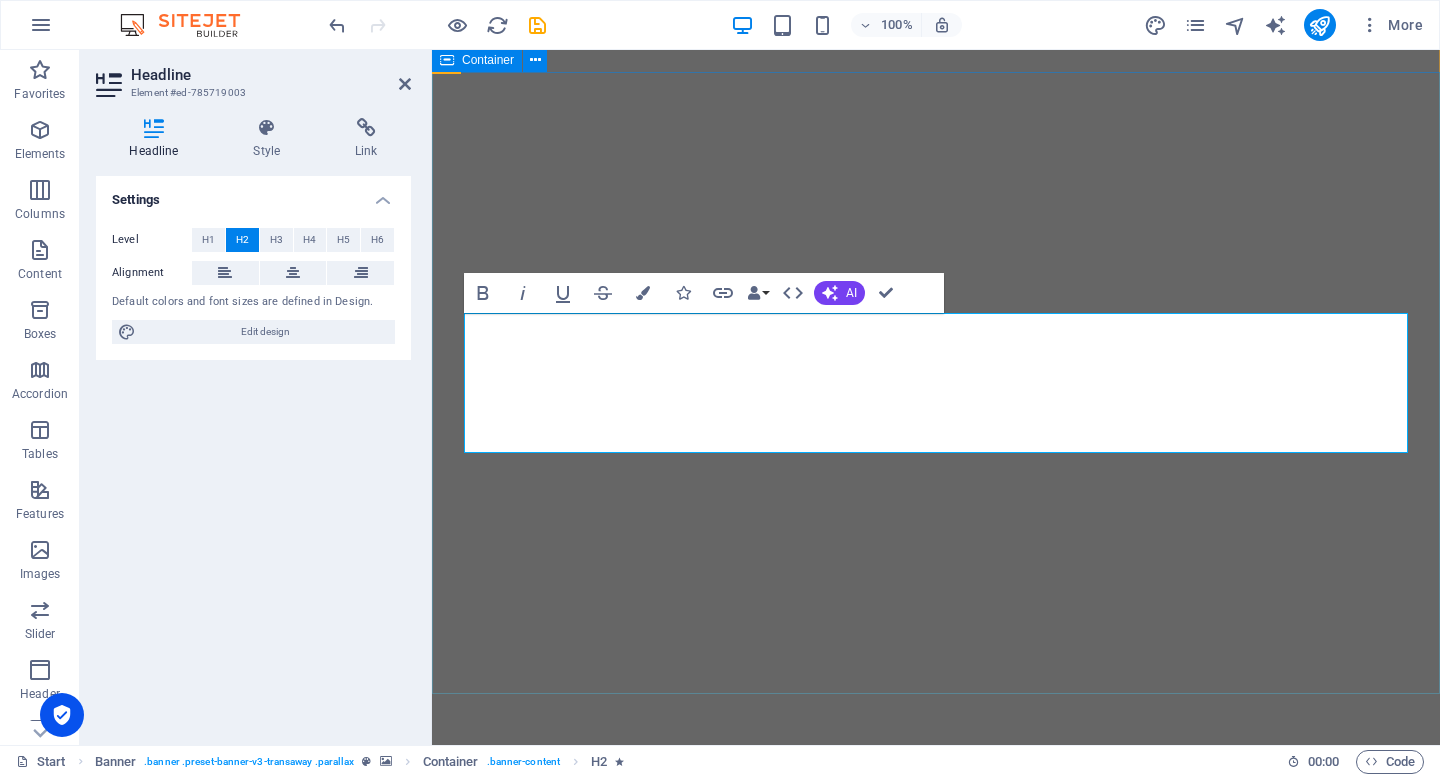 click on "Active  ‌employment" at bounding box center [936, 969] 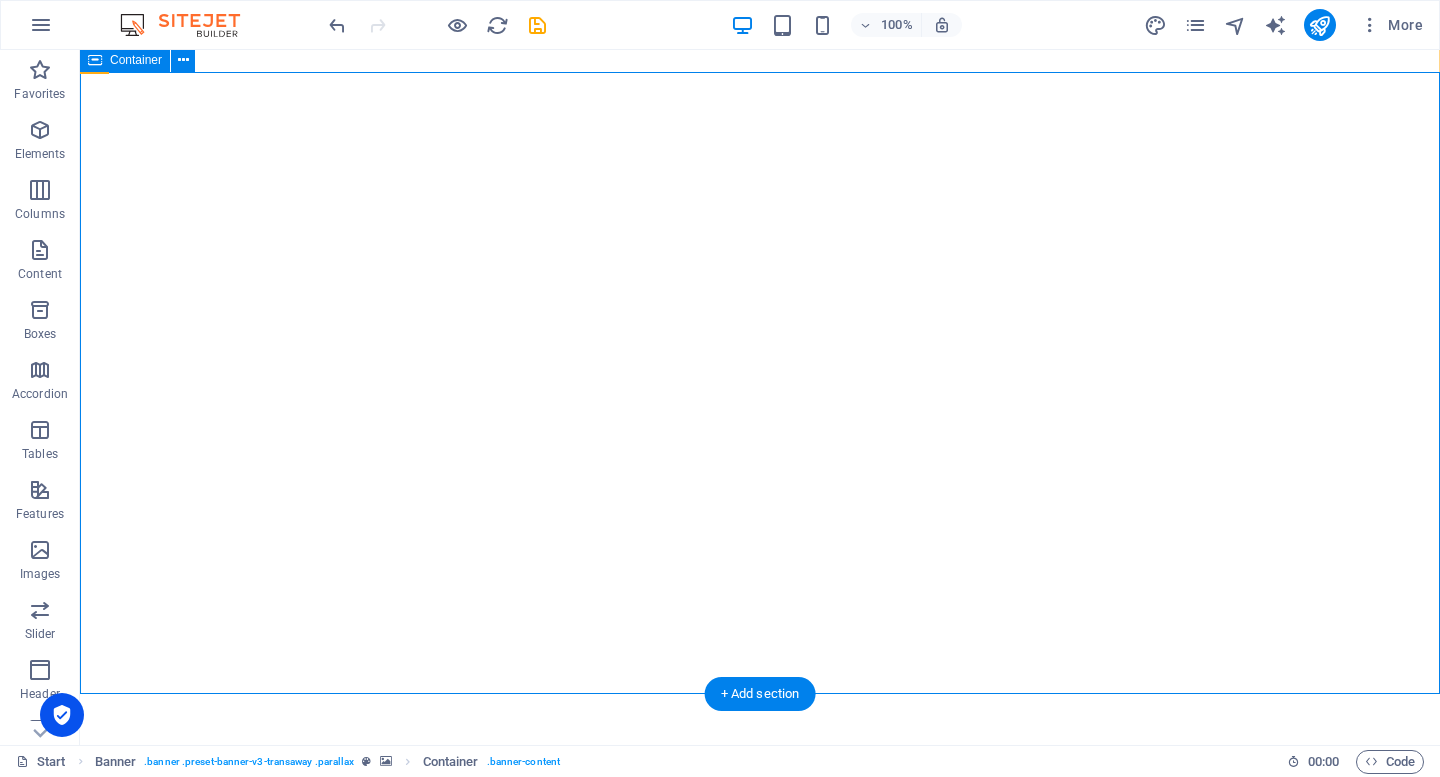 click on "Active  employment" at bounding box center (760, 969) 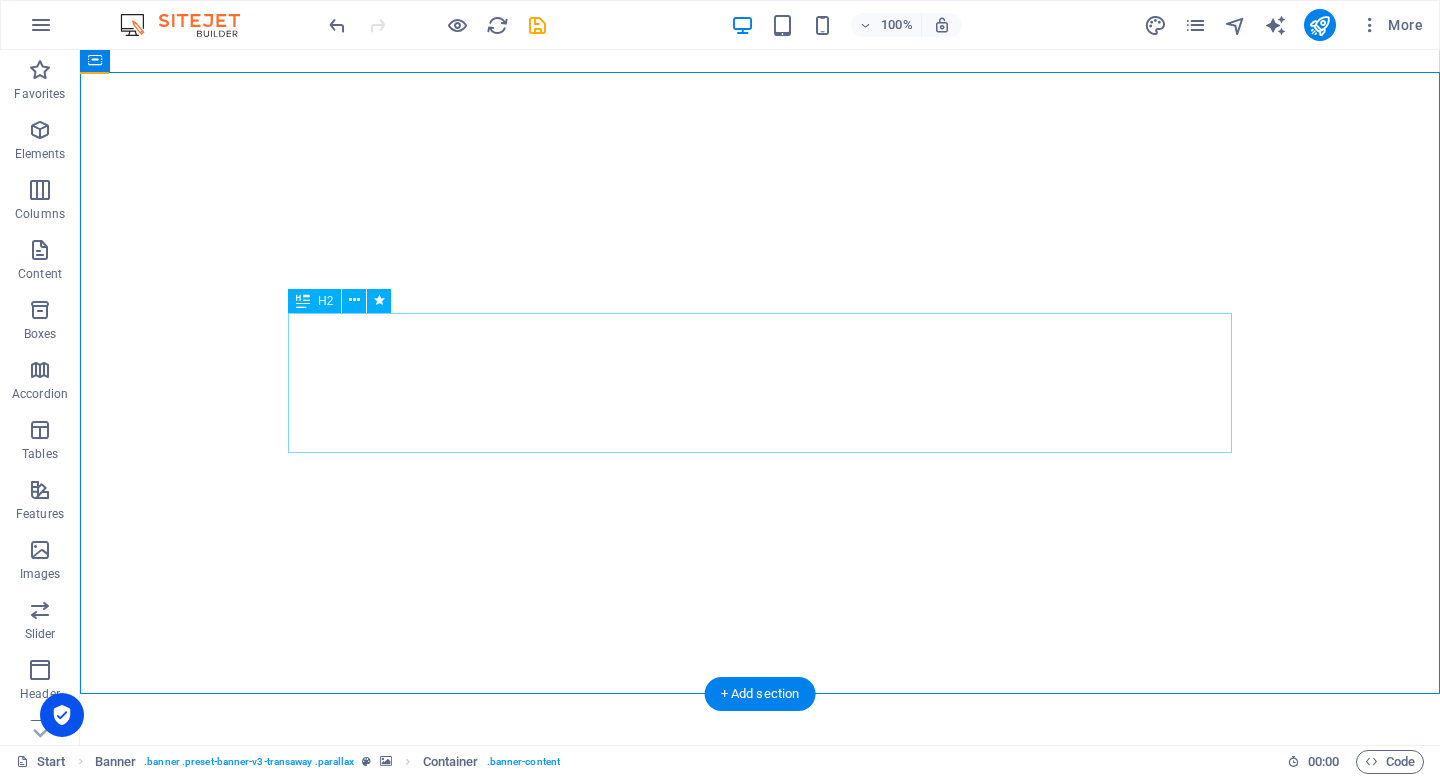click on "Active  employment" at bounding box center (760, 969) 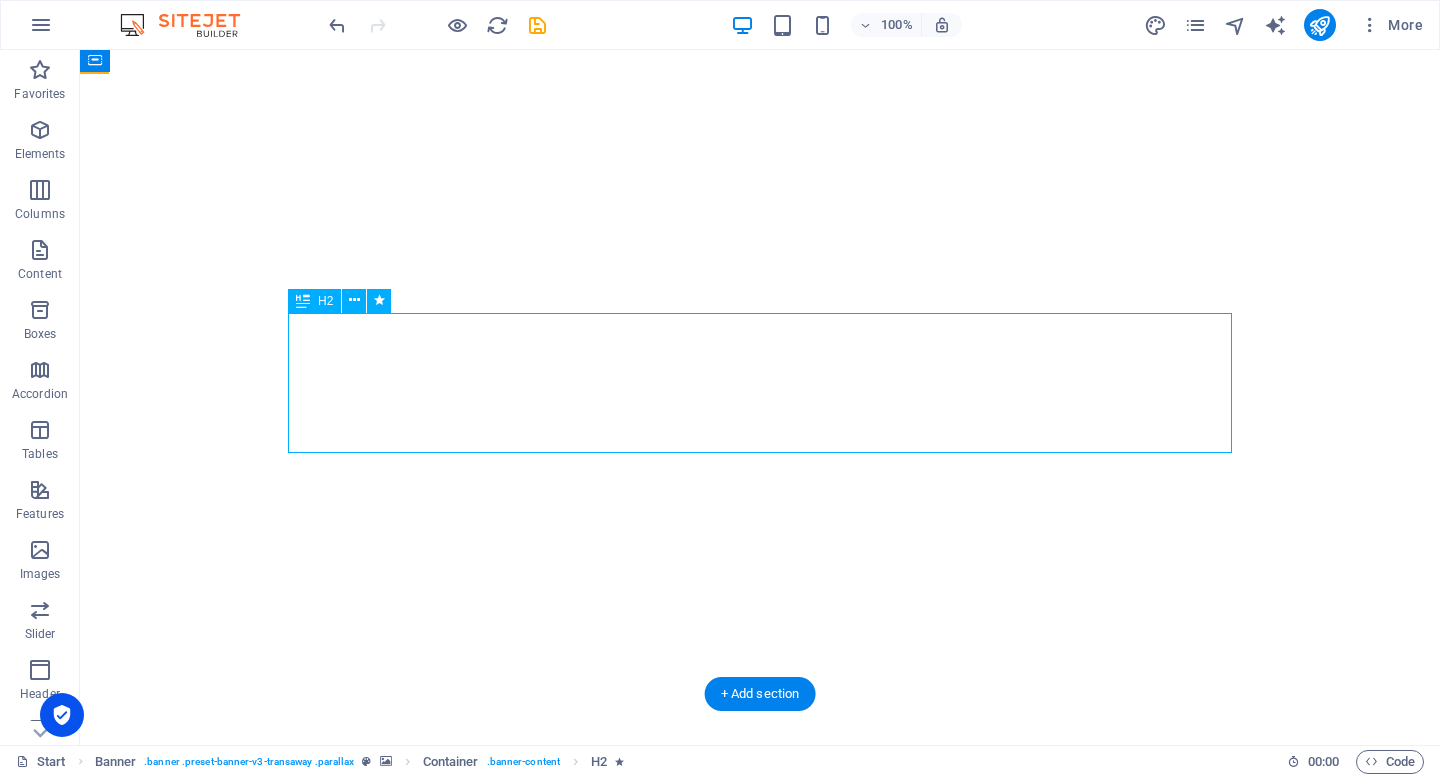 click on "Active  employment" at bounding box center [760, 969] 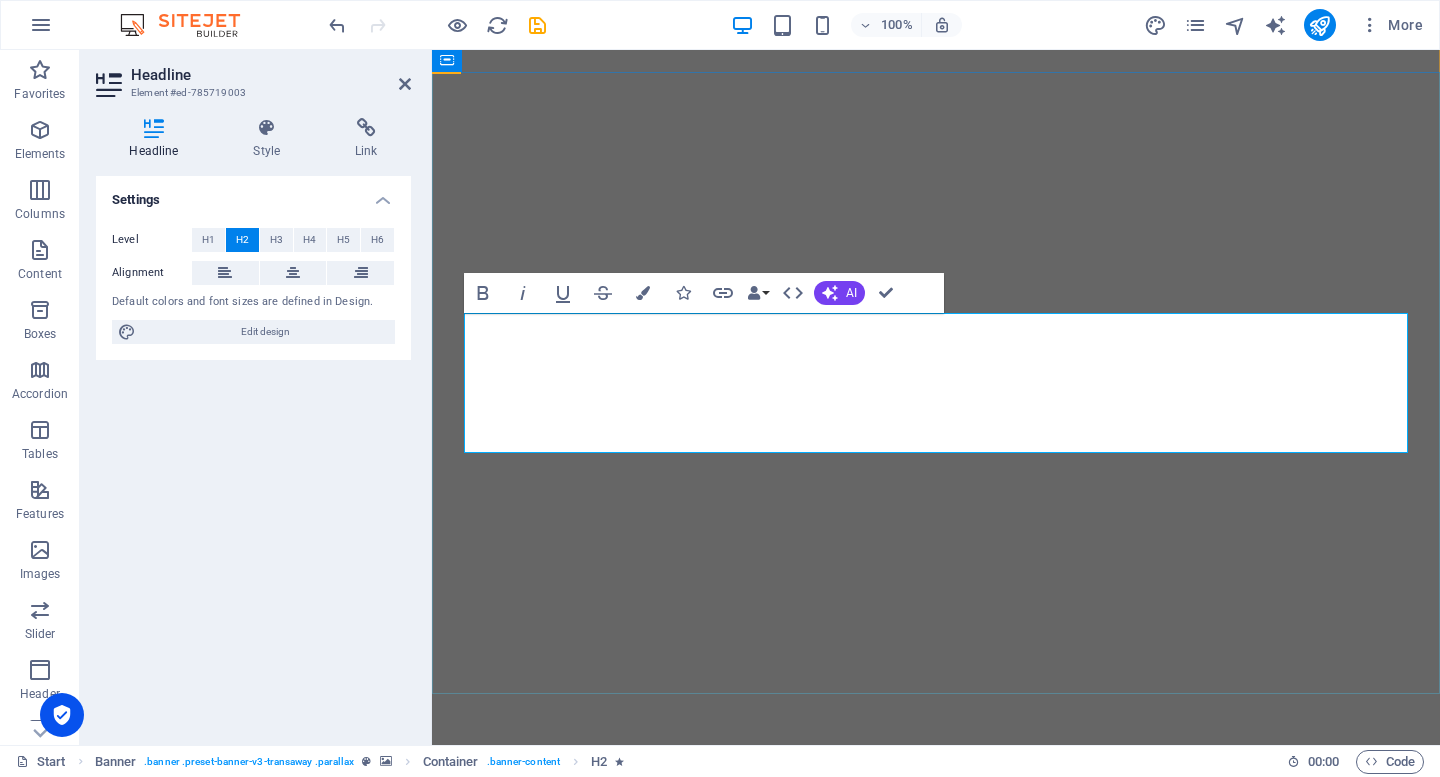 click on "Active  employment" at bounding box center [936, 968] 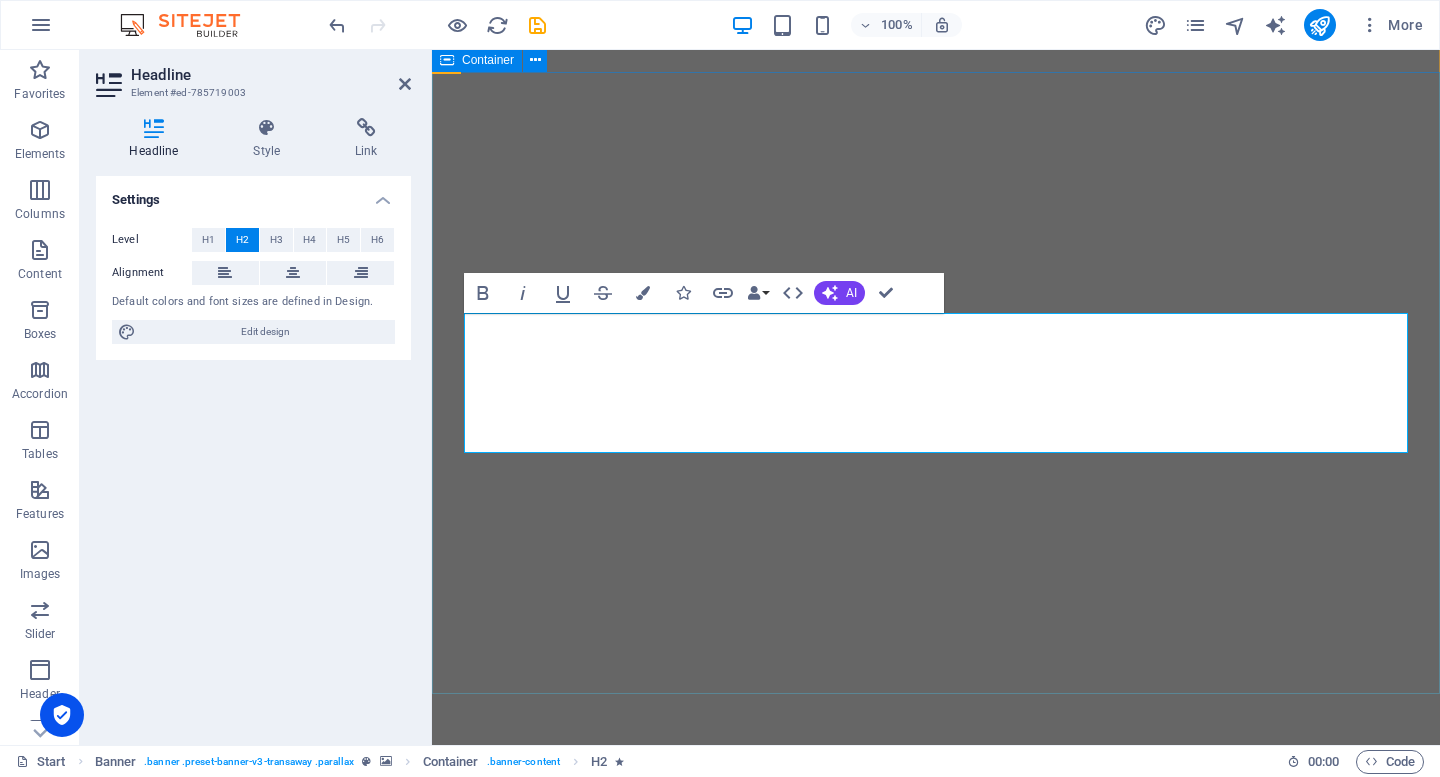 click on "ACTIVE  employment" at bounding box center [936, 969] 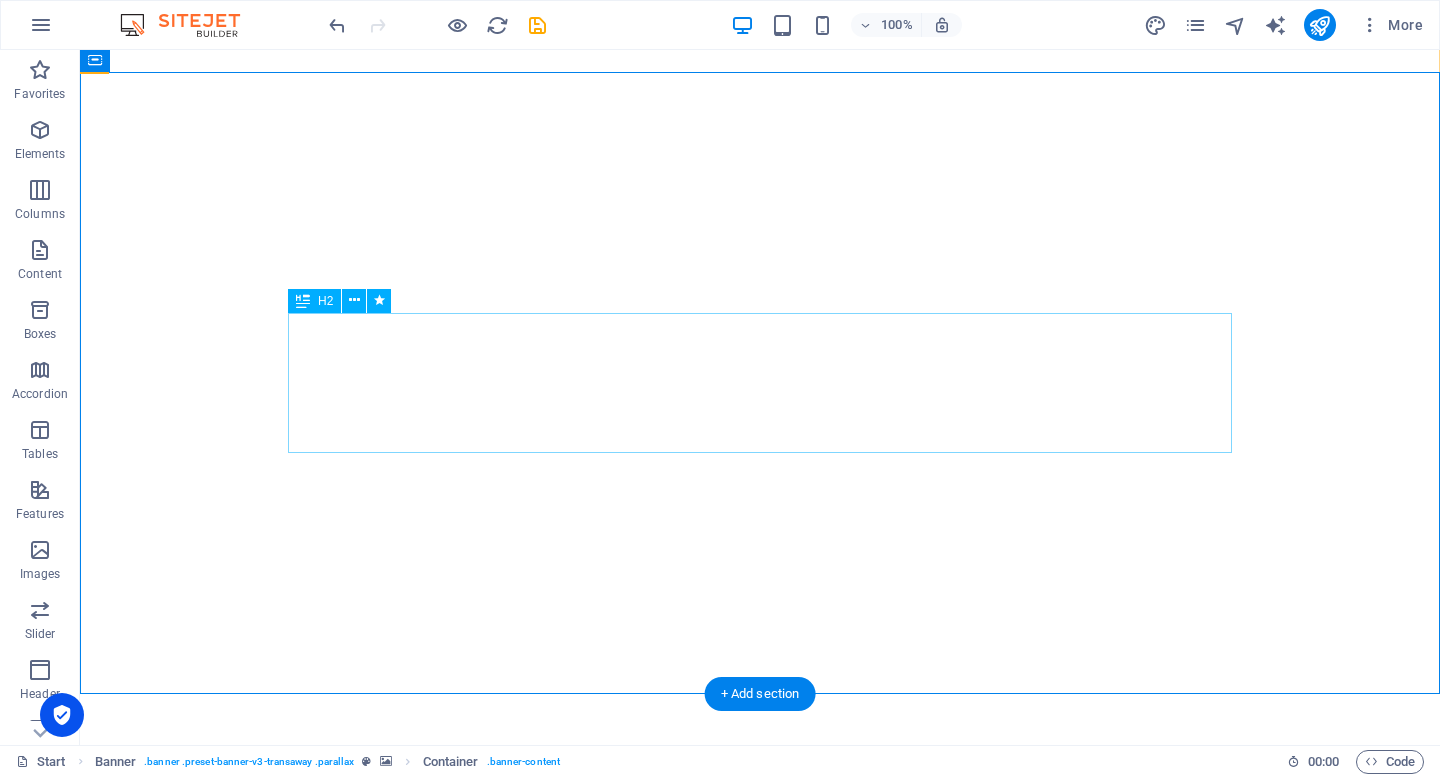 click on "ACTIVE  employment" at bounding box center [760, 969] 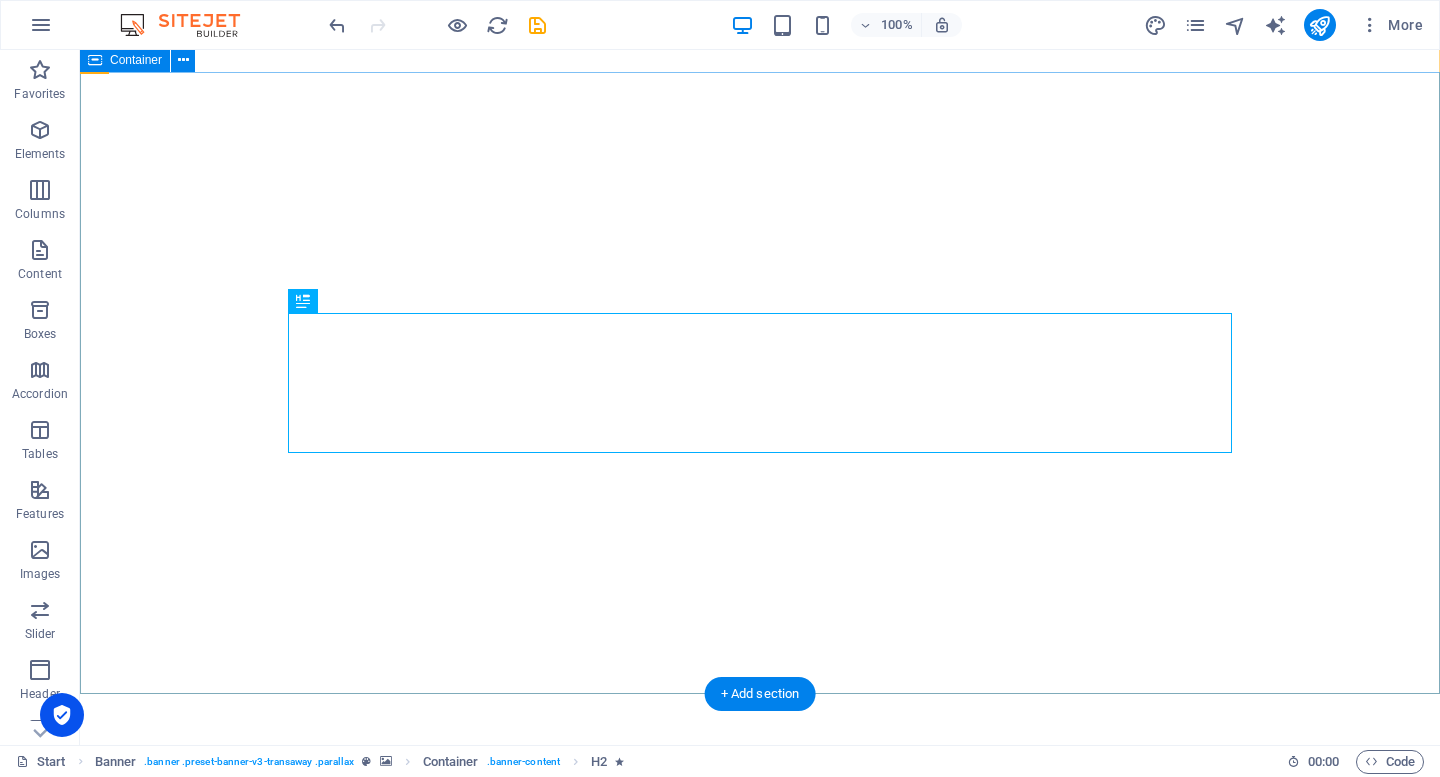 click on "ACTIVE  employment" at bounding box center (760, 969) 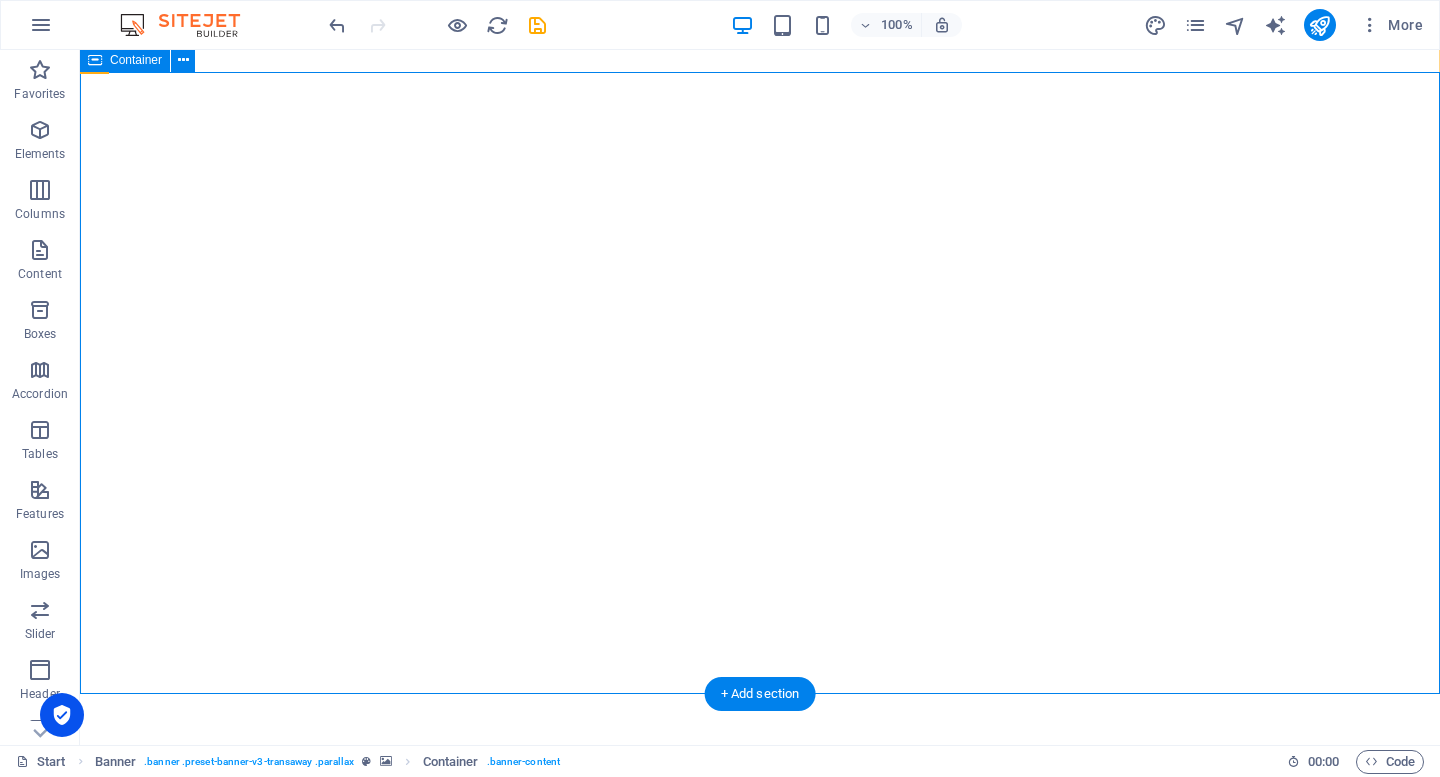 click on "ACTIVE  employment" at bounding box center [760, 969] 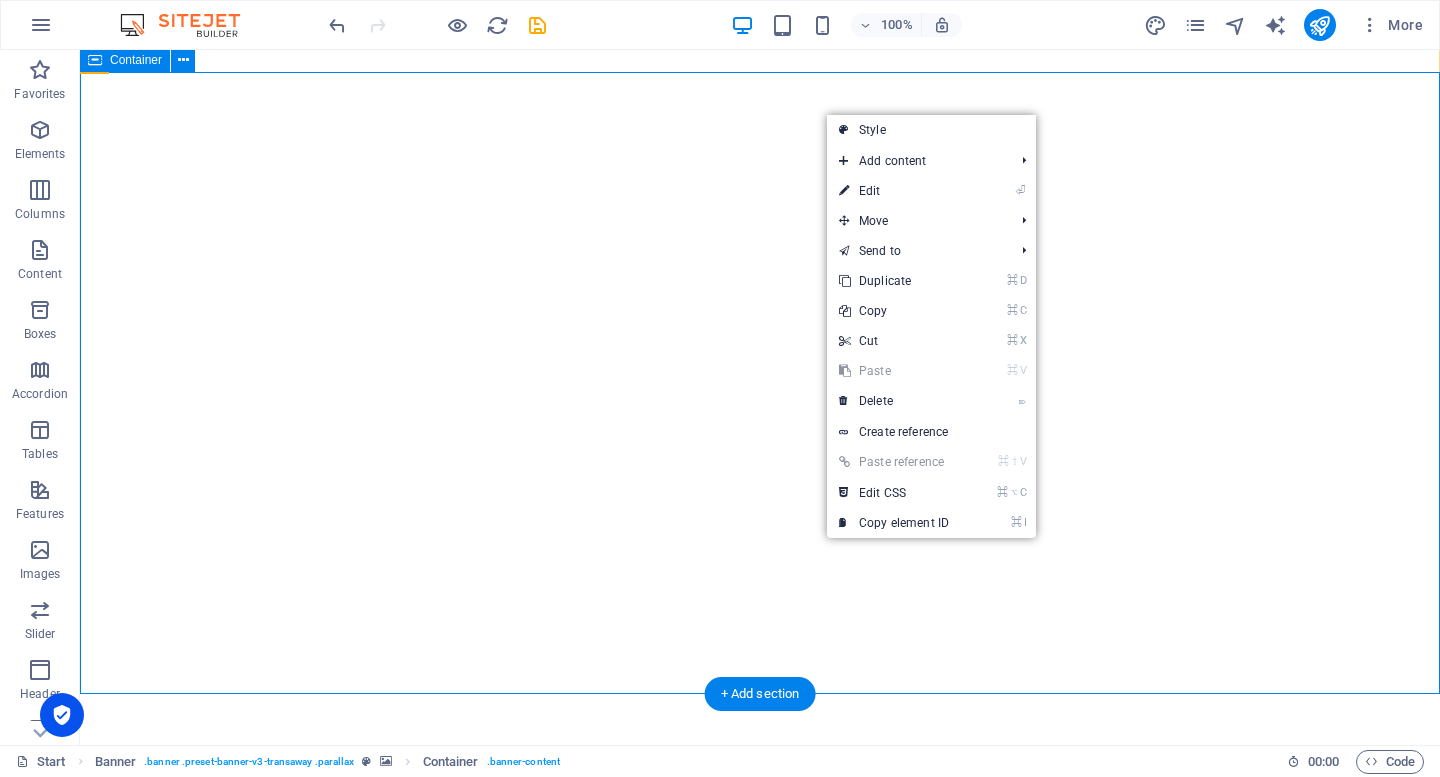 click on "ACTIVE  employment" at bounding box center [760, 969] 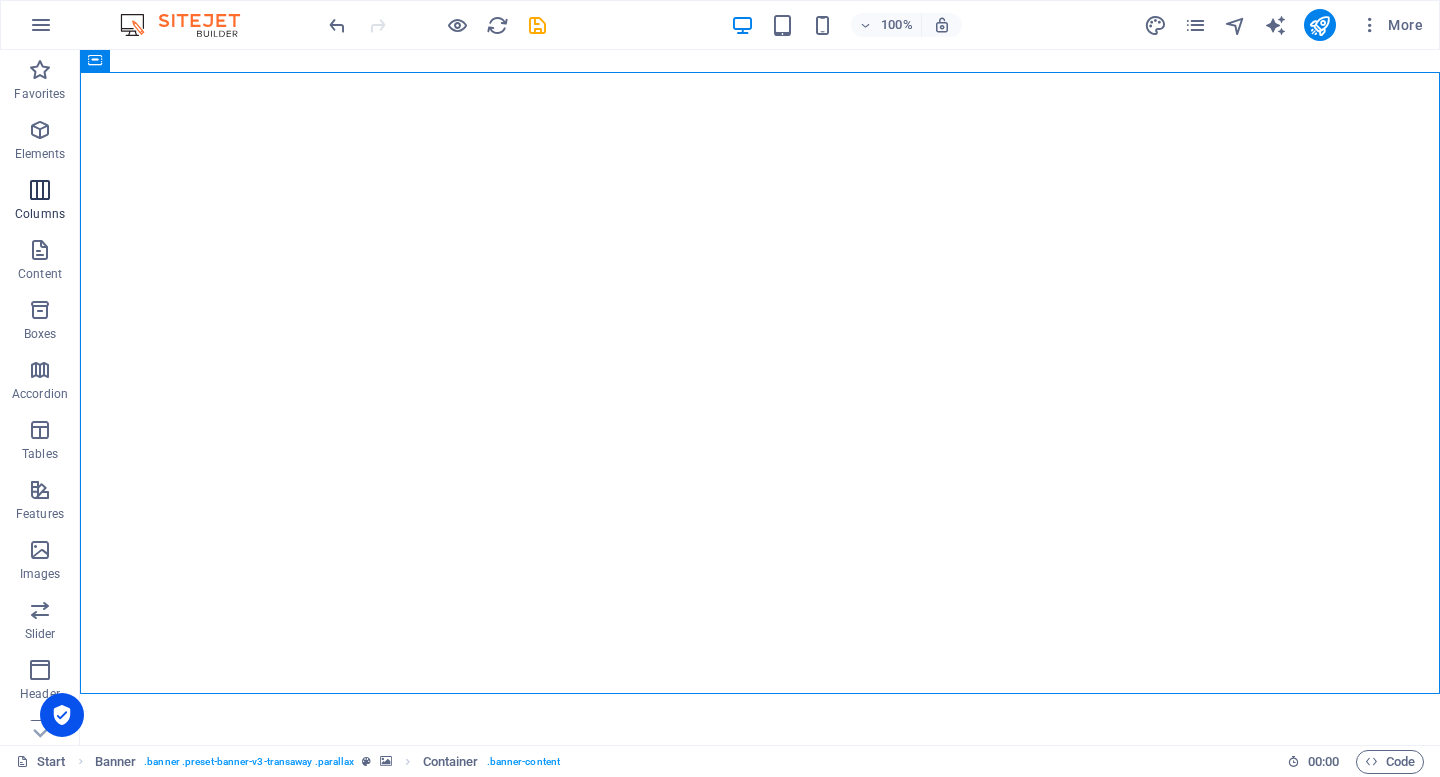 click at bounding box center (40, 190) 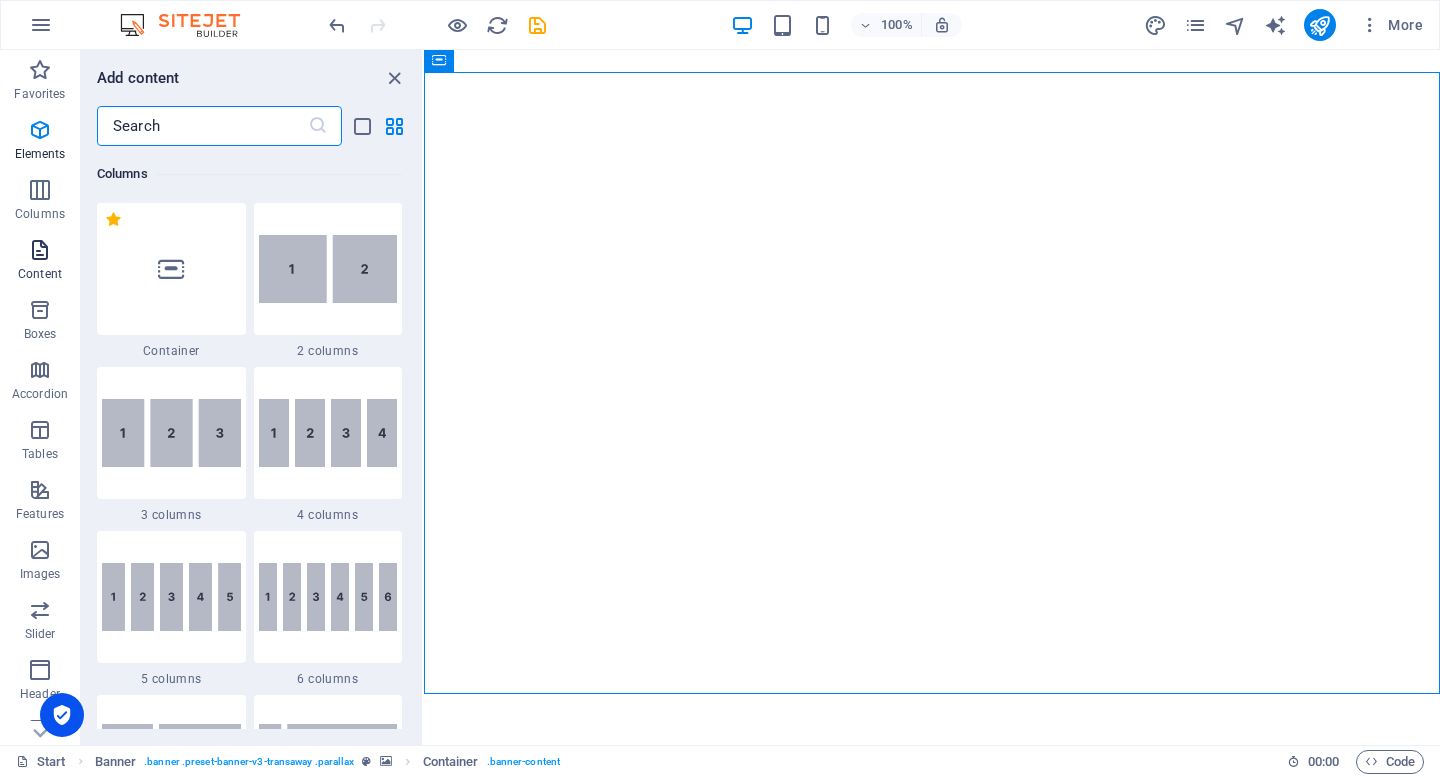 click on "Content" at bounding box center (40, 274) 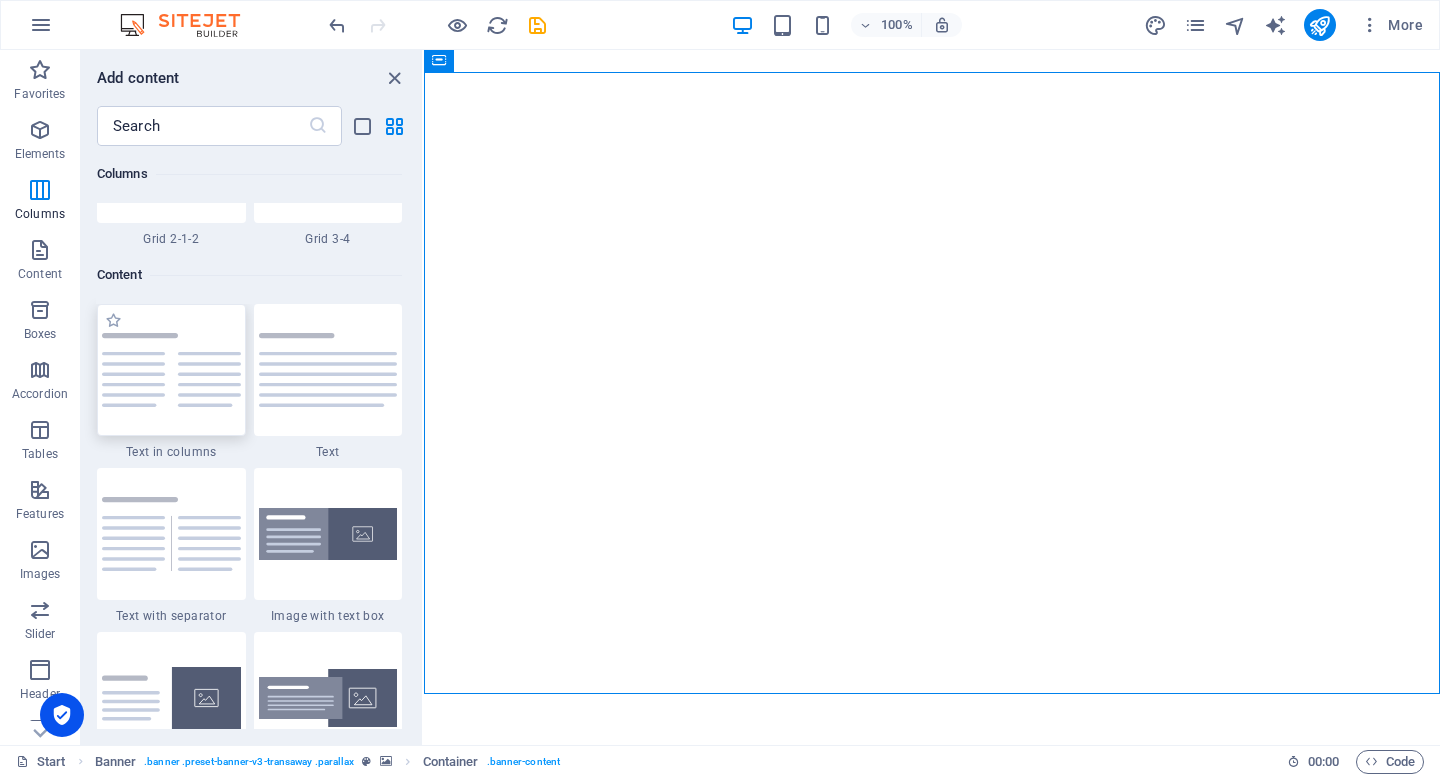 scroll, scrollTop: 3499, scrollLeft: 0, axis: vertical 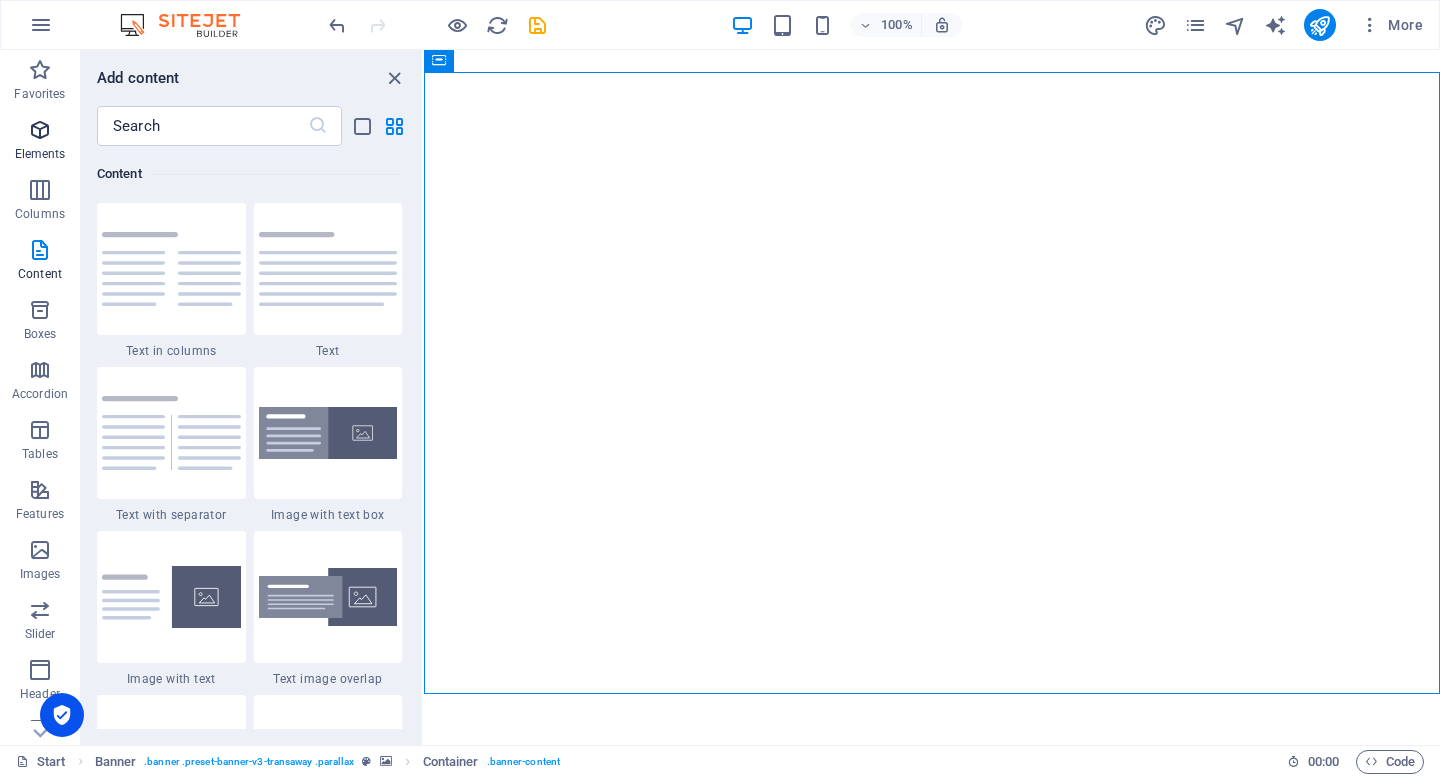 click on "Elements" at bounding box center [40, 142] 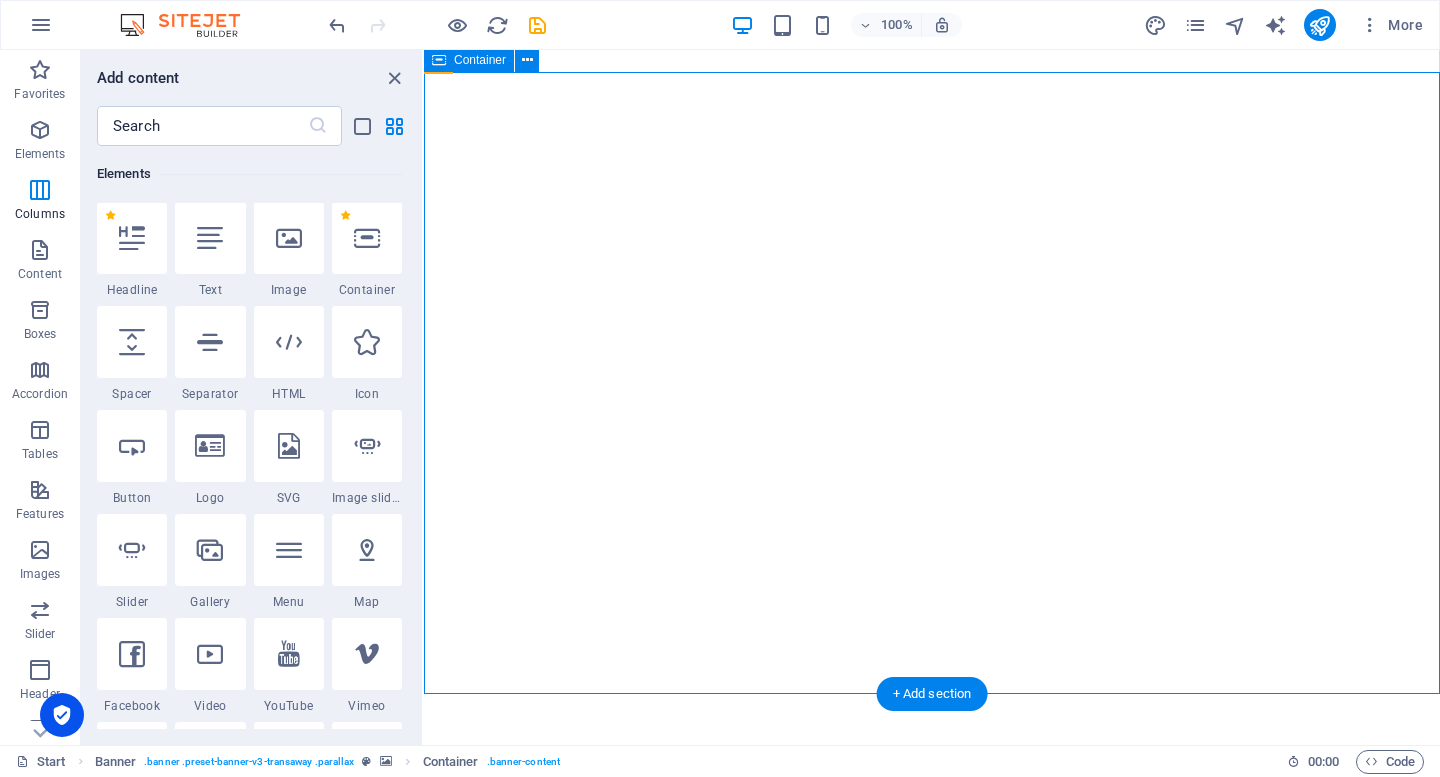 scroll, scrollTop: 213, scrollLeft: 0, axis: vertical 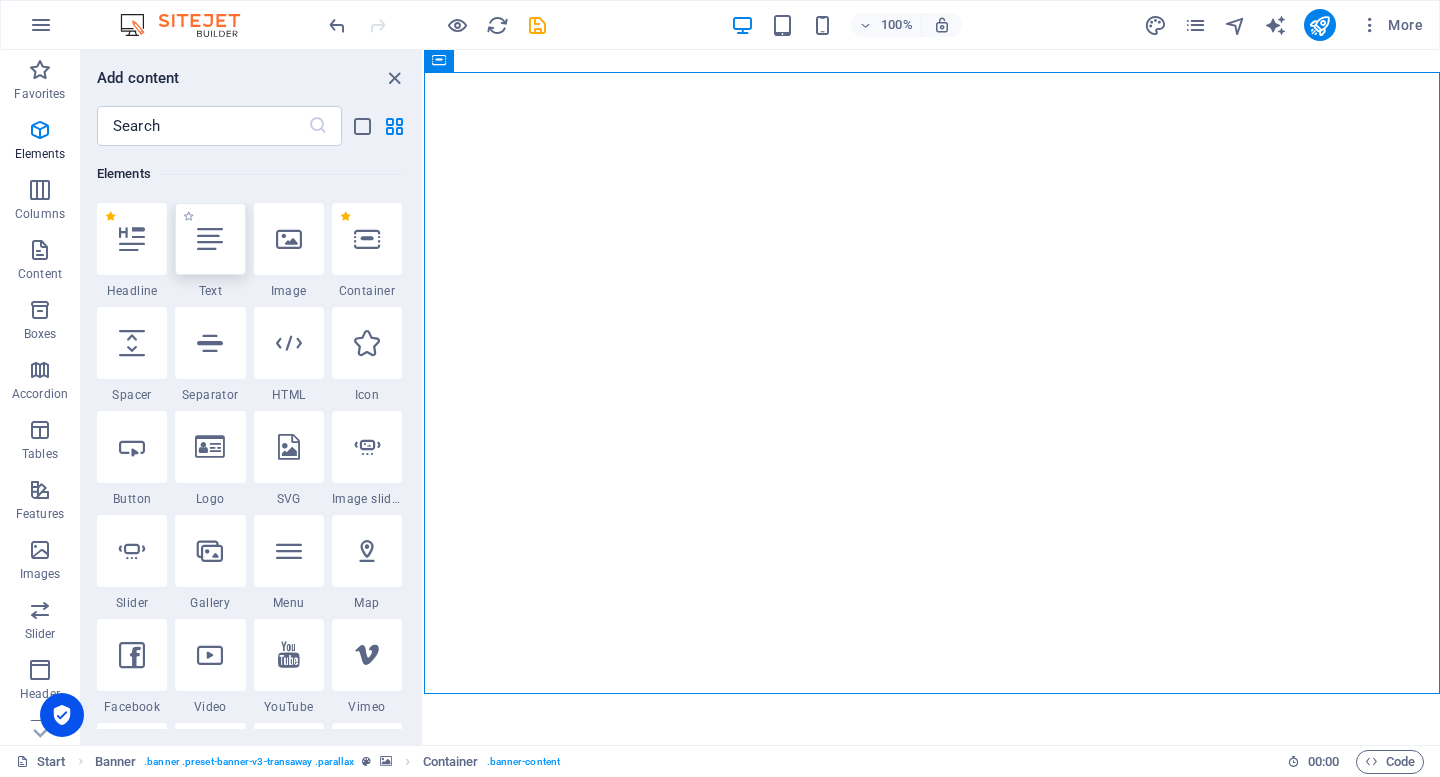 click at bounding box center (210, 239) 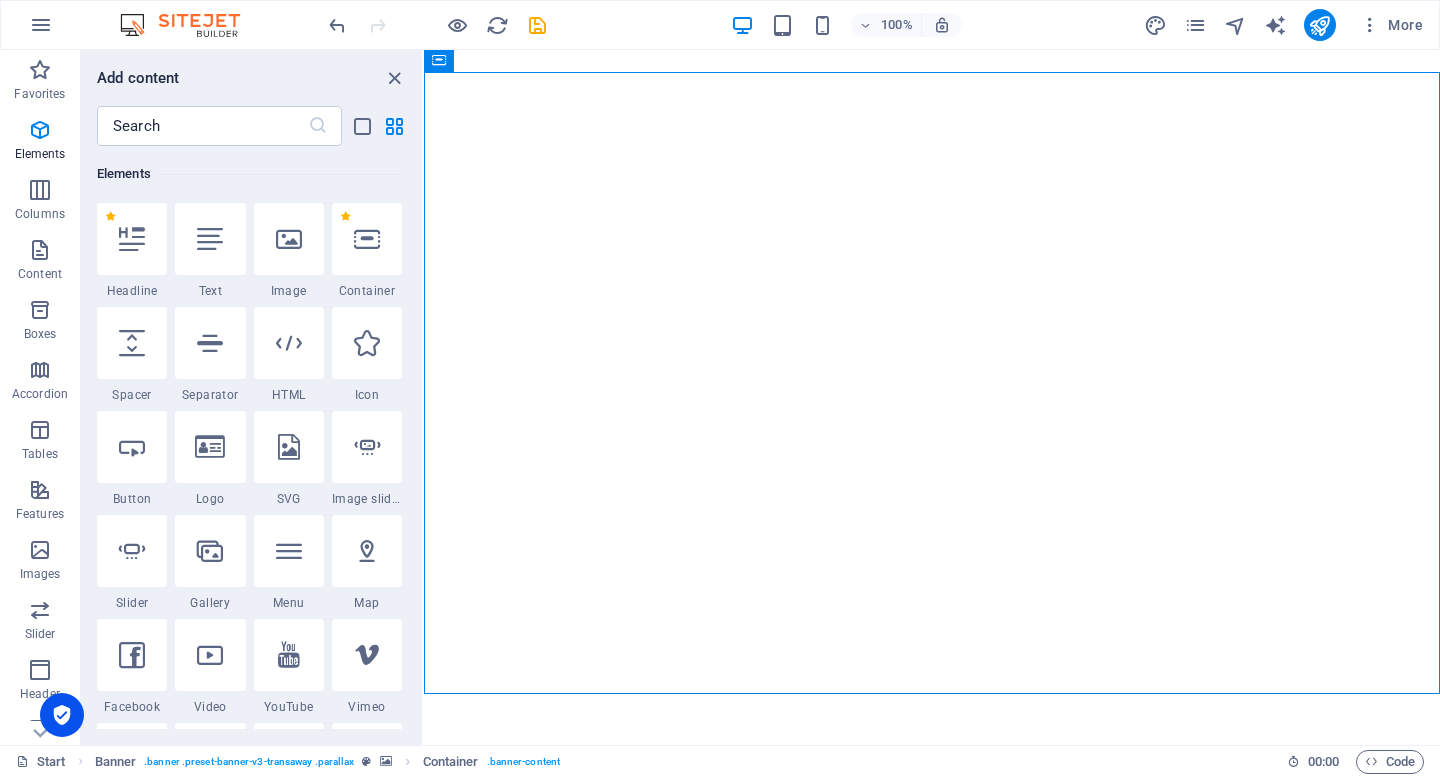 scroll, scrollTop: 0, scrollLeft: 0, axis: both 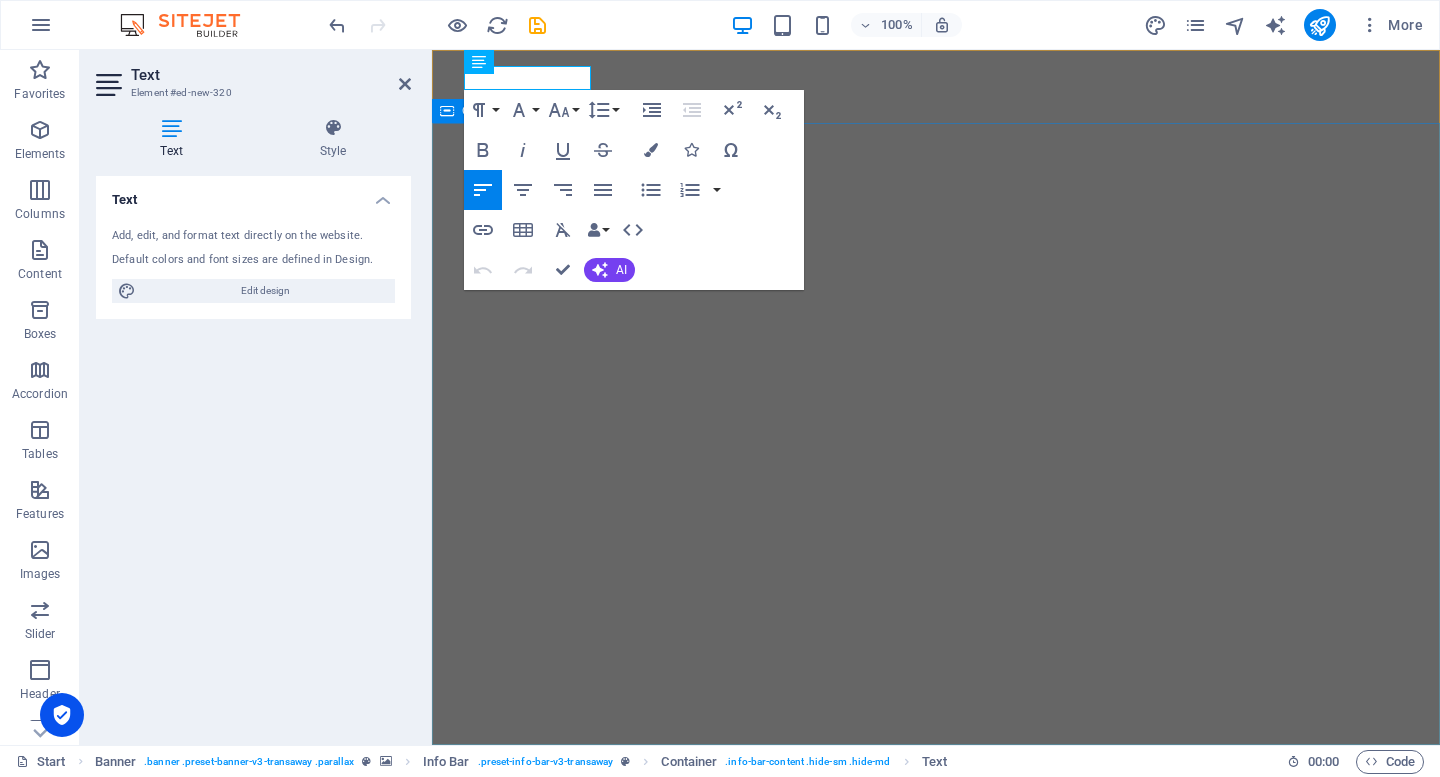 click on "ACTIVE  employment" at bounding box center (936, 1044) 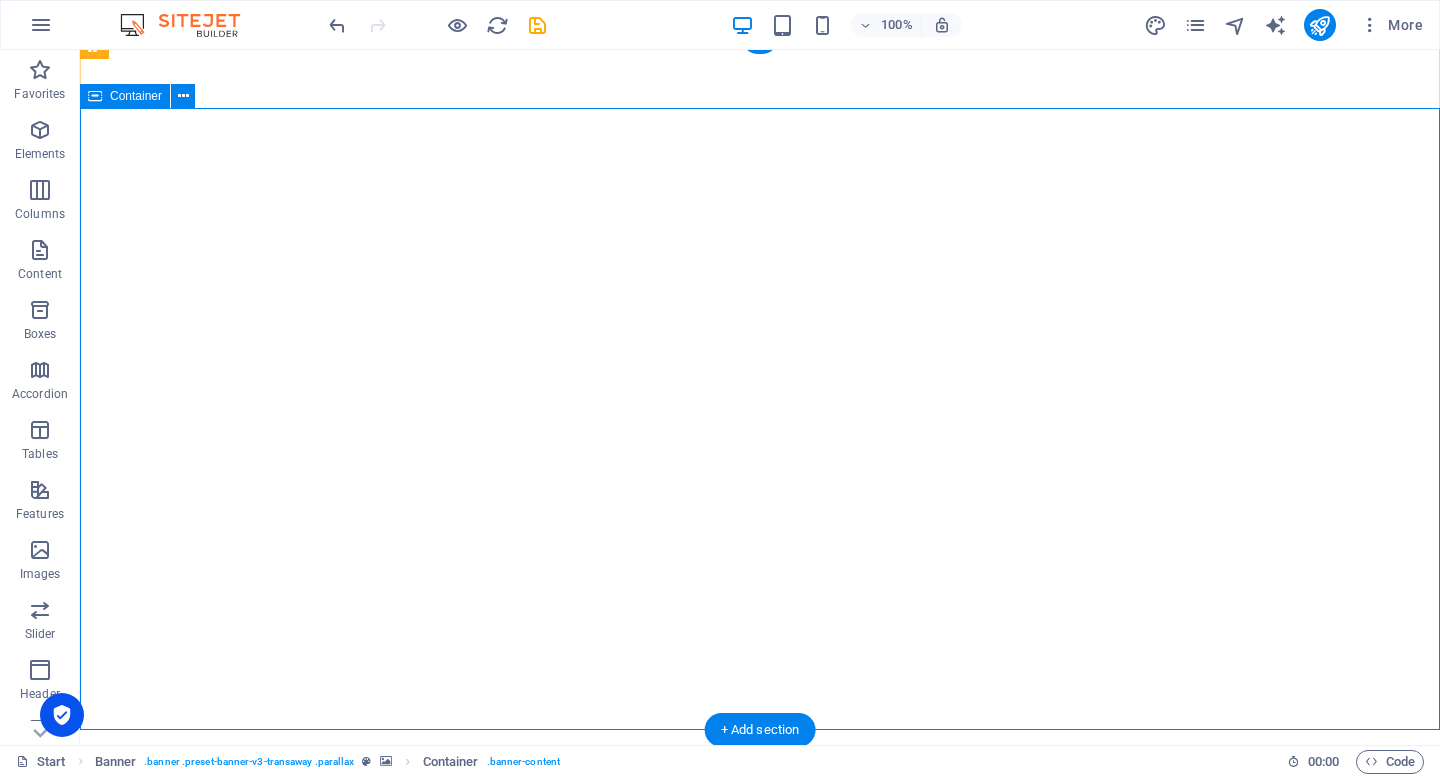 scroll, scrollTop: 201, scrollLeft: 0, axis: vertical 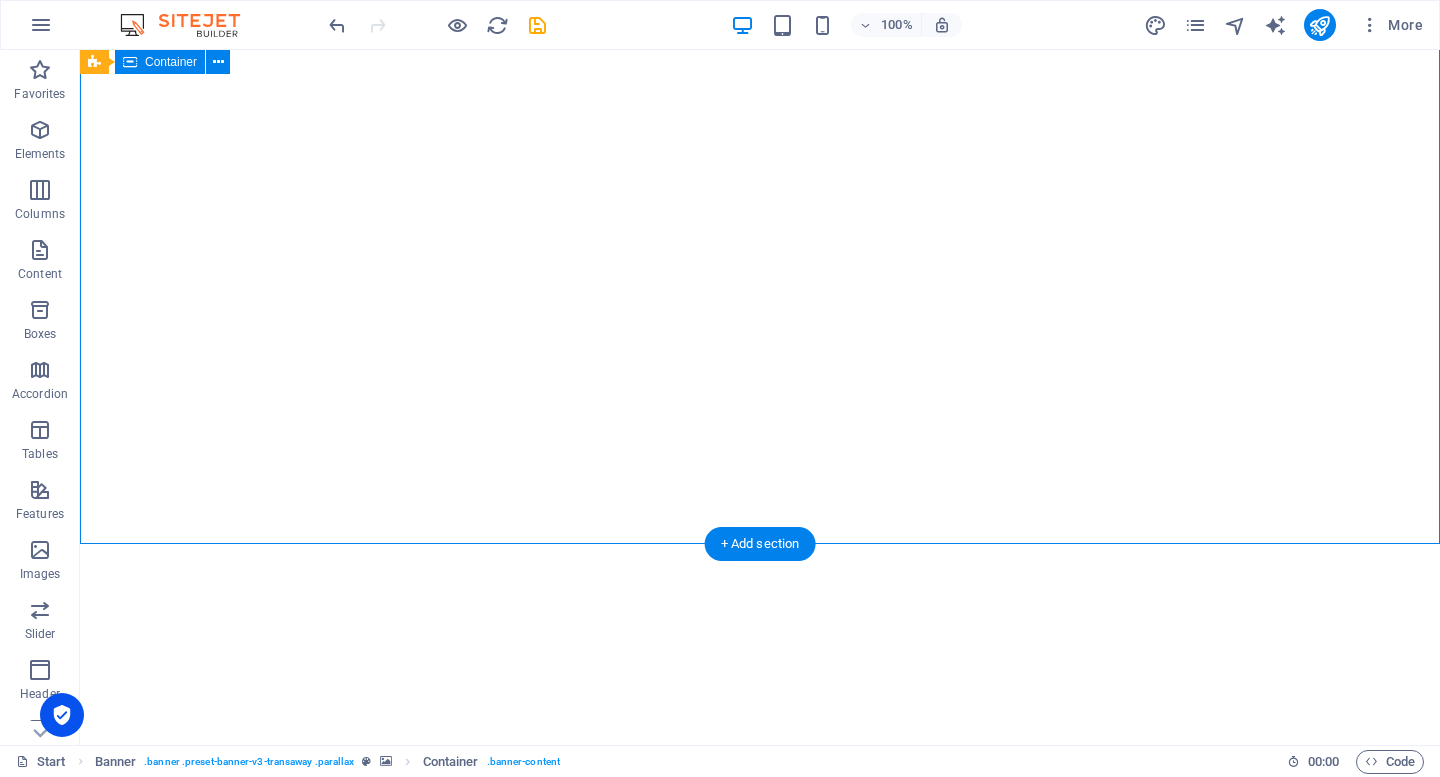 click on "ACTIVE  employment" at bounding box center [760, 843] 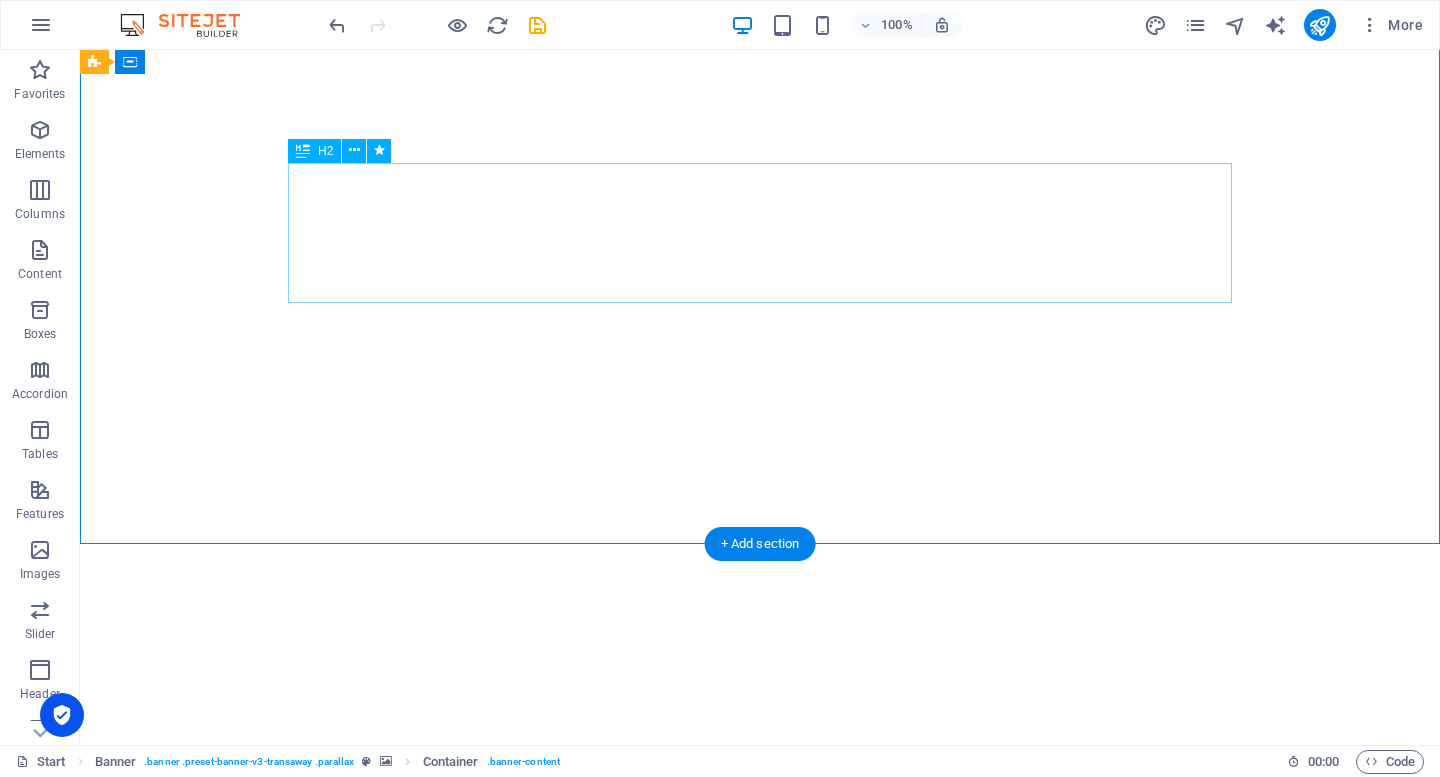 click on "ACTIVE  employment" at bounding box center [760, 843] 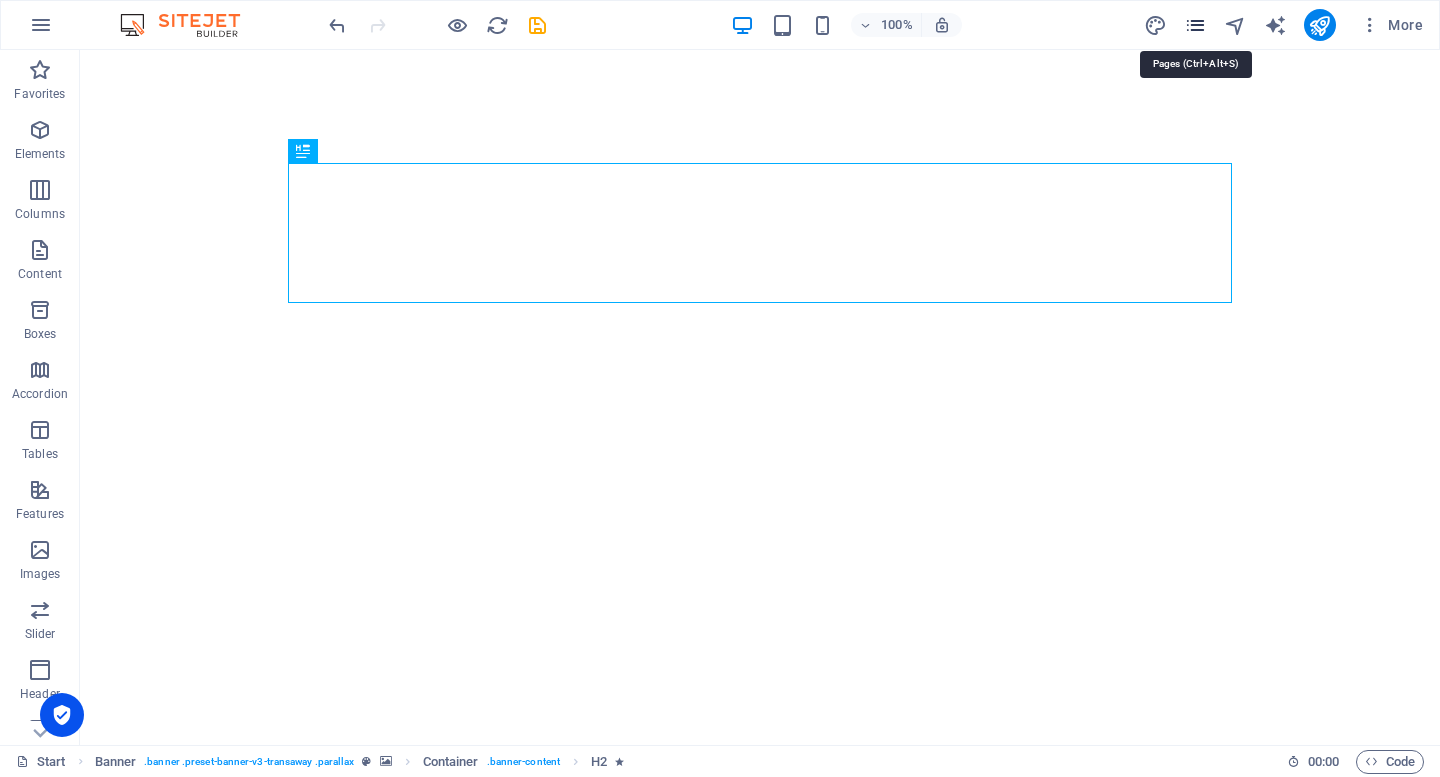 click at bounding box center (1195, 25) 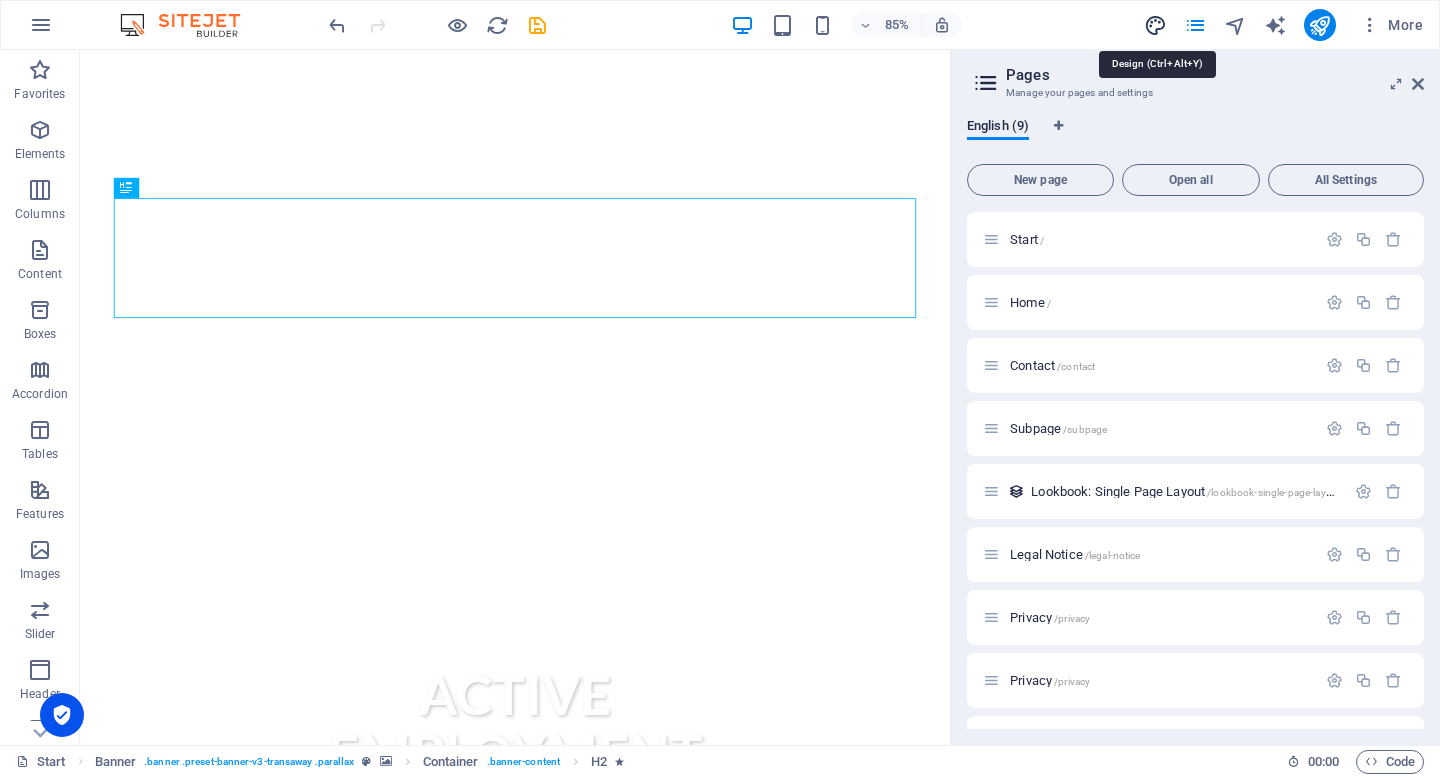click at bounding box center (1155, 25) 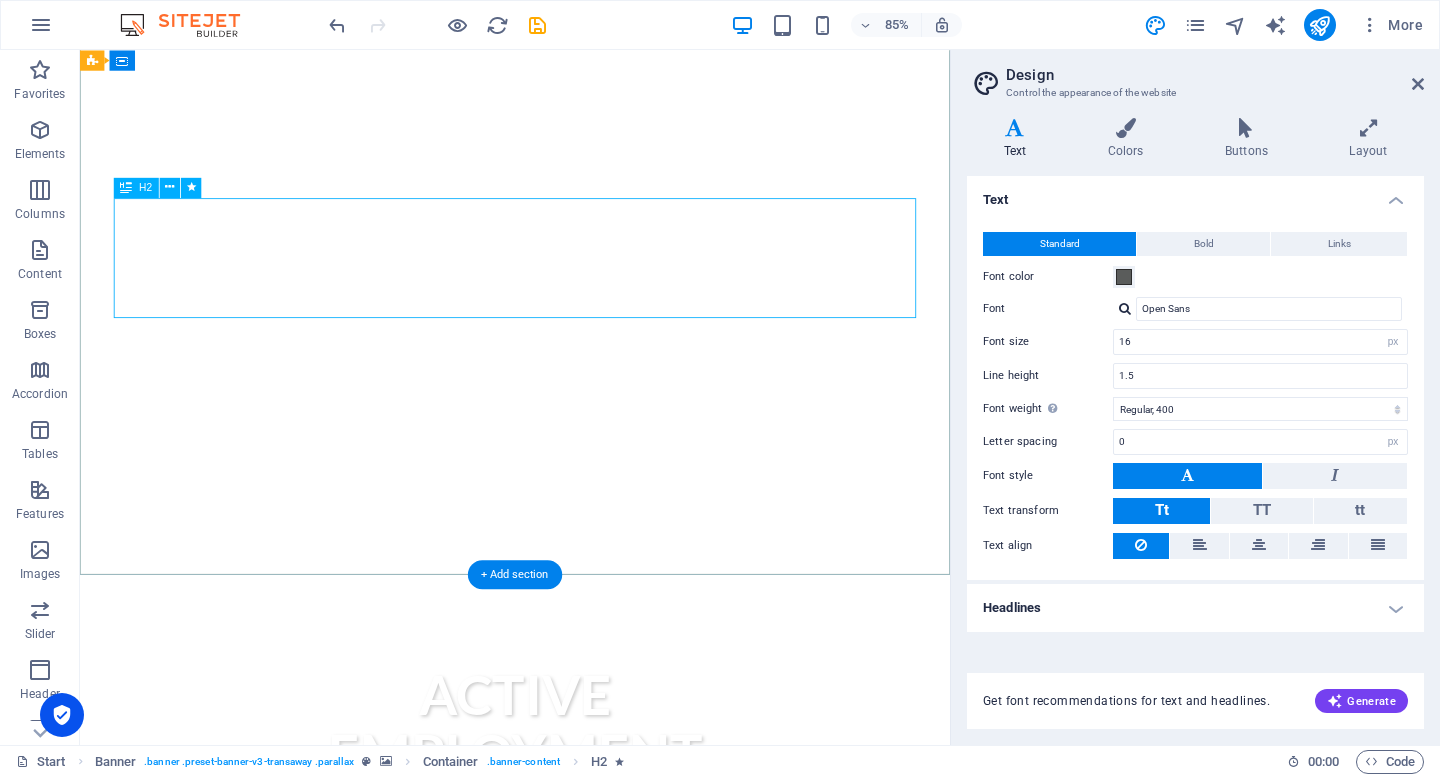 click on "ACTIVE  employment" at bounding box center [592, 843] 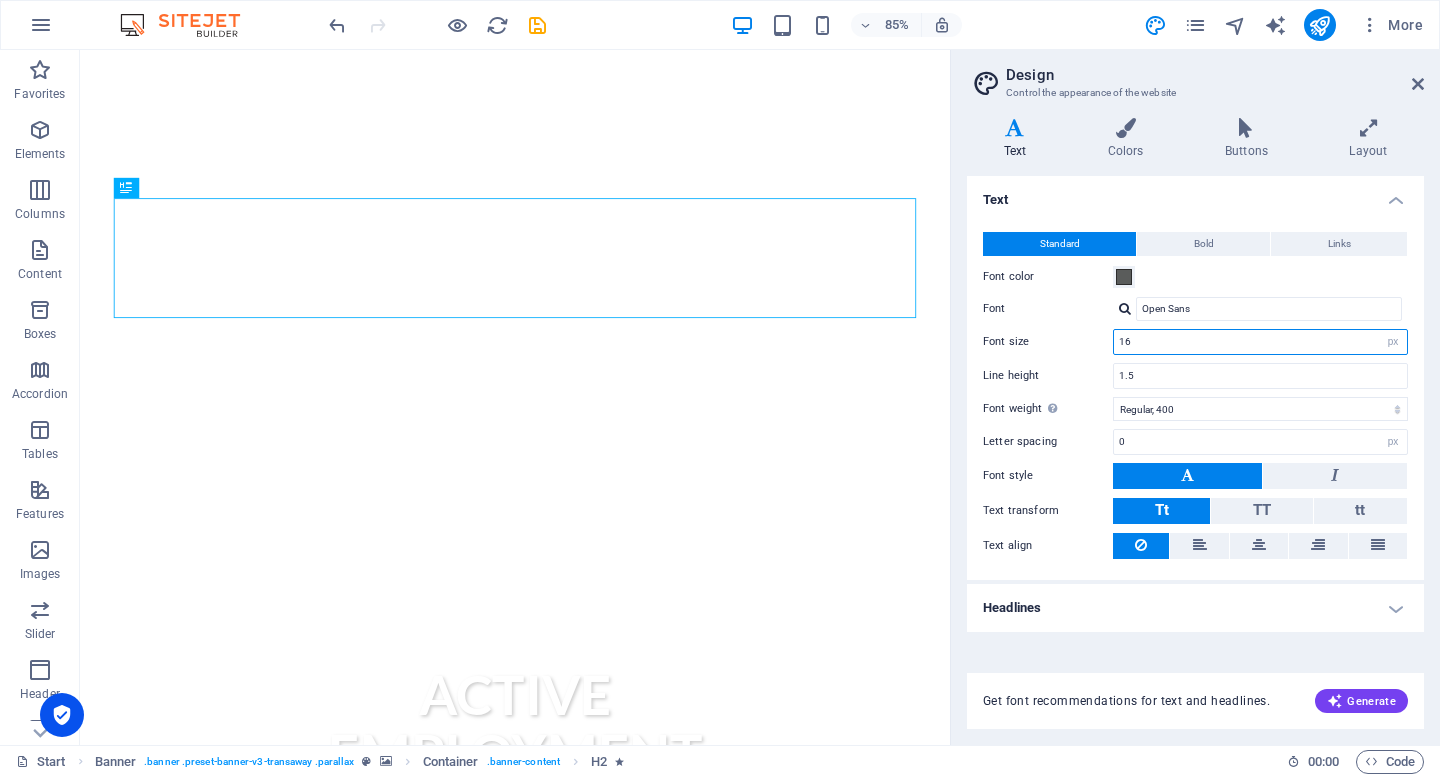 click on "16" at bounding box center [1260, 342] 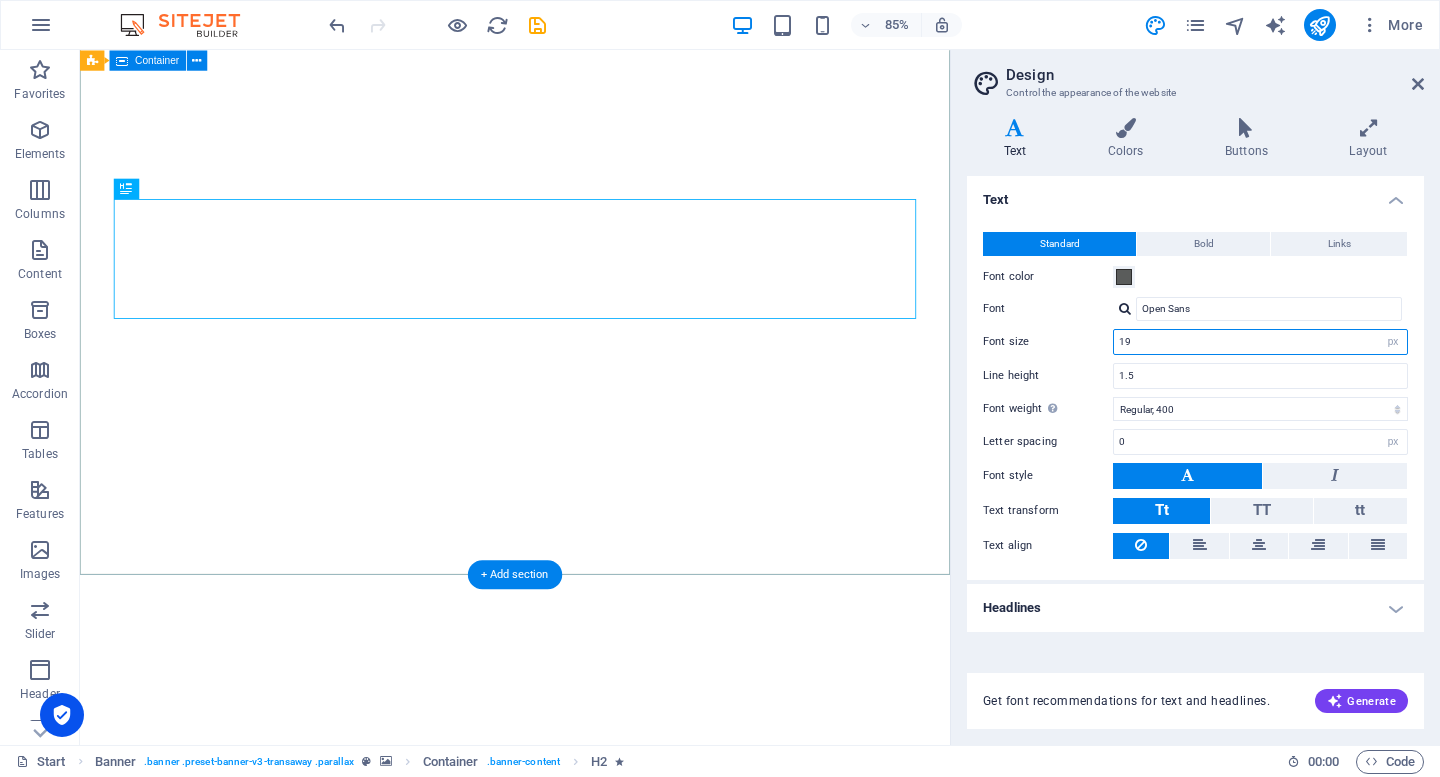 type on "19" 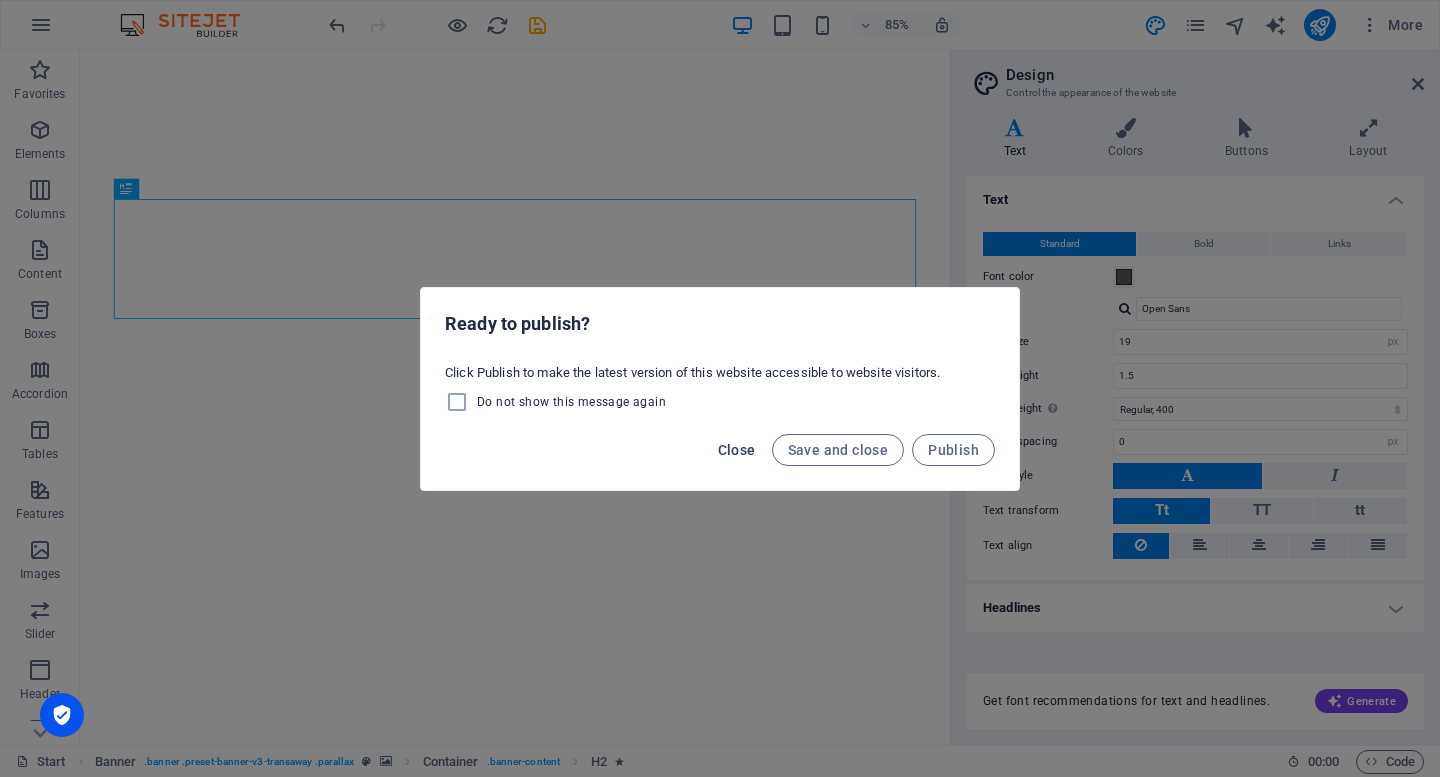 click on "Close" at bounding box center [737, 450] 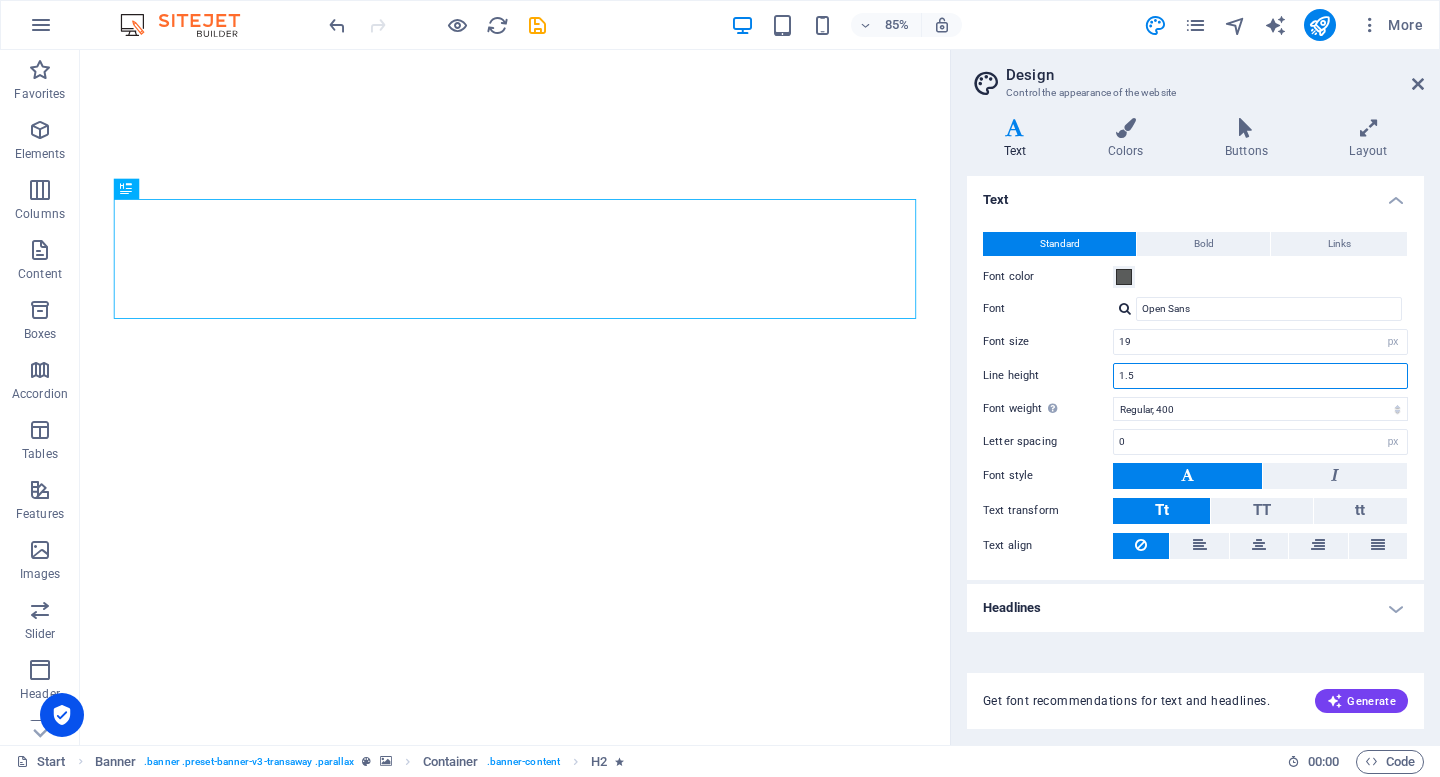 click on "1.5" at bounding box center (1260, 376) 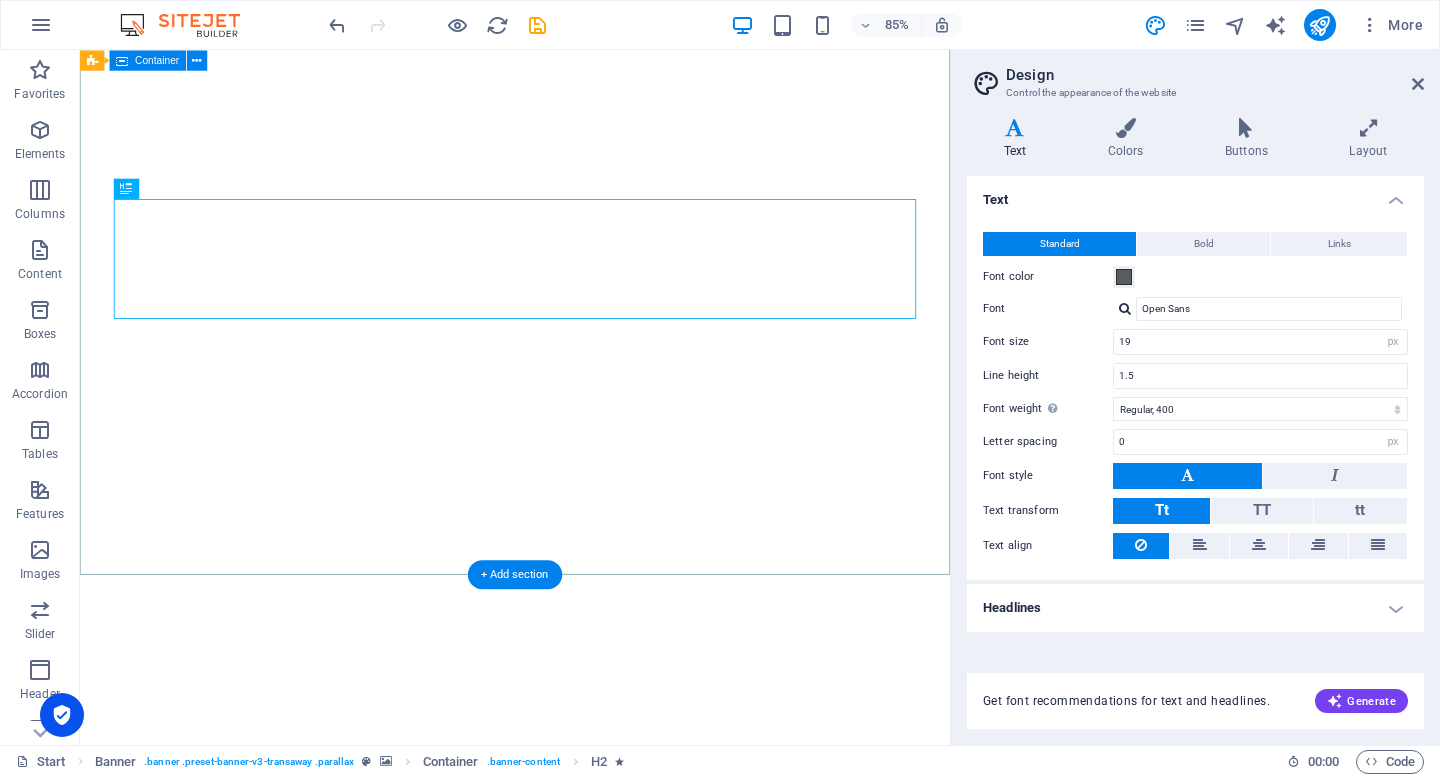 click on "ACTIVE  employment" at bounding box center (592, 969) 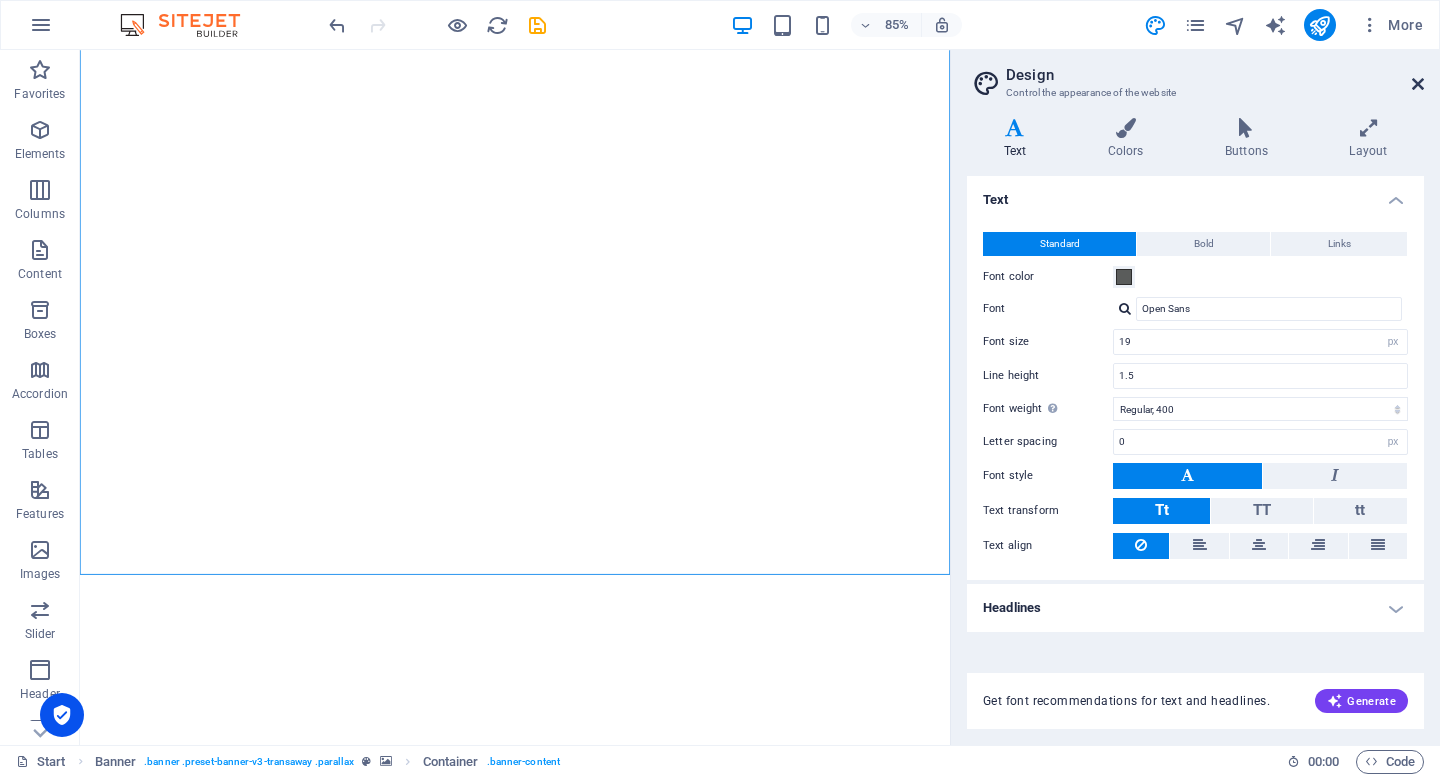 click at bounding box center [1418, 84] 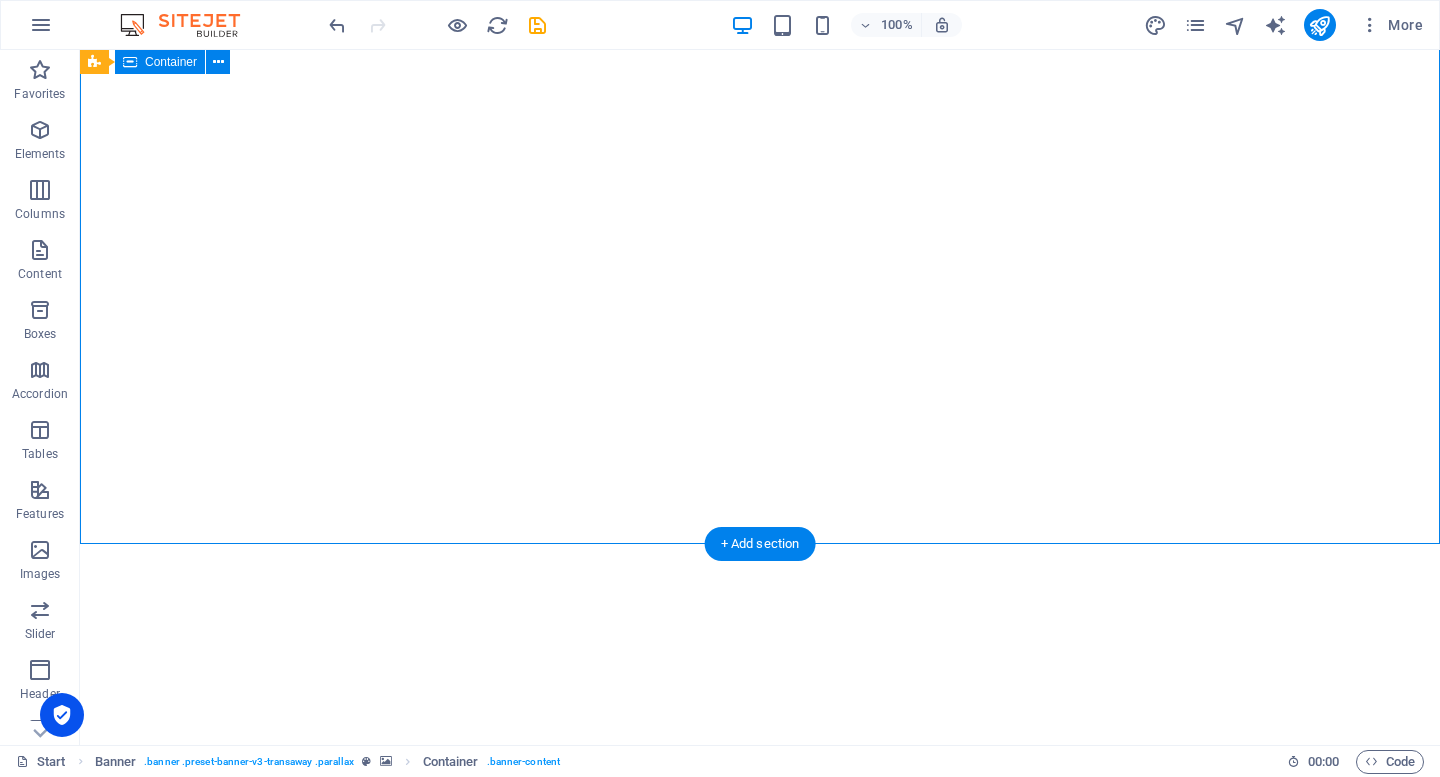 click on "ACTIVE  employment" at bounding box center (760, 969) 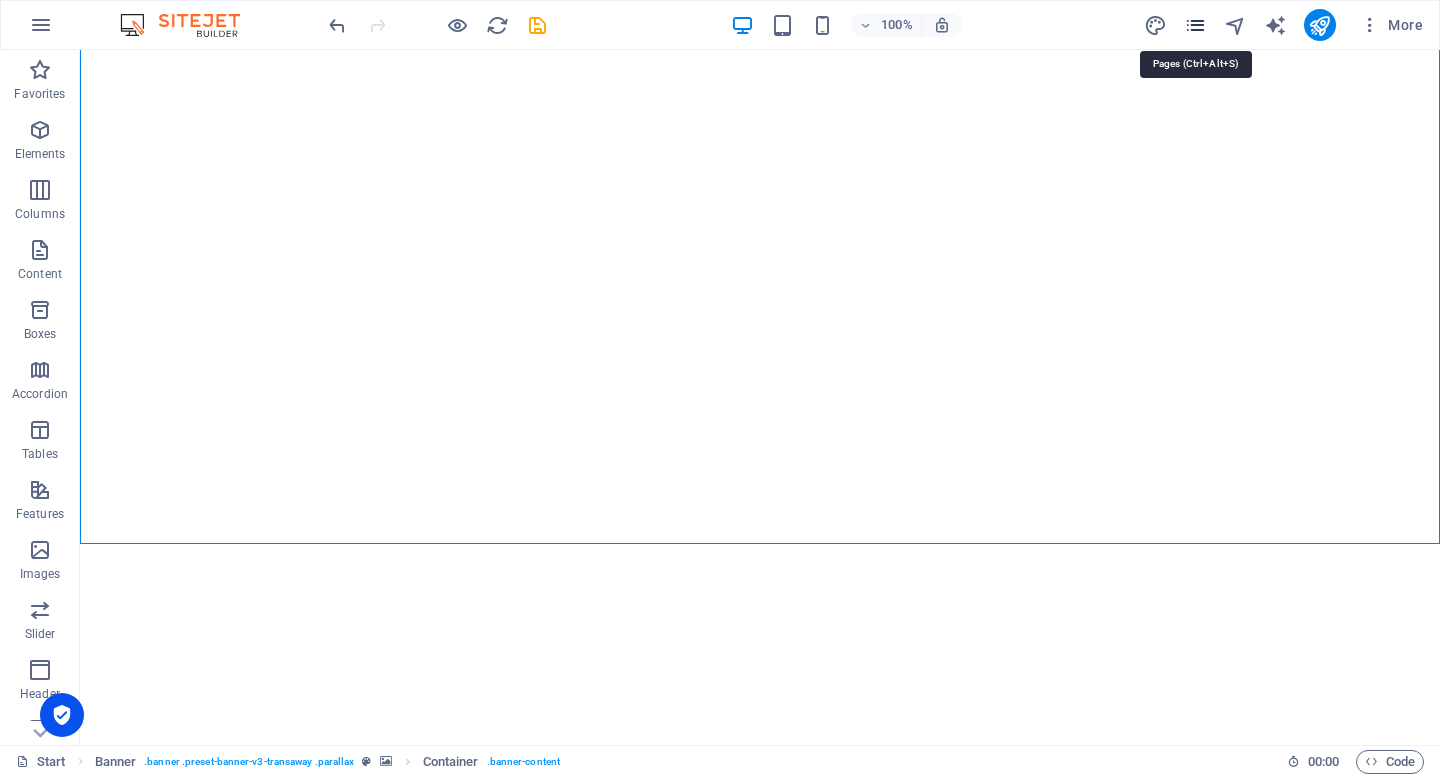 click at bounding box center [1195, 25] 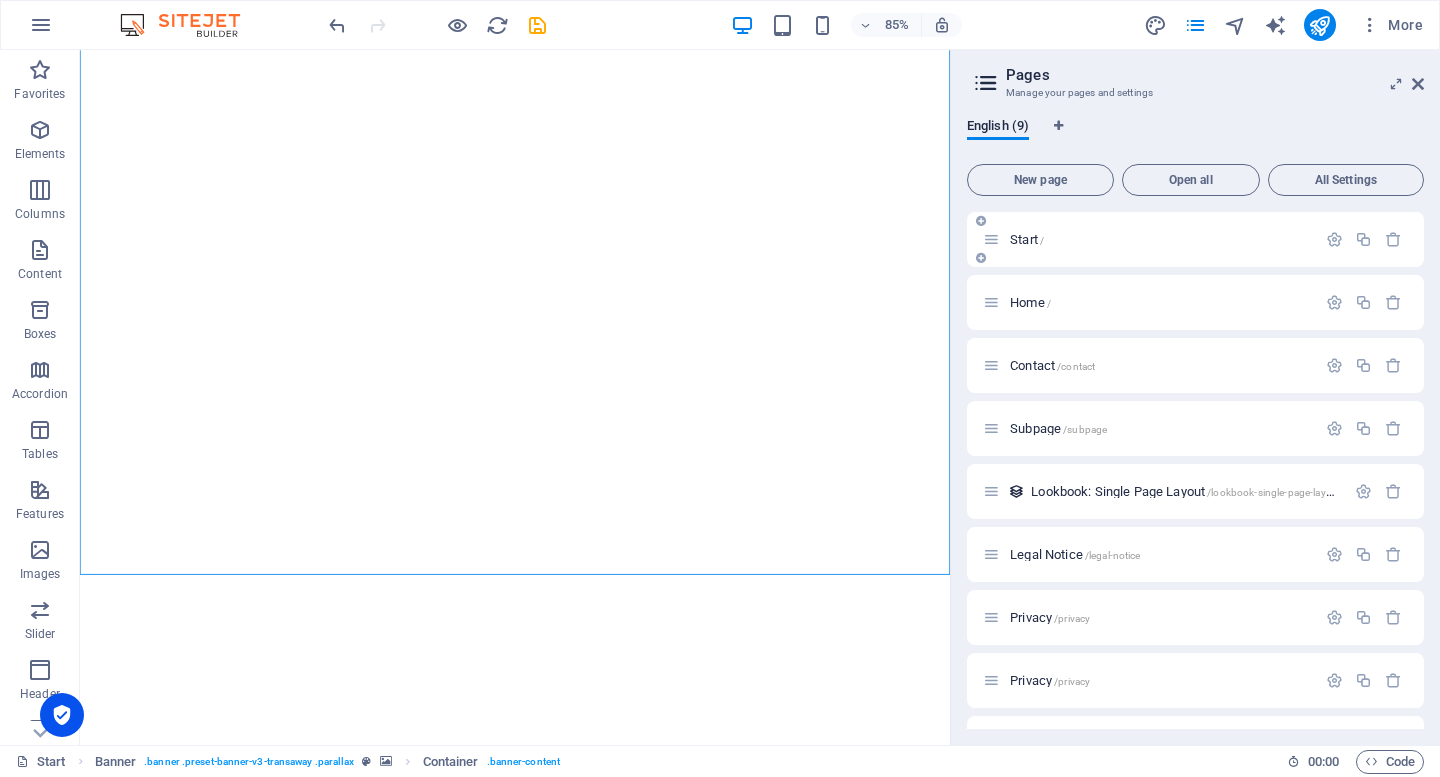 click on "Start /" at bounding box center [1195, 239] 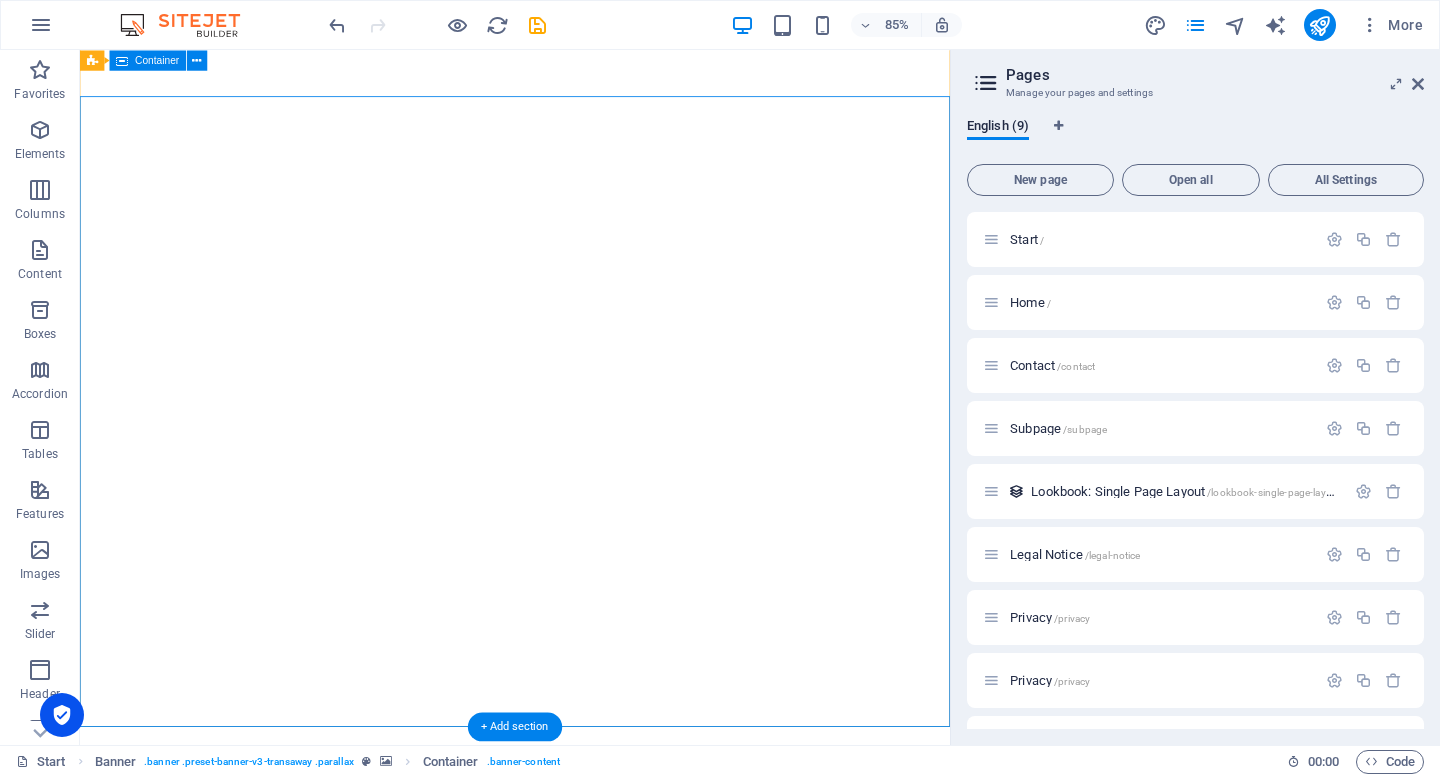 scroll, scrollTop: 0, scrollLeft: 0, axis: both 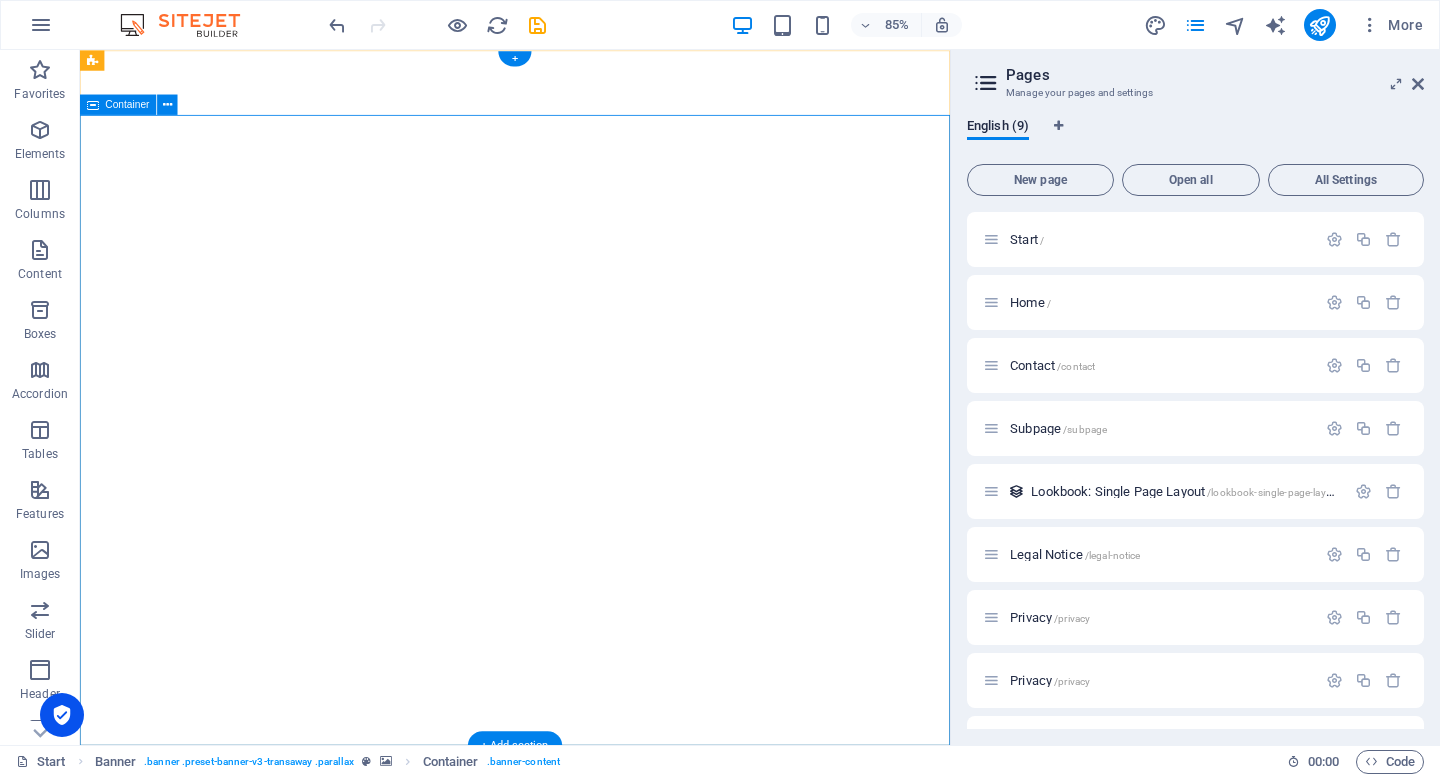 click on "ACTIVE  employment" at bounding box center (592, 1170) 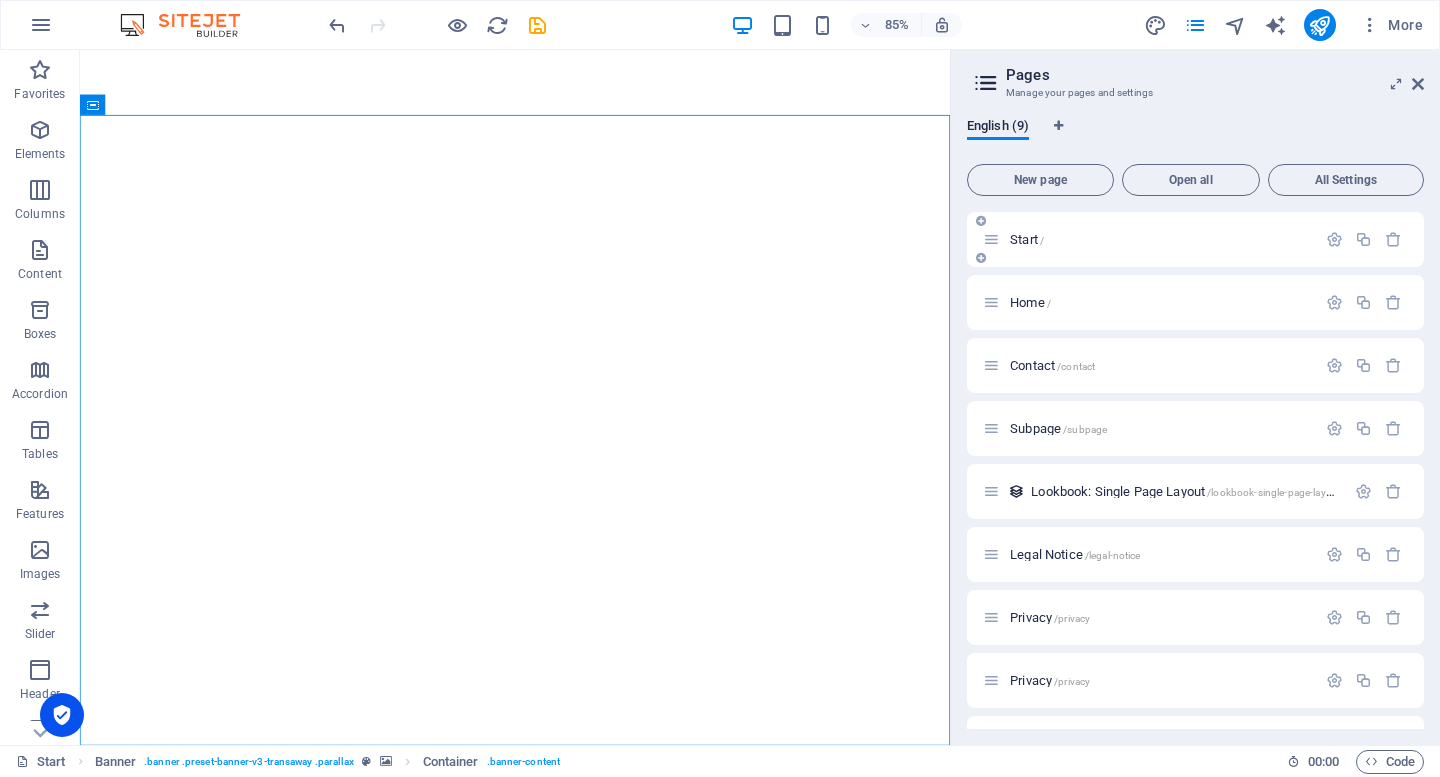 click on "Start /" at bounding box center (1149, 239) 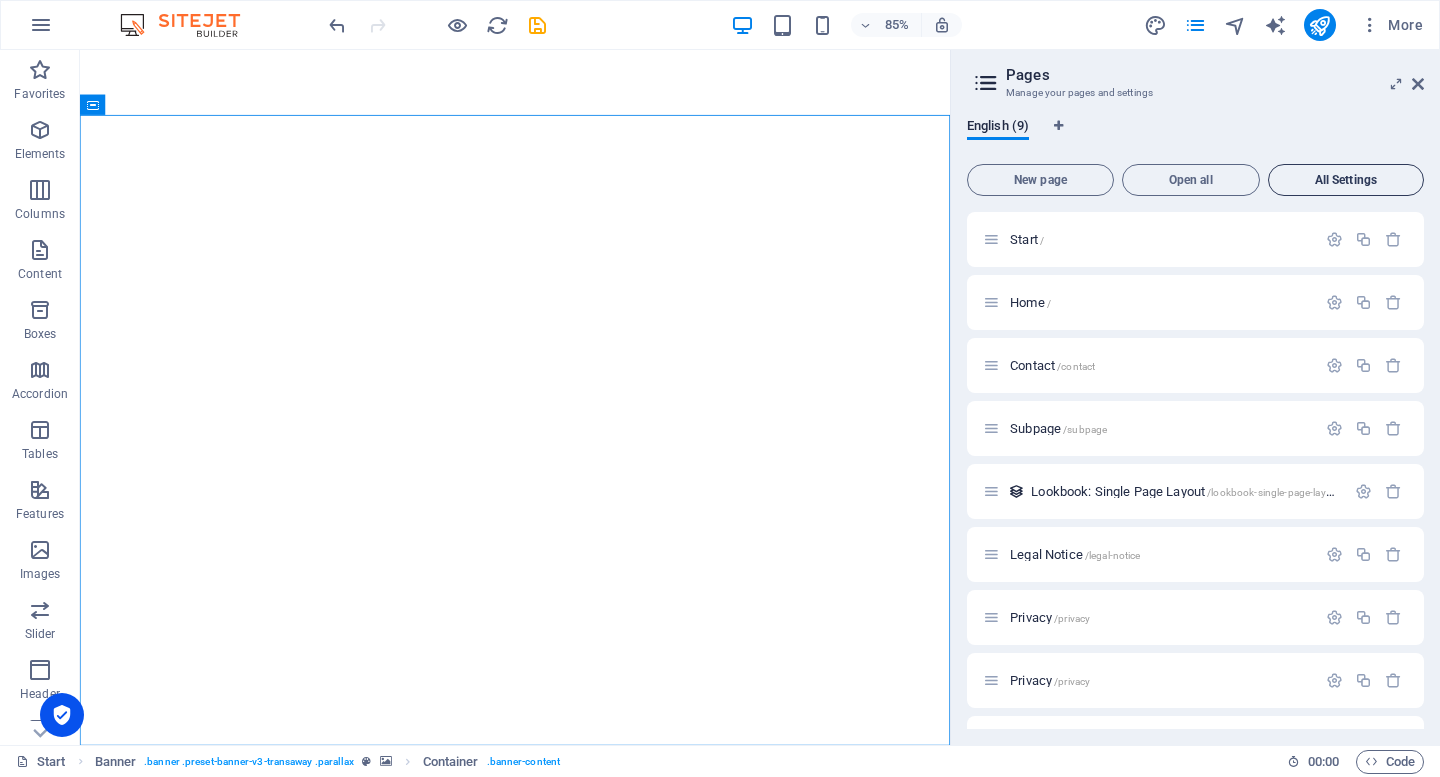 click on "All Settings" at bounding box center [1346, 180] 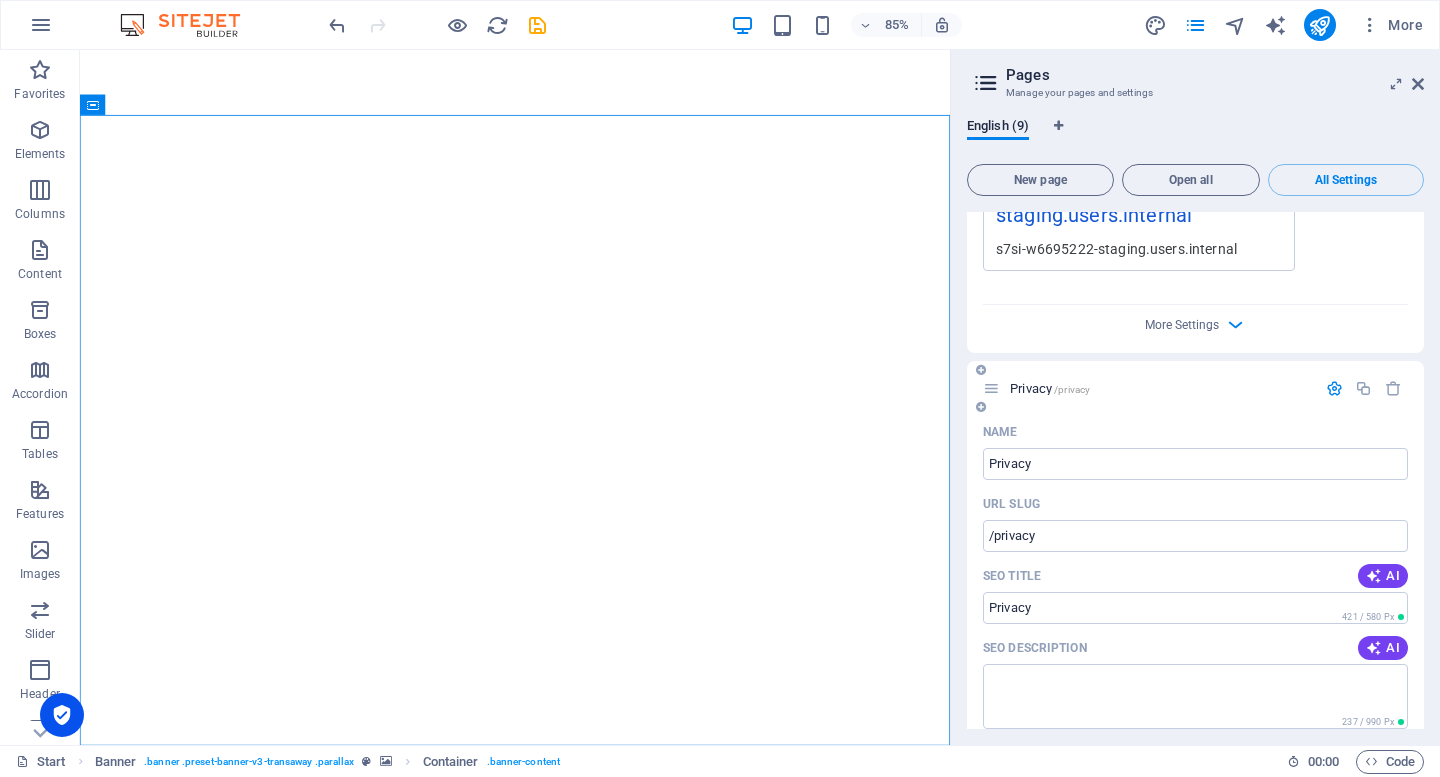 scroll, scrollTop: 5118, scrollLeft: 0, axis: vertical 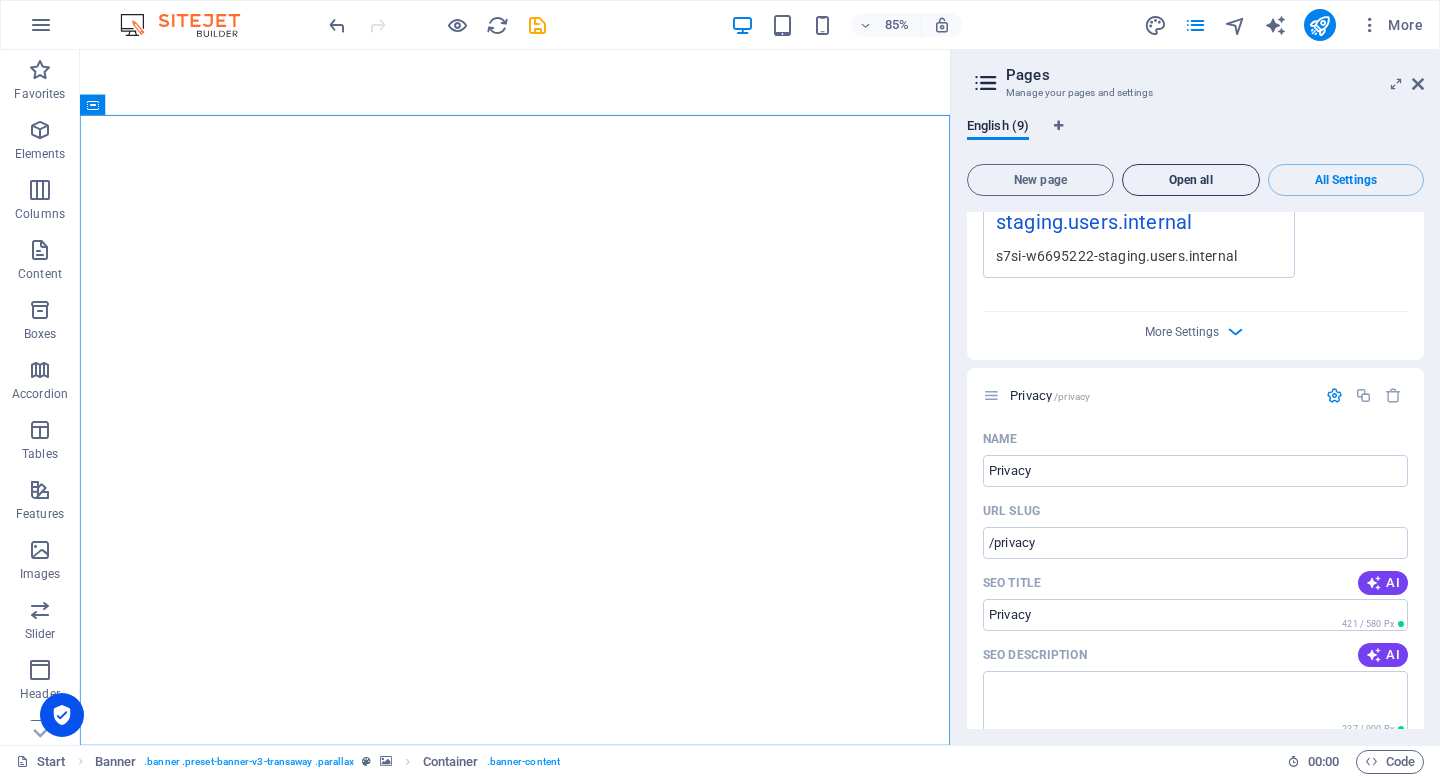 click on "Open all" at bounding box center [1191, 180] 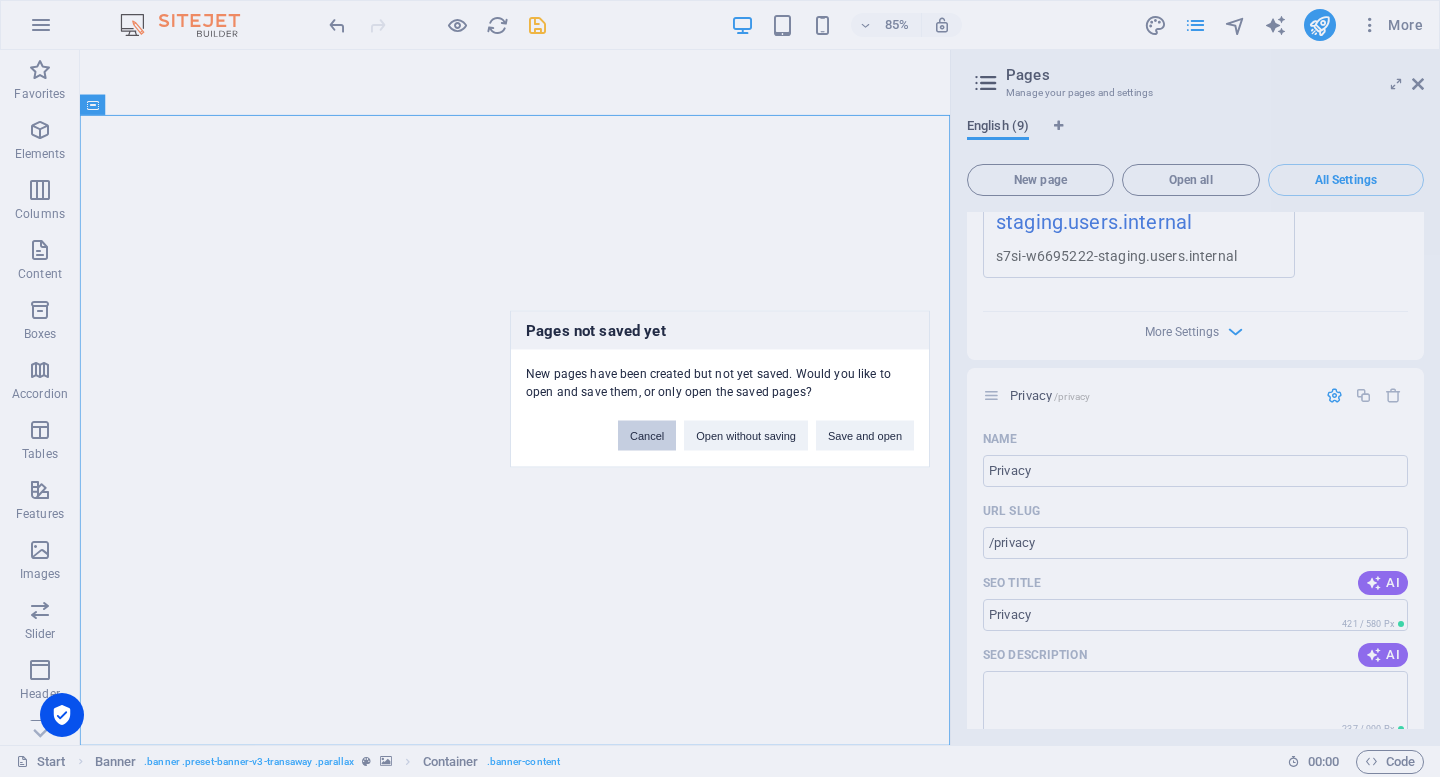 click on "Cancel" at bounding box center [647, 435] 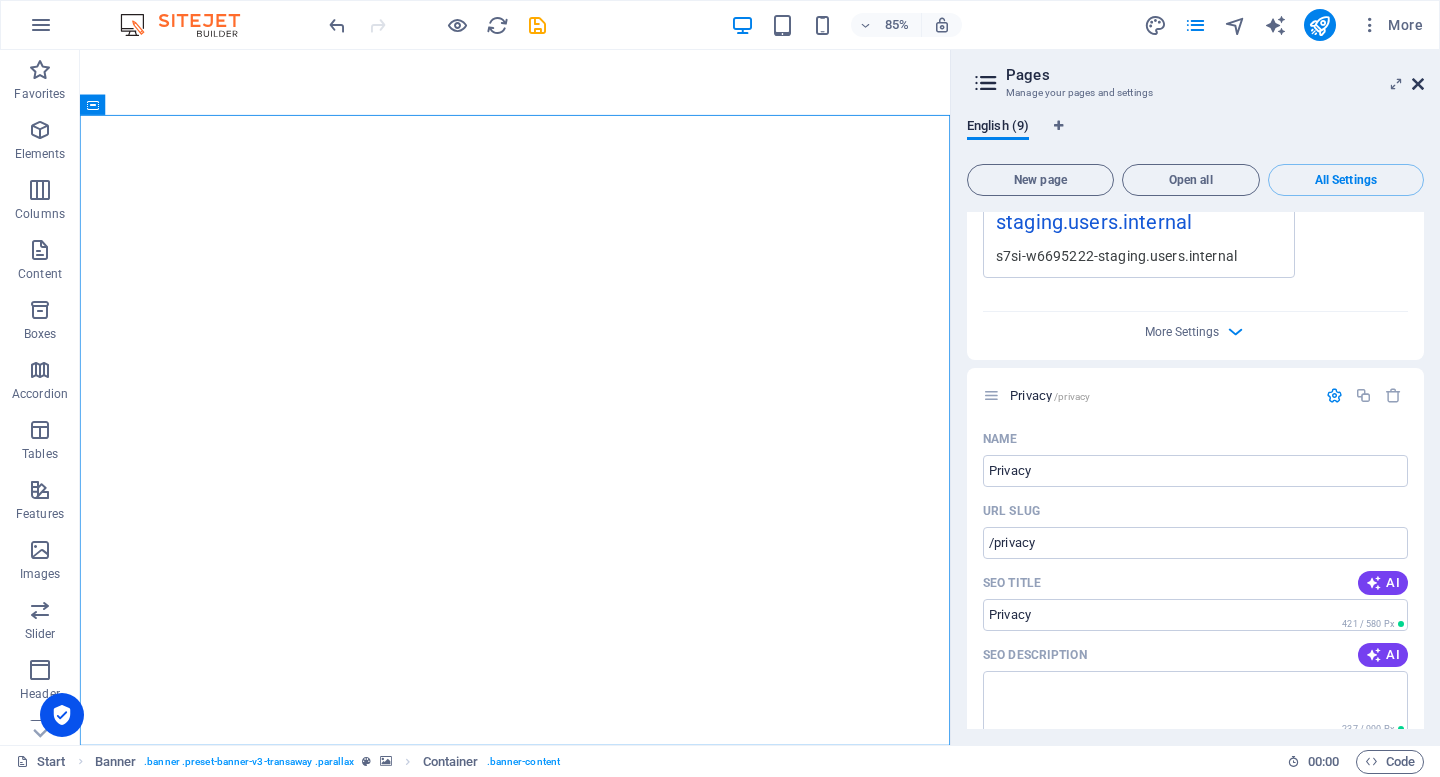 click at bounding box center (1418, 84) 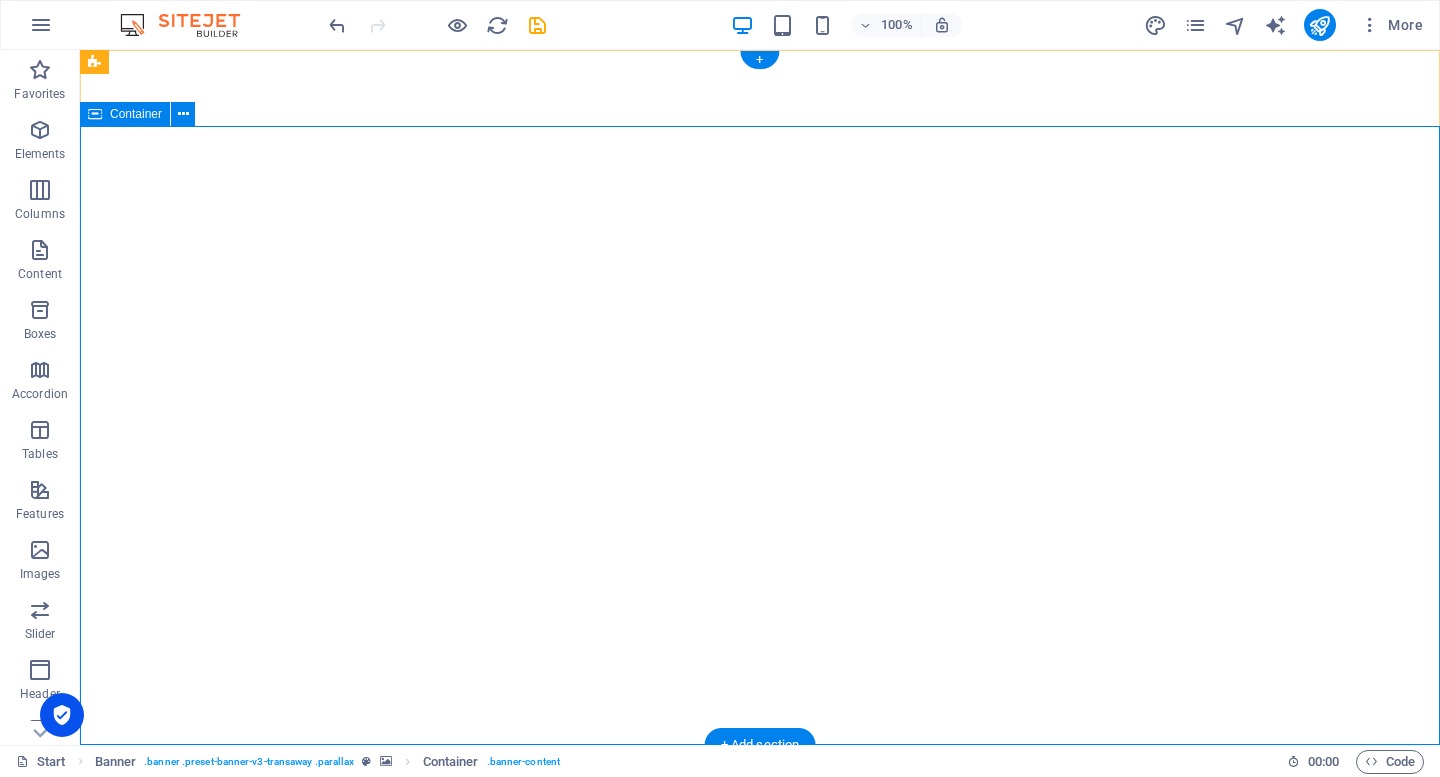 click on "ACTIVE  employment" at bounding box center [760, 1170] 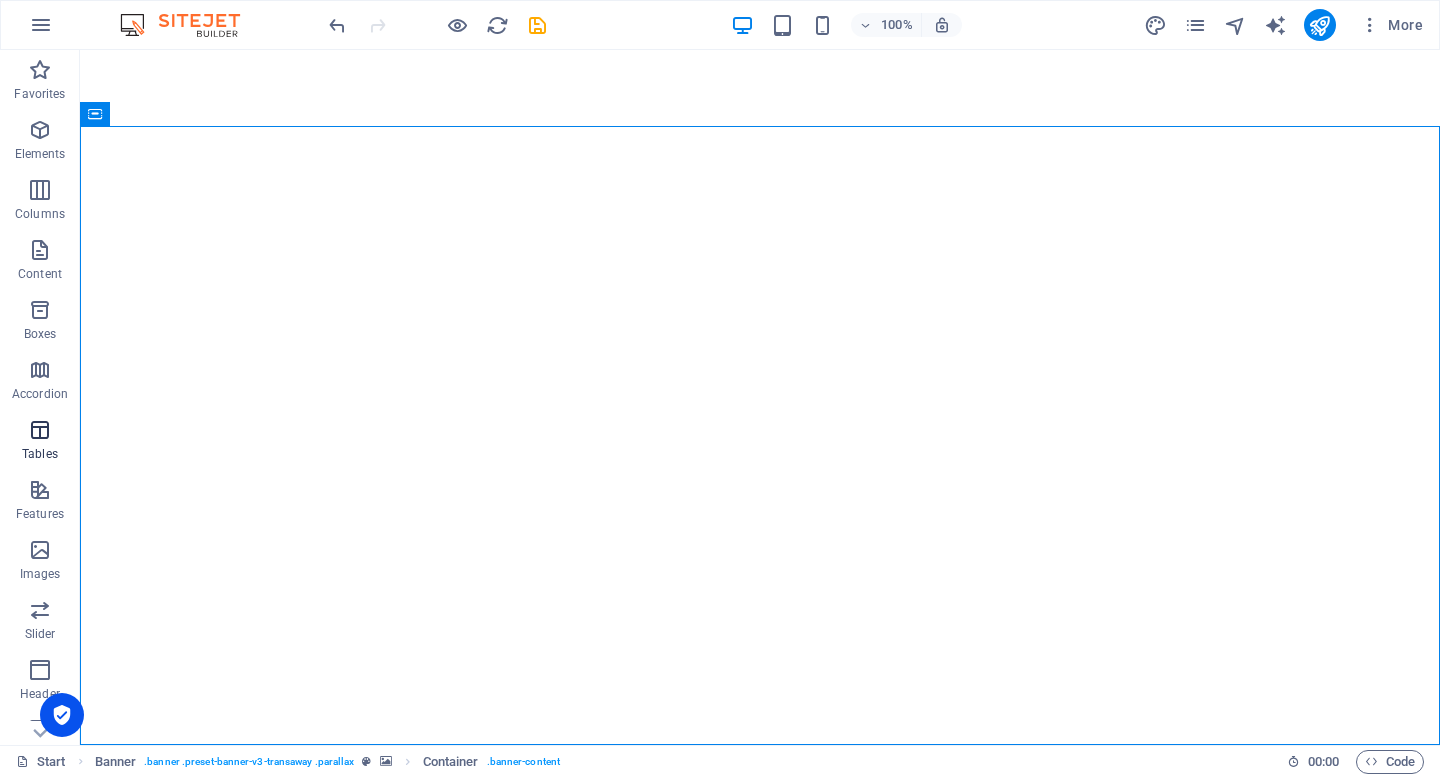 click at bounding box center (40, 430) 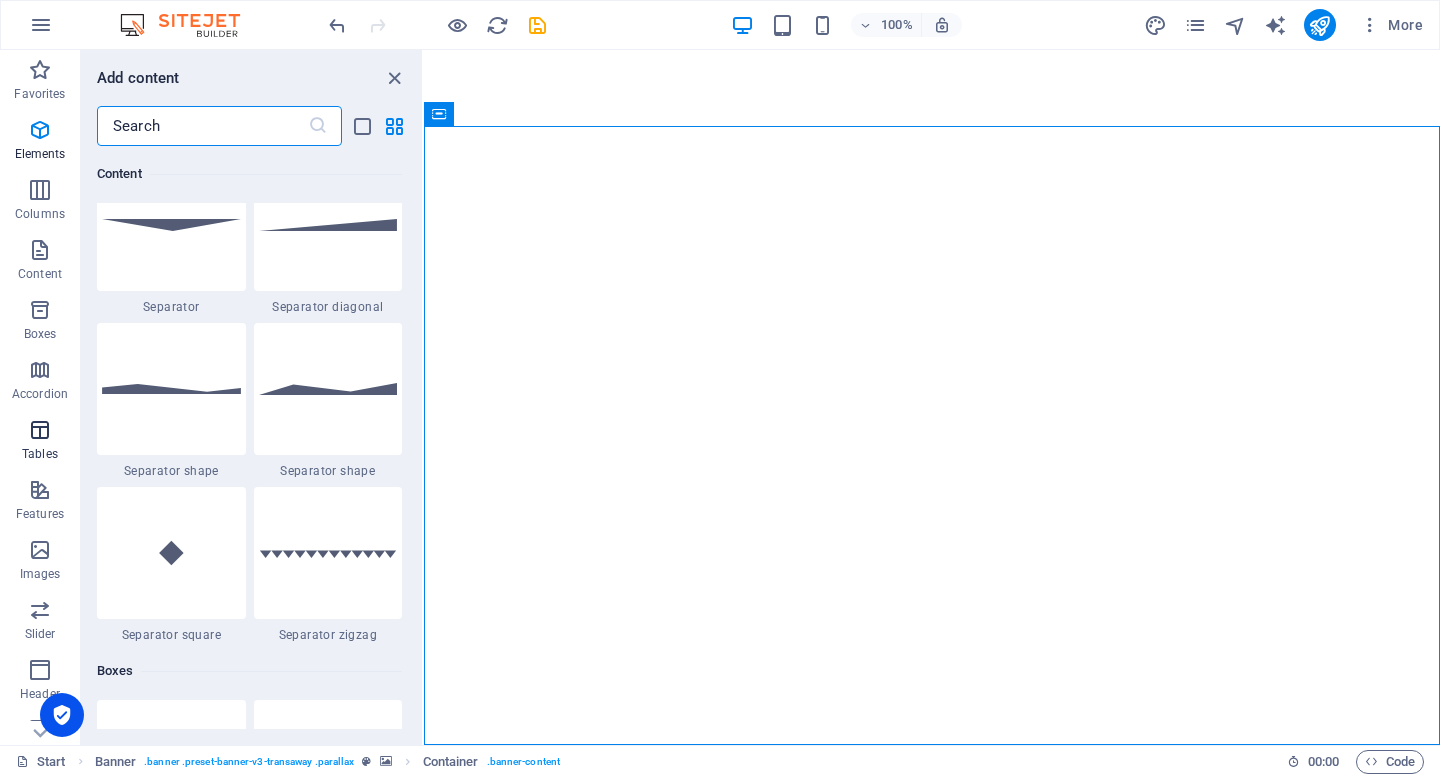 scroll, scrollTop: 6762, scrollLeft: 0, axis: vertical 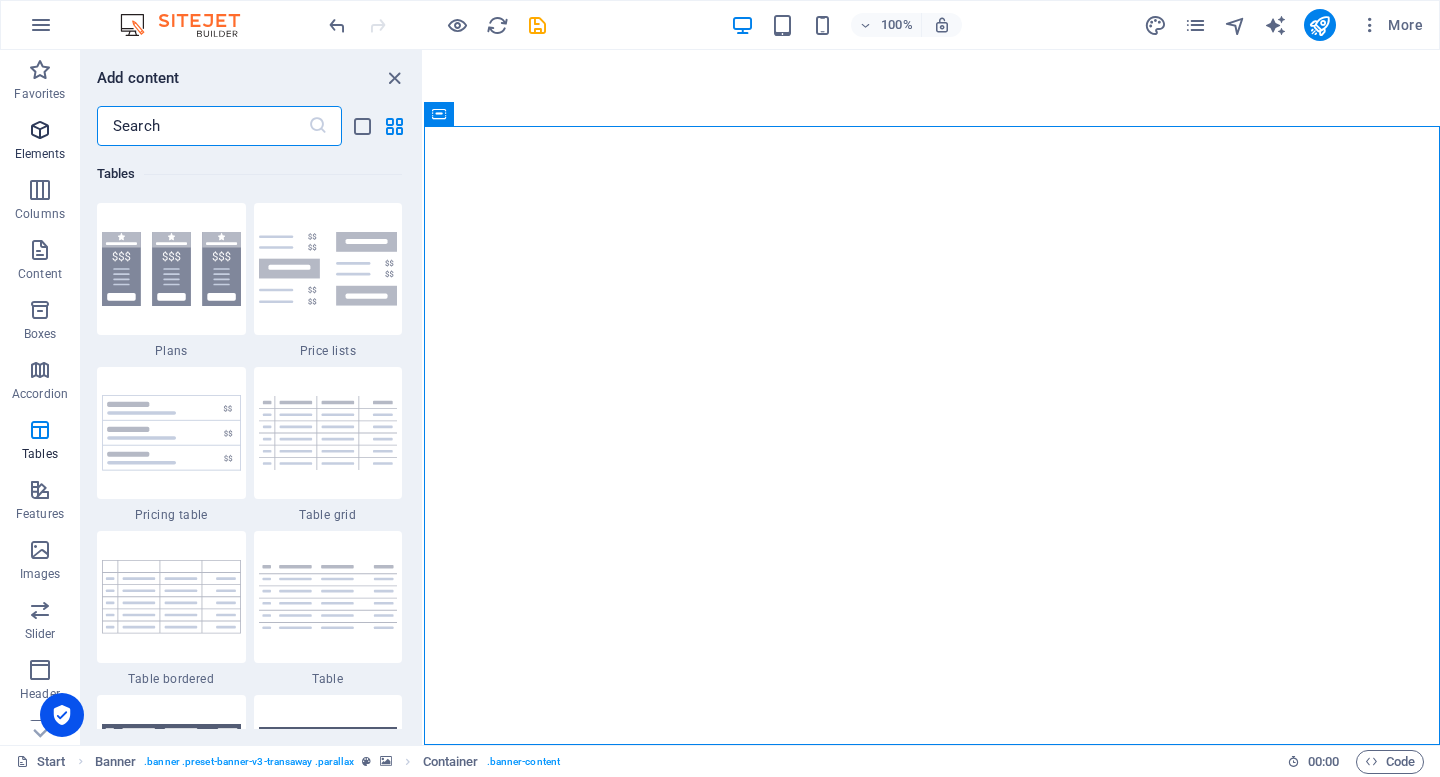 click at bounding box center [40, 130] 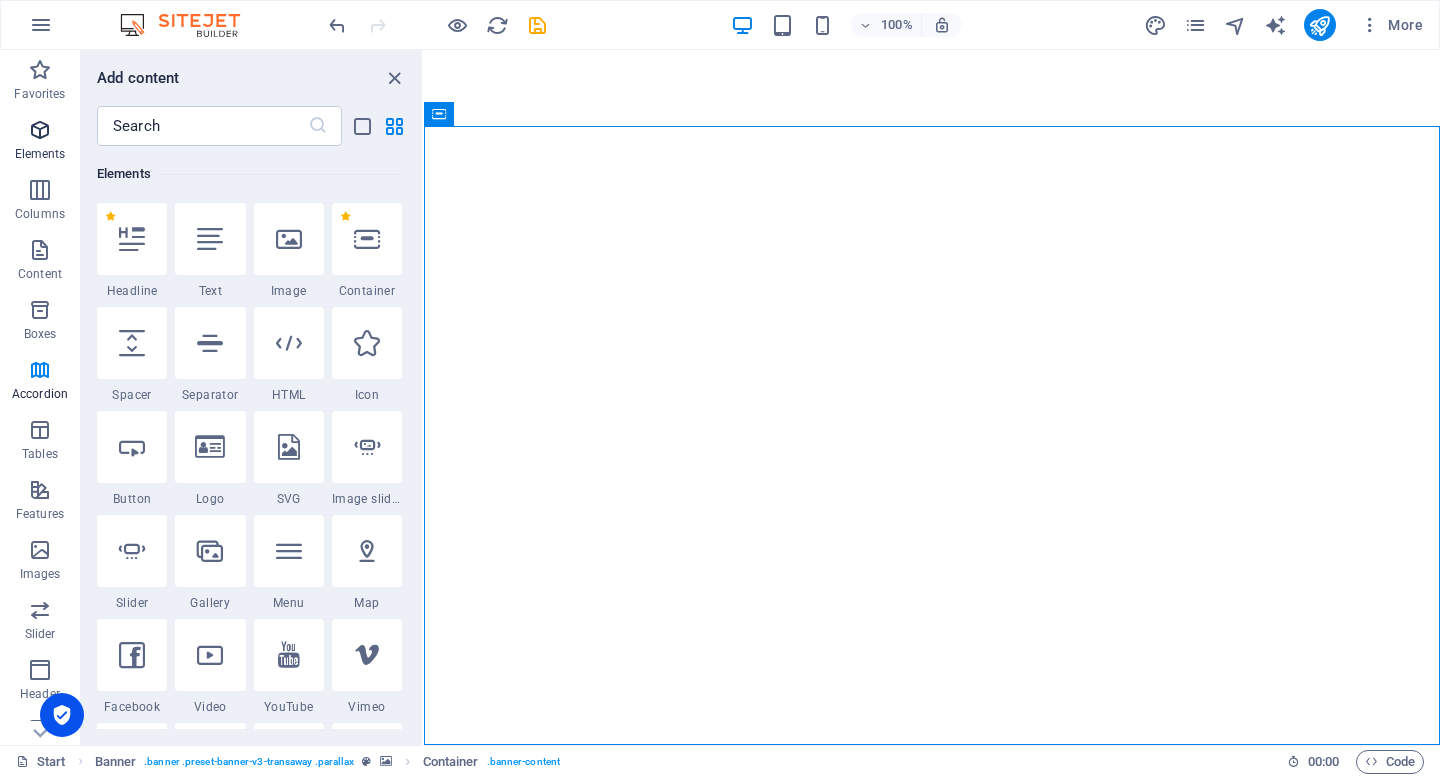 scroll, scrollTop: 213, scrollLeft: 0, axis: vertical 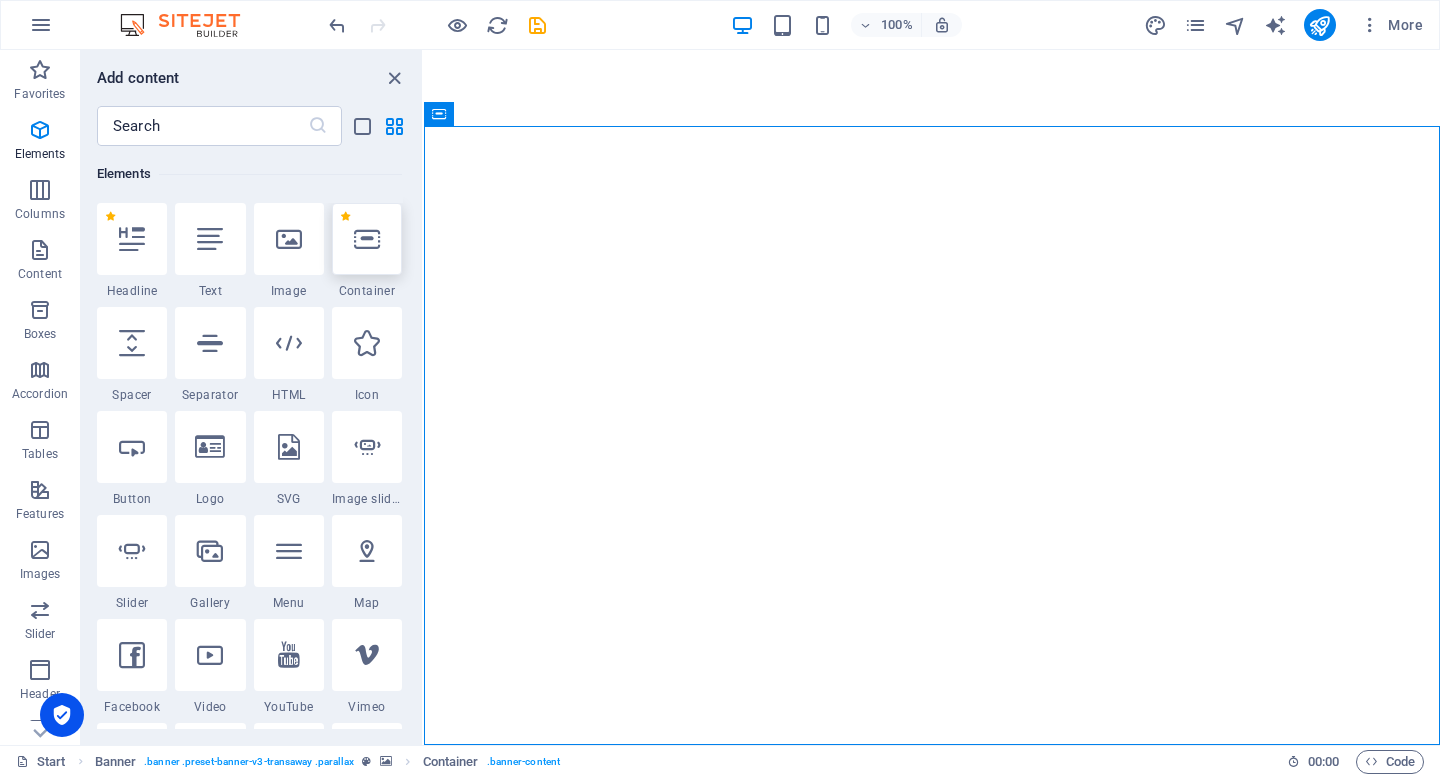 click at bounding box center [367, 239] 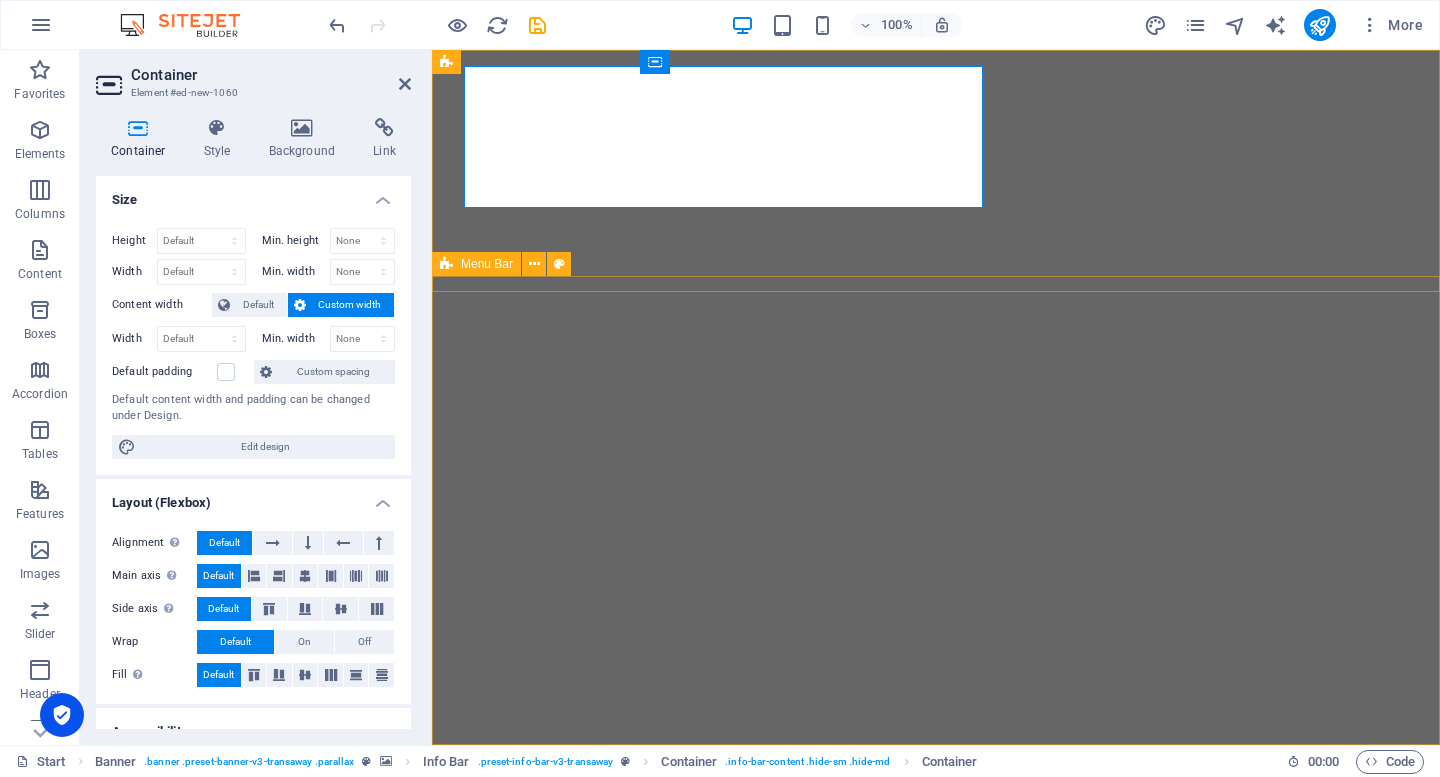 click at bounding box center [936, 1405] 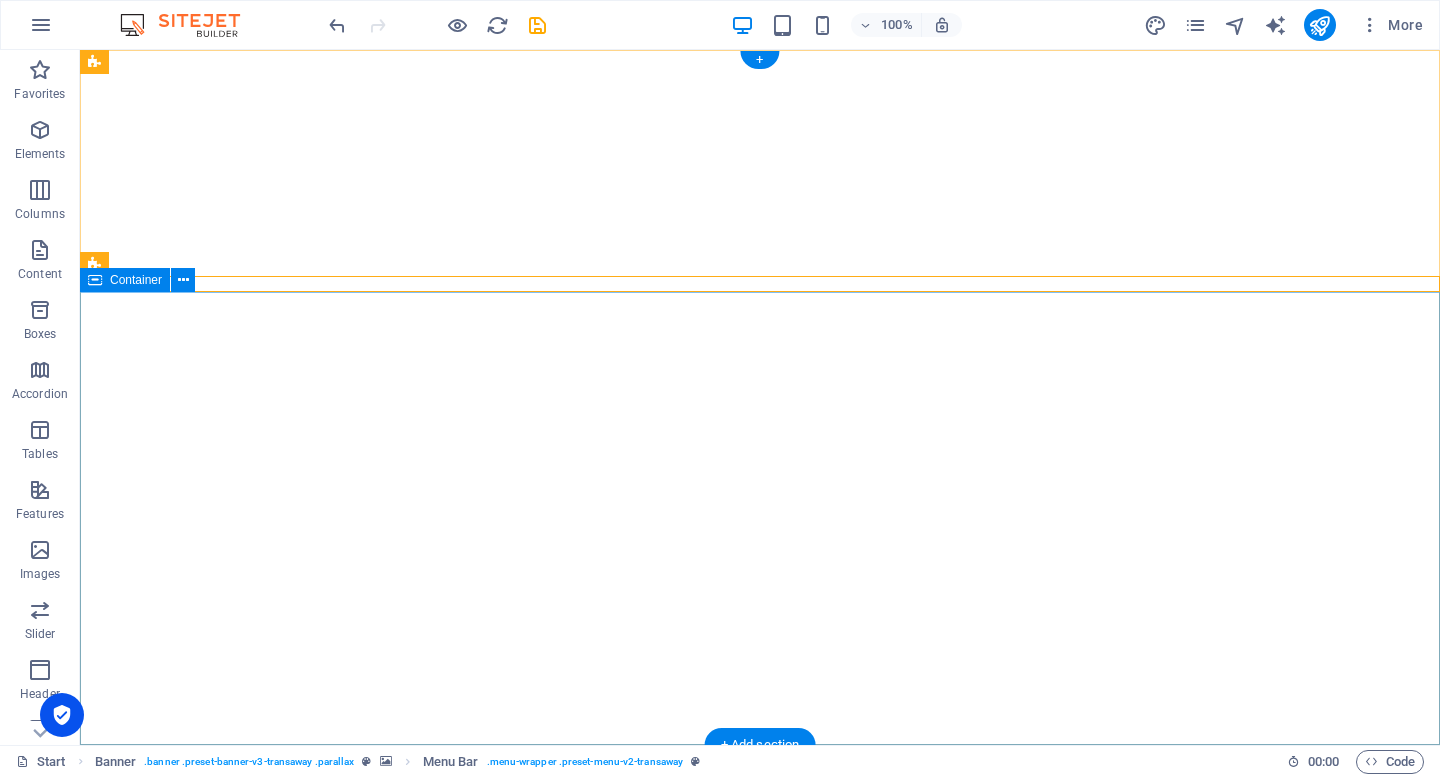 click on "ACTIVE  employment" at bounding box center (760, 1563) 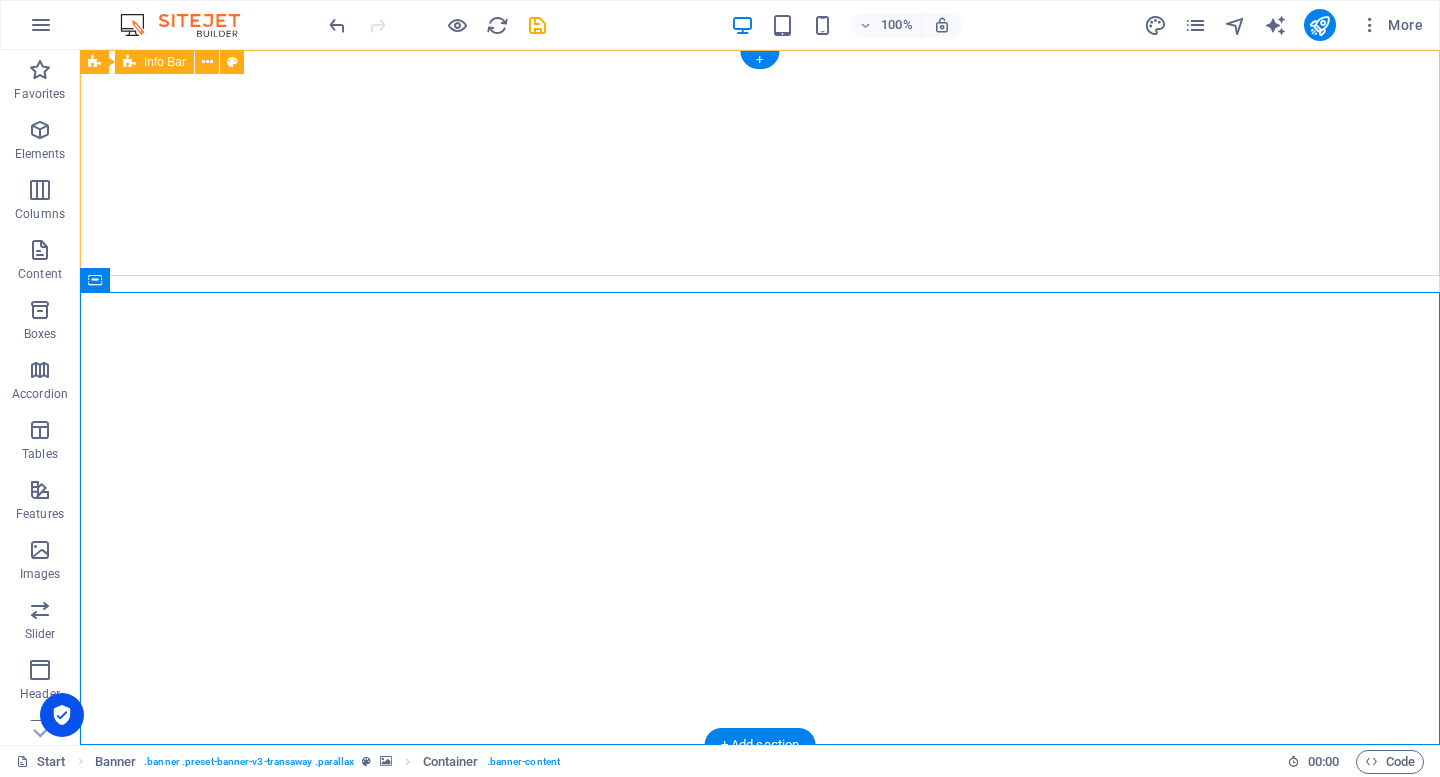 click on "Drop content here or  Add elements  Paste clipboard New text element 0123 - 456789 [EMAIL_ADDRESS]" at bounding box center (760, 1258) 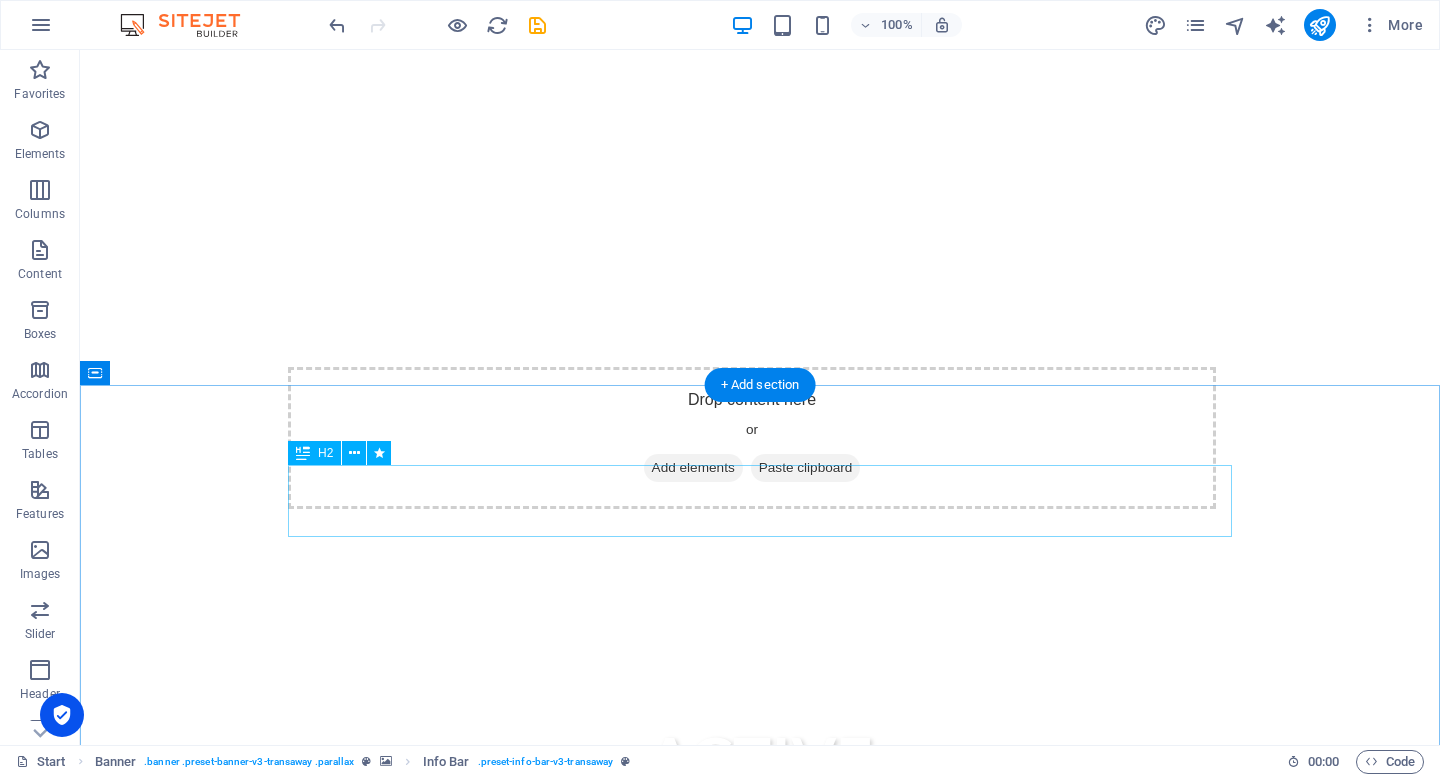 scroll, scrollTop: 402, scrollLeft: 0, axis: vertical 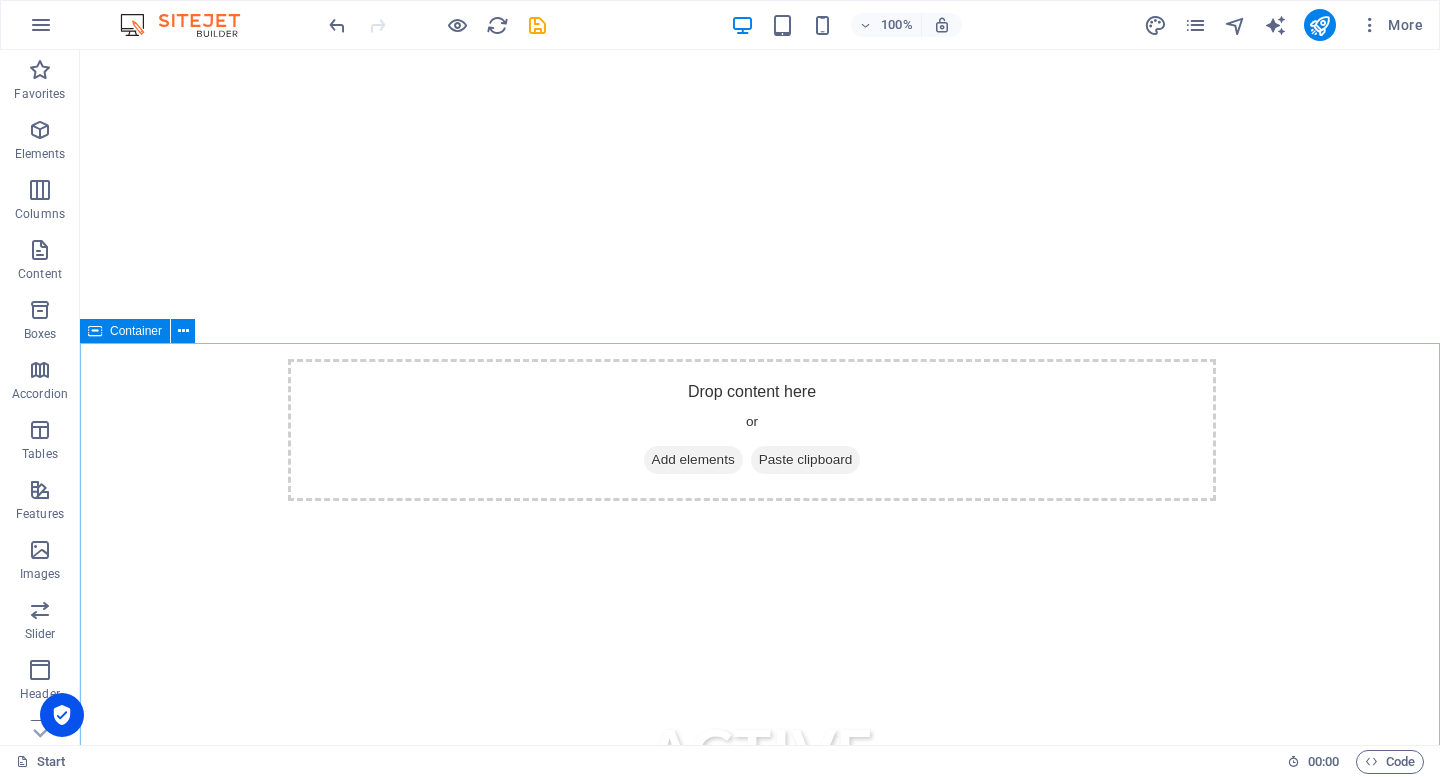 click on "Container" at bounding box center (125, 331) 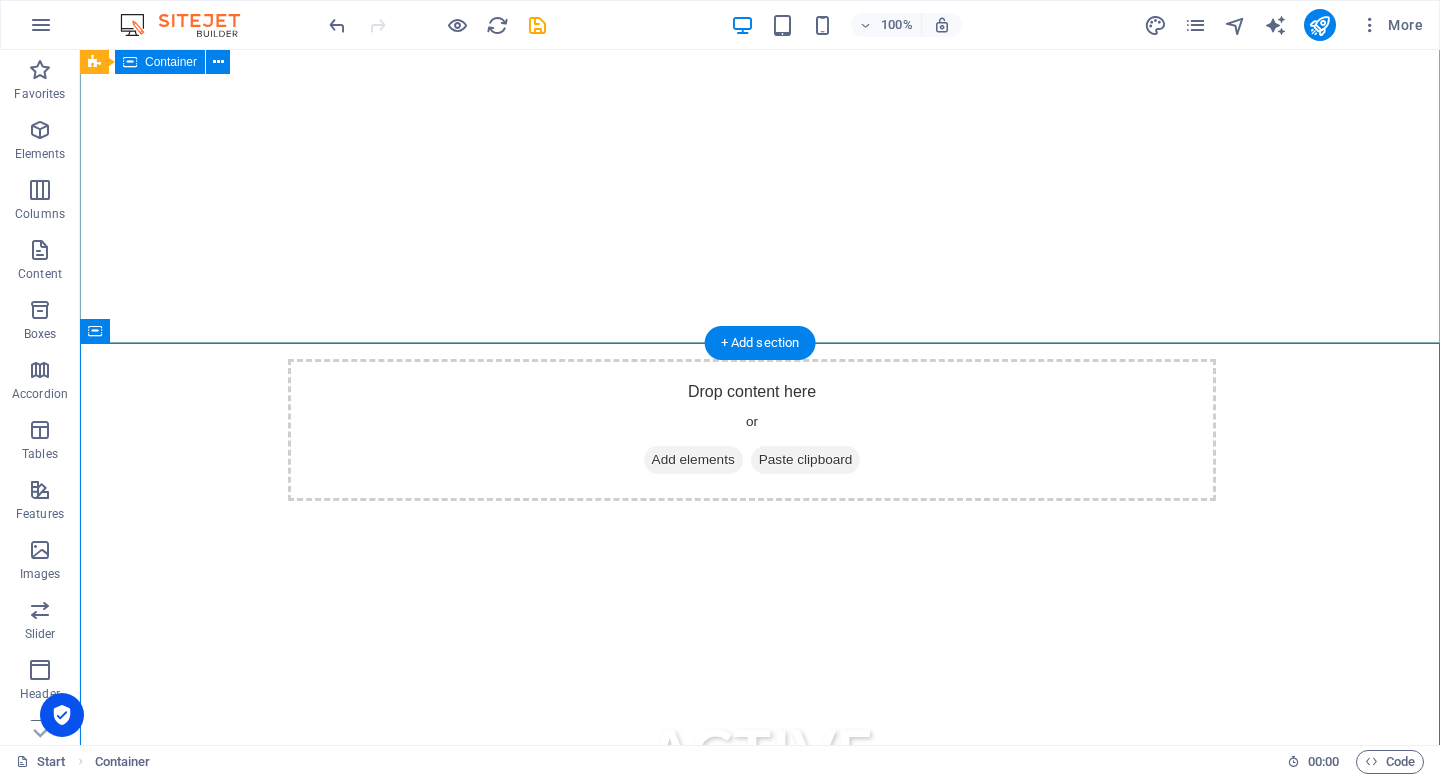 click on "ACTIVE  employment" at bounding box center (760, 787) 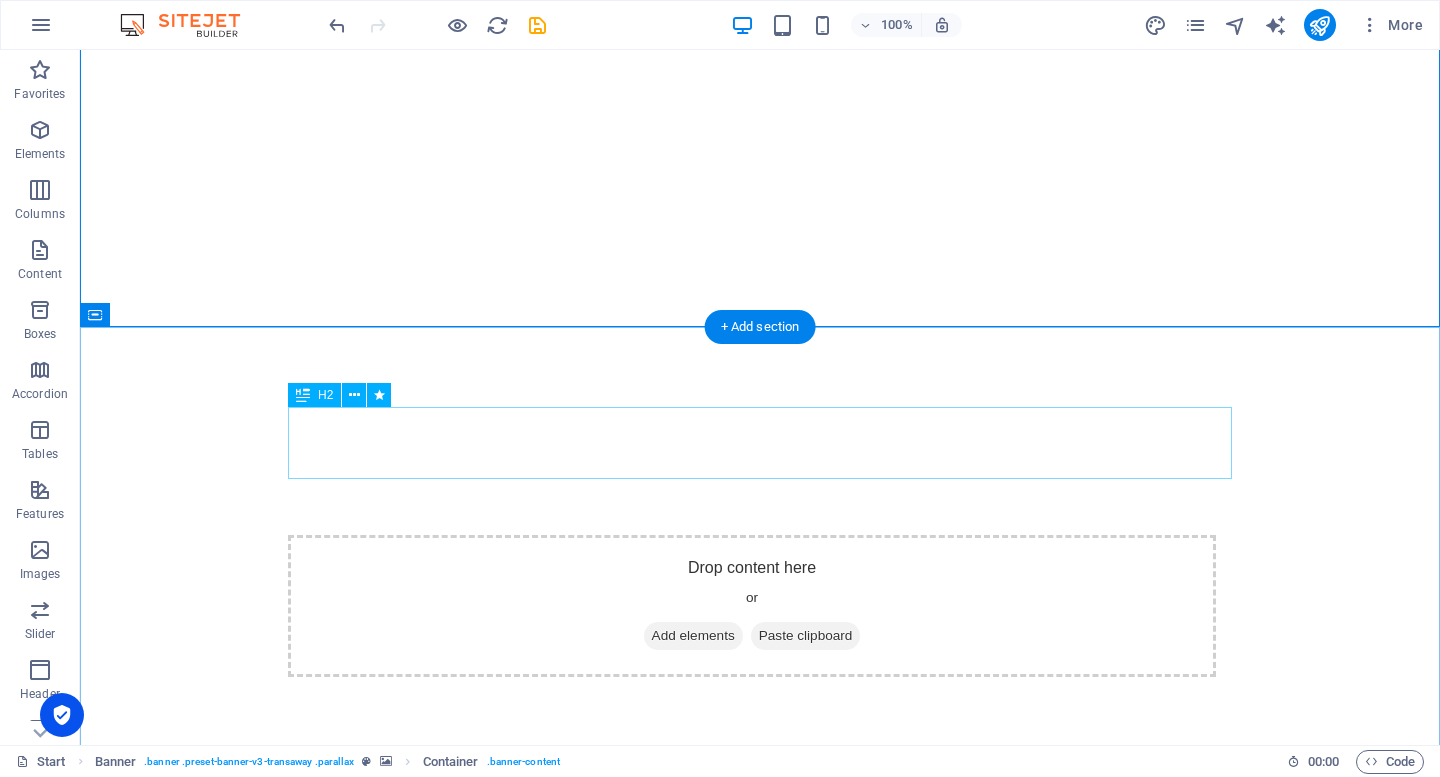 scroll, scrollTop: 0, scrollLeft: 0, axis: both 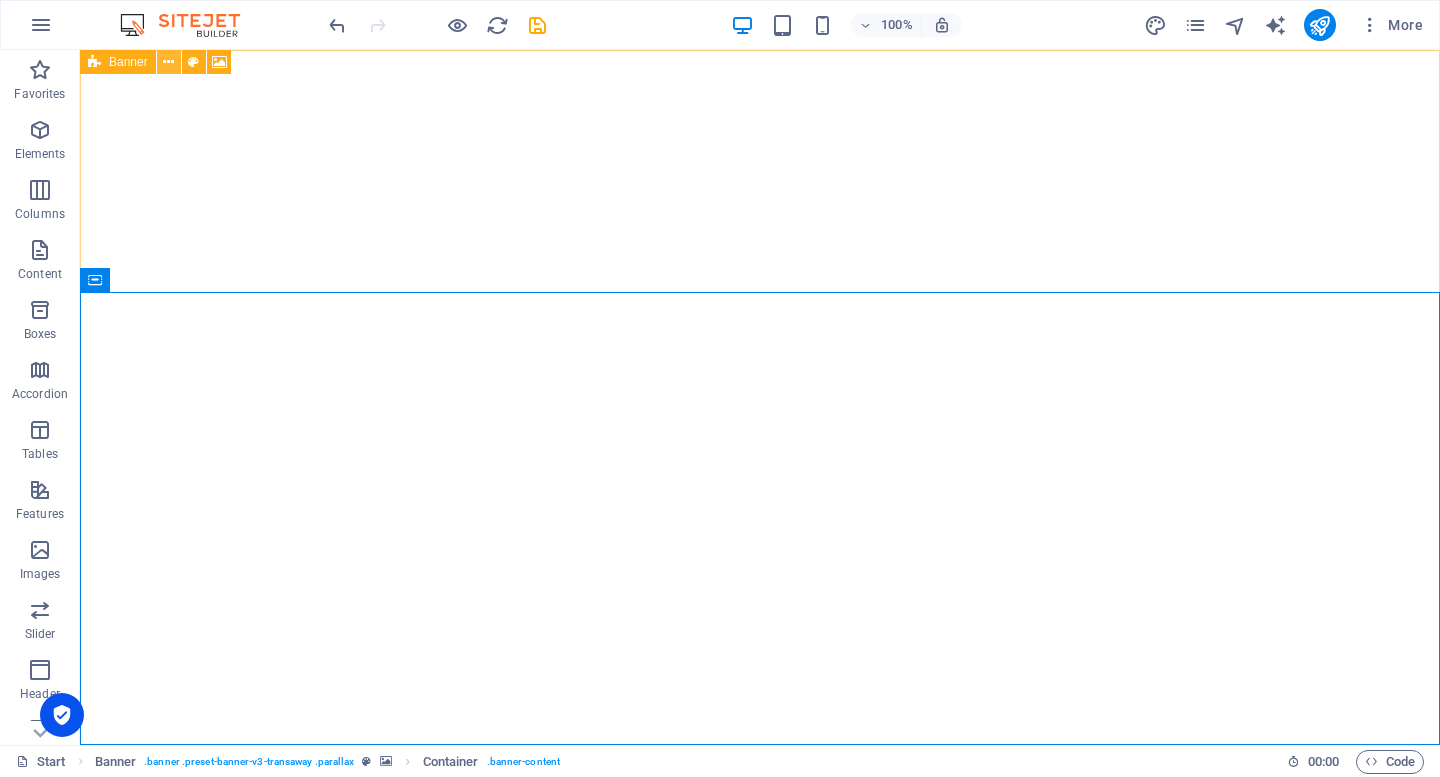 click at bounding box center (168, 62) 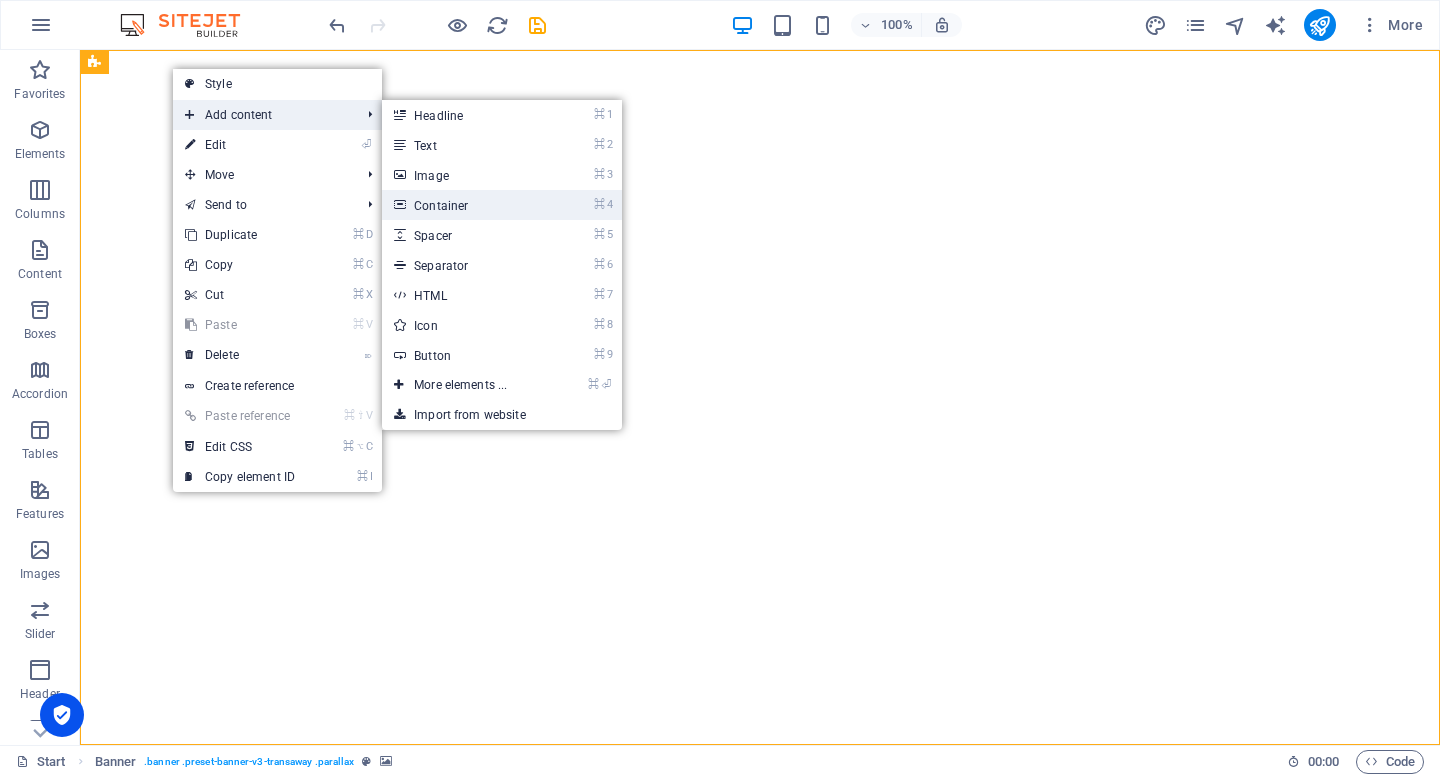click on "⌘ 4  Container" at bounding box center [464, 205] 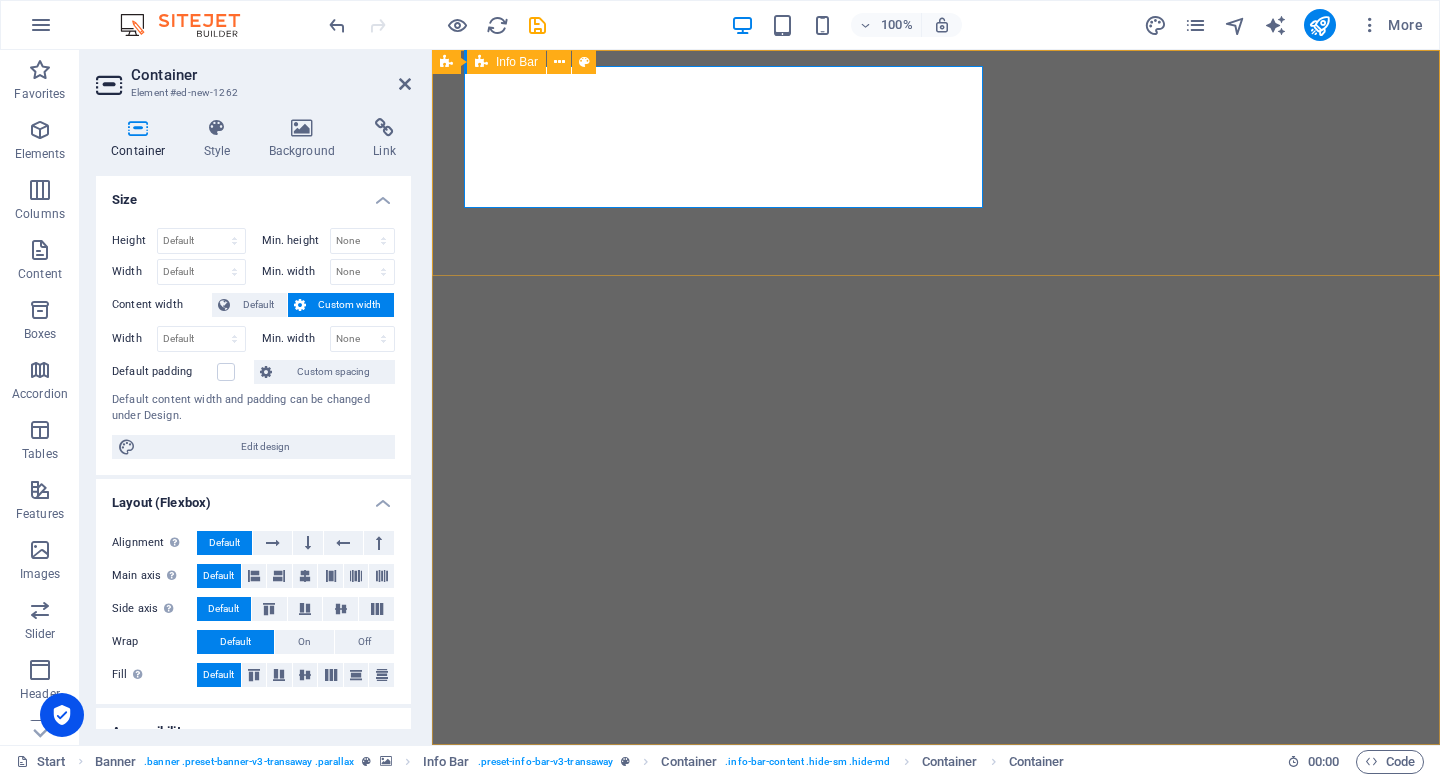 click on "Drop content here or  Add elements  Paste clipboard New text element 0123 - 456789 [EMAIL_ADDRESS]" at bounding box center (936, 884) 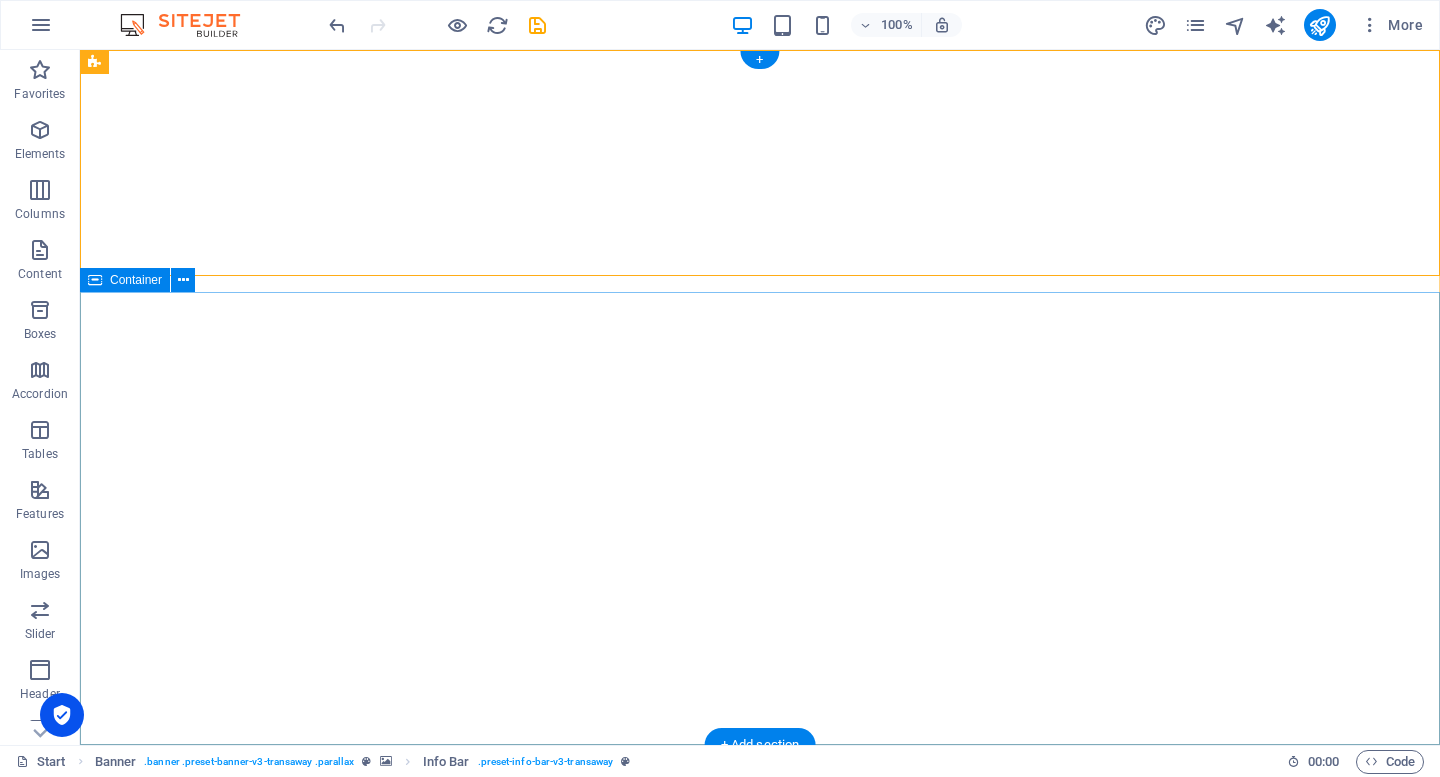 click on "ACTIVE  employment" at bounding box center [760, 1189] 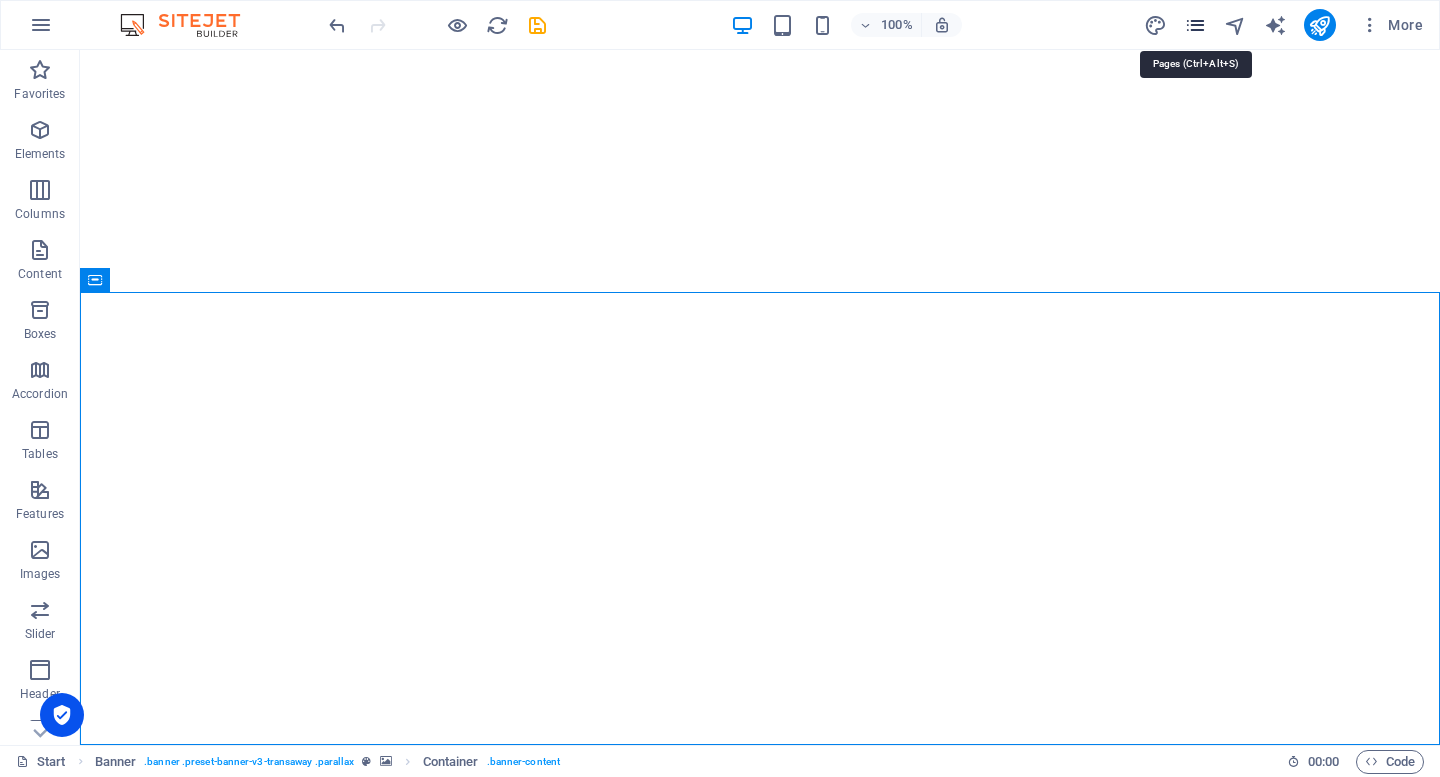 click at bounding box center [1195, 25] 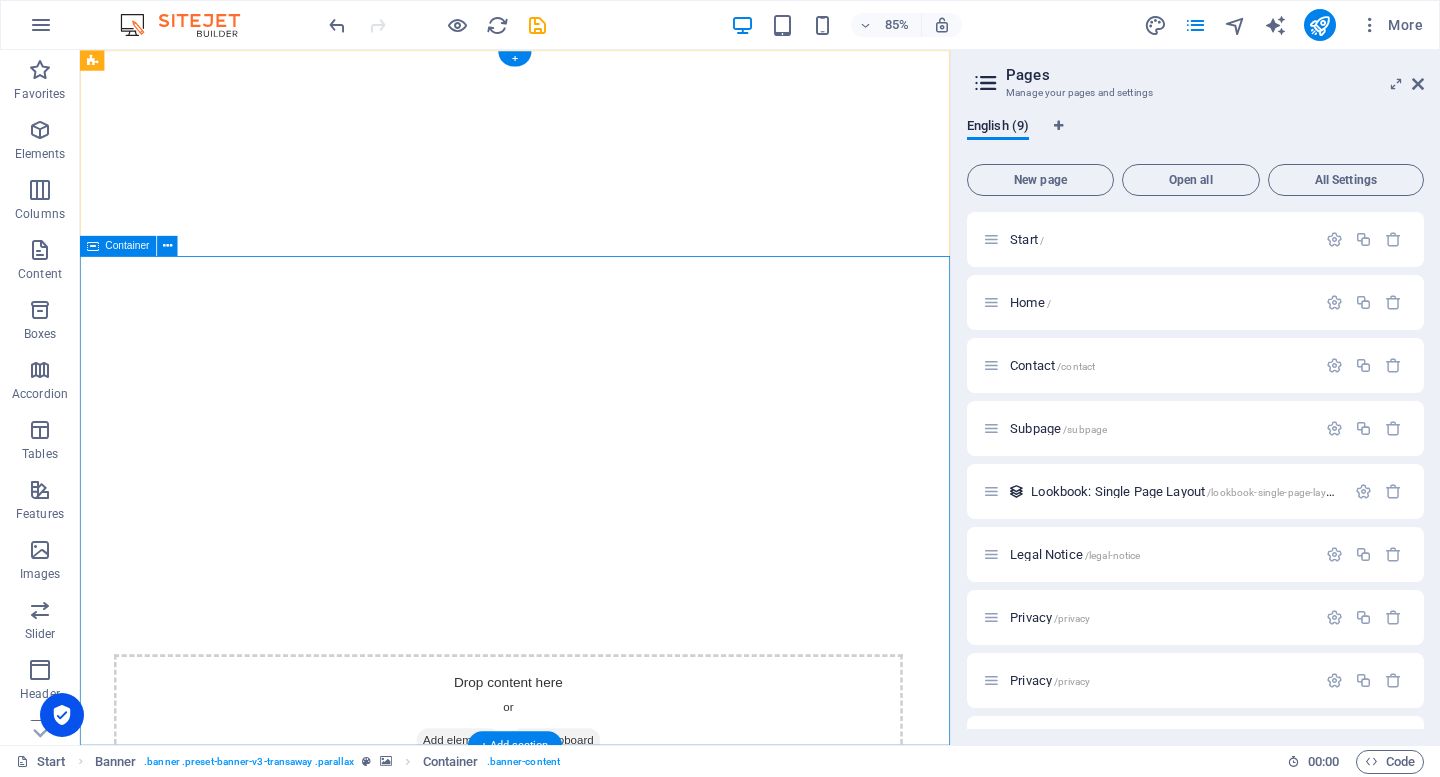 click on "ACTIVE  employment" at bounding box center (592, 1189) 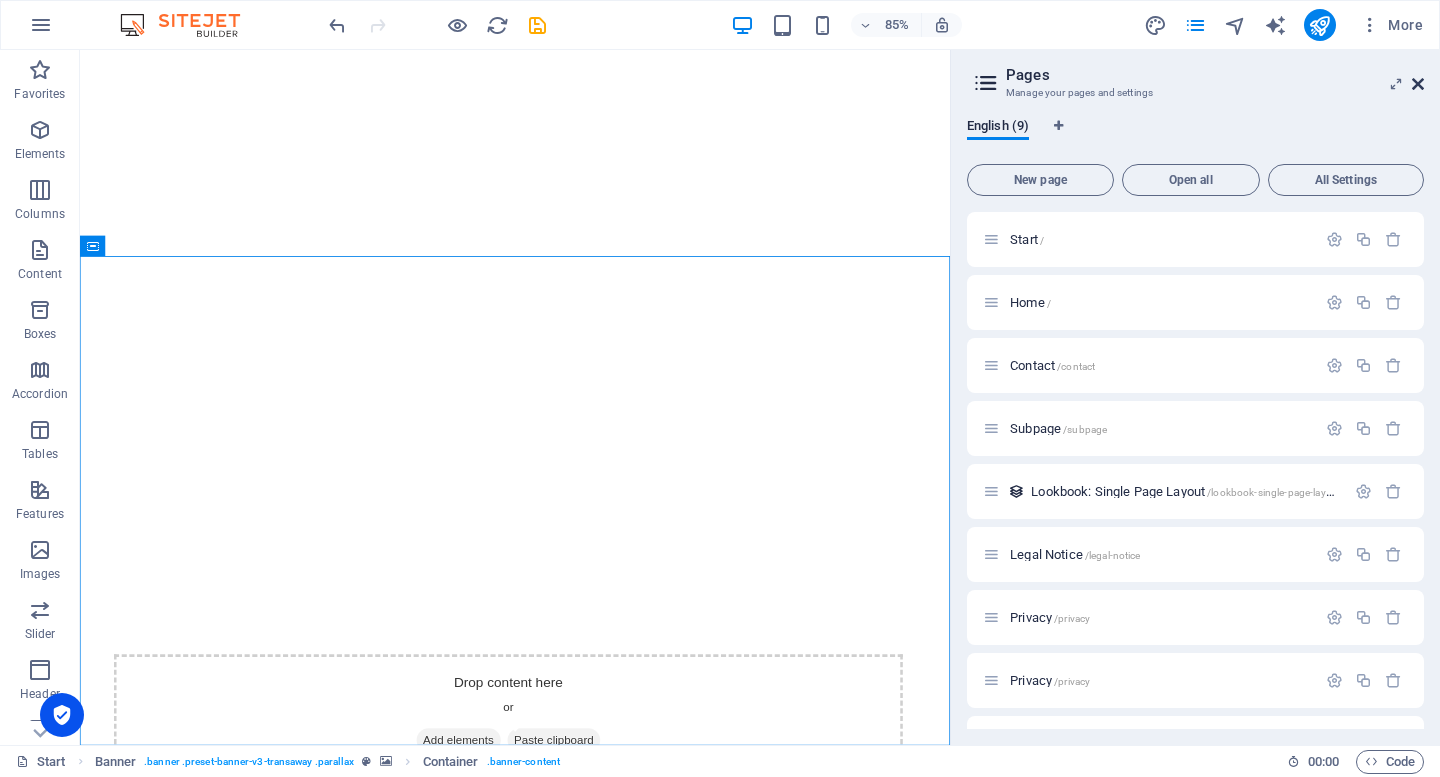 click at bounding box center (1418, 84) 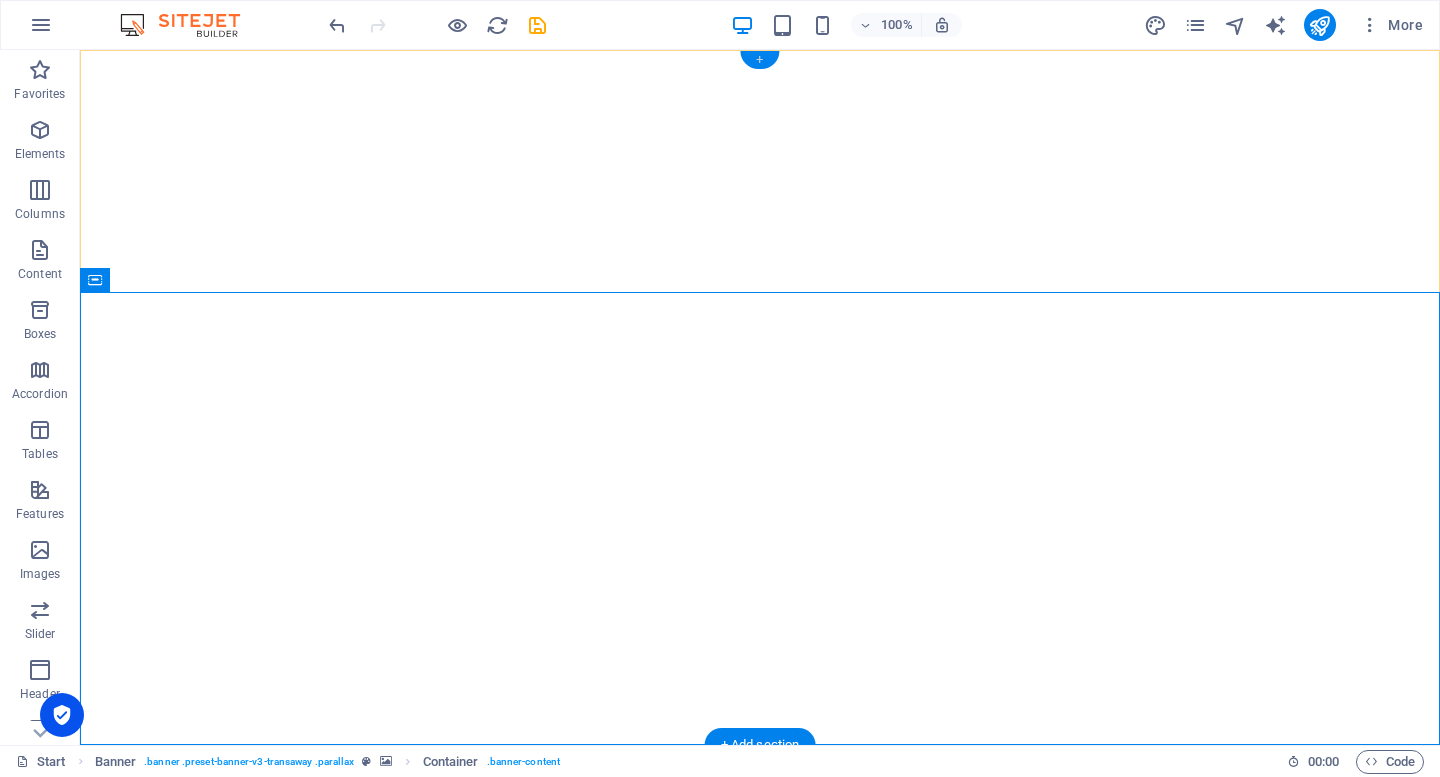 click on "+" at bounding box center [759, 60] 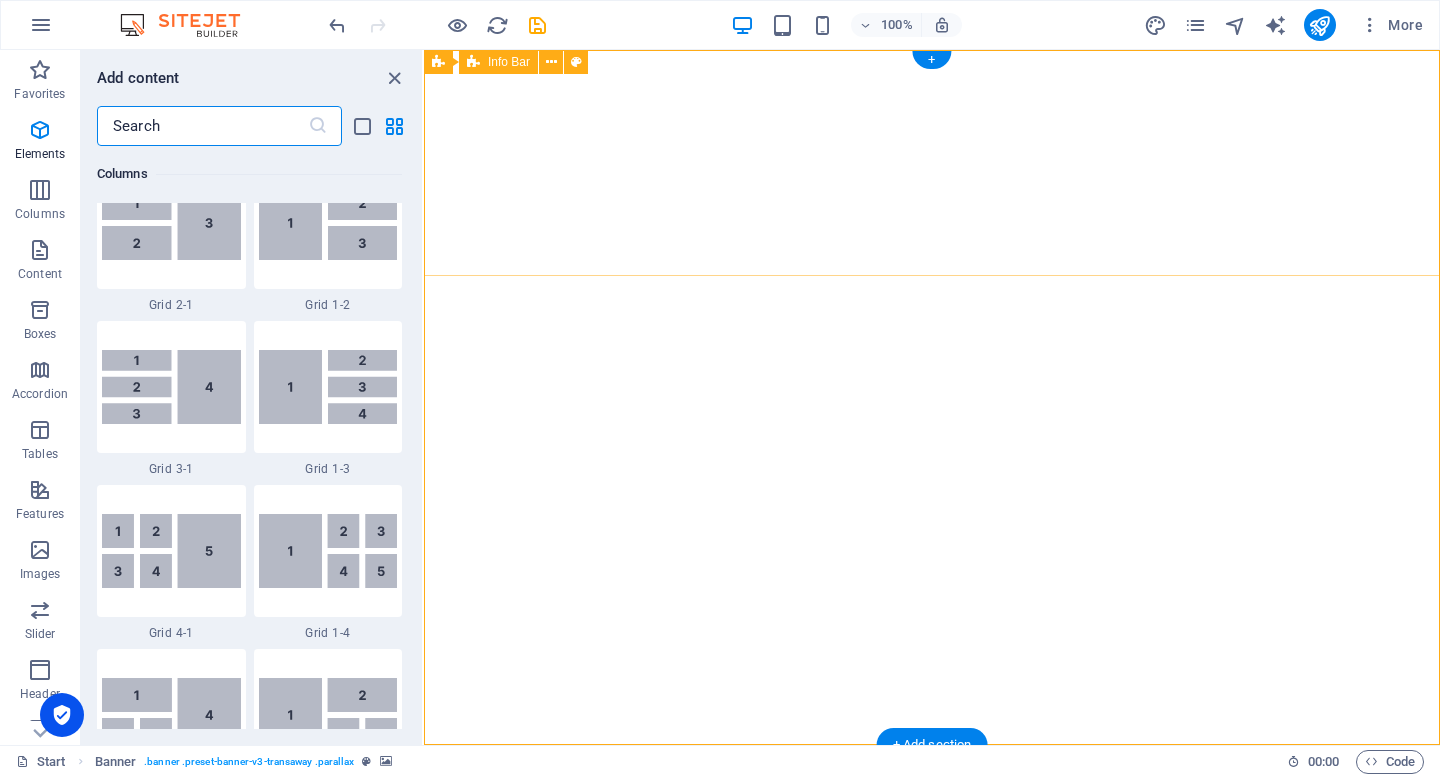 scroll, scrollTop: 3499, scrollLeft: 0, axis: vertical 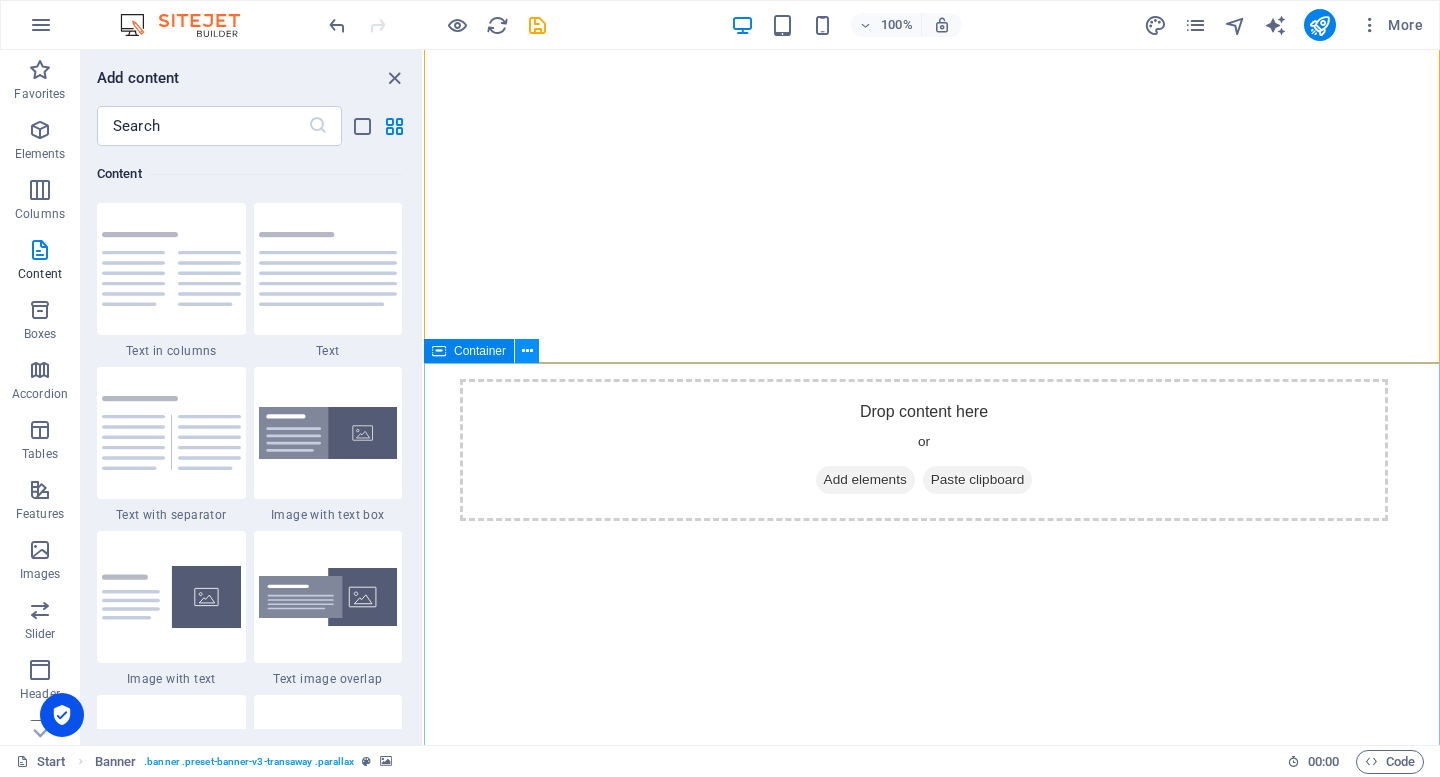 click at bounding box center [527, 351] 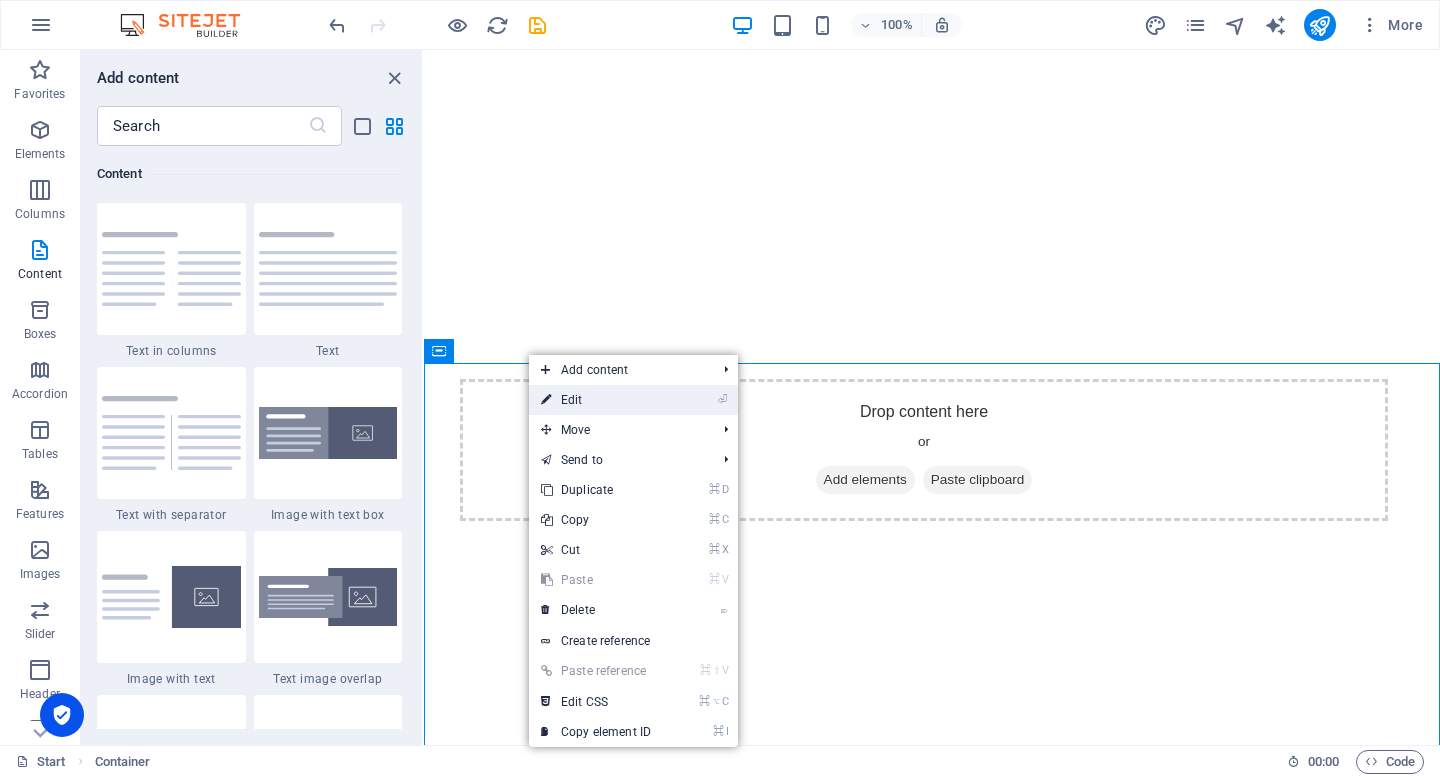 click on "⏎  Edit" at bounding box center (596, 400) 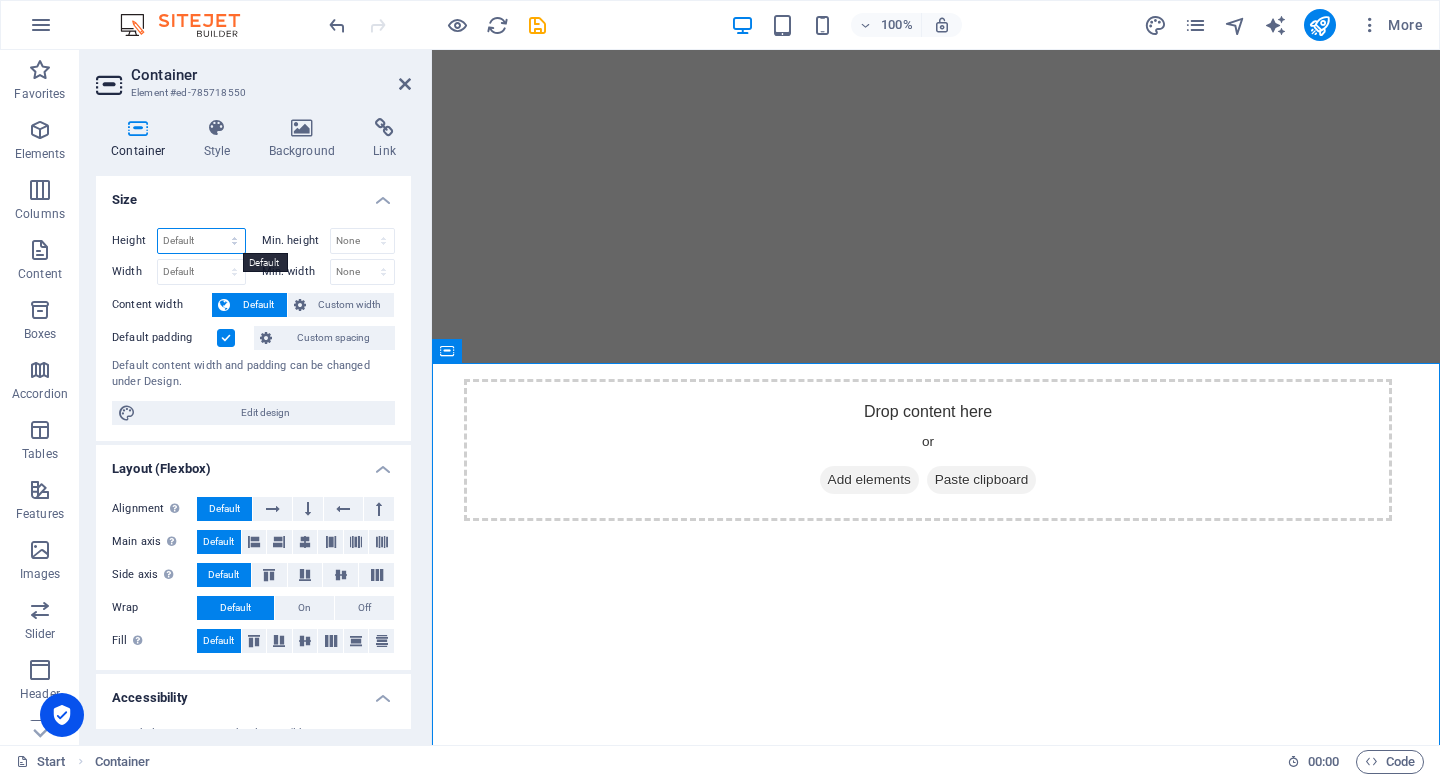 click on "Default px rem % vh vw" at bounding box center [201, 241] 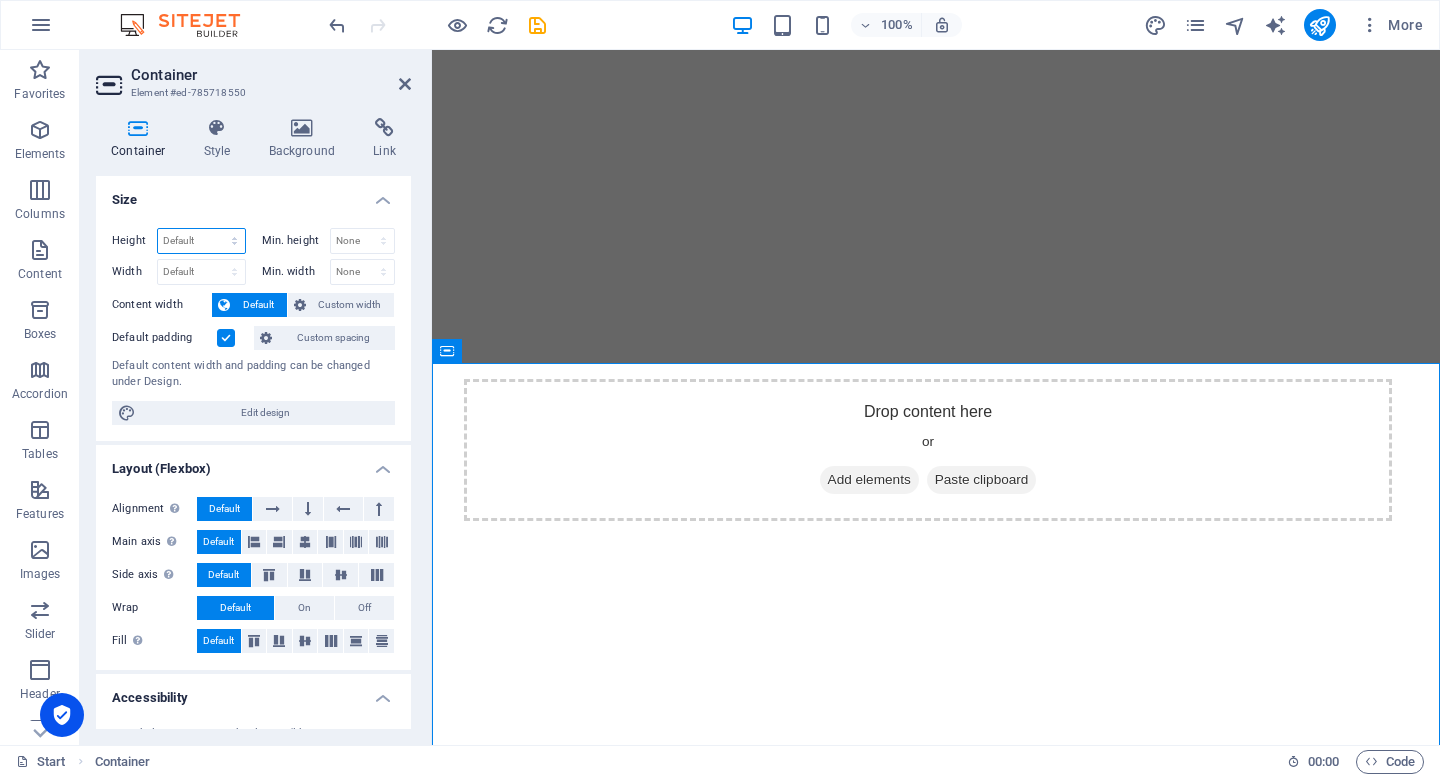 select on "%" 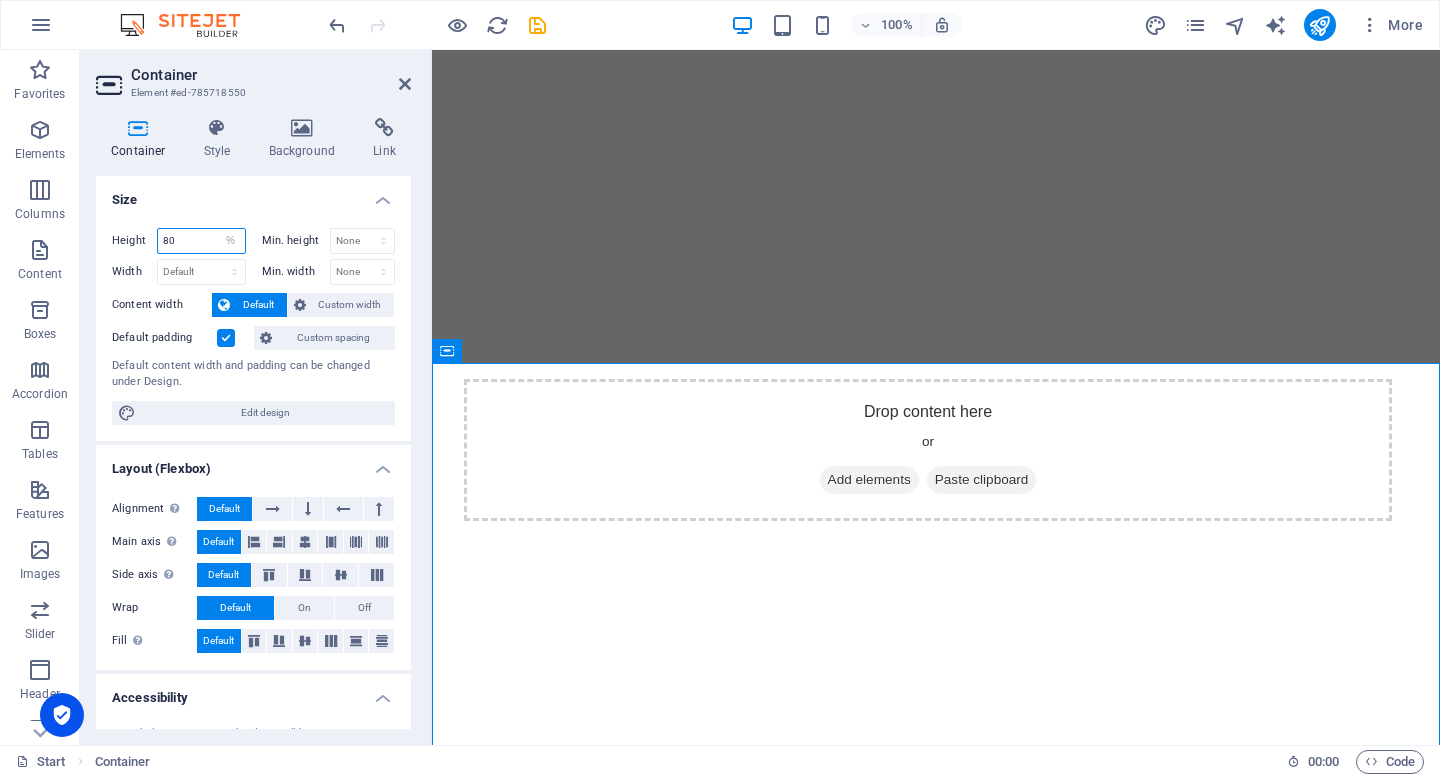 type on "80" 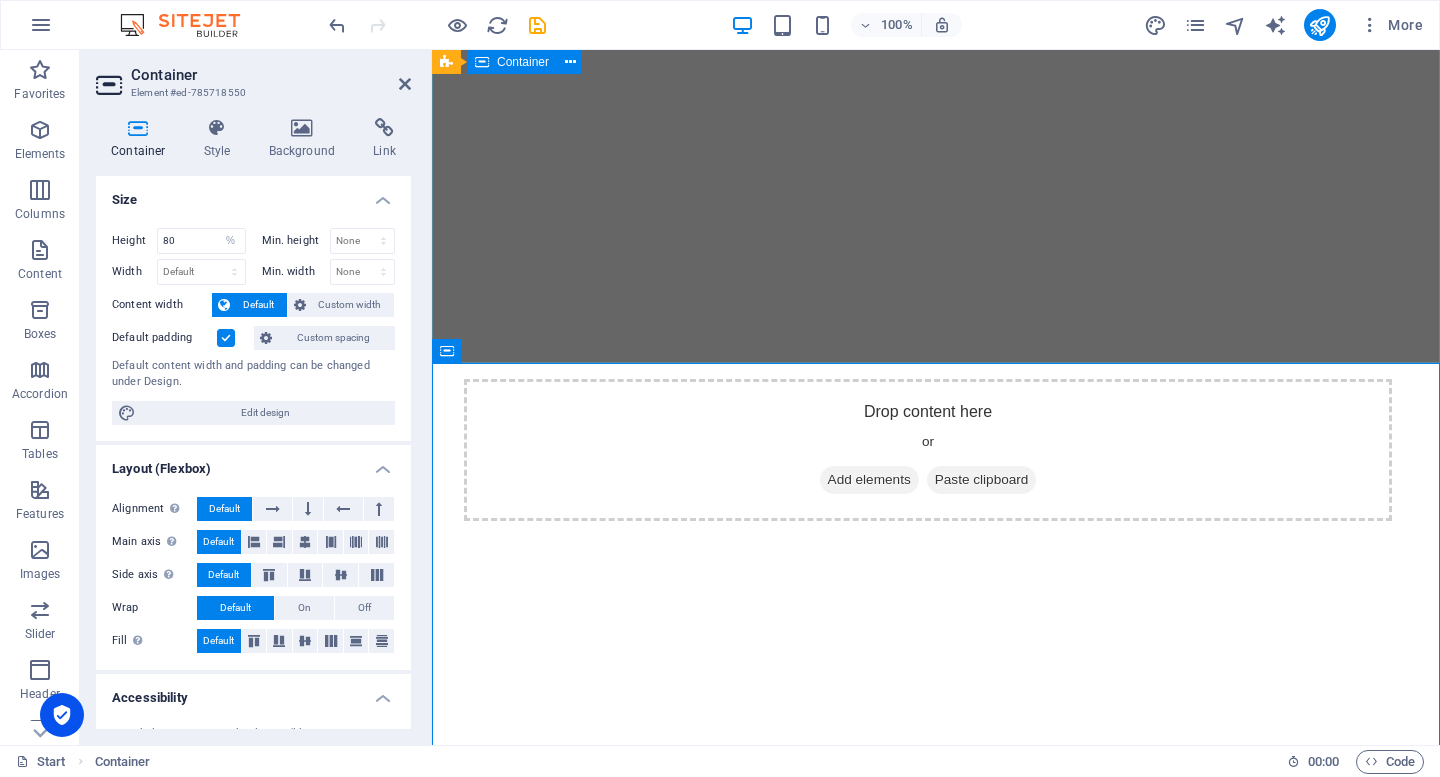 click on "ACTIVE  employment" at bounding box center [936, 807] 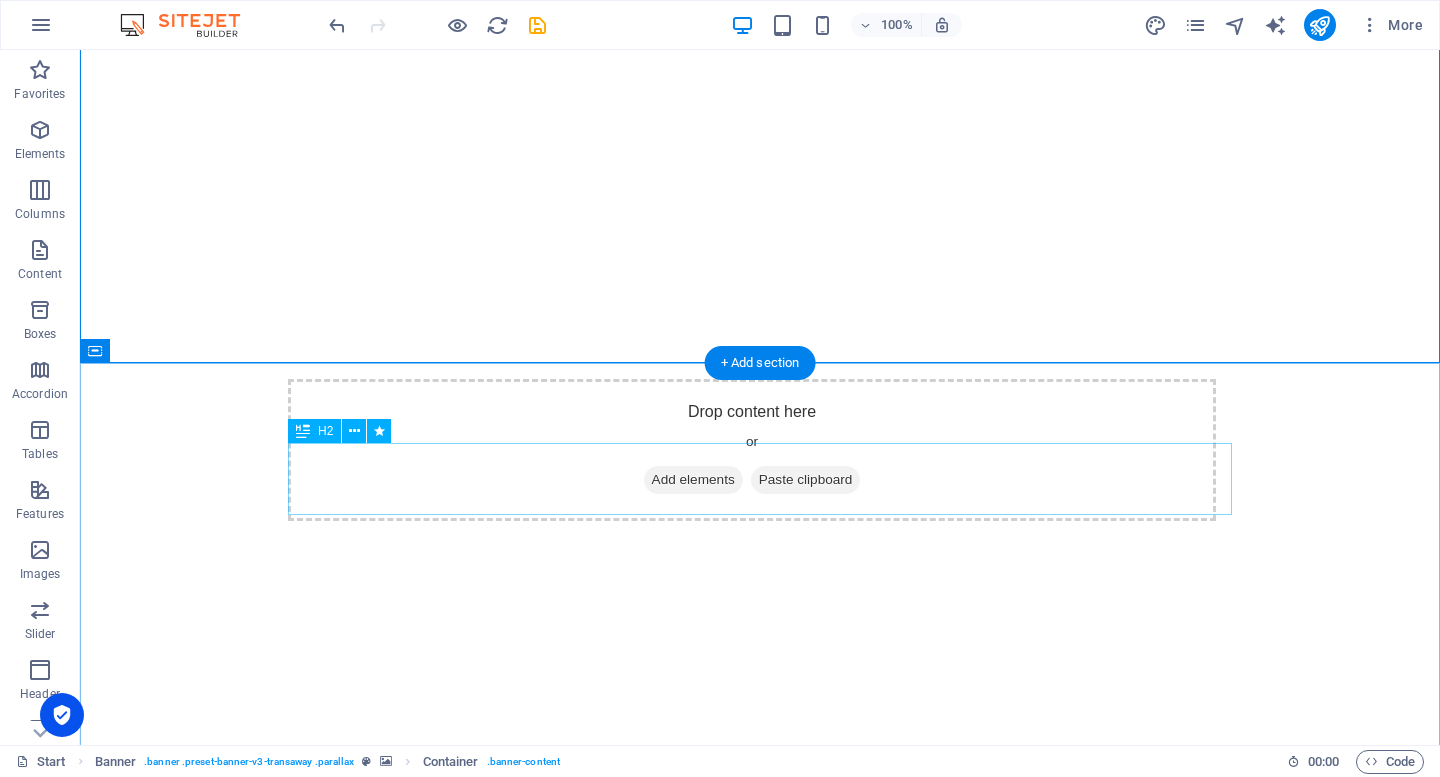 click on "About us" at bounding box center (760, 1074) 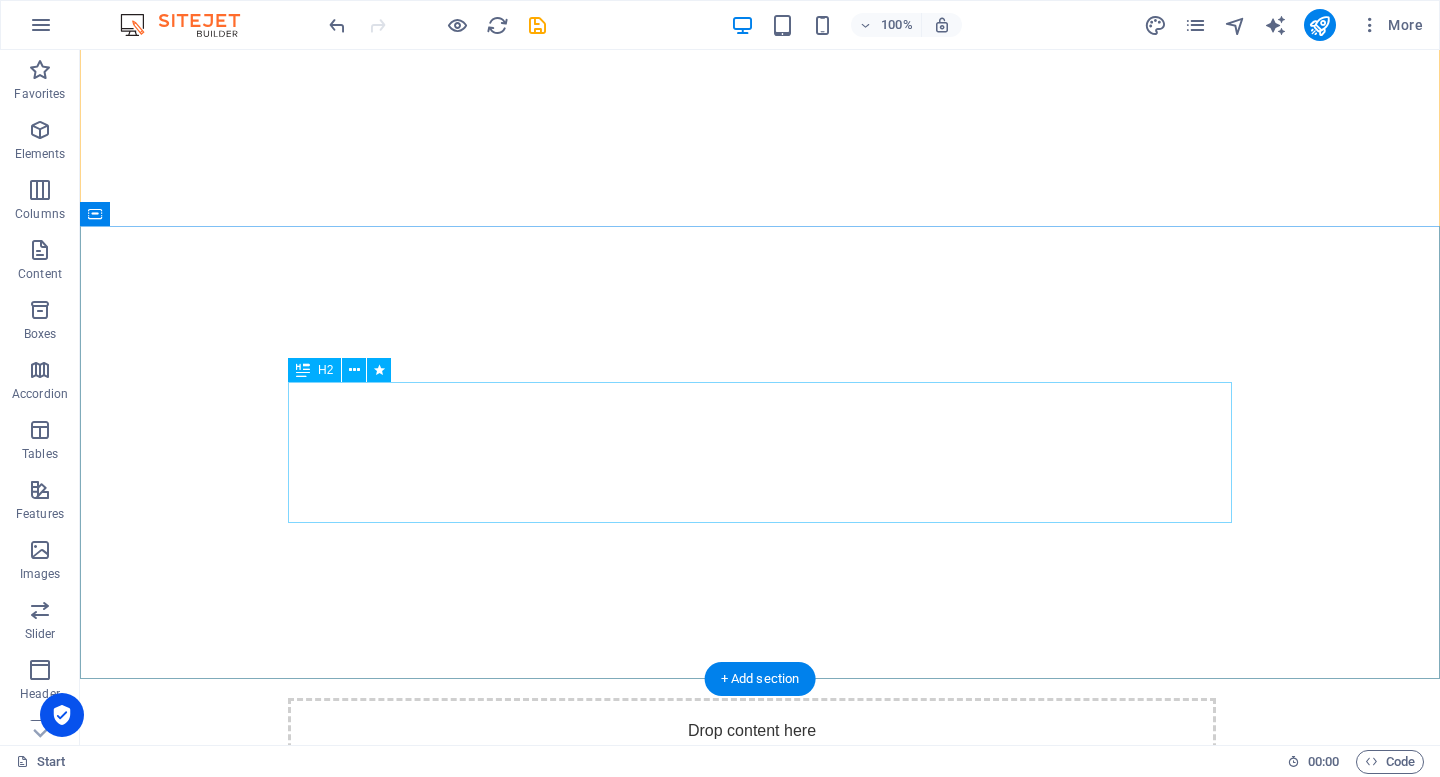 scroll, scrollTop: 80, scrollLeft: 0, axis: vertical 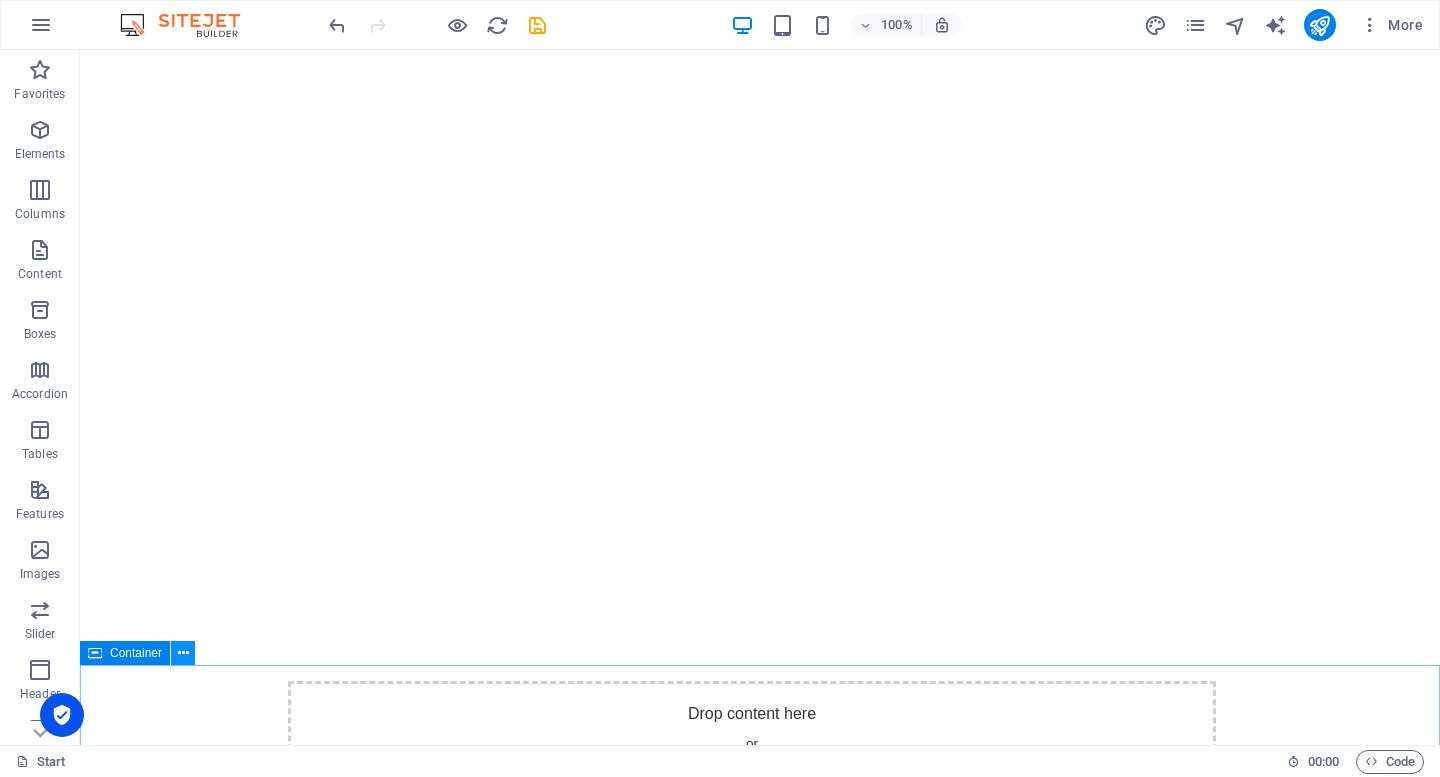 click at bounding box center [183, 653] 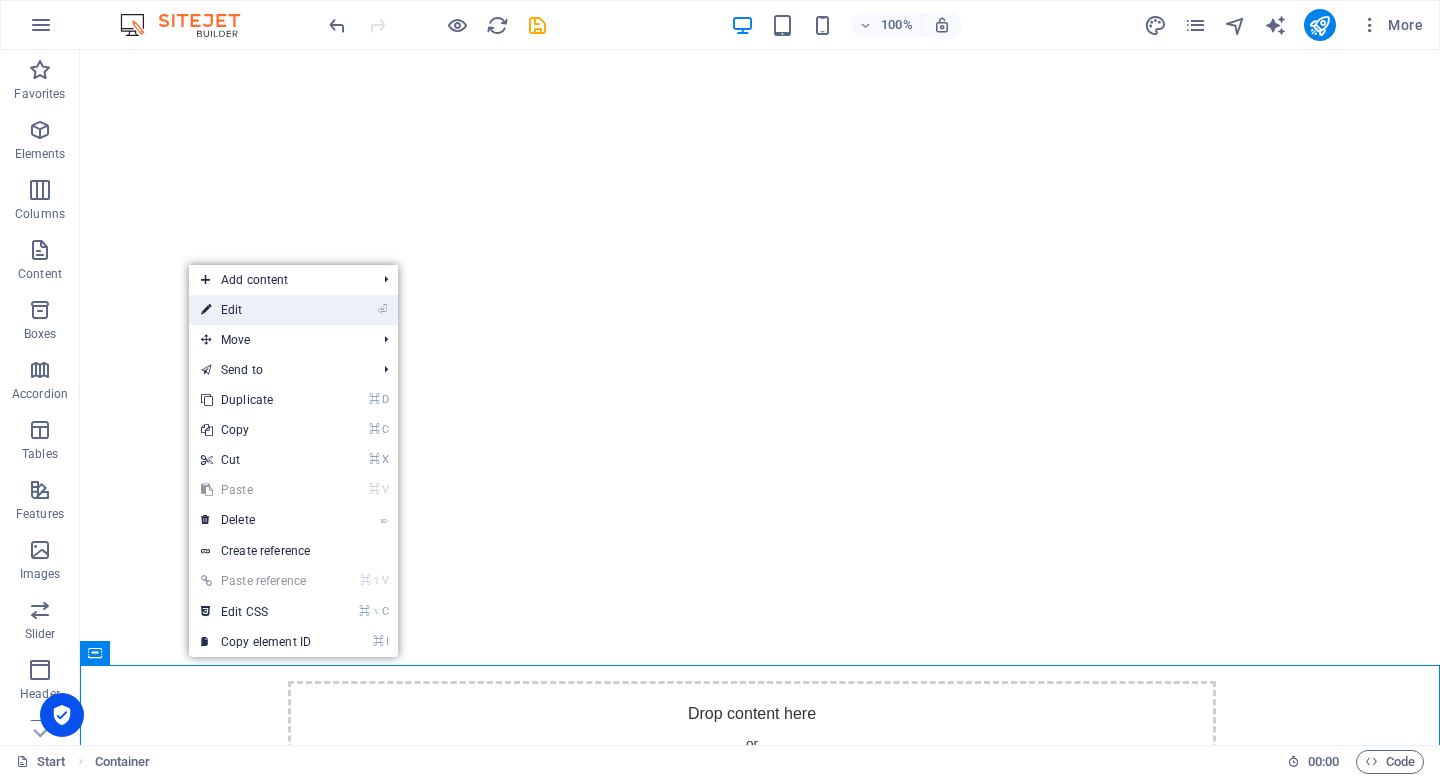 click on "⏎  Edit" at bounding box center [256, 310] 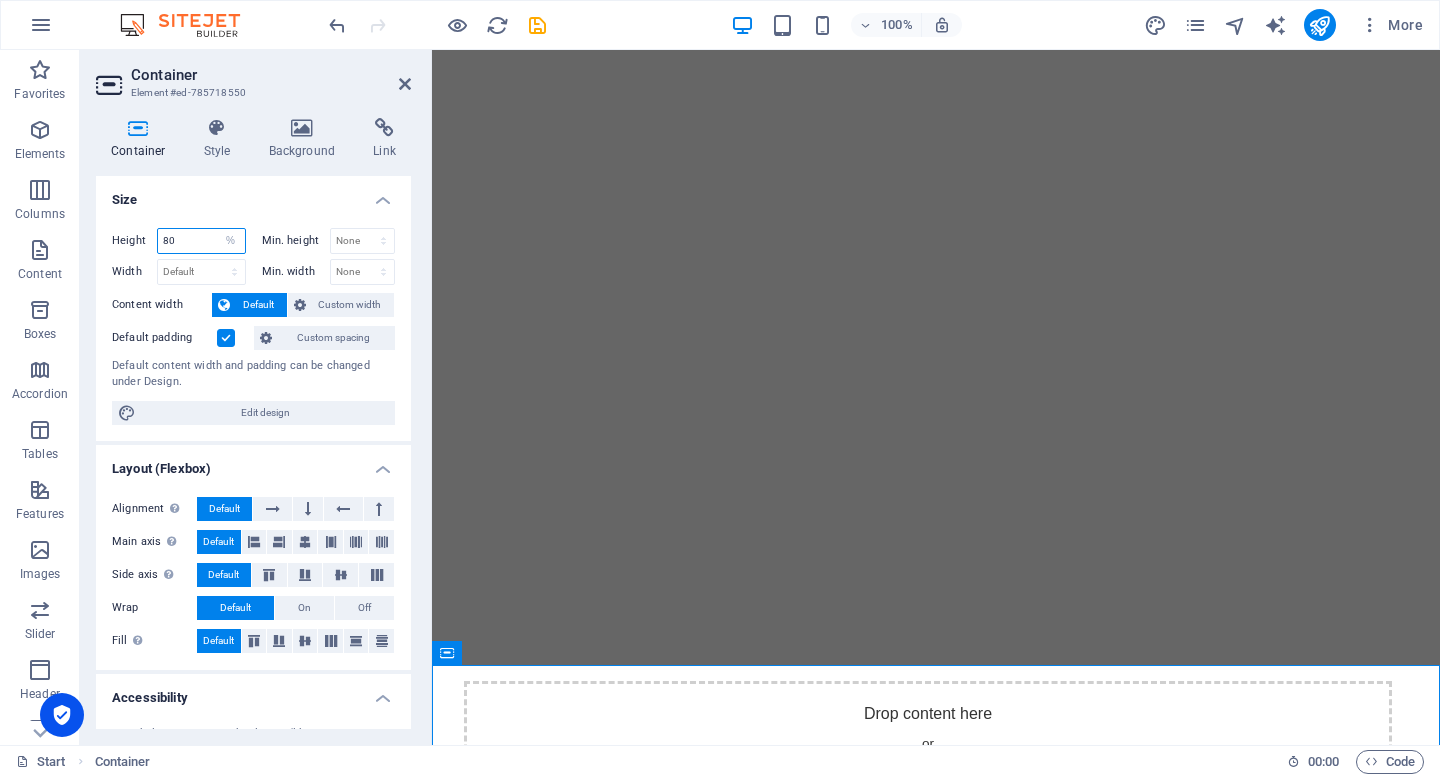 drag, startPoint x: 180, startPoint y: 242, endPoint x: 138, endPoint y: 240, distance: 42.047592 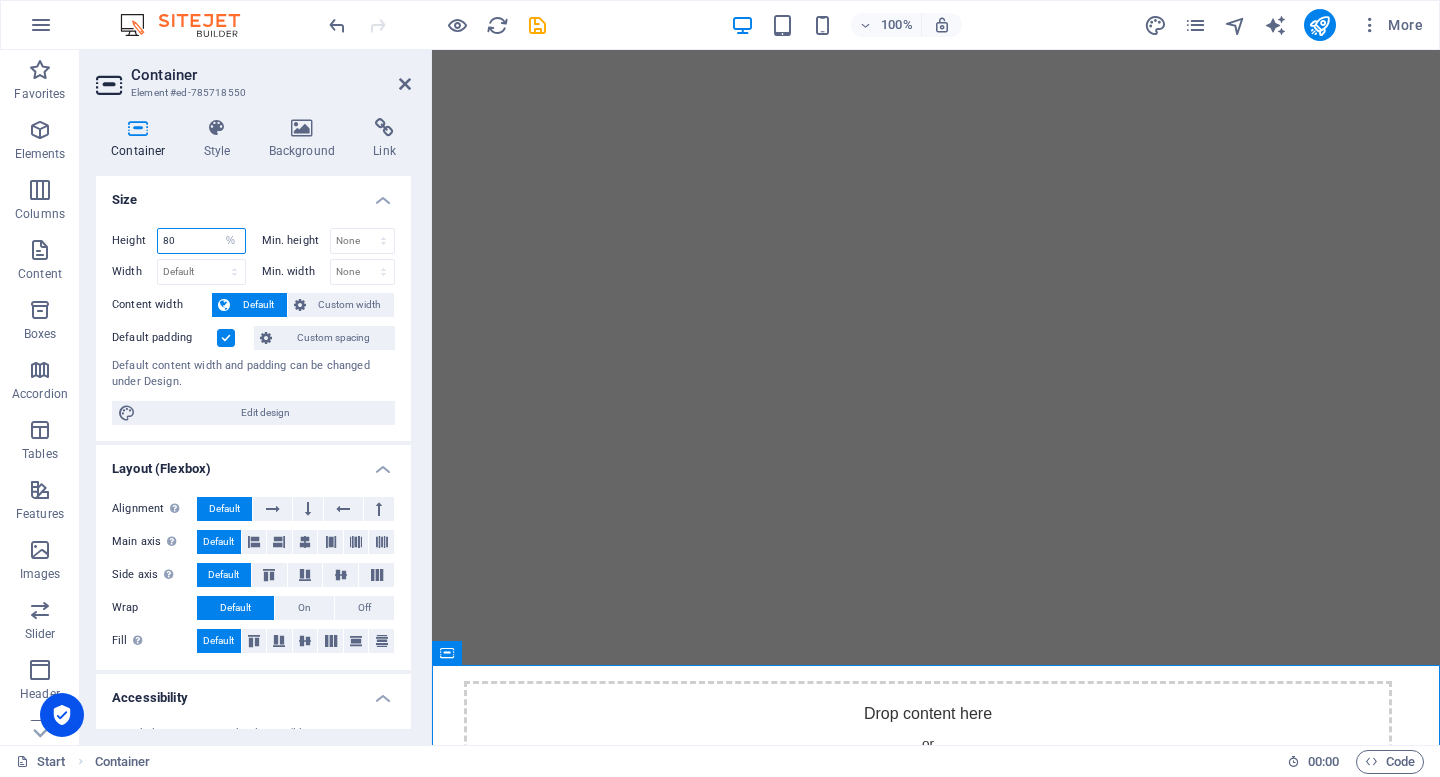 click on "Height 80 Default px rem % vh vw" at bounding box center (179, 241) 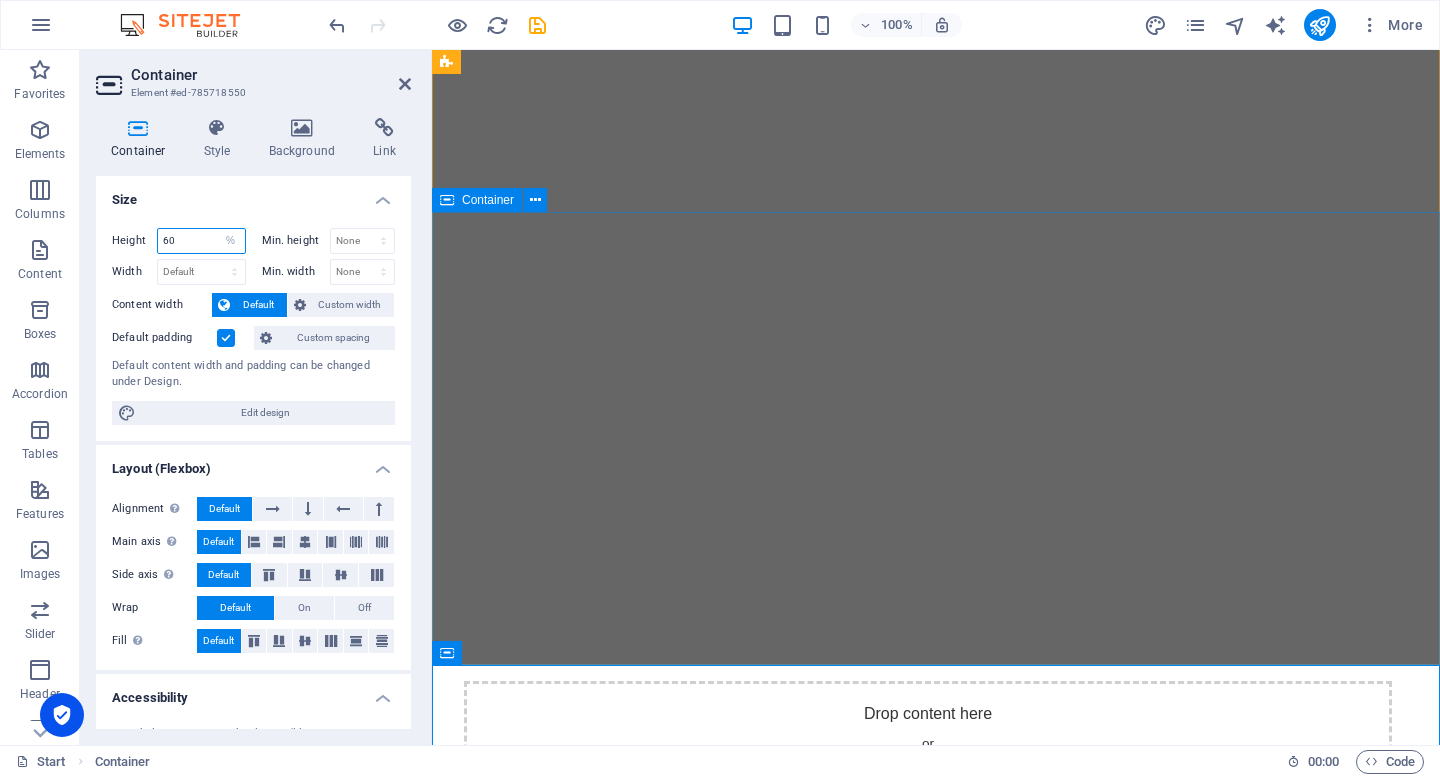 type on "60" 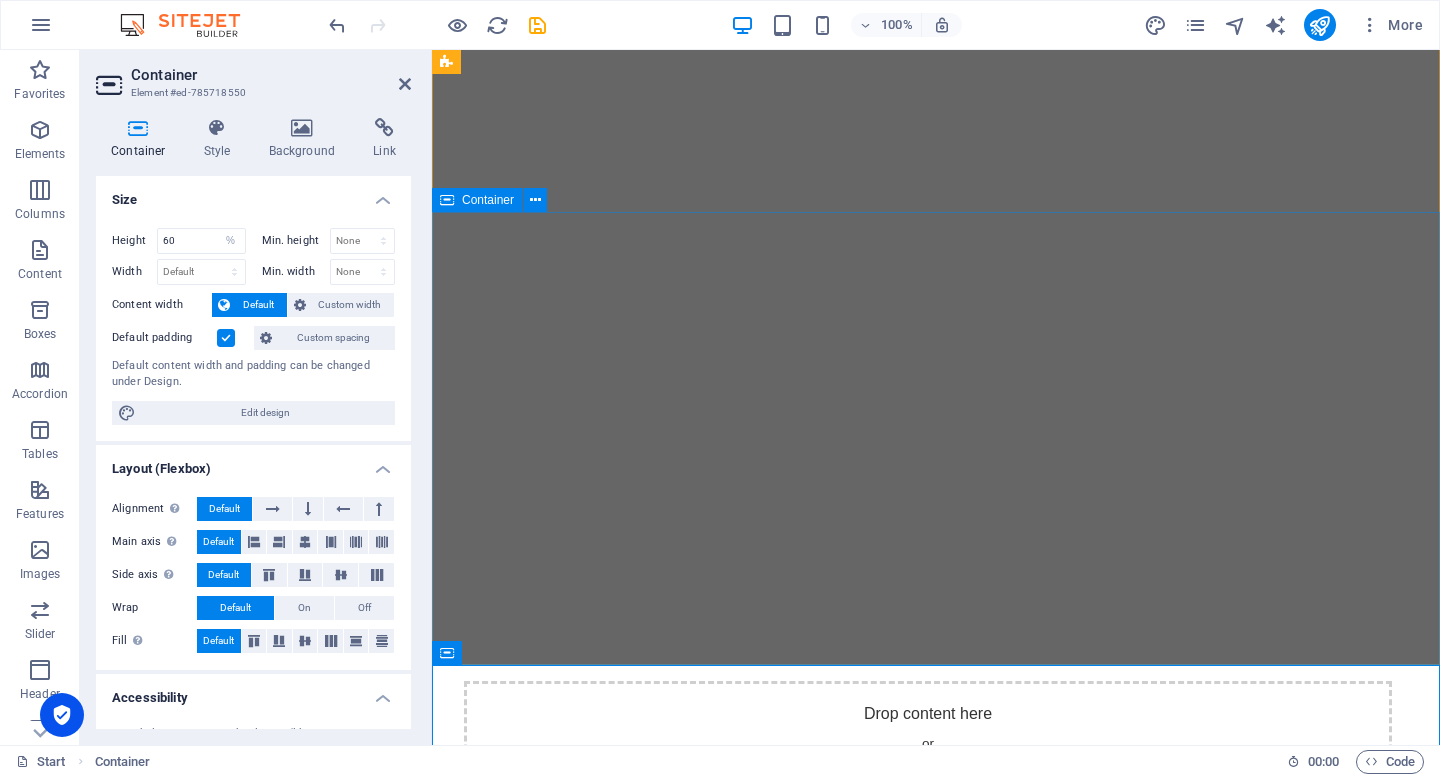 click on "ACTIVE  employment" at bounding box center [936, 1109] 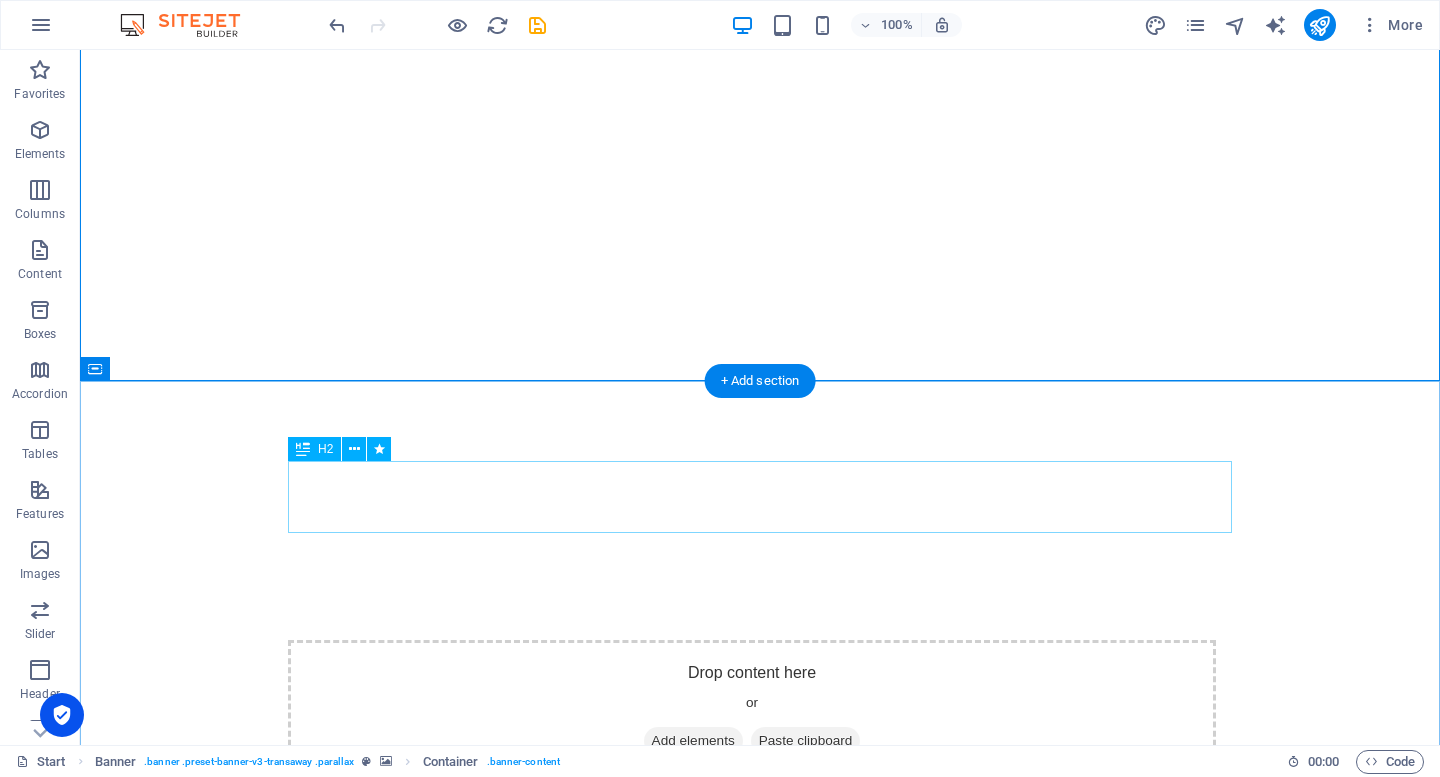 scroll, scrollTop: 0, scrollLeft: 0, axis: both 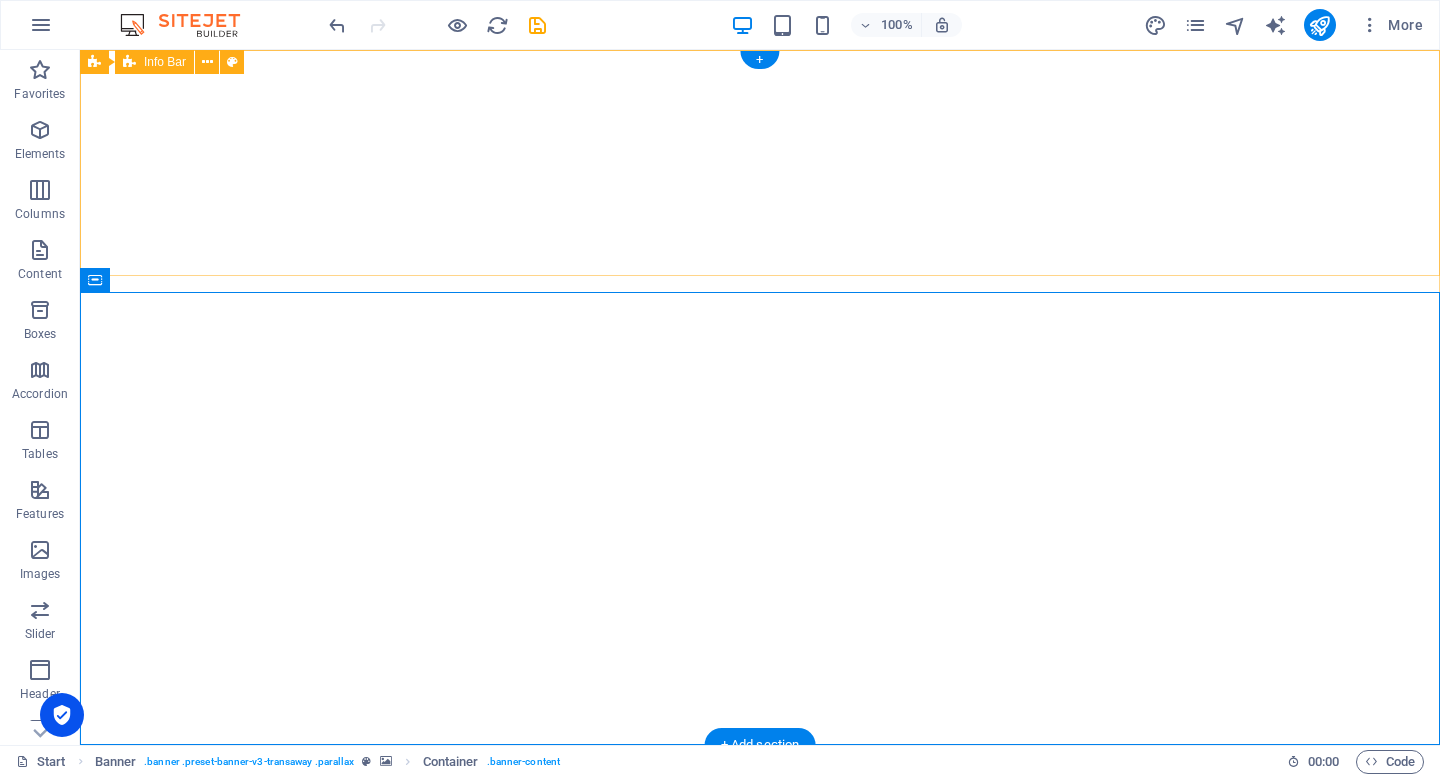click on "Drop content here or  Add elements  Paste clipboard New text element 0123 - 456789 [EMAIL_ADDRESS]" at bounding box center (760, 884) 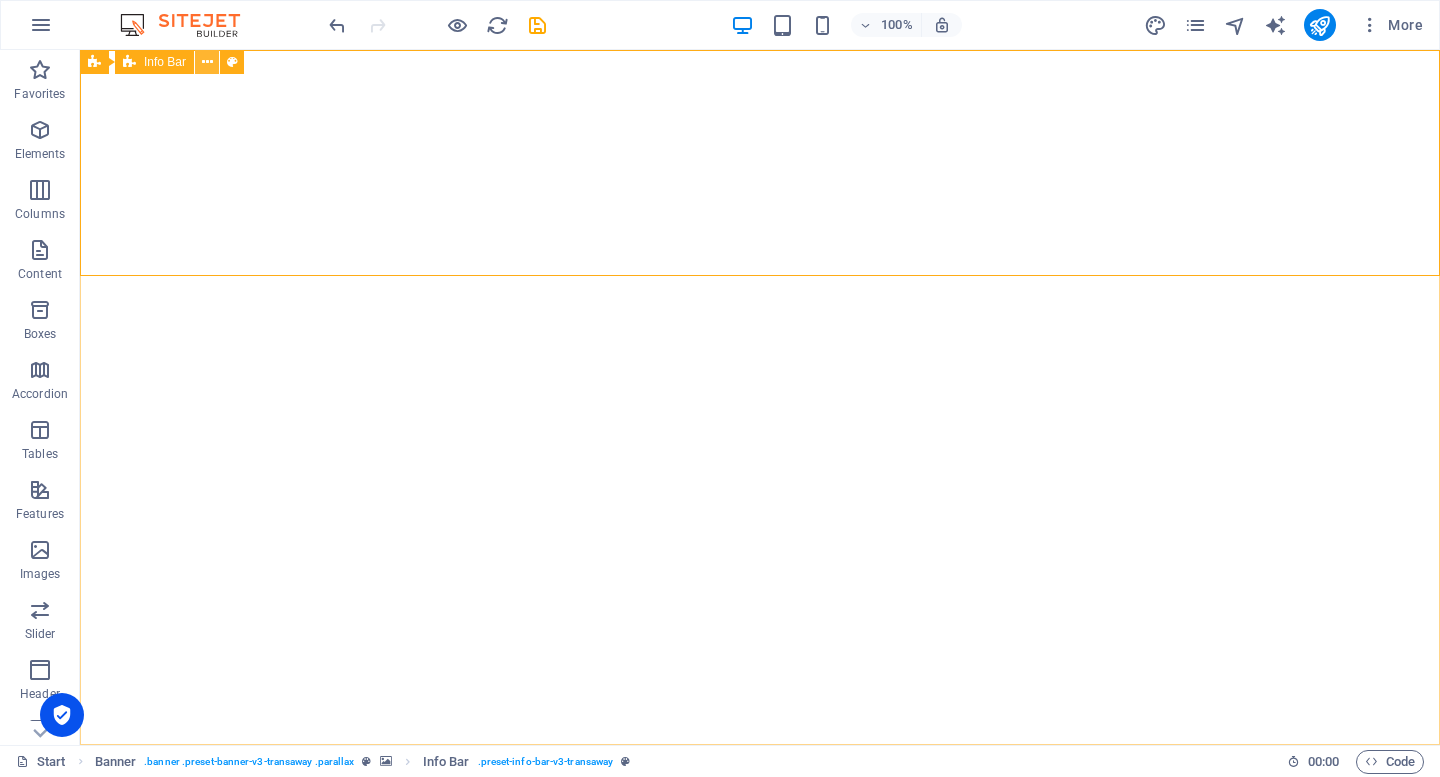 click at bounding box center [207, 62] 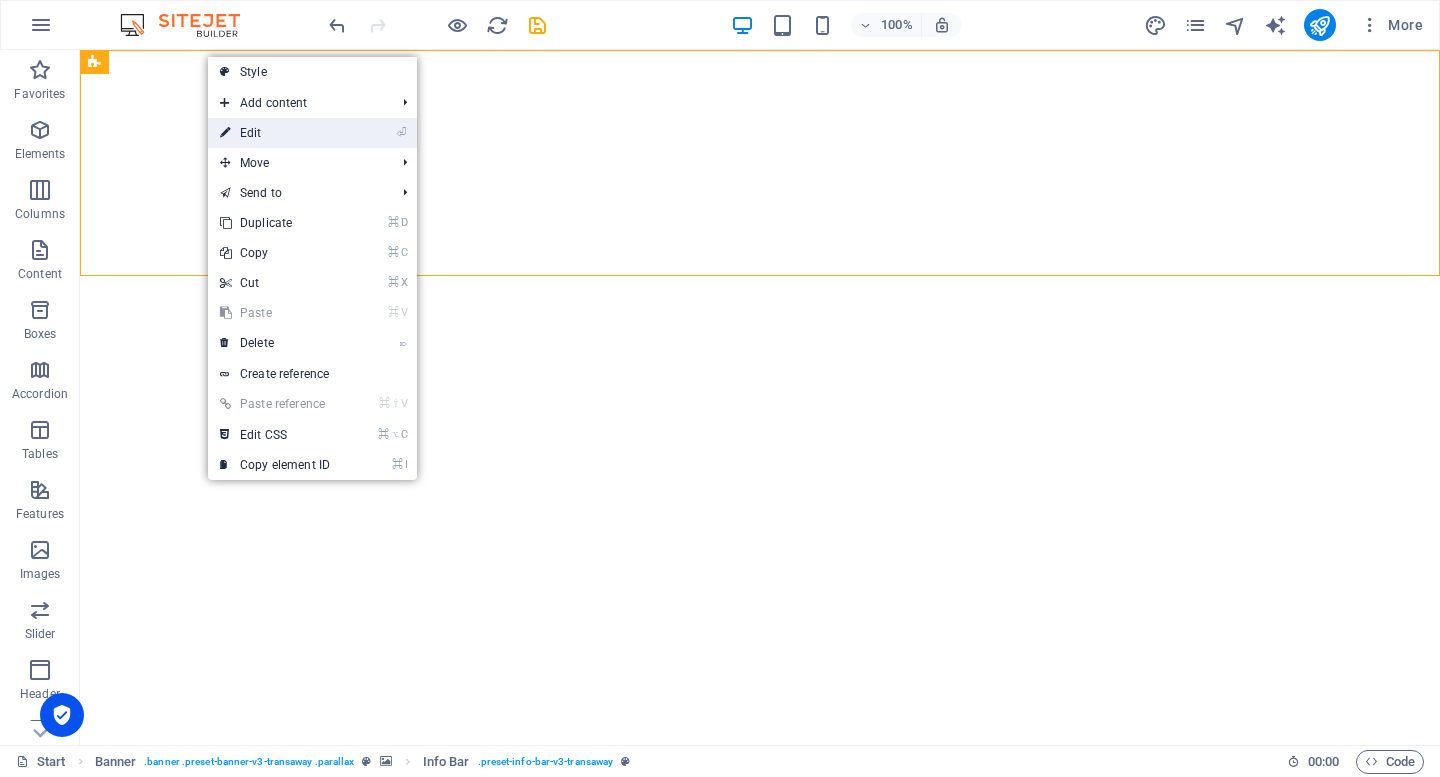 click on "⏎  Edit" at bounding box center [275, 133] 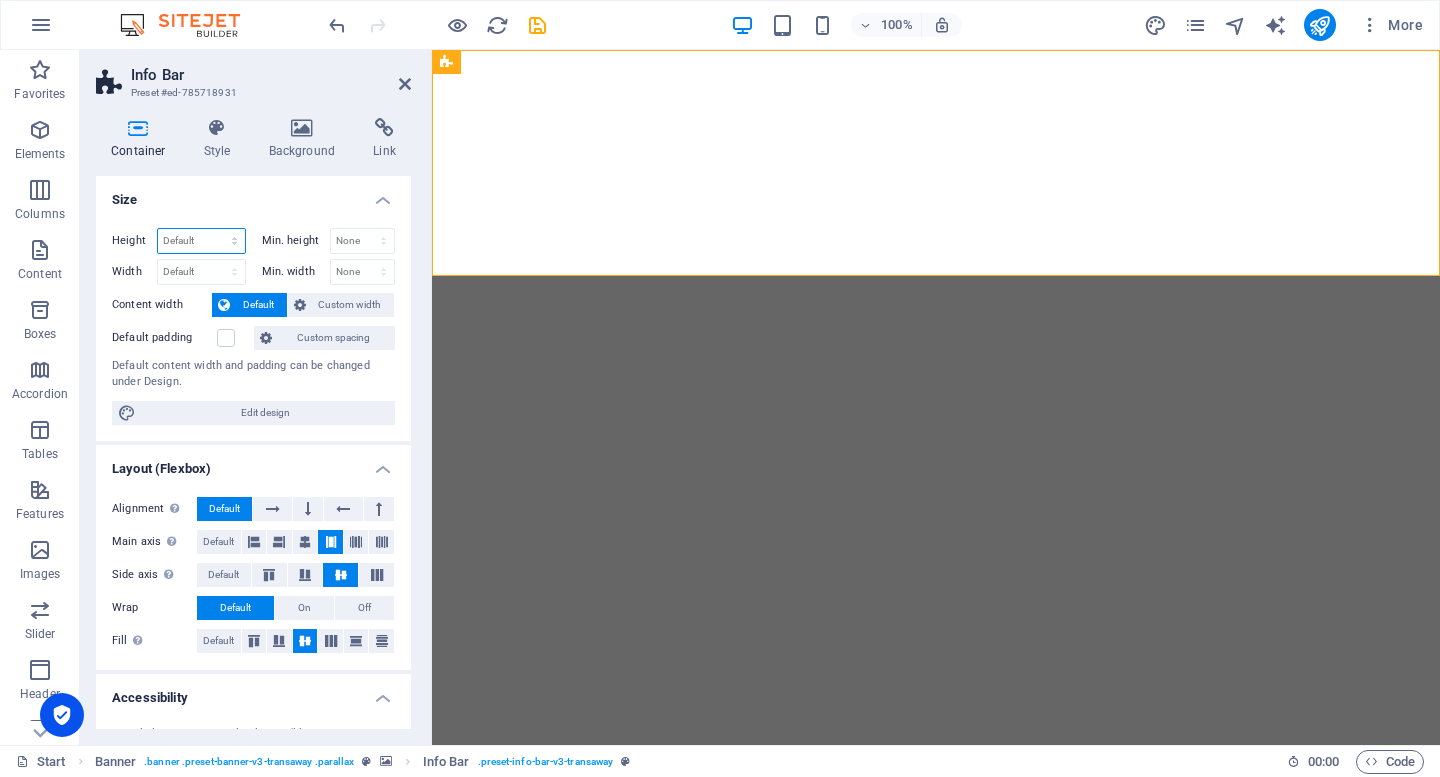 click on "Default px rem % vh vw" at bounding box center (201, 241) 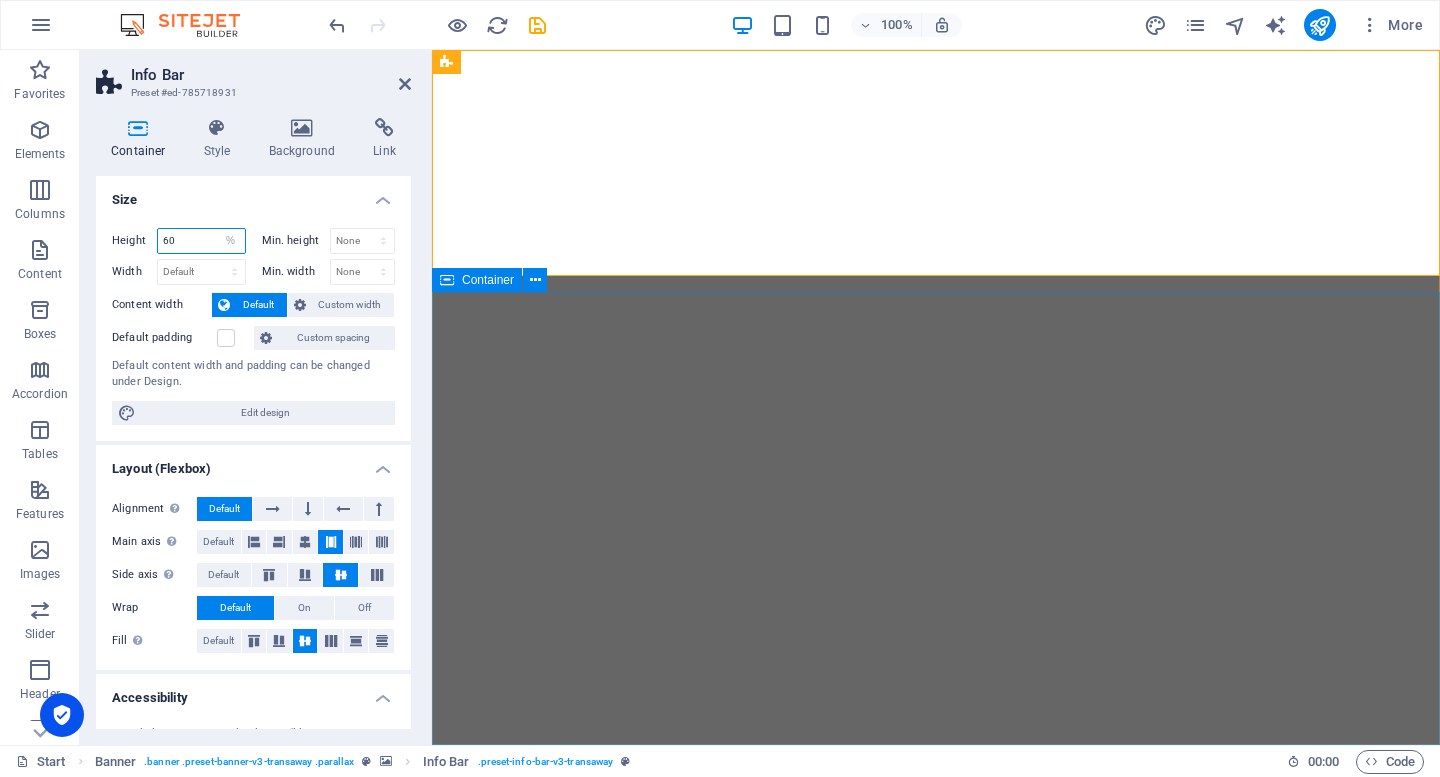 type on "60" 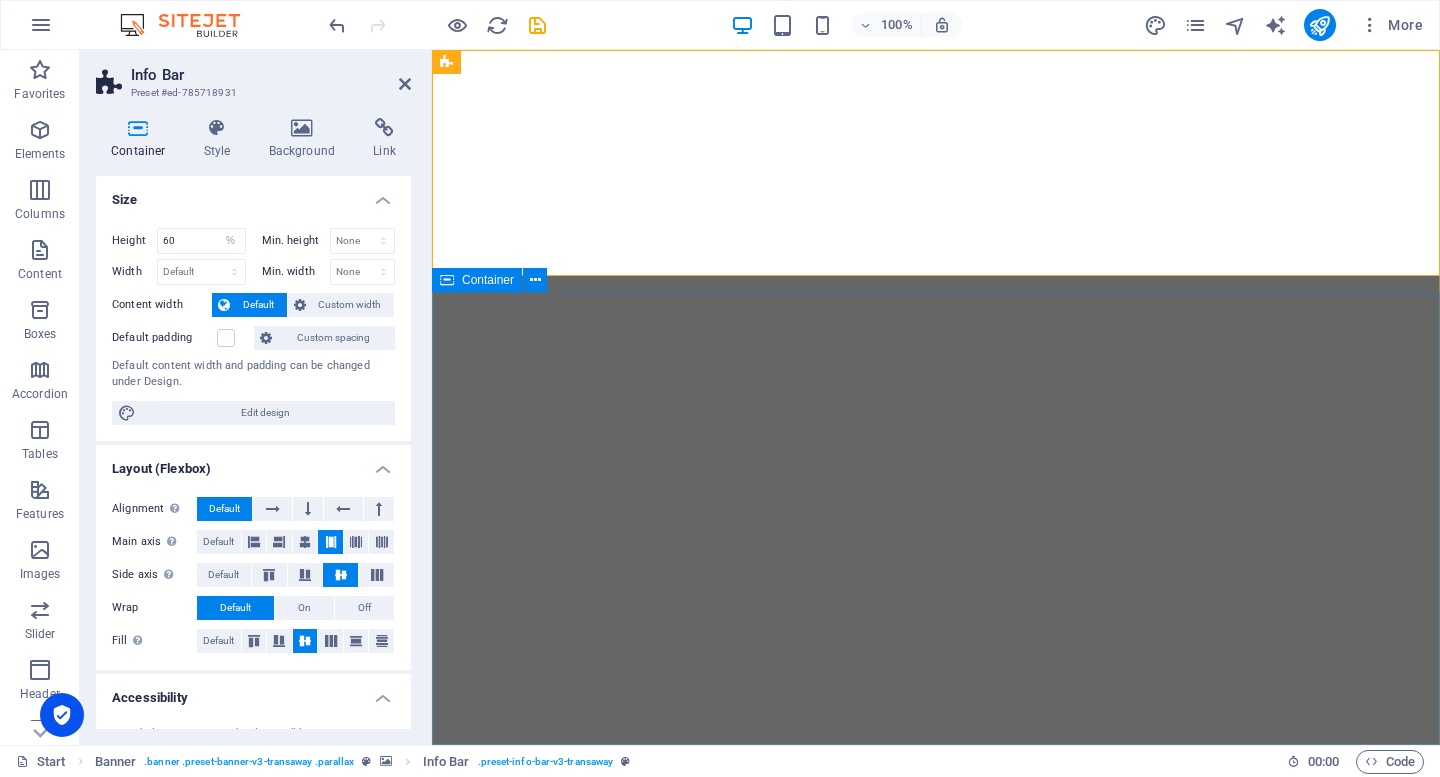 click on "ACTIVE  employment" at bounding box center [936, 1189] 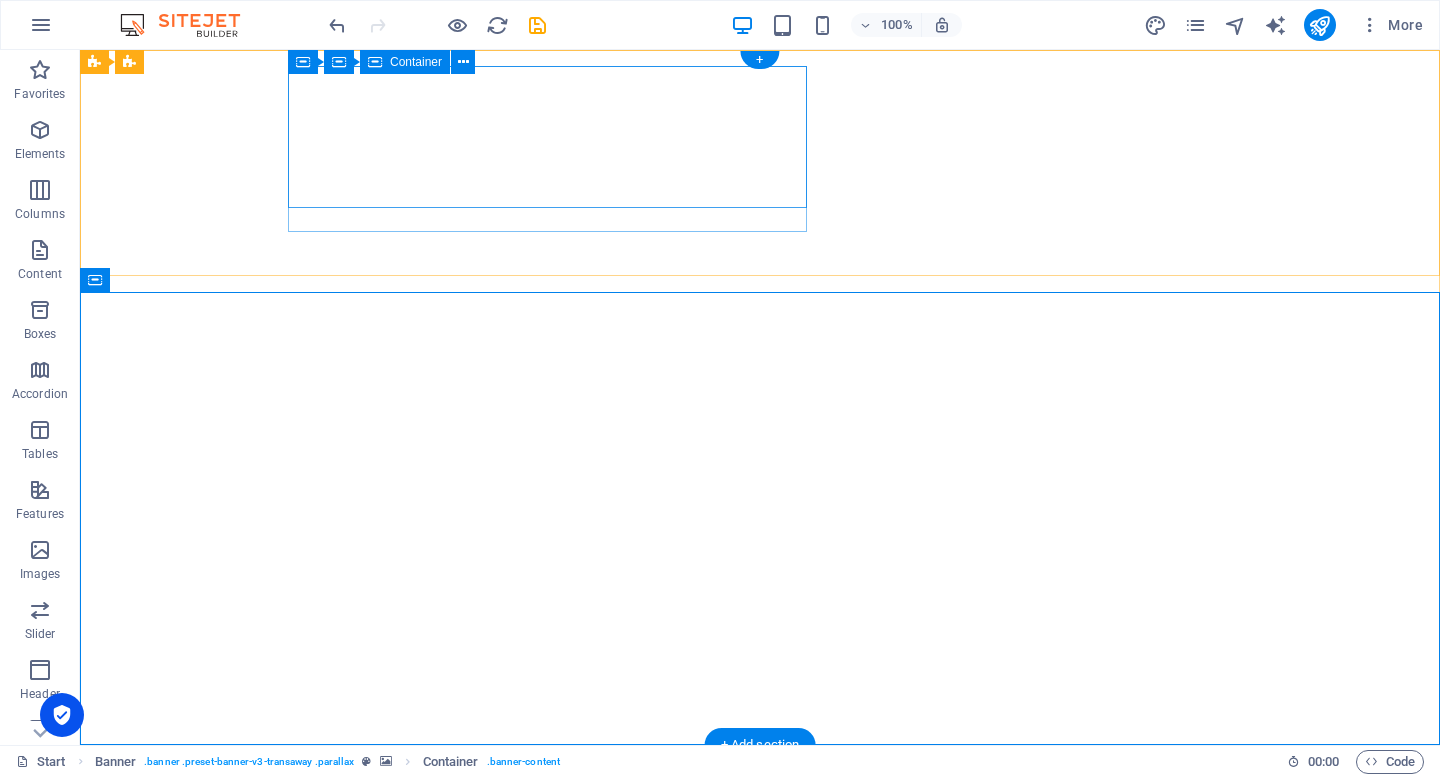 click on "Drop content here or  Add elements  Paste clipboard" at bounding box center (752, 832) 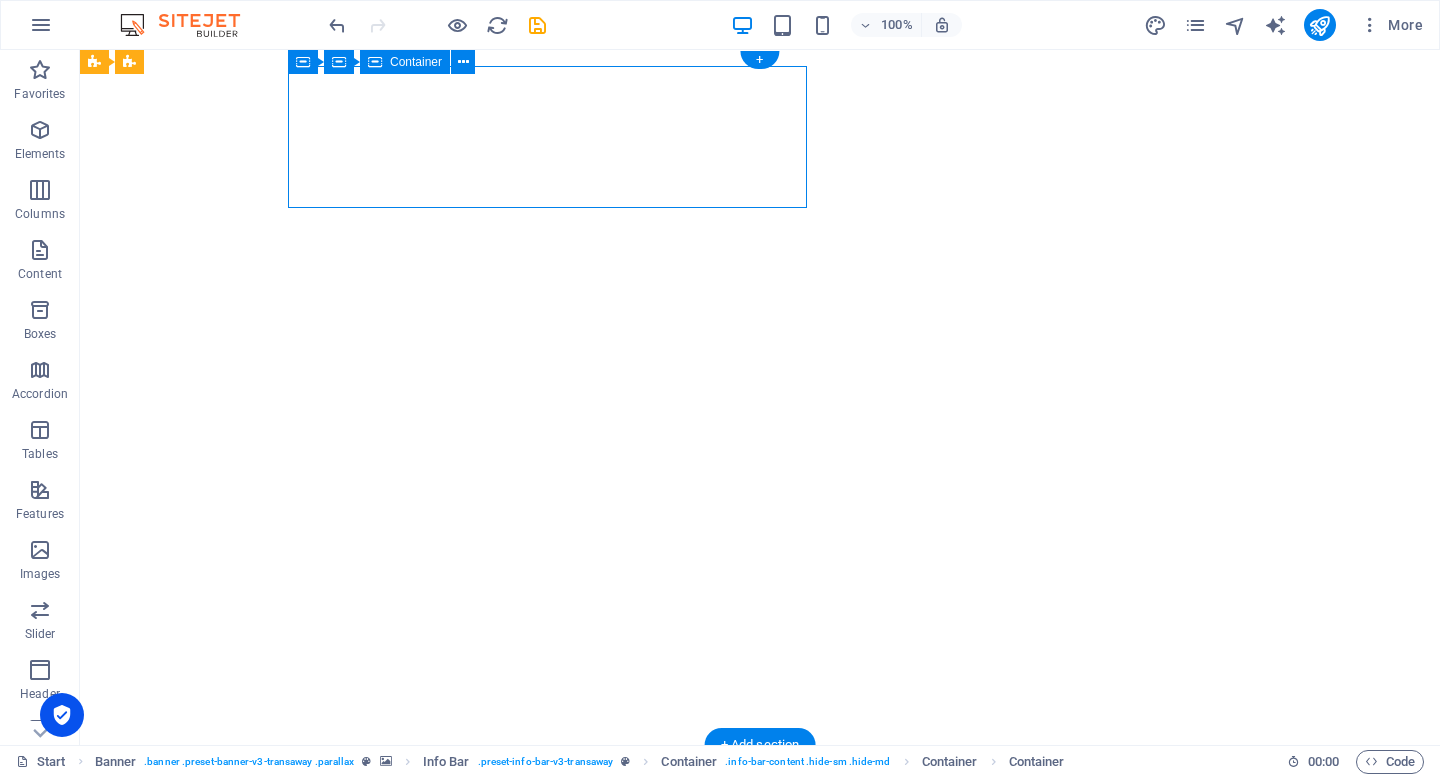 click on "Drop content here or  Add elements  Paste clipboard" at bounding box center (752, 832) 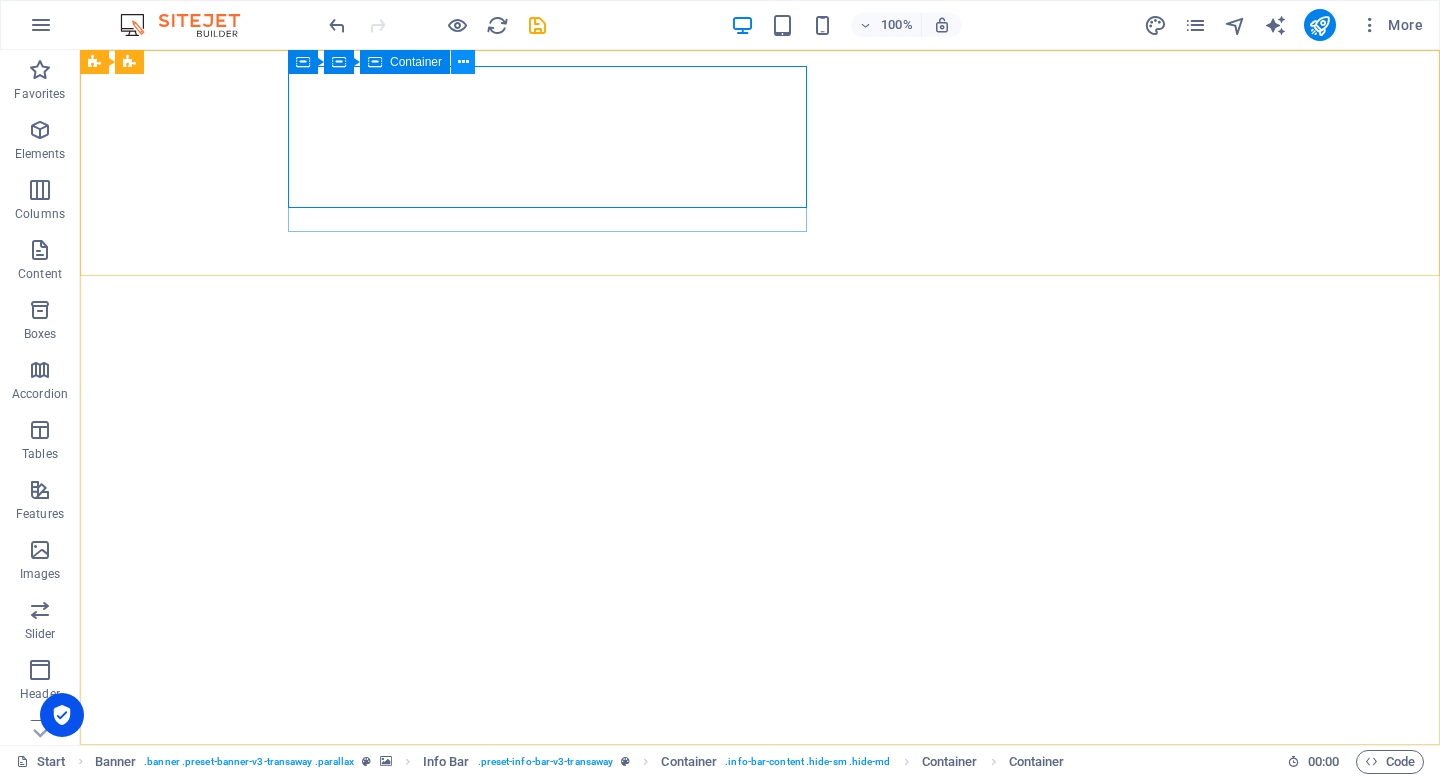 click at bounding box center [463, 62] 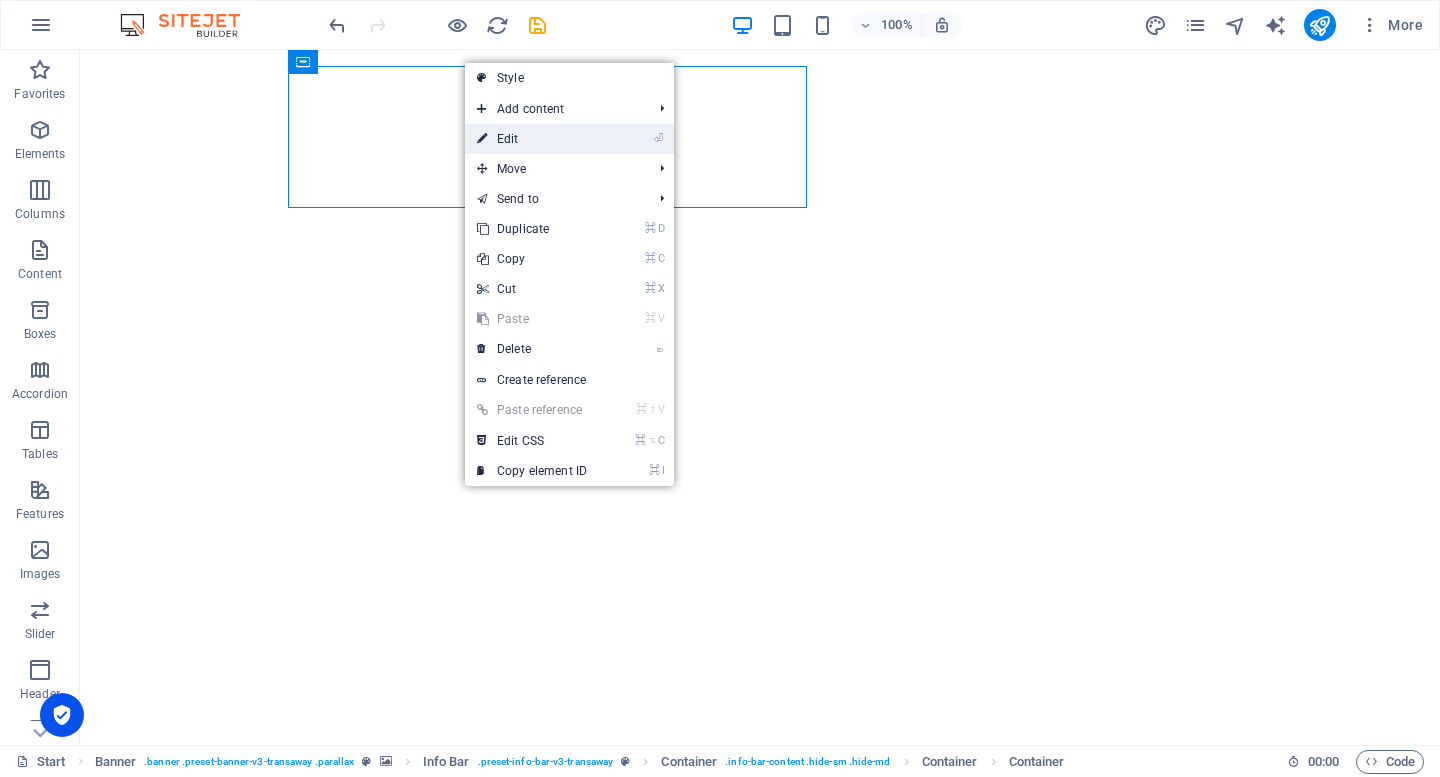 click on "⏎  Edit" at bounding box center (532, 139) 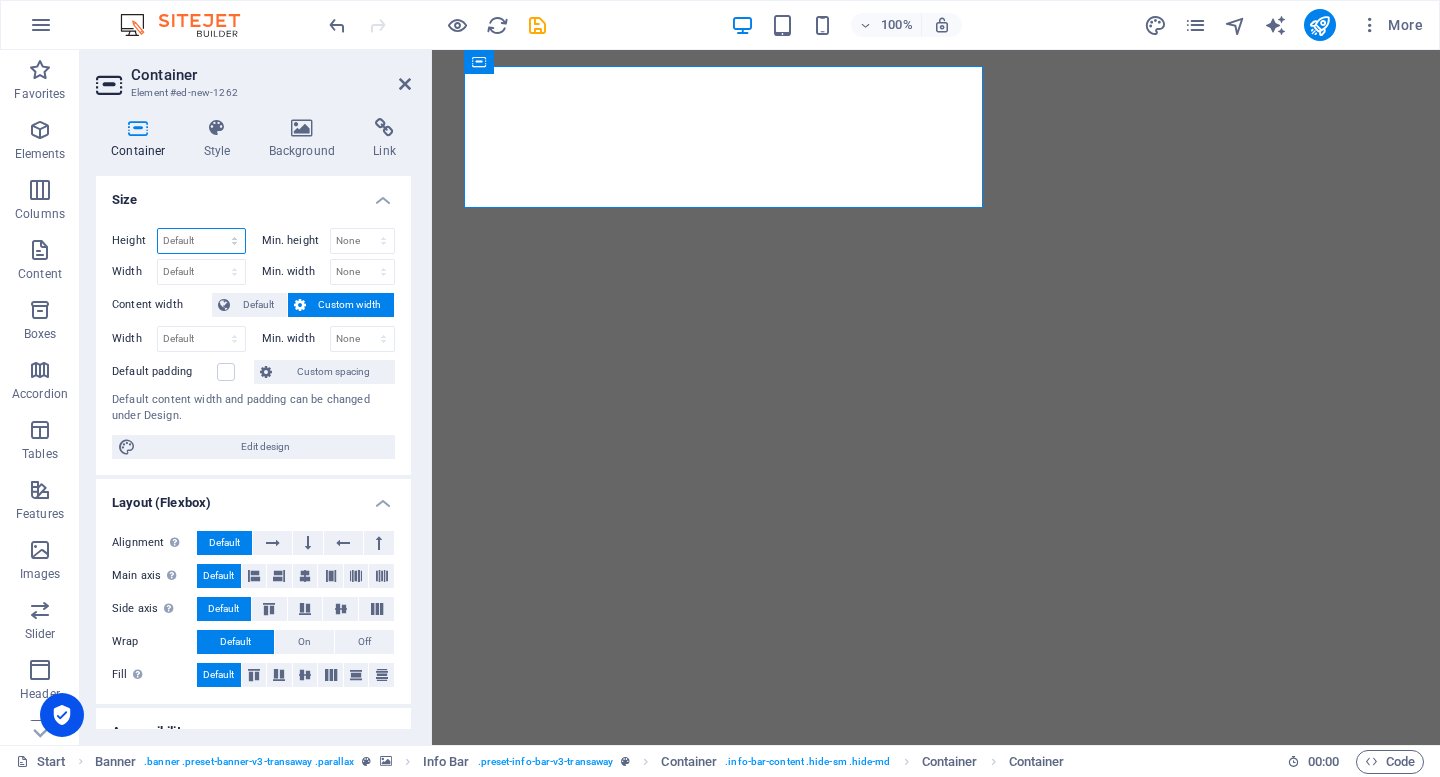 click on "Default px rem % vh vw" at bounding box center (201, 241) 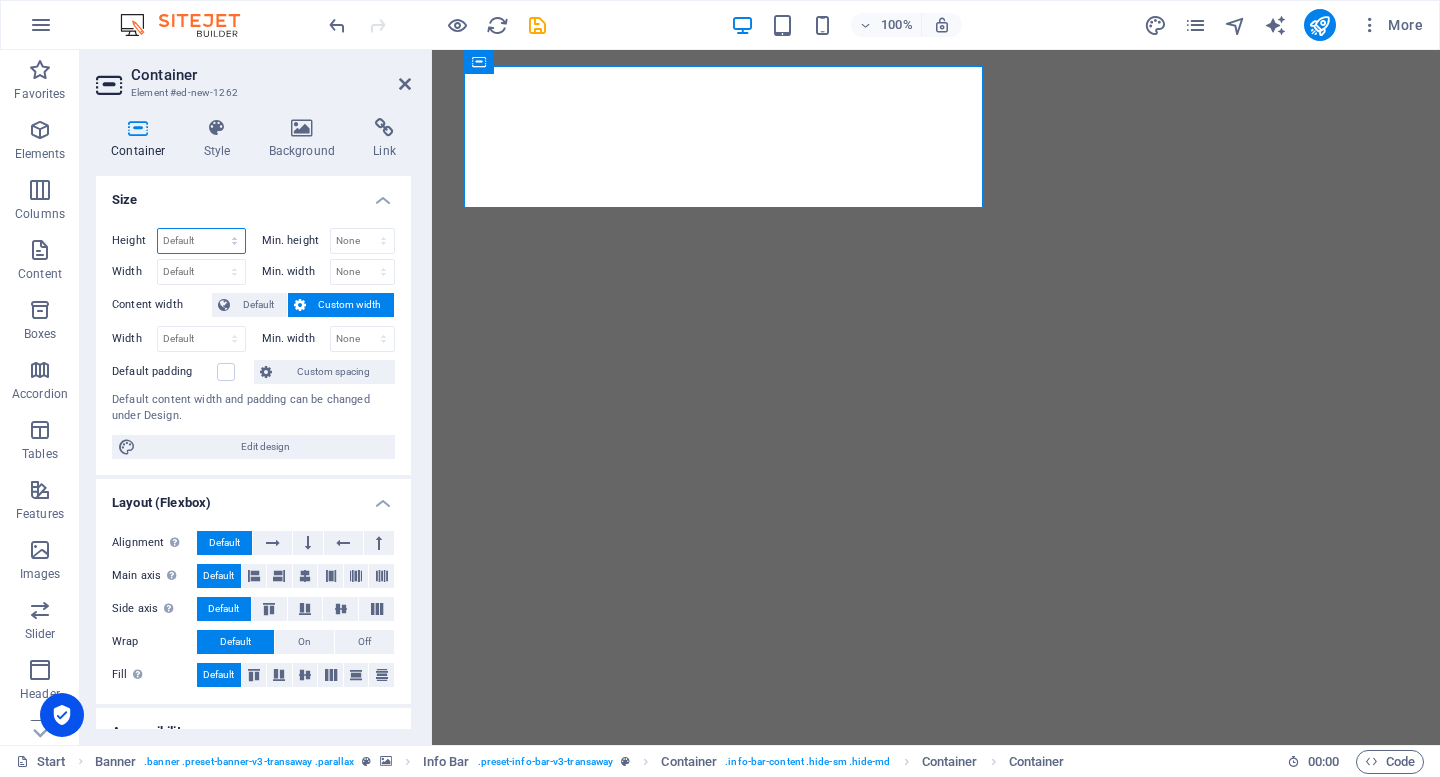 select on "%" 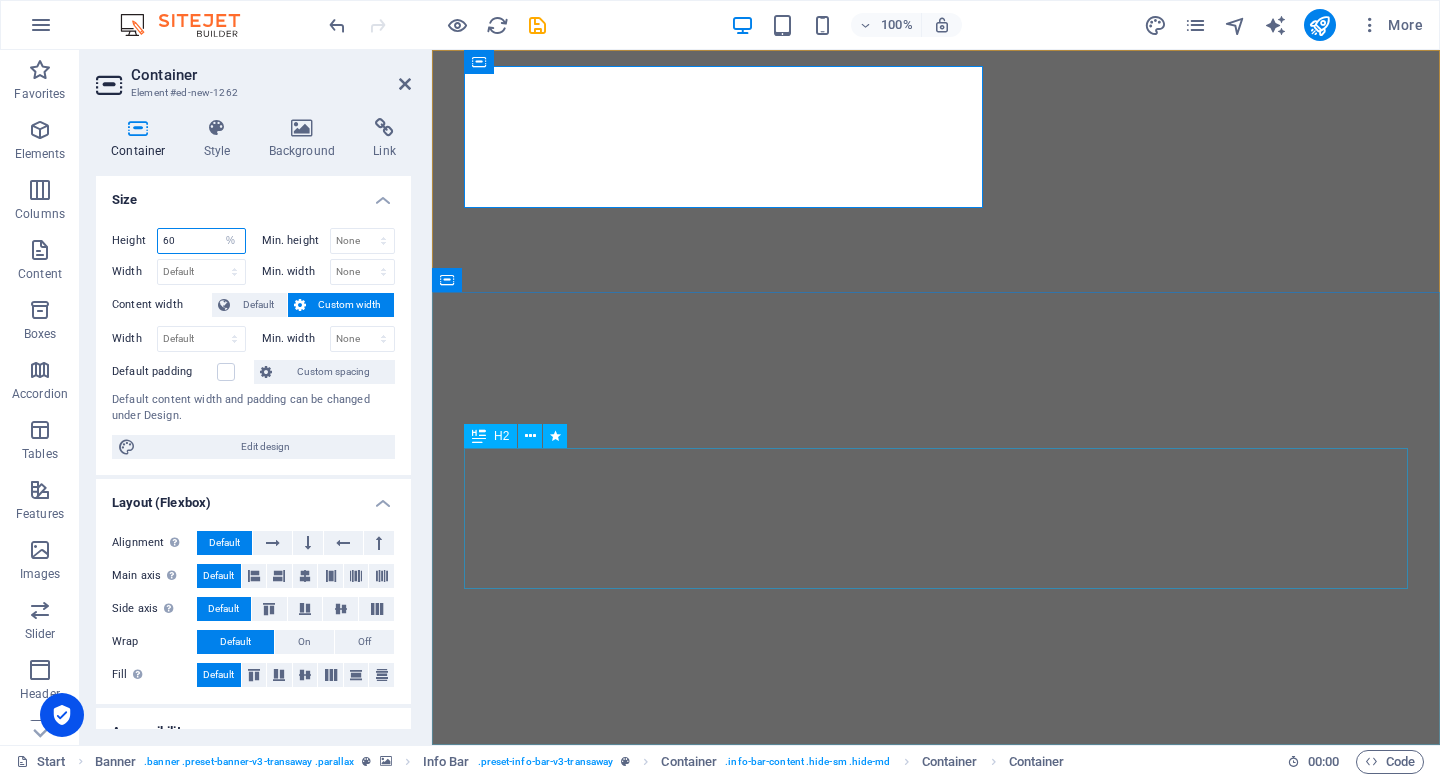 type on "60" 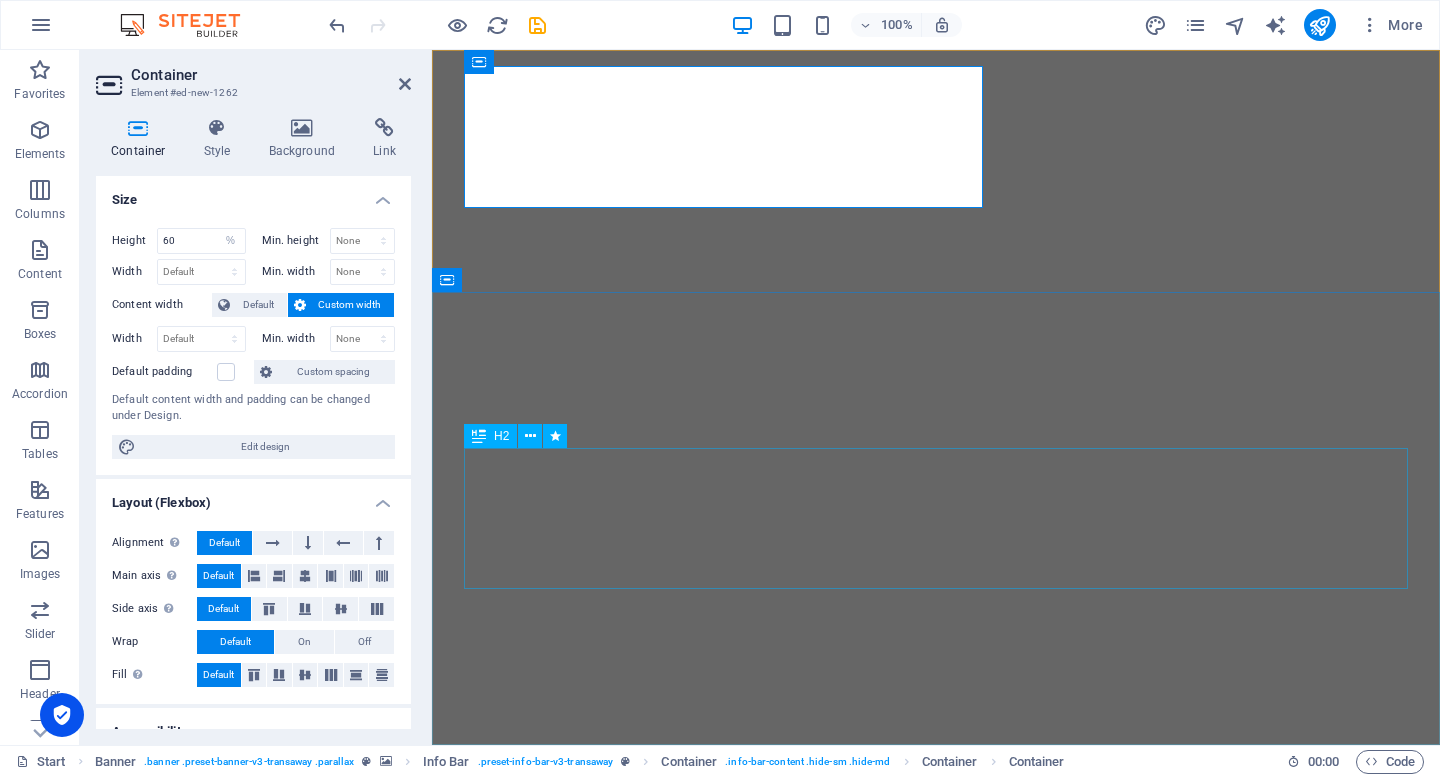 click on "ACTIVE  employment" at bounding box center [936, 1189] 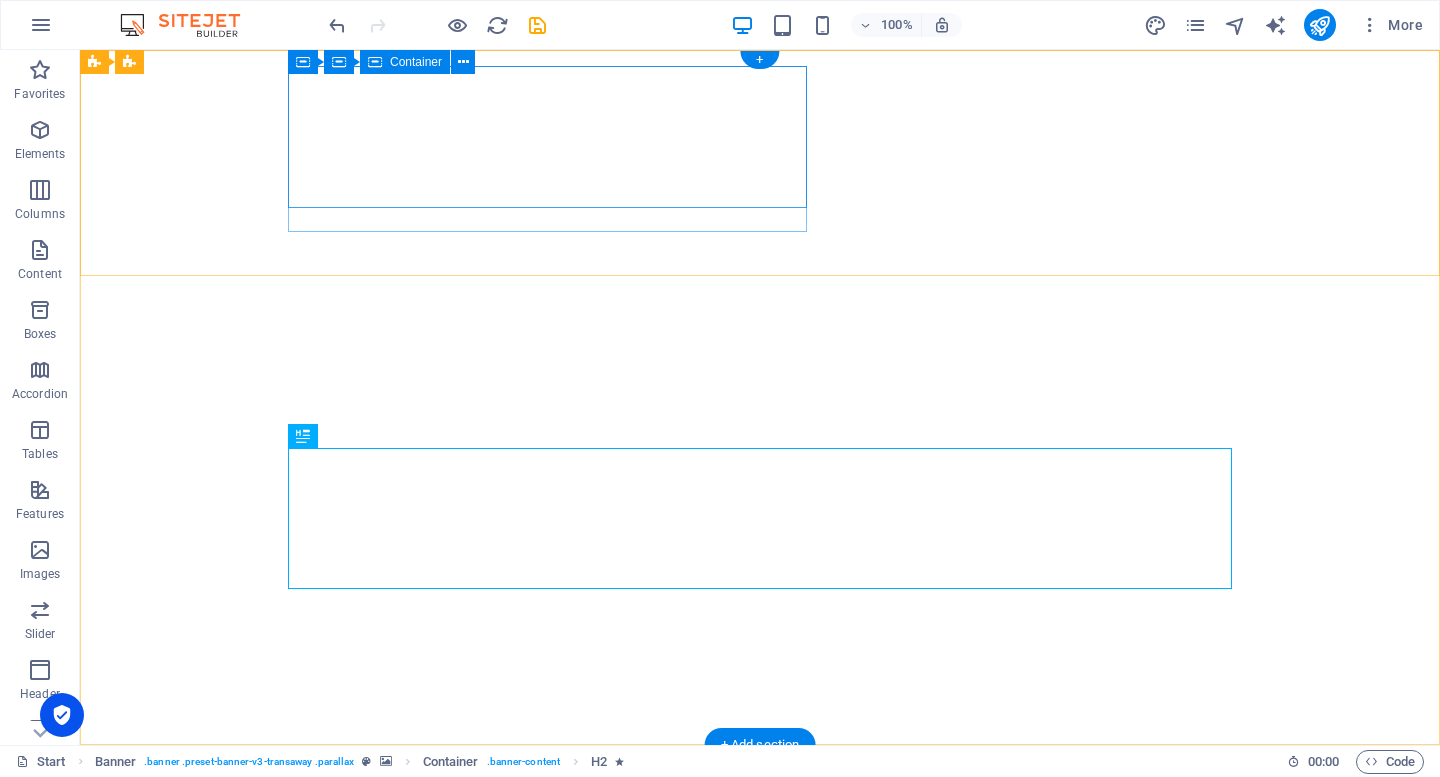 click on "Drop content here or  Add elements  Paste clipboard" at bounding box center [752, 832] 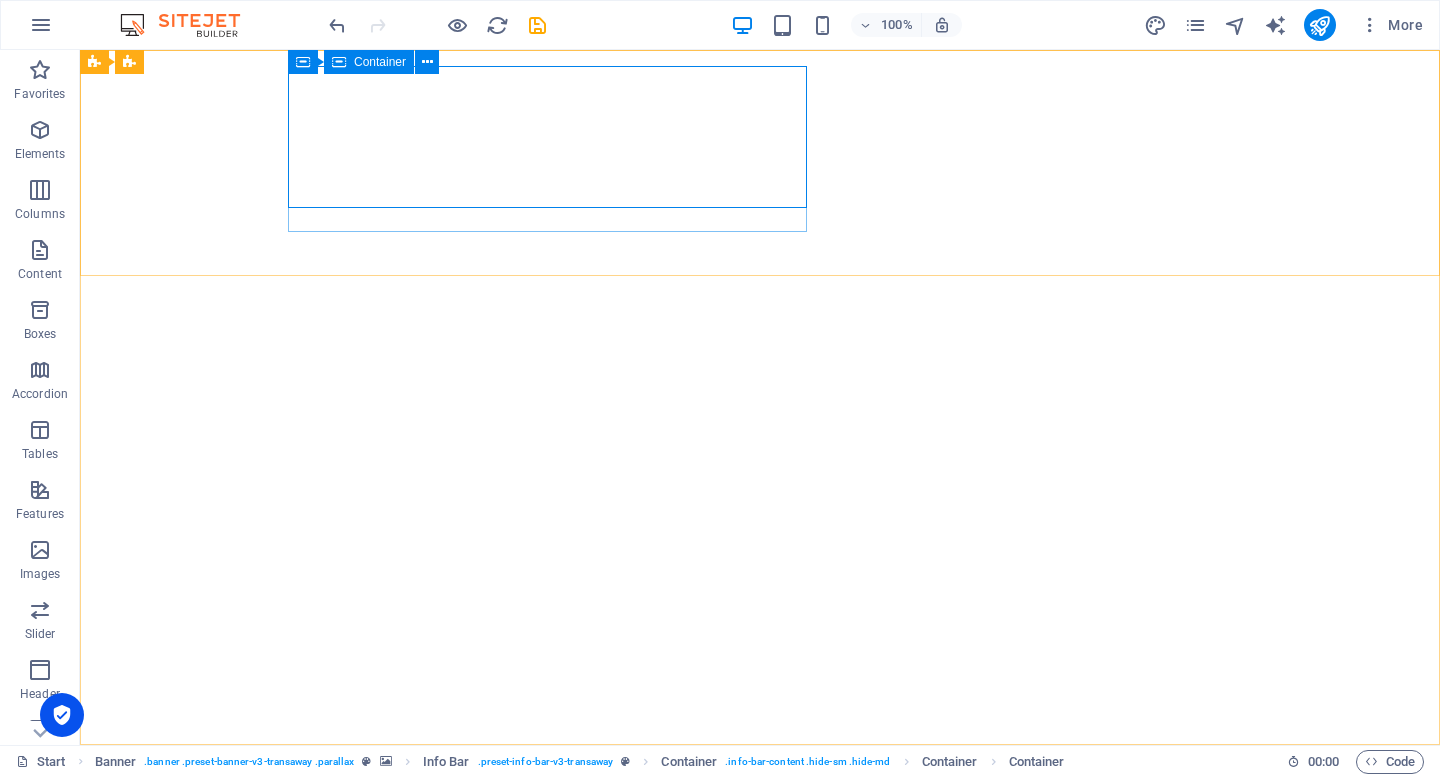 click at bounding box center (339, 62) 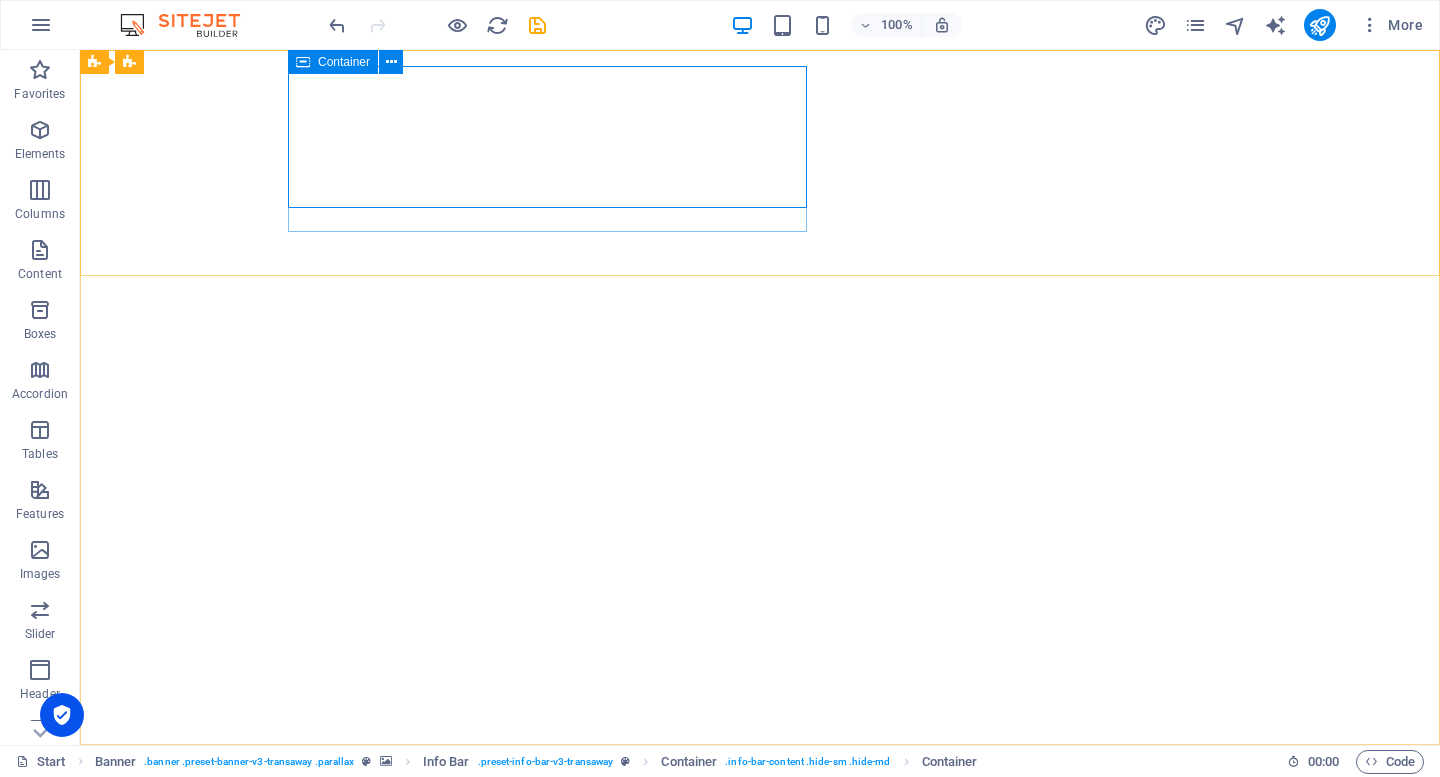 click at bounding box center (303, 62) 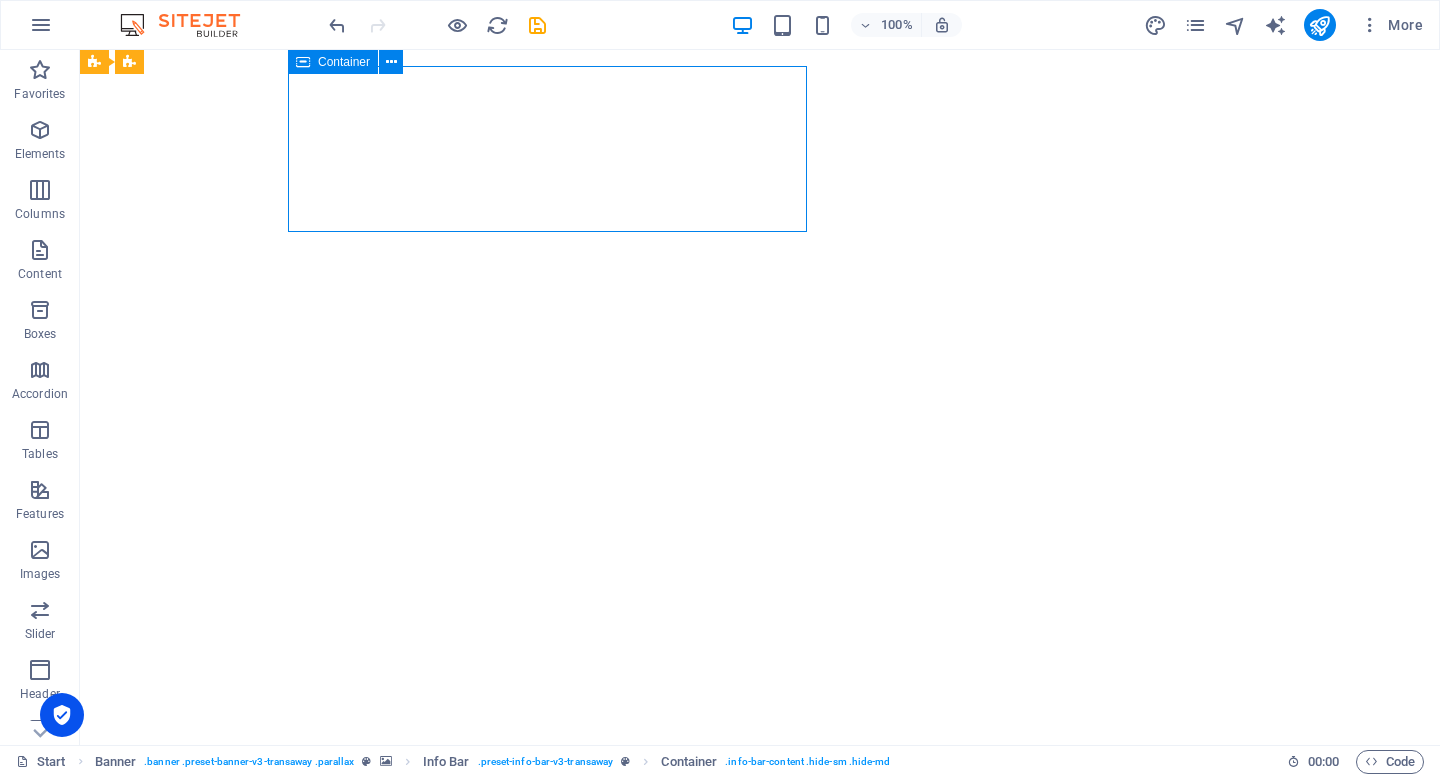 click on "Container" at bounding box center (344, 62) 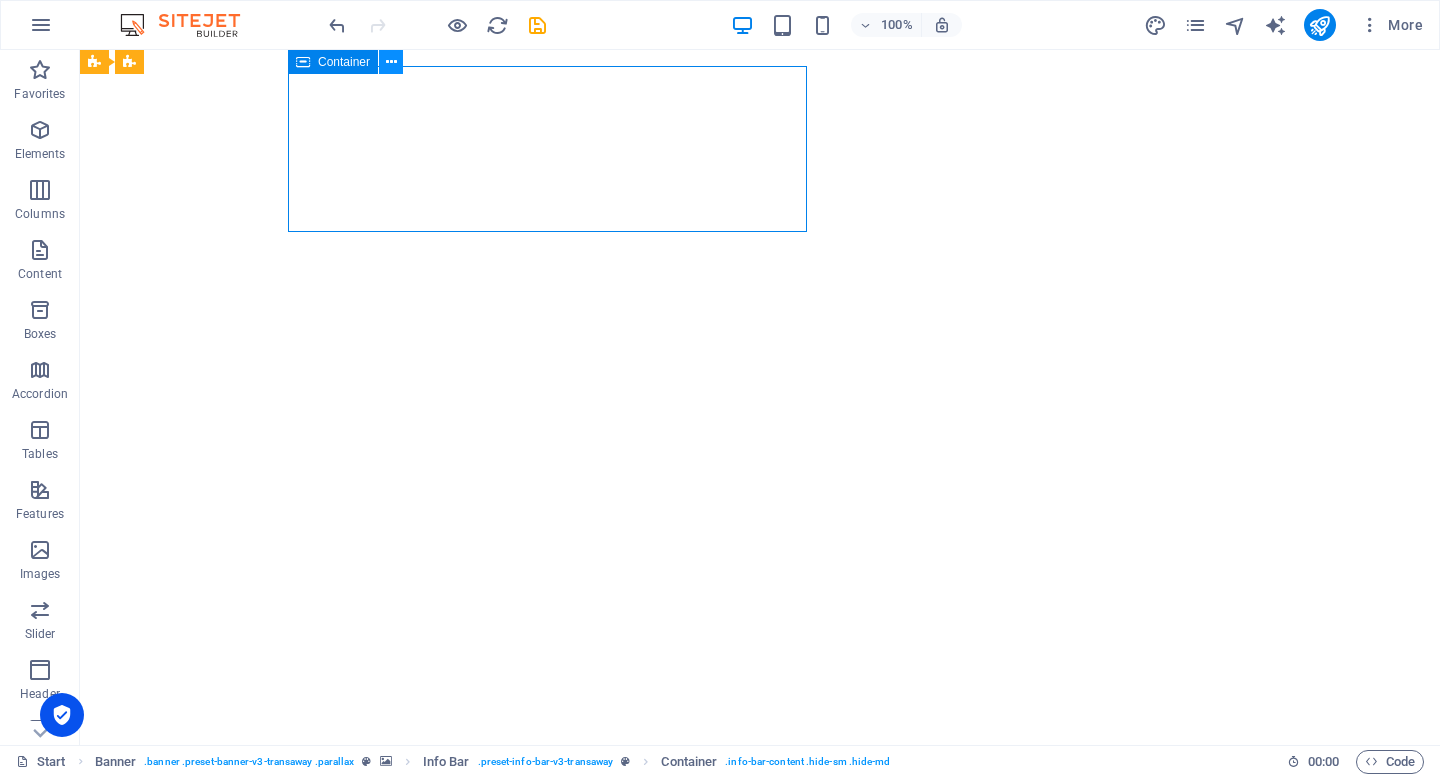 click at bounding box center [391, 62] 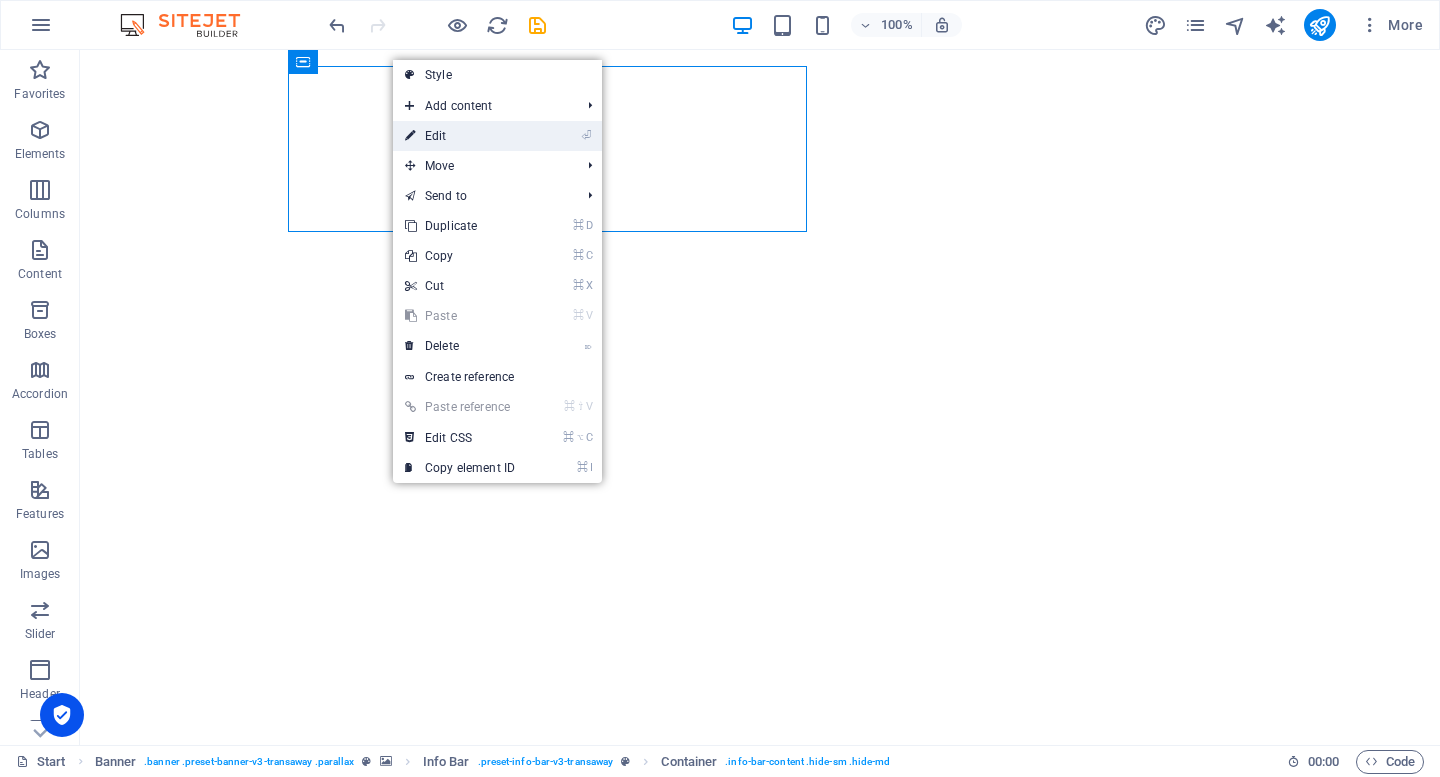 click on "⏎  Edit" at bounding box center [460, 136] 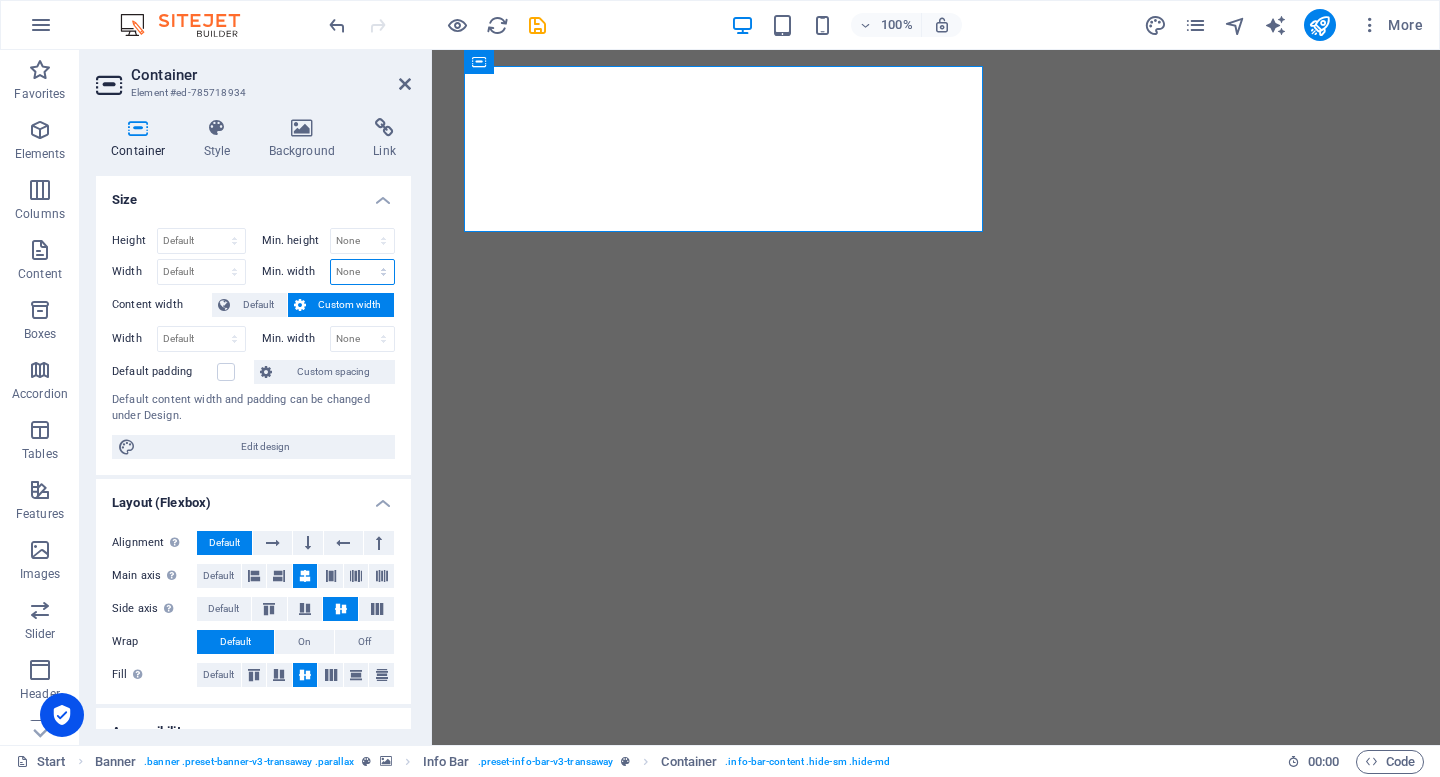 click on "None px rem % vh vw" at bounding box center [363, 272] 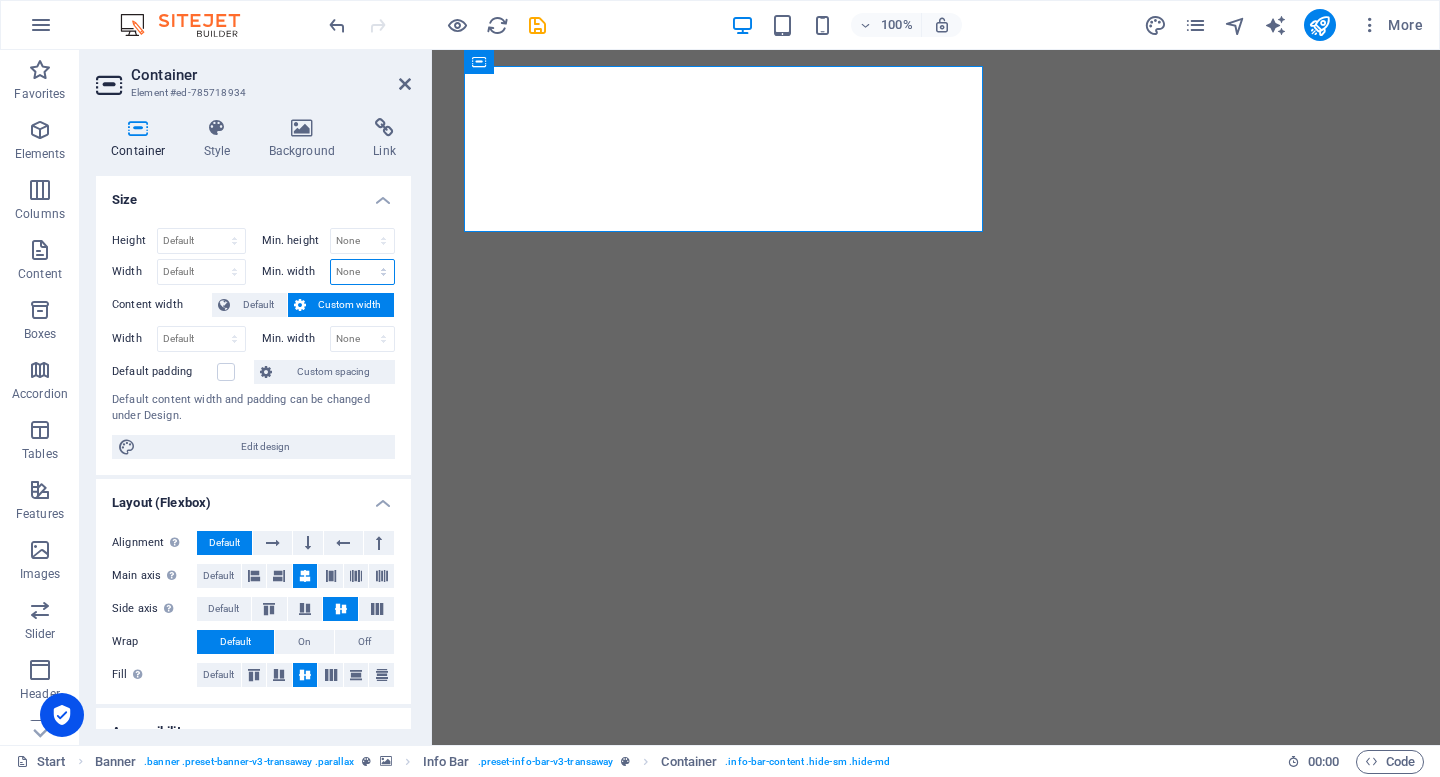 select on "%" 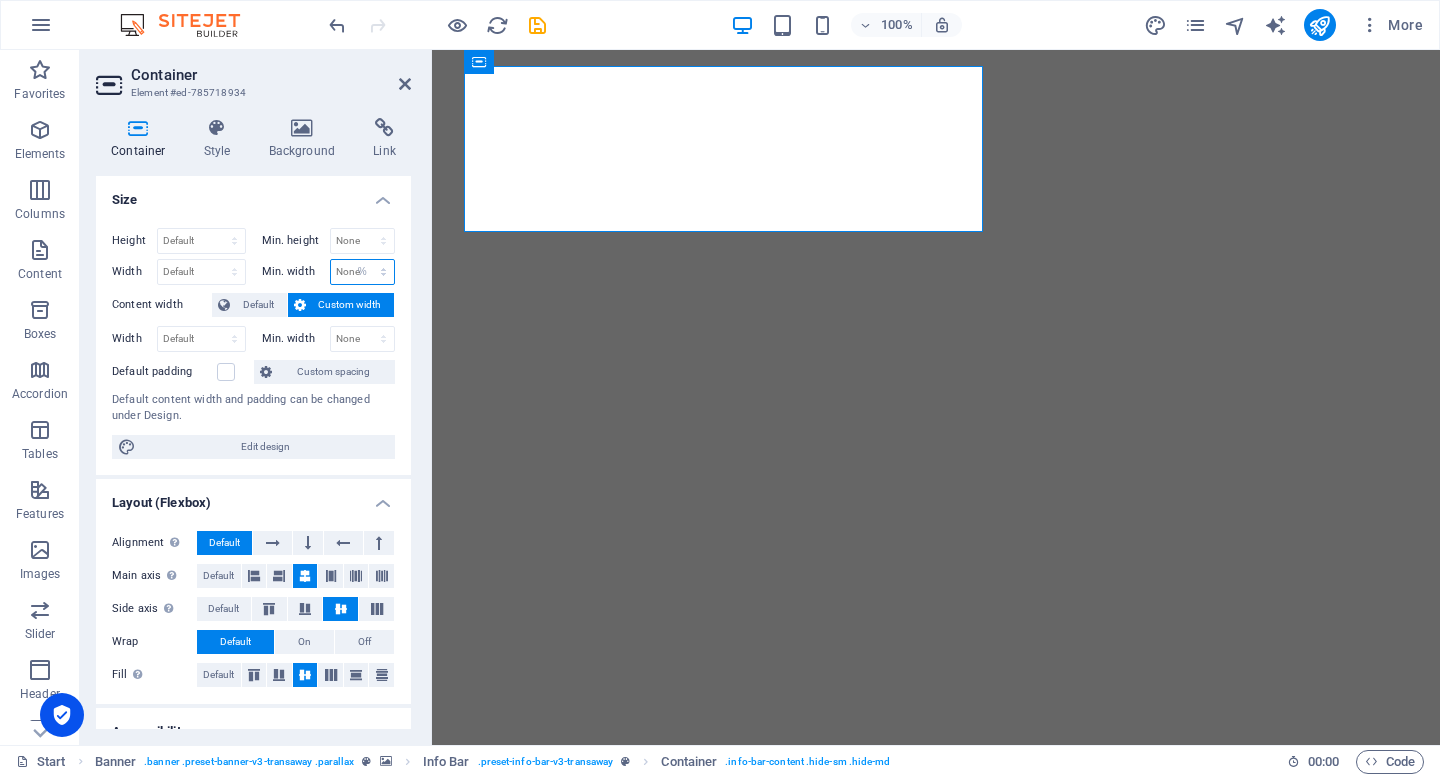 type on "100" 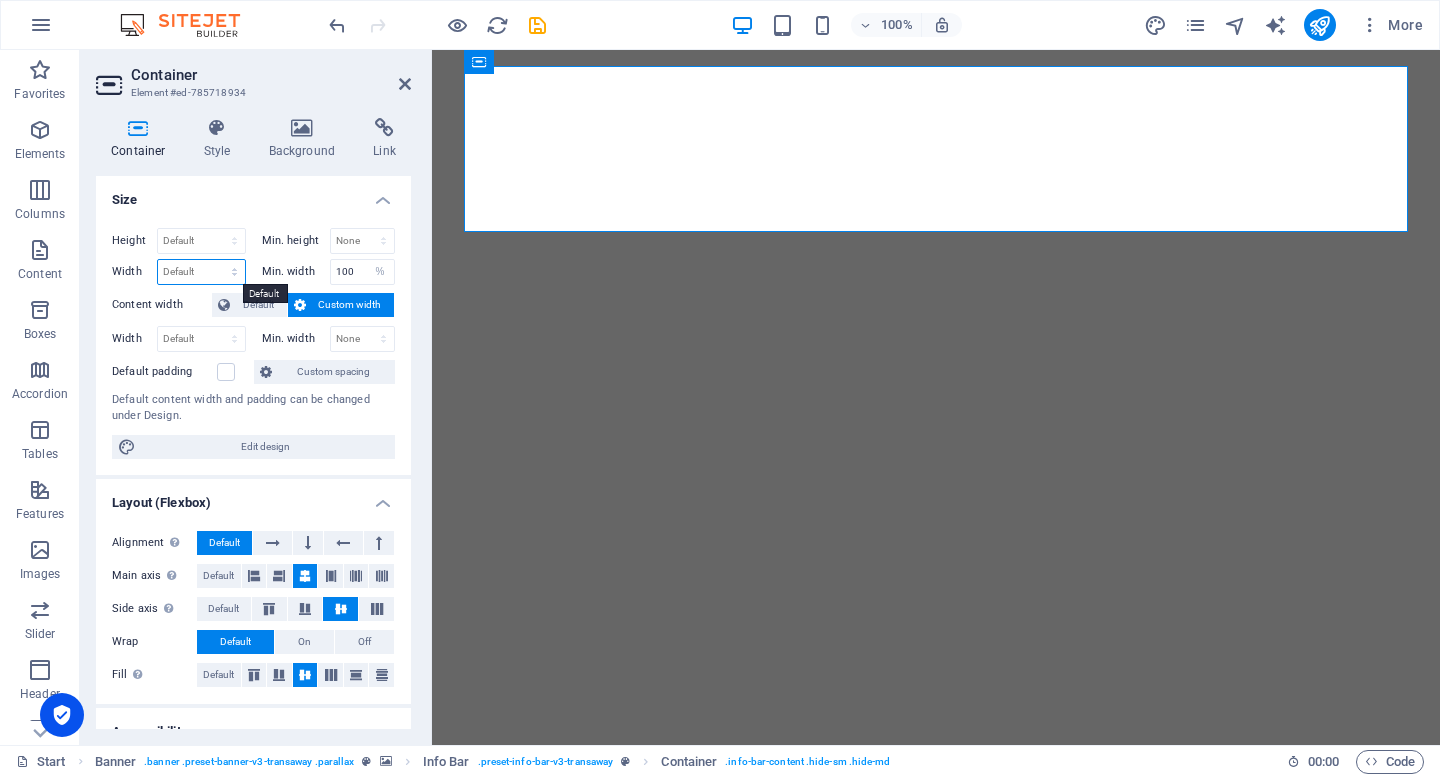 click on "Default px rem % em vh vw" at bounding box center (201, 272) 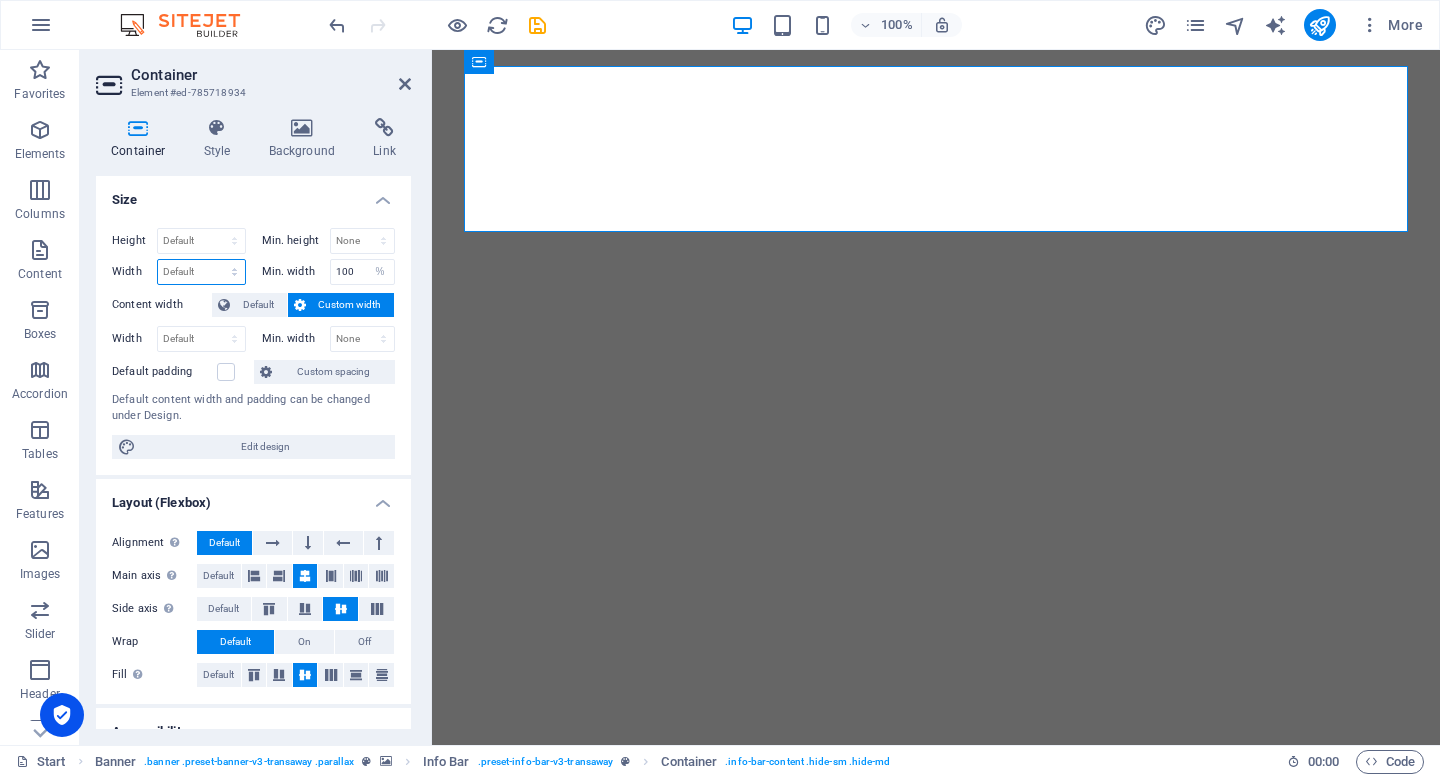 select on "%" 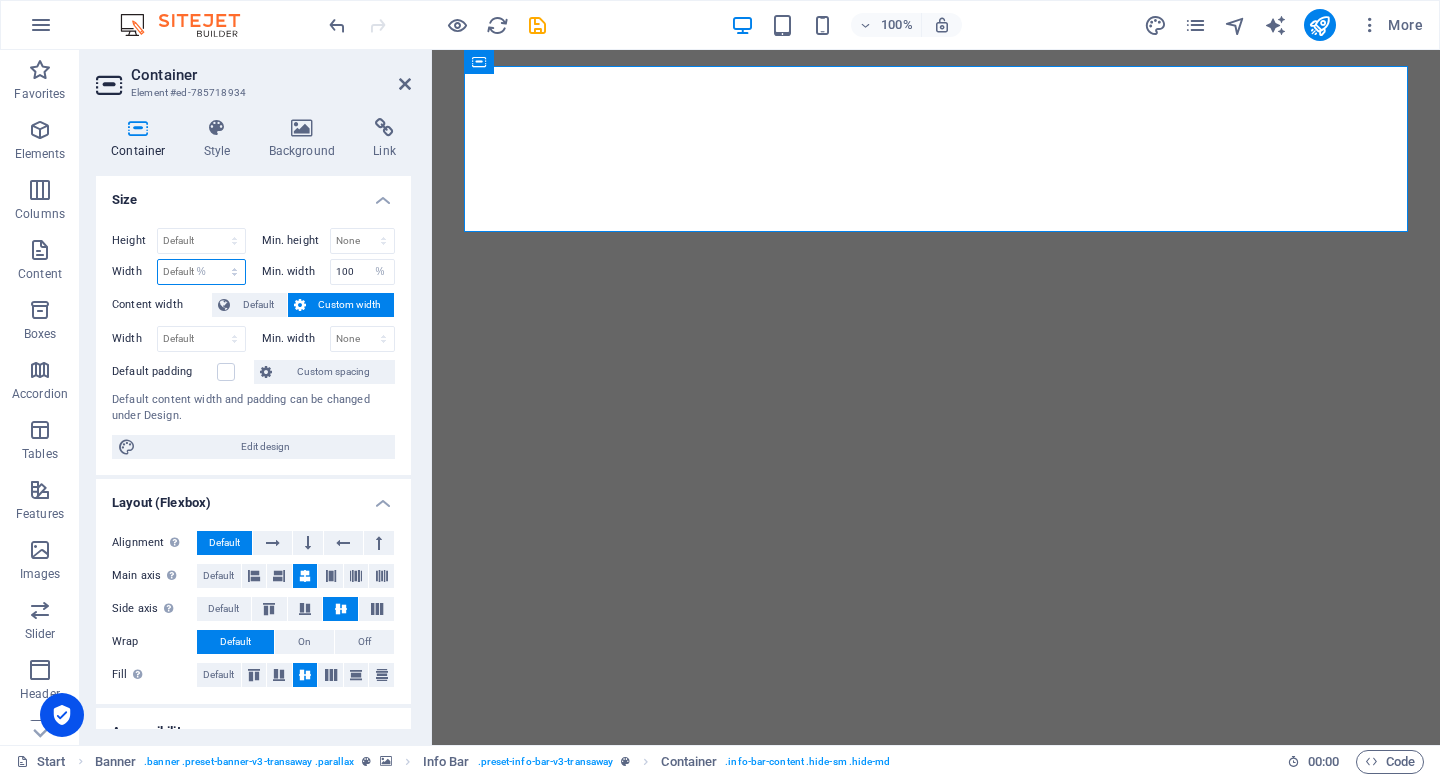 type on "96.72" 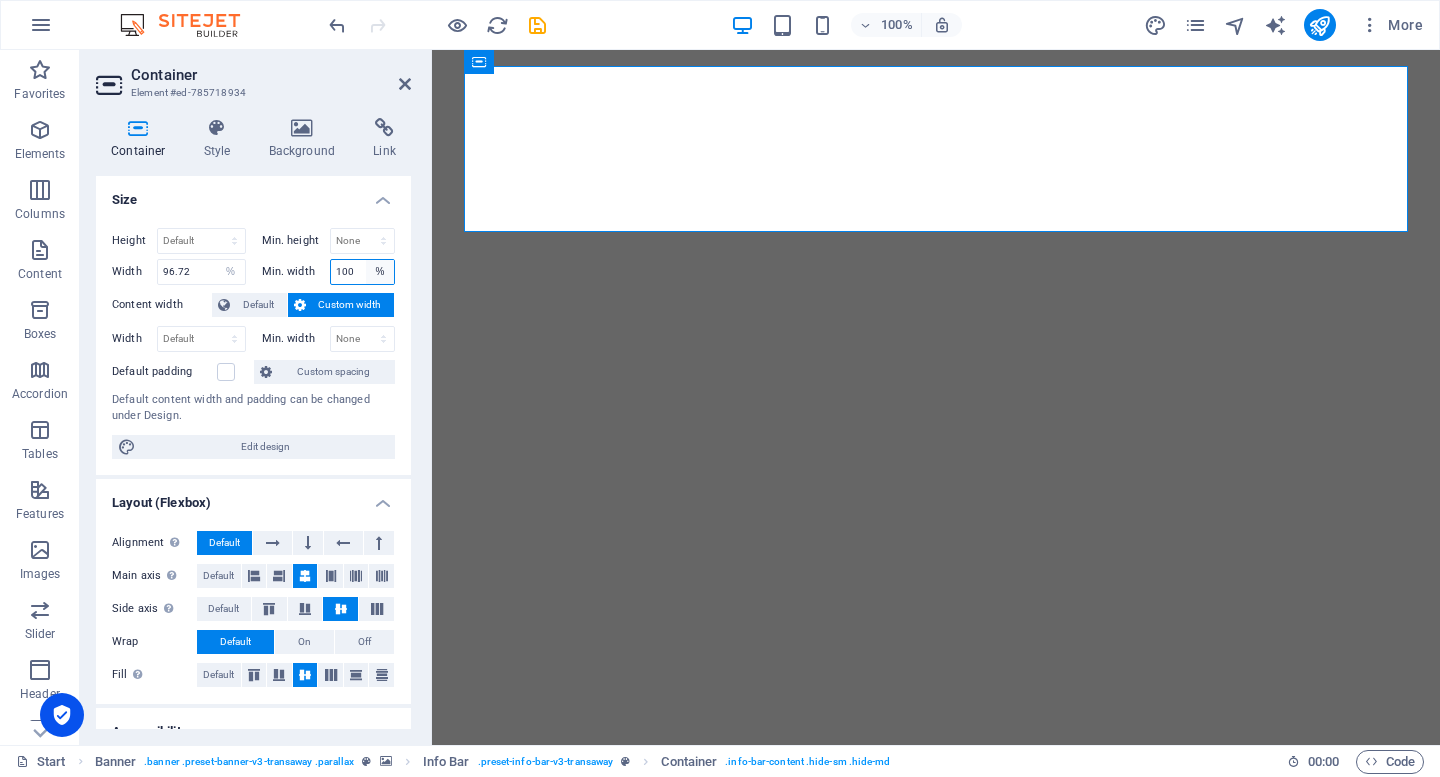click on "None px rem % vh vw" at bounding box center (380, 272) 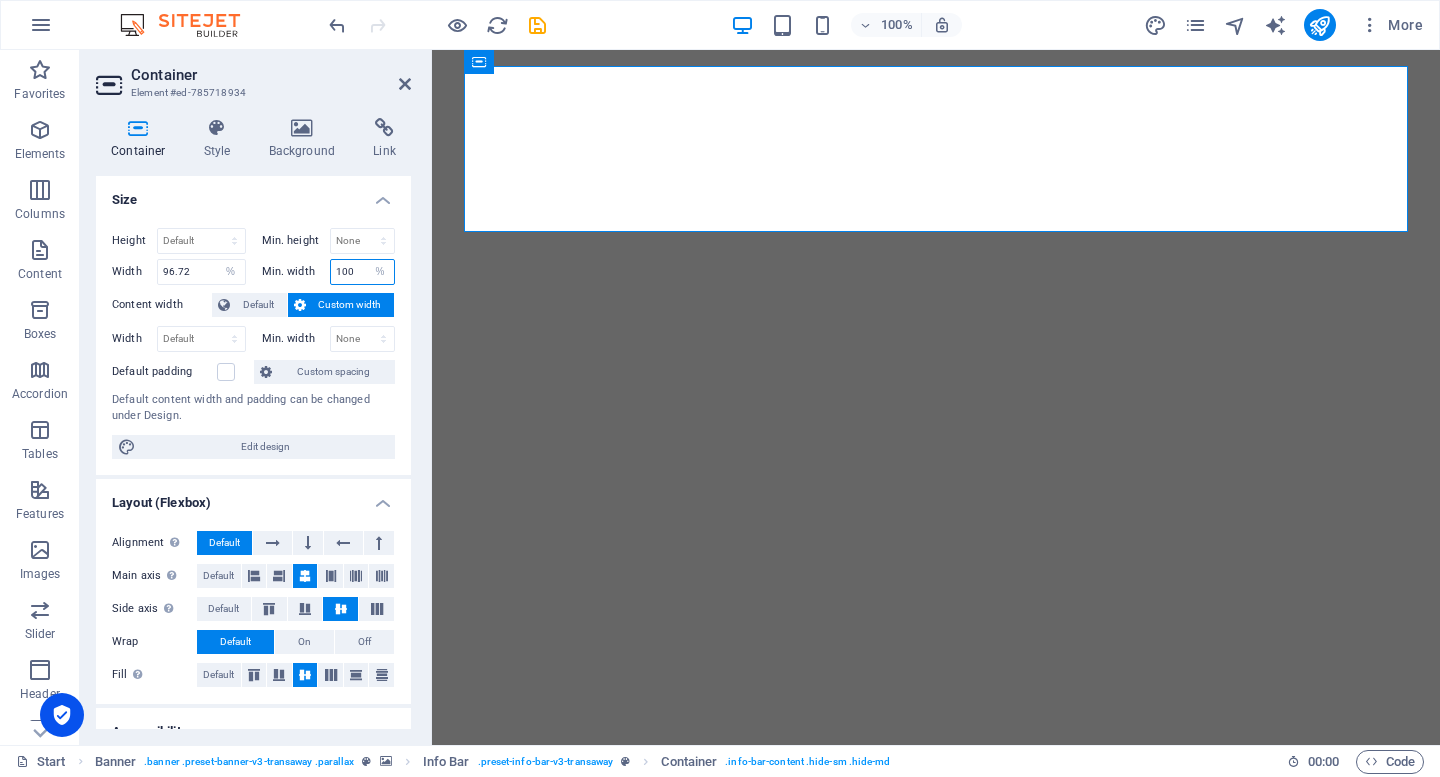 drag, startPoint x: 356, startPoint y: 272, endPoint x: 299, endPoint y: 272, distance: 57 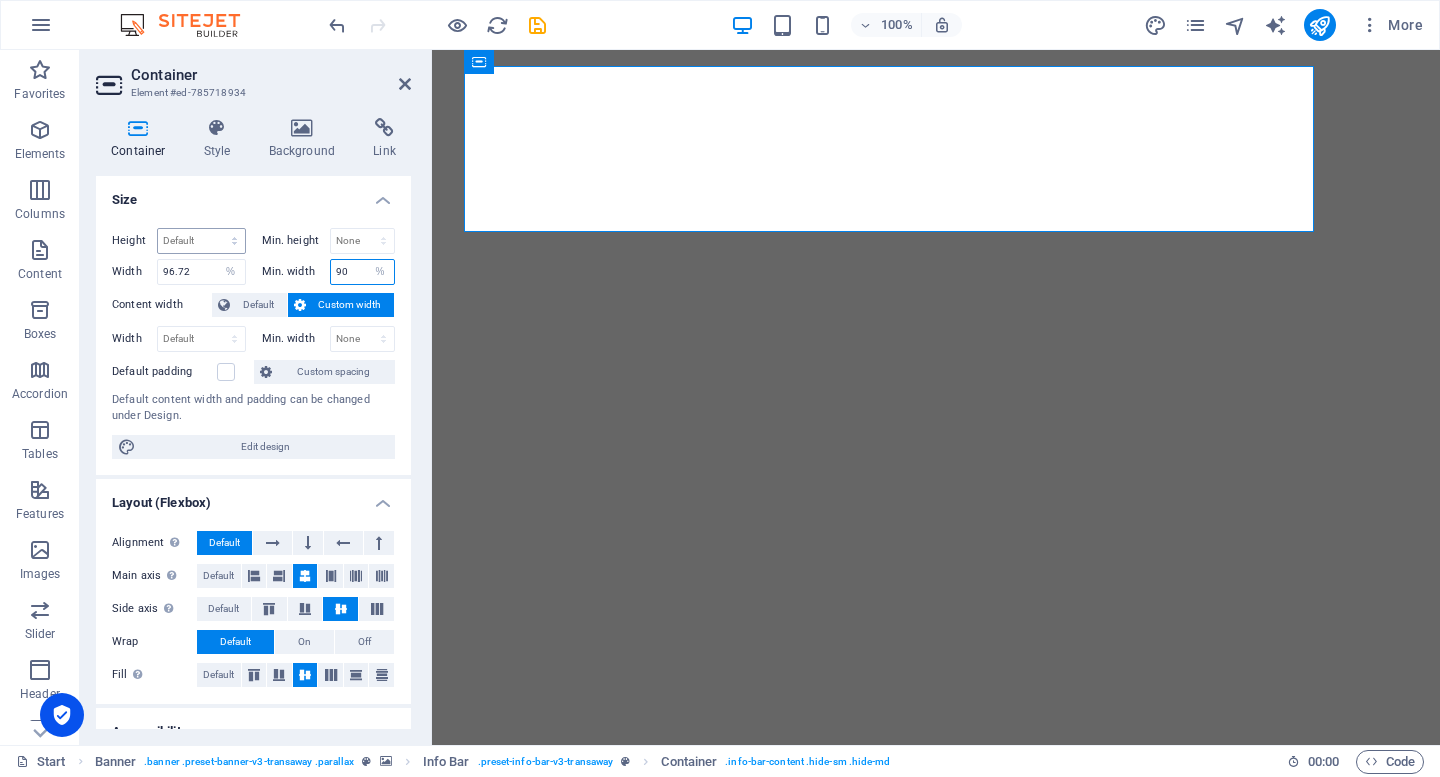 type on "90" 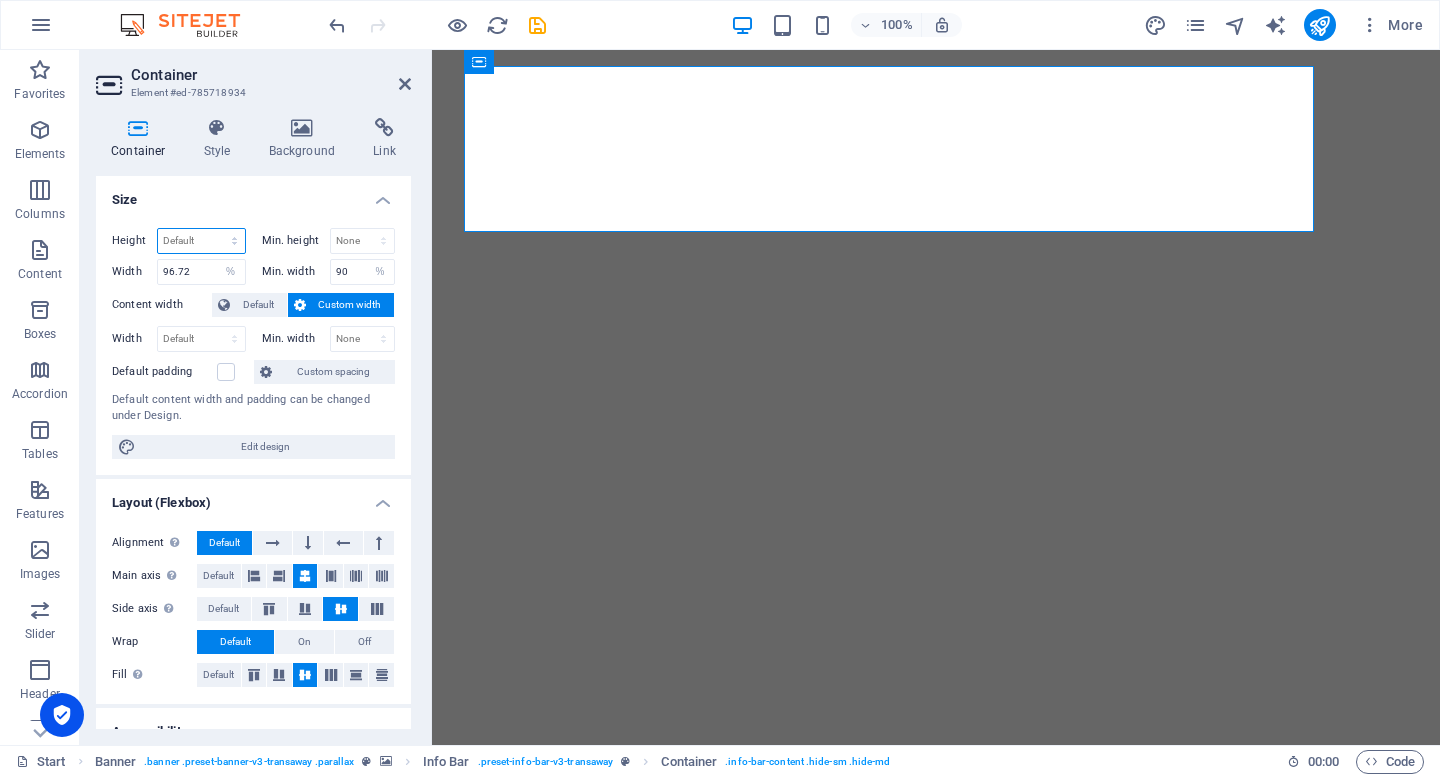click on "Default px rem % vh vw" at bounding box center [201, 241] 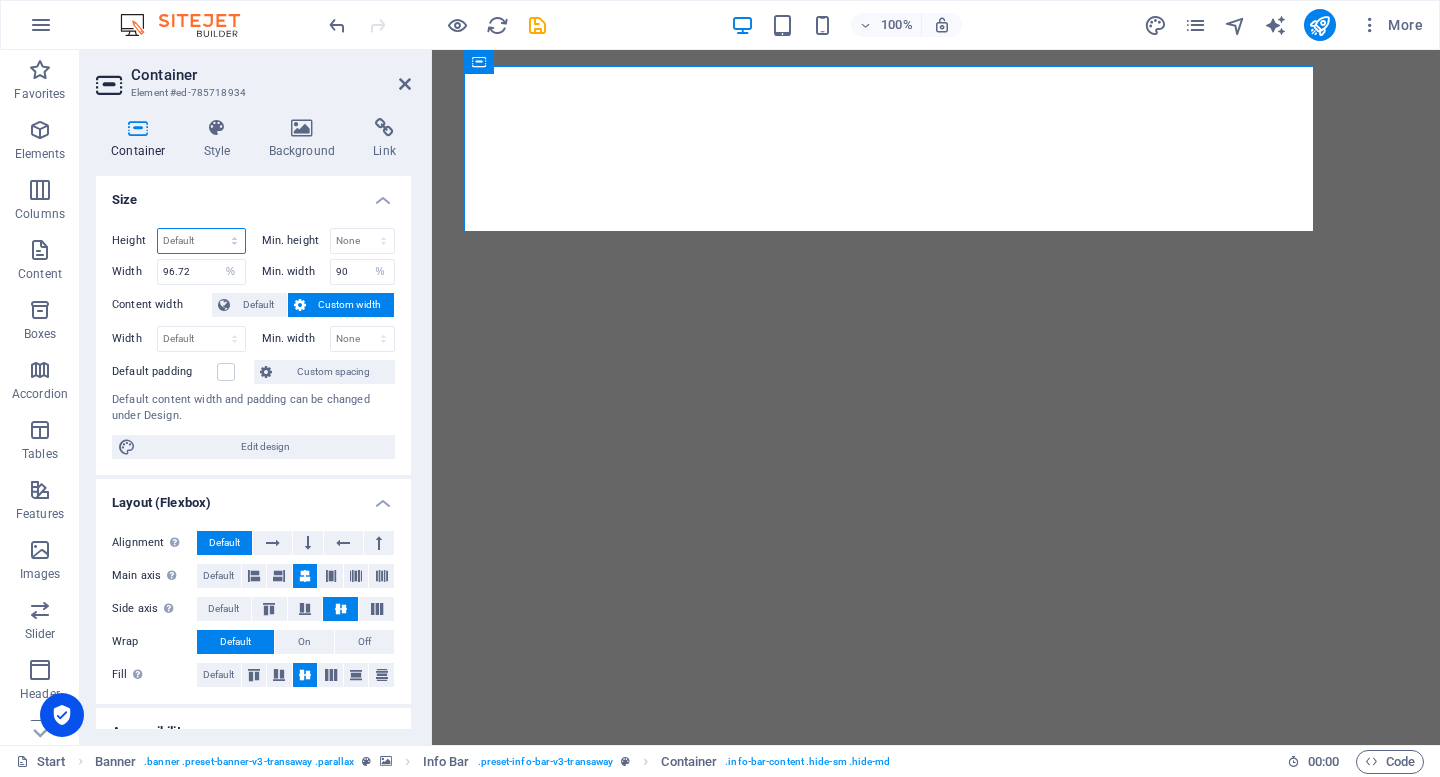 select on "%" 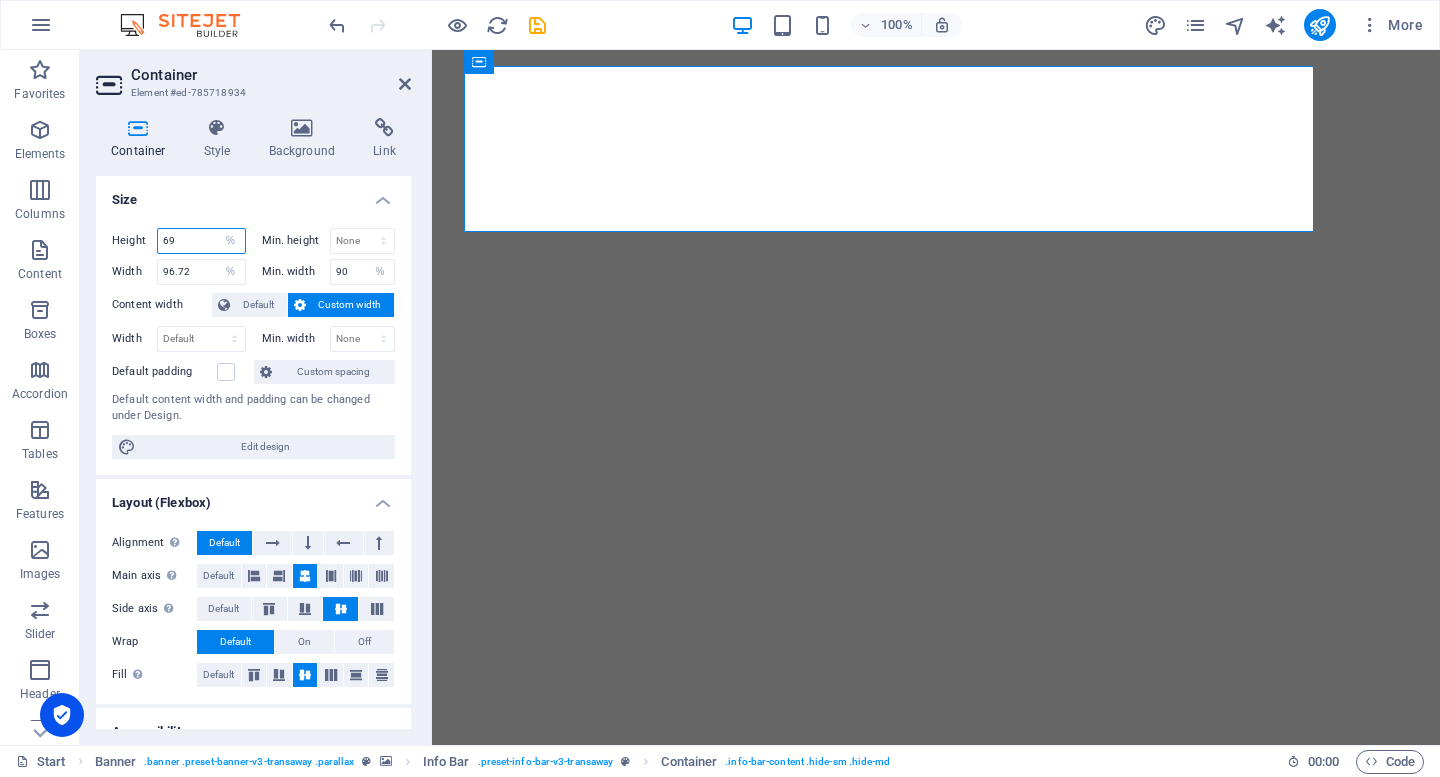 type on "69" 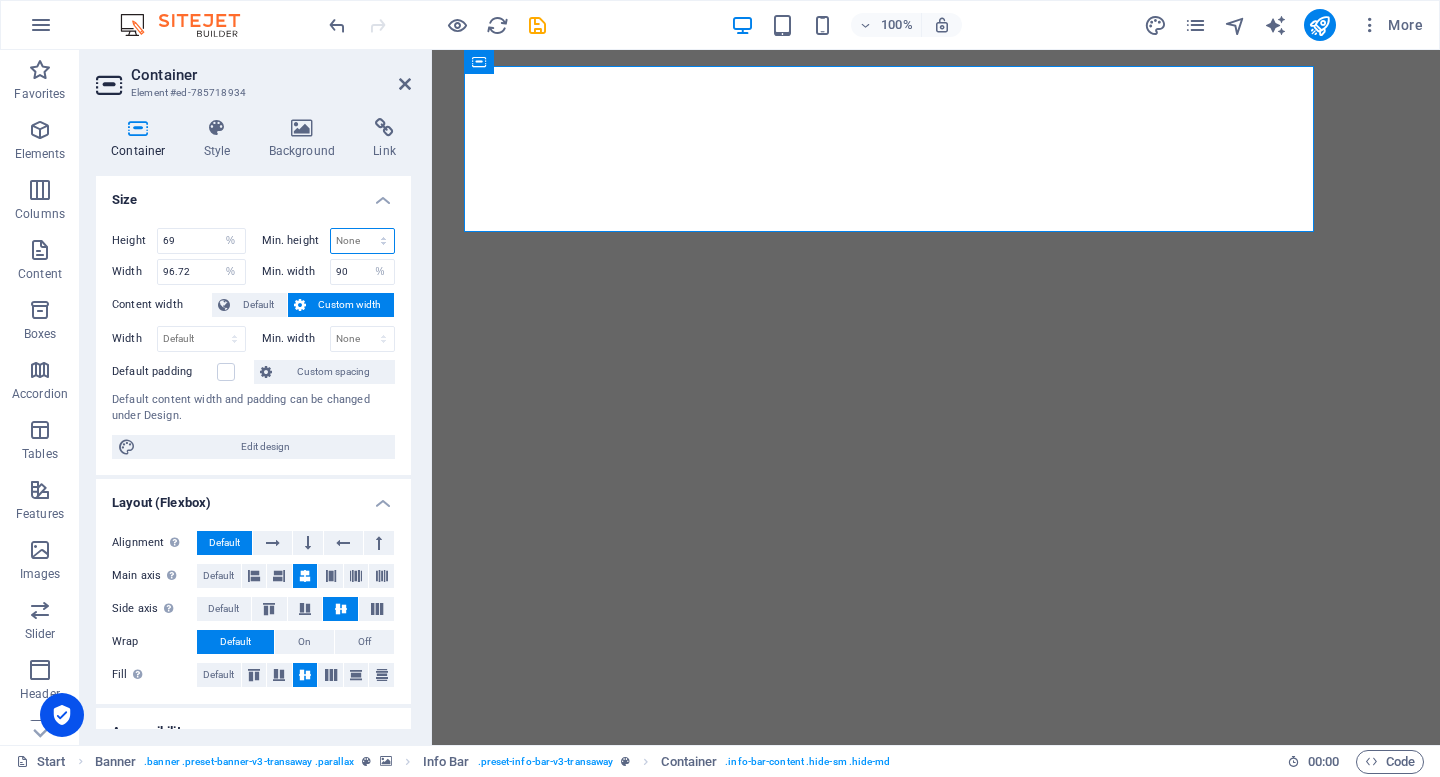 click on "None px rem % vh vw" at bounding box center (363, 241) 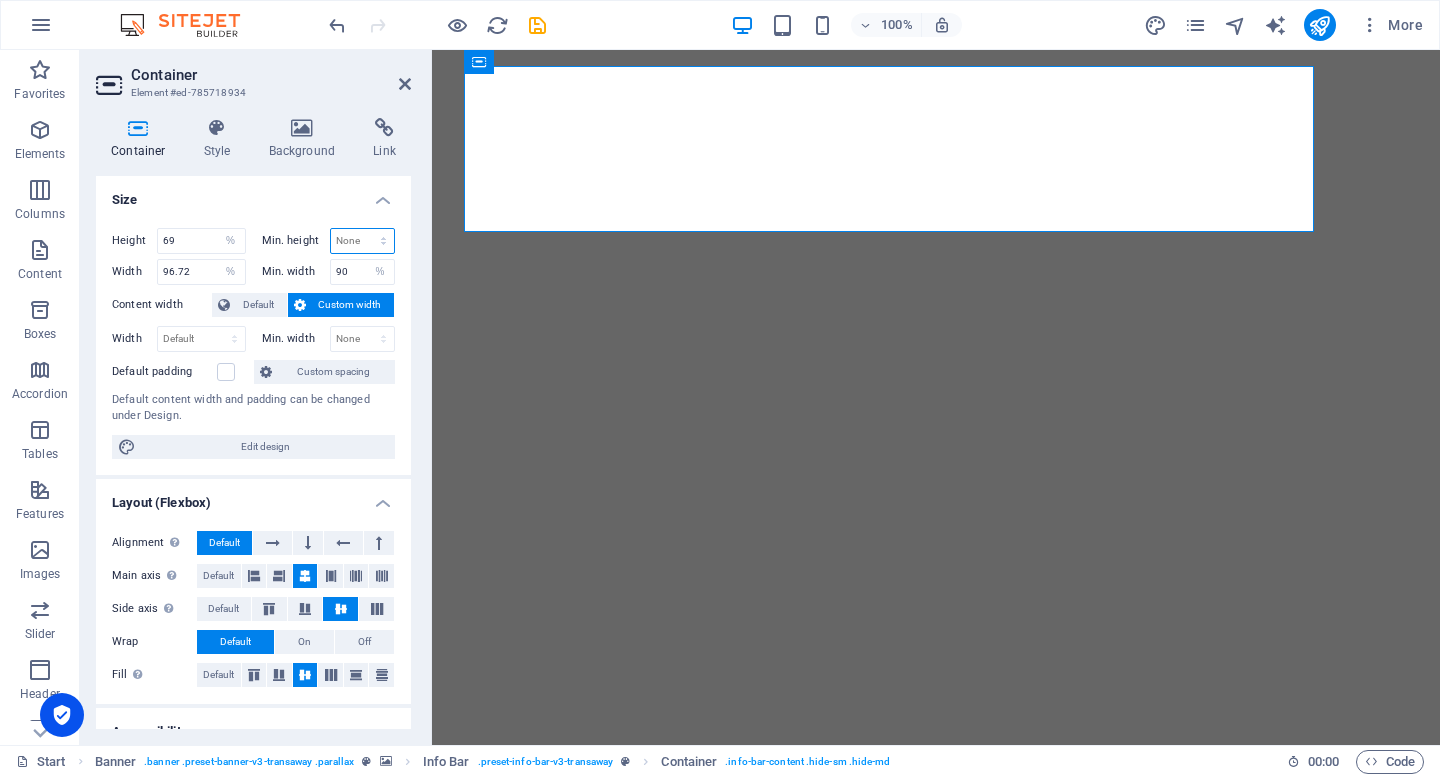select on "%" 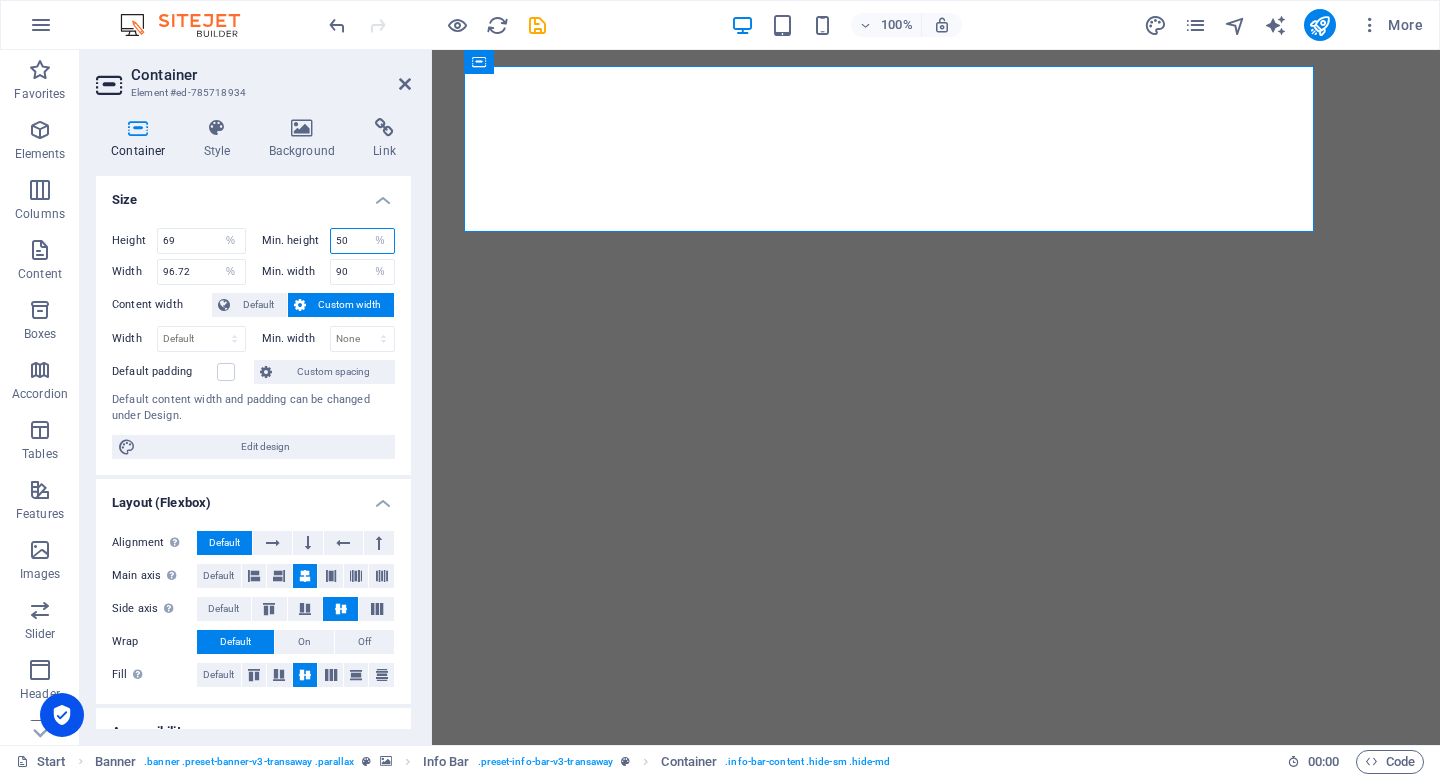 type on "50" 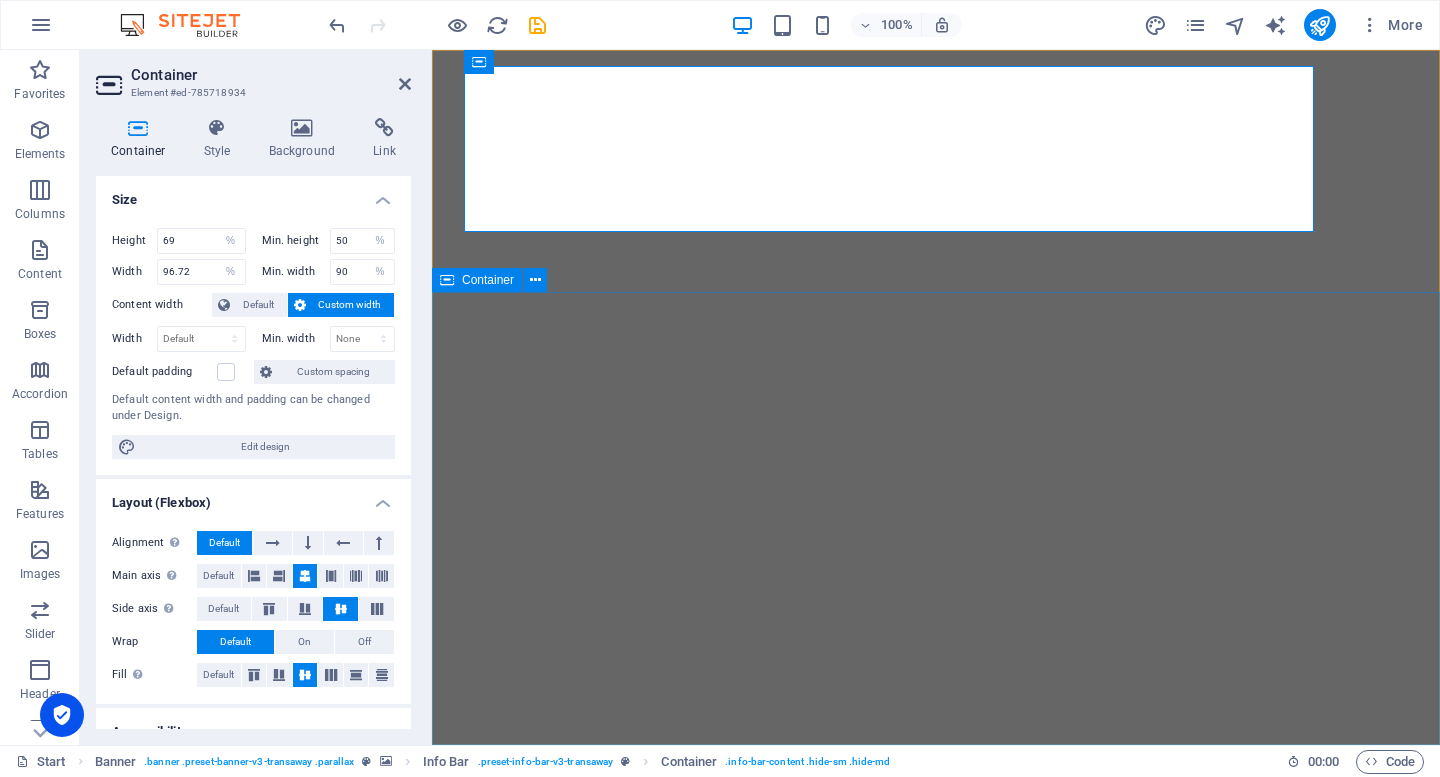 click on "ACTIVE  employment" at bounding box center (936, 1189) 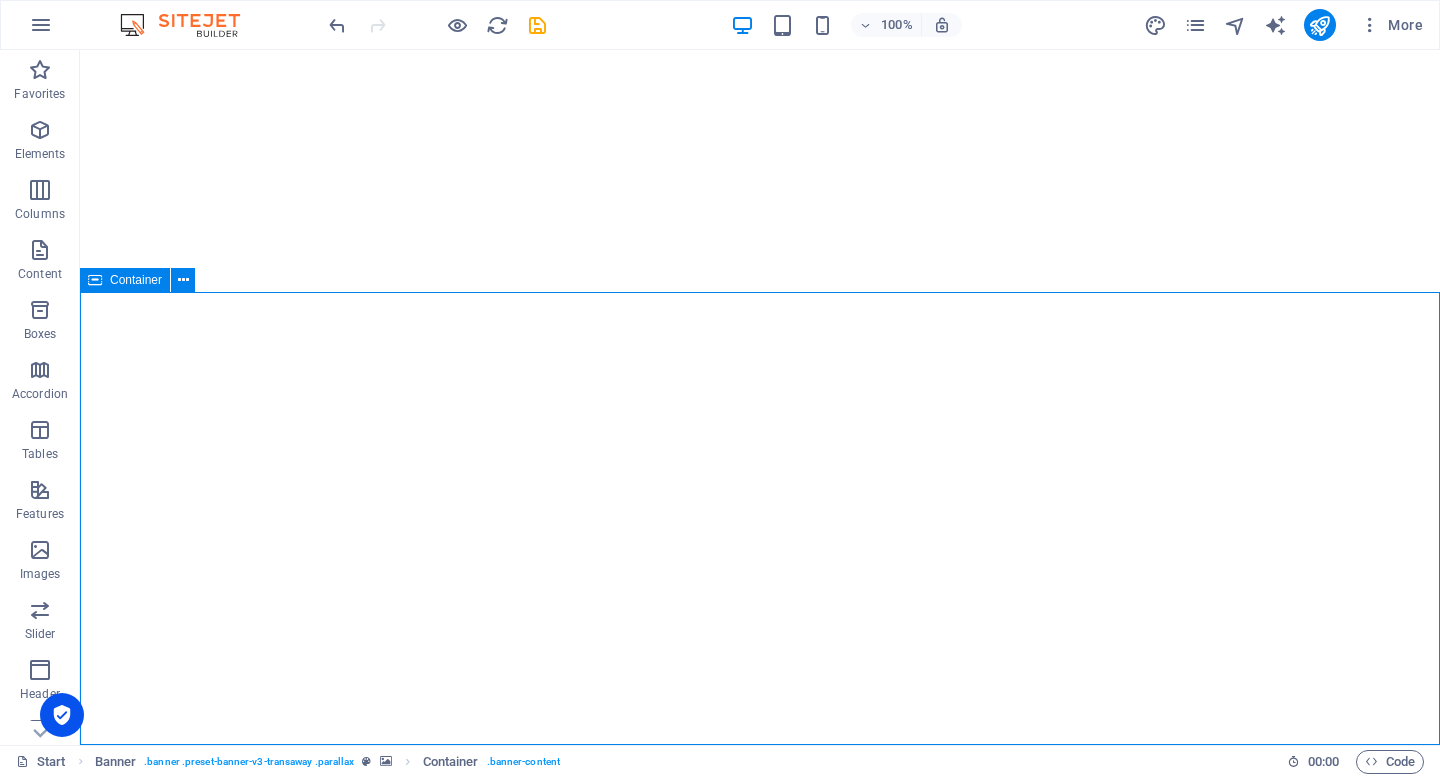 click on "ACTIVE  employment" at bounding box center (760, 1189) 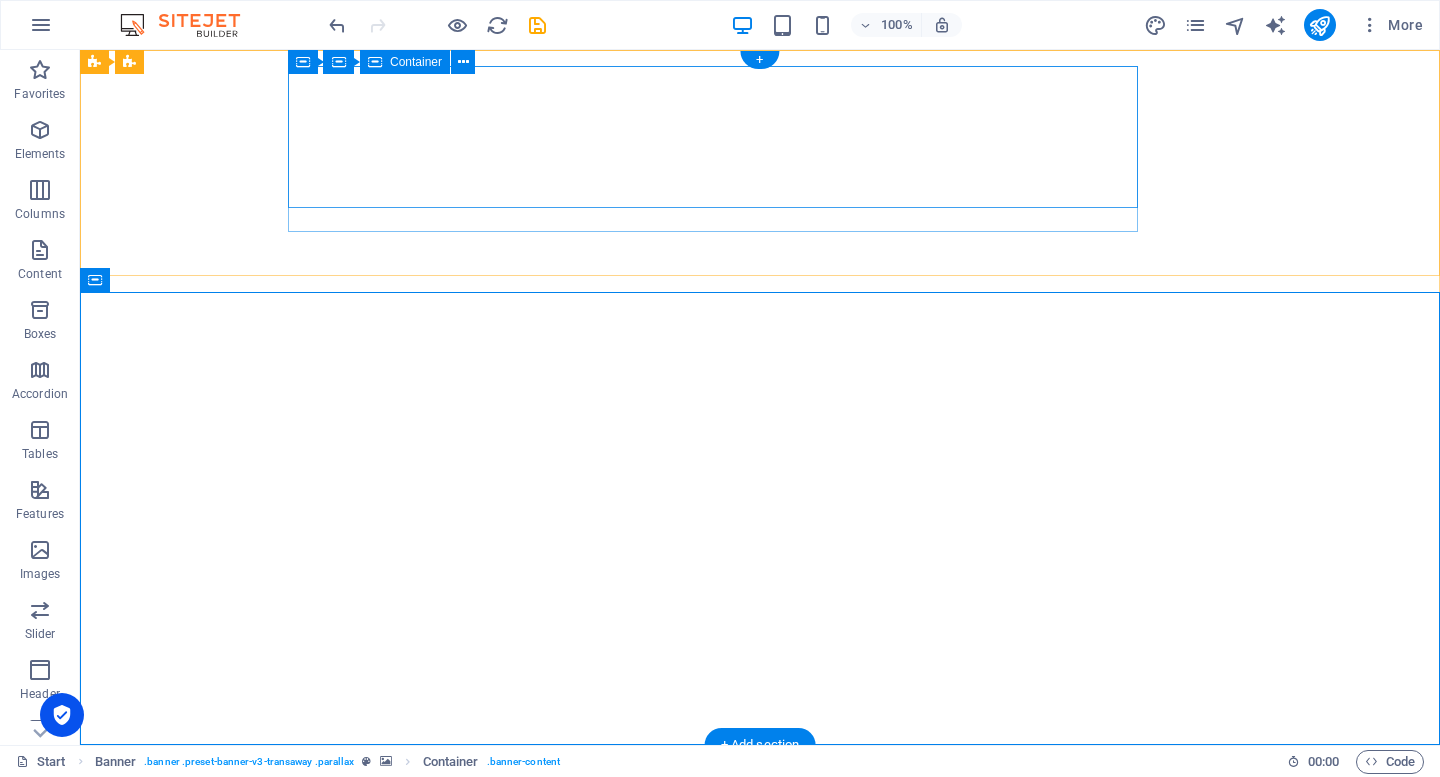 click on "Paste clipboard" at bounding box center [798, 862] 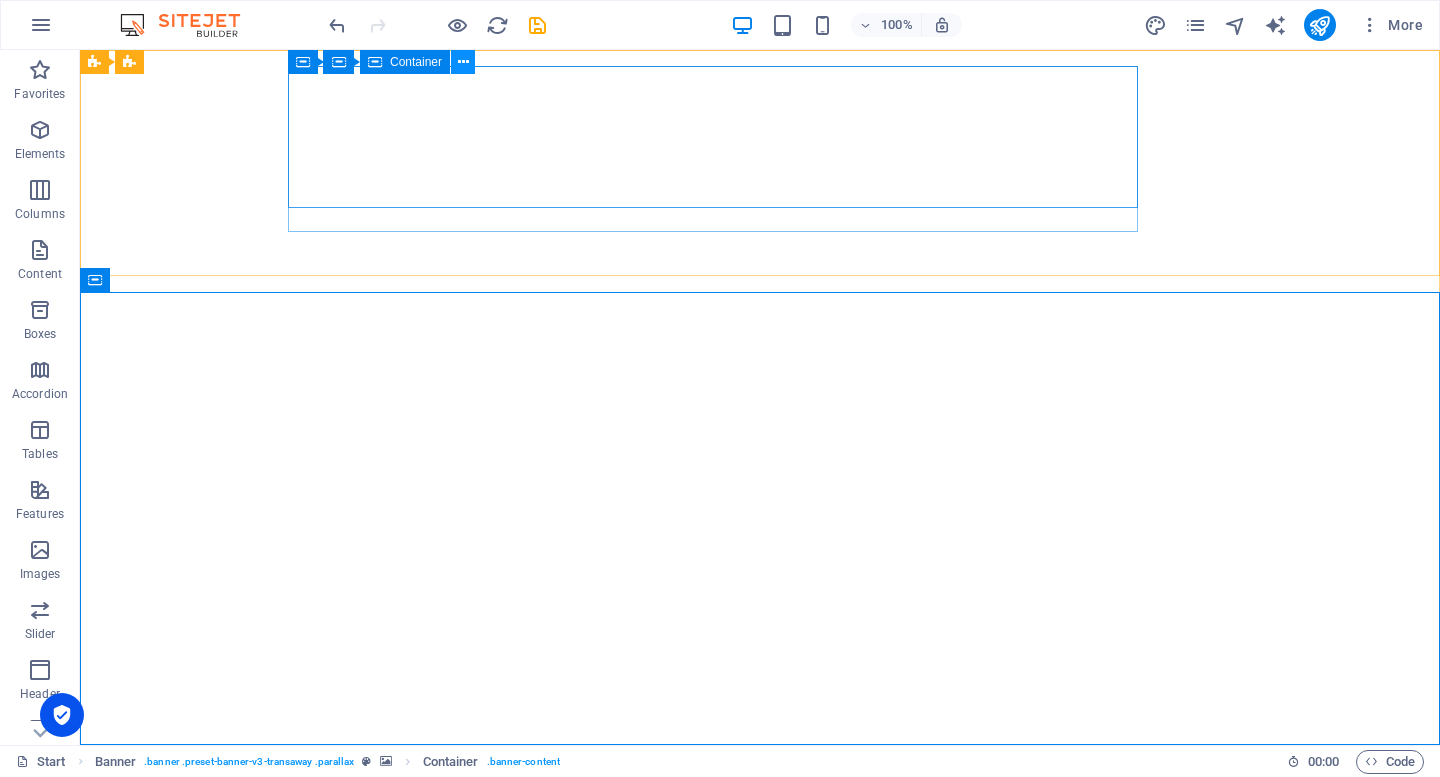 click at bounding box center [463, 62] 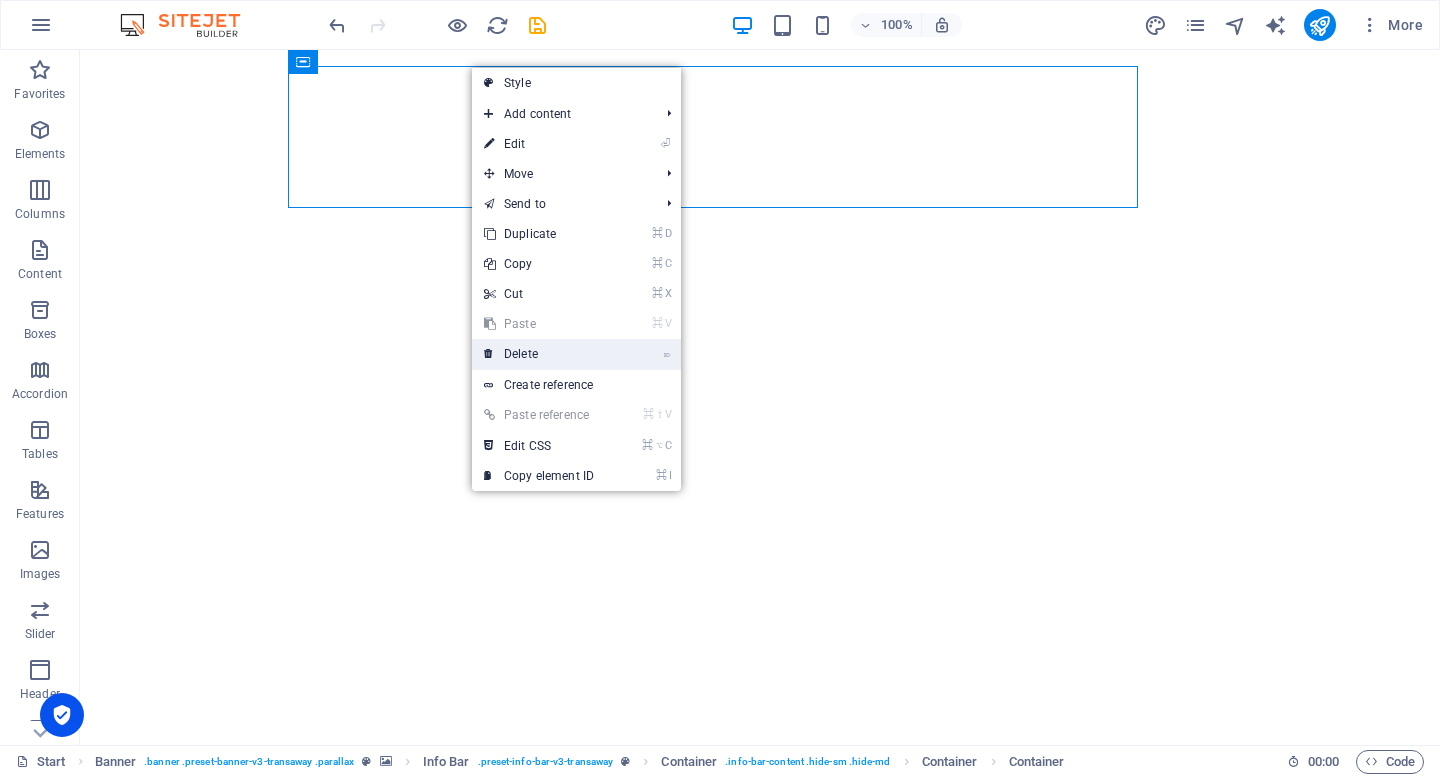 click on "⌦  Delete" at bounding box center [539, 354] 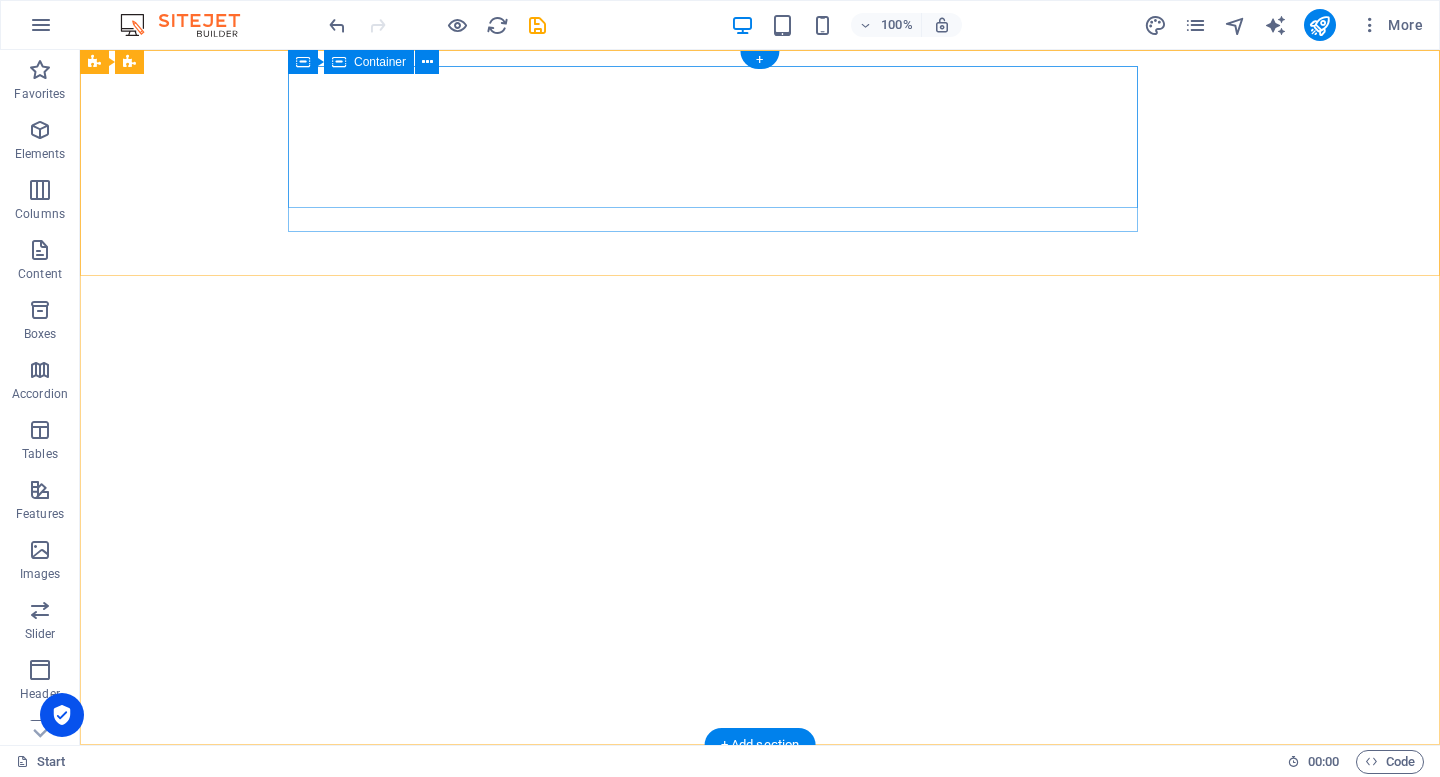 click on "Drop content here or  Add elements  Paste clipboard" at bounding box center (744, 832) 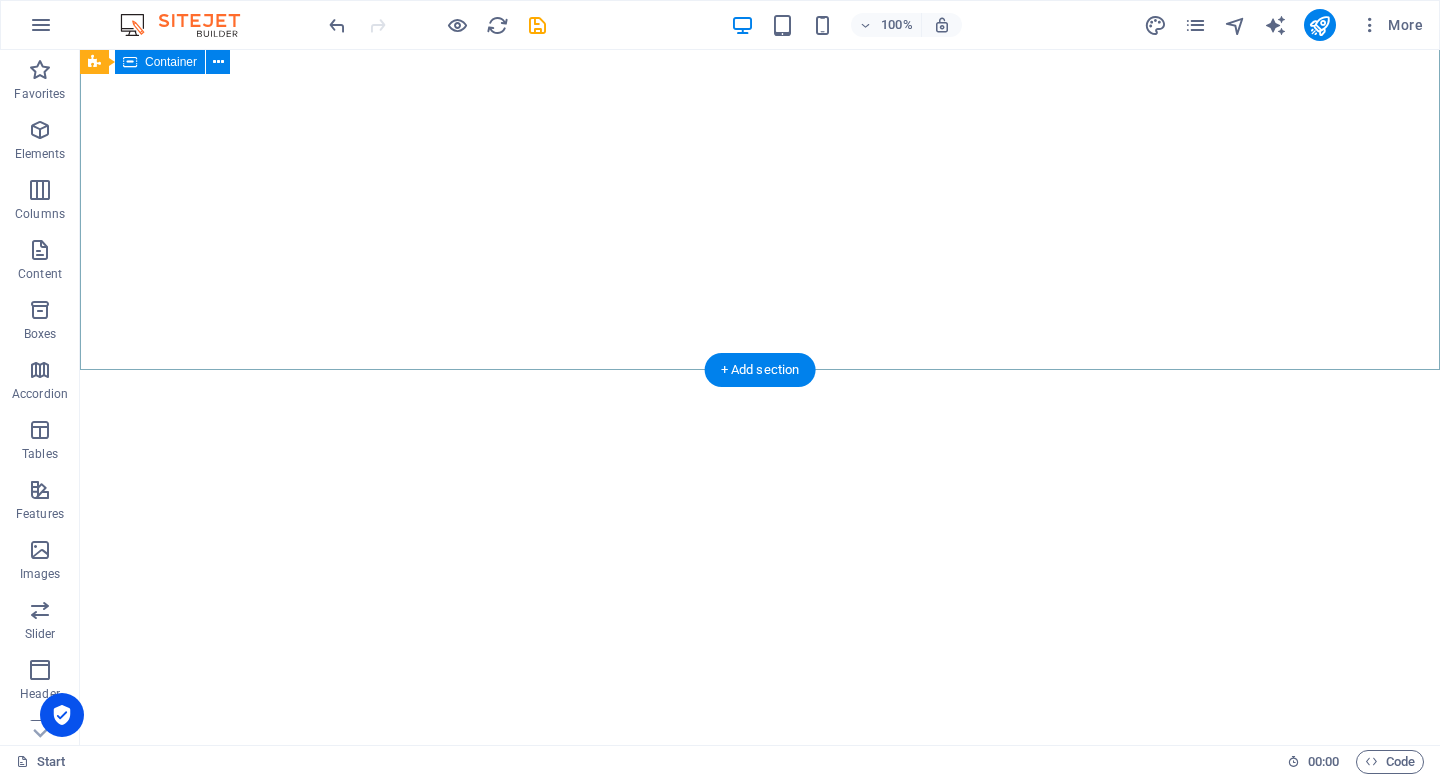 scroll, scrollTop: 0, scrollLeft: 0, axis: both 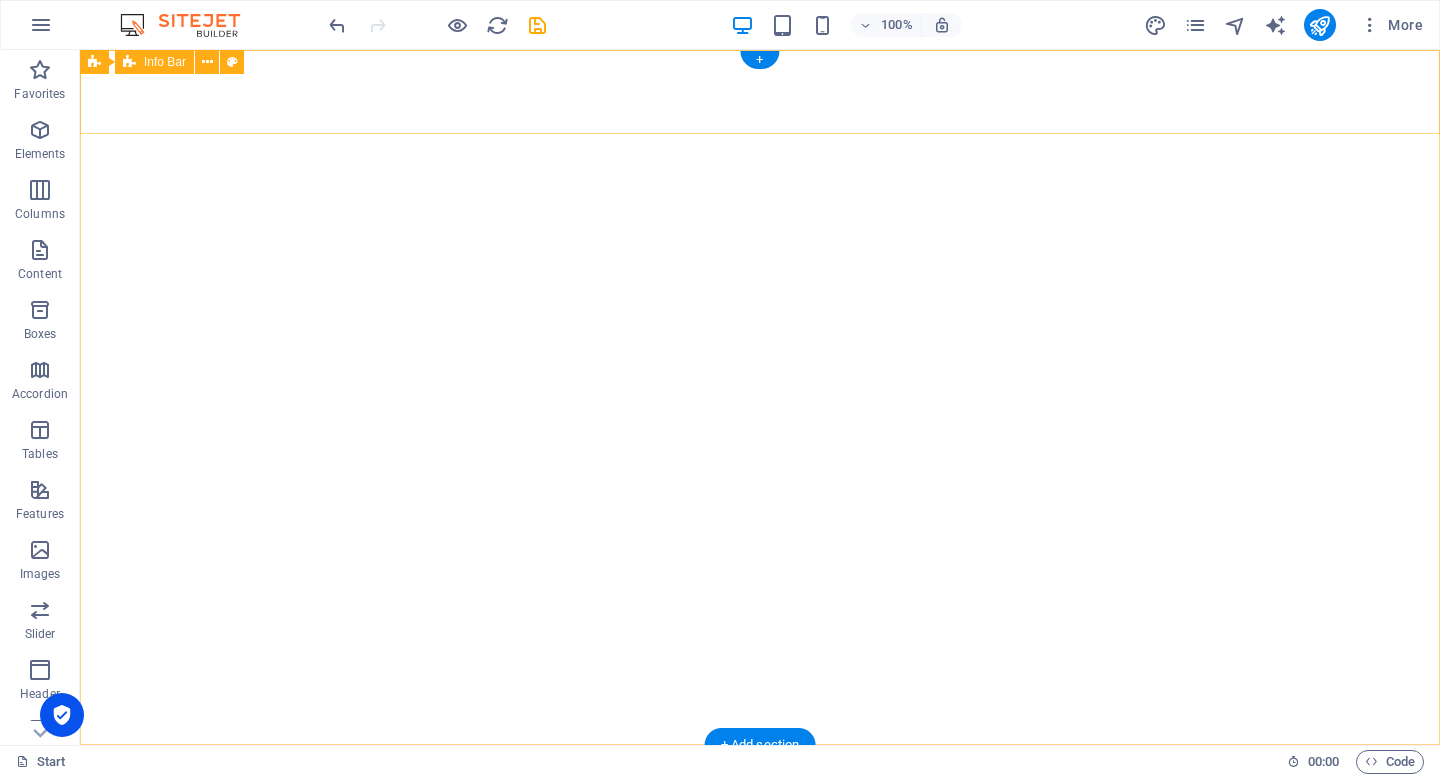 click on "New text element 0123 - 456789 [EMAIL_ADDRESS]" at bounding box center [760, 813] 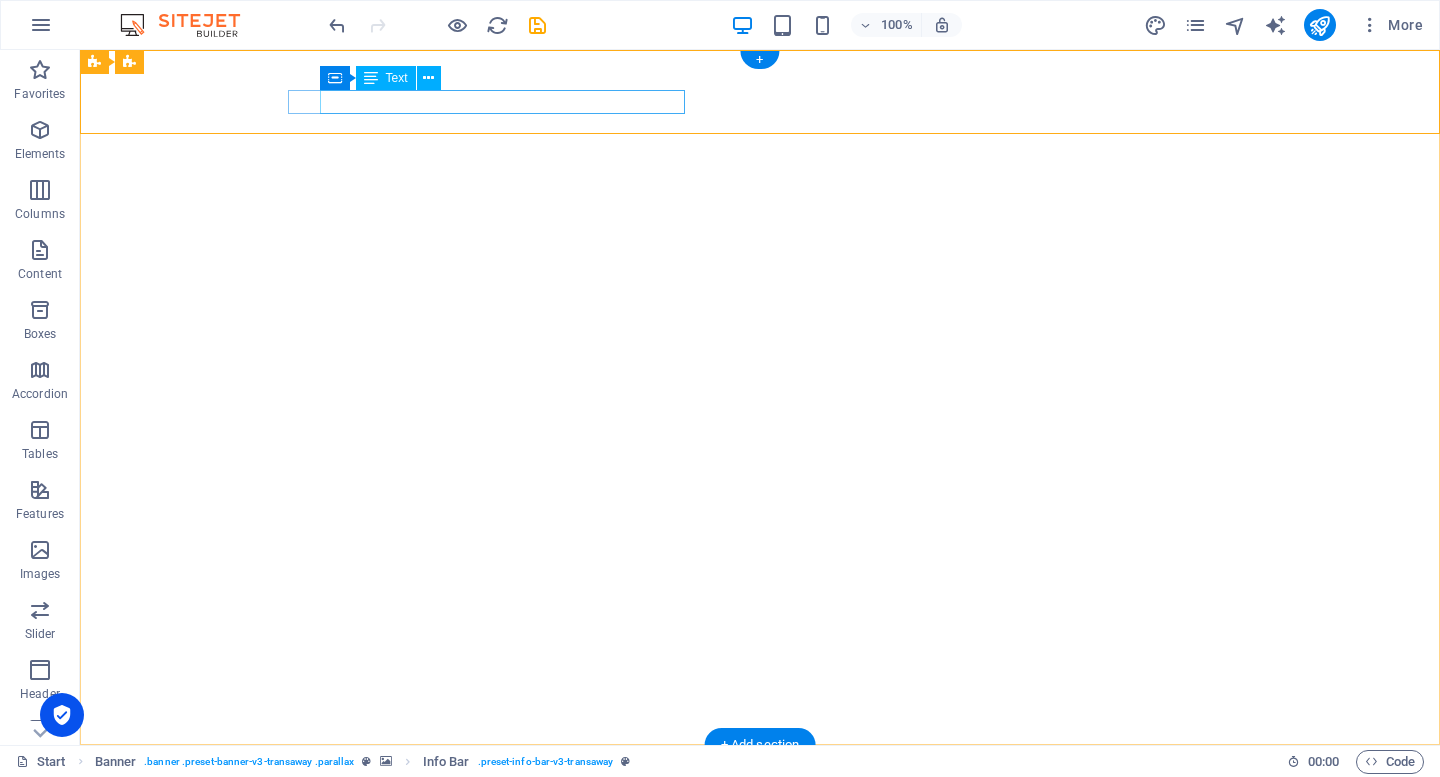 click on "[EMAIL_ADDRESS]" at bounding box center (755, 849) 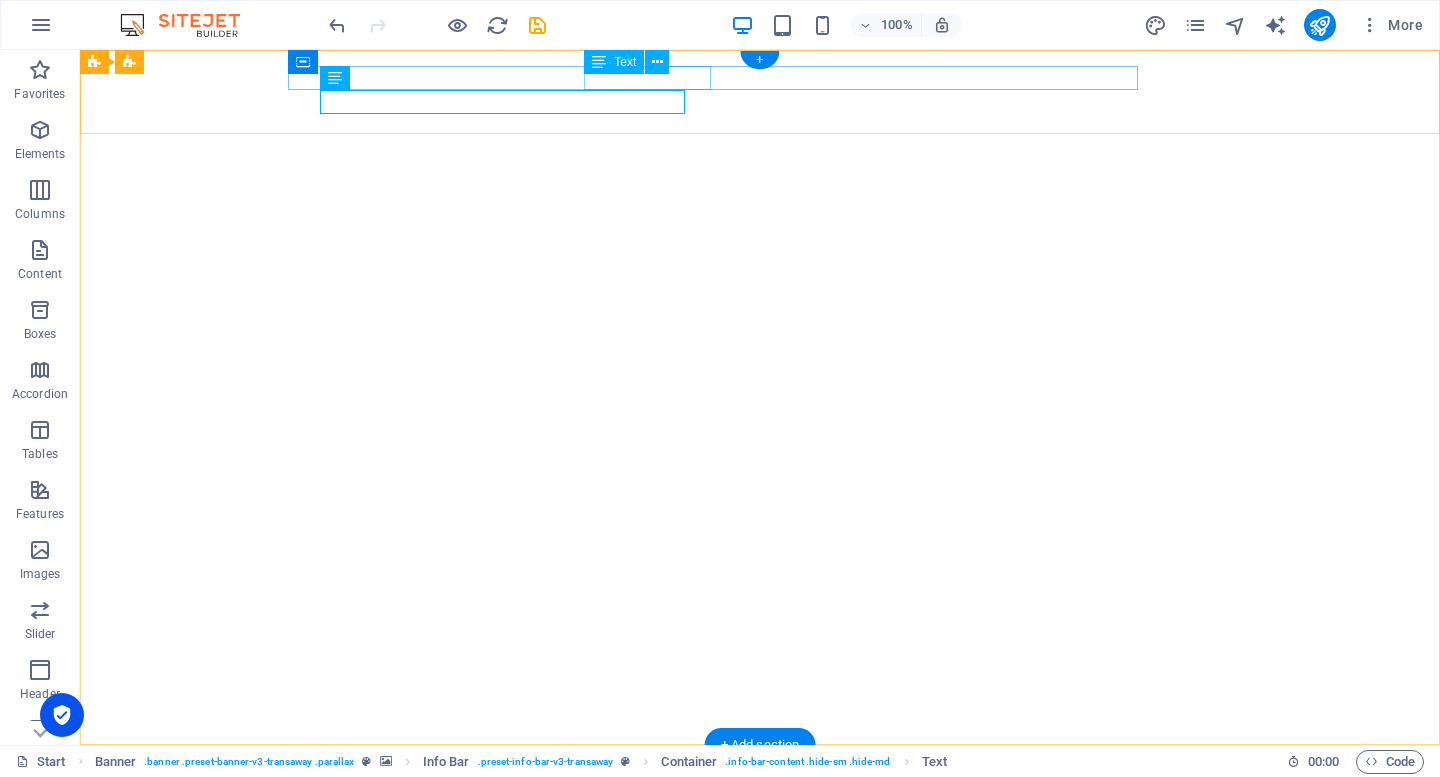click on "New text element" at bounding box center [744, 773] 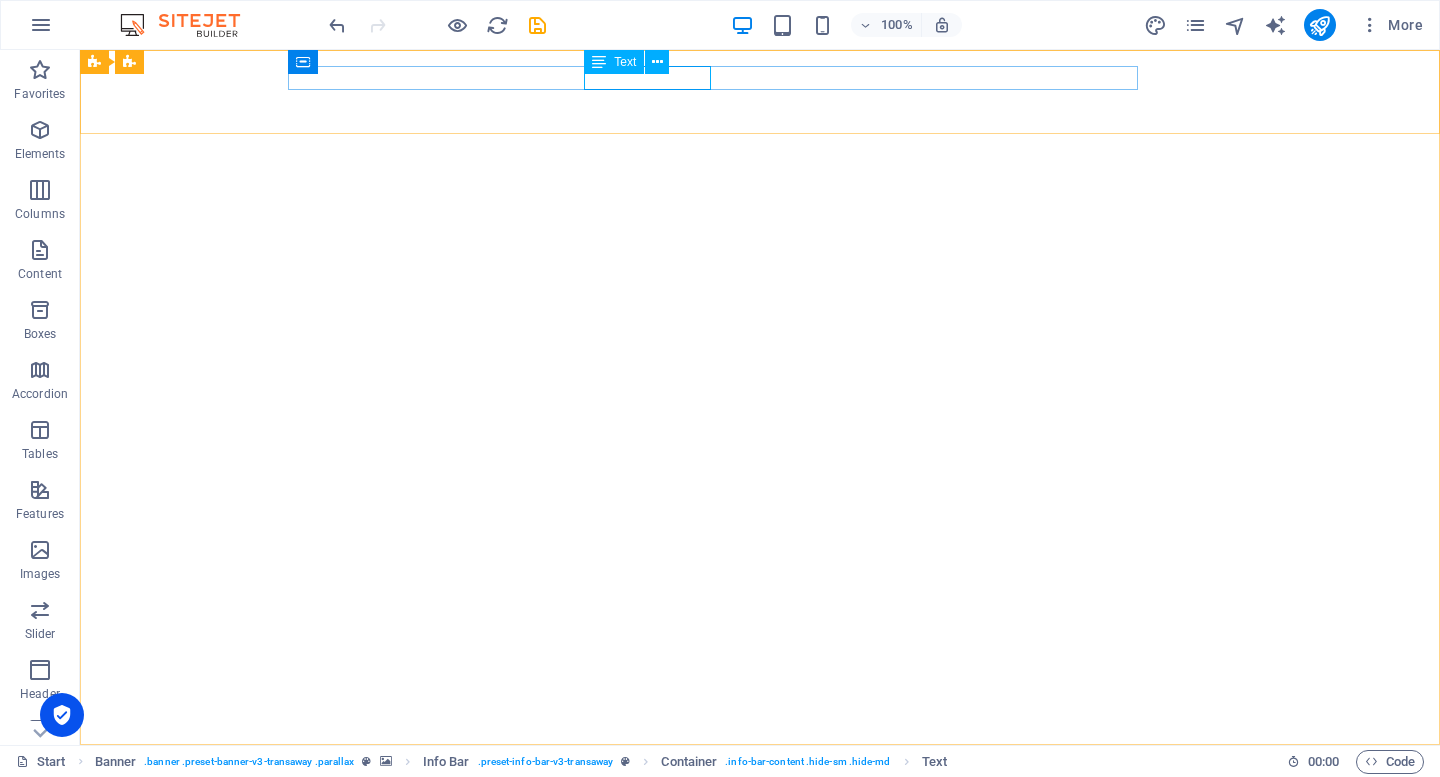 click at bounding box center [599, 62] 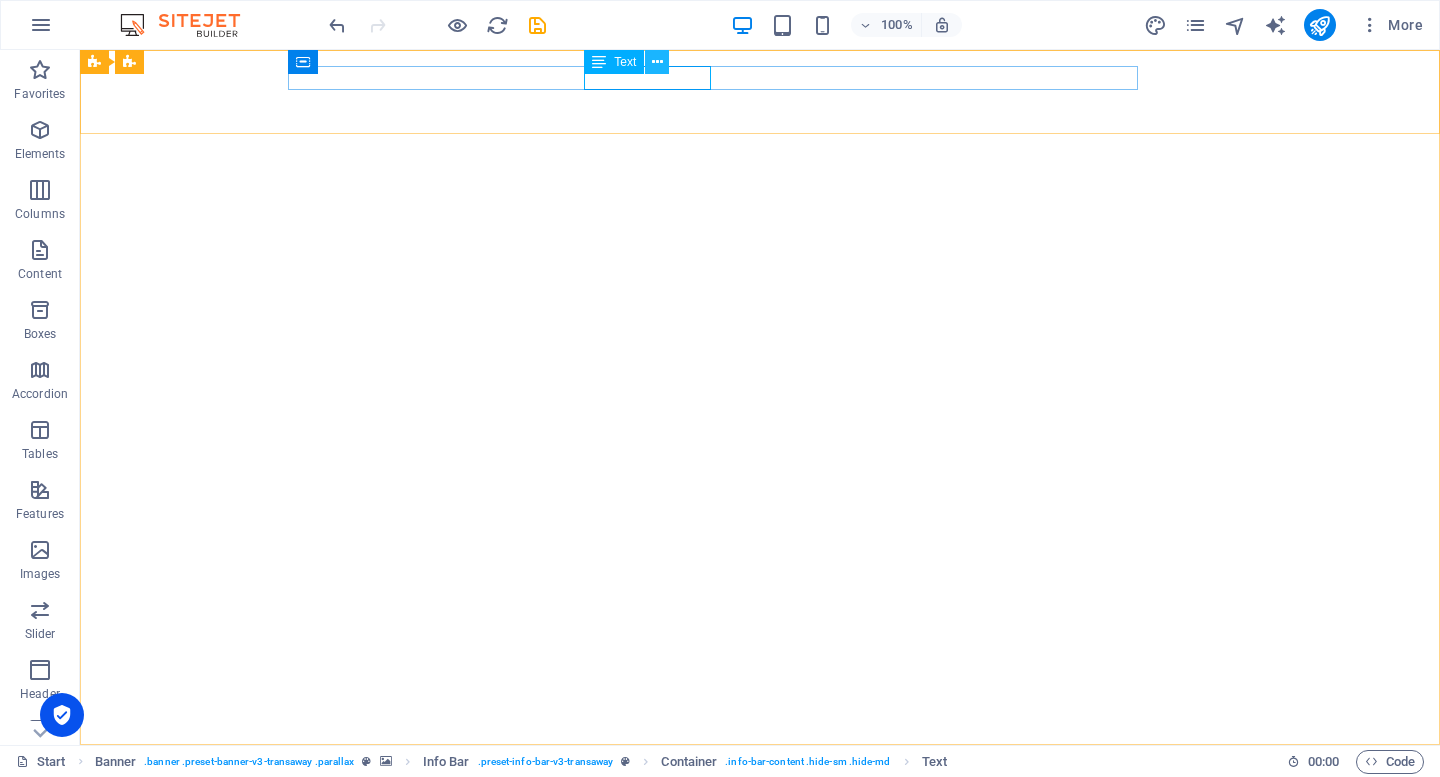 click at bounding box center (657, 62) 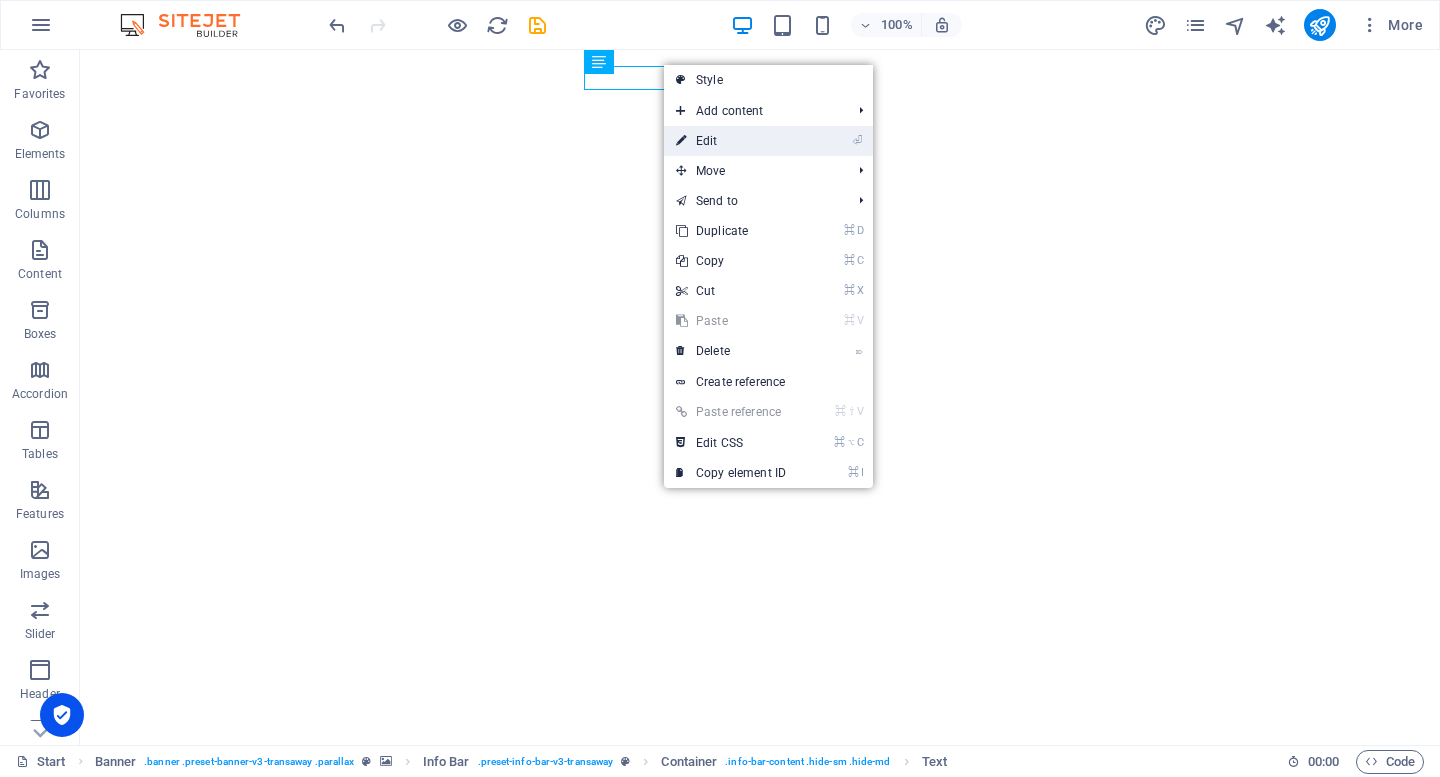 click on "⏎  Edit" at bounding box center (731, 141) 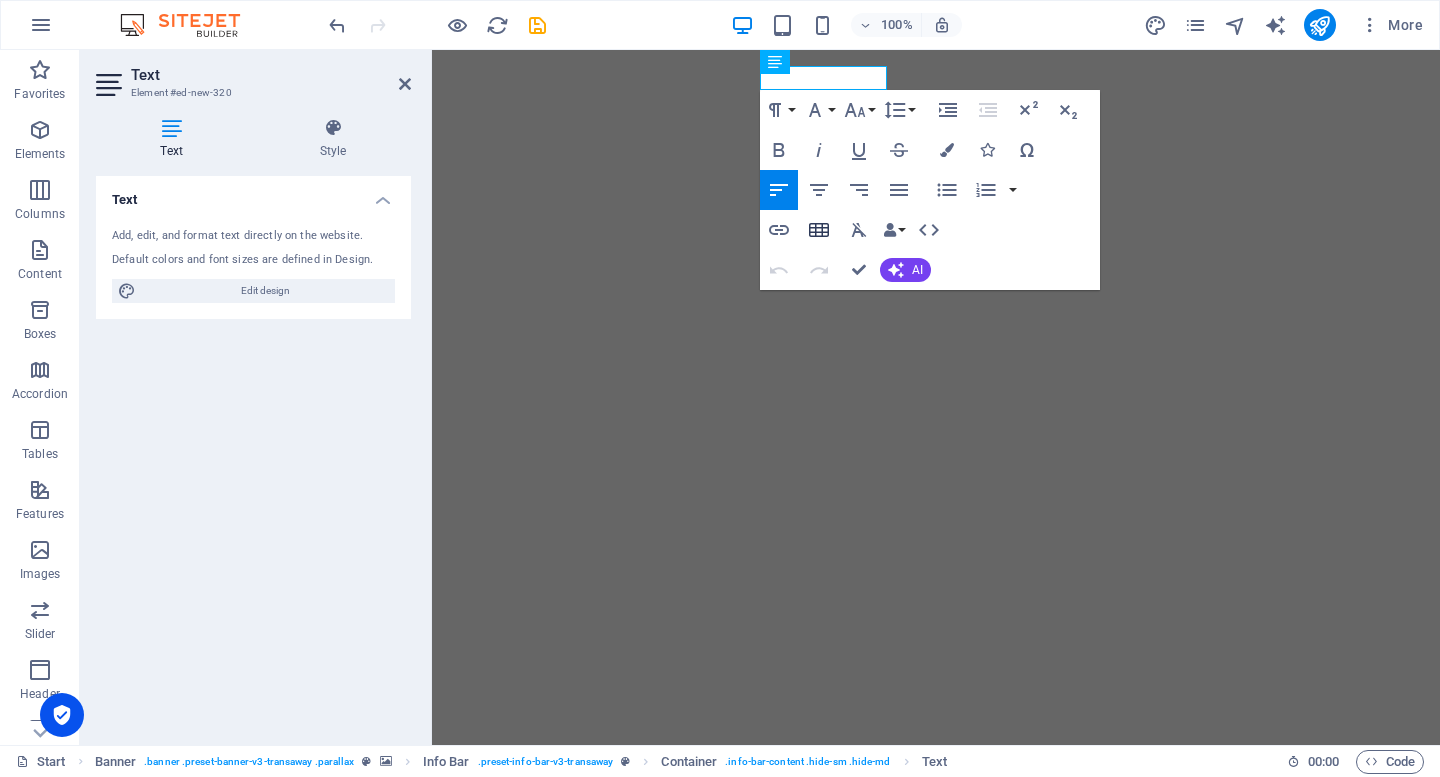 click 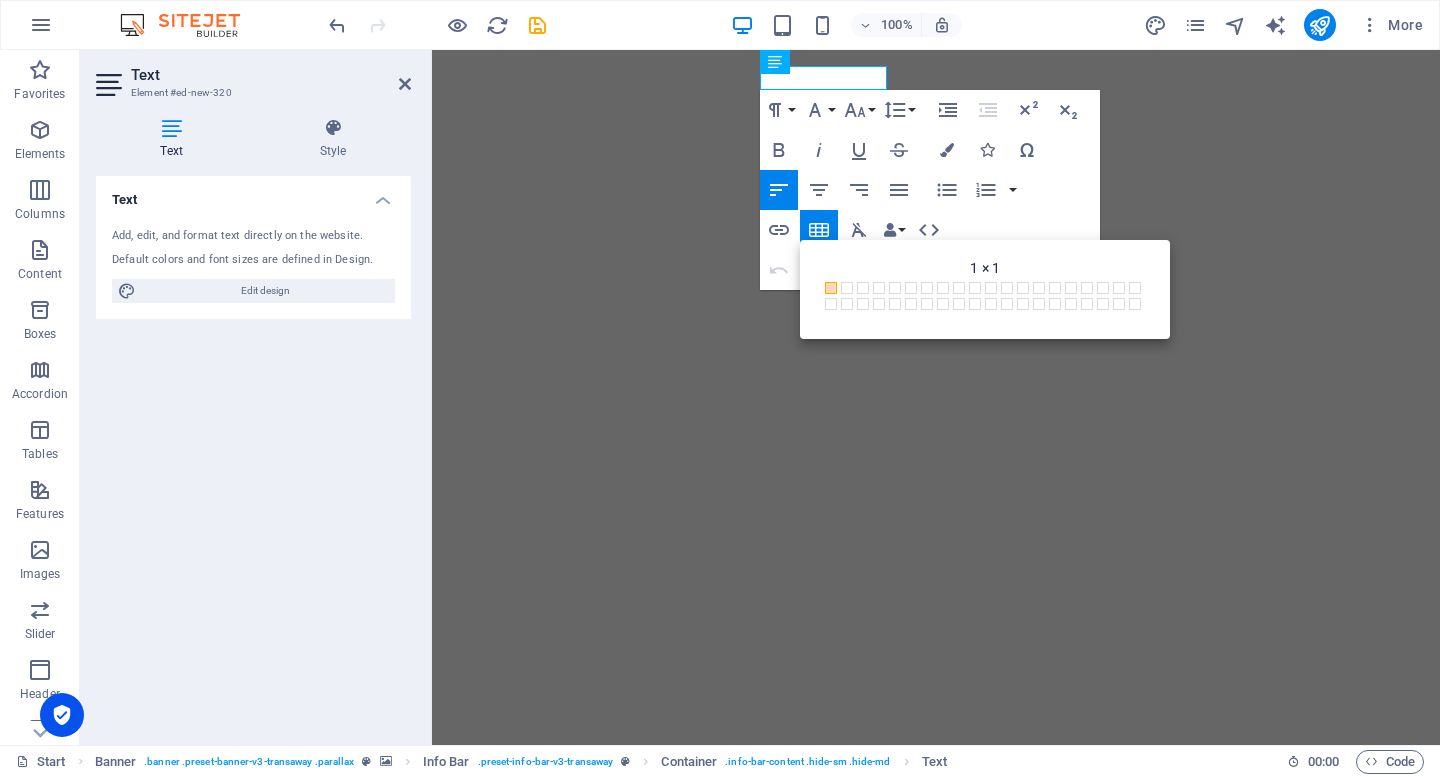 click on "Paragraph Format Normal Heading 1 Heading 2 Heading 3 Heading 4 Heading 5 Heading 6 Code Font Family Arial [US_STATE] Impact Tahoma Times New Roman Verdana Lato Open Sans Font Size 8 9 10 11 12 14 18 24 30 36 48 60 72 96 Line Height Default Single 1.15 1.5 Double Increase Indent Decrease Indent Superscript Subscript Bold Italic Underline Strikethrough Colors Icons Special Characters Align Left Align Center Align Right Align Justify Unordered List   Default Circle Disc Square    Ordered List   Default Lower Alpha Lower Greek Lower Roman Upper Alpha Upper Roman    Insert Link Insert Table Clear Formatting Data Bindings Company First name Last name Street ZIP code City Email Phone Mobile Fax Custom field 1 Custom field 2 Custom field 3 Custom field 4 Custom field 5 Custom field 6 HTML Undo Redo Confirm (⌘+⏎) AI Improve Make shorter Make longer Fix spelling & grammar Translate to English Generate text Back 1 × 1 1 × 1    1 × 2    1 × 3    1 × 4    1 × 5    1 × 6    1 × 7" at bounding box center [930, 190] 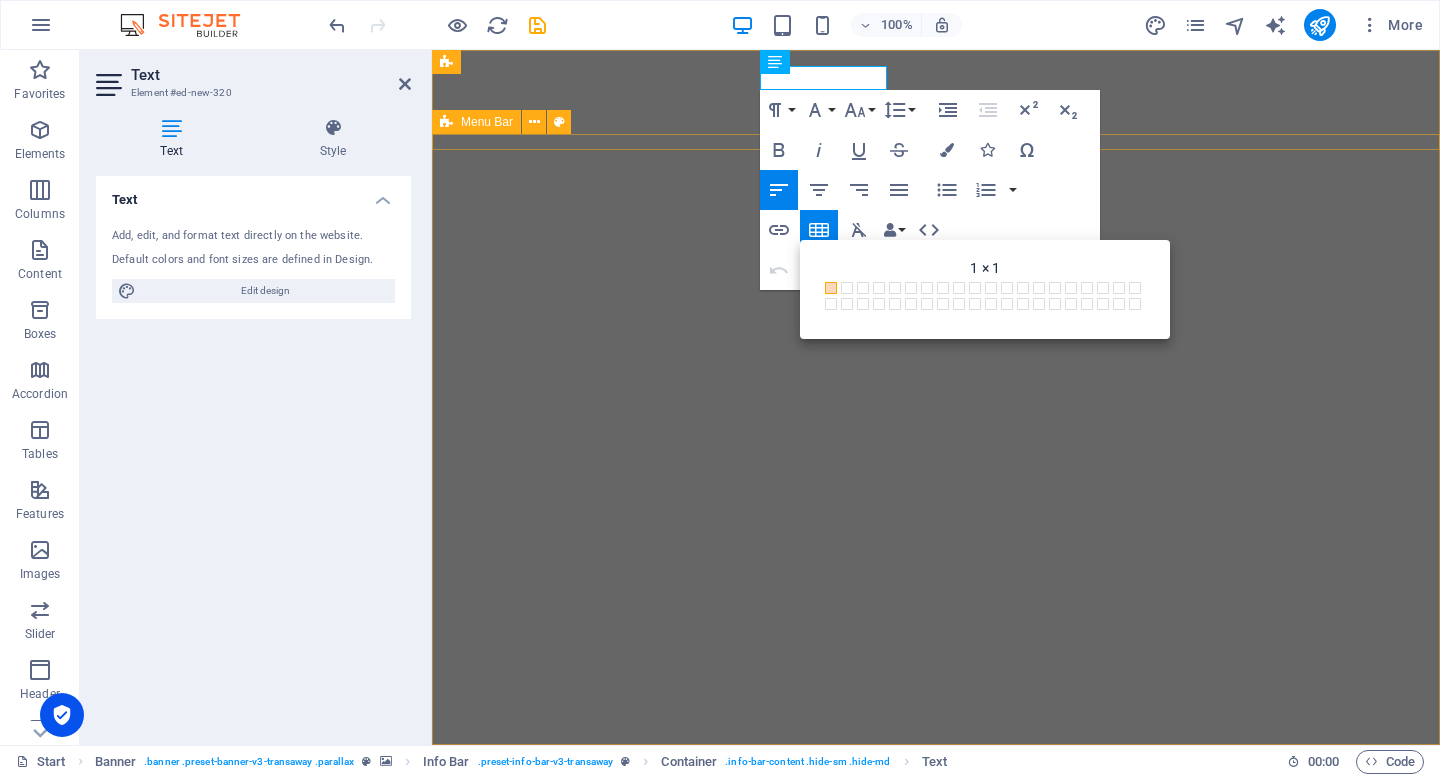 click at bounding box center [936, 889] 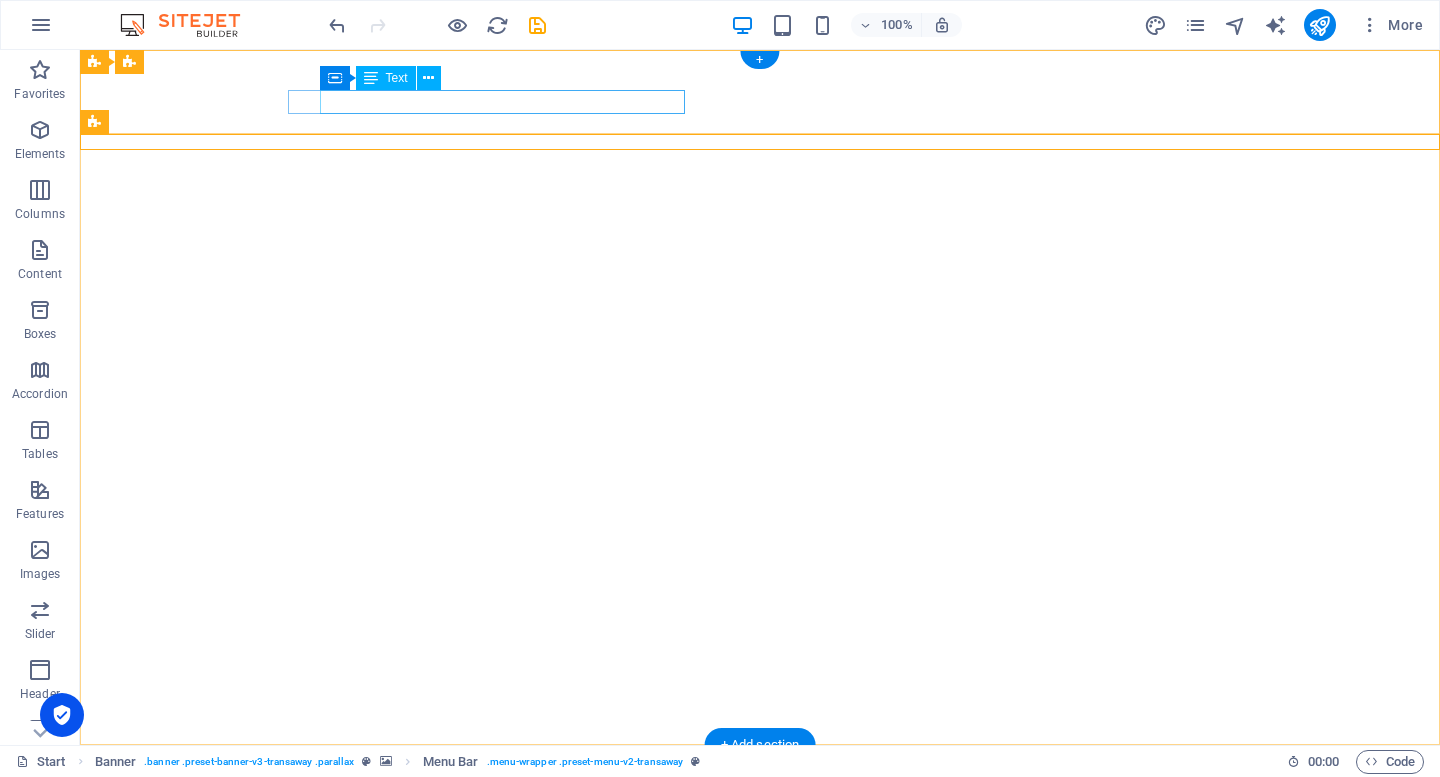 click on "[EMAIL_ADDRESS]" at bounding box center [755, 849] 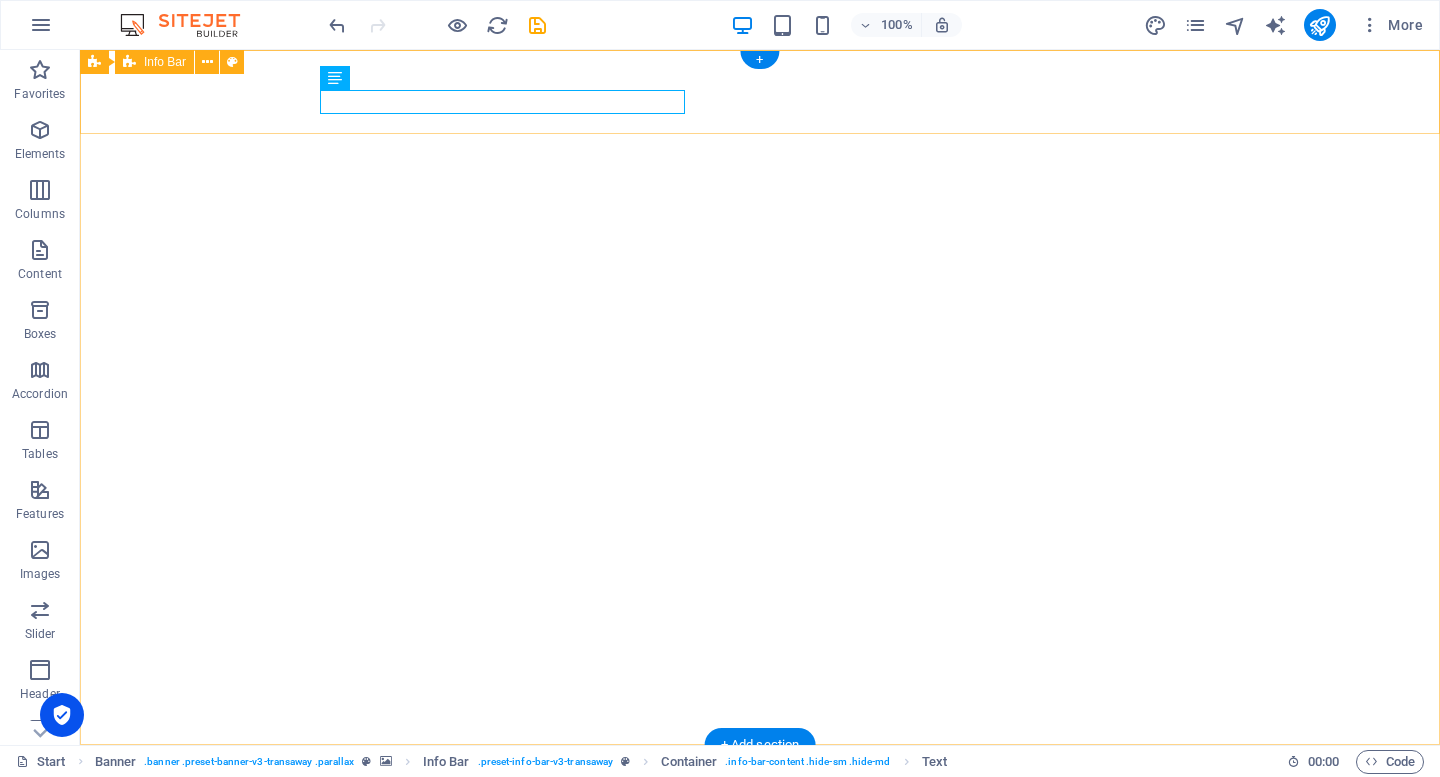 click on "New text element 0123 - 456789 [EMAIL_ADDRESS]" at bounding box center [760, 813] 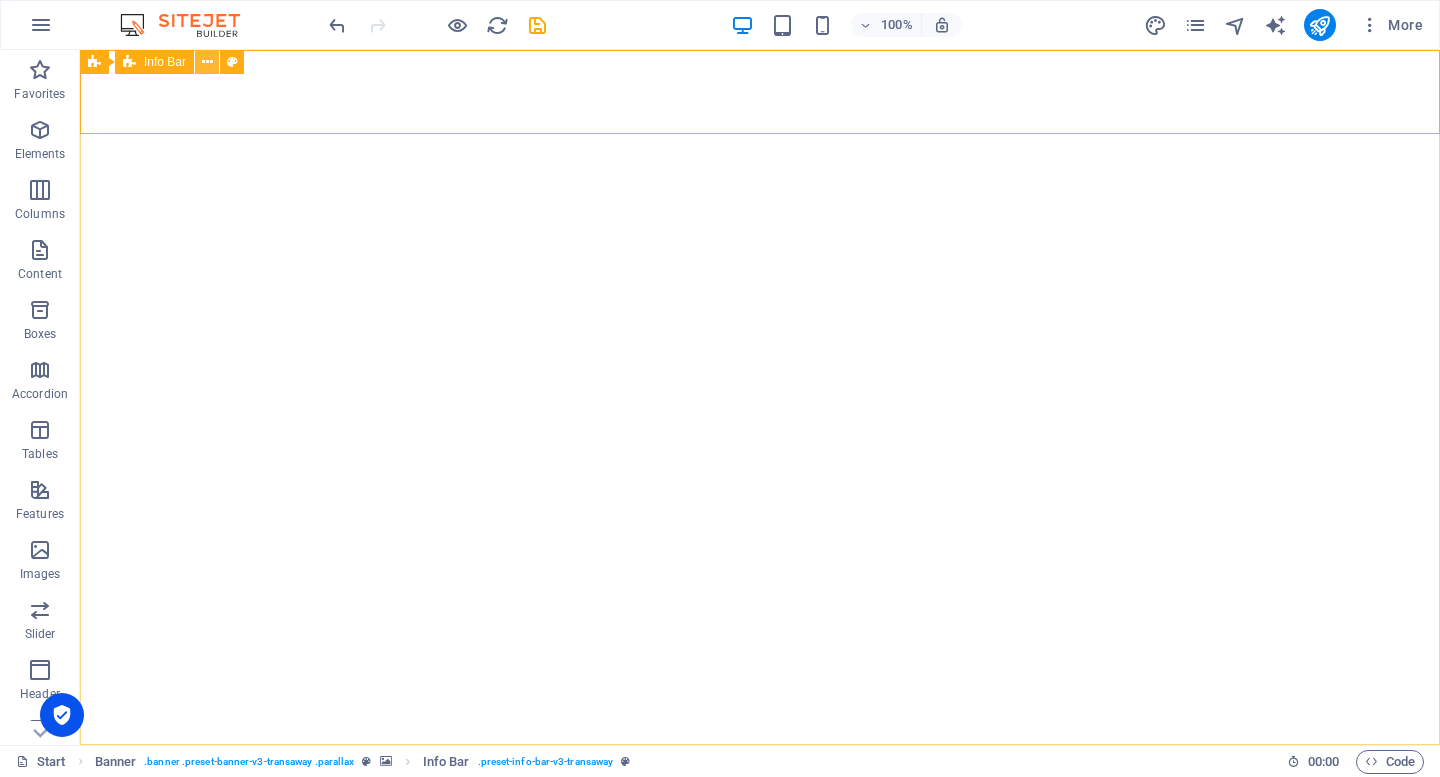 click at bounding box center [207, 62] 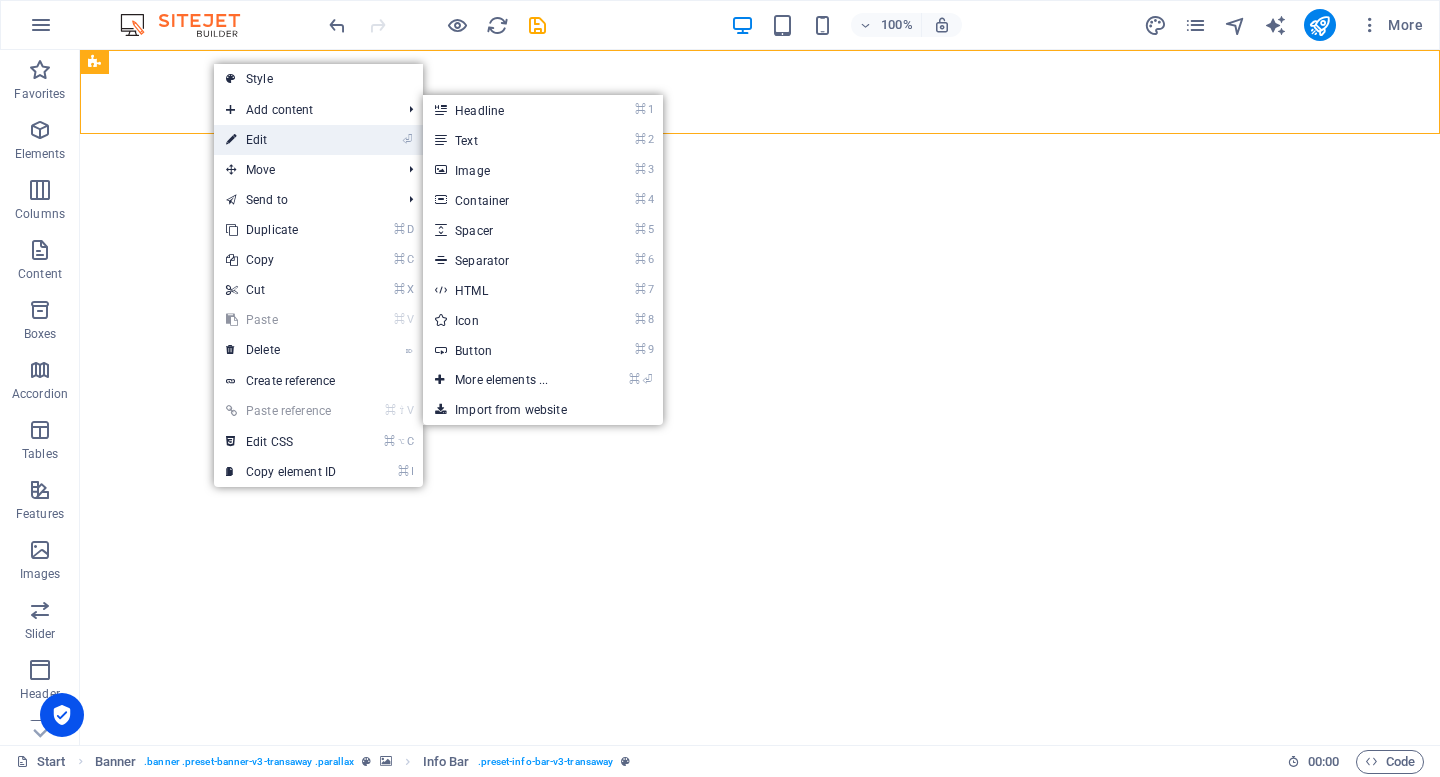 click on "⏎  Edit" at bounding box center (281, 140) 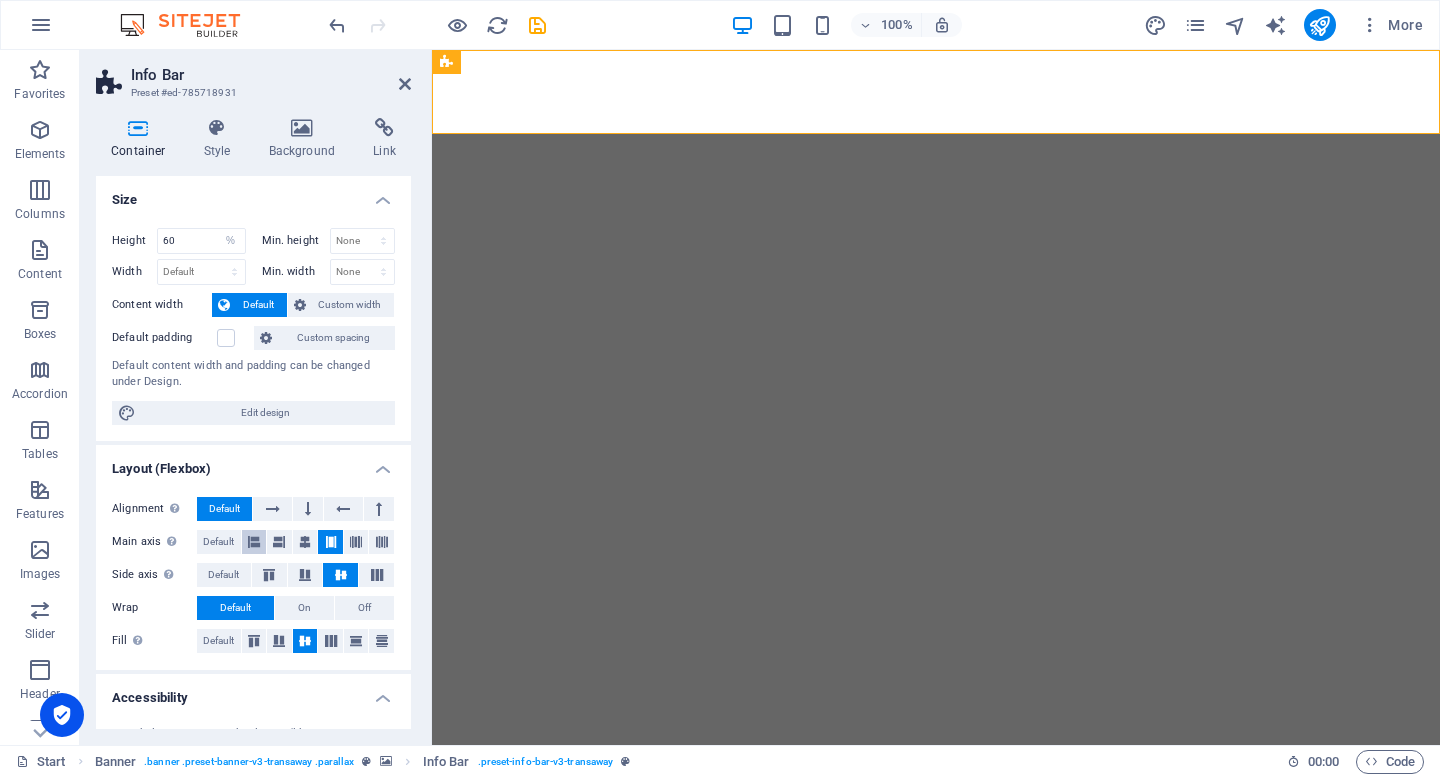 click at bounding box center (254, 542) 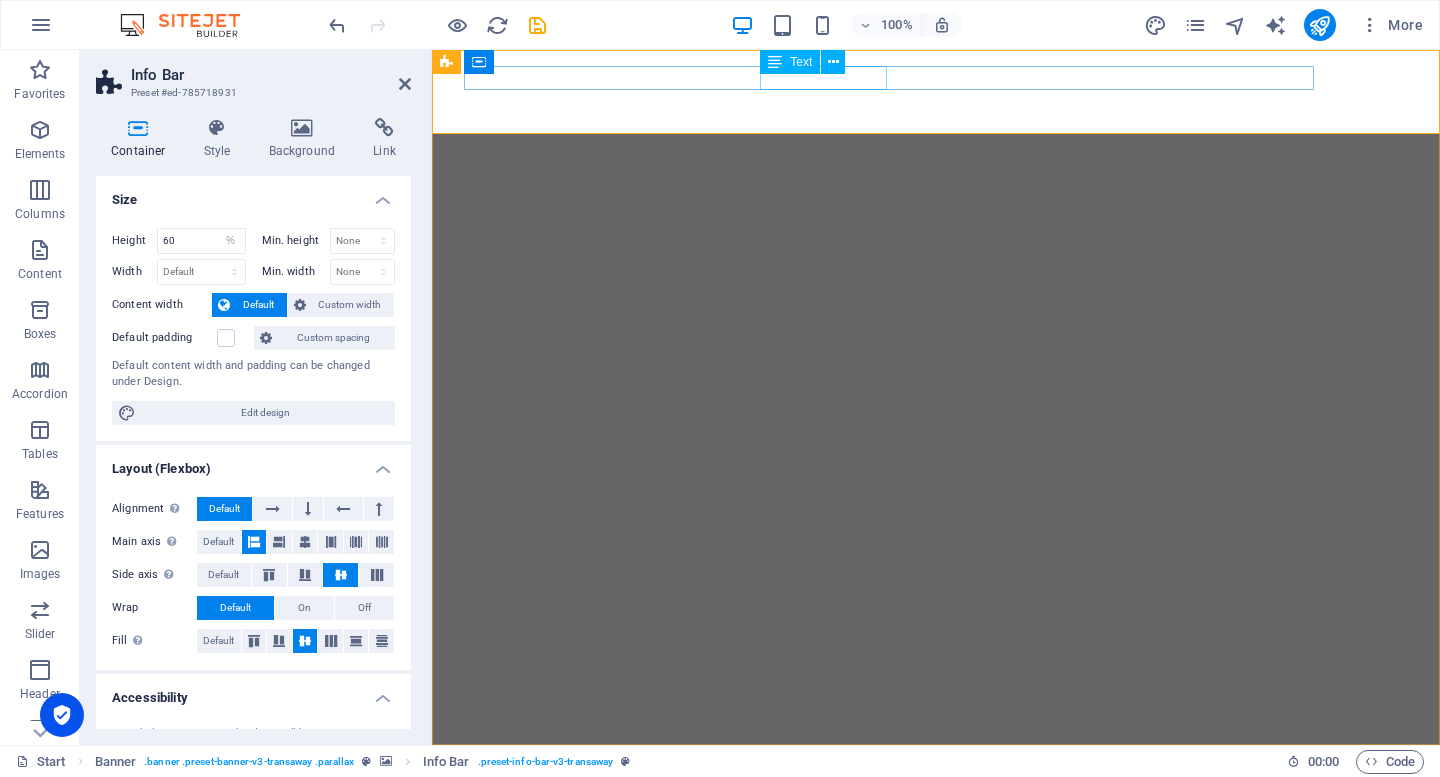 click on "New text element" at bounding box center (920, 773) 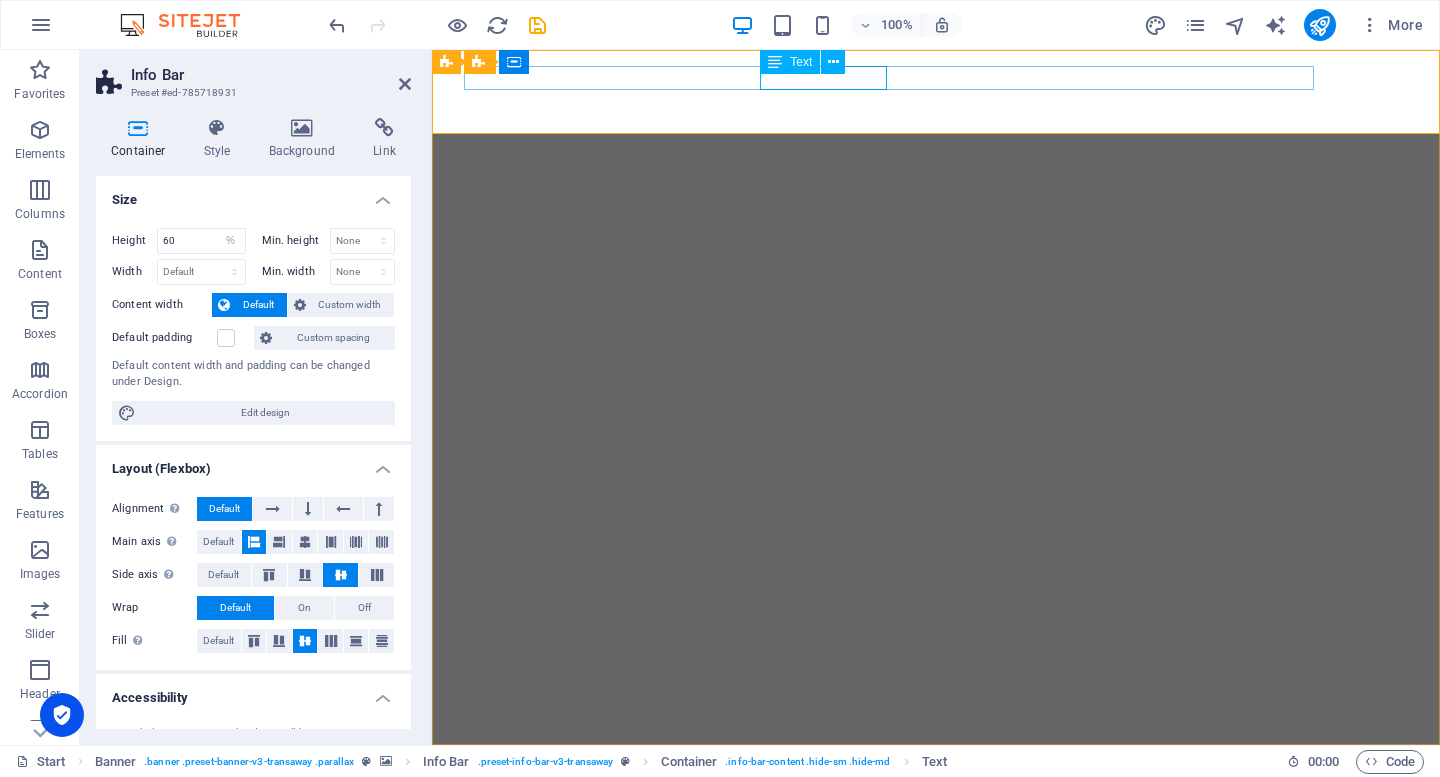 click on "New text element" at bounding box center (920, 773) 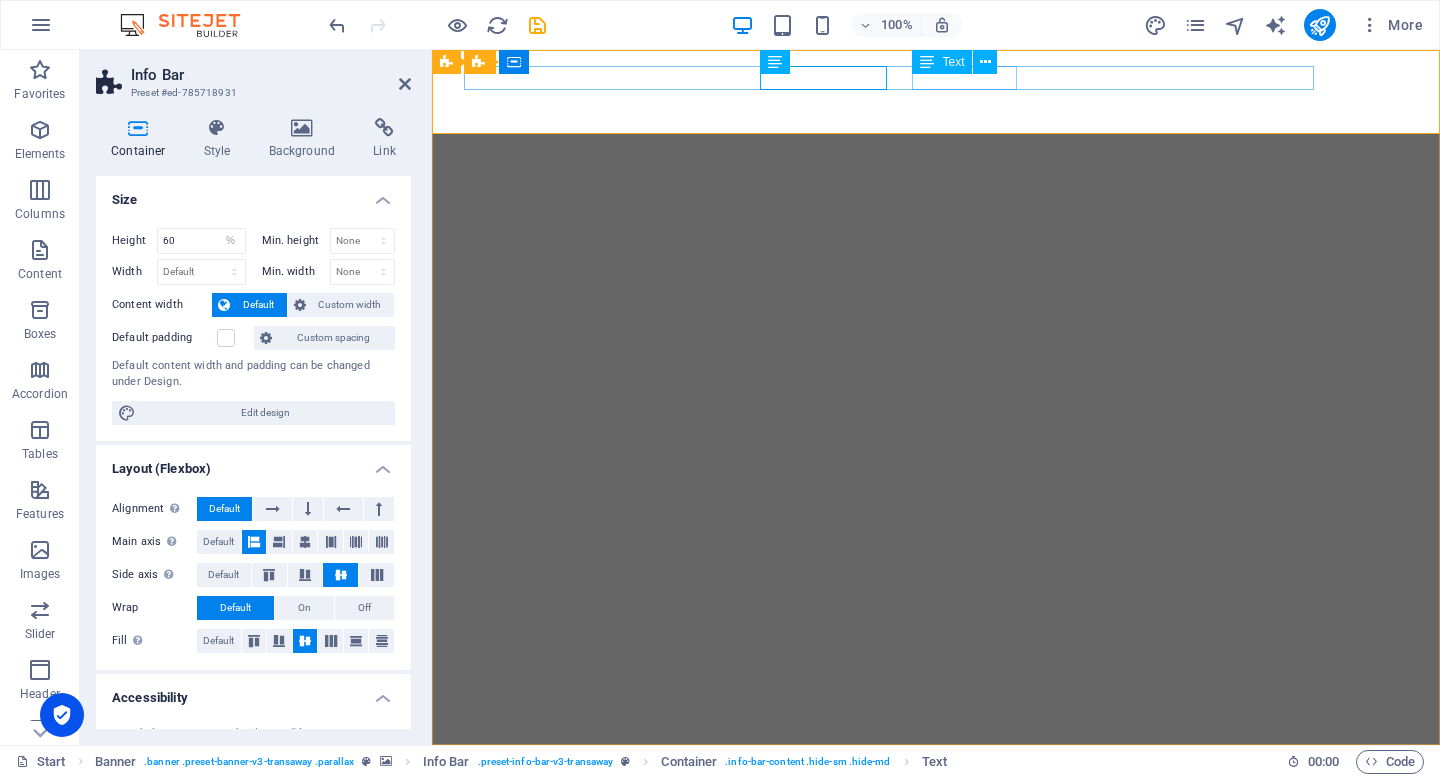 click on "0123 - 456789" at bounding box center (920, 813) 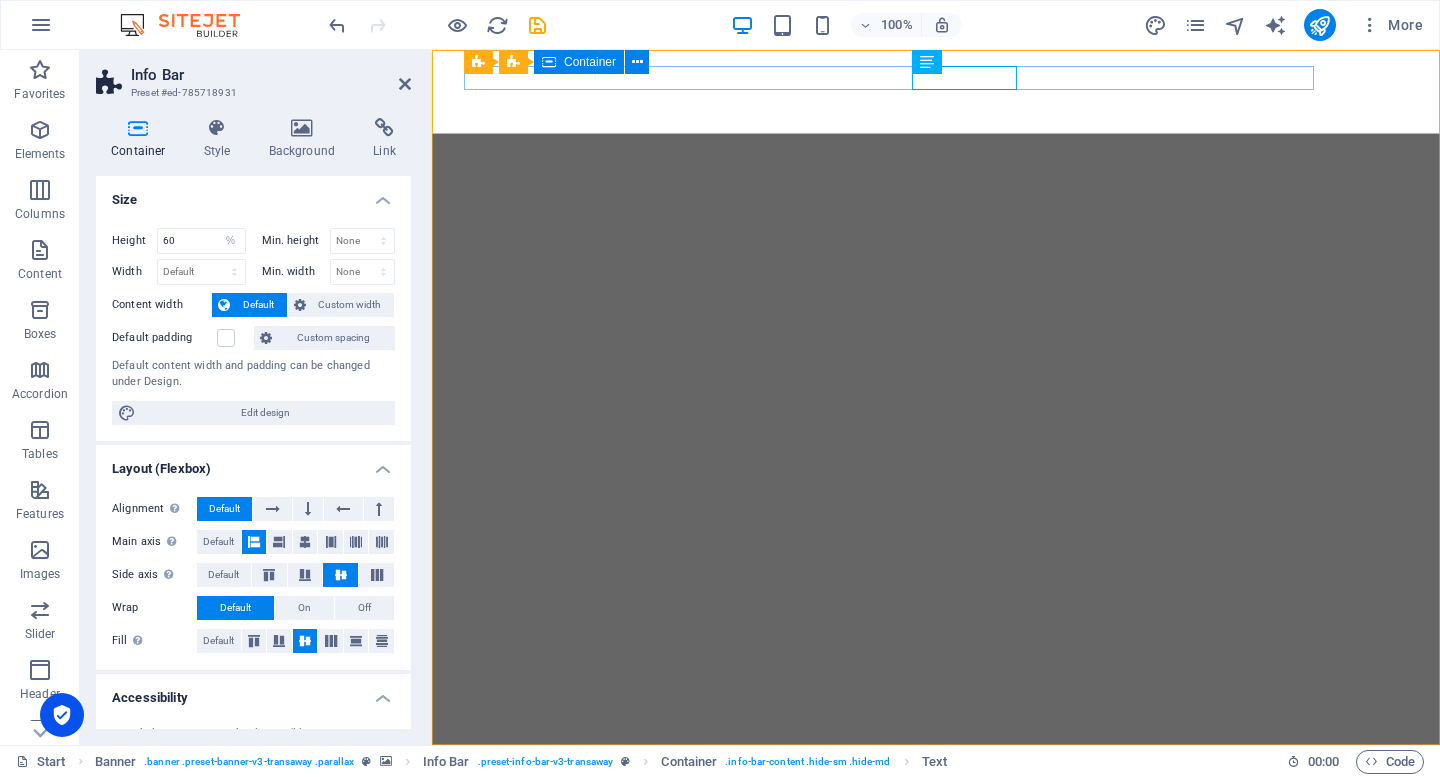 click on "New text element 0123 - 456789" at bounding box center [920, 793] 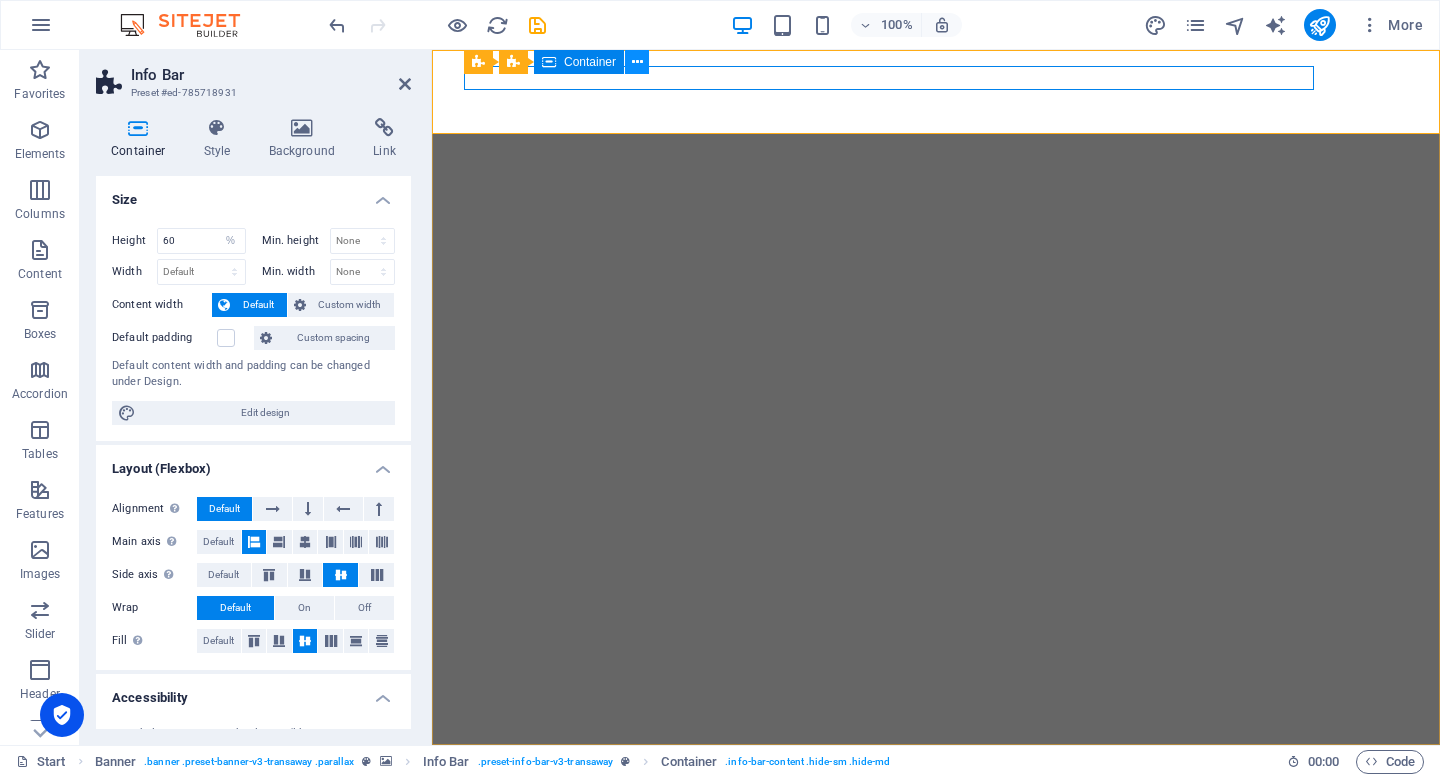 click at bounding box center (637, 62) 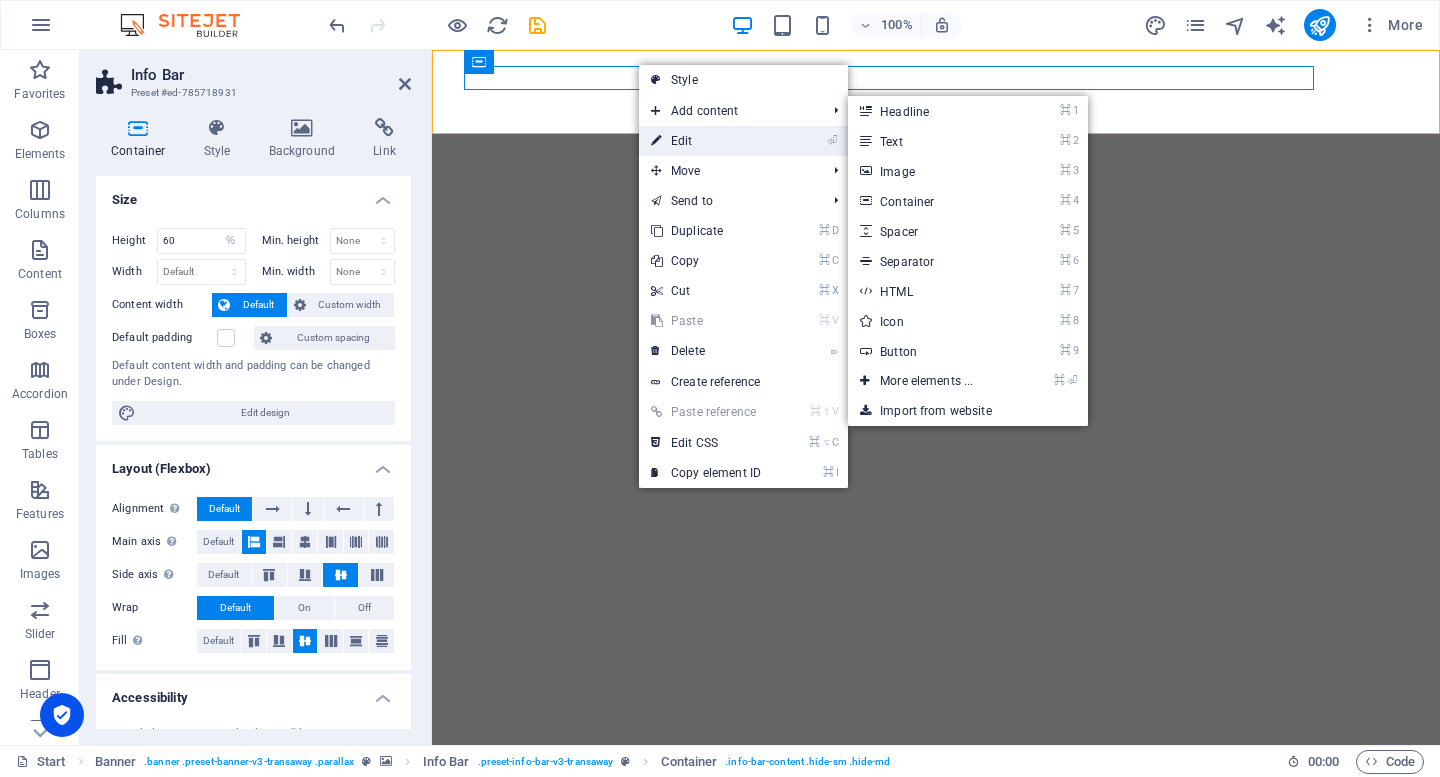 click on "⏎  Edit" at bounding box center [706, 141] 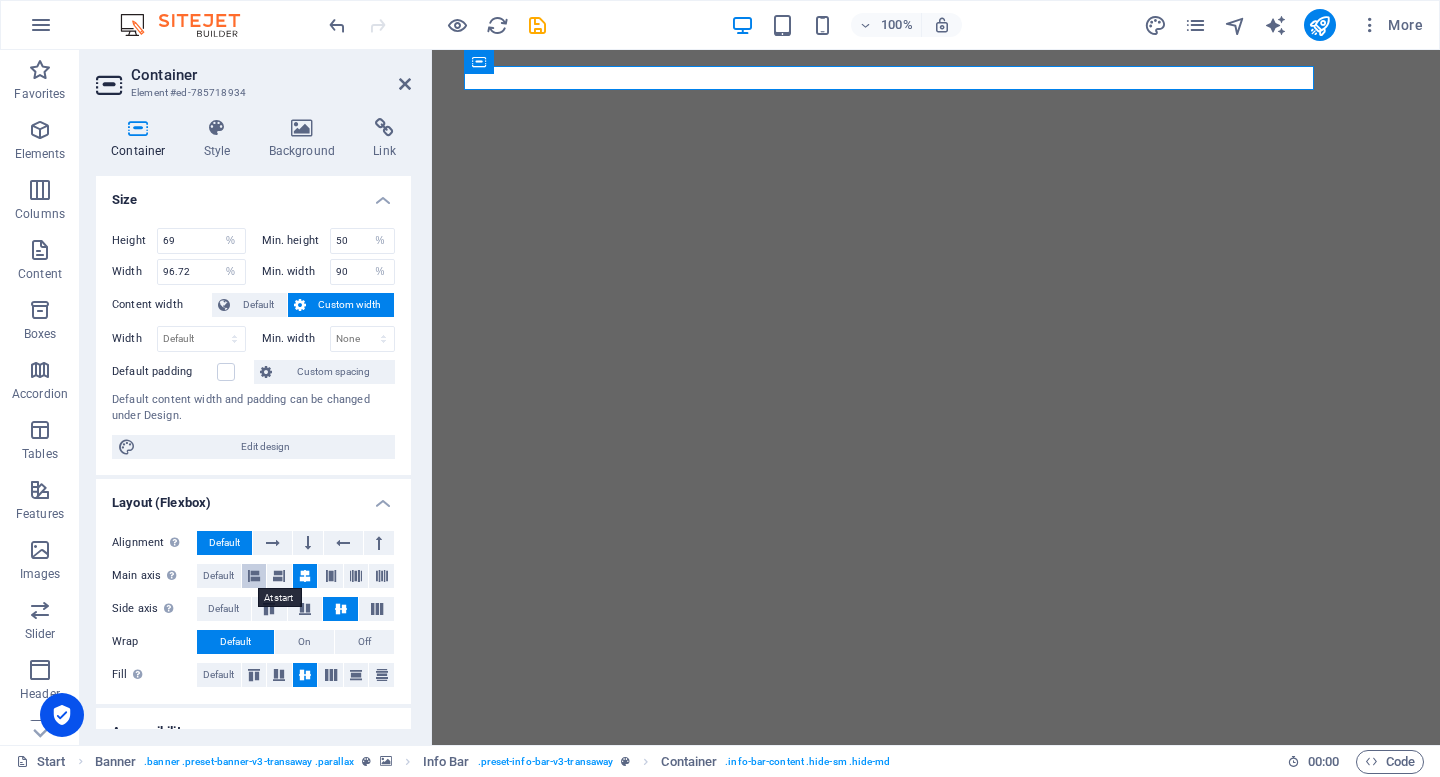 click at bounding box center (254, 576) 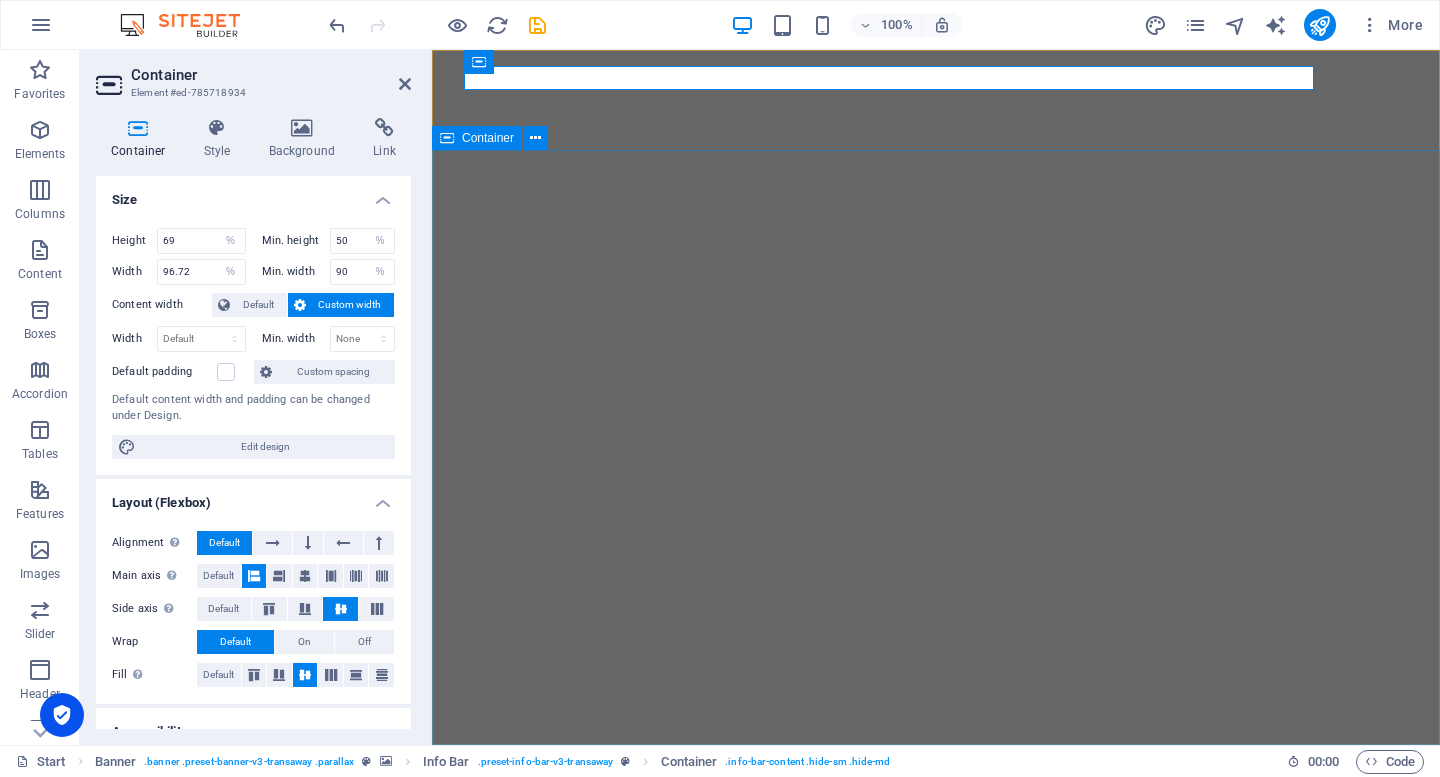 click on "ACTIVE  employment" at bounding box center [936, 1047] 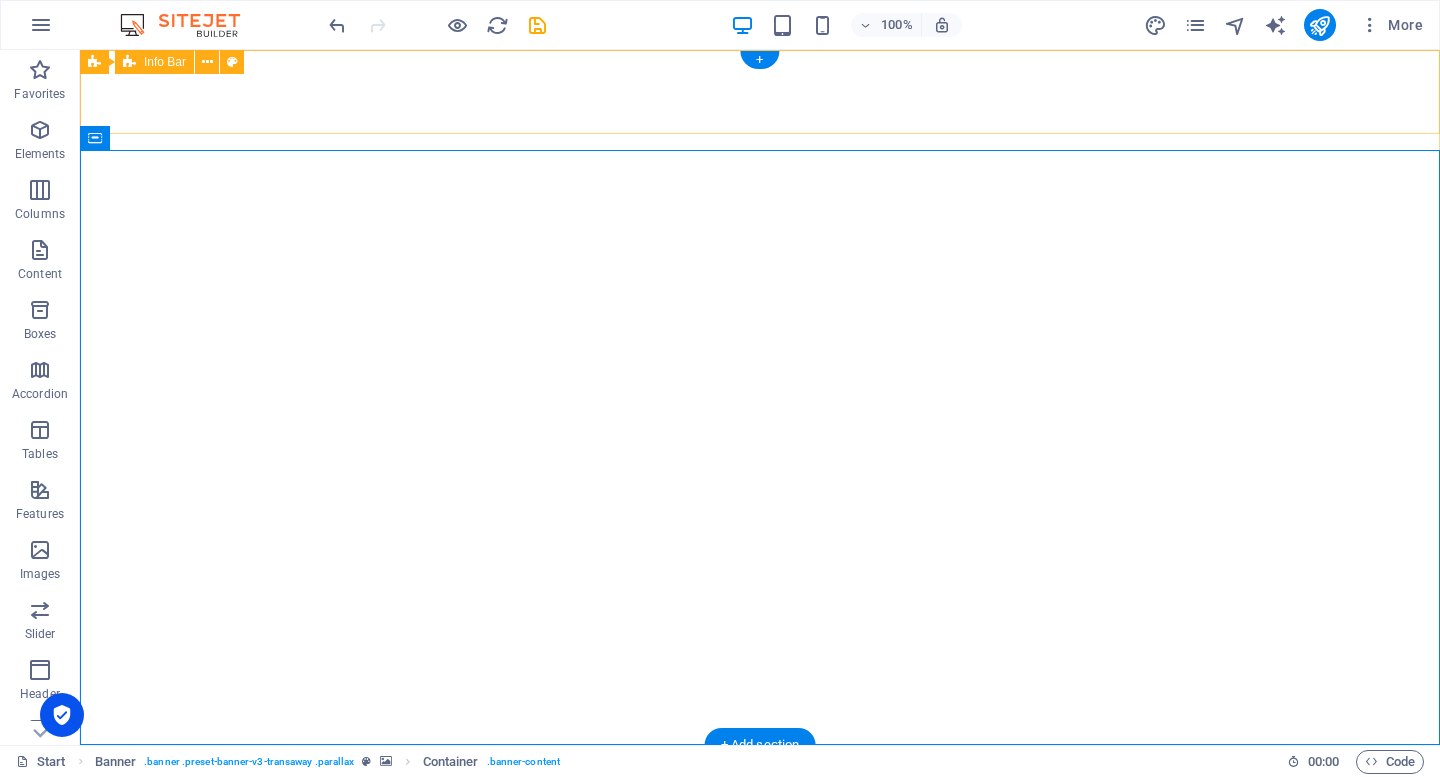 click on "New text element 0123 - 456789 [EMAIL_ADDRESS]" at bounding box center [760, 813] 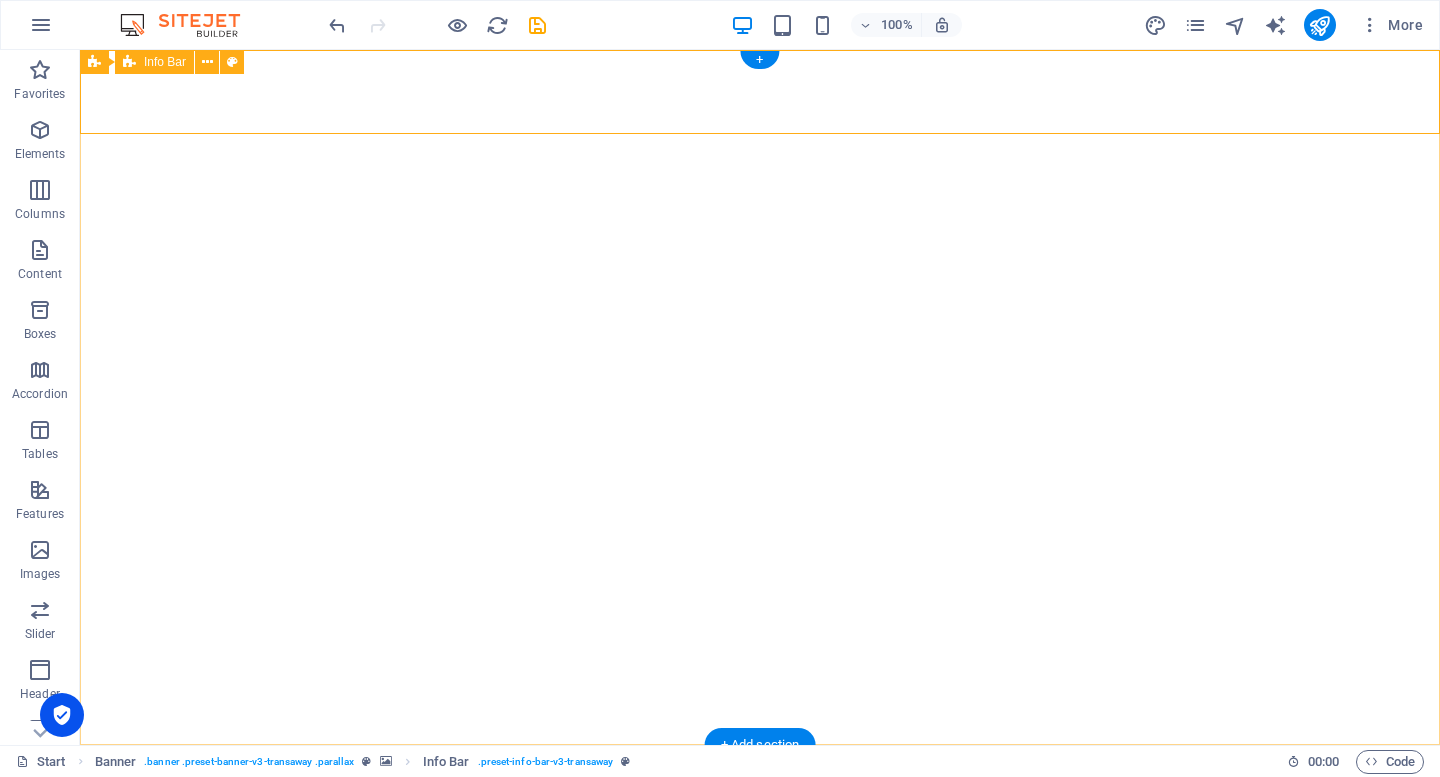 click on "New text element 0123 - 456789 [EMAIL_ADDRESS]" at bounding box center [760, 813] 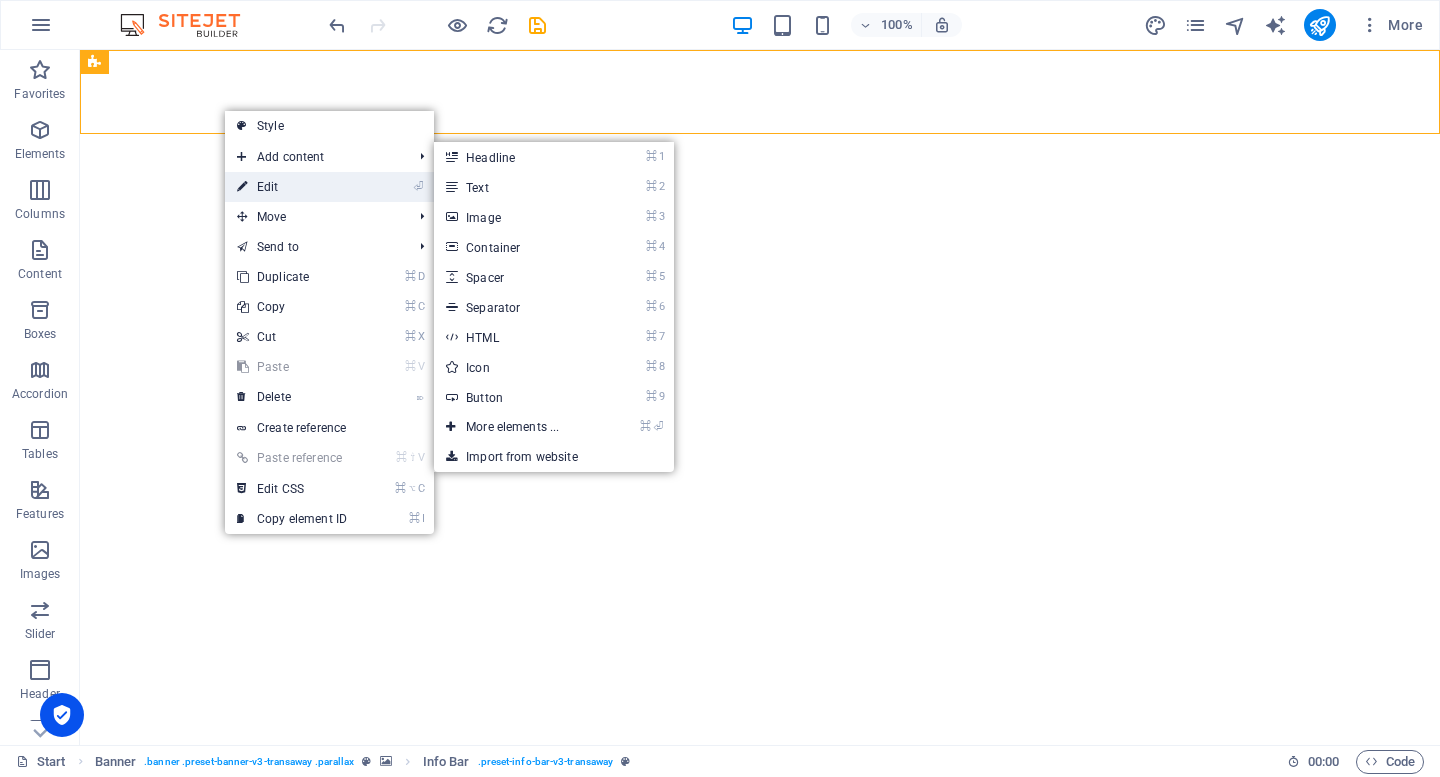 click on "⏎  Edit" at bounding box center (292, 187) 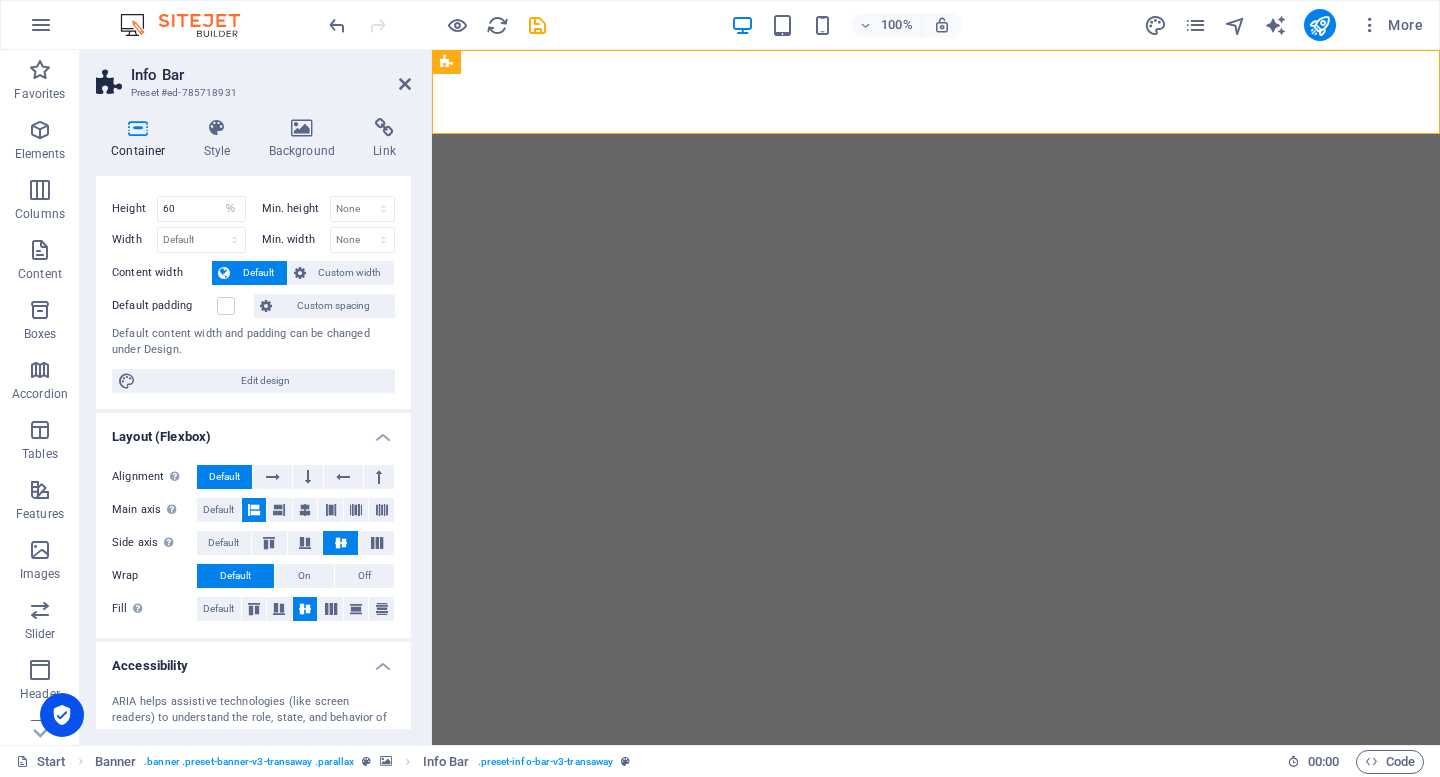 scroll, scrollTop: 0, scrollLeft: 0, axis: both 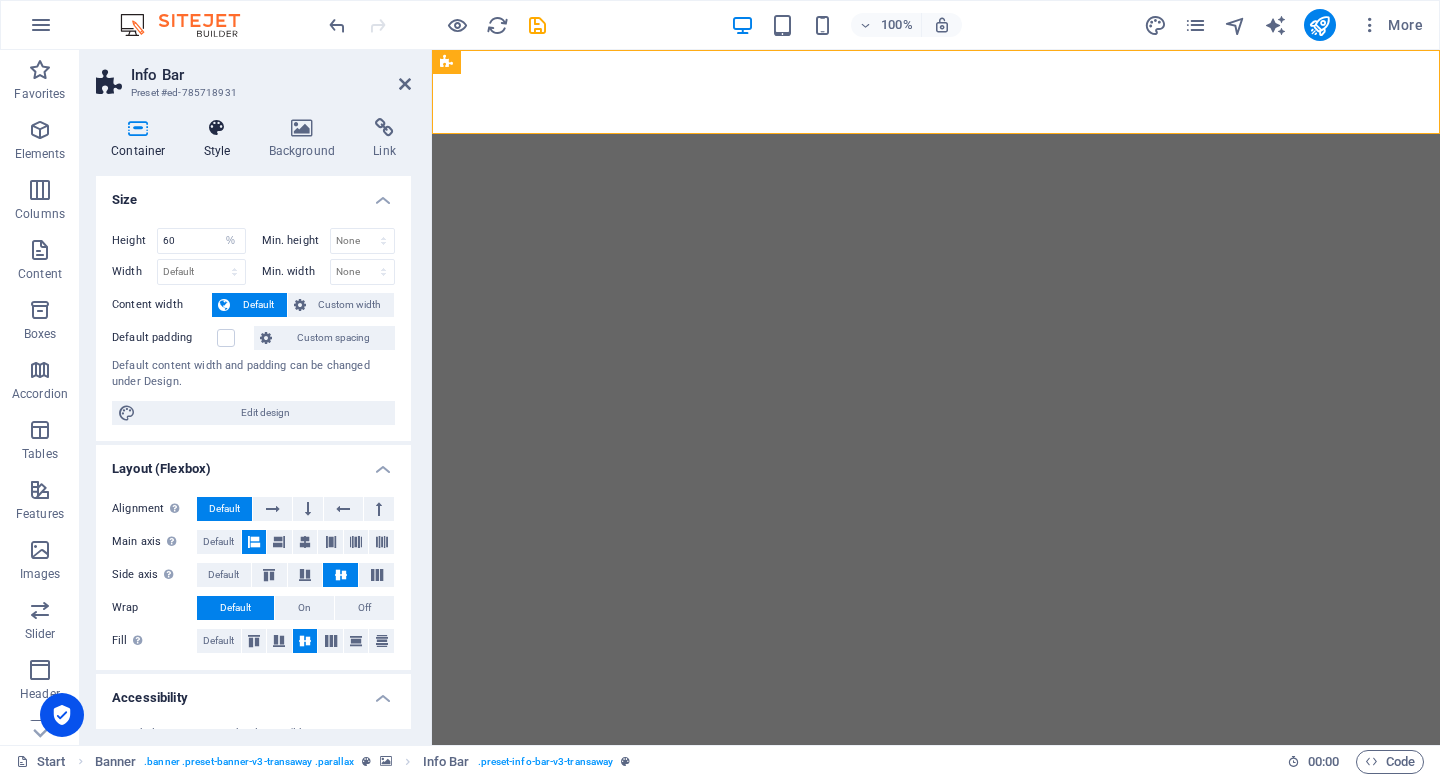 click at bounding box center [217, 128] 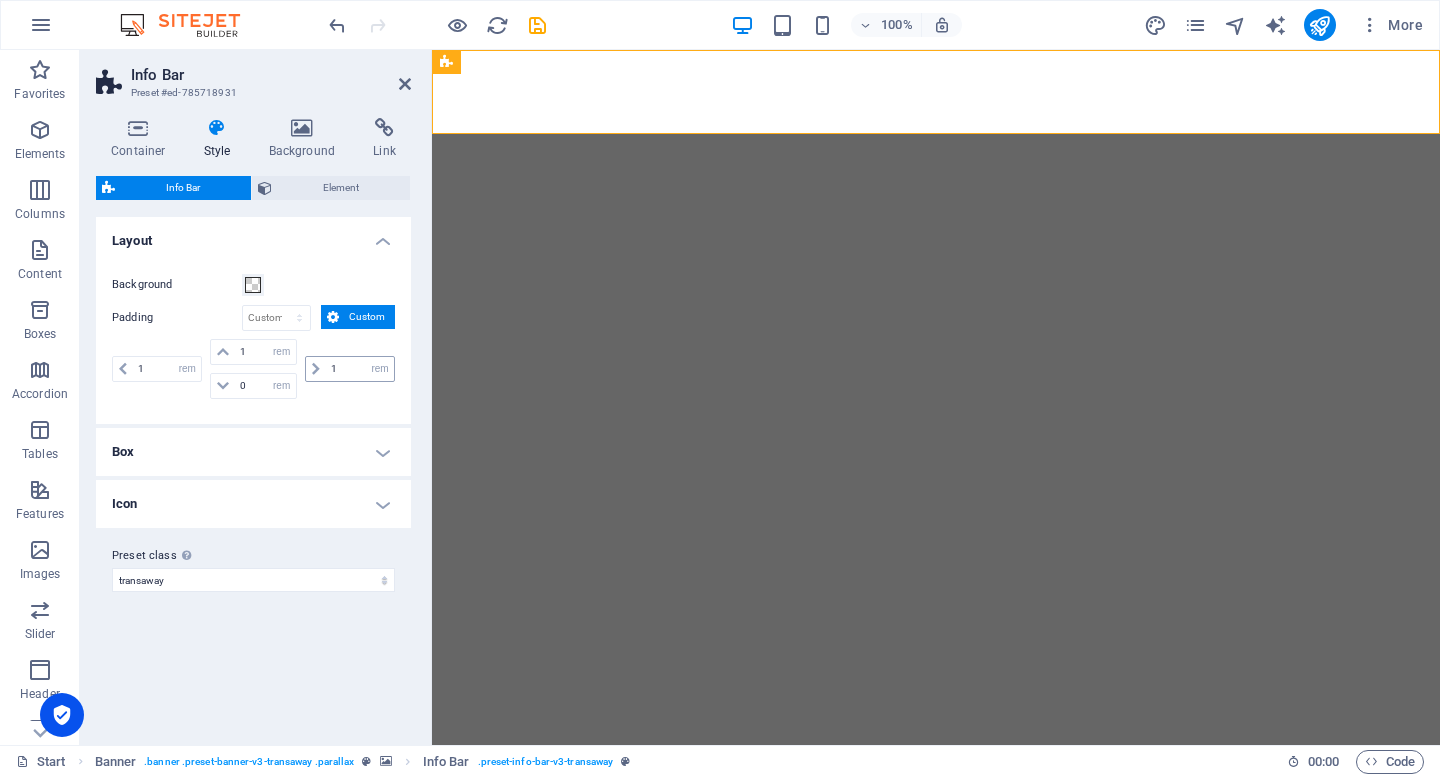 click at bounding box center (316, 369) 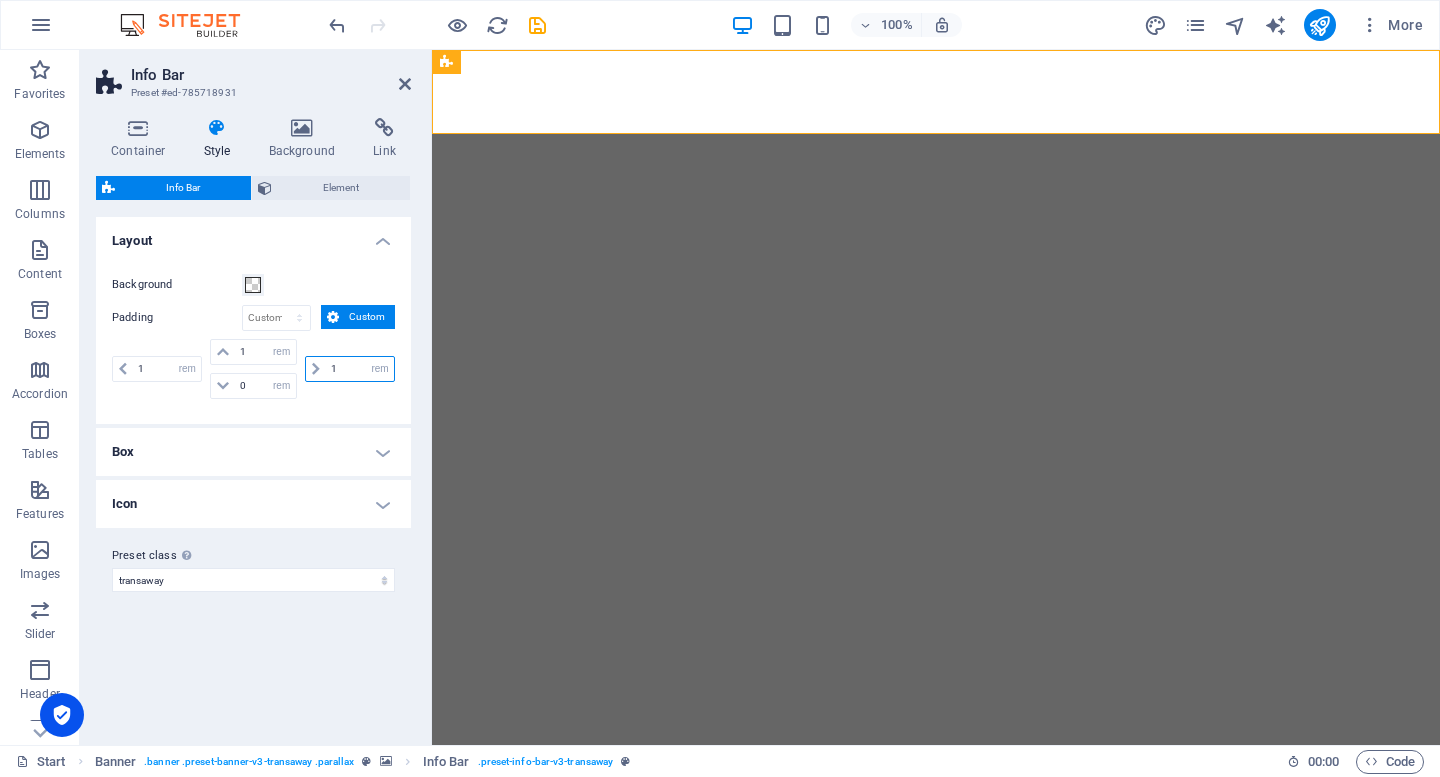 click on "1" at bounding box center [360, 369] 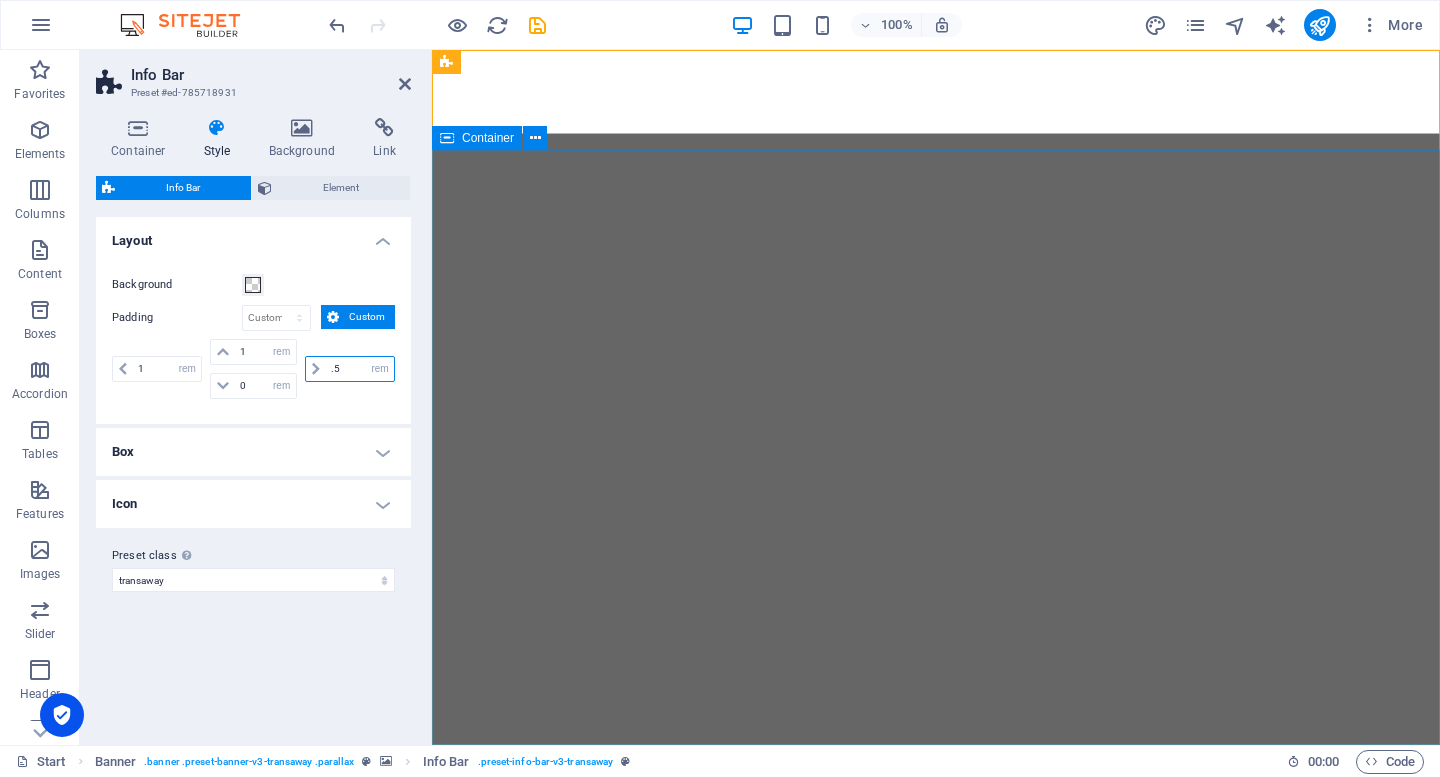 type on ".5" 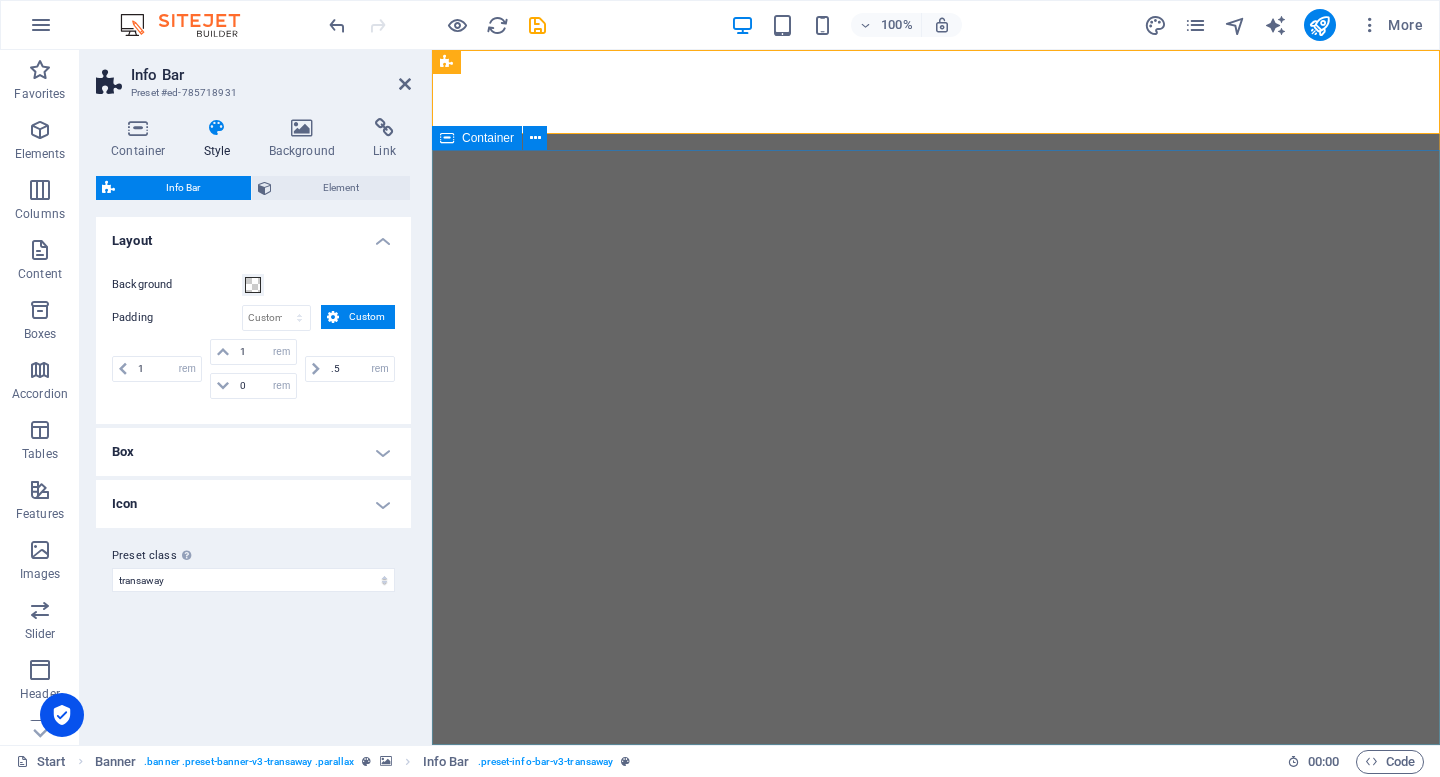 click on "ACTIVE  employment" at bounding box center (936, 1047) 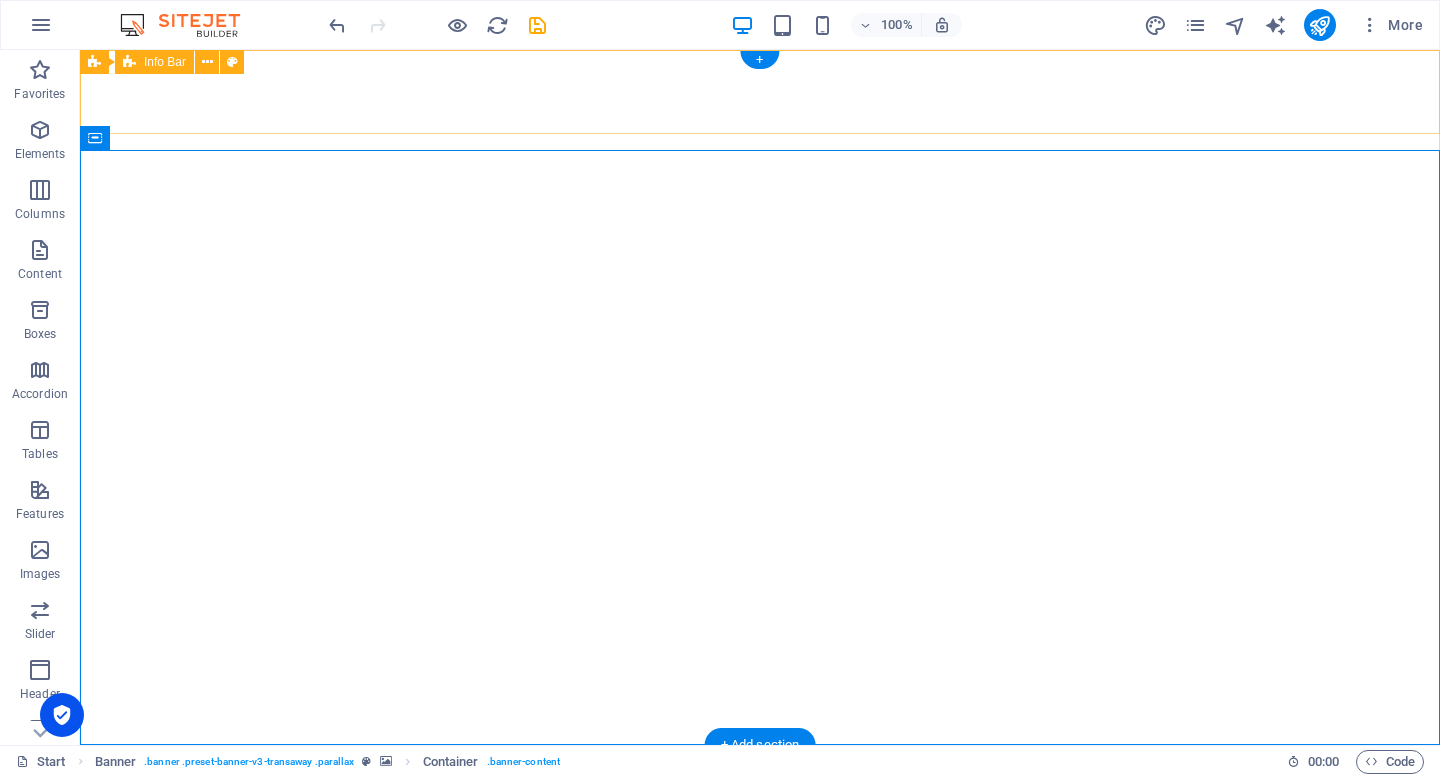 click on "New text element 0123 - 456789 [EMAIL_ADDRESS]" at bounding box center (760, 813) 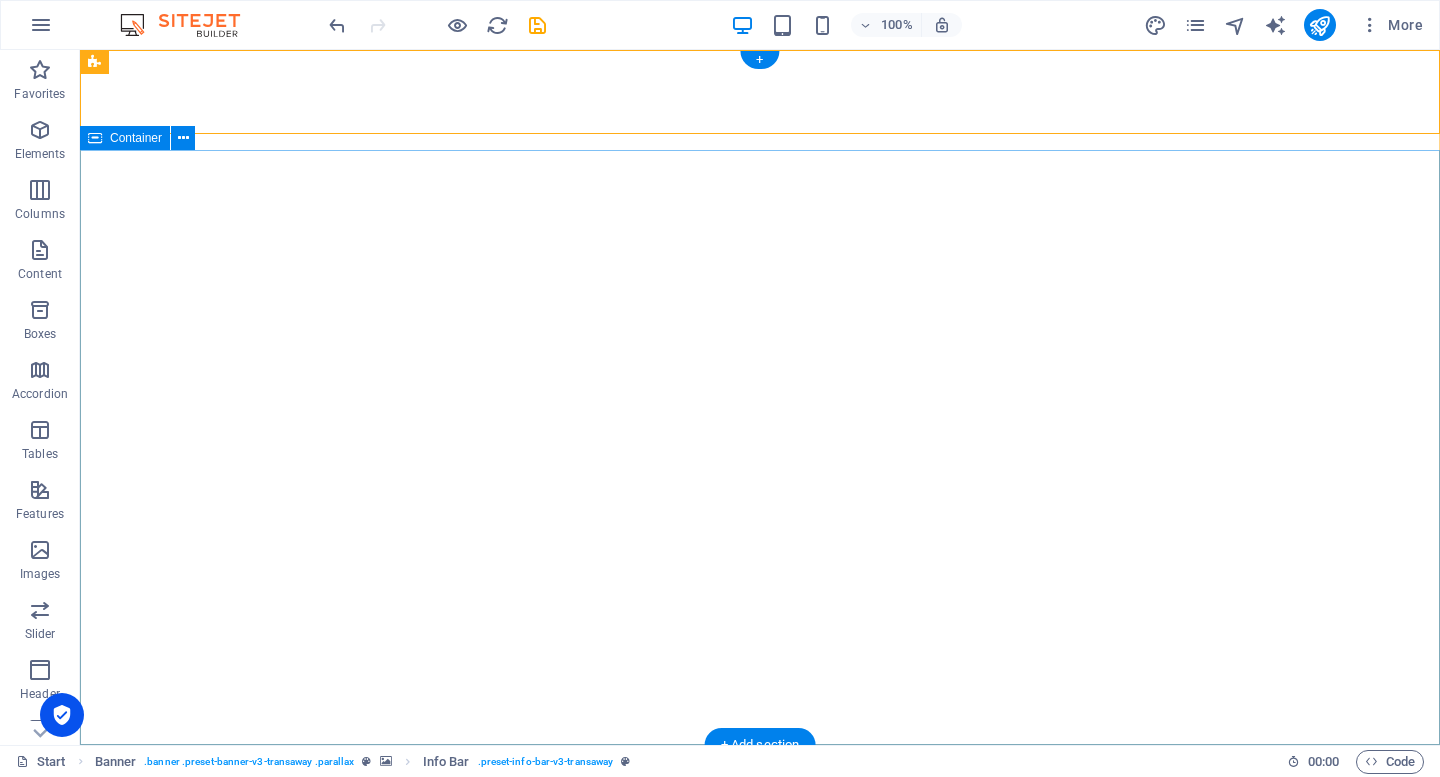 click on "ACTIVE  employment" at bounding box center (760, 1047) 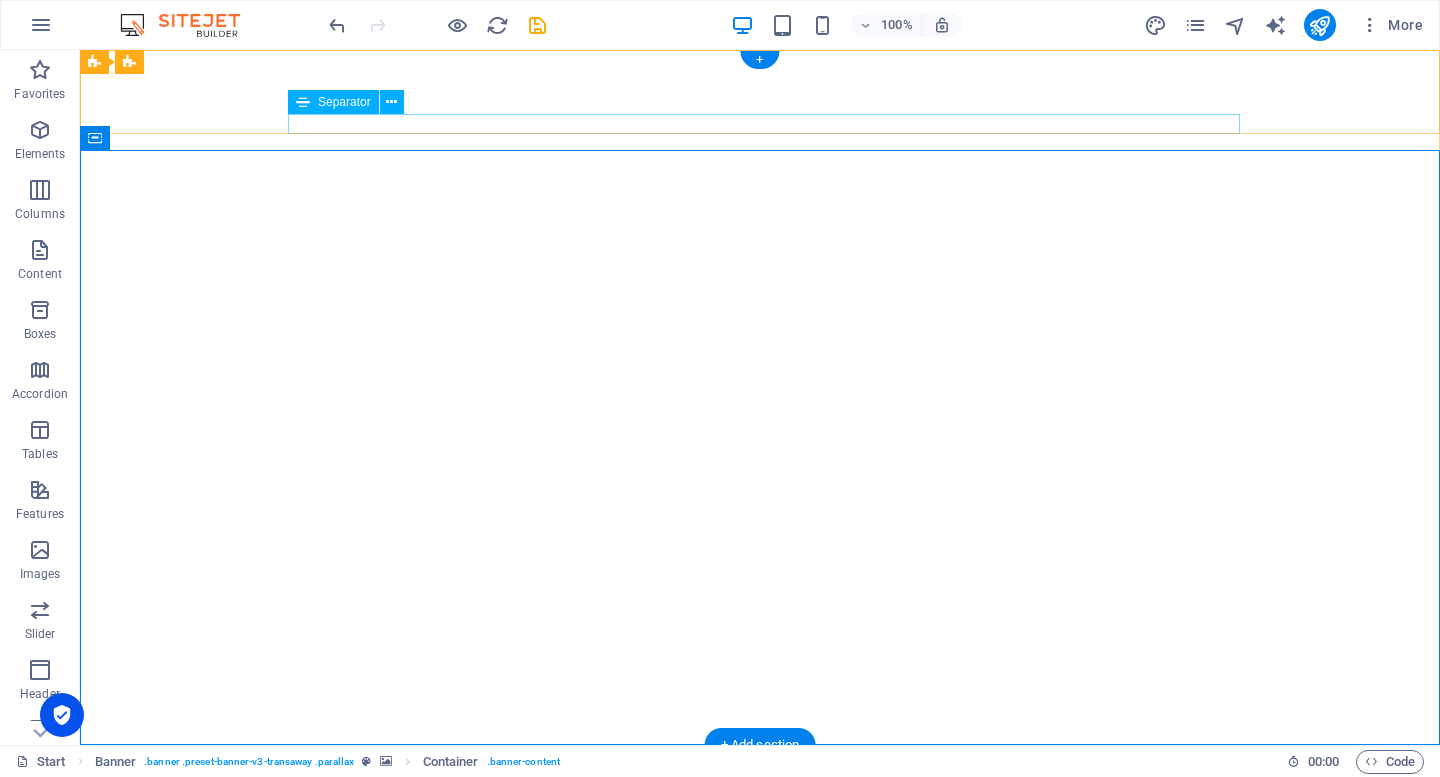 click at bounding box center (764, 871) 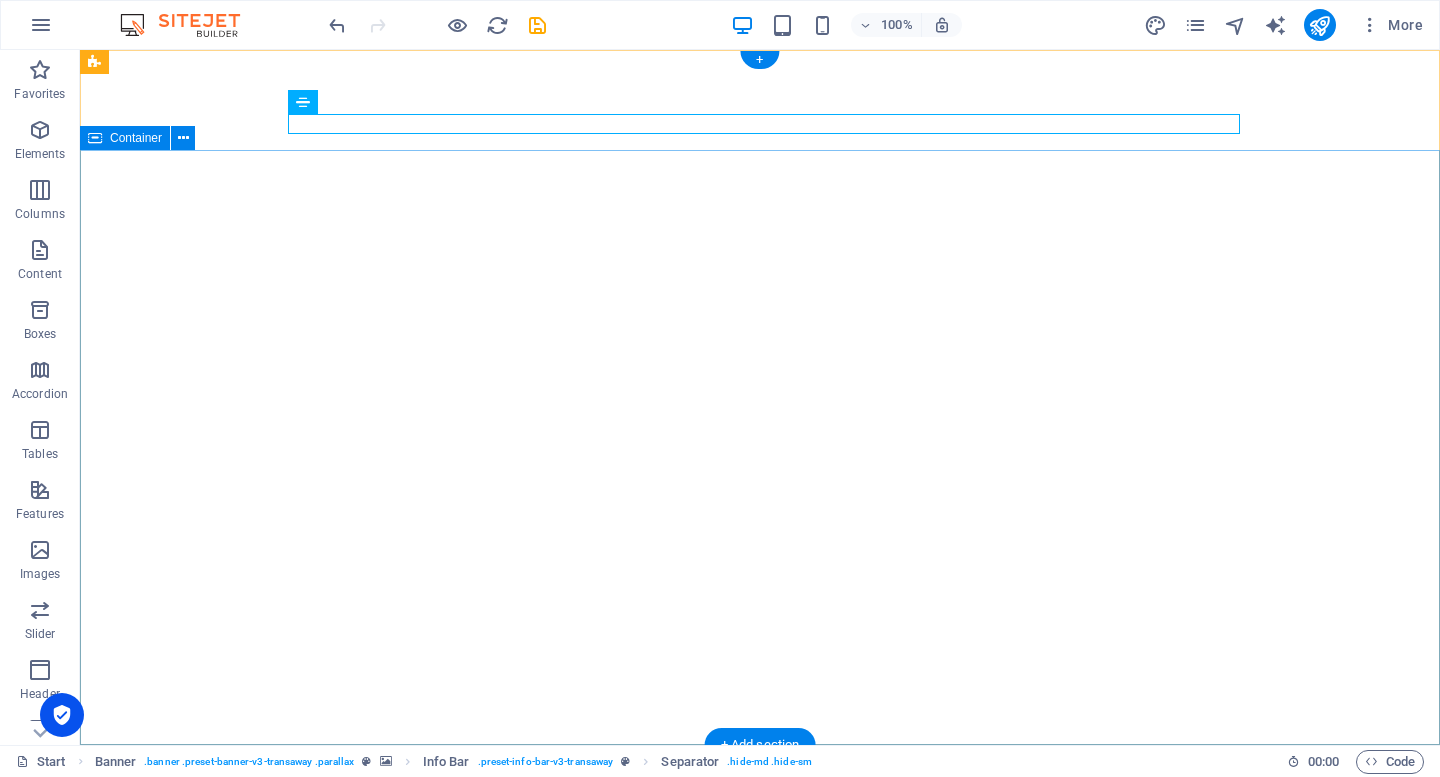click on "ACTIVE  employment" at bounding box center [760, 1047] 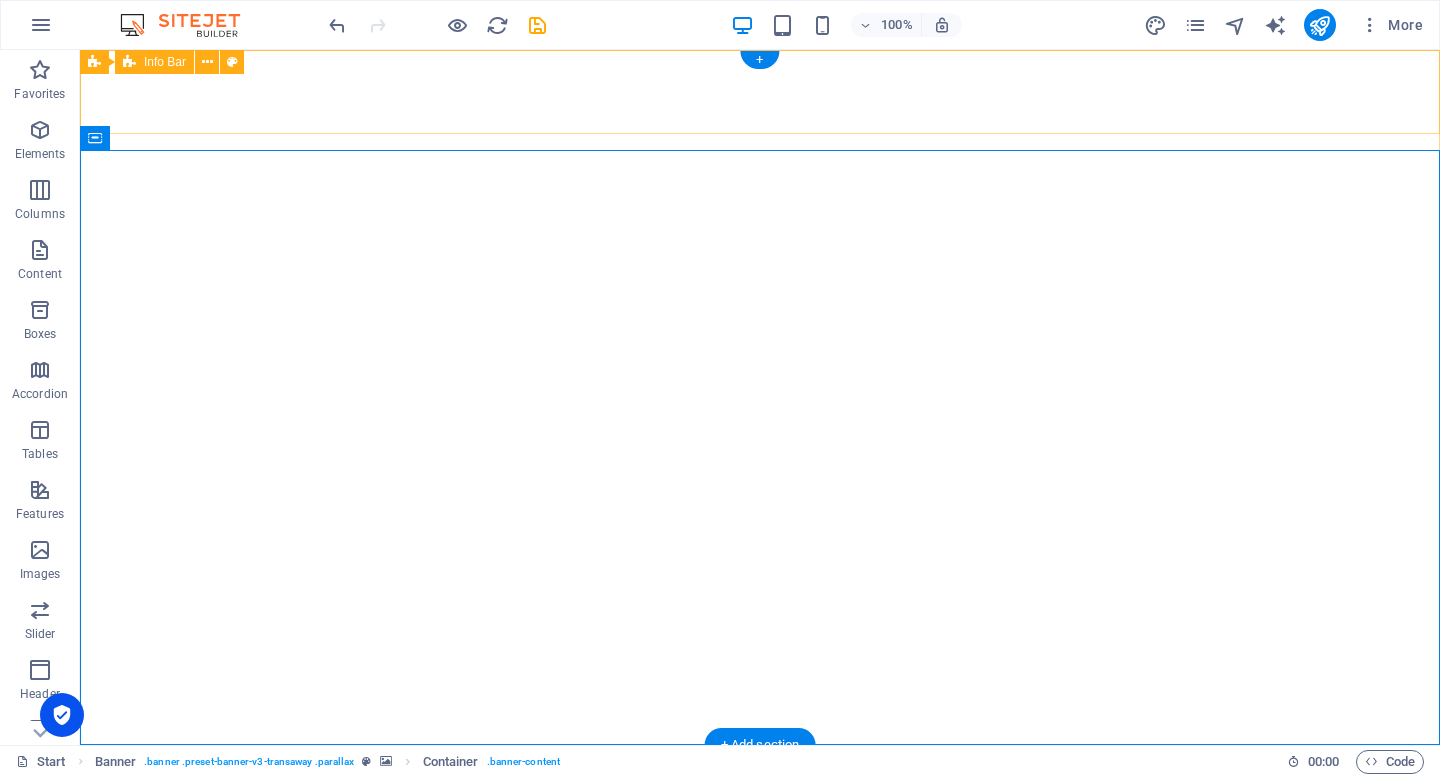 click on "New text element 0123 - 456789 [EMAIL_ADDRESS]" at bounding box center (760, 813) 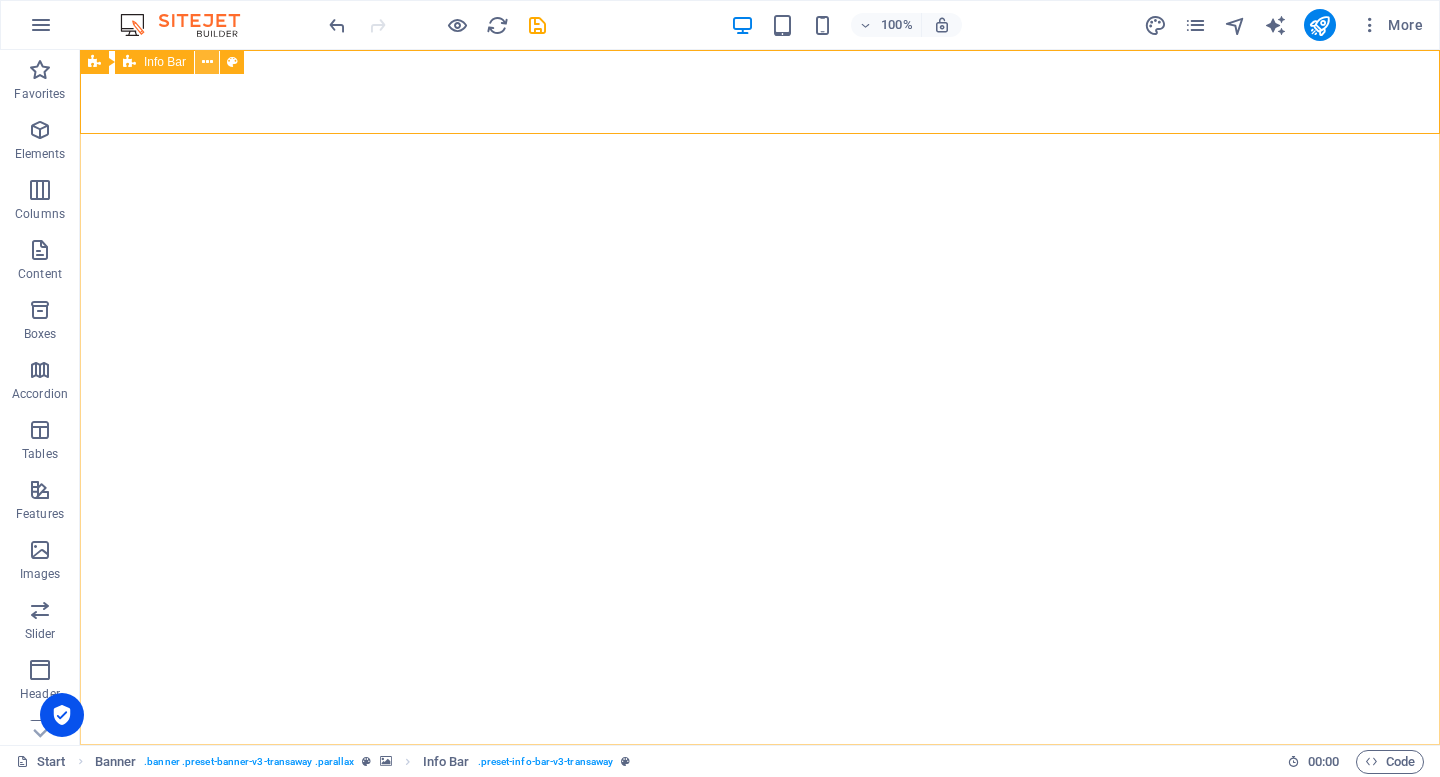 click at bounding box center (207, 62) 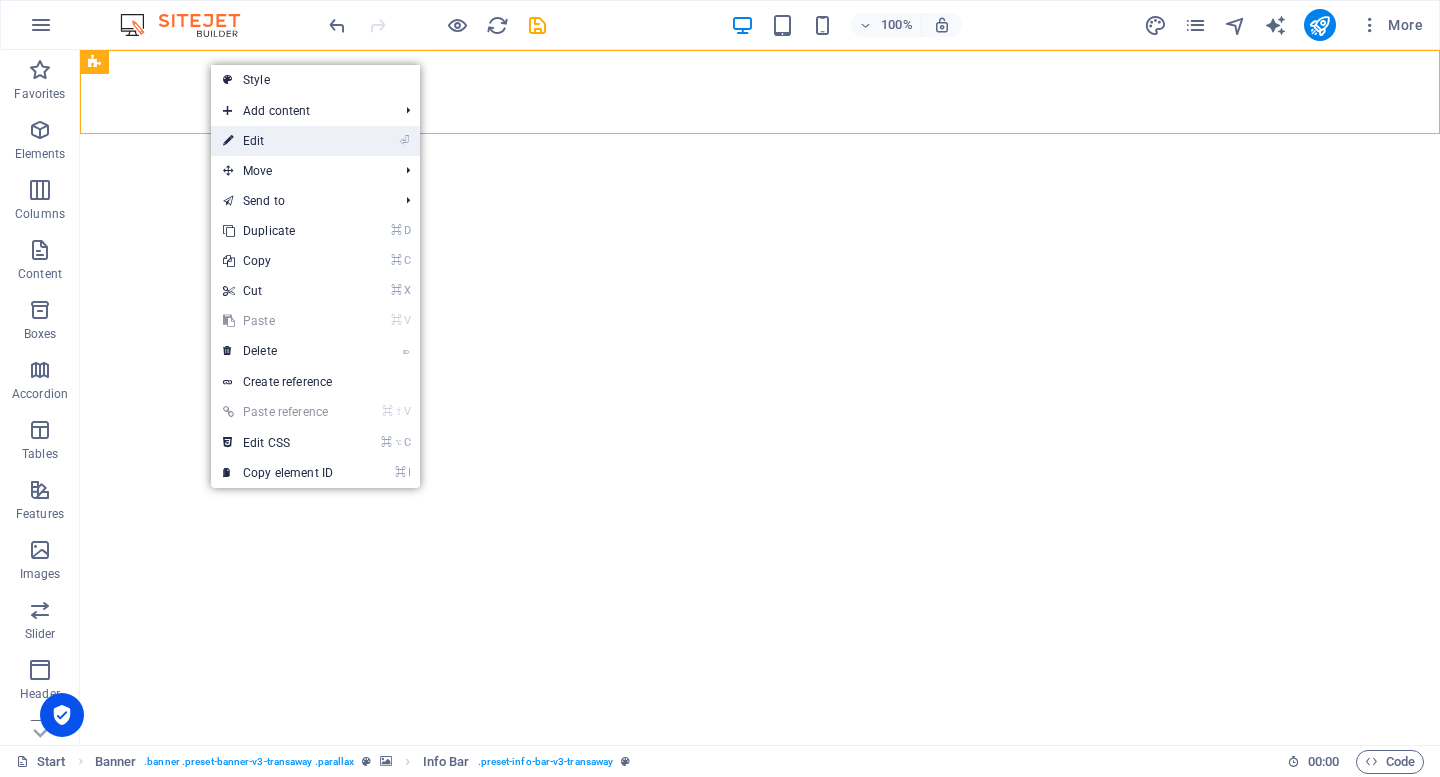 click on "⏎  Edit" at bounding box center (278, 141) 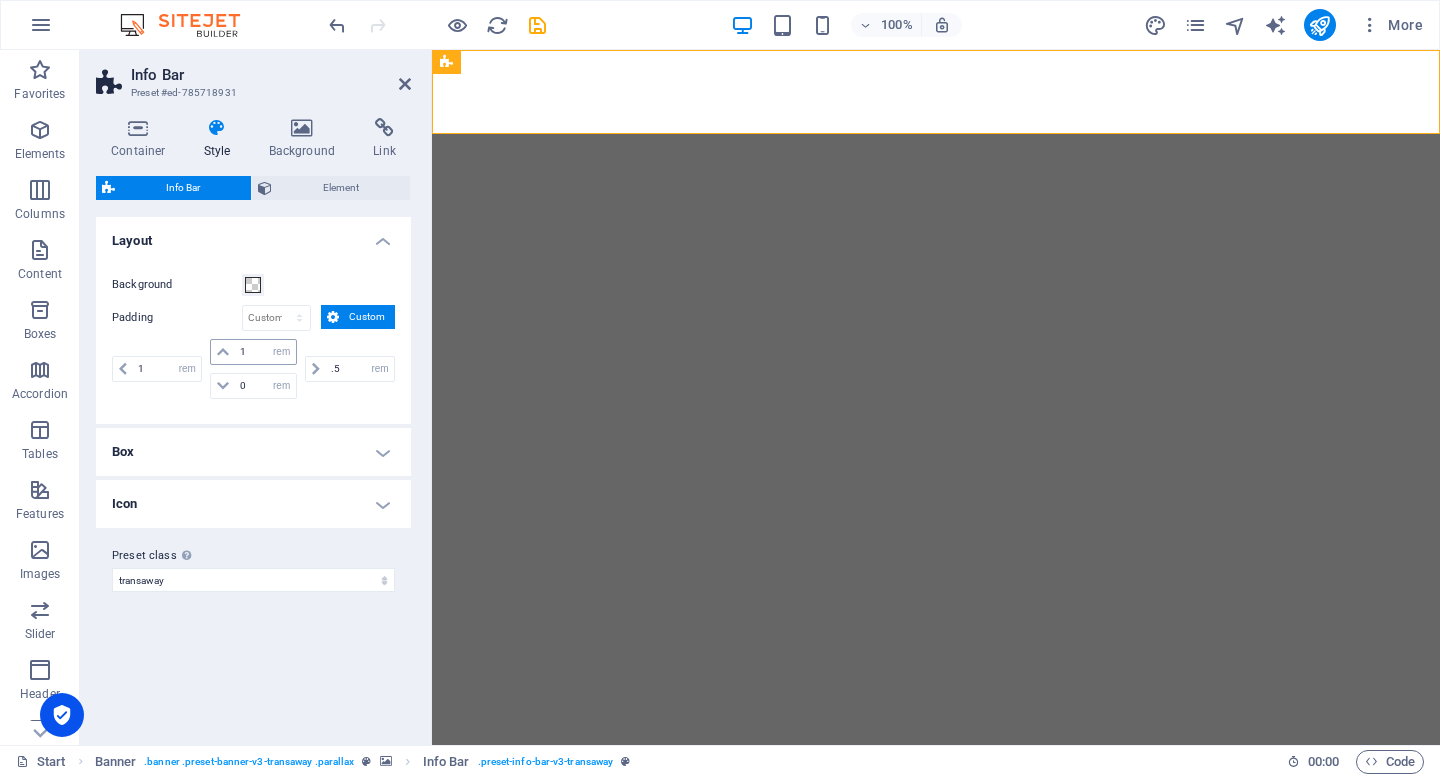 click at bounding box center [223, 352] 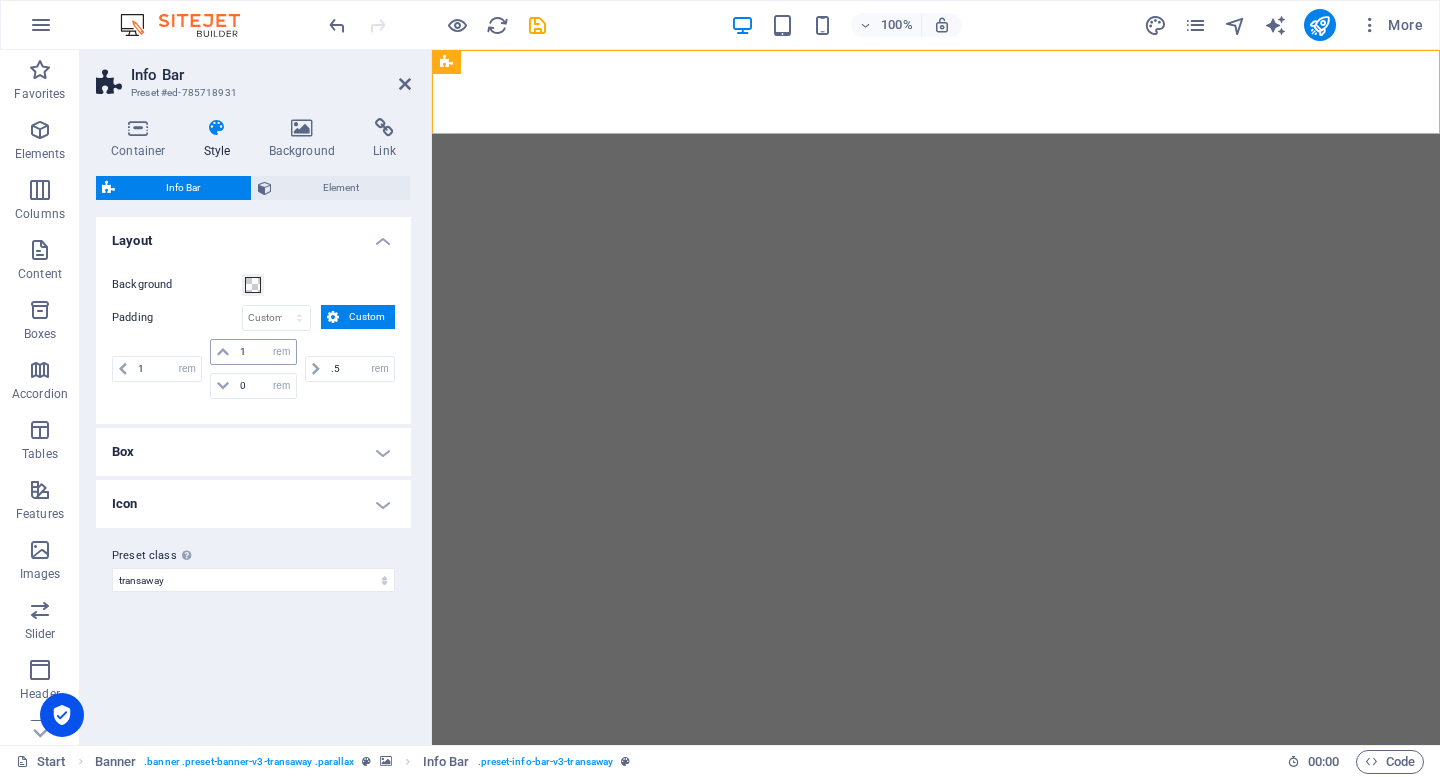 click at bounding box center (223, 352) 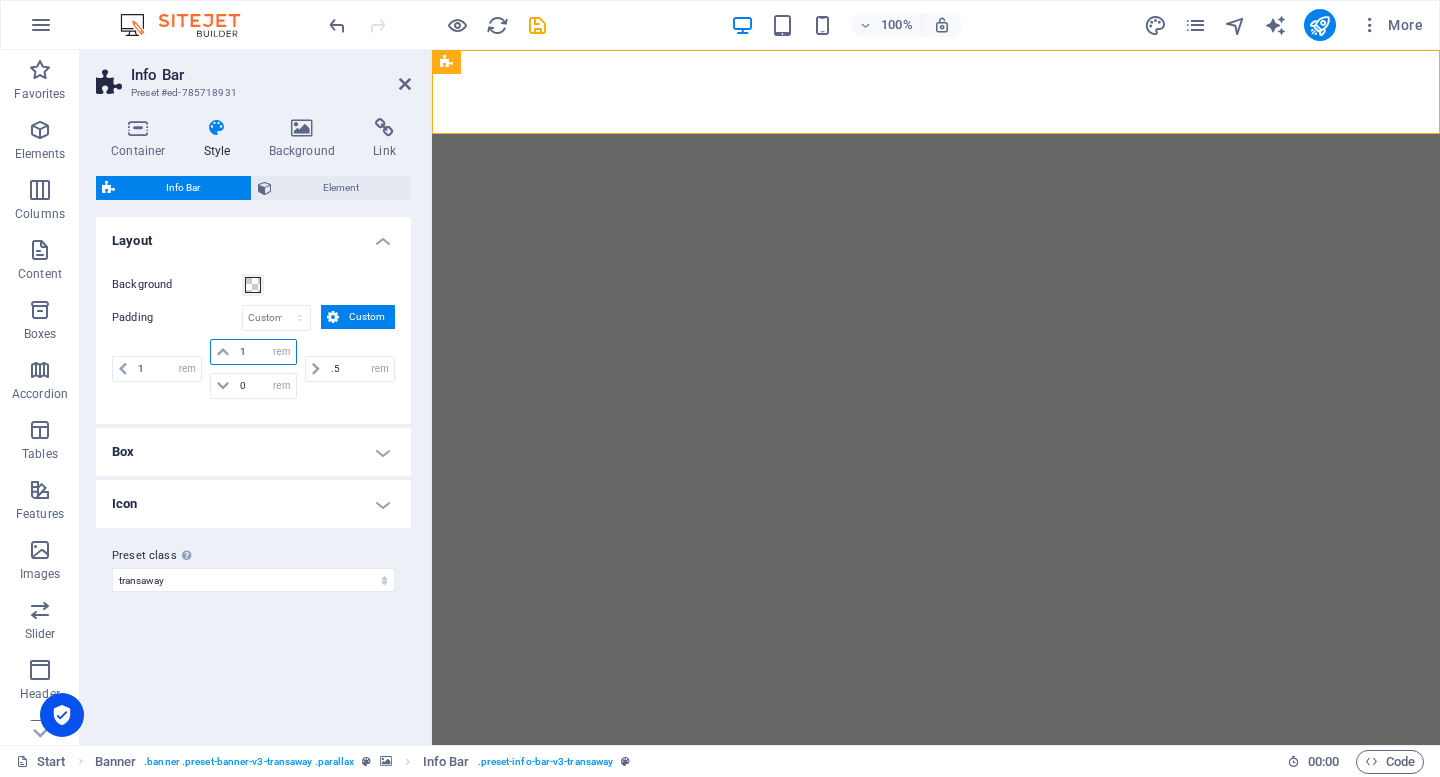 click on "1" at bounding box center (265, 352) 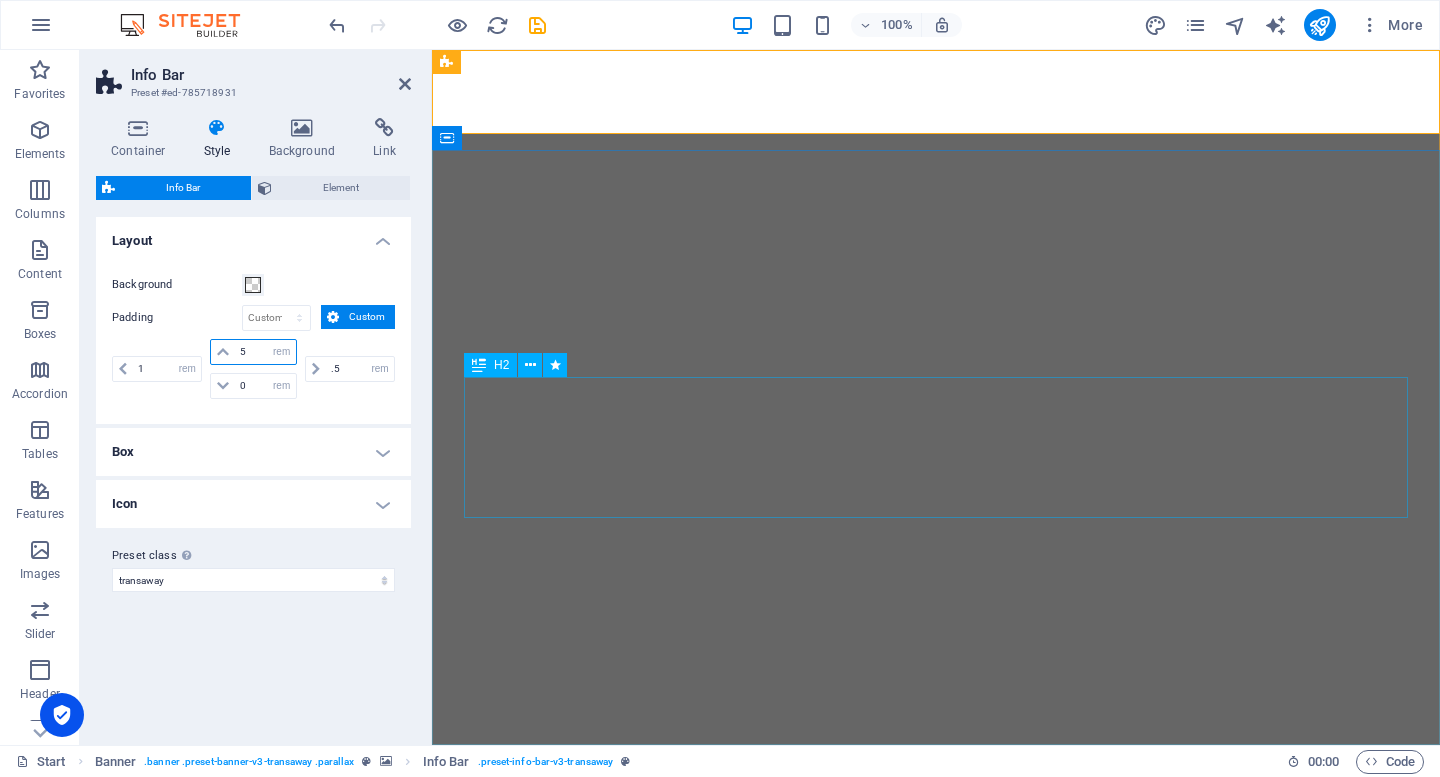 type on "5" 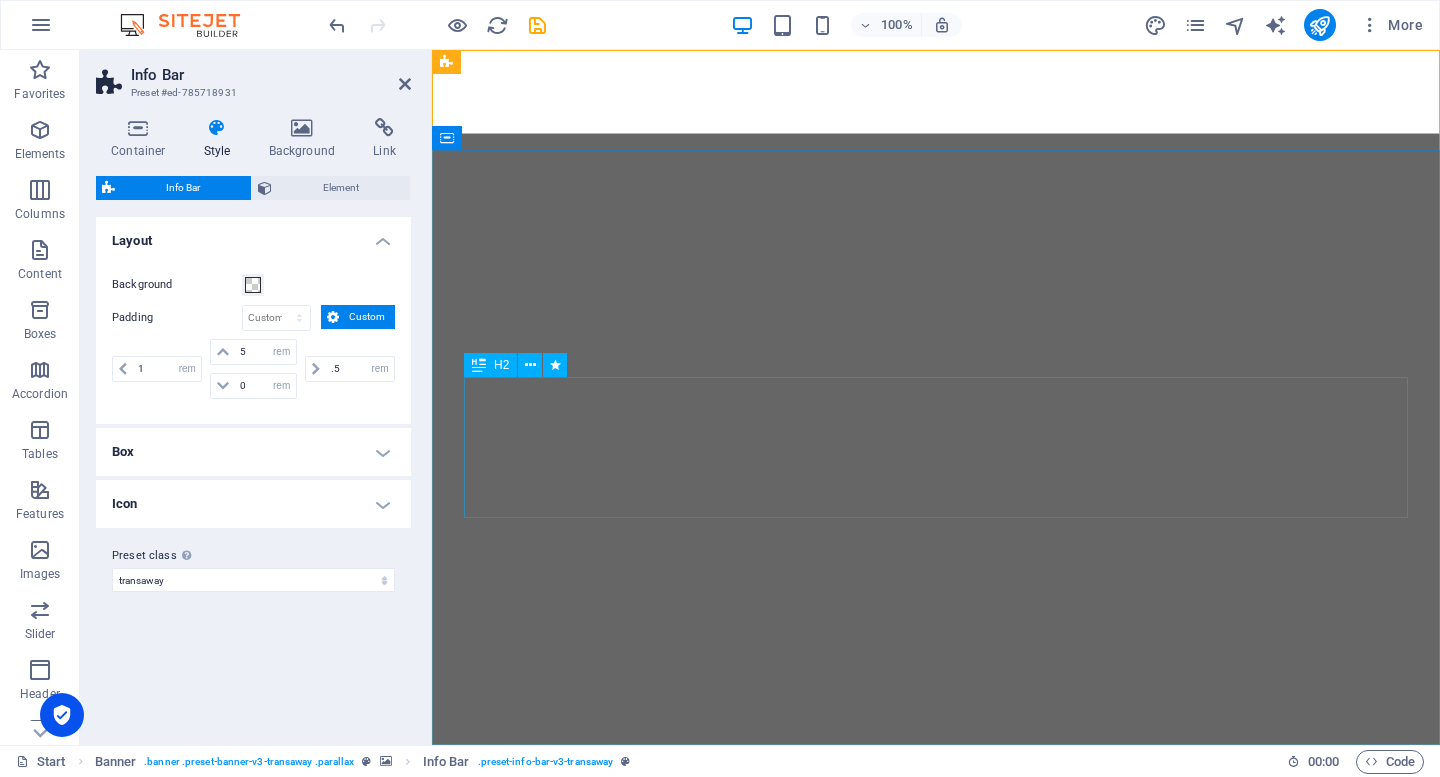 click on "ACTIVE  employment" at bounding box center [936, 1047] 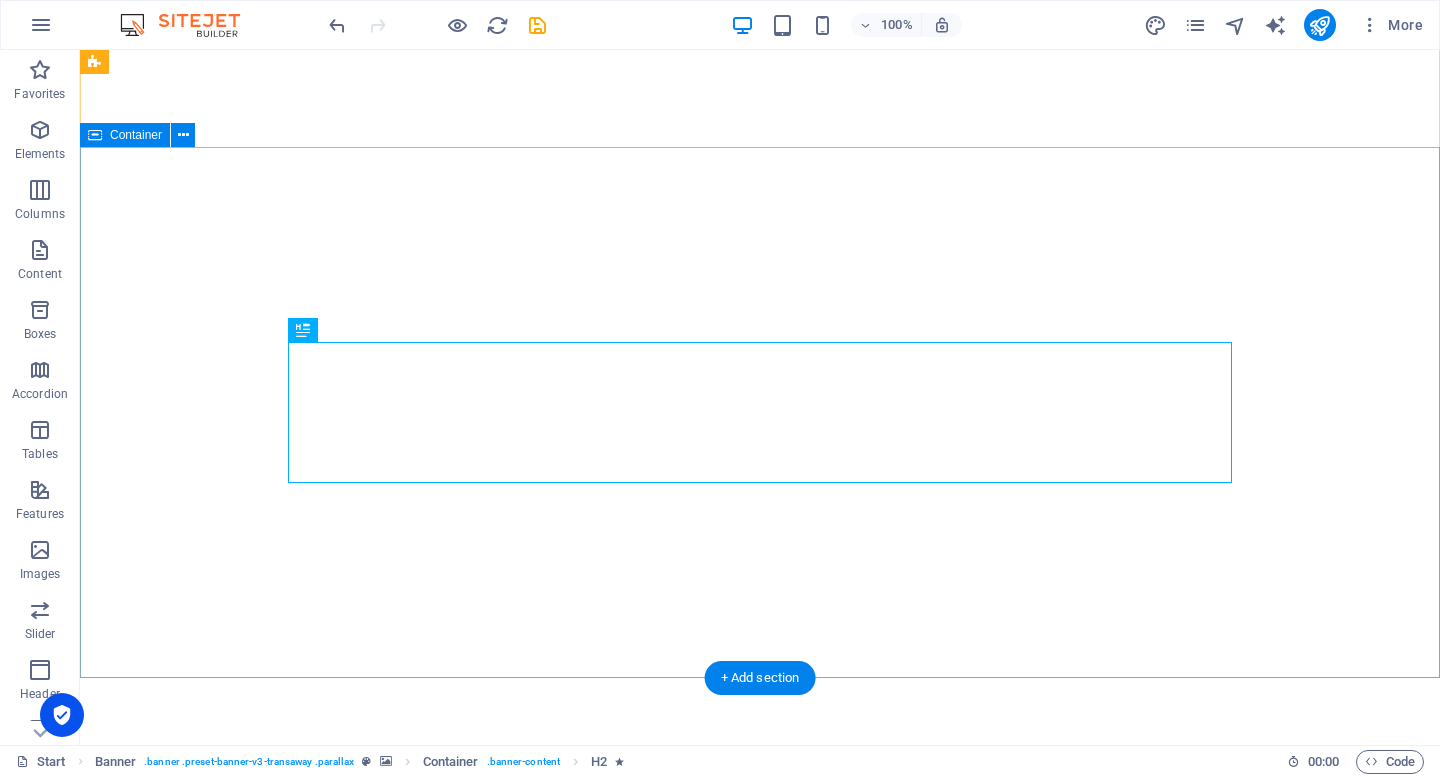 scroll, scrollTop: 26, scrollLeft: 0, axis: vertical 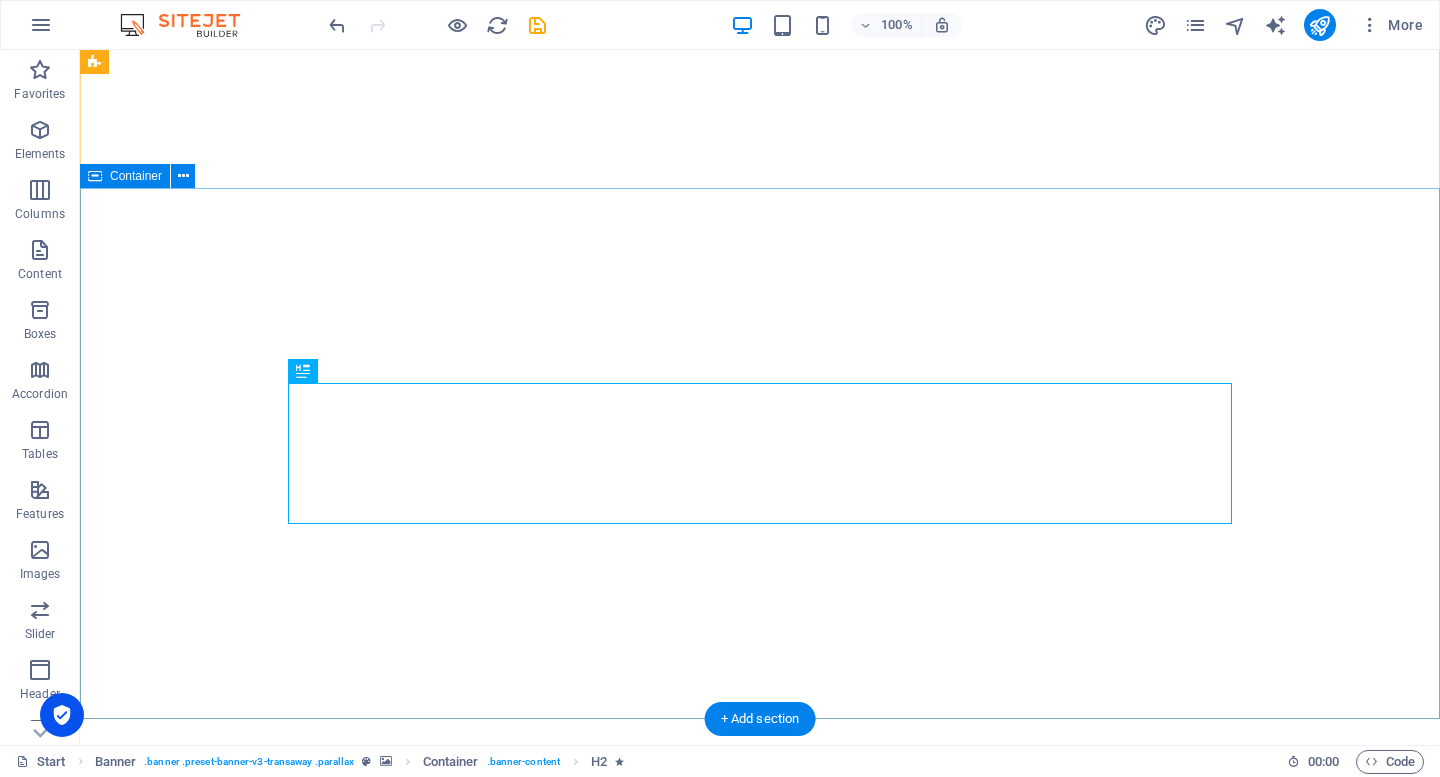 click on "ACTIVE  employment" at bounding box center (760, 1085) 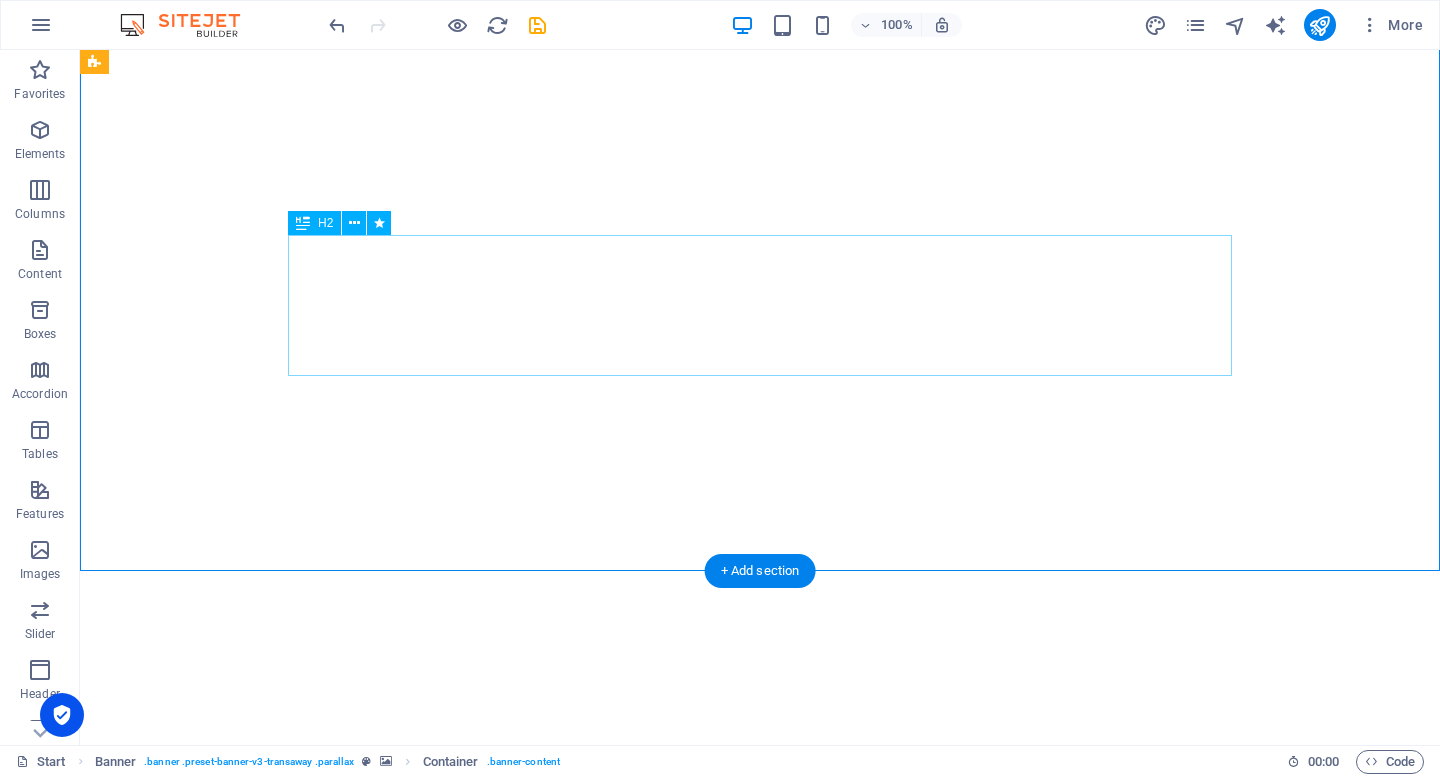 scroll, scrollTop: 177, scrollLeft: 0, axis: vertical 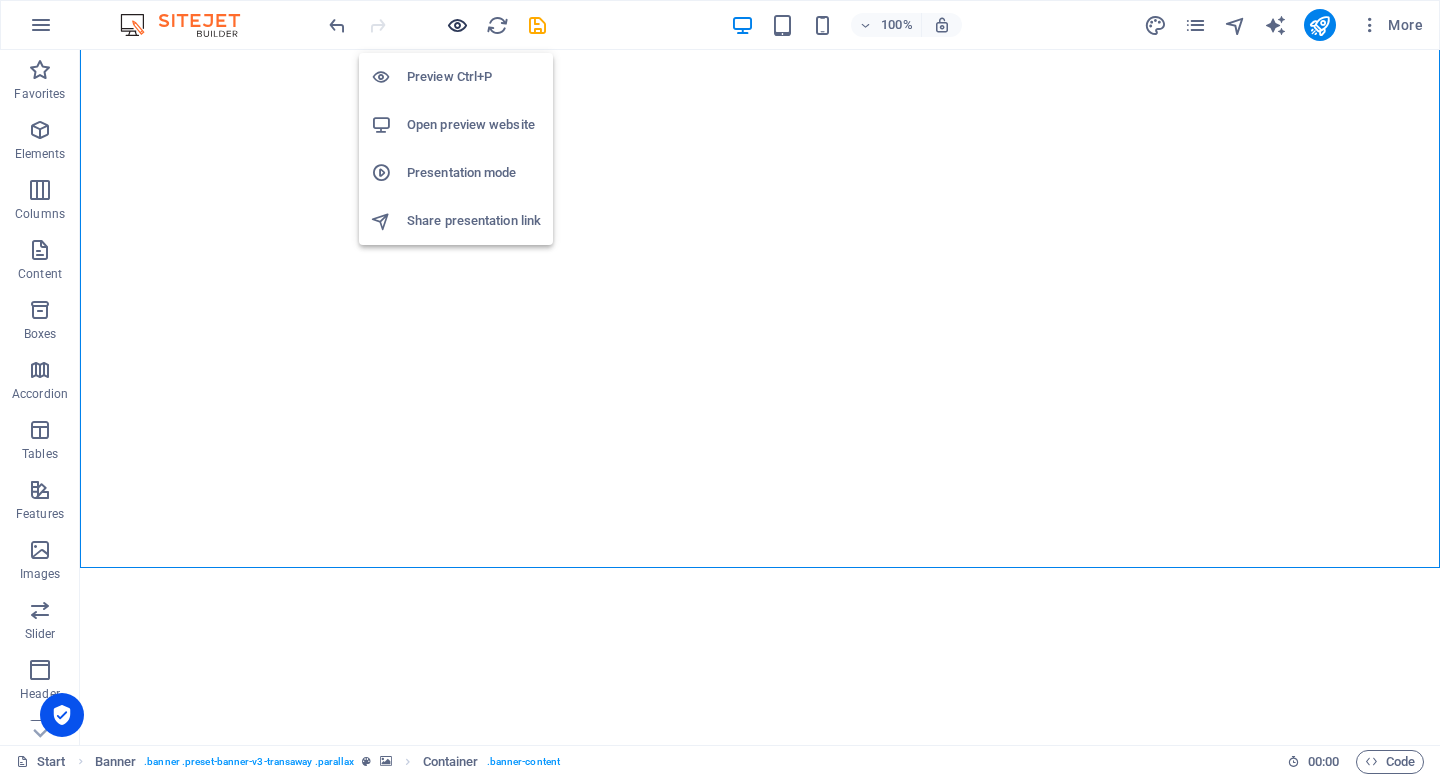 click at bounding box center [457, 25] 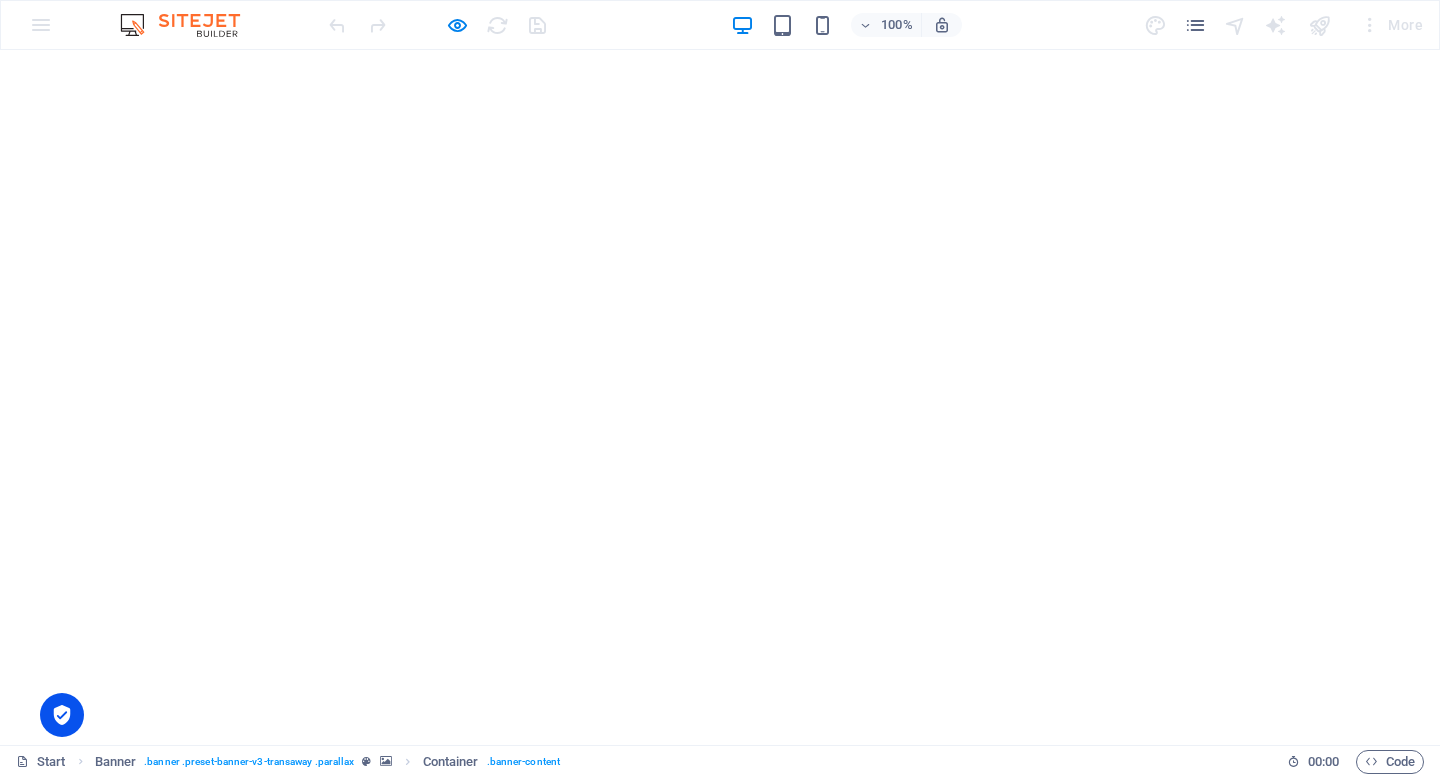 scroll, scrollTop: 4, scrollLeft: 0, axis: vertical 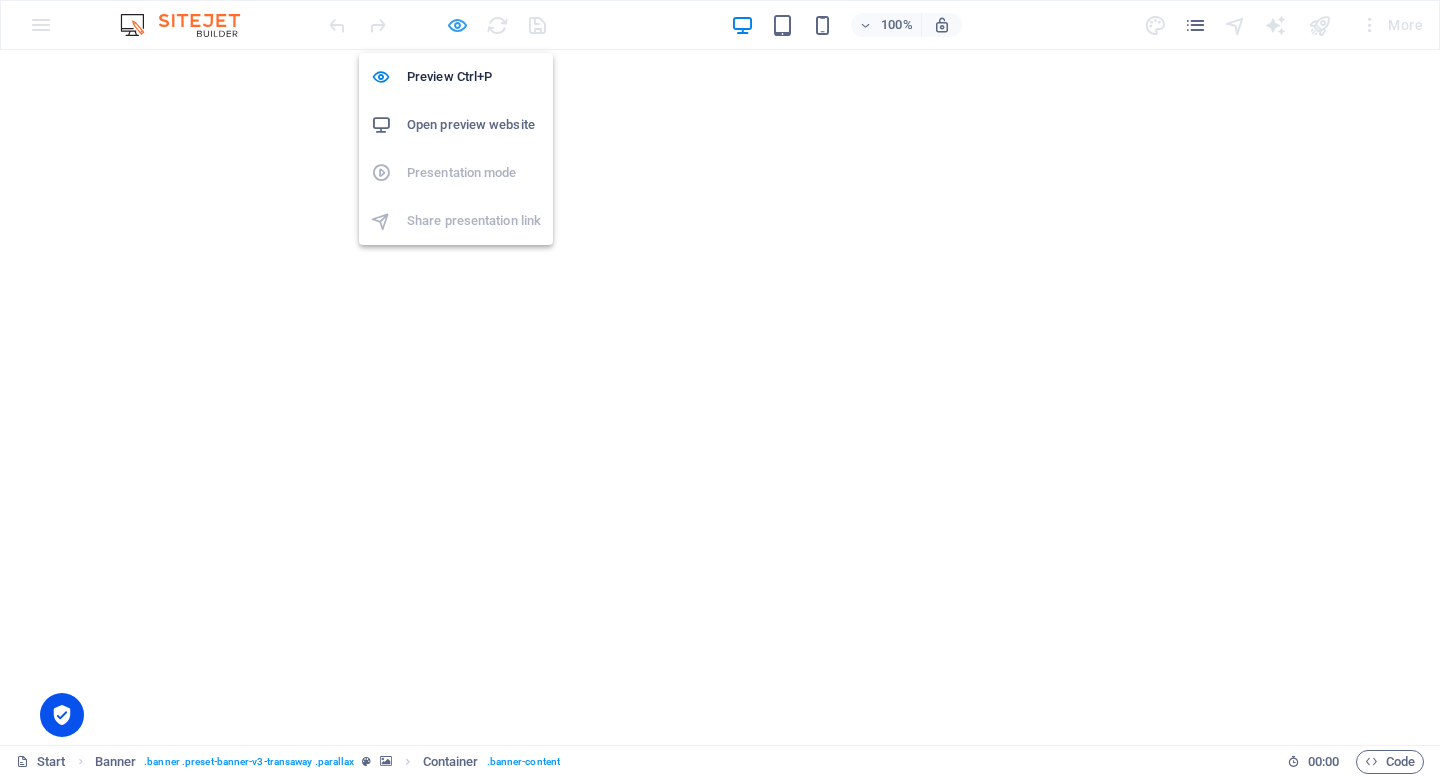 click at bounding box center (457, 25) 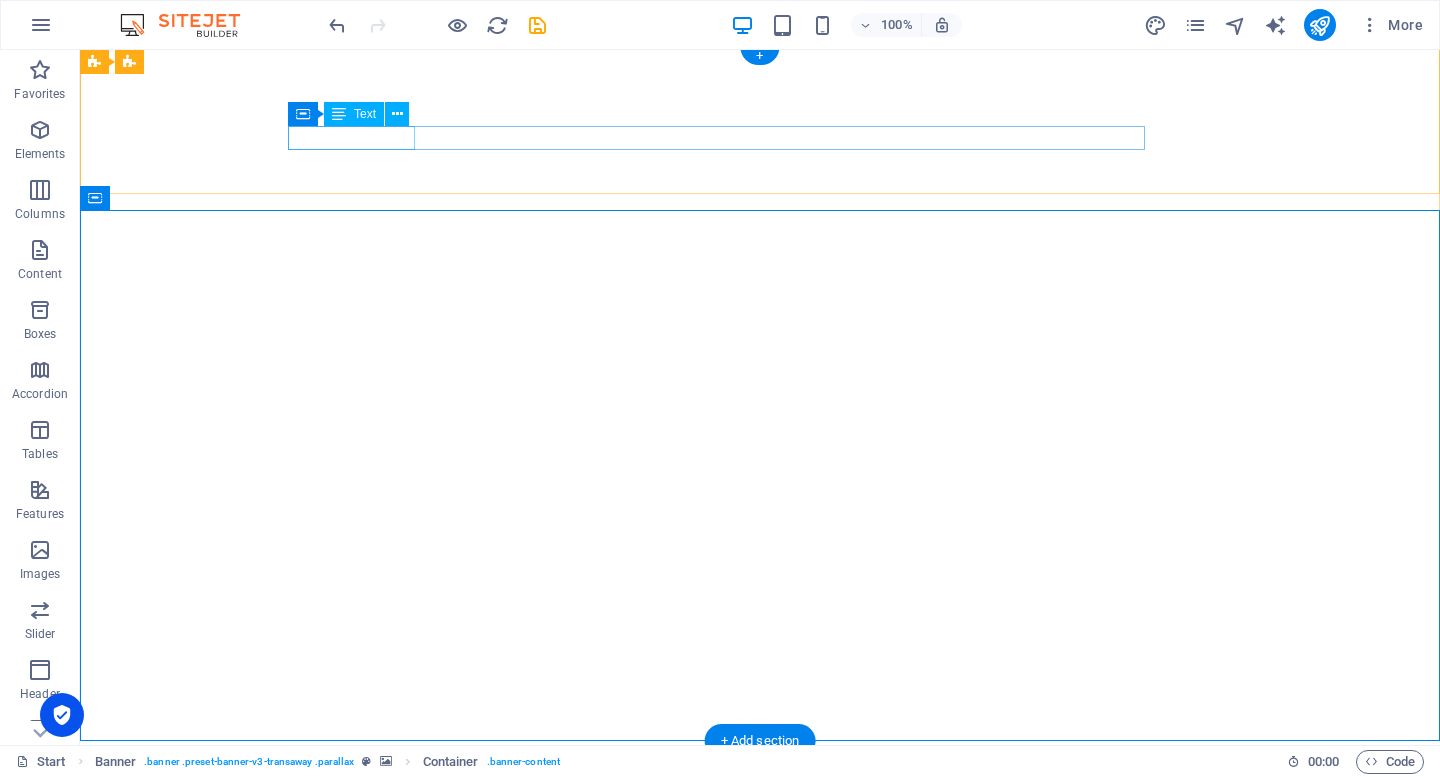 click on "New text element" at bounding box center (748, 833) 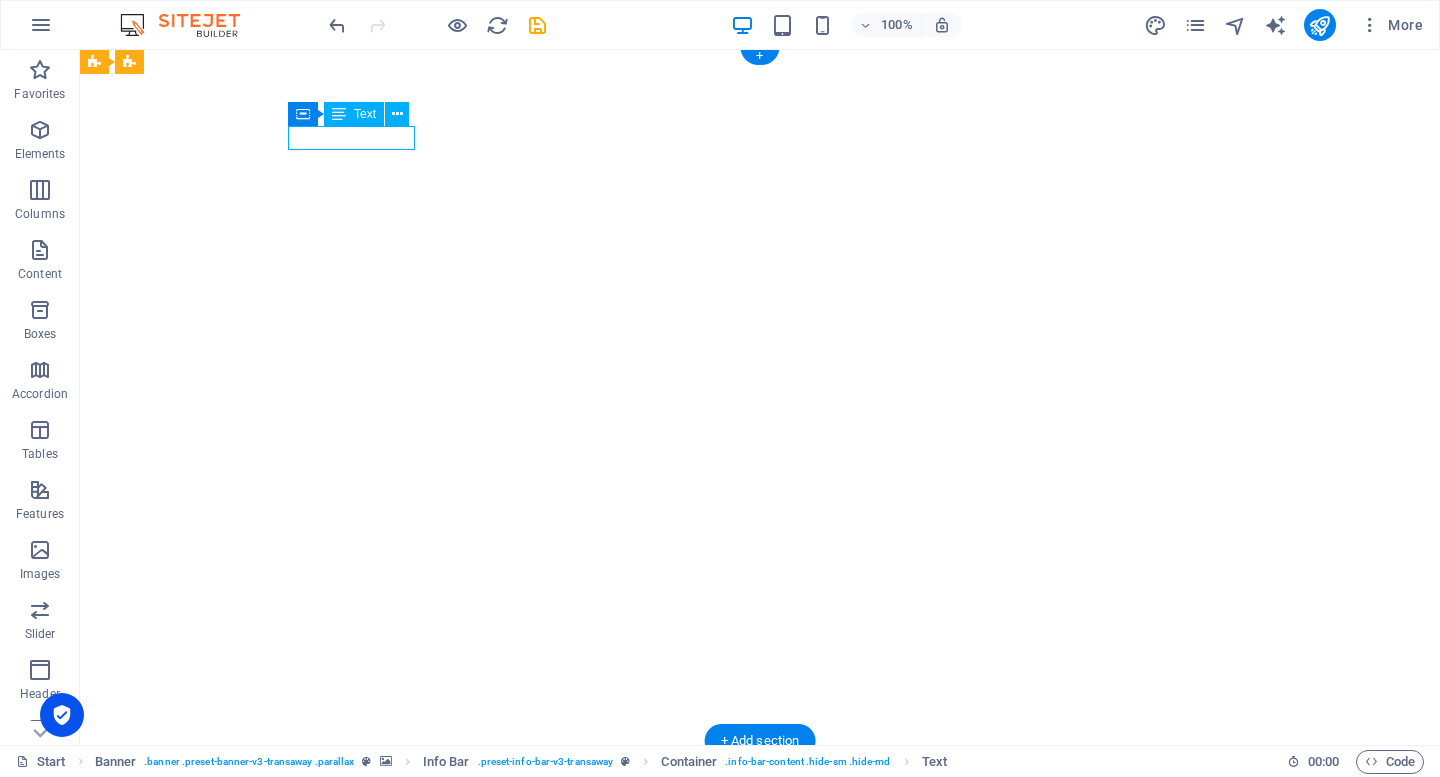 click on "New text element" at bounding box center [748, 833] 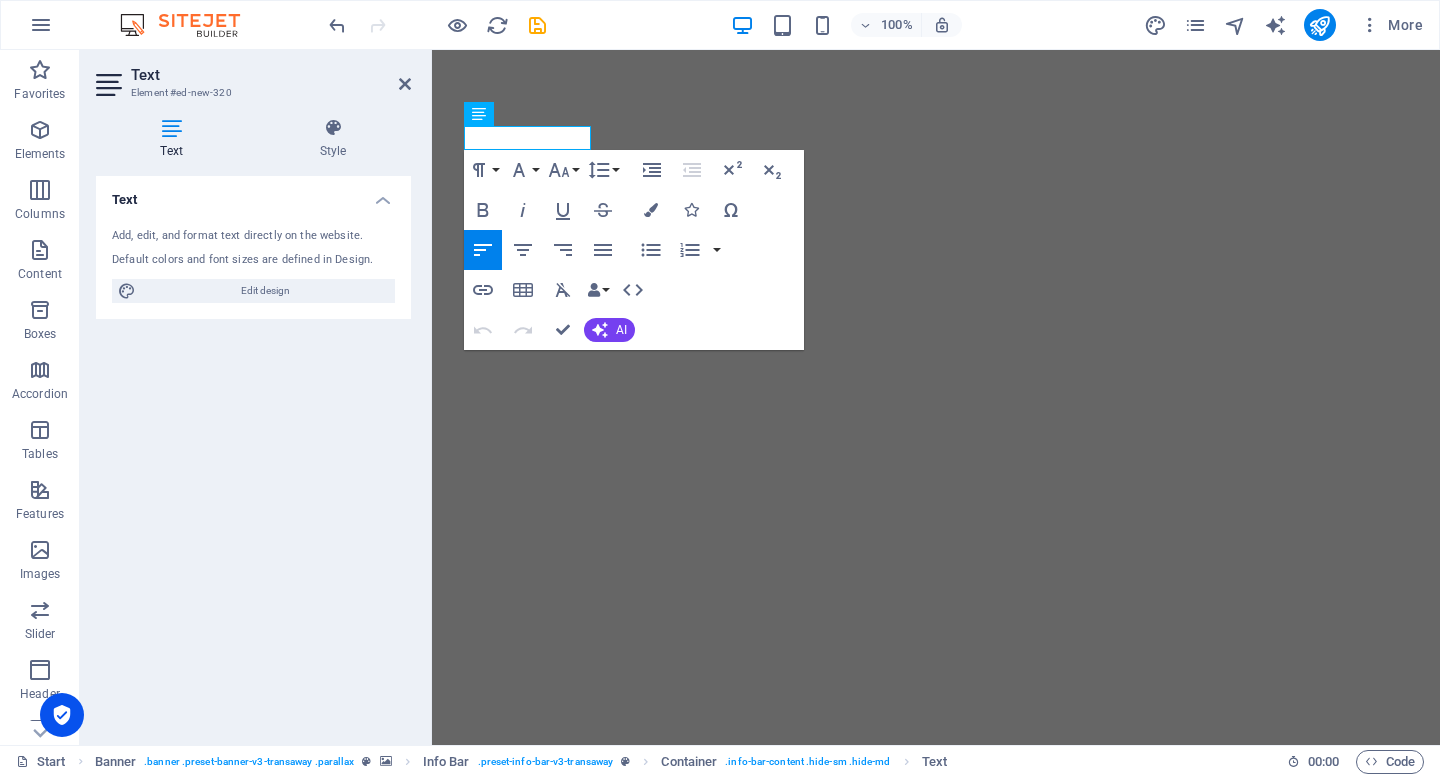click at bounding box center [171, 128] 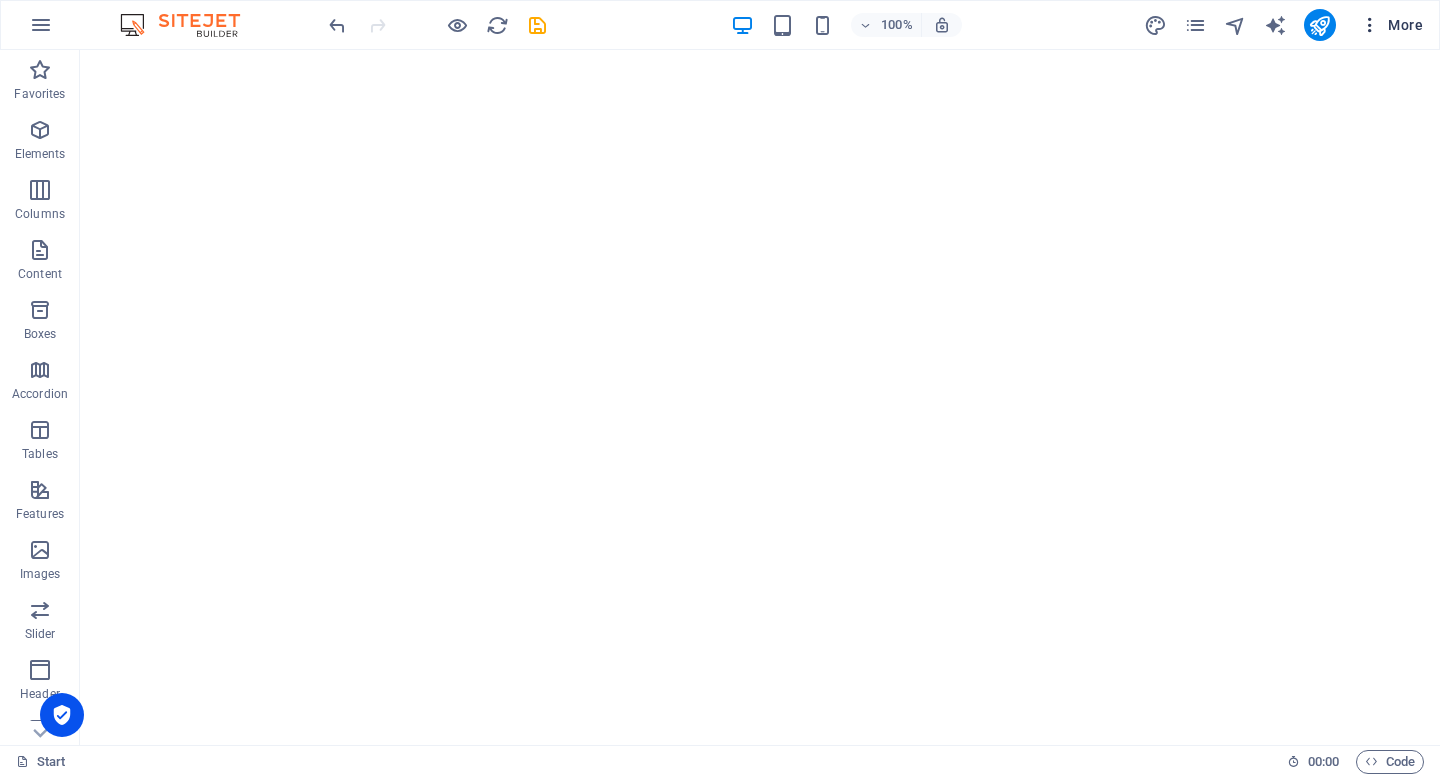 click at bounding box center [1370, 25] 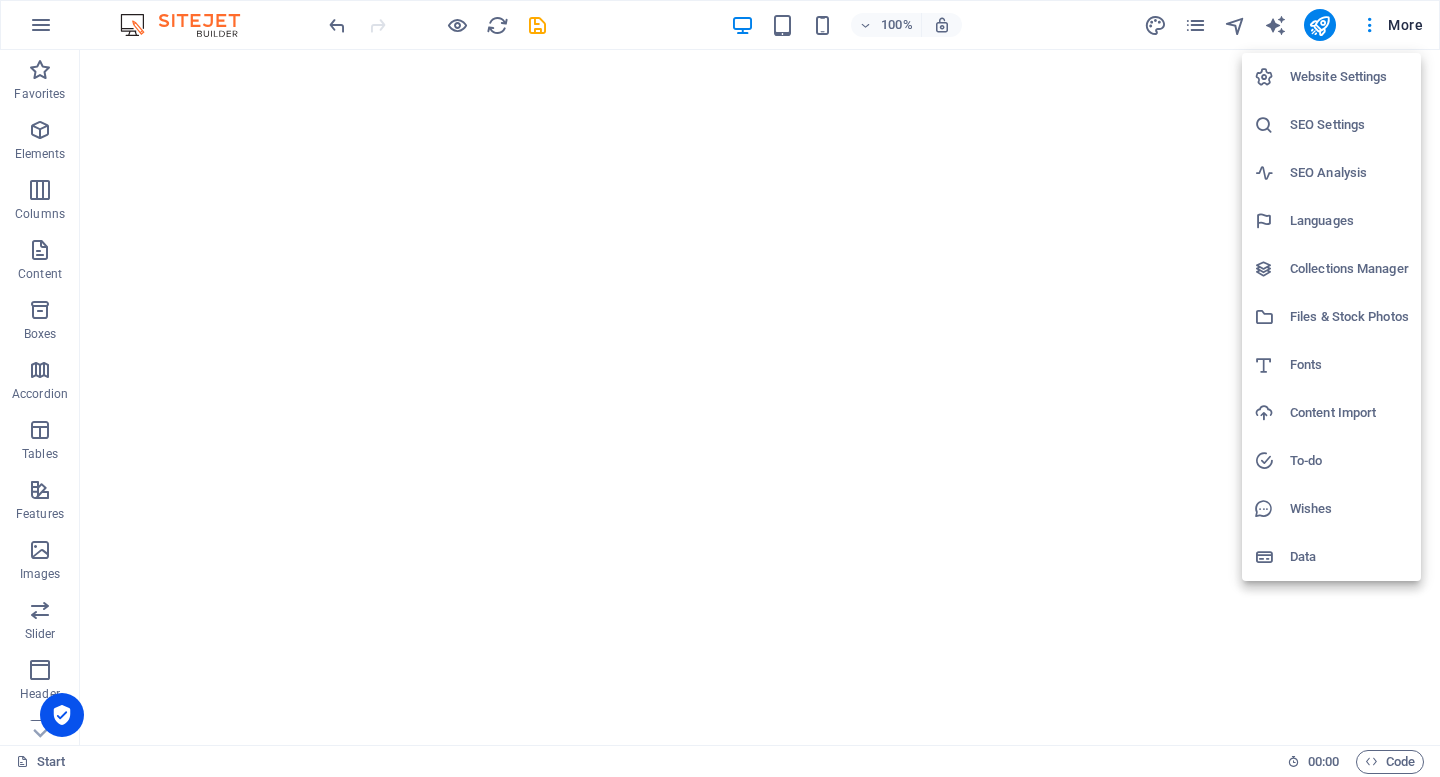 click at bounding box center (720, 388) 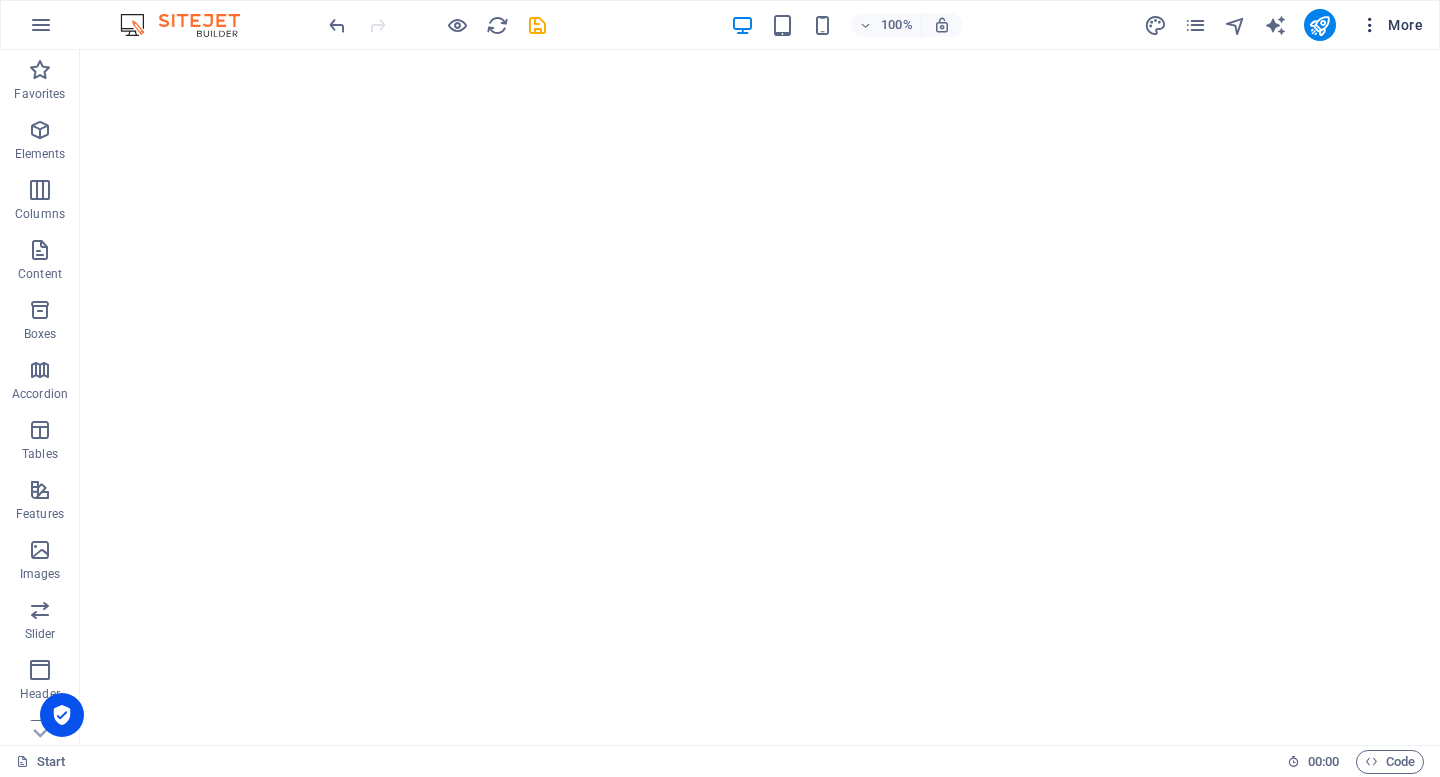 click on "More" at bounding box center [1391, 25] 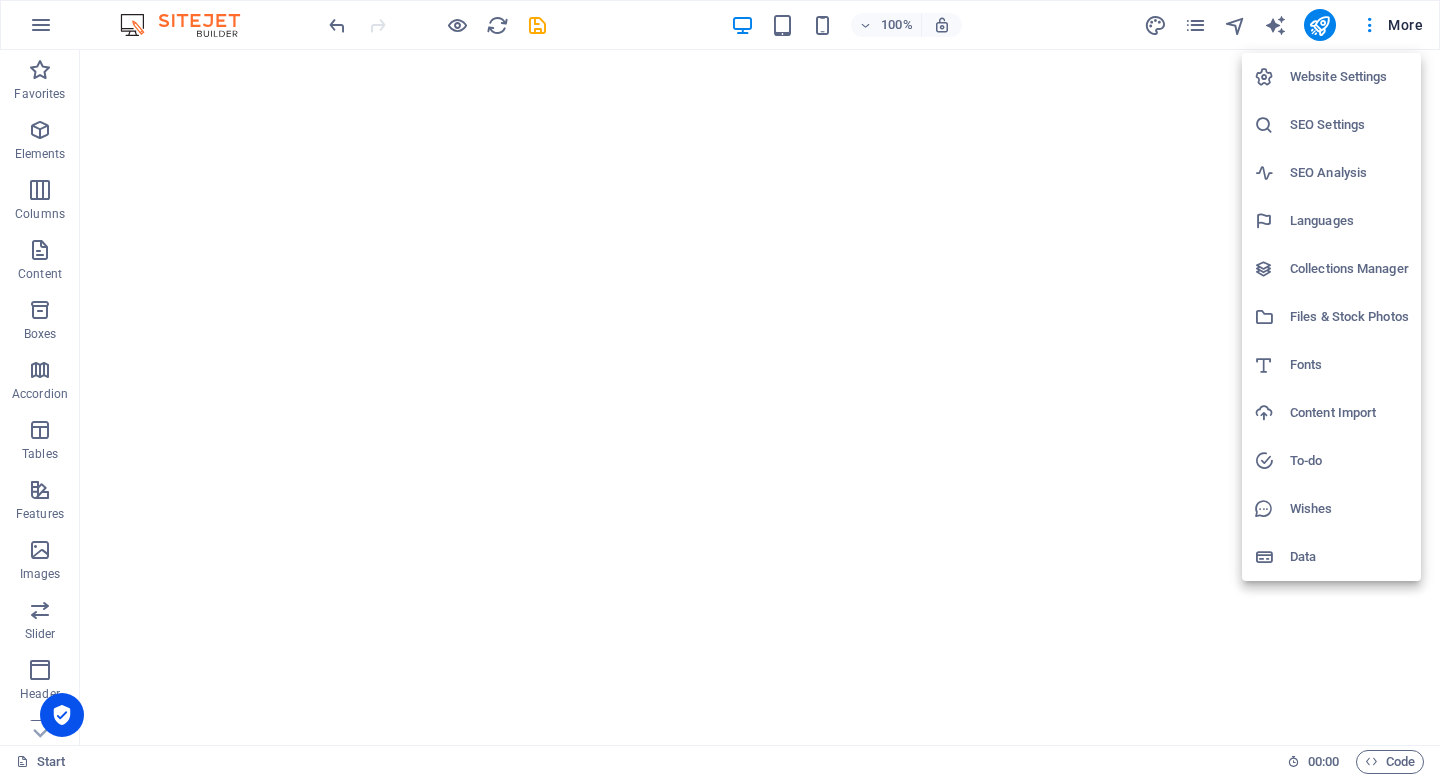 click on "Website Settings" at bounding box center [1349, 77] 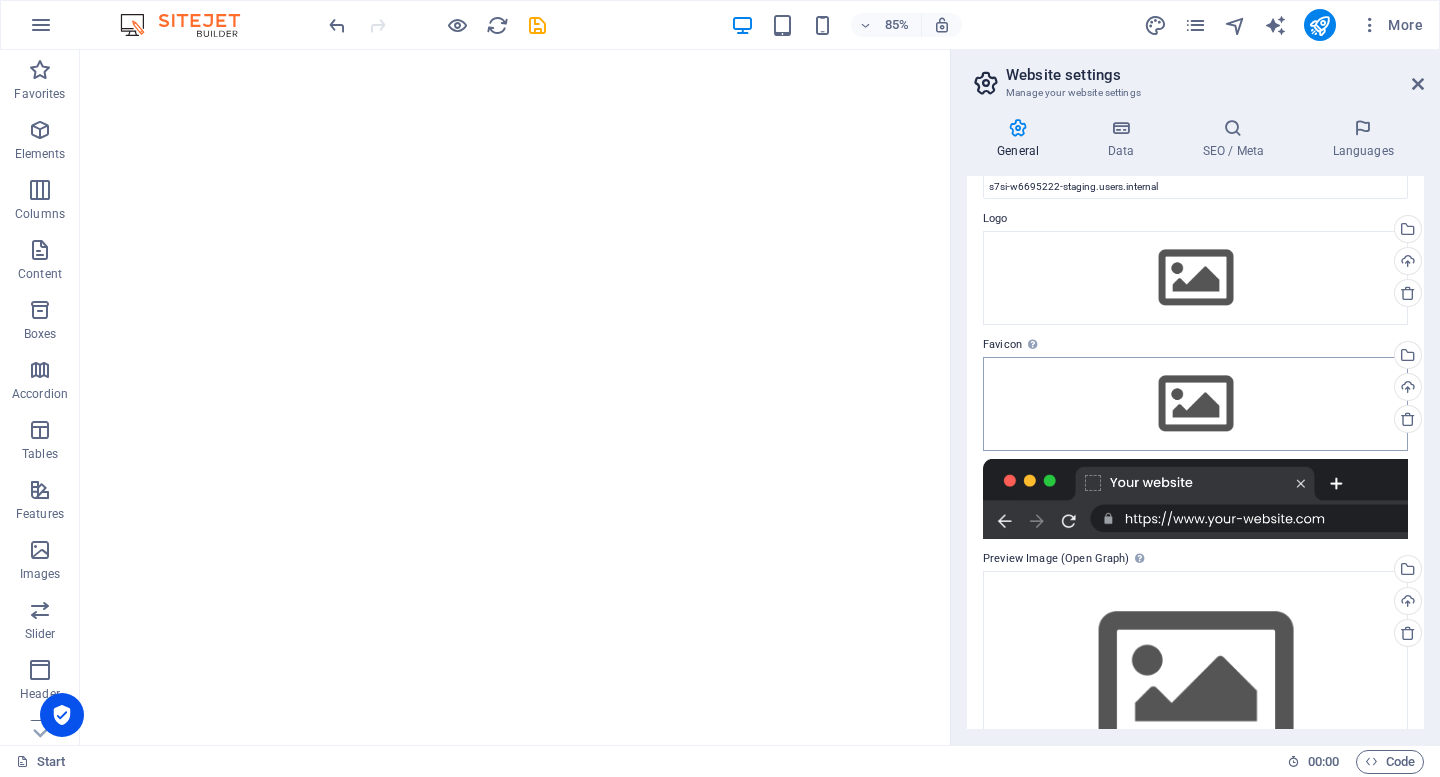 scroll, scrollTop: 128, scrollLeft: 0, axis: vertical 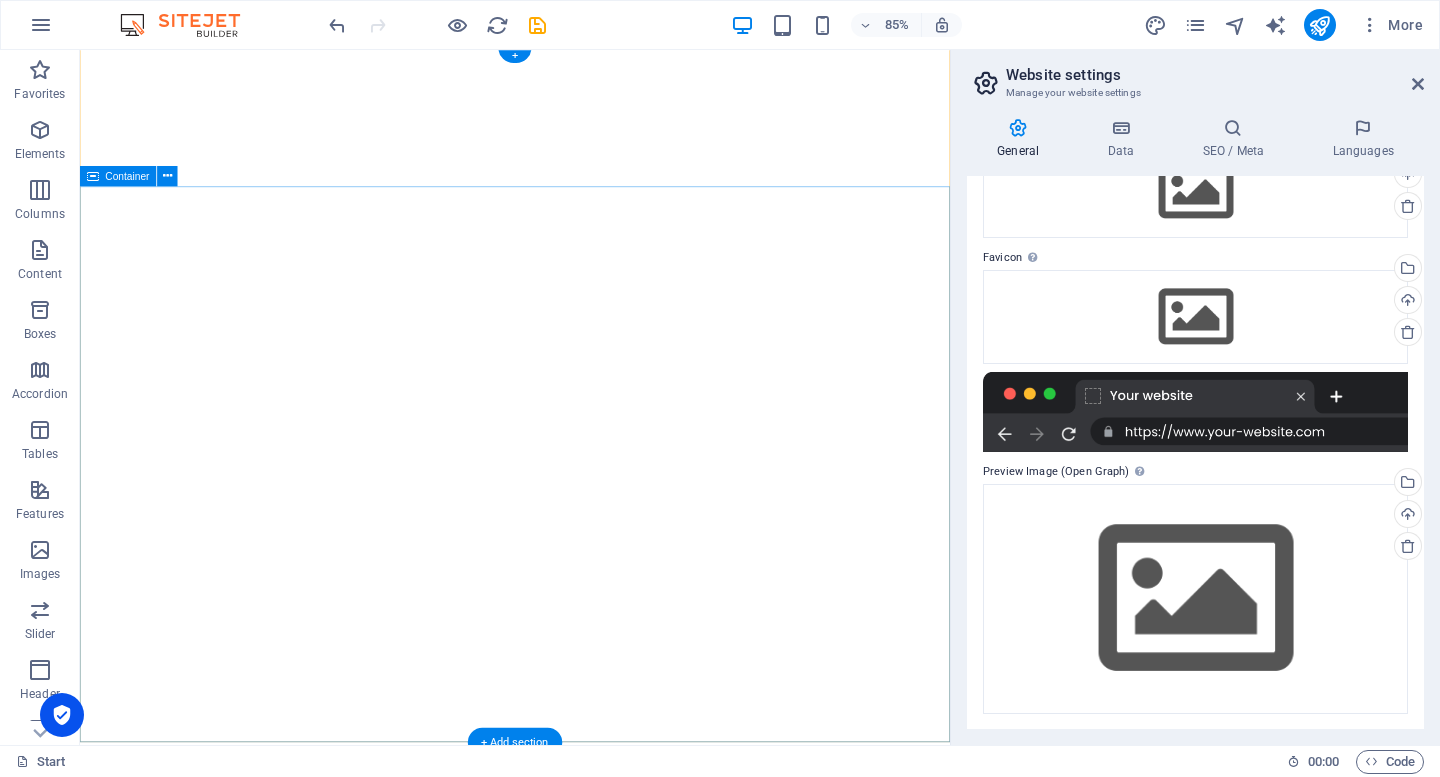 click on "ACTIVE  employment" at bounding box center [592, 1083] 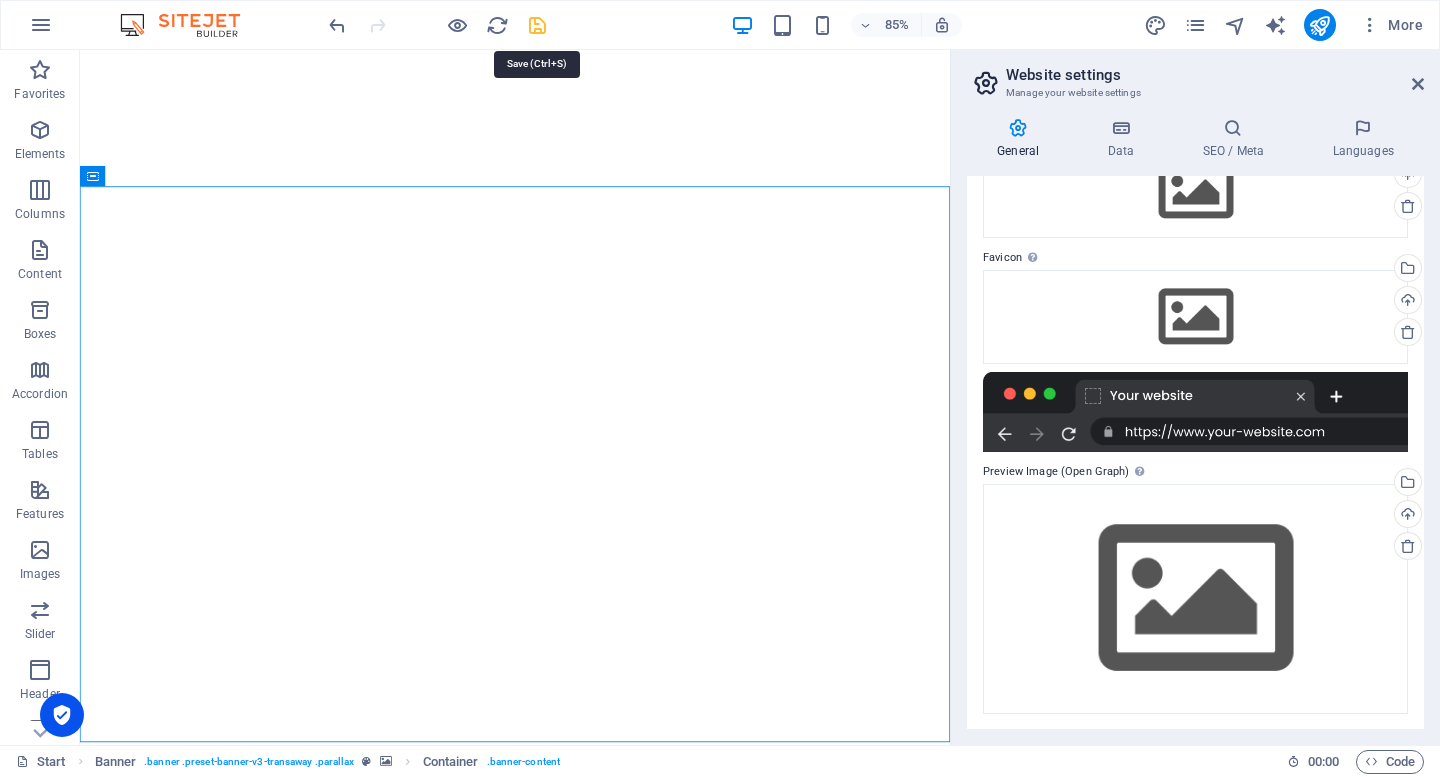 click at bounding box center (537, 25) 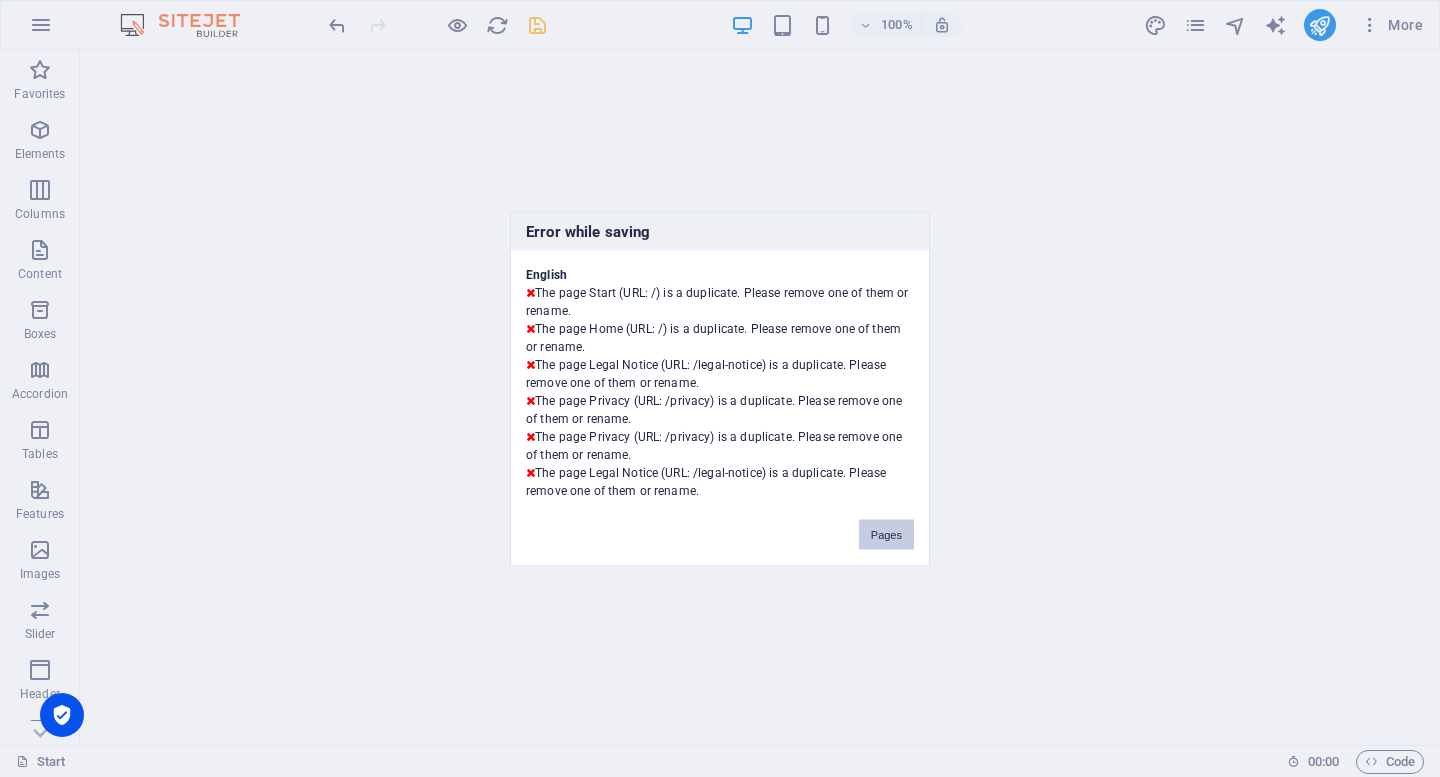 click on "Pages" at bounding box center [886, 534] 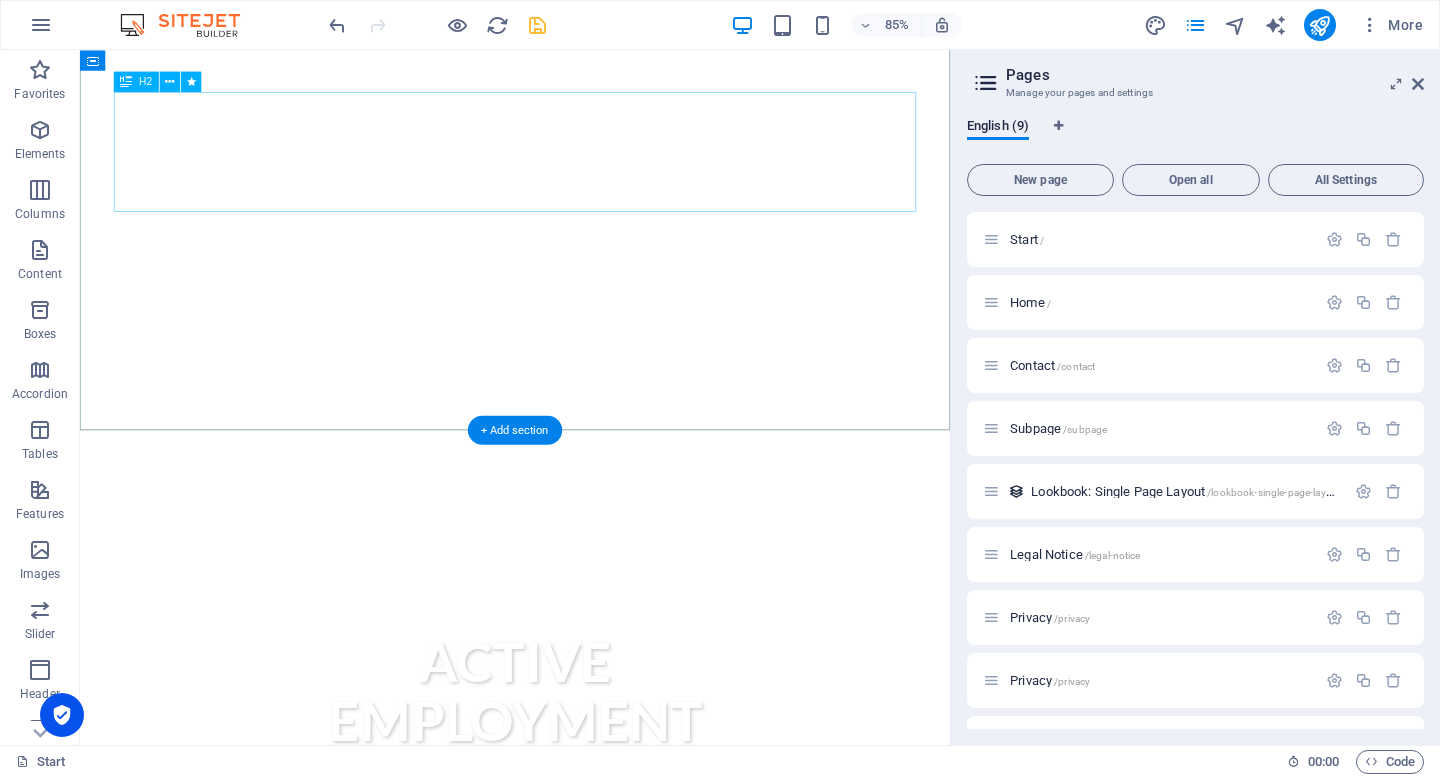 scroll, scrollTop: 517, scrollLeft: 0, axis: vertical 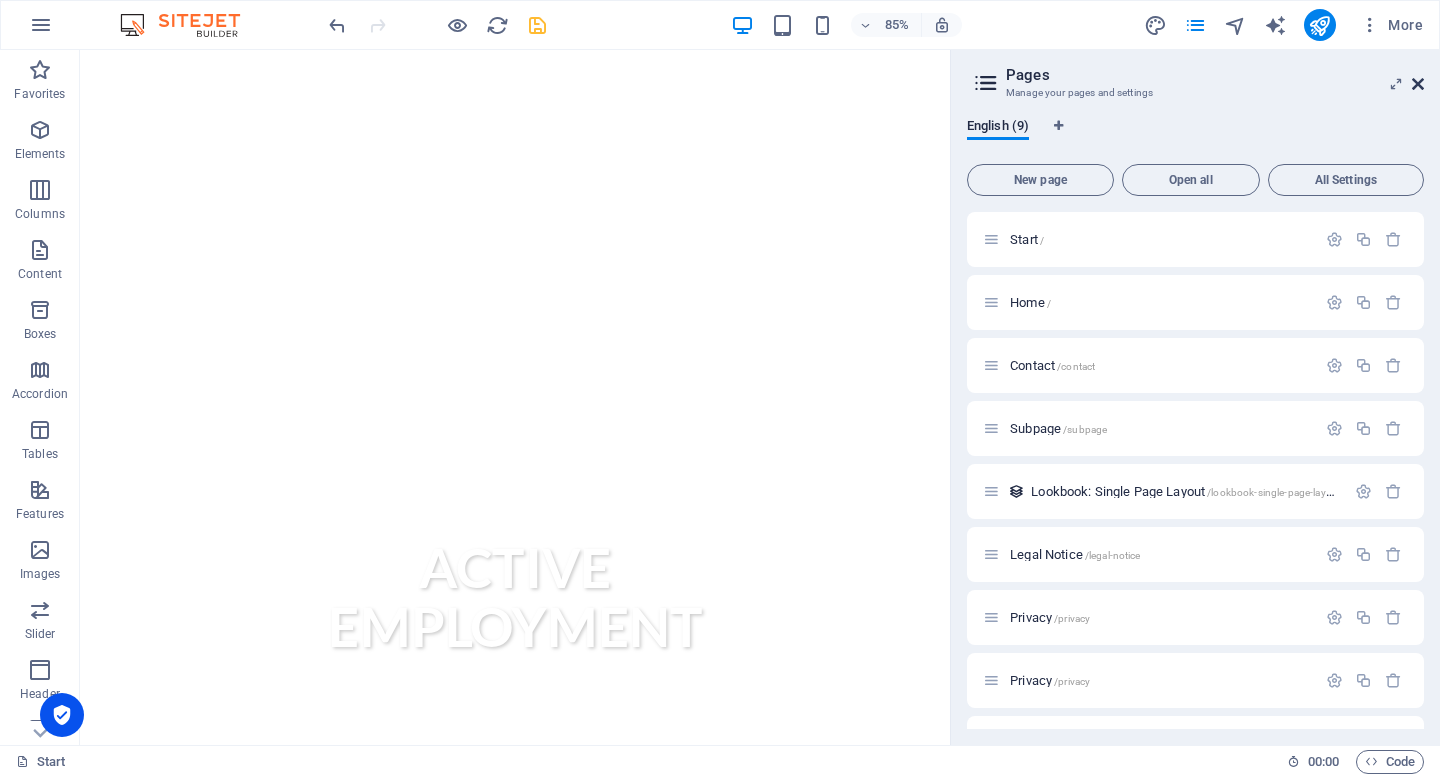 click at bounding box center (1418, 84) 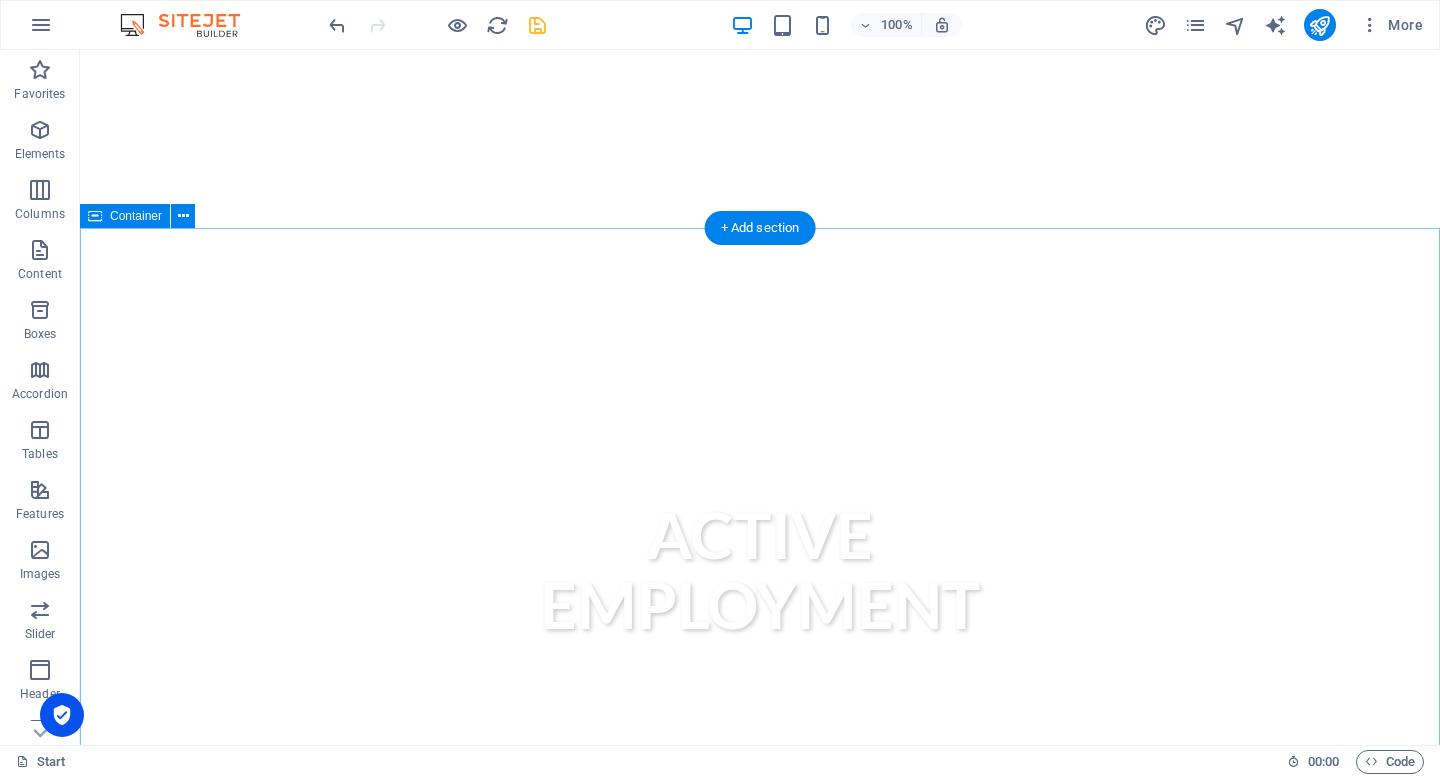 scroll, scrollTop: 0, scrollLeft: 0, axis: both 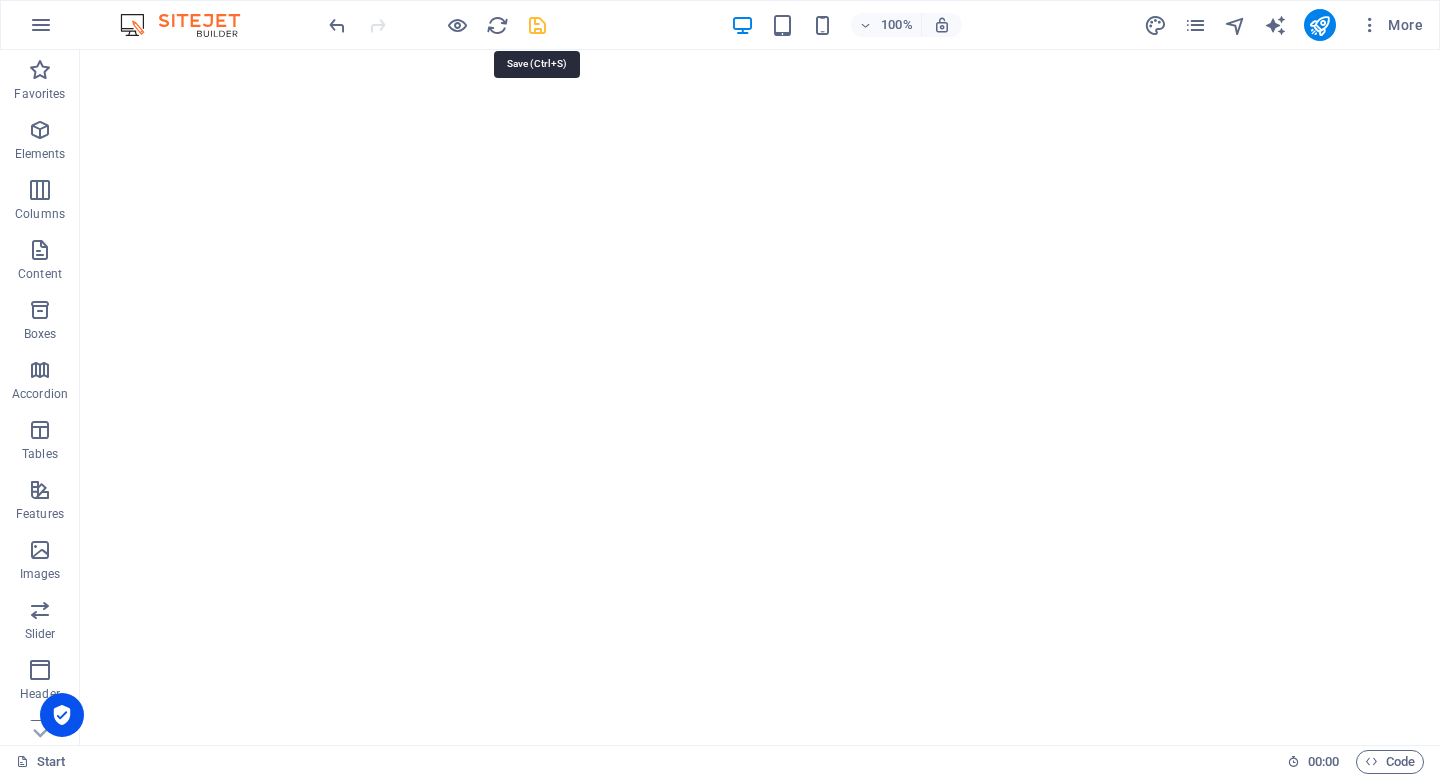 click at bounding box center [537, 25] 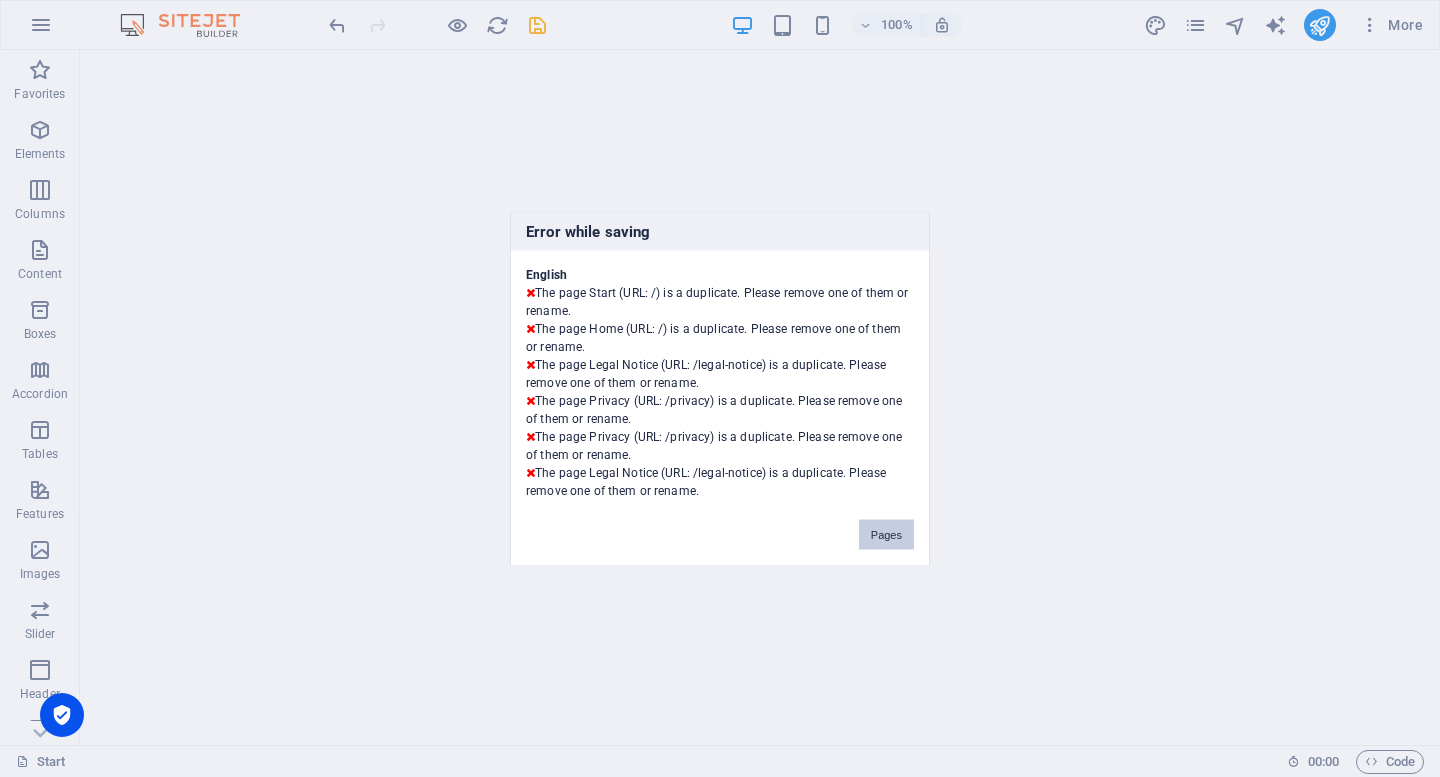click on "Pages" at bounding box center (886, 534) 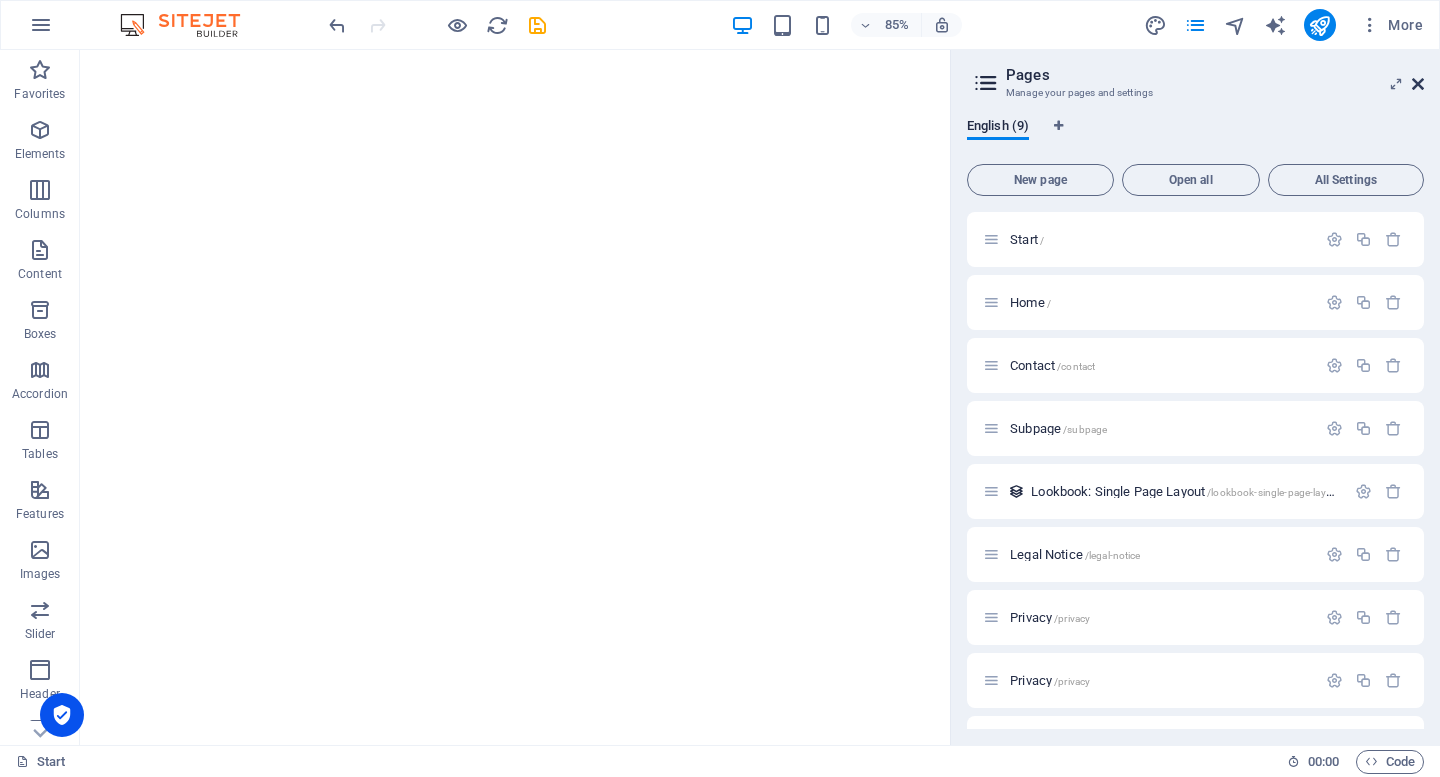 click at bounding box center [1418, 84] 